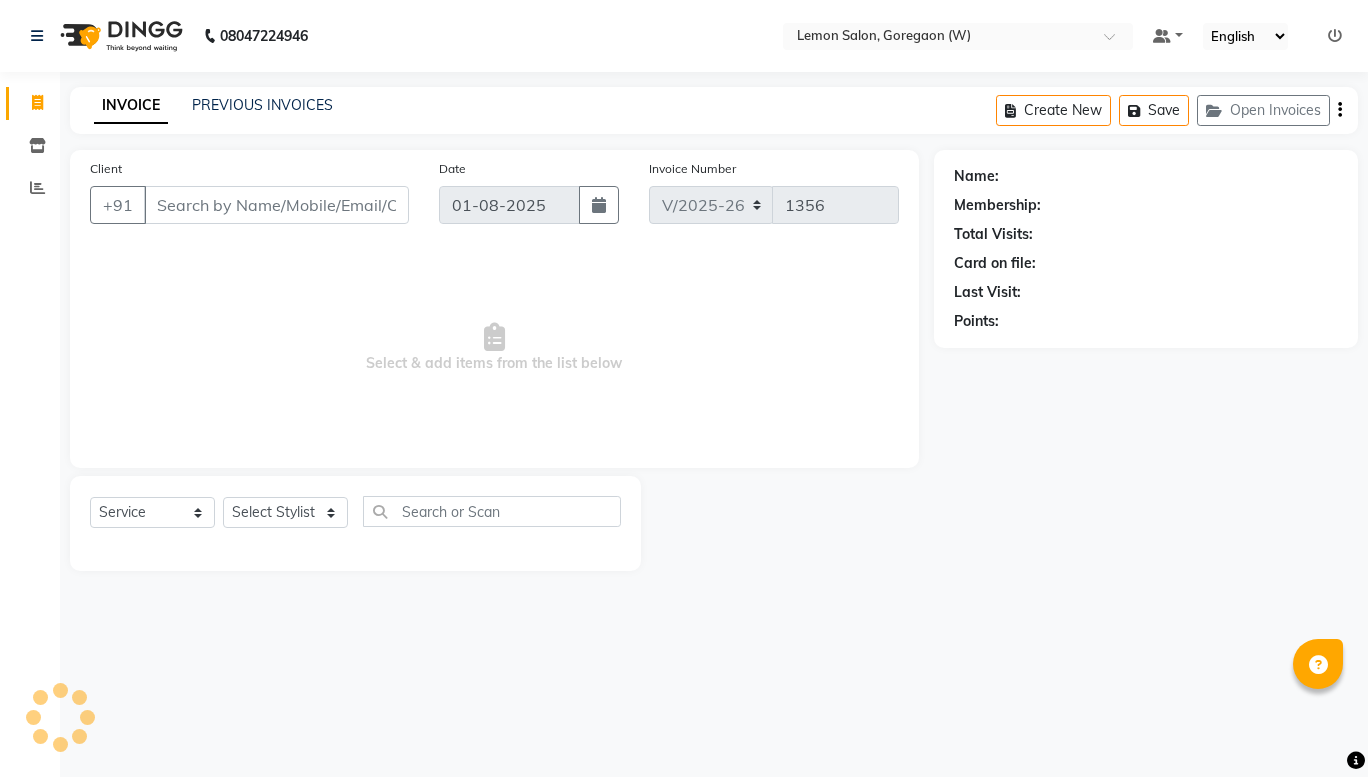 select on "8053" 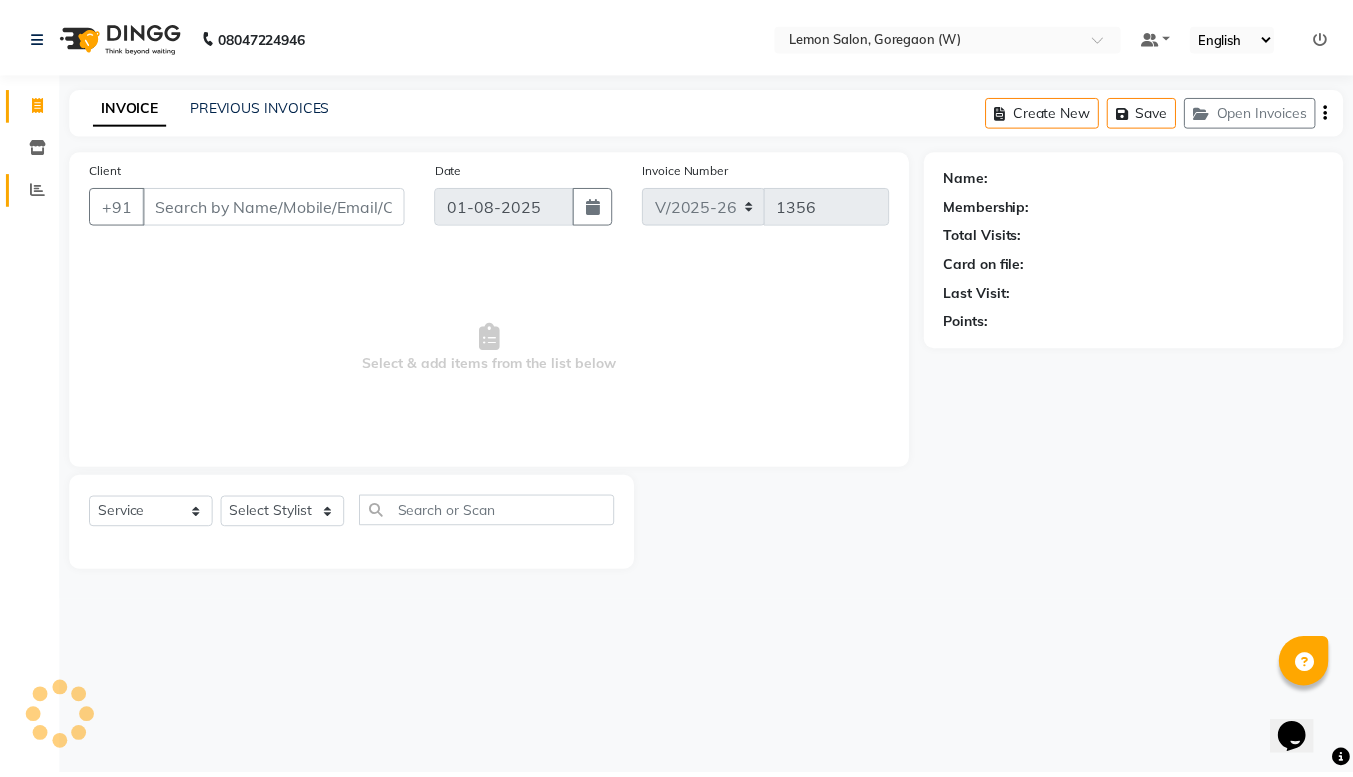 scroll, scrollTop: 0, scrollLeft: 0, axis: both 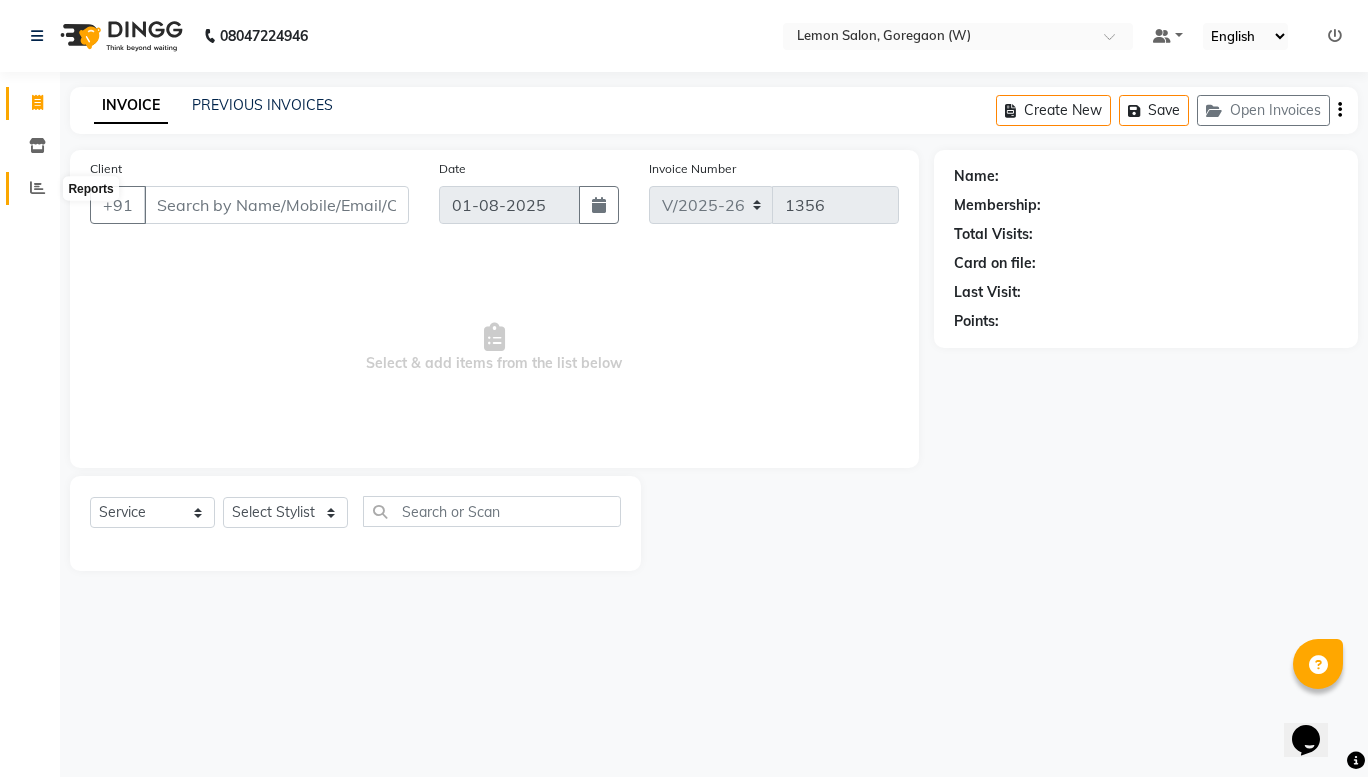 click 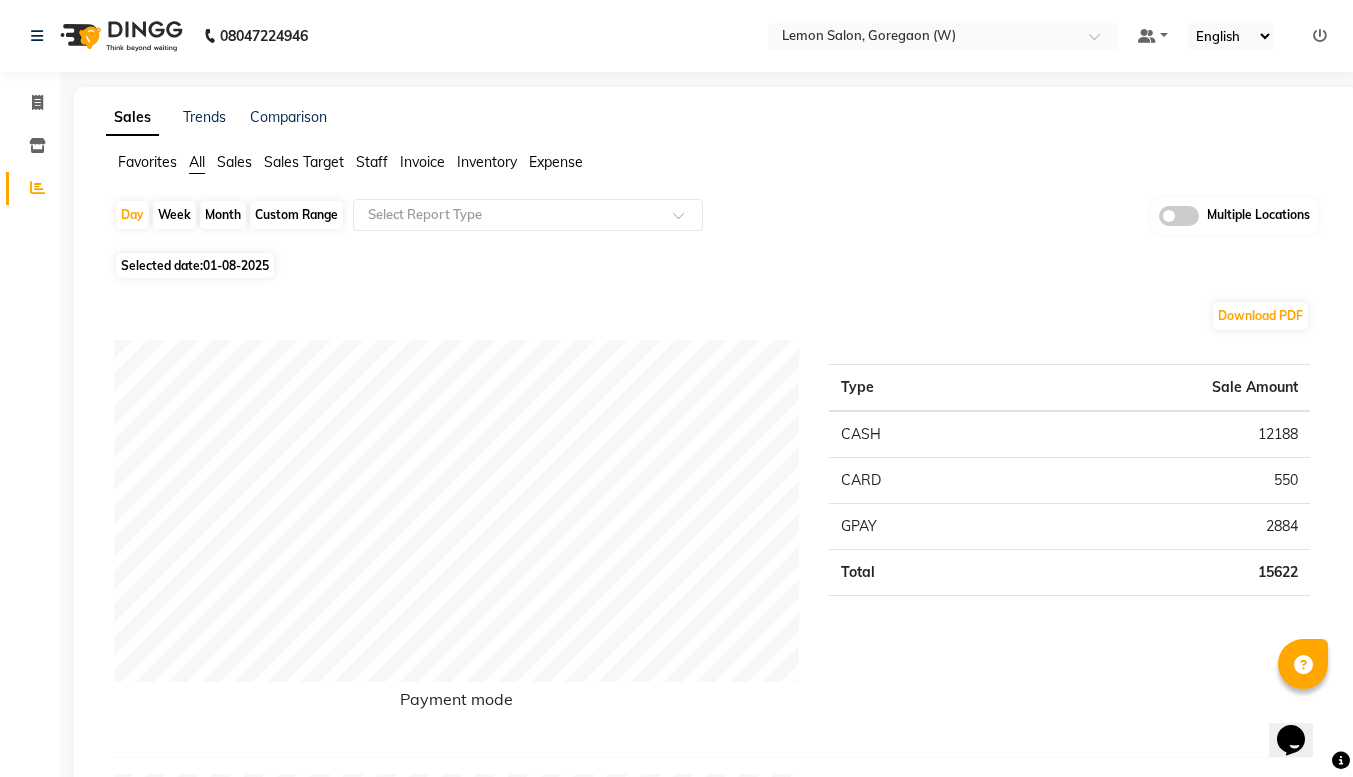 click on "Month" 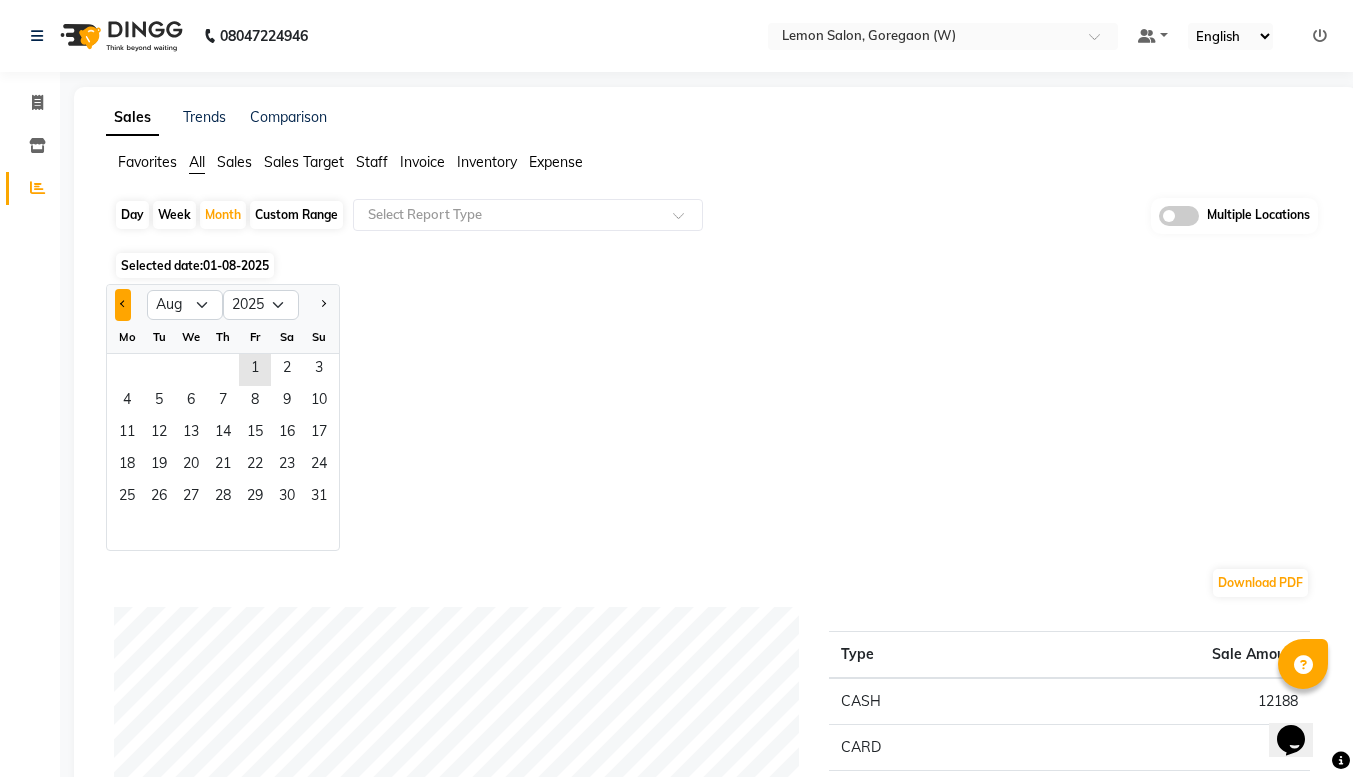 click 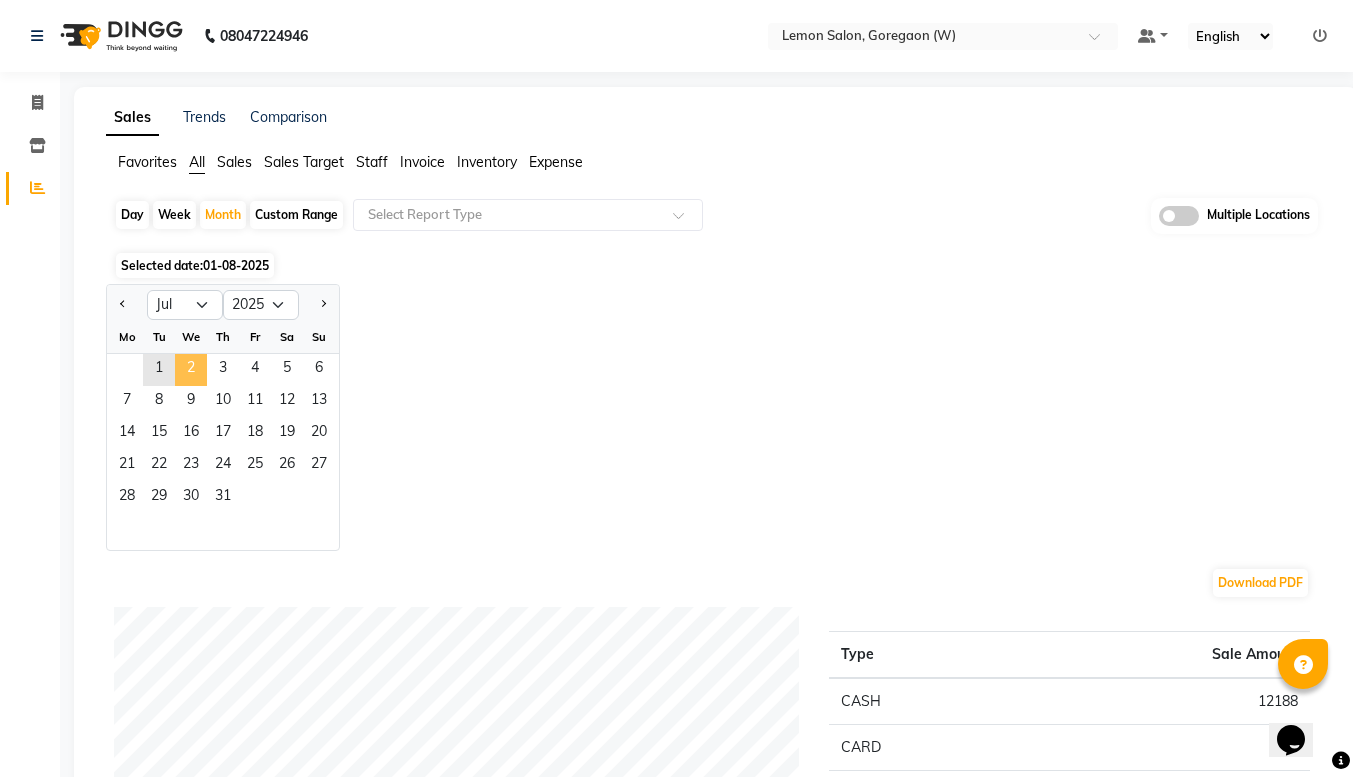 click on "2" 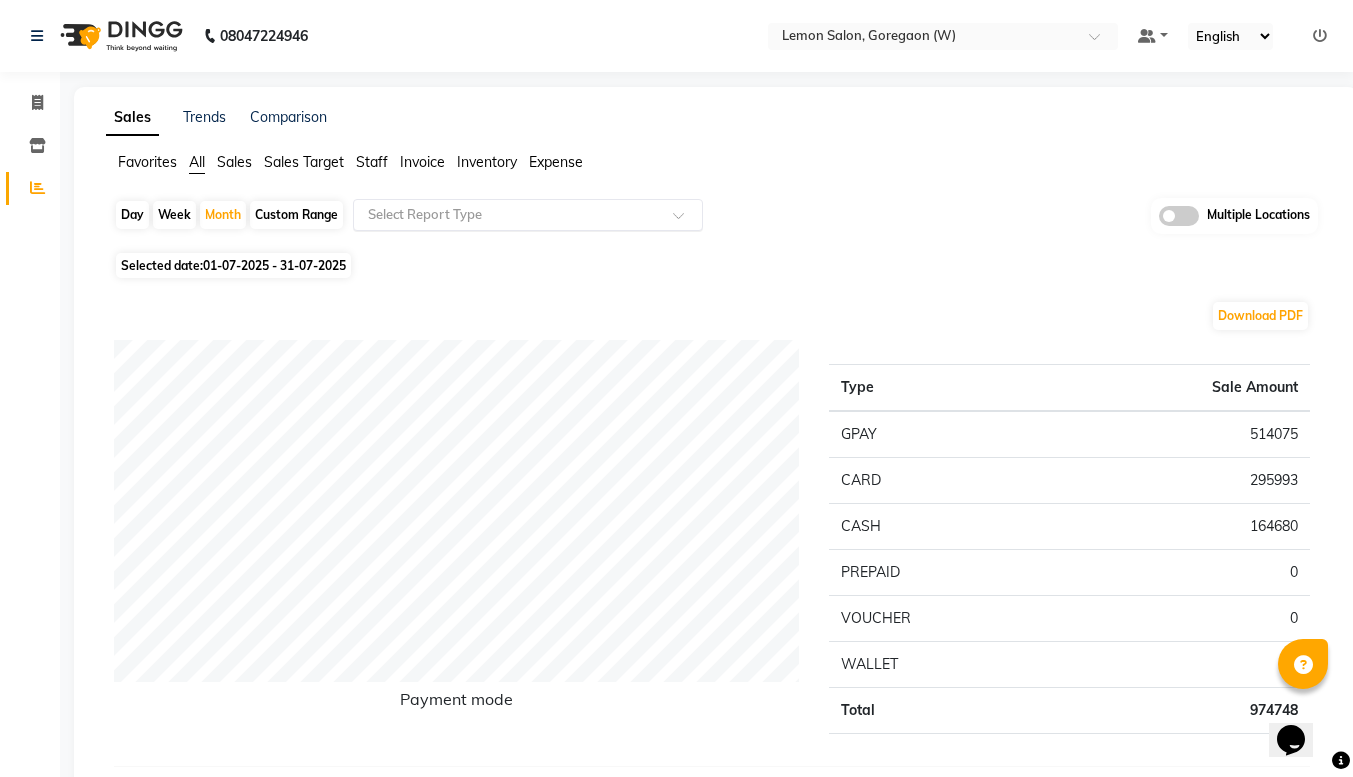 click 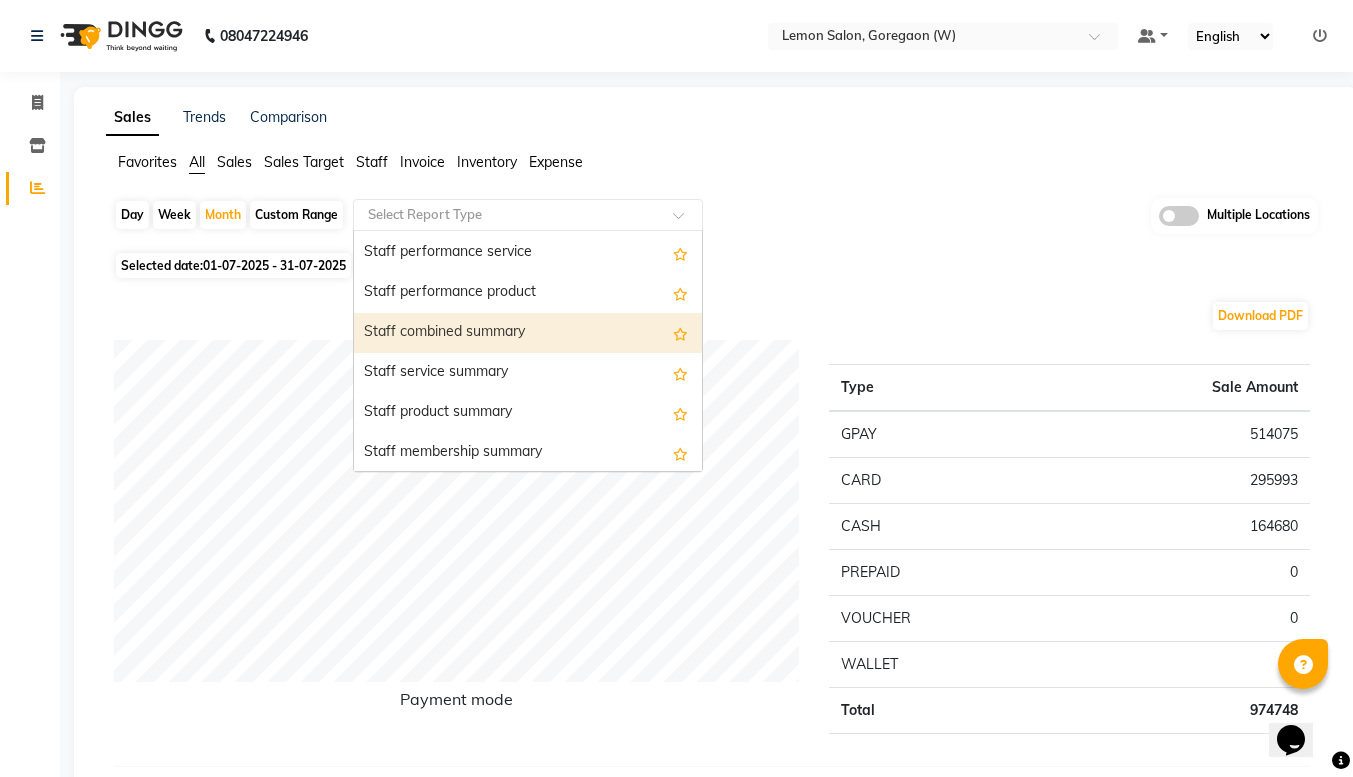 scroll, scrollTop: 998, scrollLeft: 0, axis: vertical 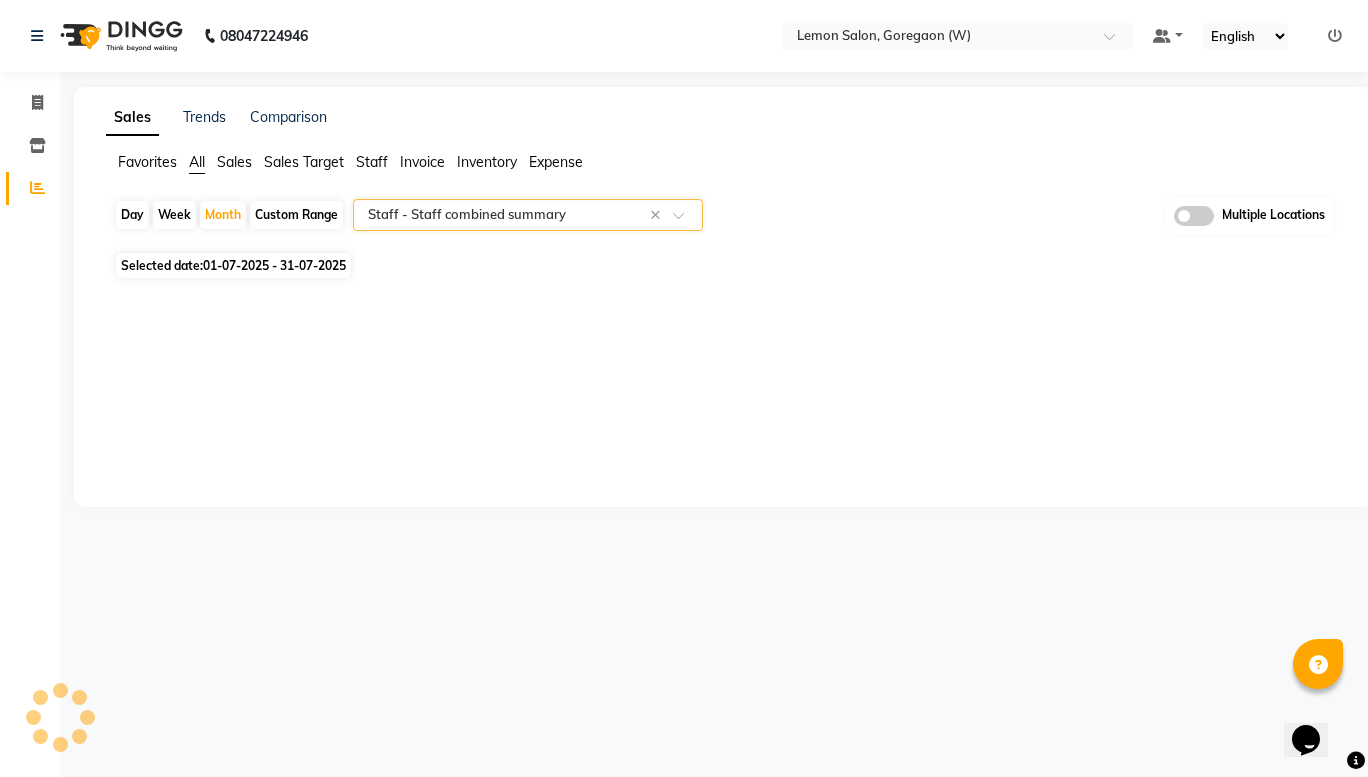 select on "filtered_report" 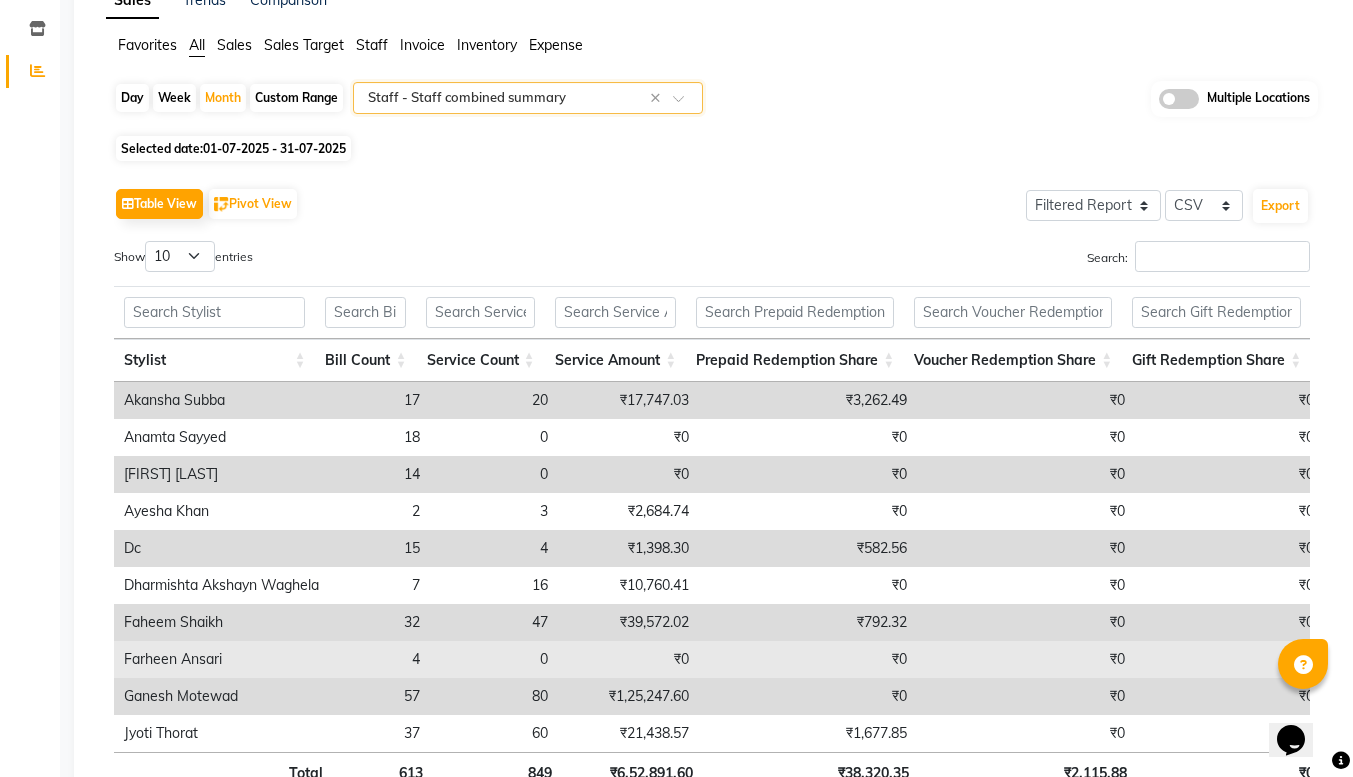 scroll, scrollTop: 115, scrollLeft: 0, axis: vertical 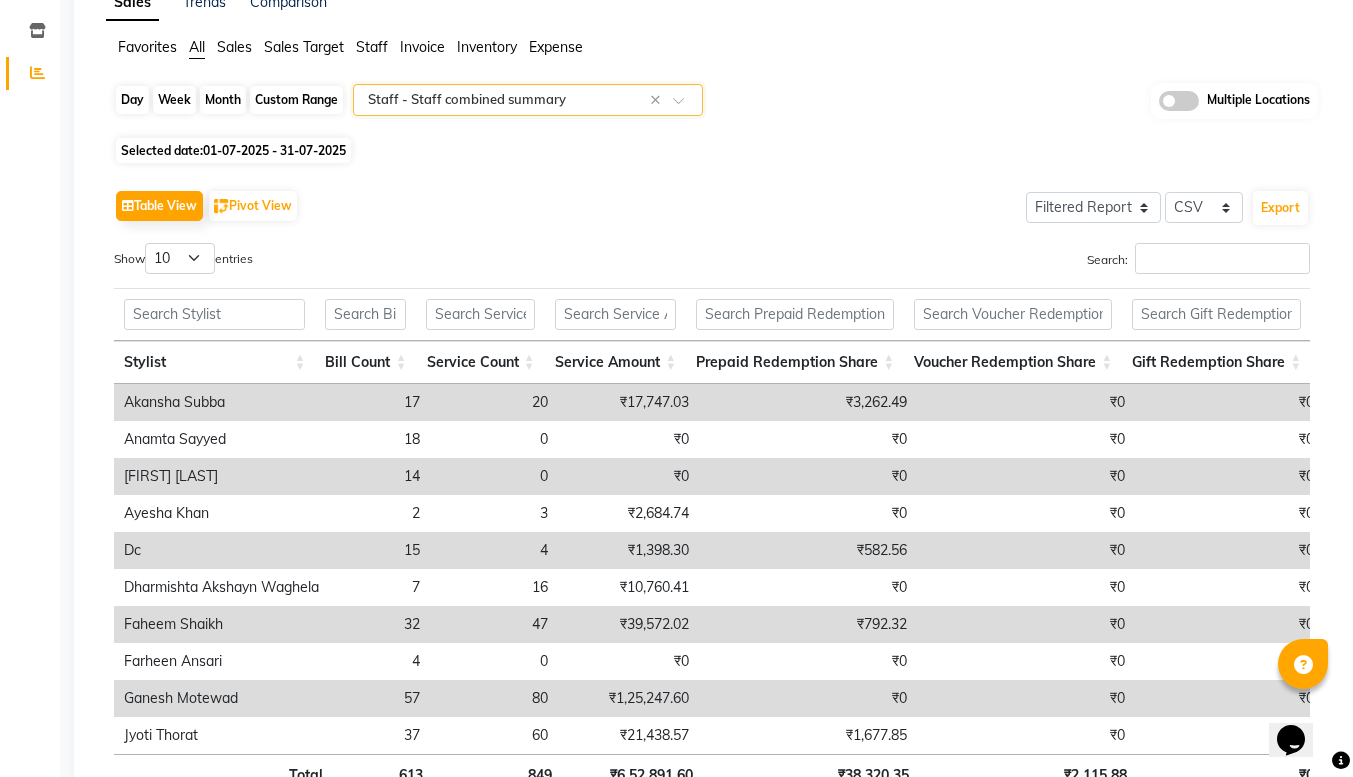click on "Month" 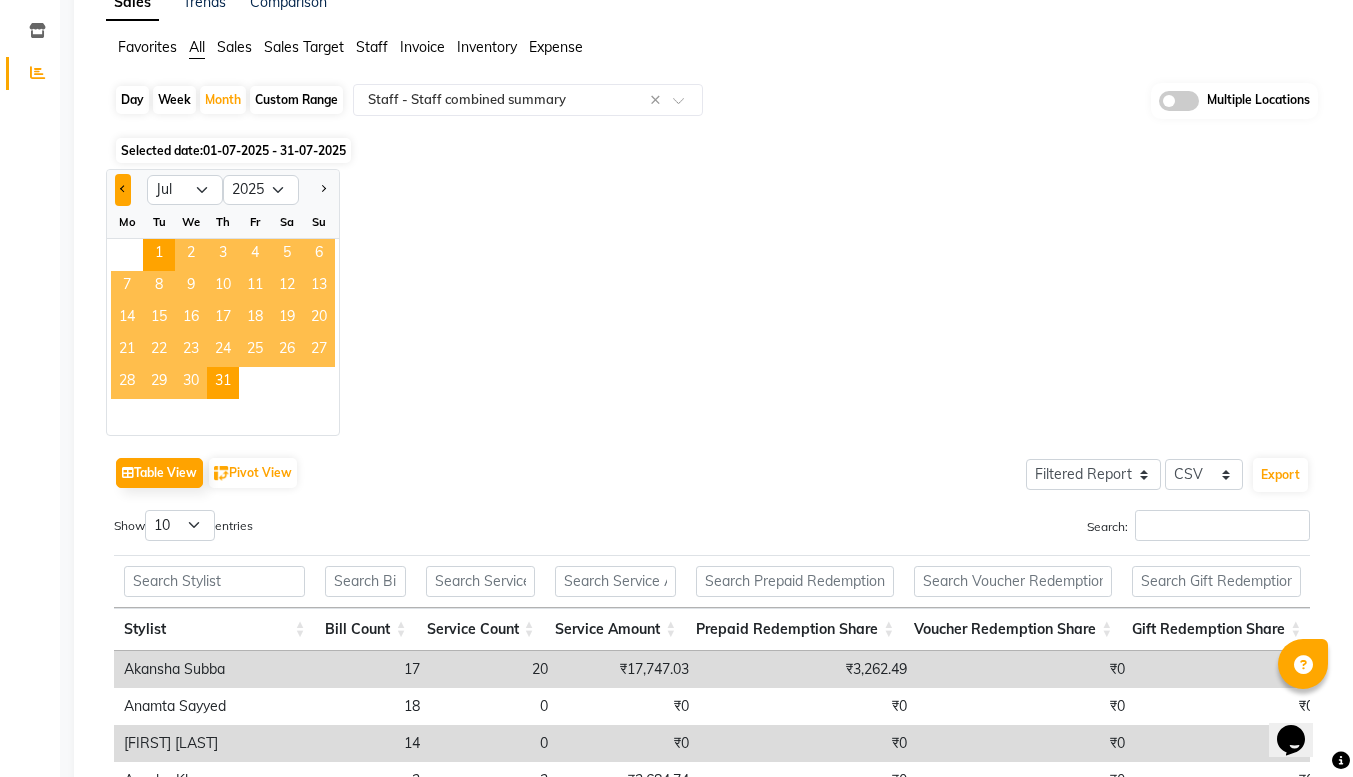 click 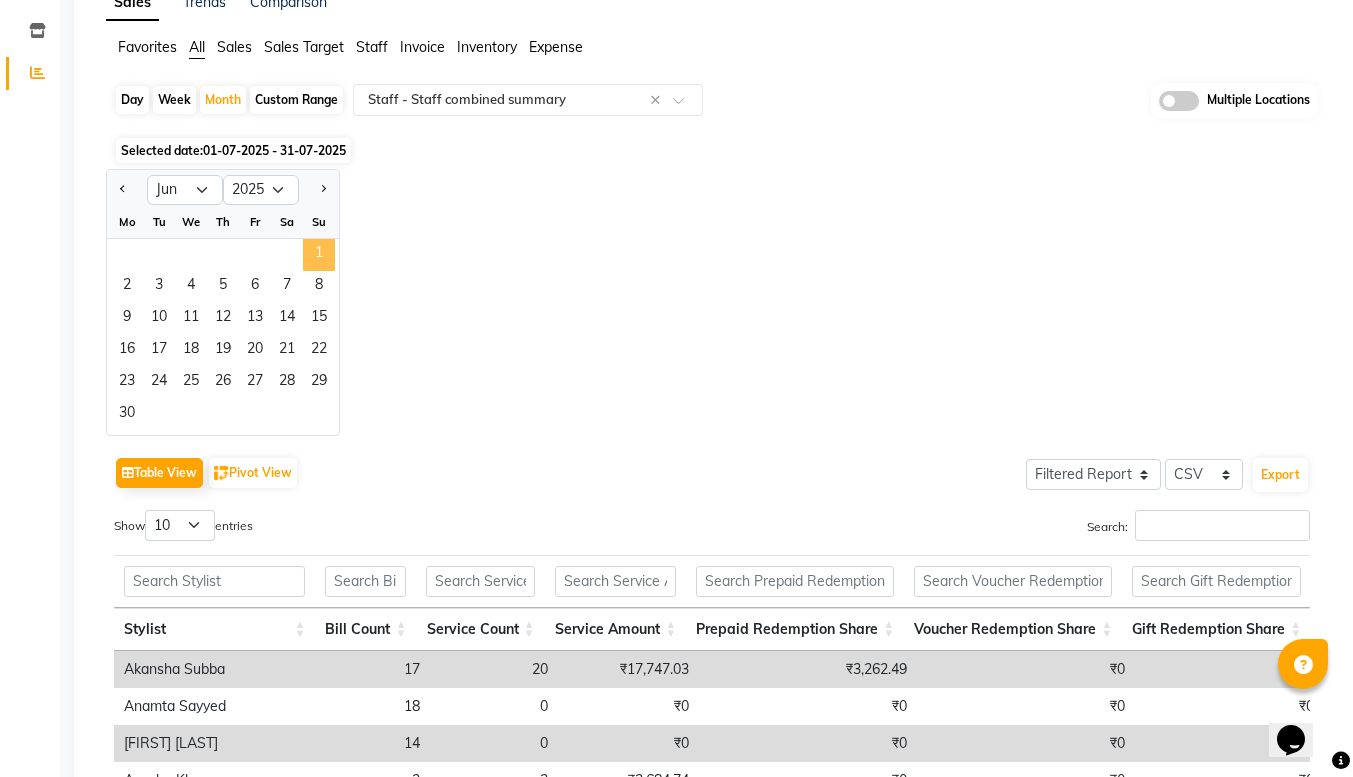click on "1" 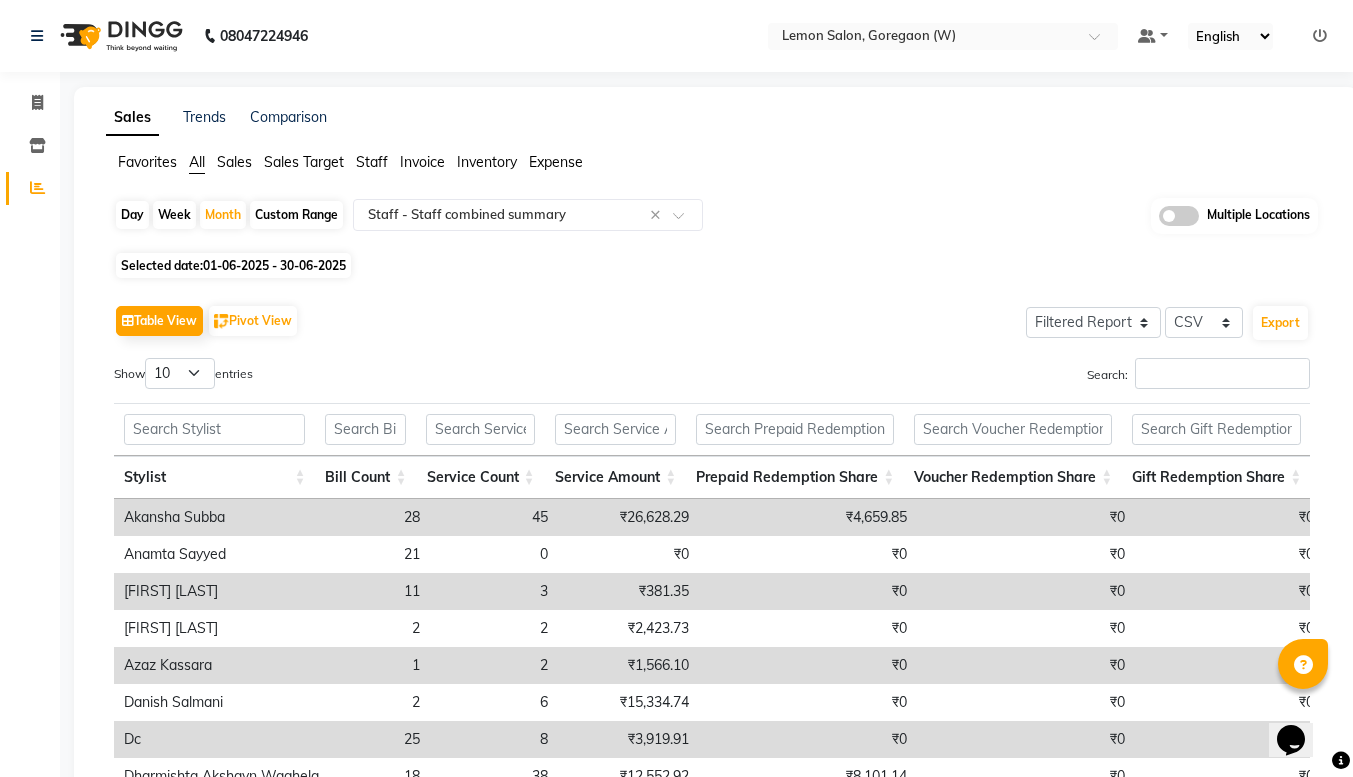 scroll, scrollTop: 273, scrollLeft: 0, axis: vertical 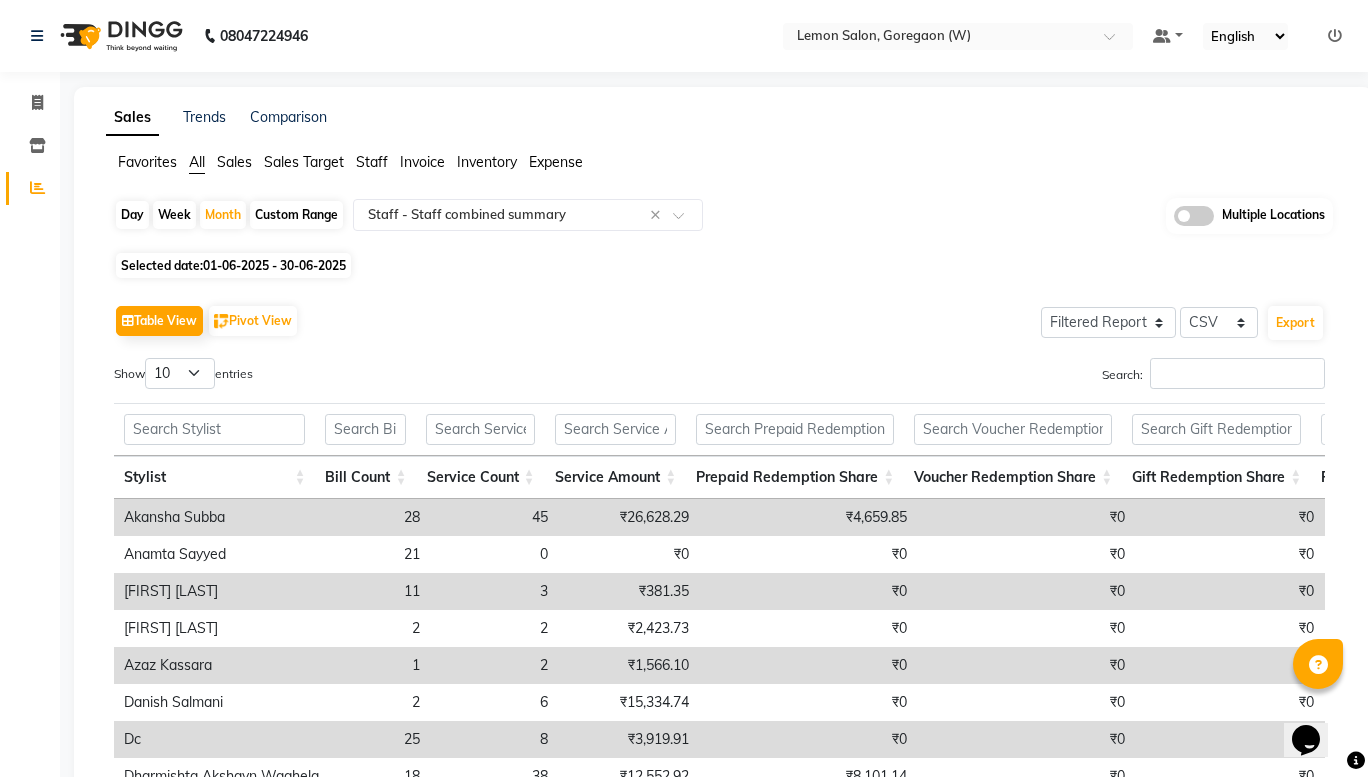 select on "service" 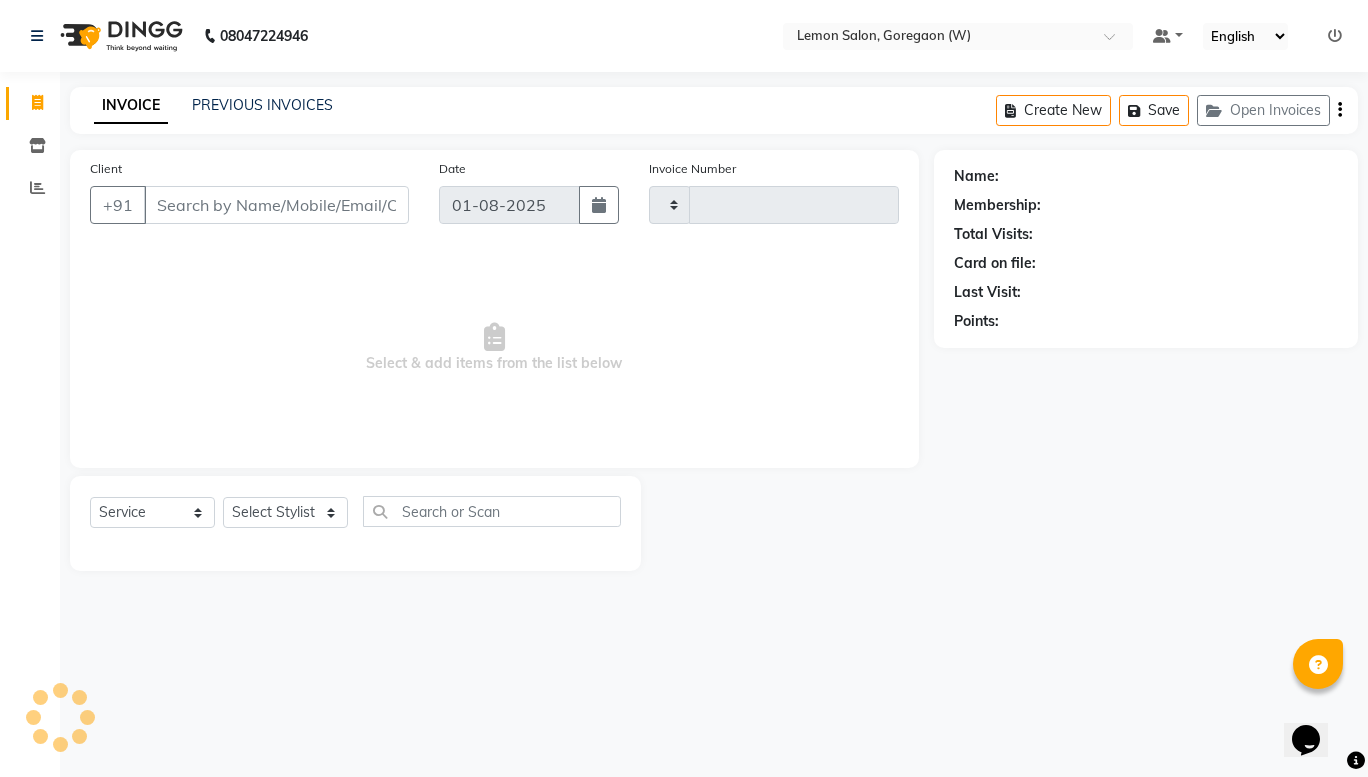 type on "1357" 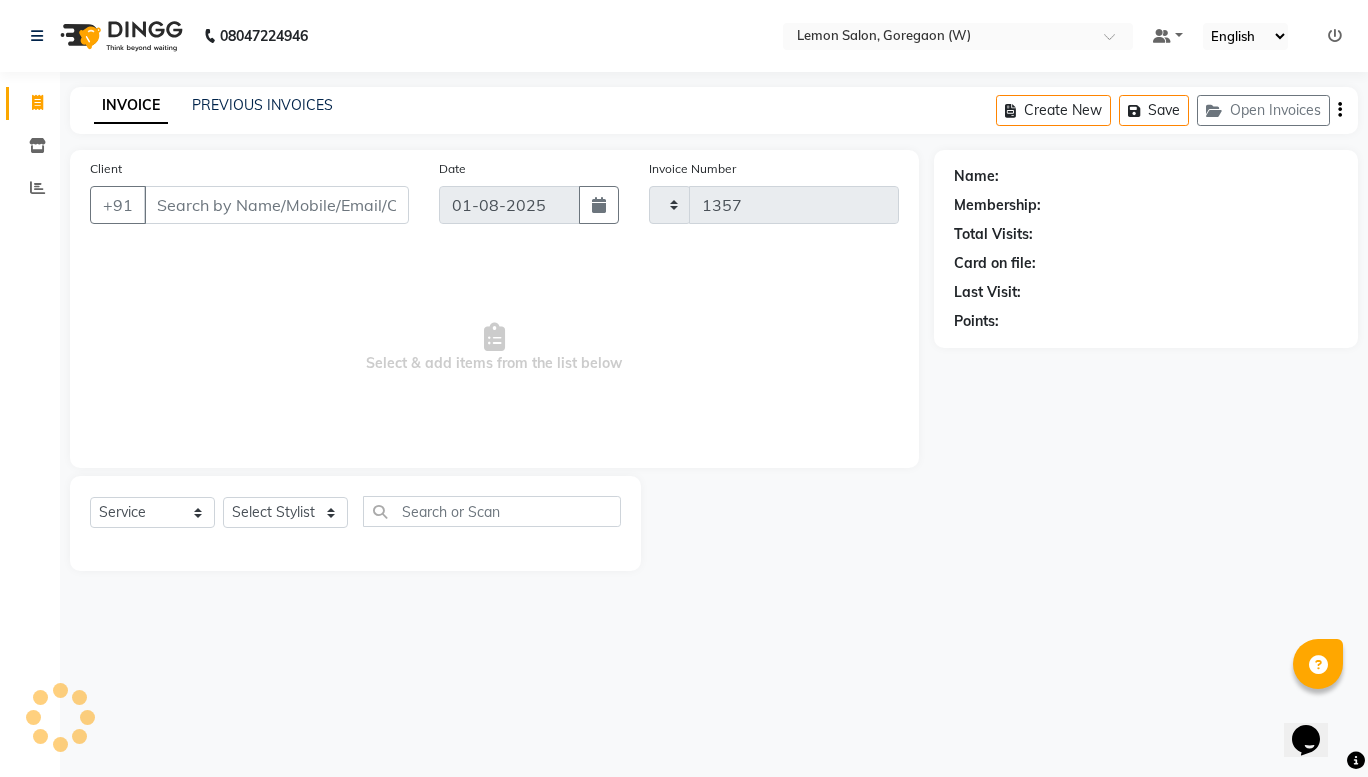 select on "8053" 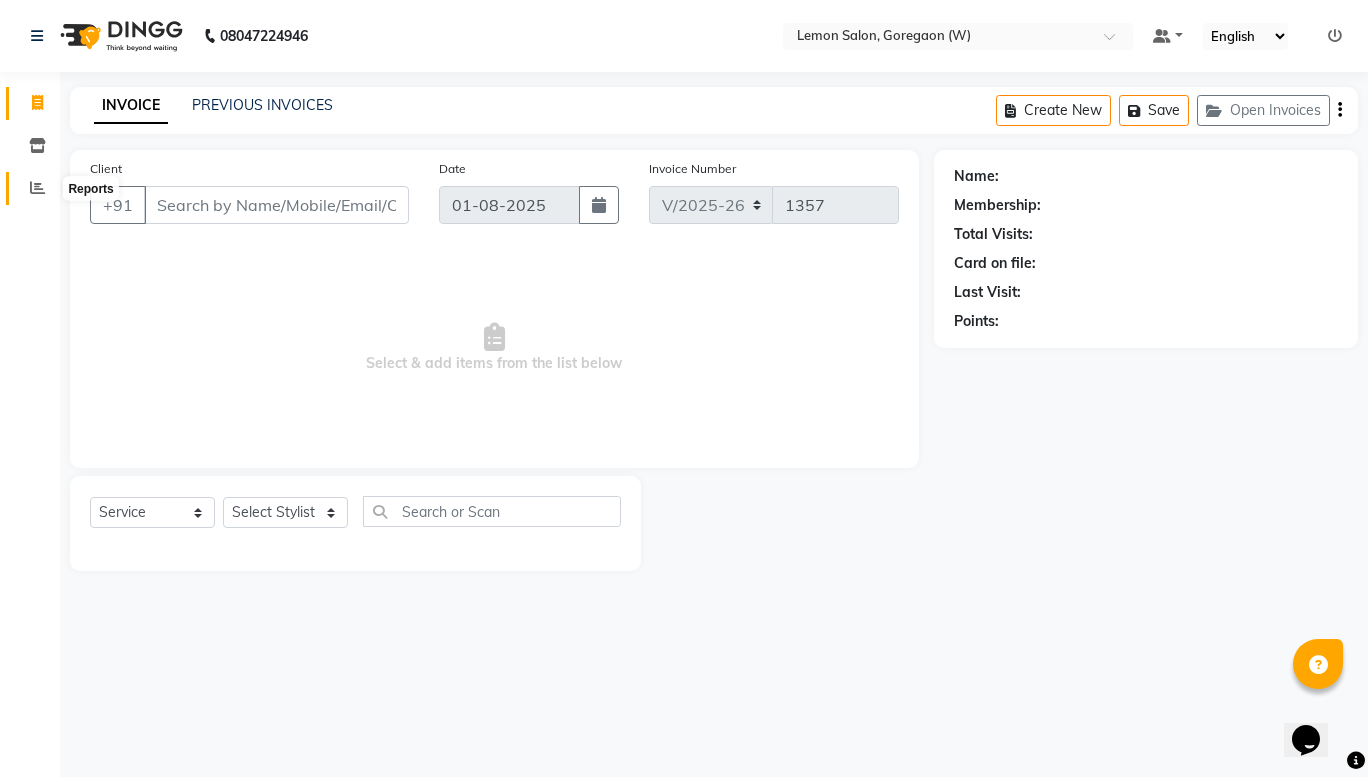 click 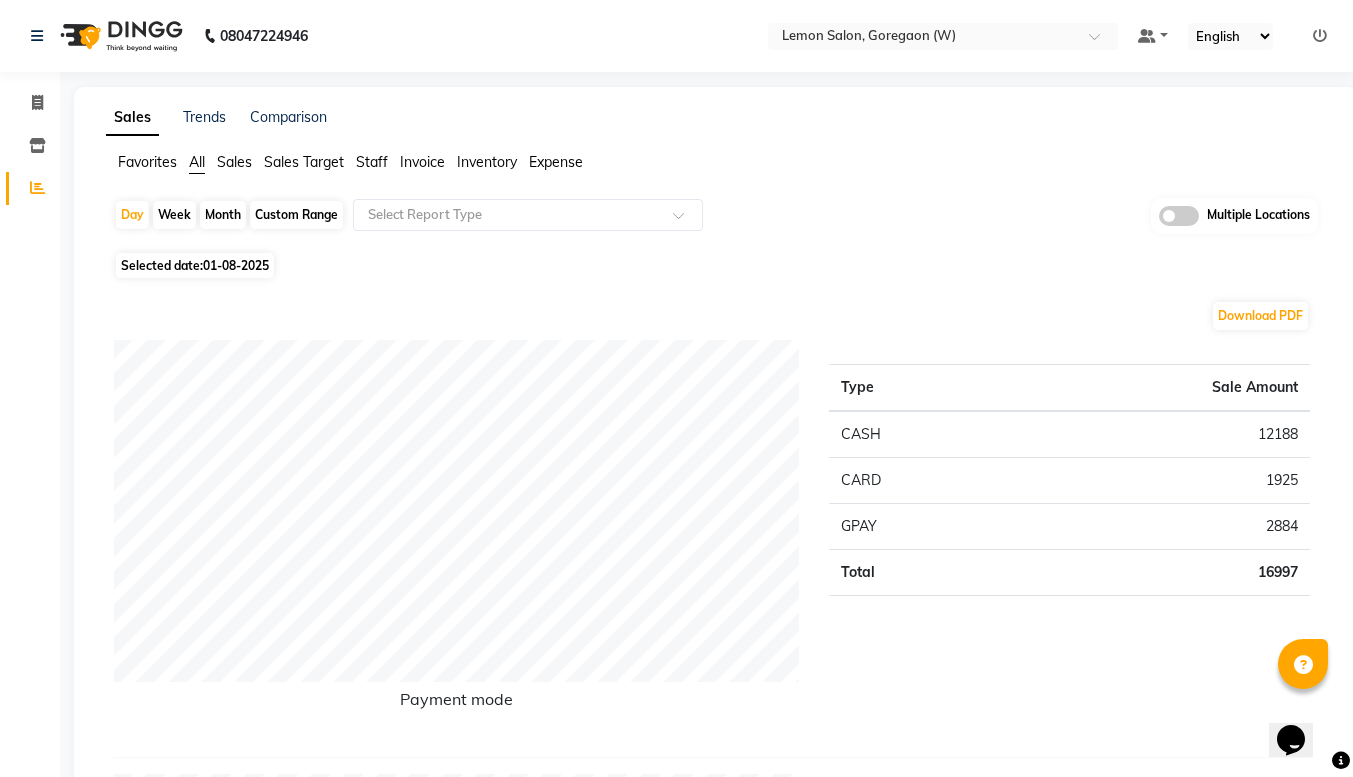 click on "Month" 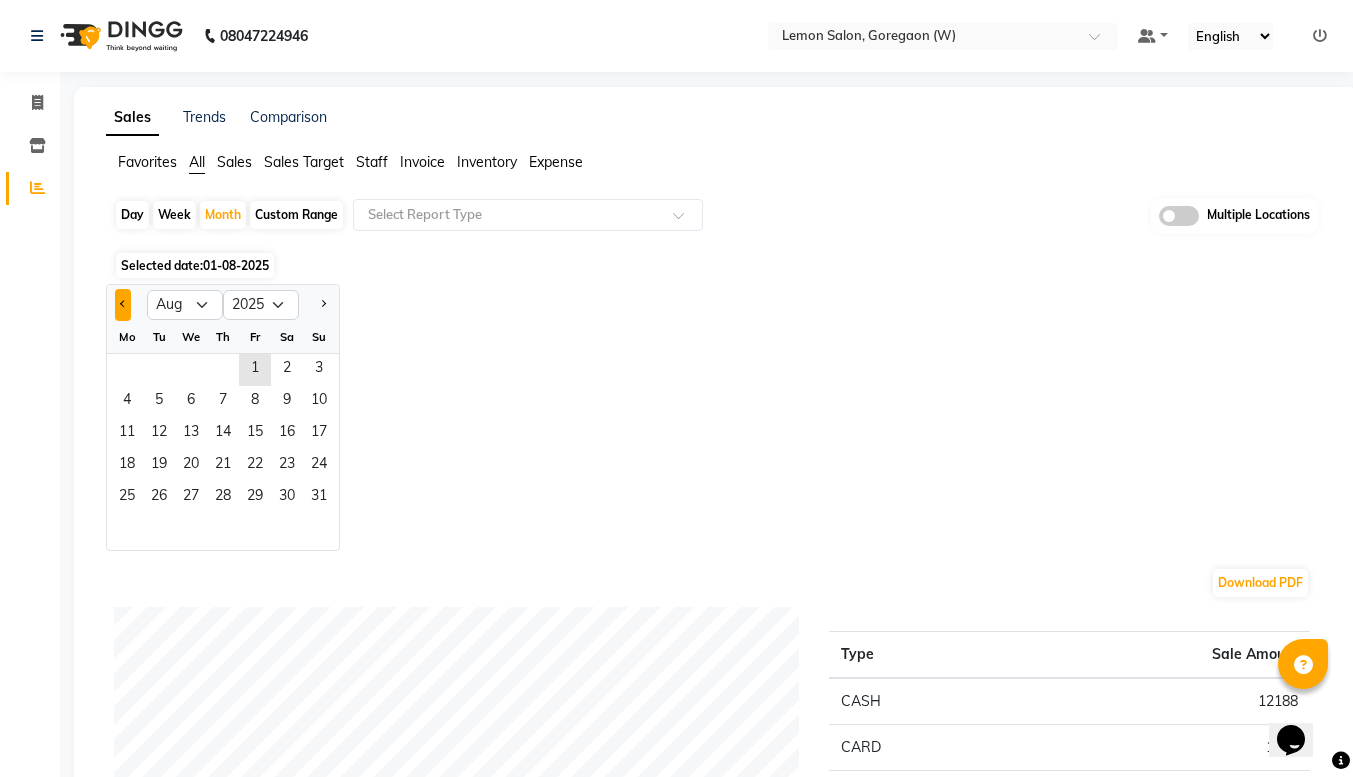 click 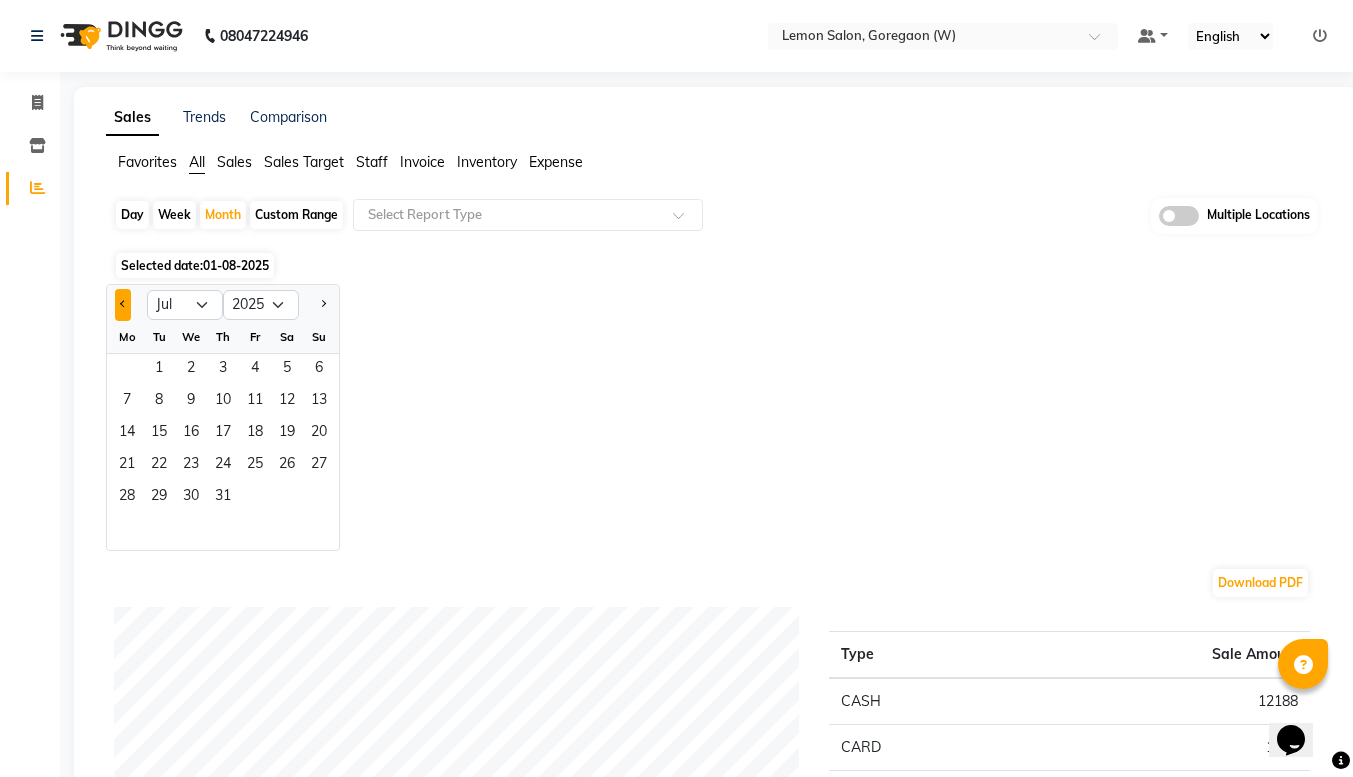 click 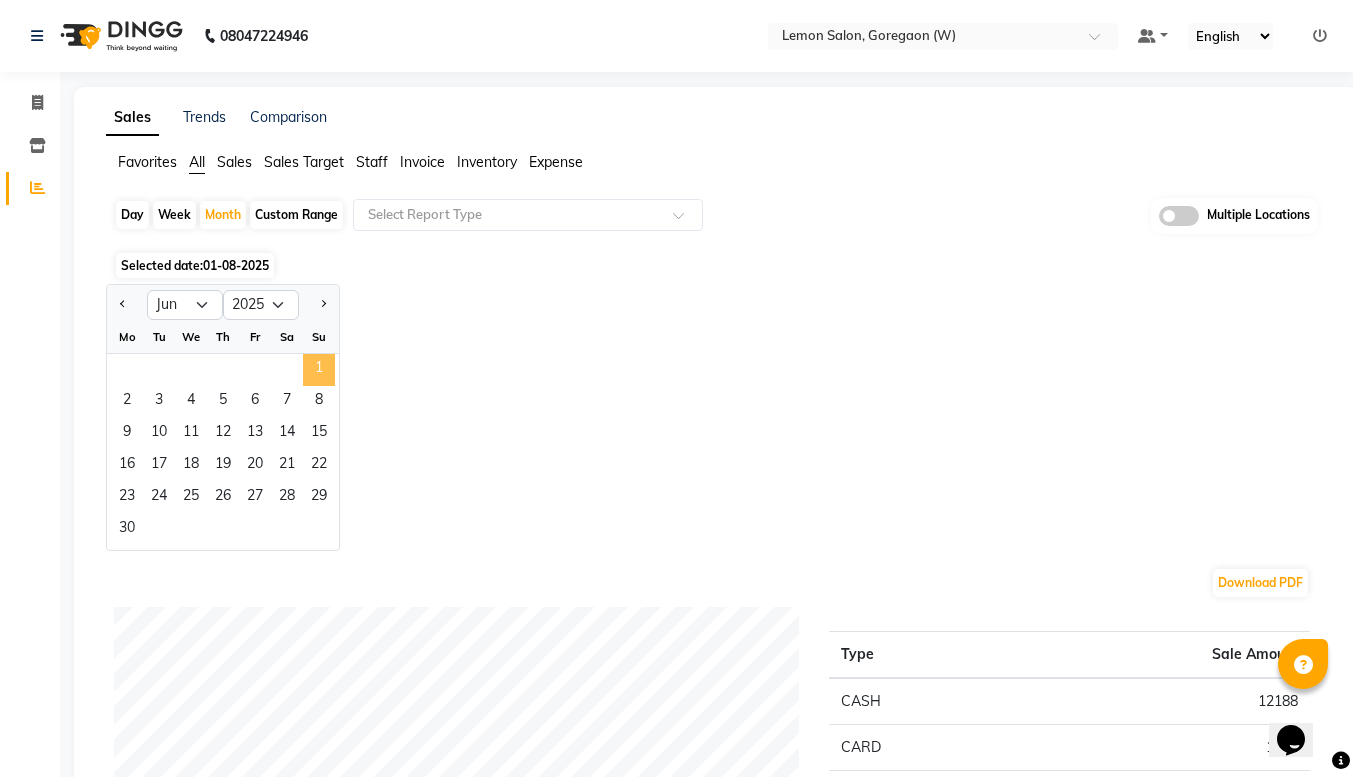 click on "1" 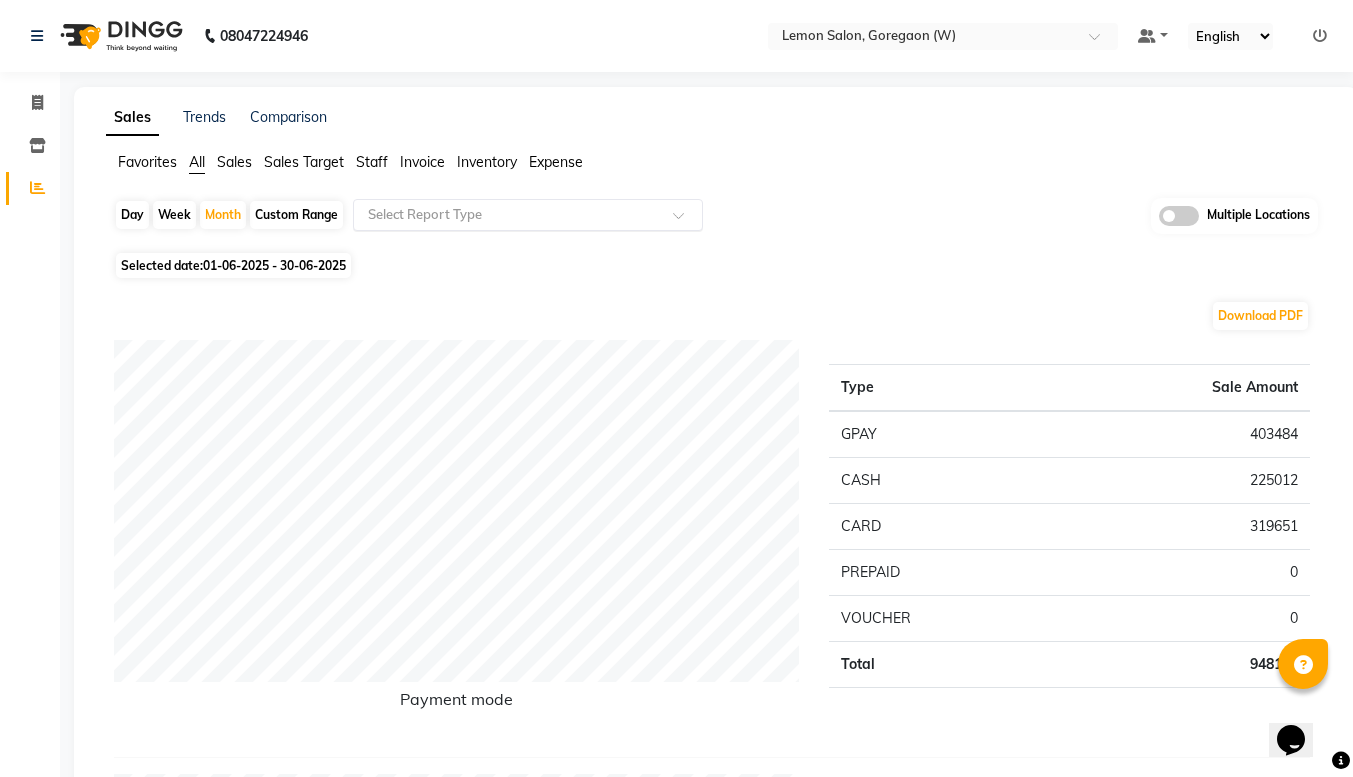 click 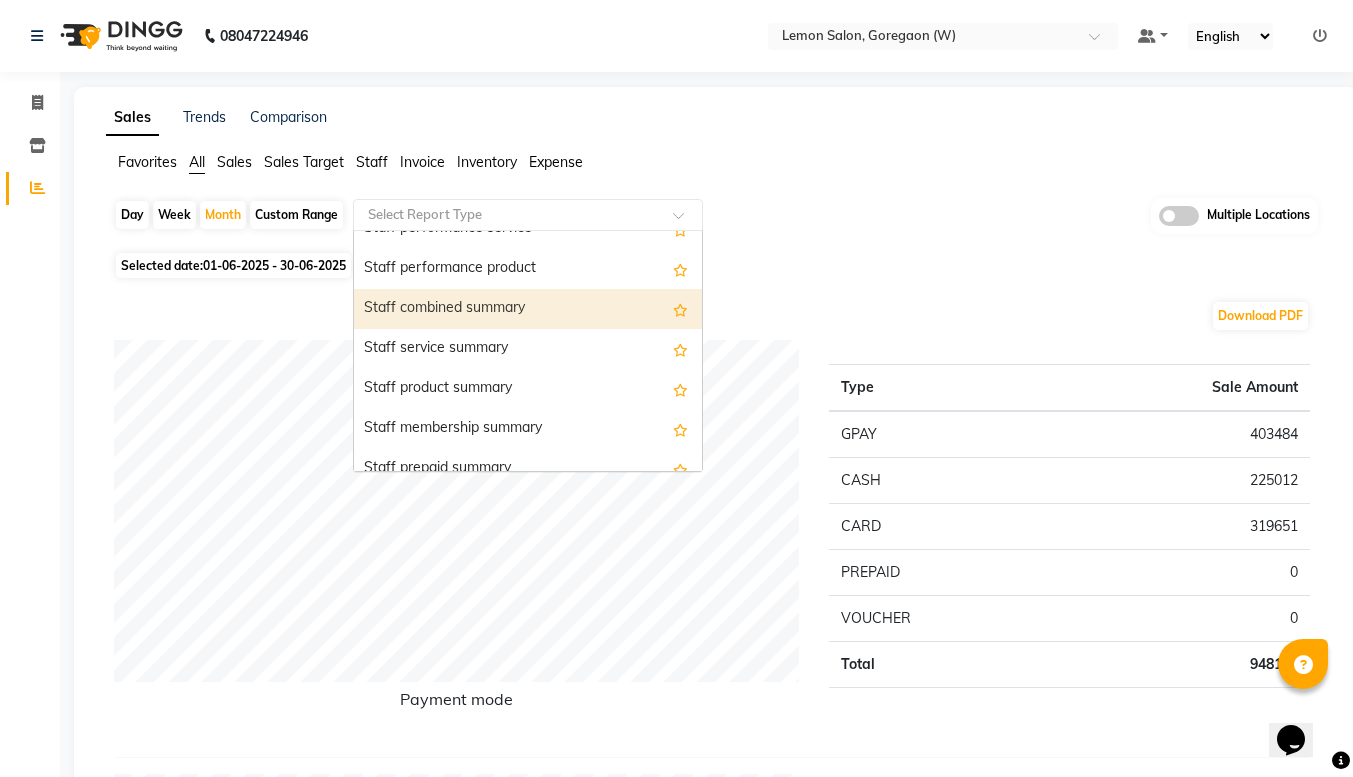 click on "Staff combined summary" at bounding box center [528, 309] 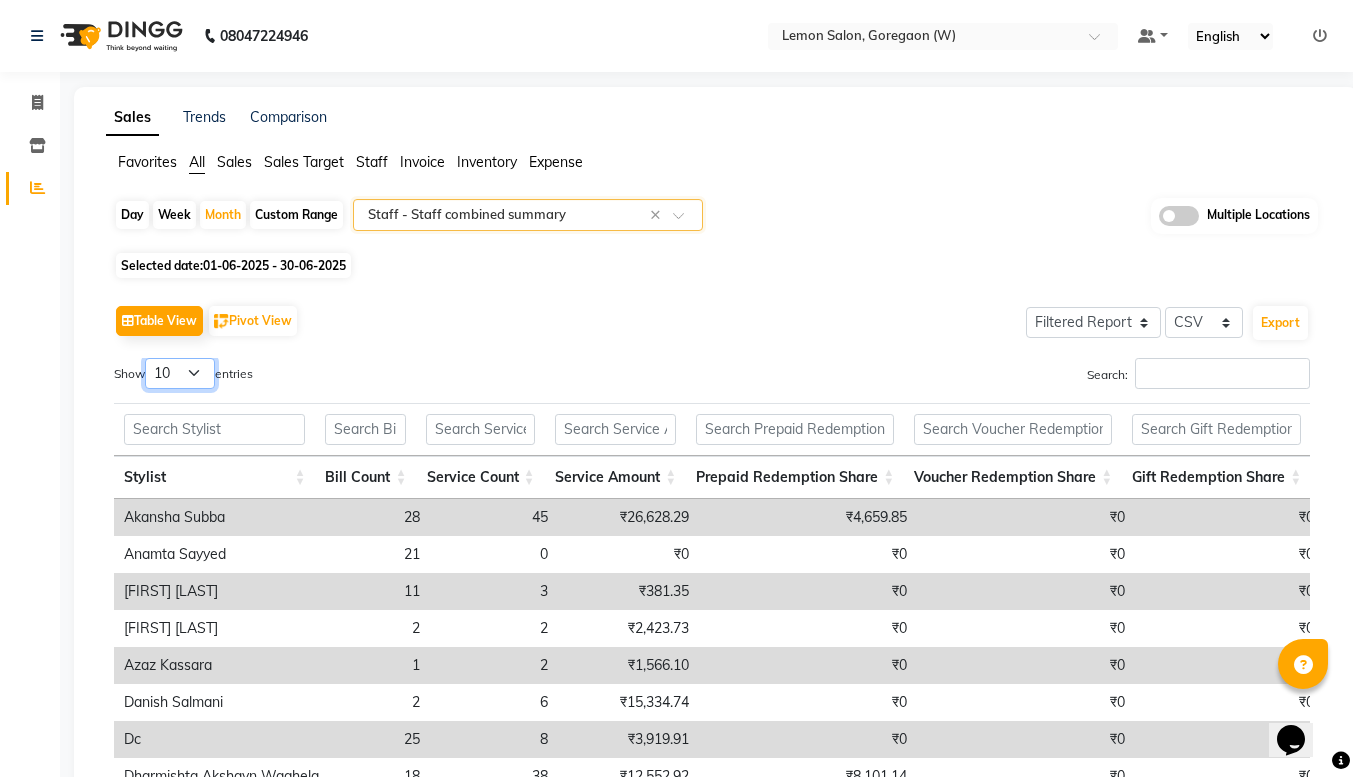 click on "10 25 50 100" at bounding box center [180, 373] 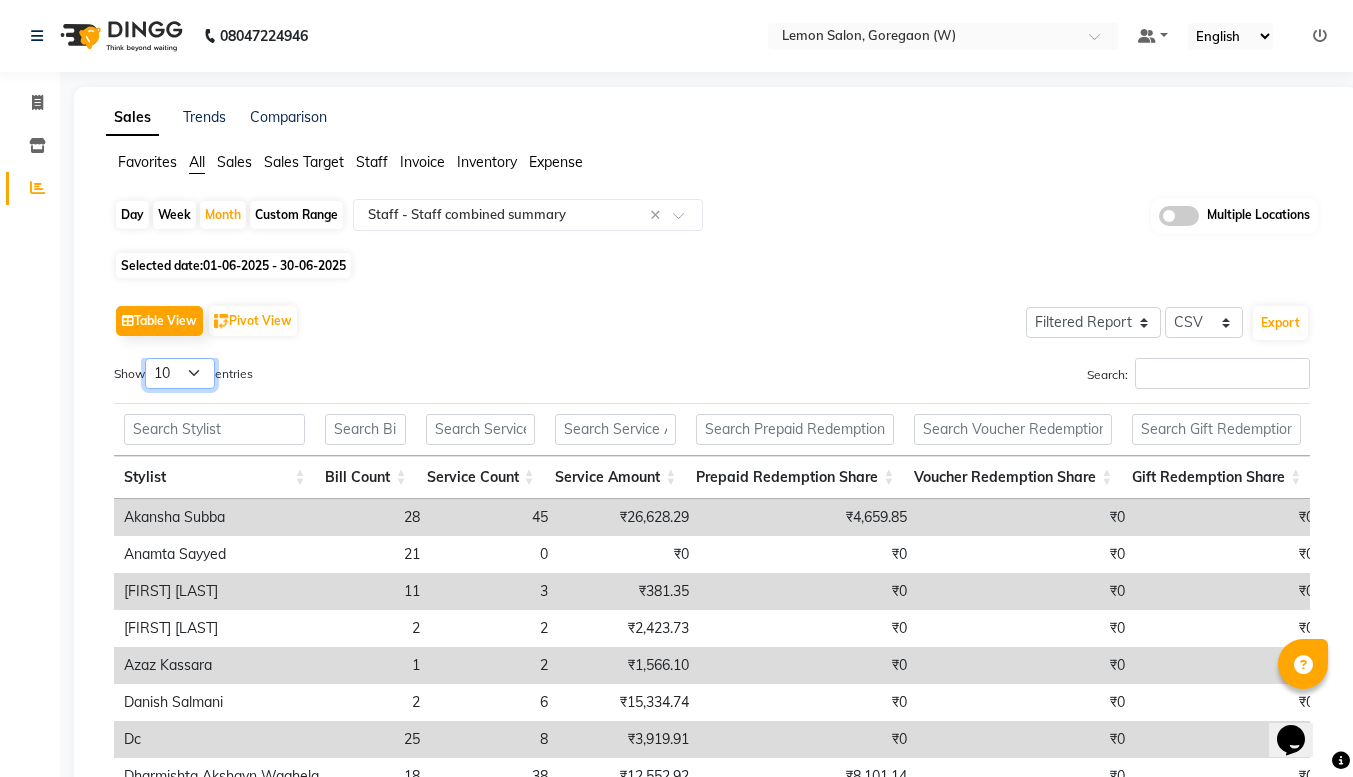 select on "100" 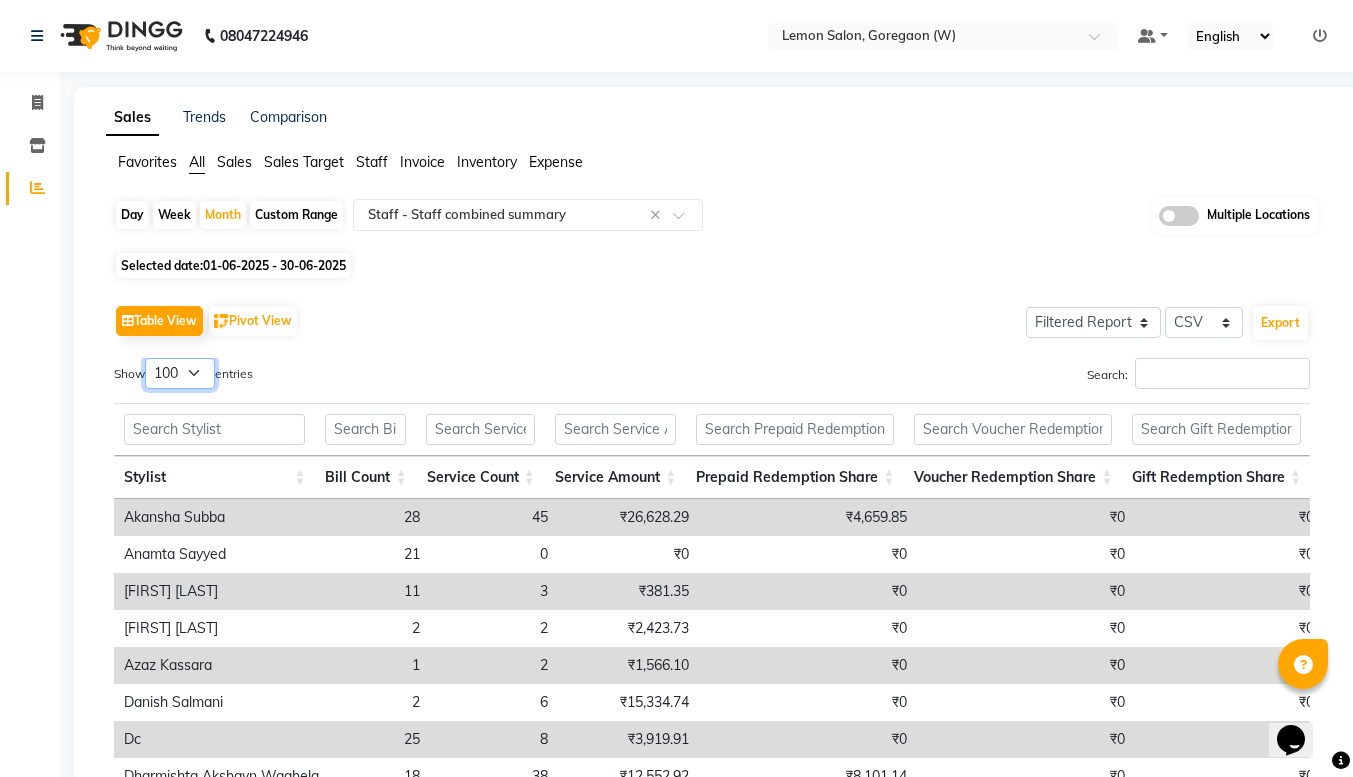click on "10 25 50 100" at bounding box center (180, 373) 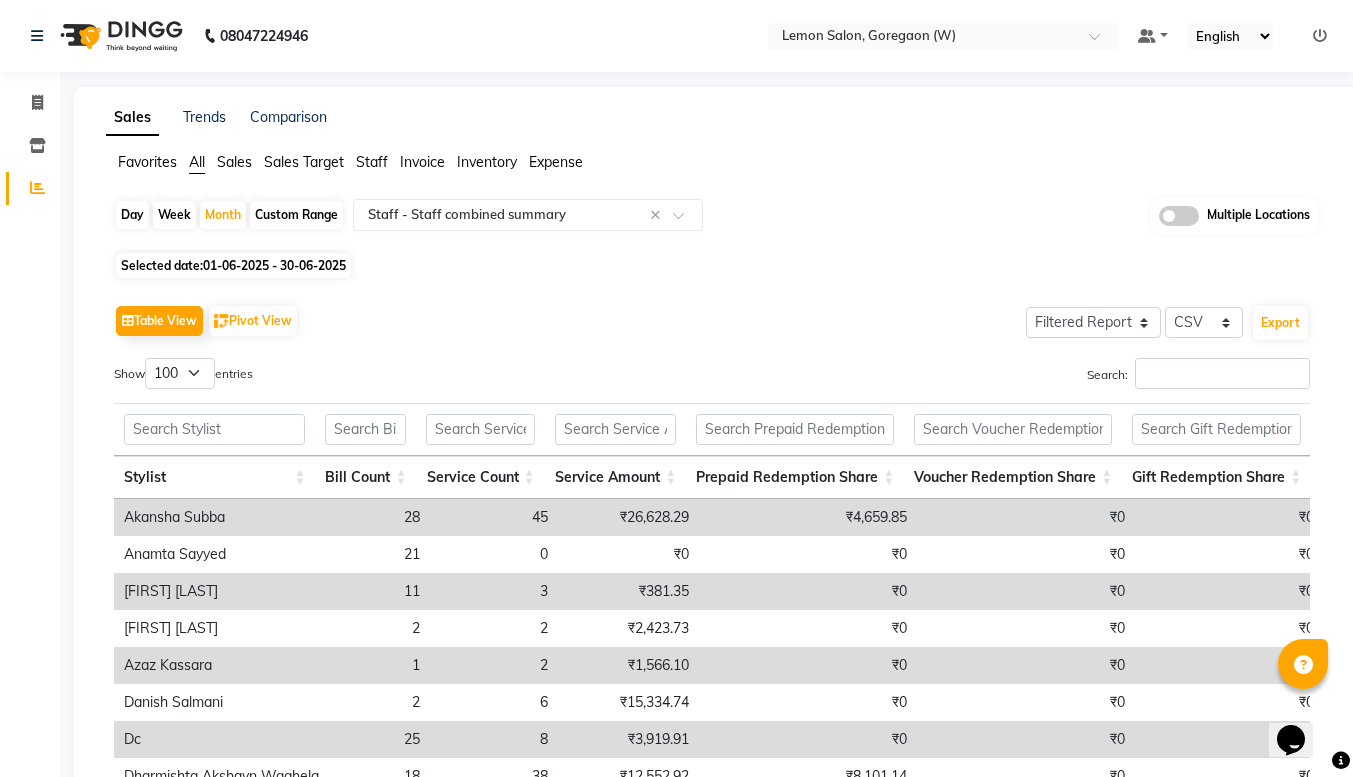 click on "Show  10 25 50 100  entries" at bounding box center [405, 377] 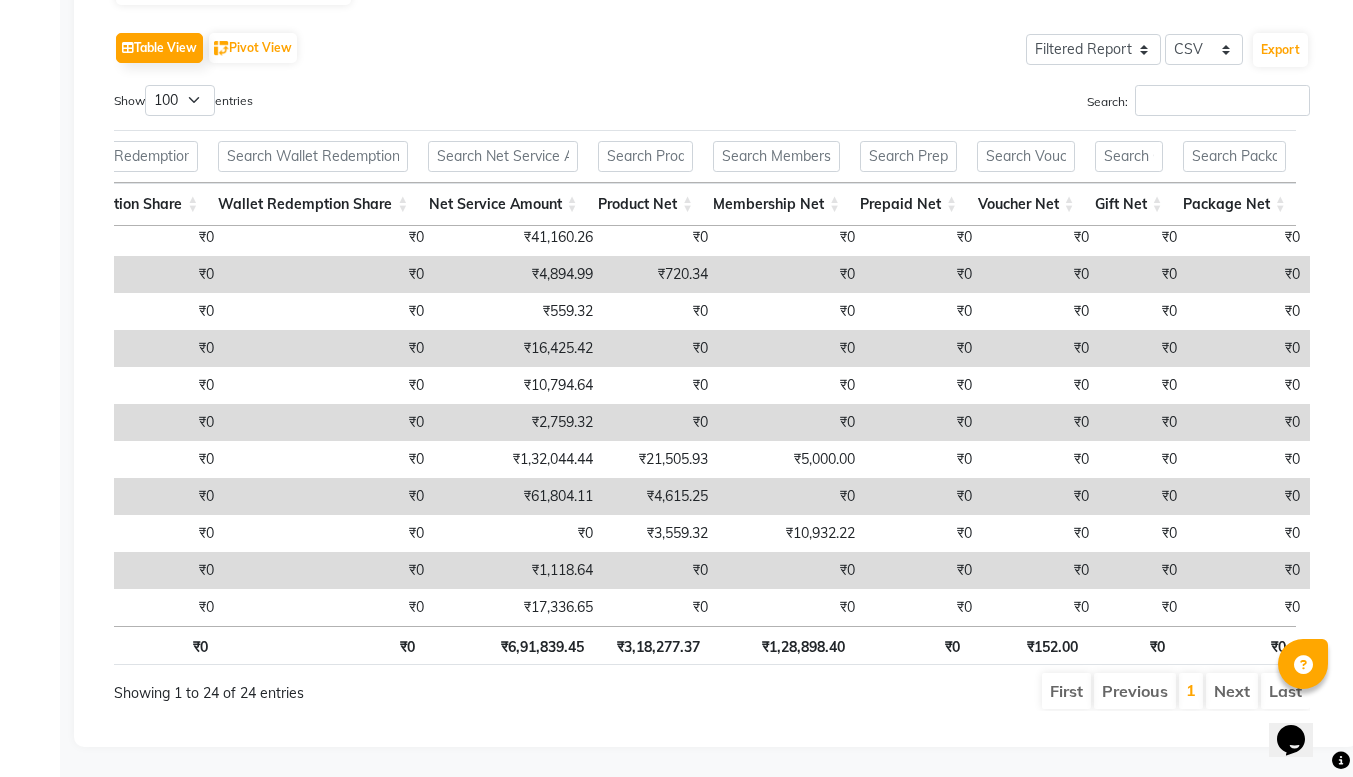 scroll, scrollTop: 503, scrollLeft: 1485, axis: both 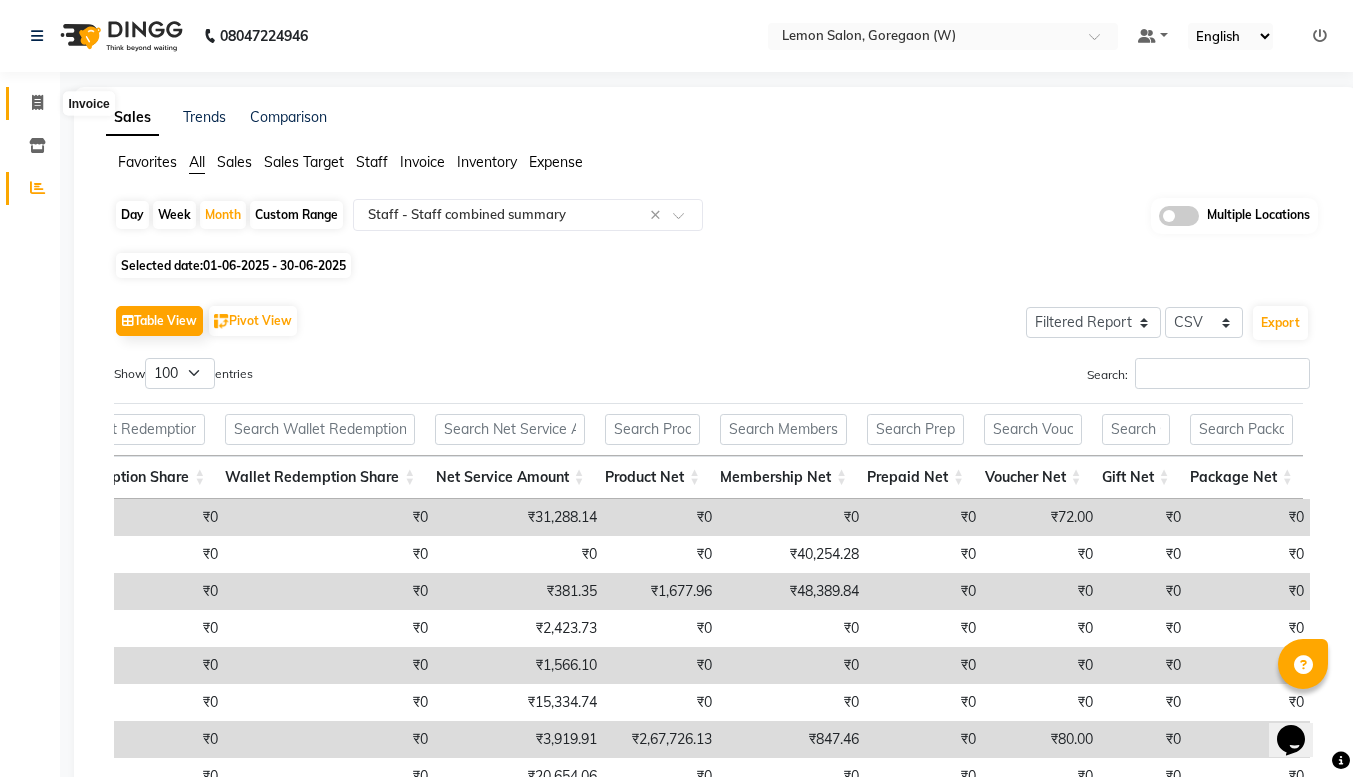 click 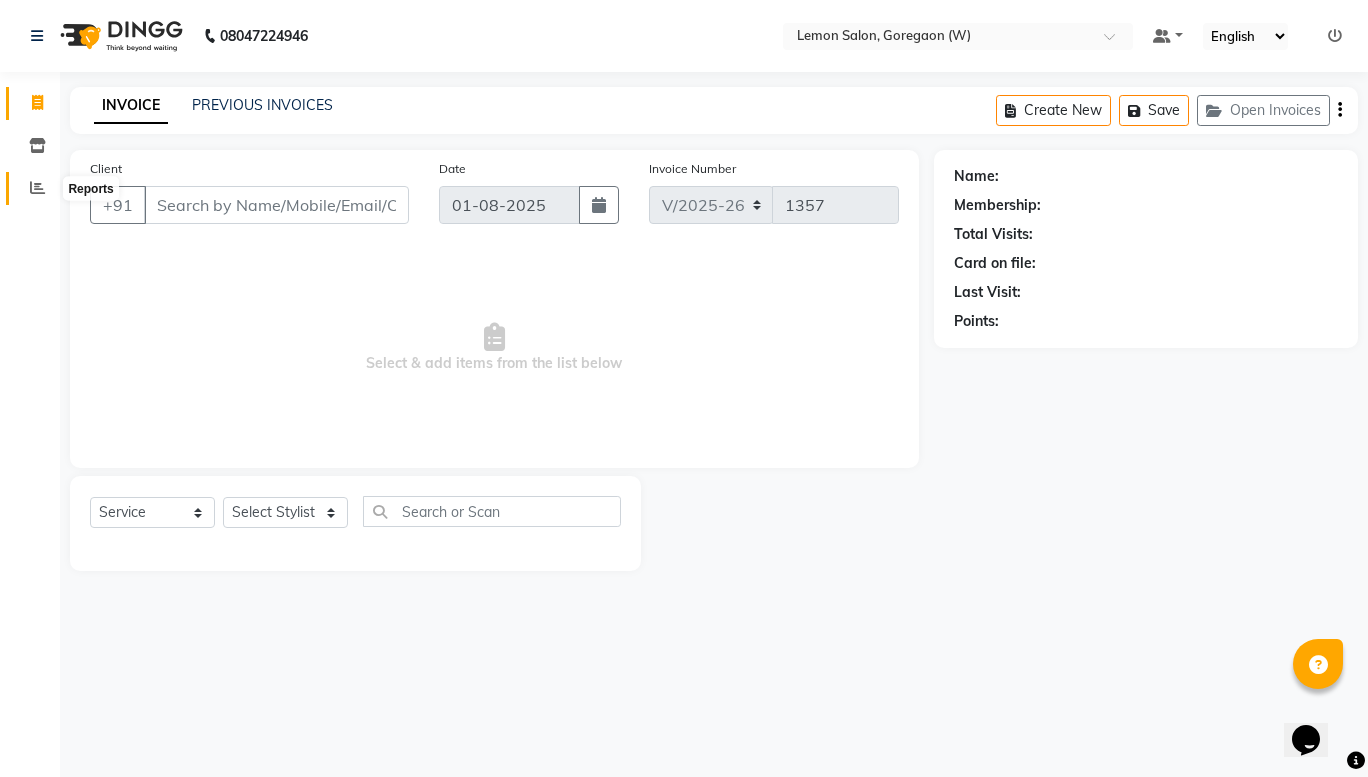 click 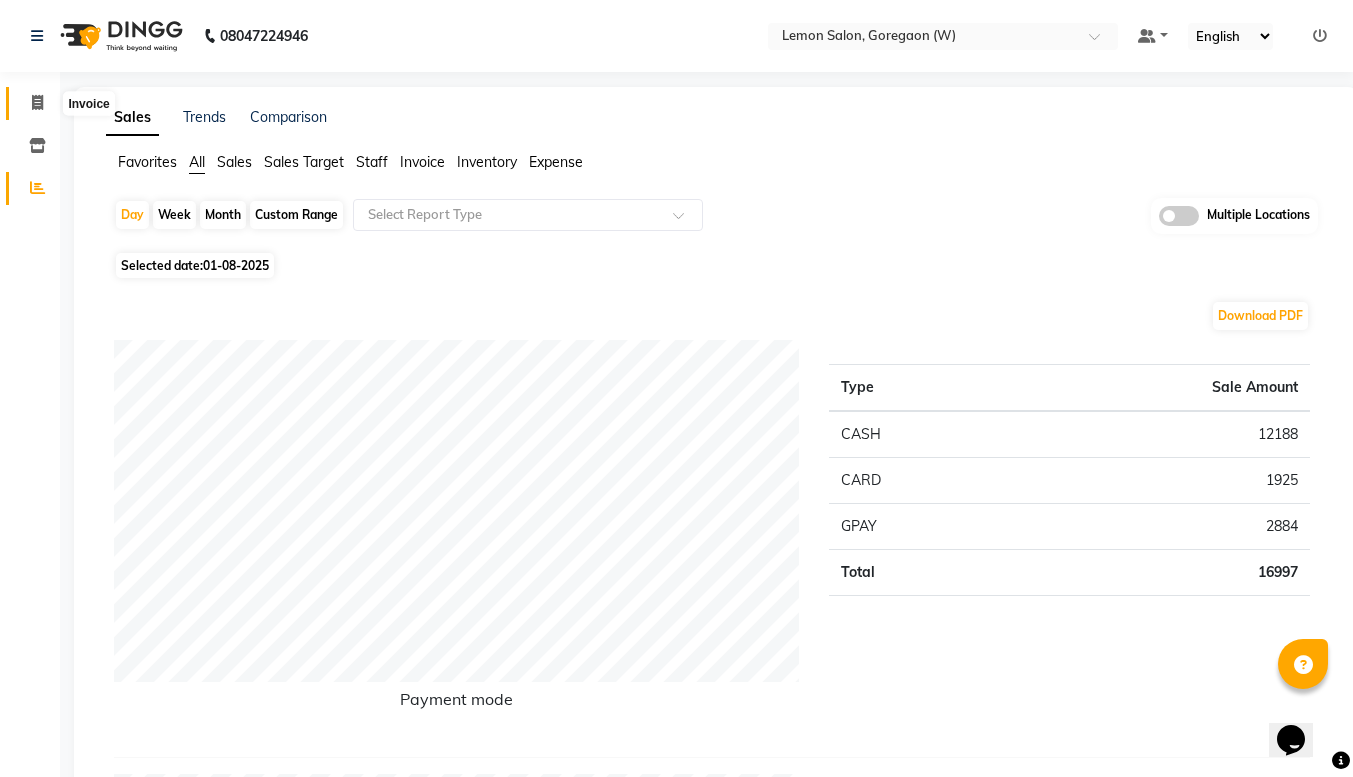 click 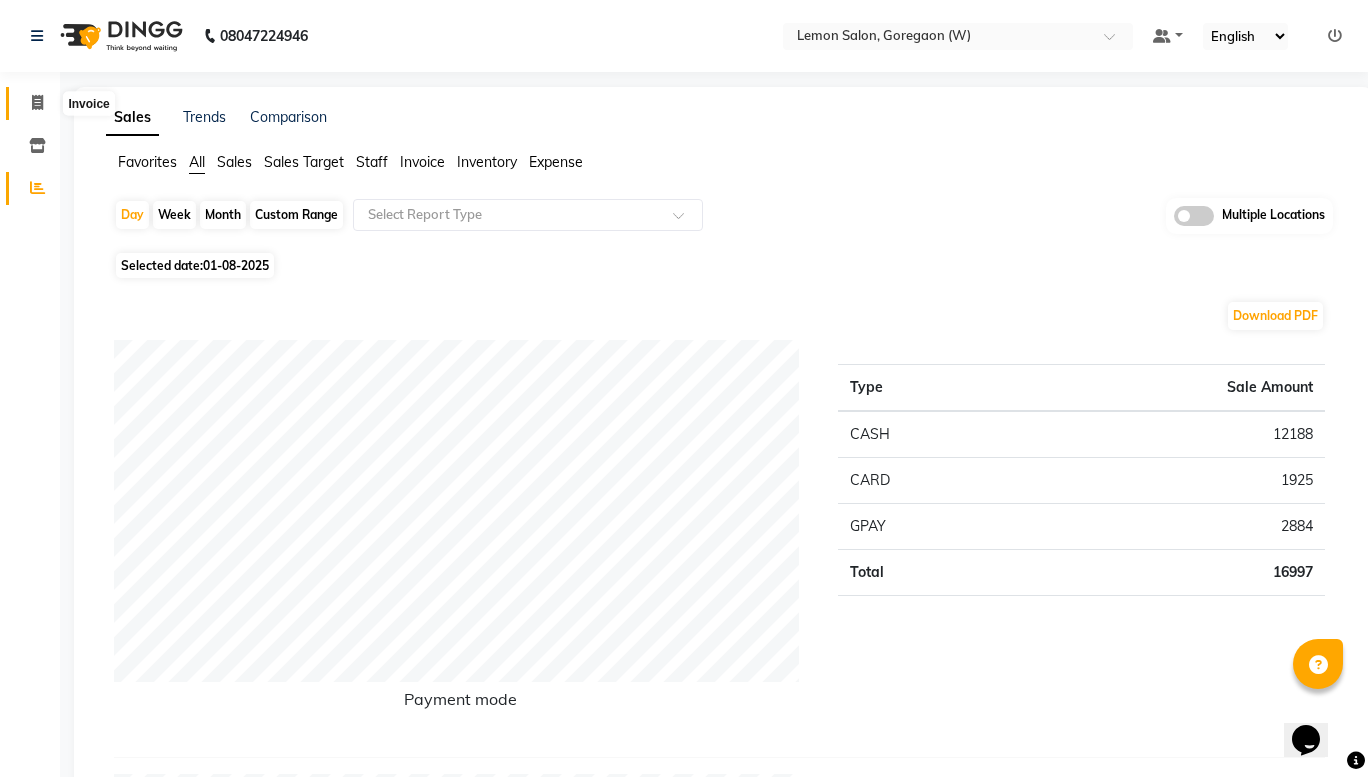 select on "8053" 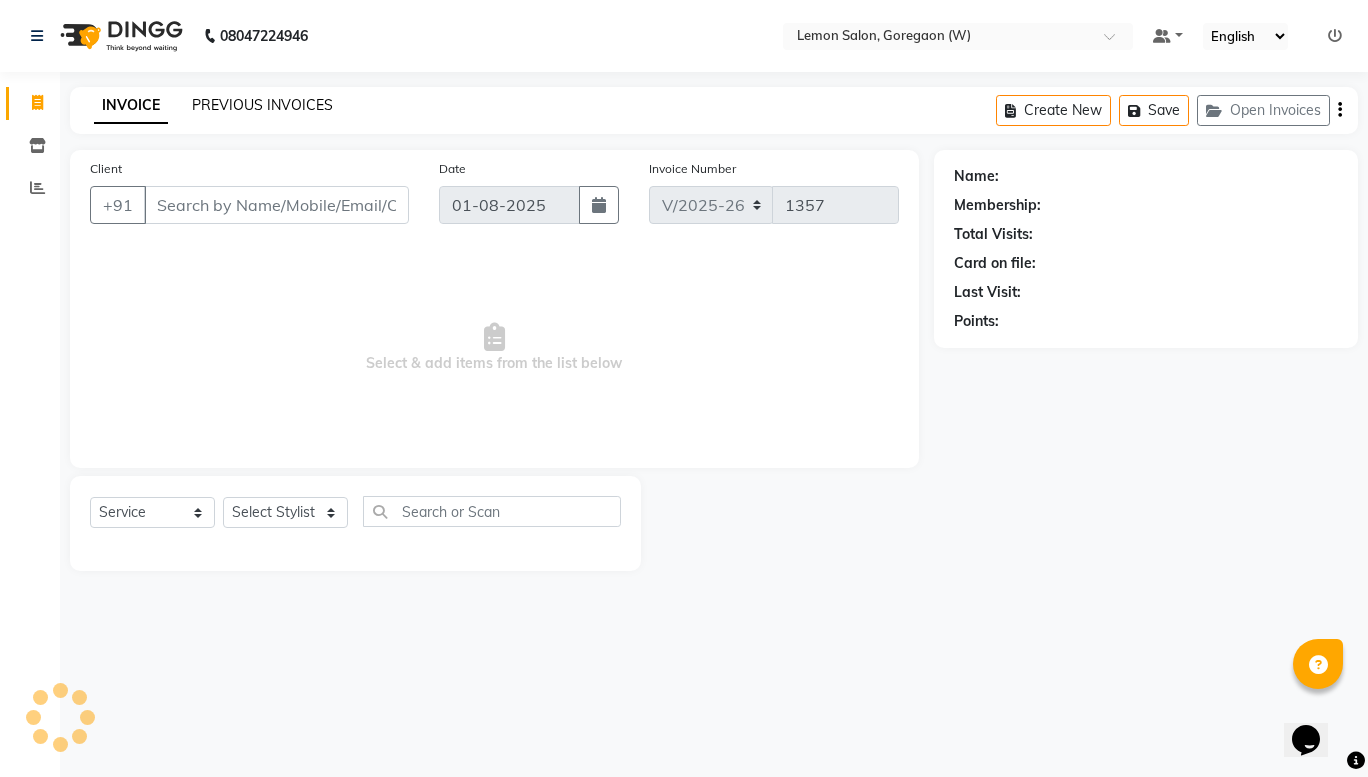 click on "PREVIOUS INVOICES" 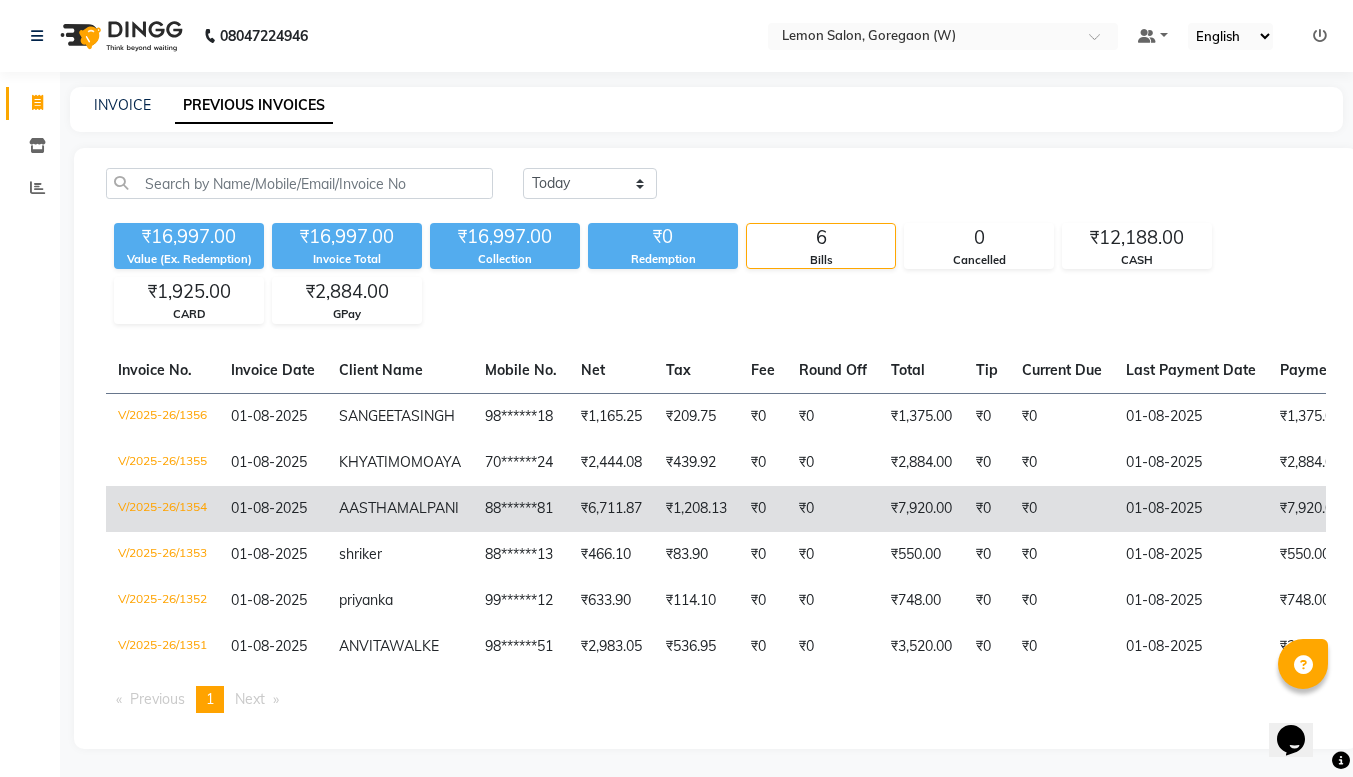 scroll, scrollTop: 97, scrollLeft: 0, axis: vertical 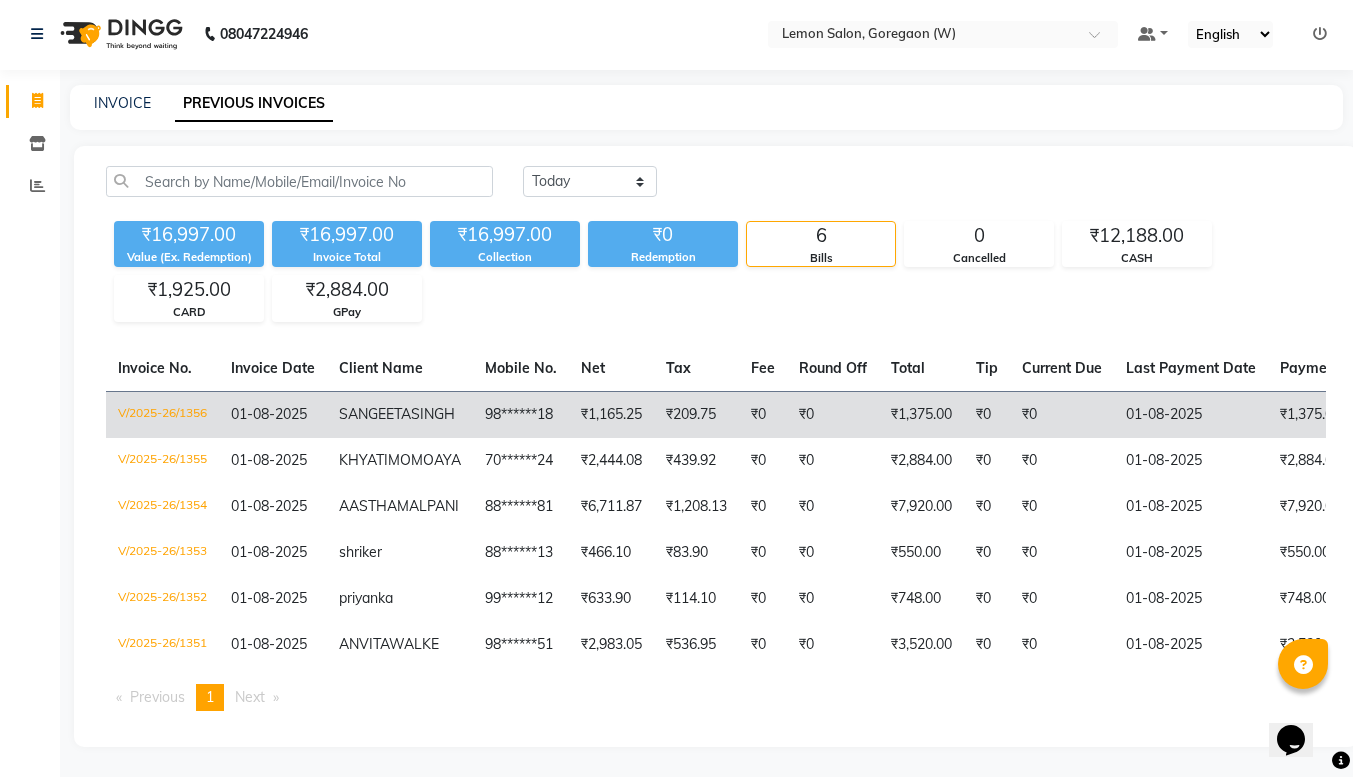 click on "98******18" 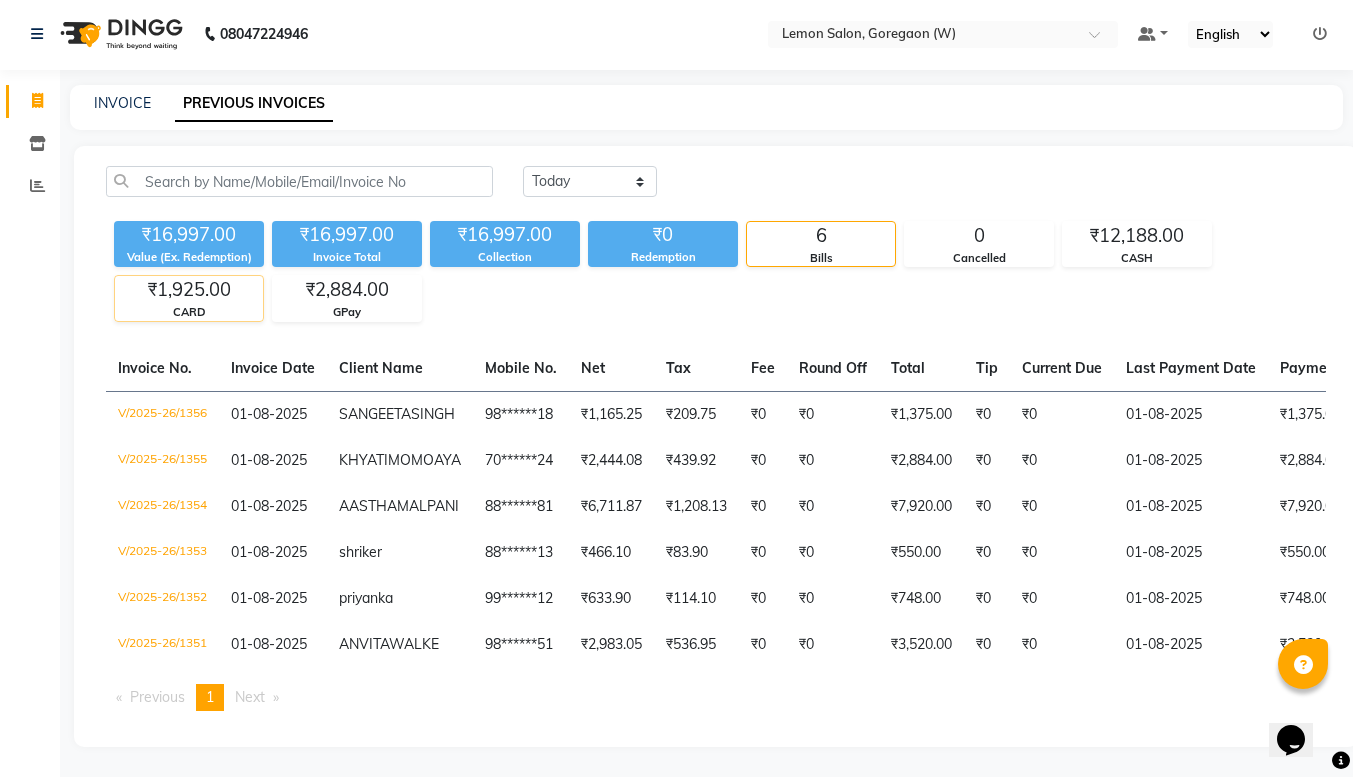 scroll, scrollTop: 0, scrollLeft: 0, axis: both 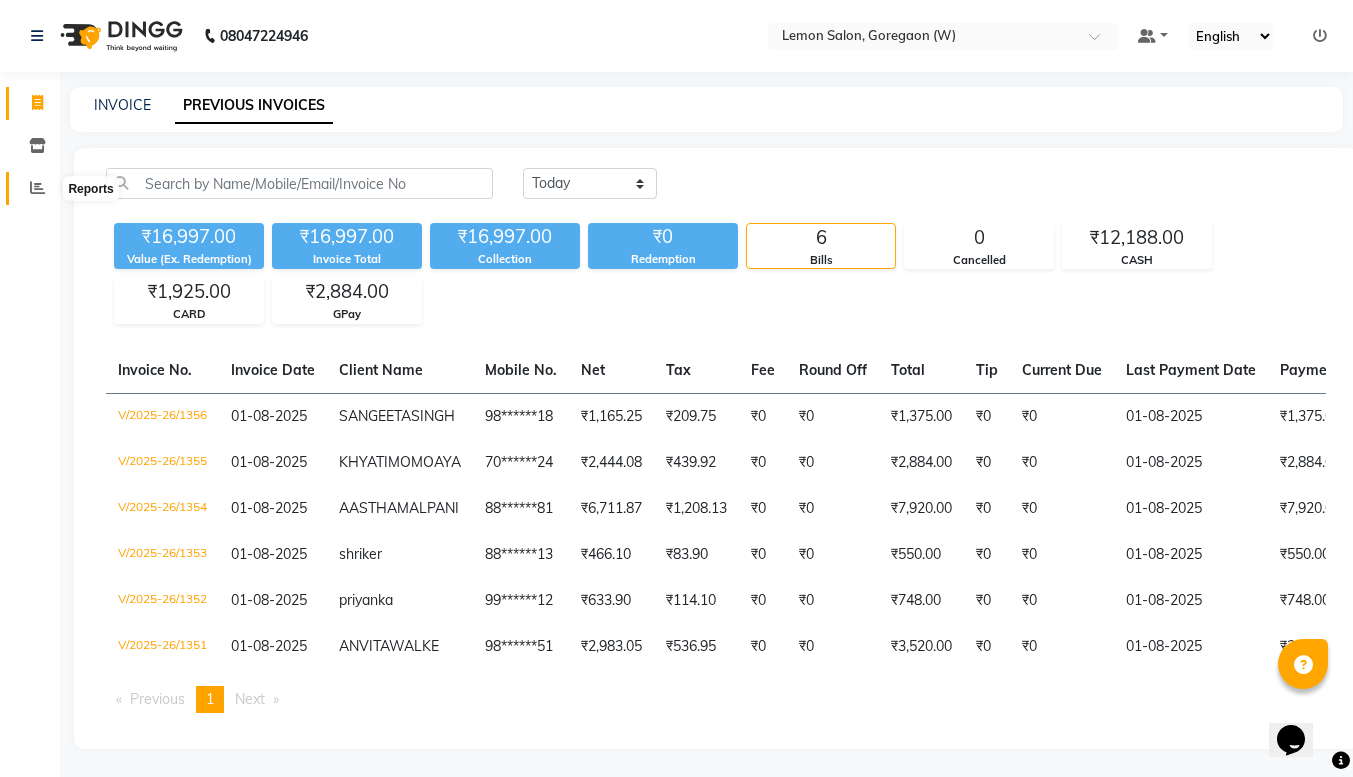 click 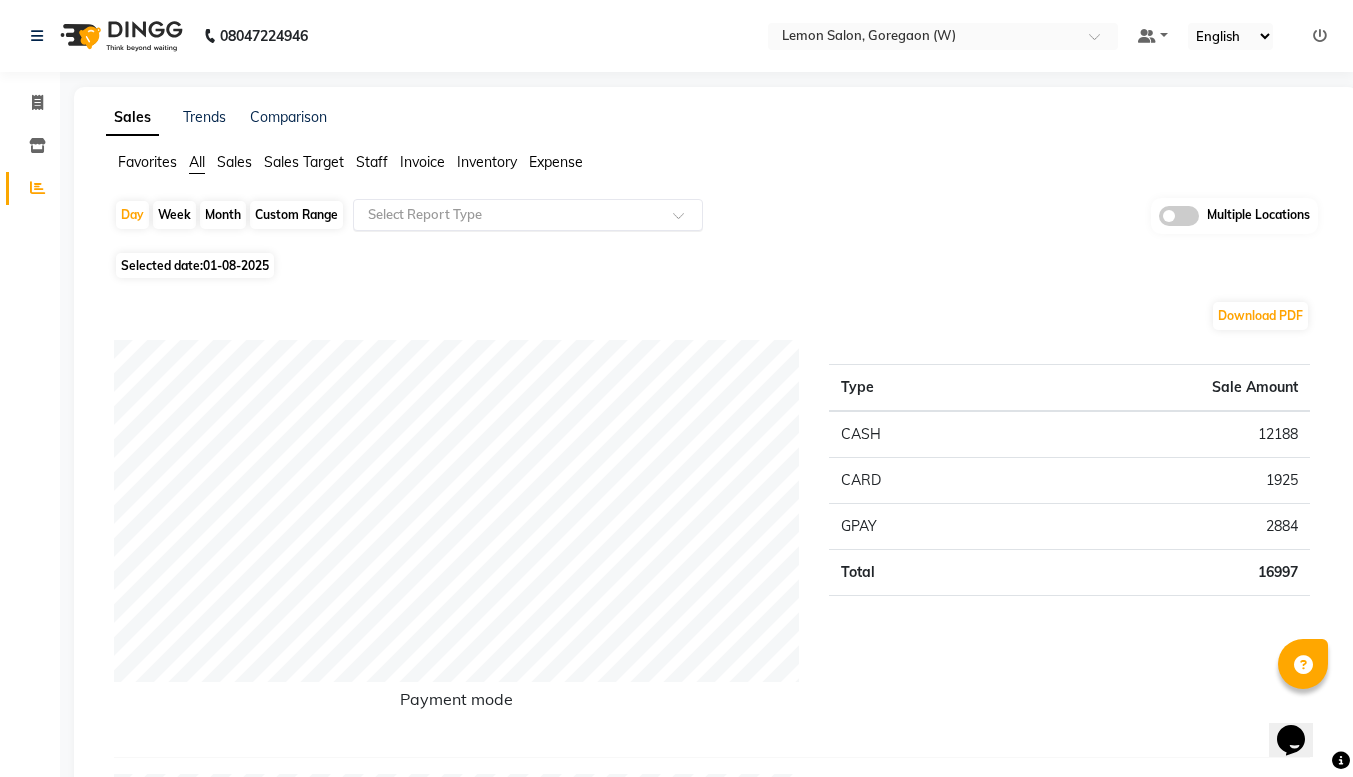 click 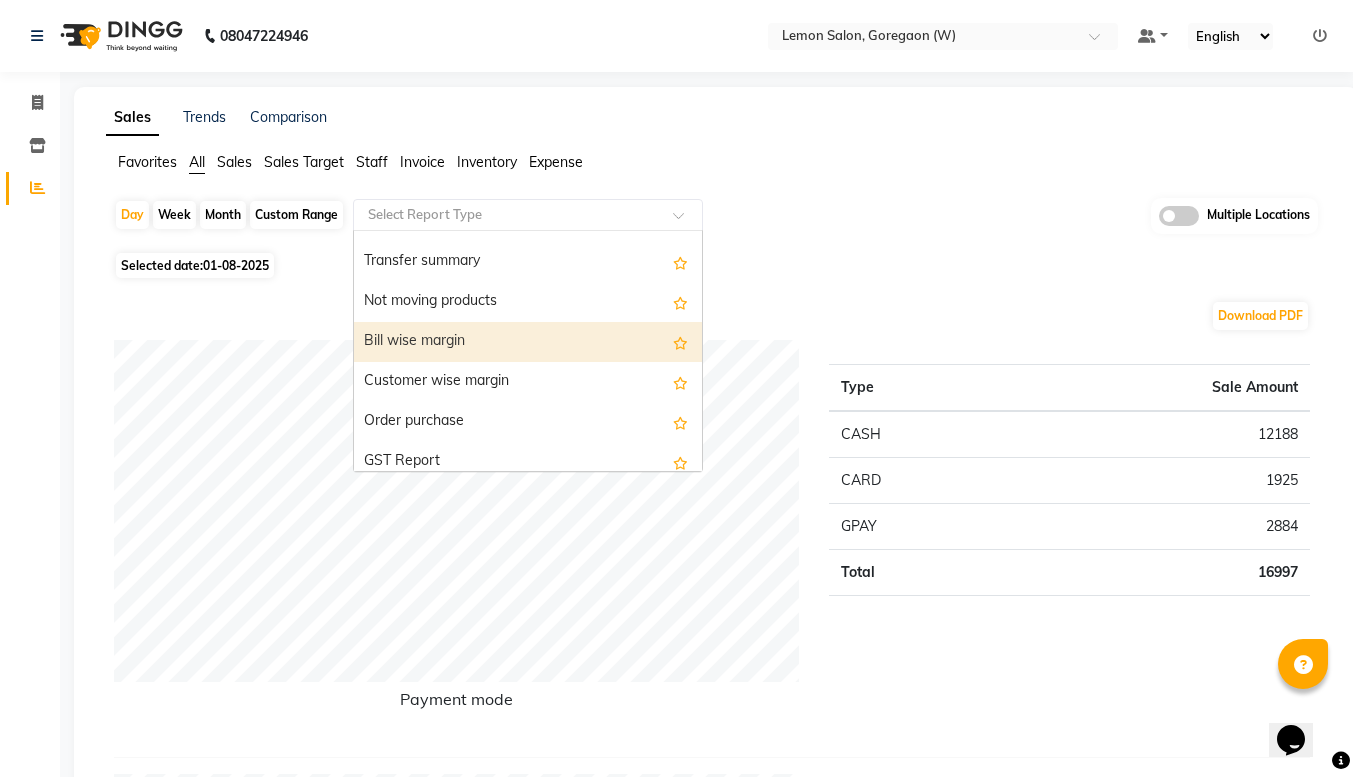 scroll, scrollTop: 2309, scrollLeft: 0, axis: vertical 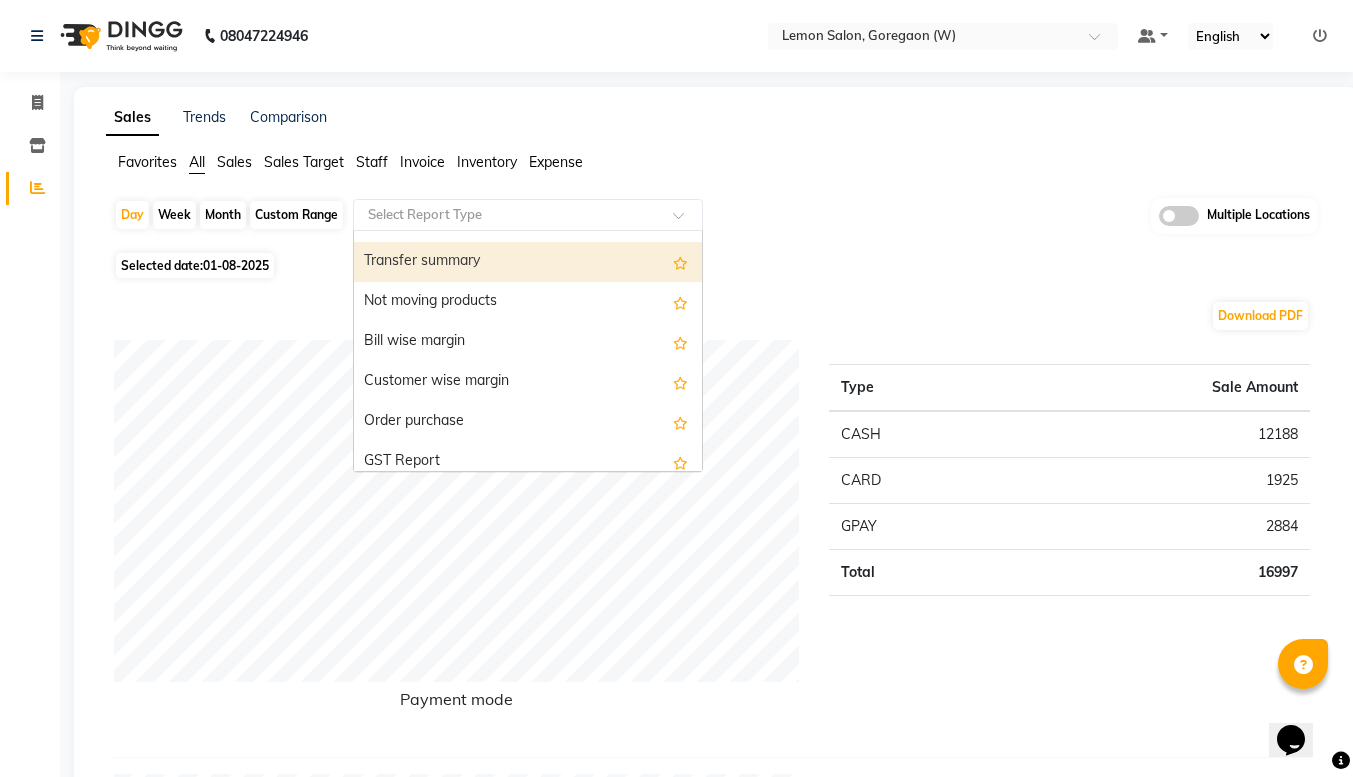 click on "Transfer summary" at bounding box center (528, 262) 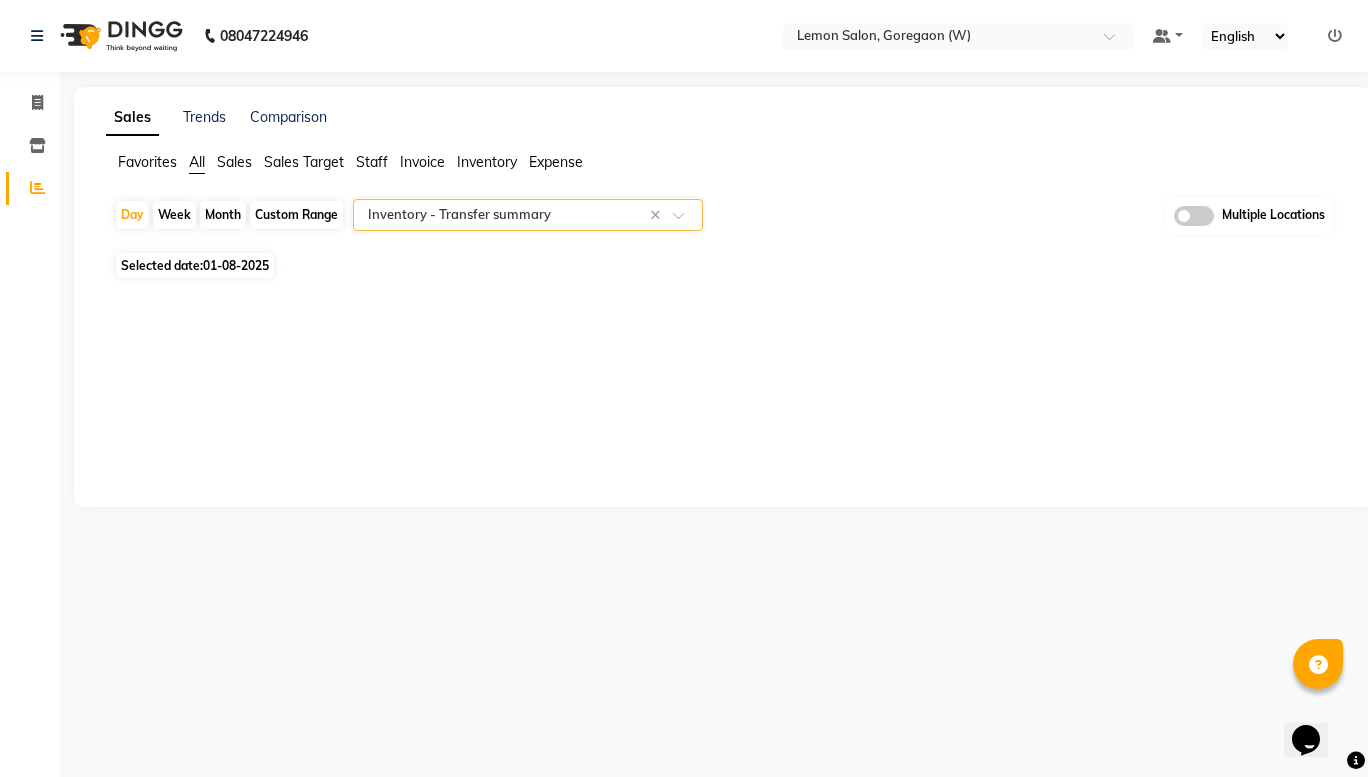 click on "Month" 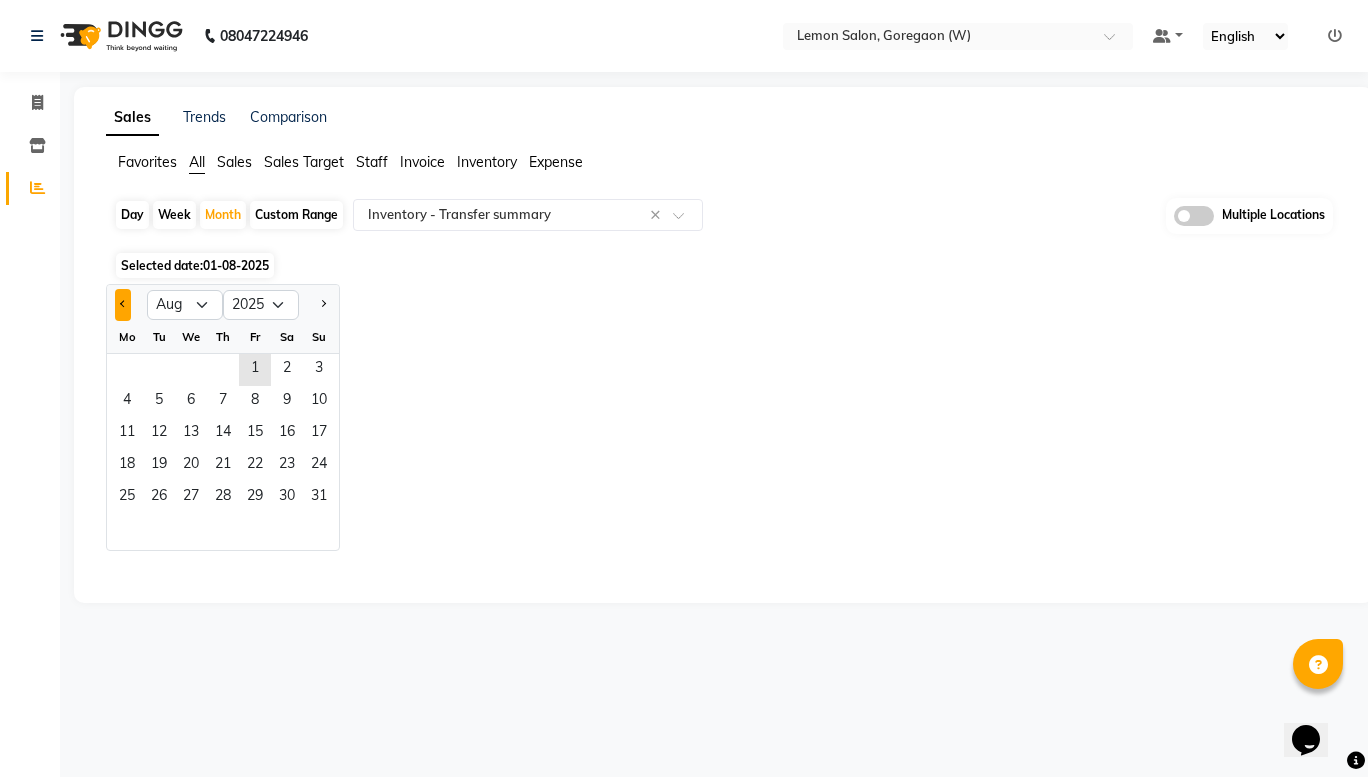 click 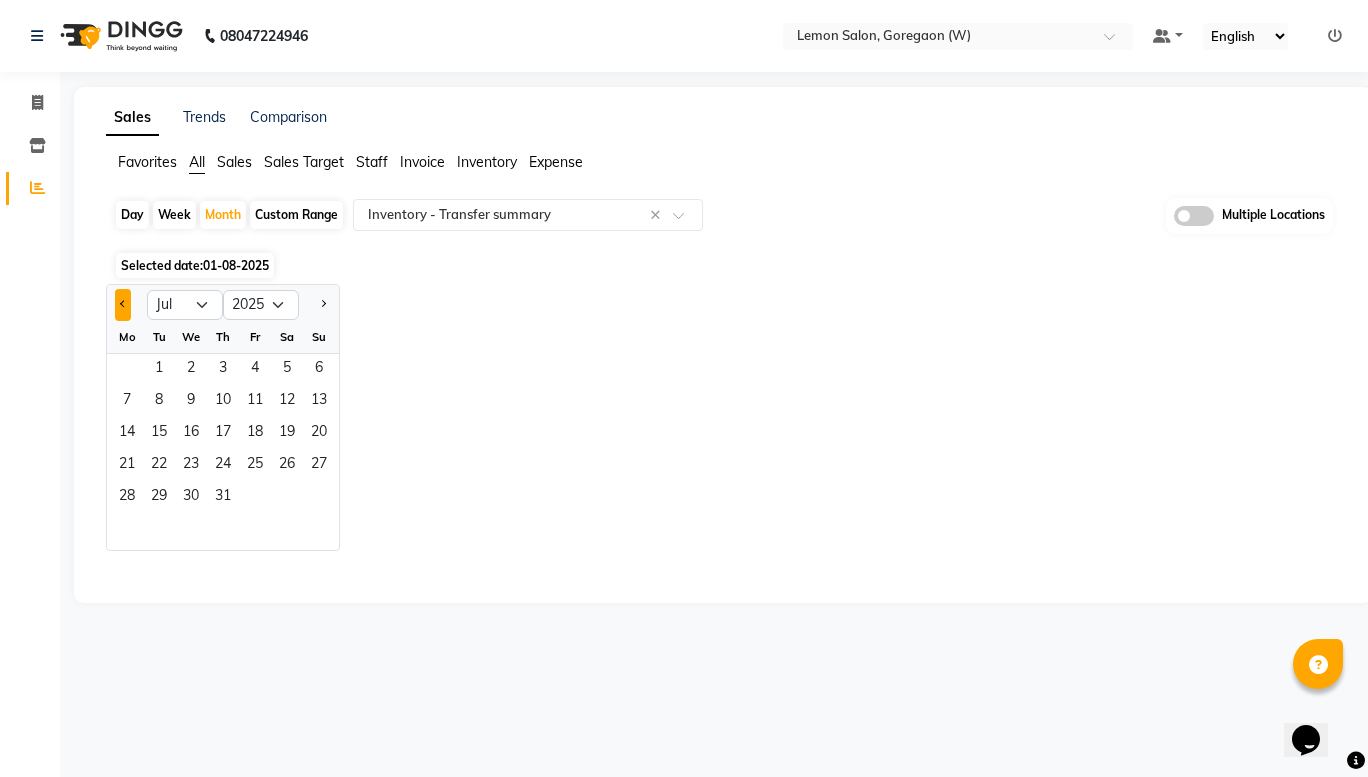 click 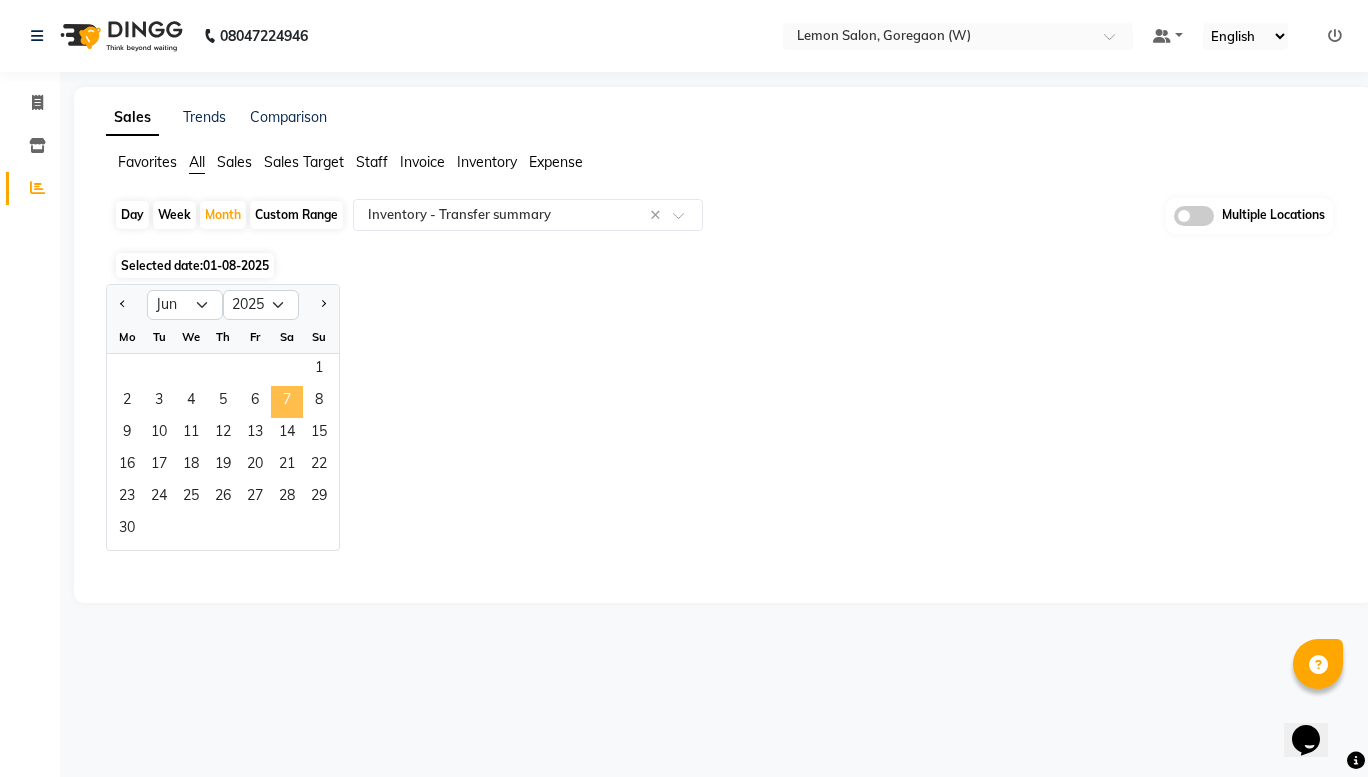 click on "7" 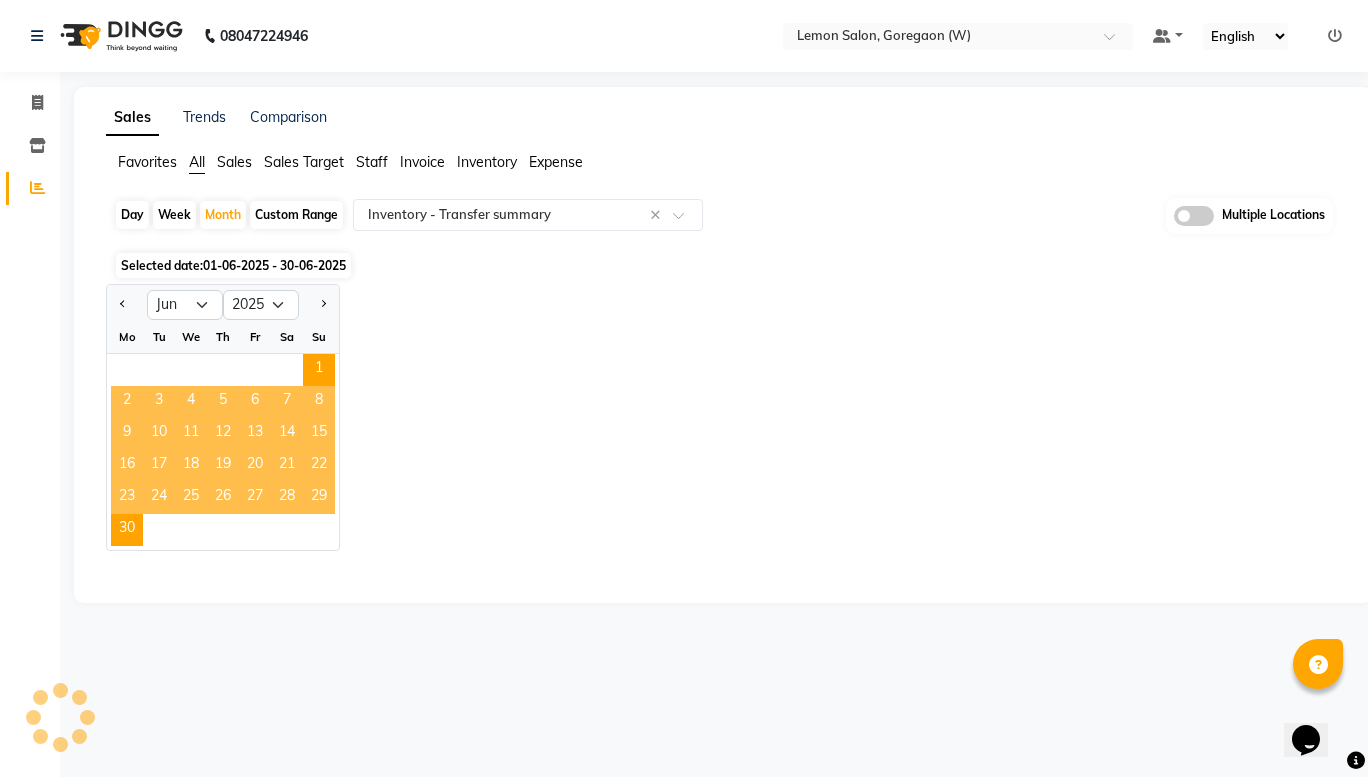 select on "filtered_report" 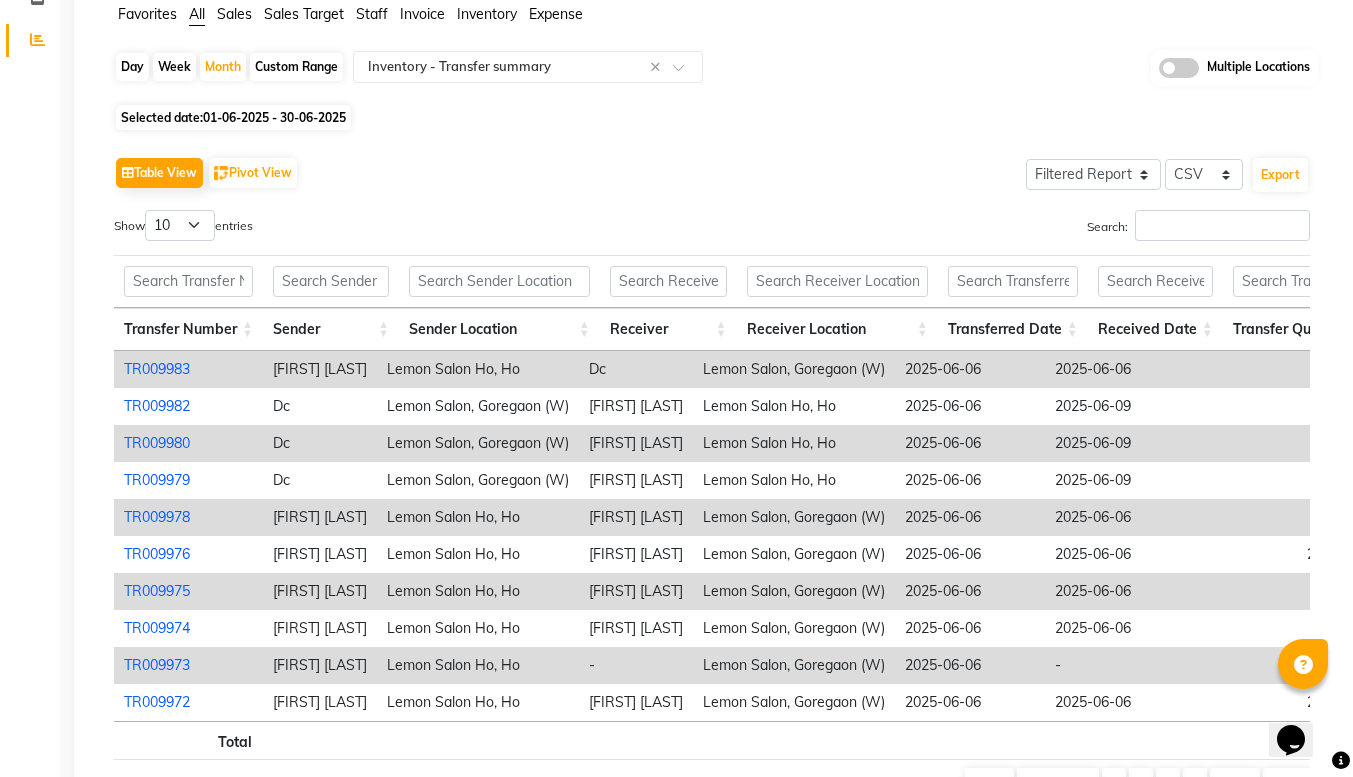 scroll, scrollTop: 183, scrollLeft: 0, axis: vertical 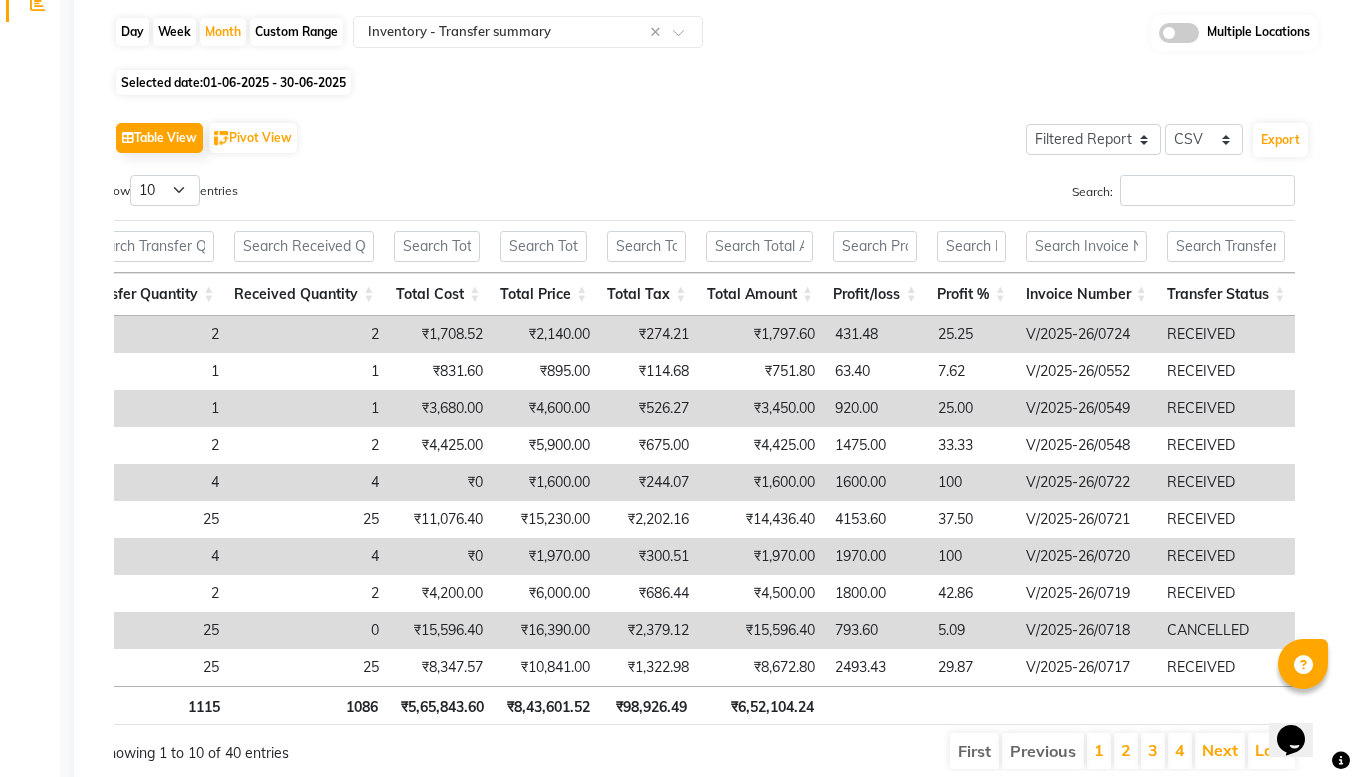 click on "0" at bounding box center (309, 630) 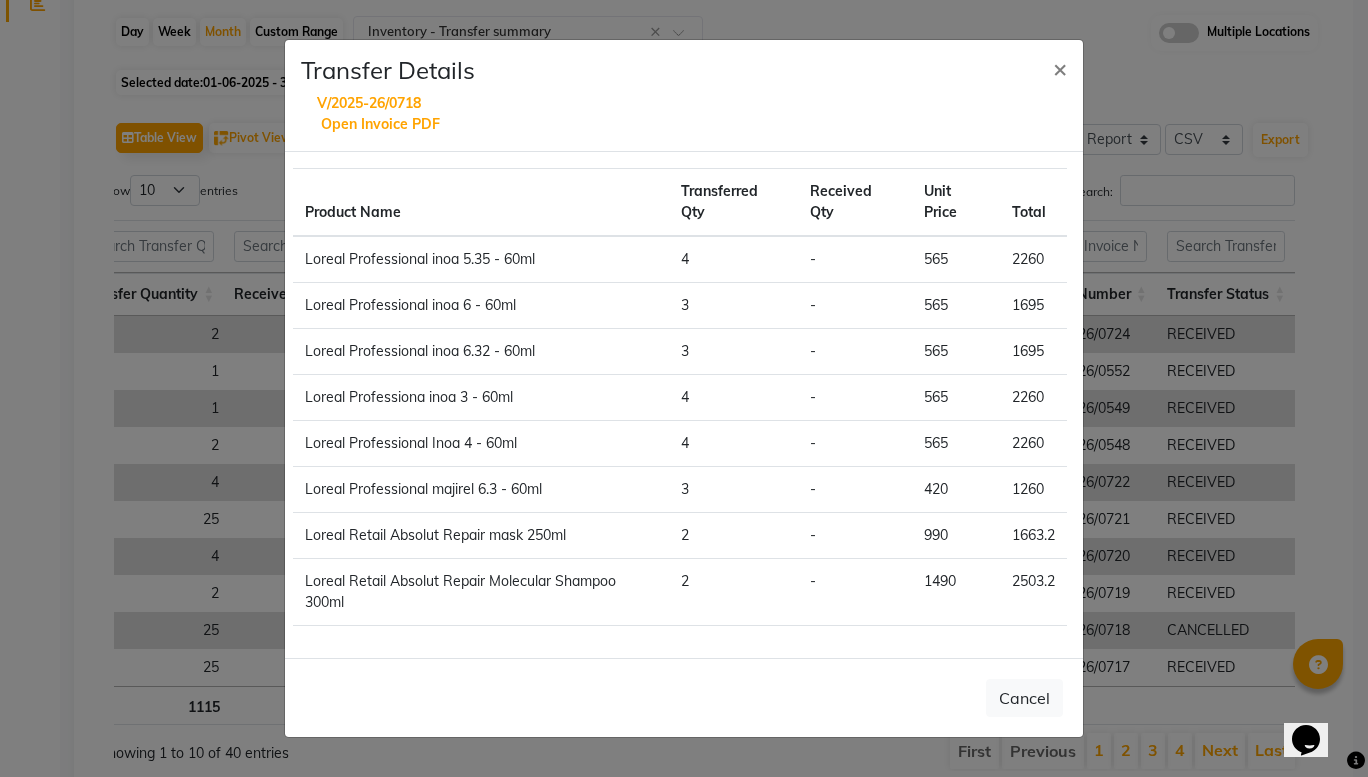 click on "3" 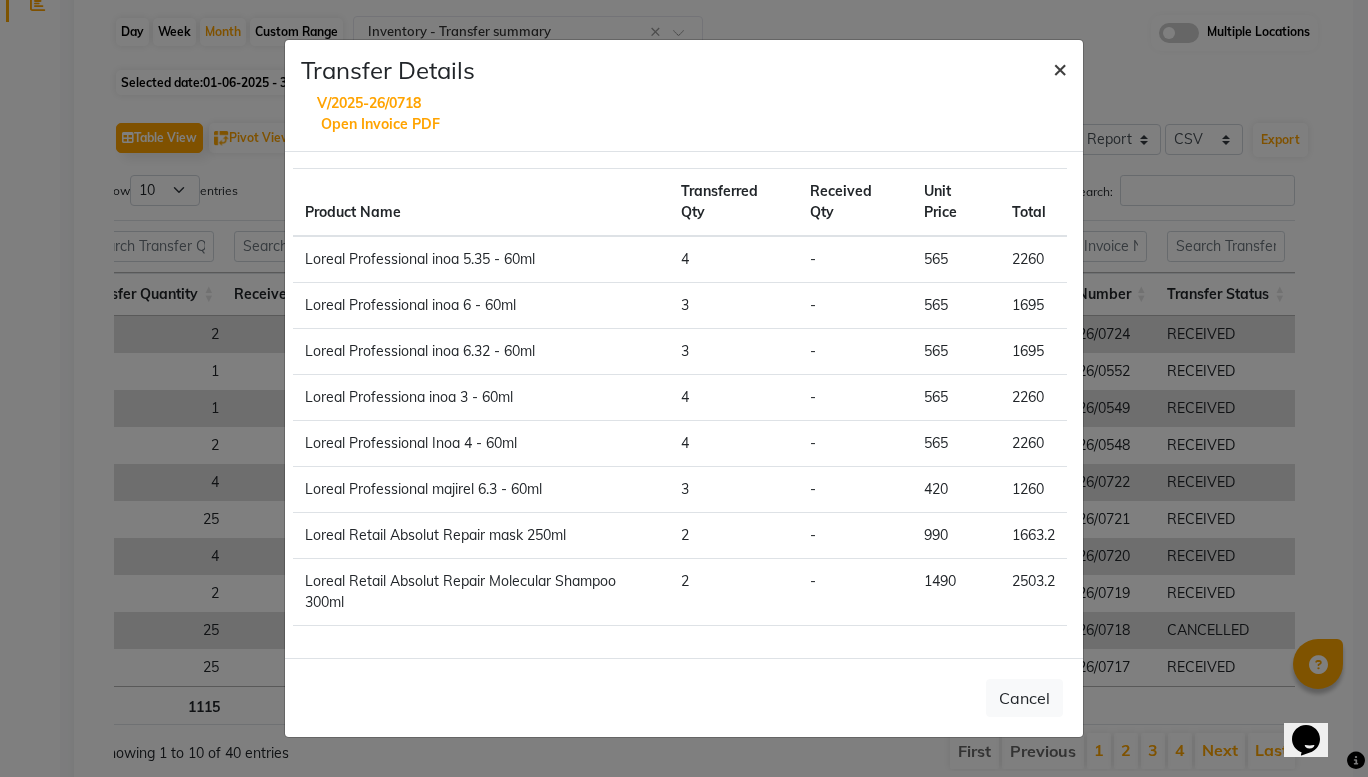 click on "×" 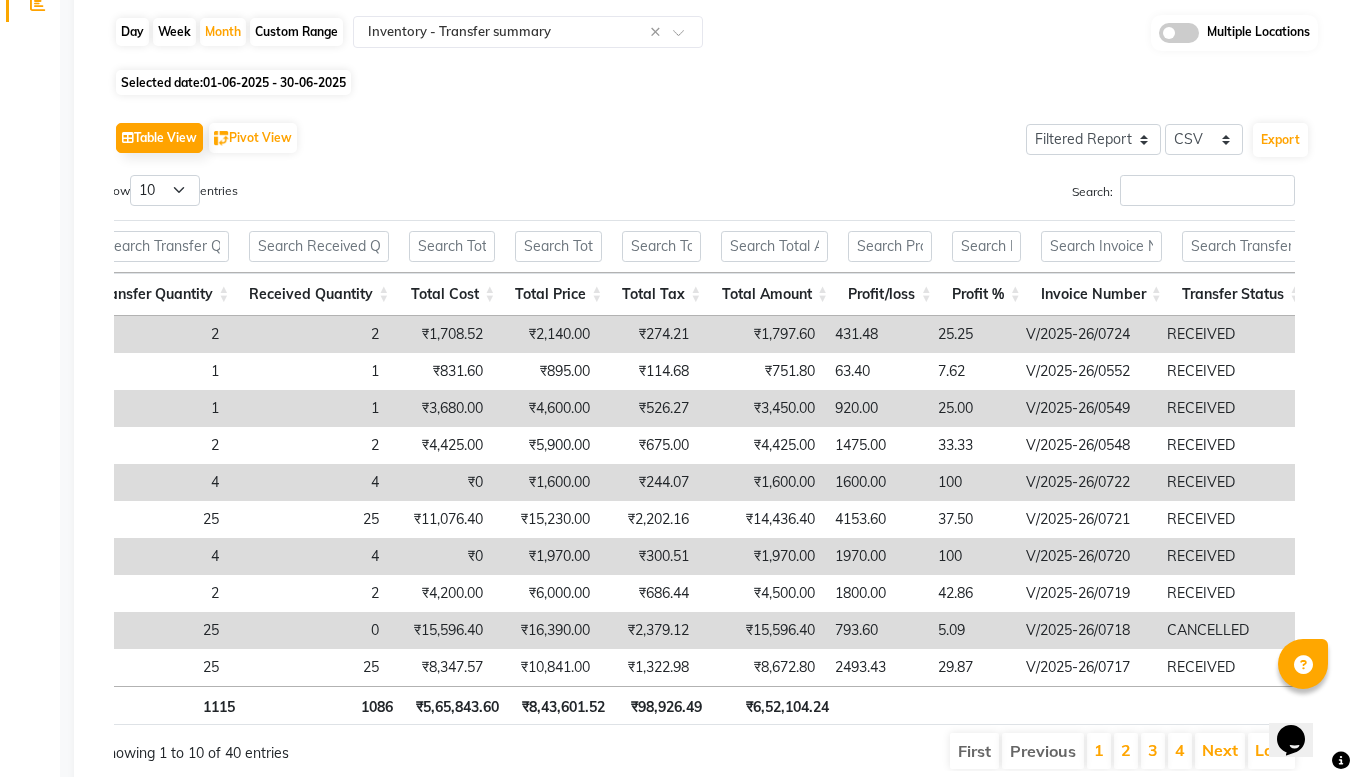 click on "1970.00" at bounding box center (876, 556) 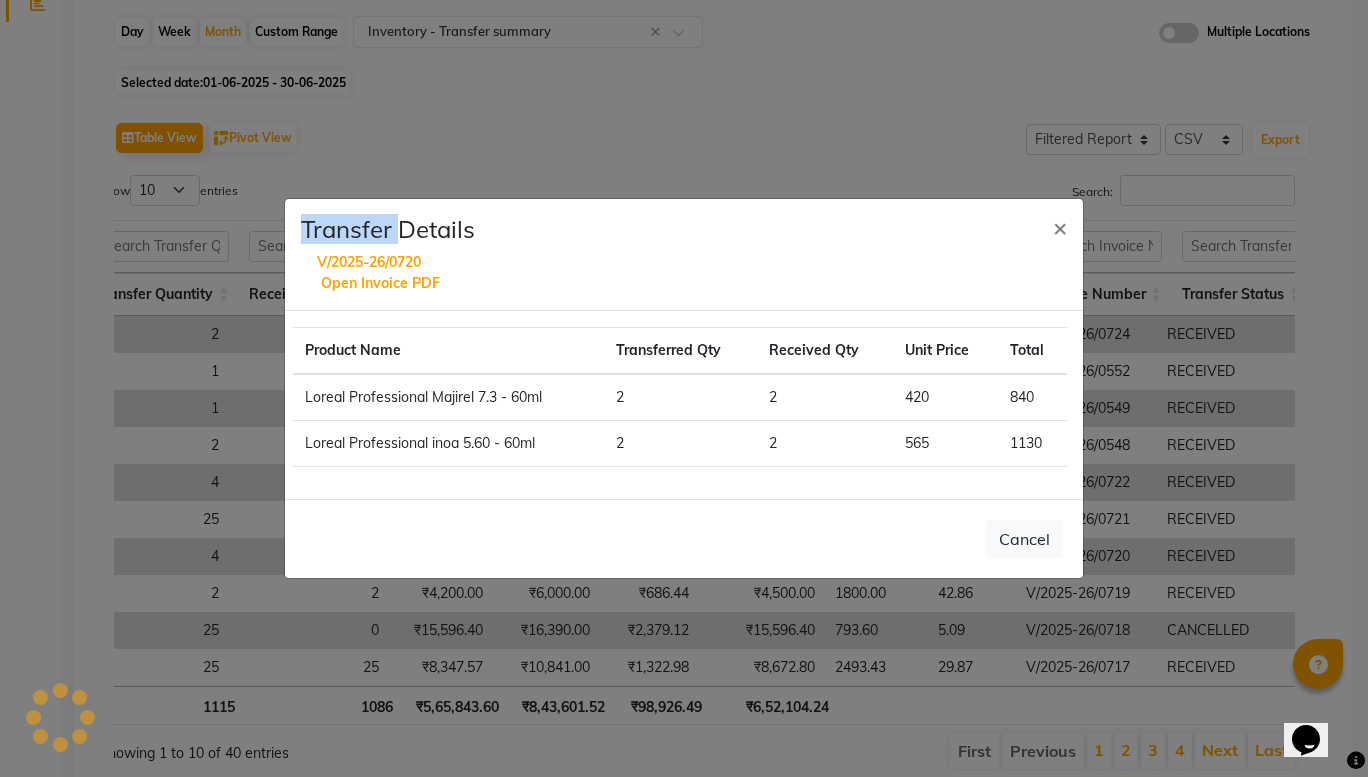 click on "Transfer Details × V/2025-26/0720 Open Invoice PDF Product Name Transferred Qty  Received Qty Unit Price Total Loreal Professional Majirel 7.3 - 60ml 2 2 420 840 Loreal Professional inoa 5.60 - 60ml 2 2 565 1130  Cancel" 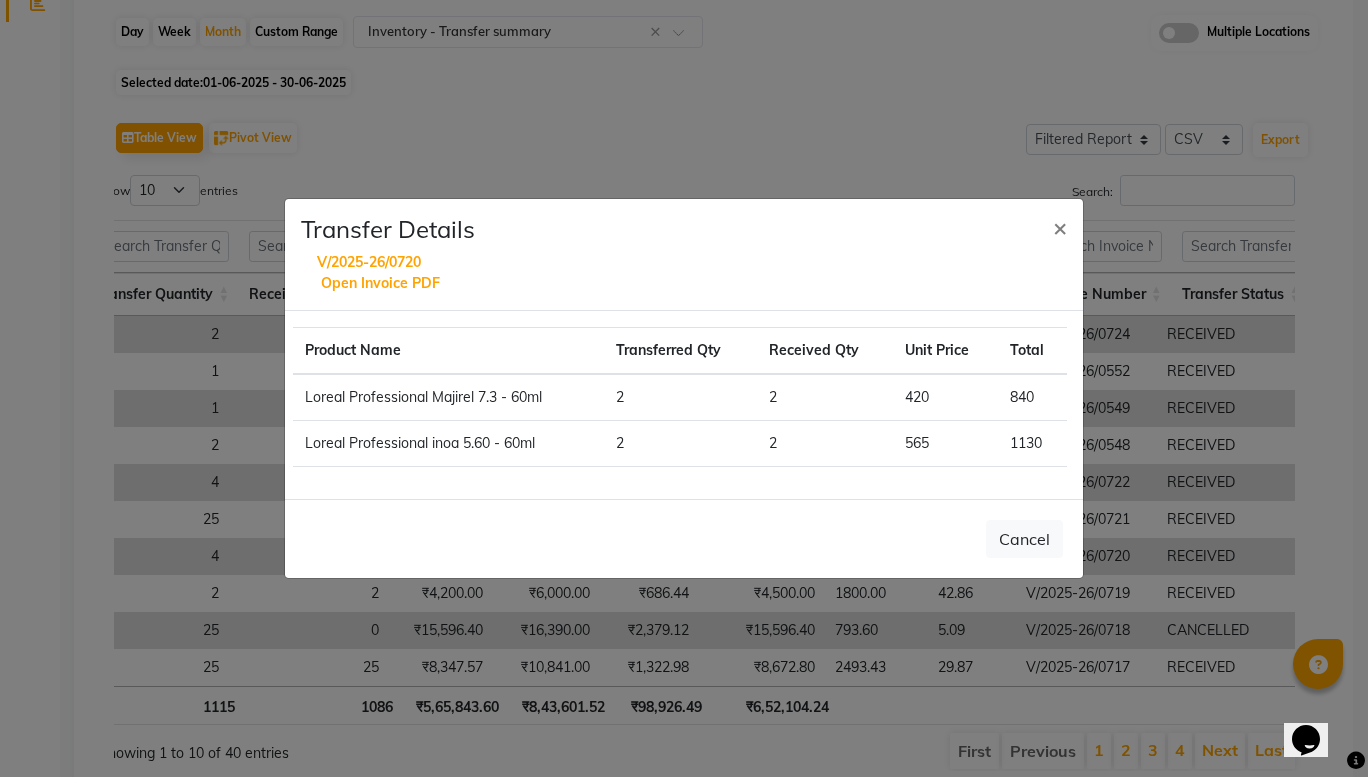 click on "Cancel" 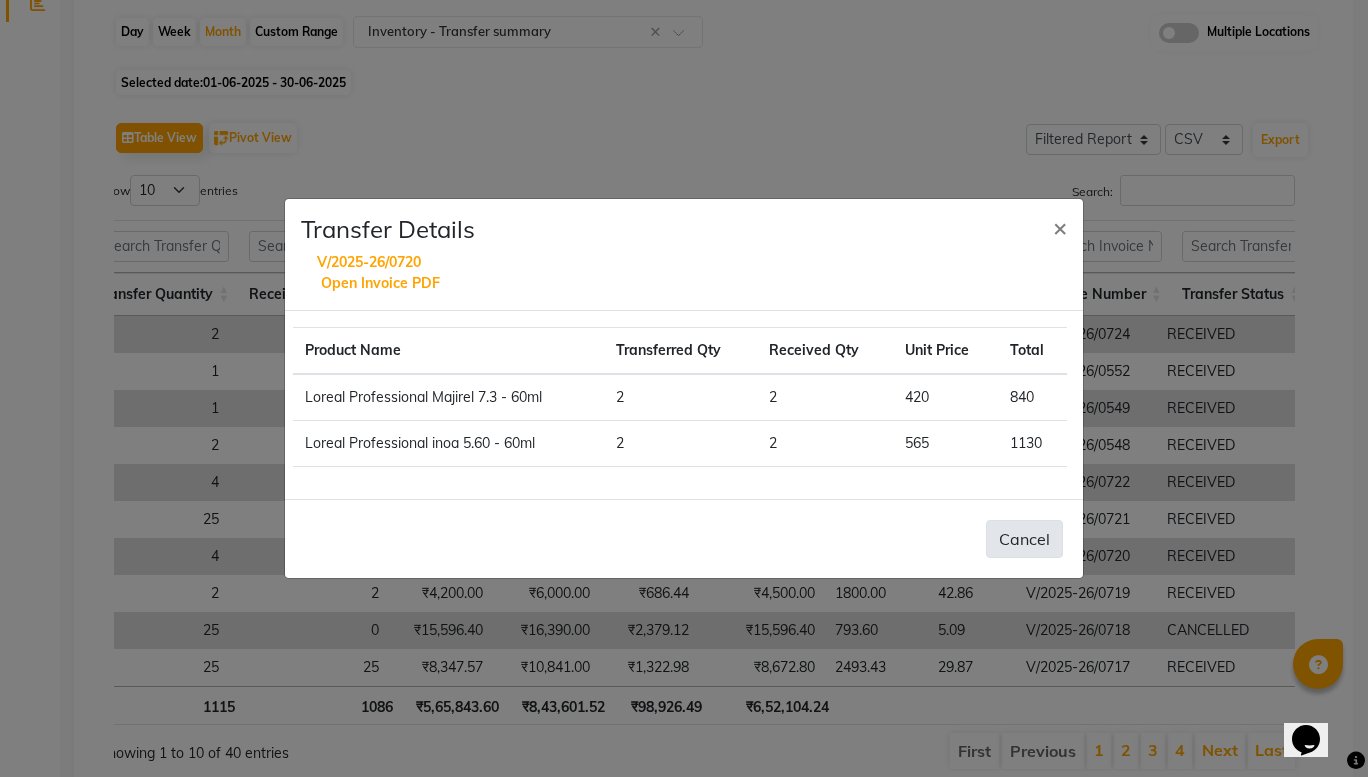 click on "Cancel" 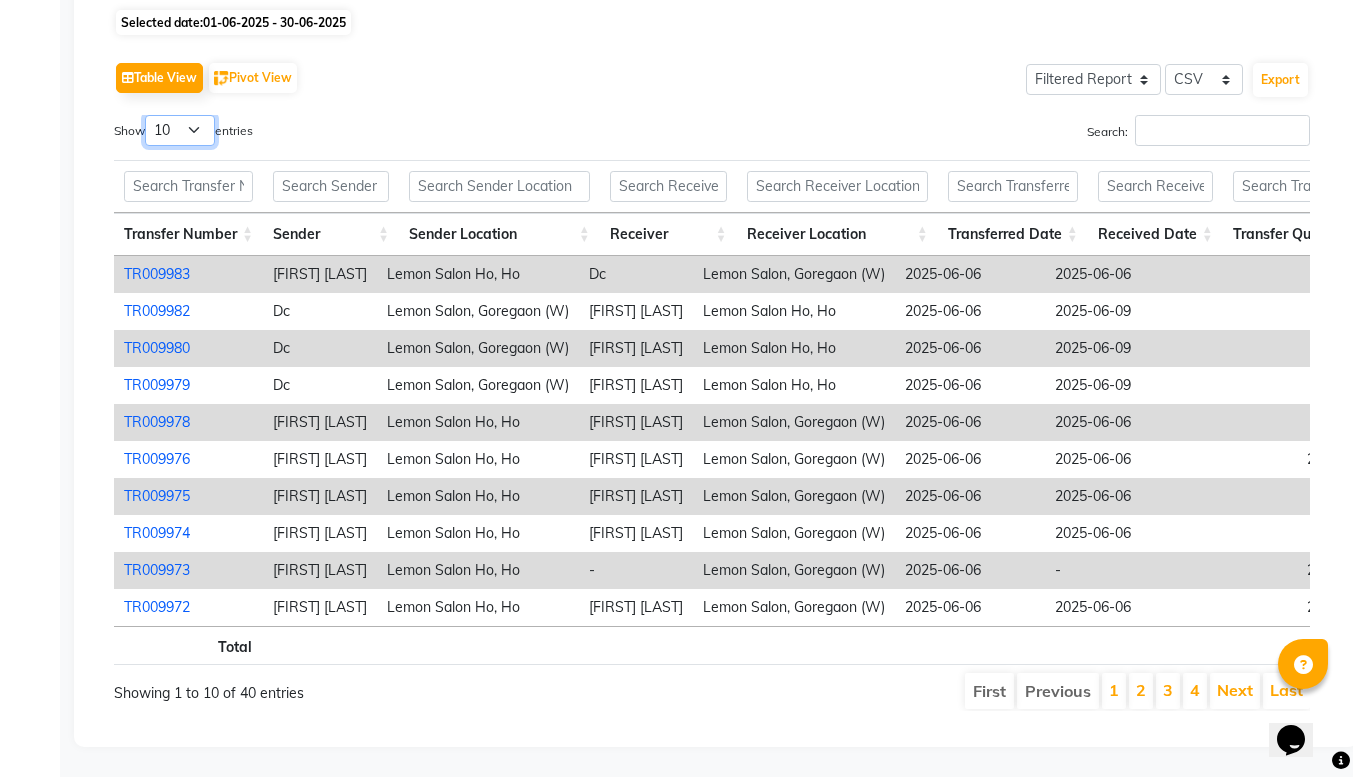 click on "10 25 50 100" at bounding box center (180, 130) 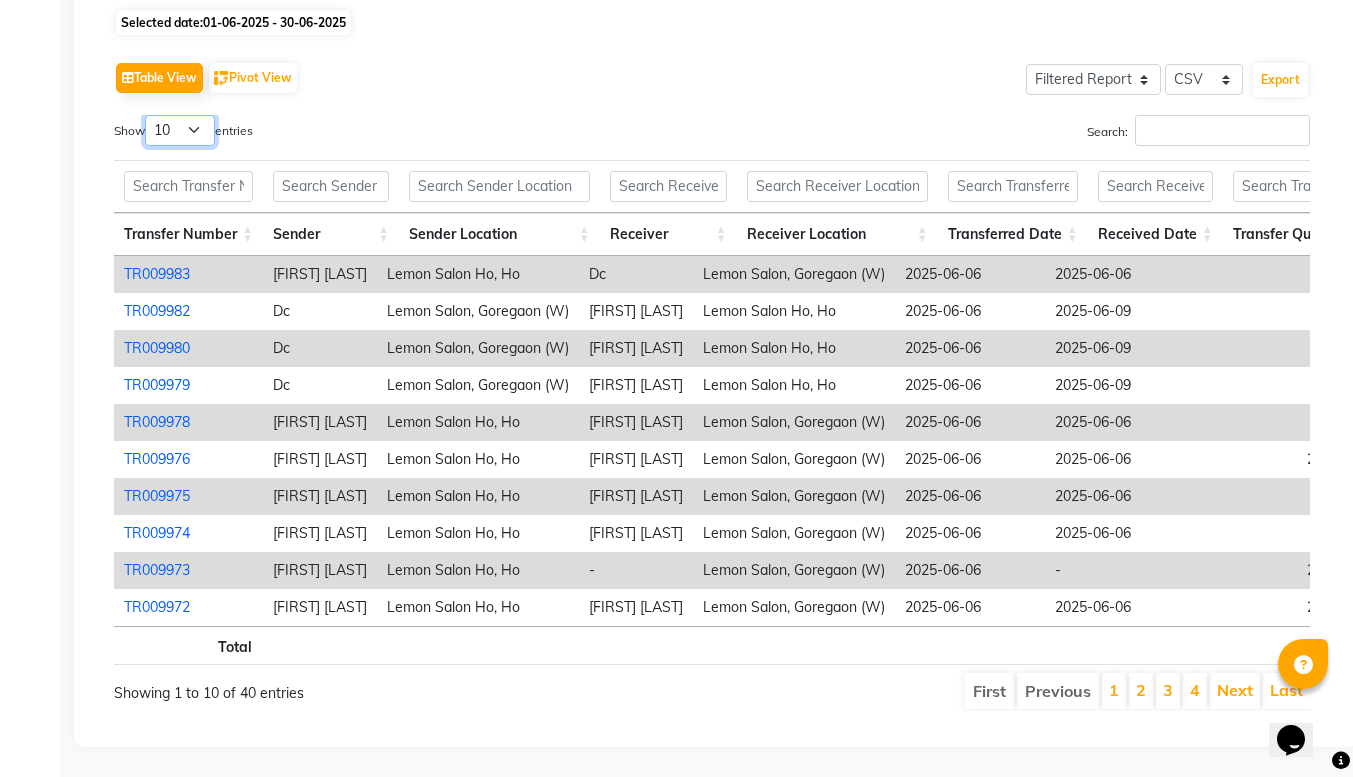 select on "100" 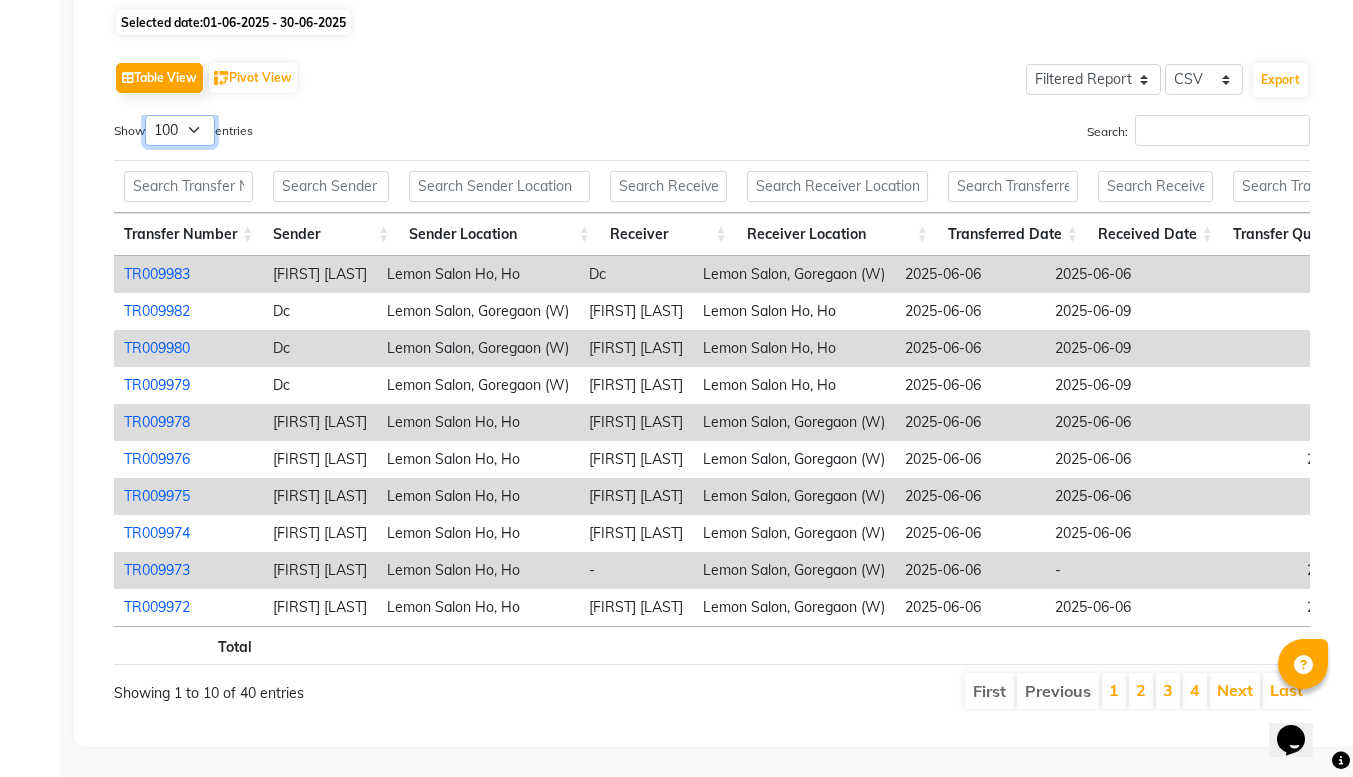 click on "10 25 50 100" at bounding box center (180, 130) 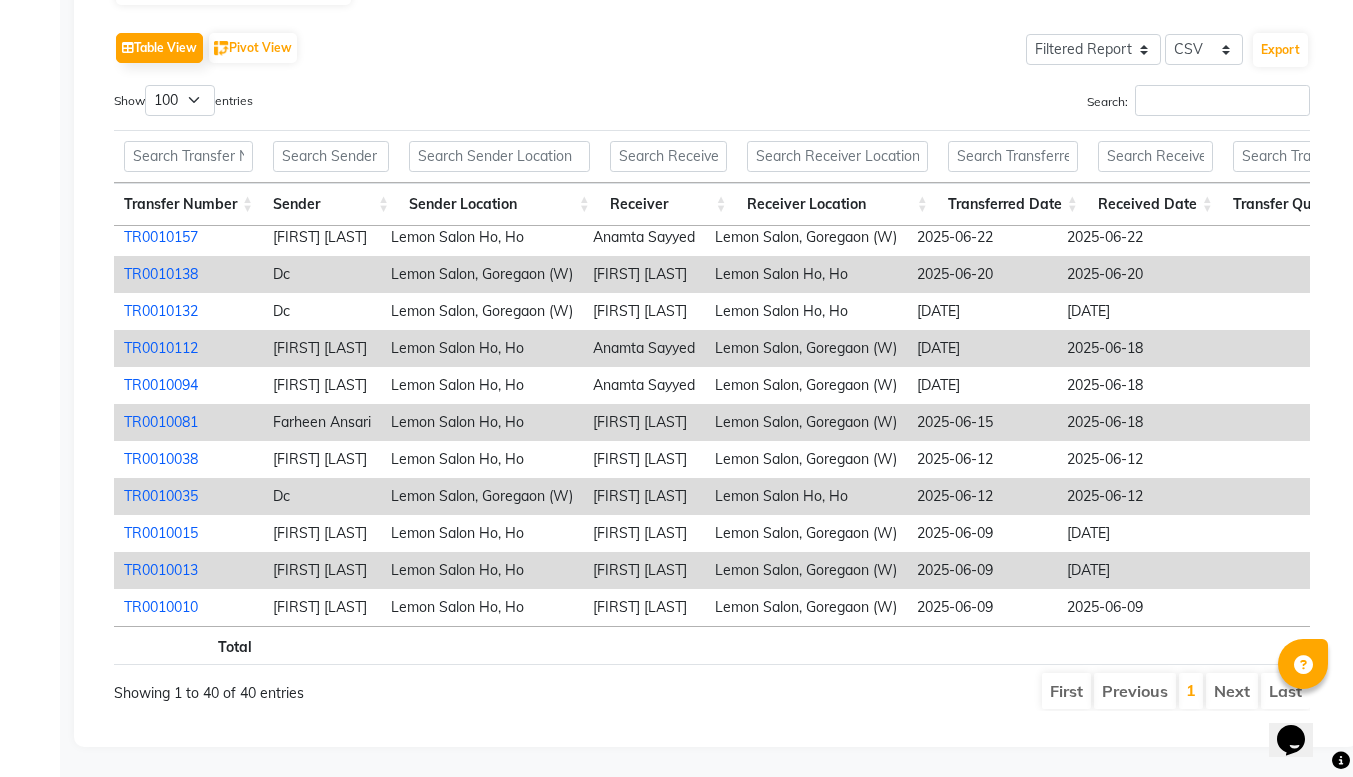 click on "Table View   Pivot View  Select Full Report Filtered Report Select CSV PDF  Export" 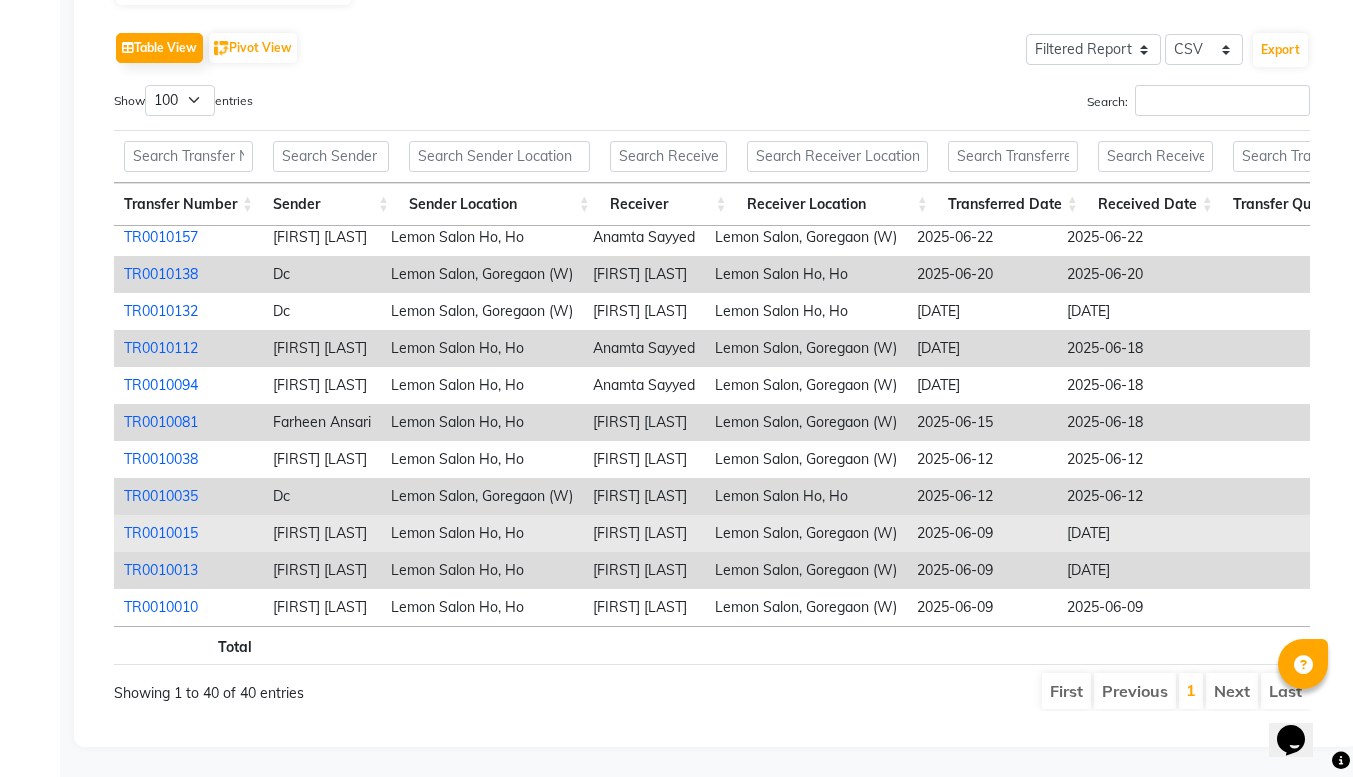 scroll, scrollTop: 1095, scrollLeft: 260, axis: both 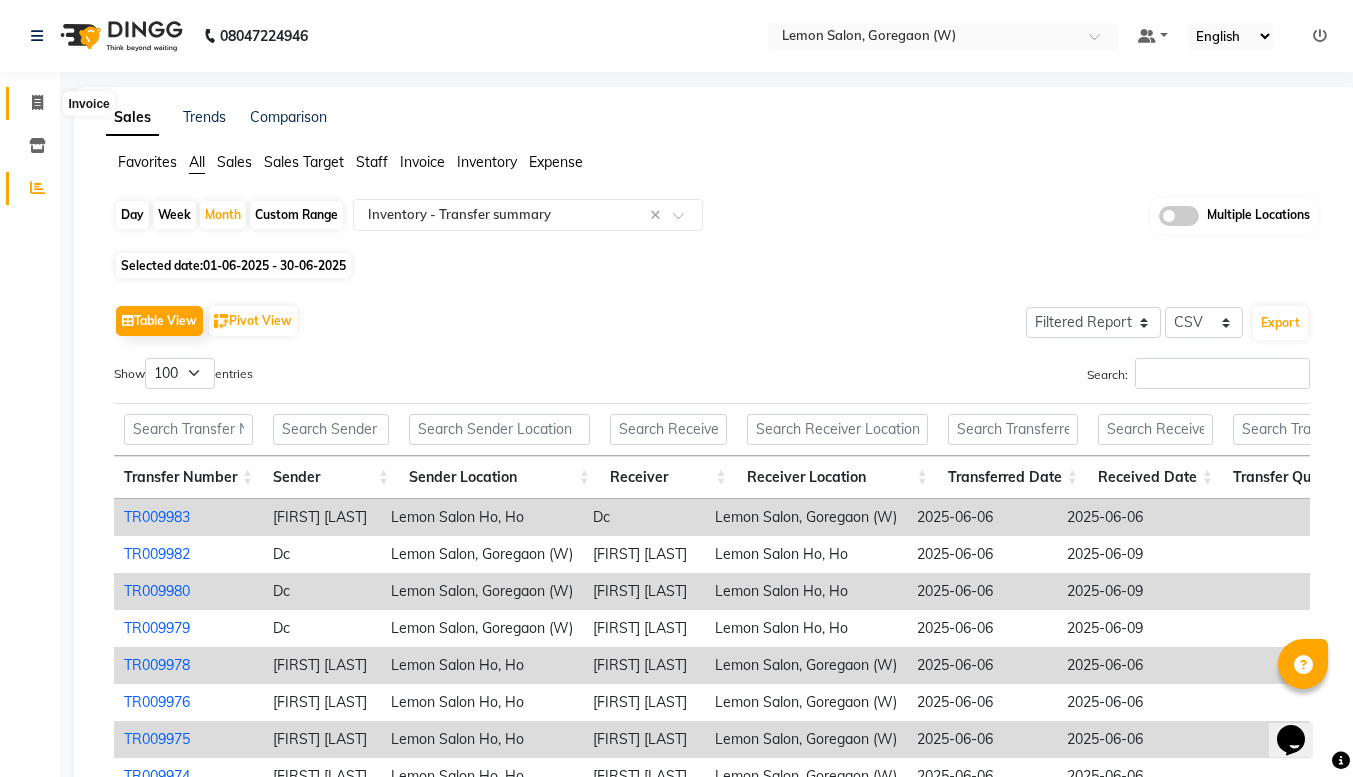 click 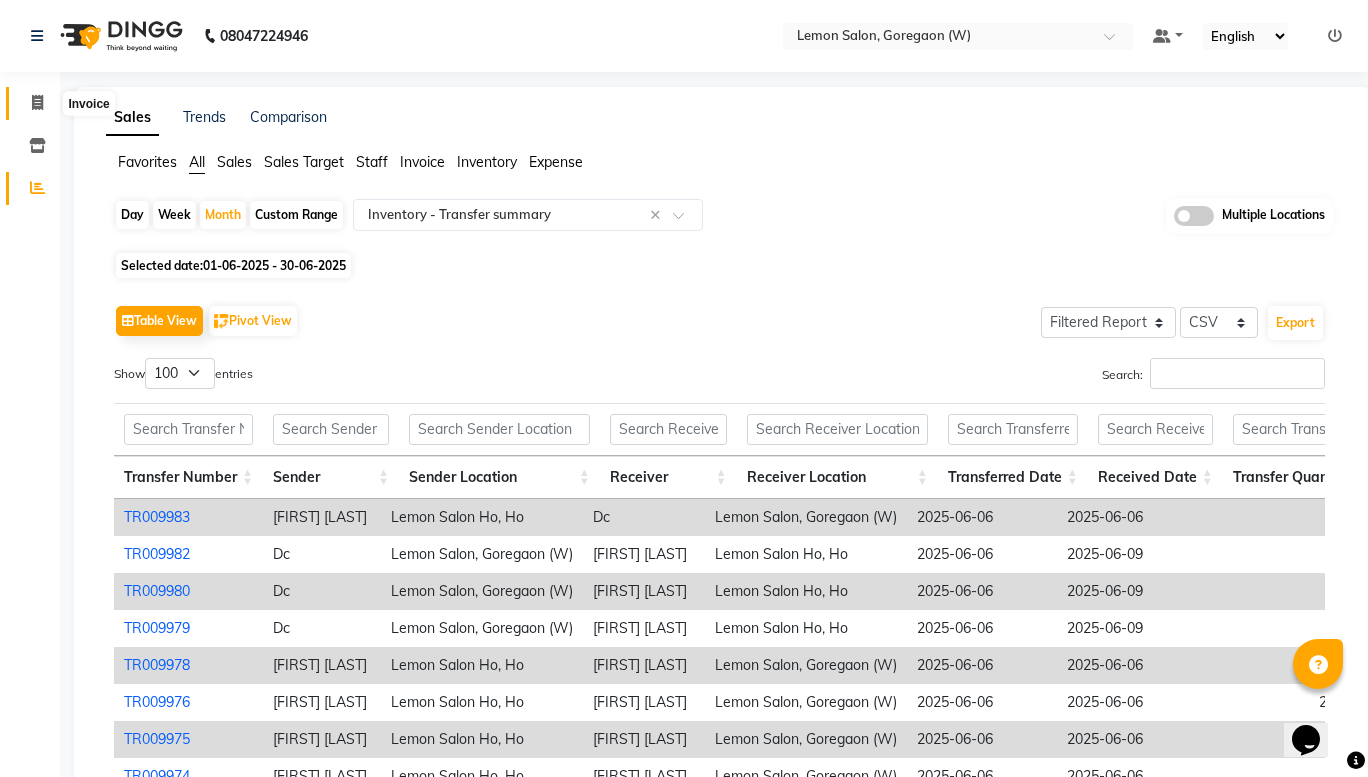 select on "service" 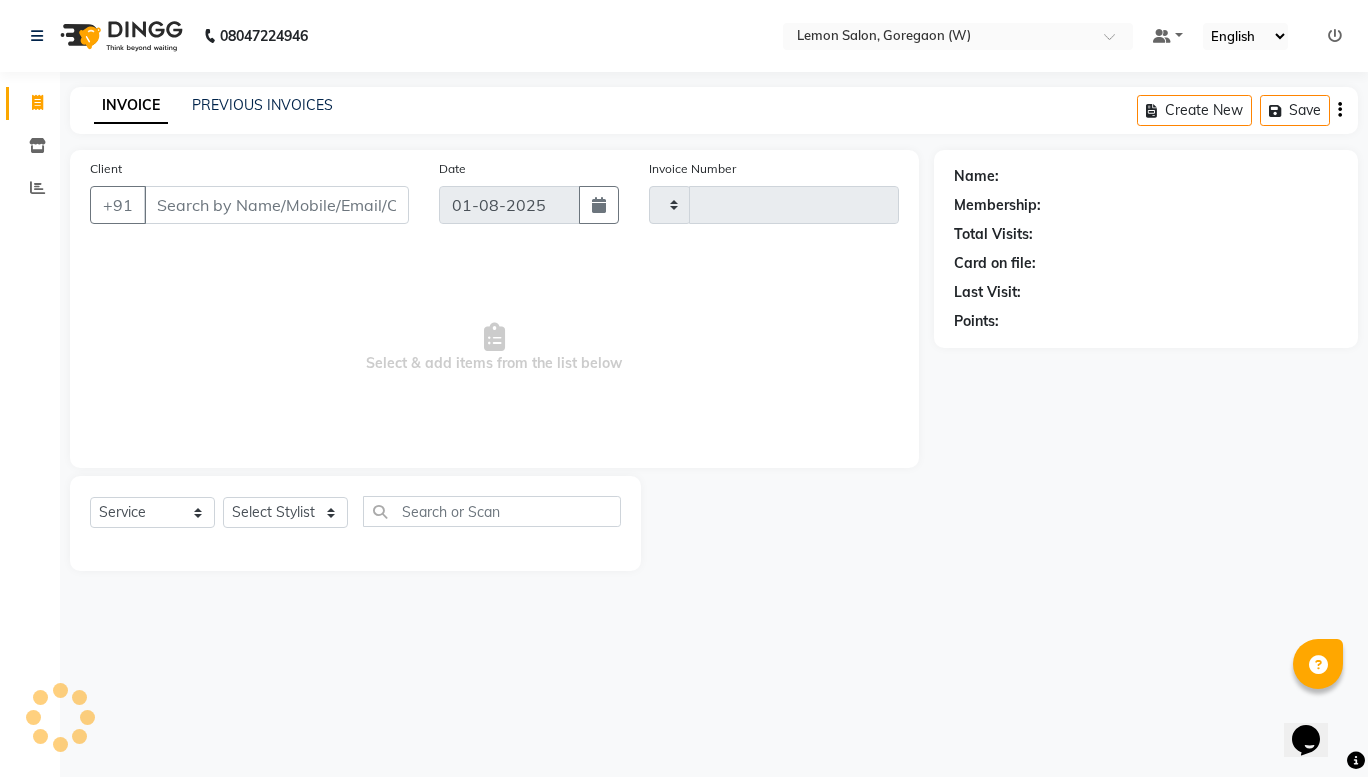 type on "1357" 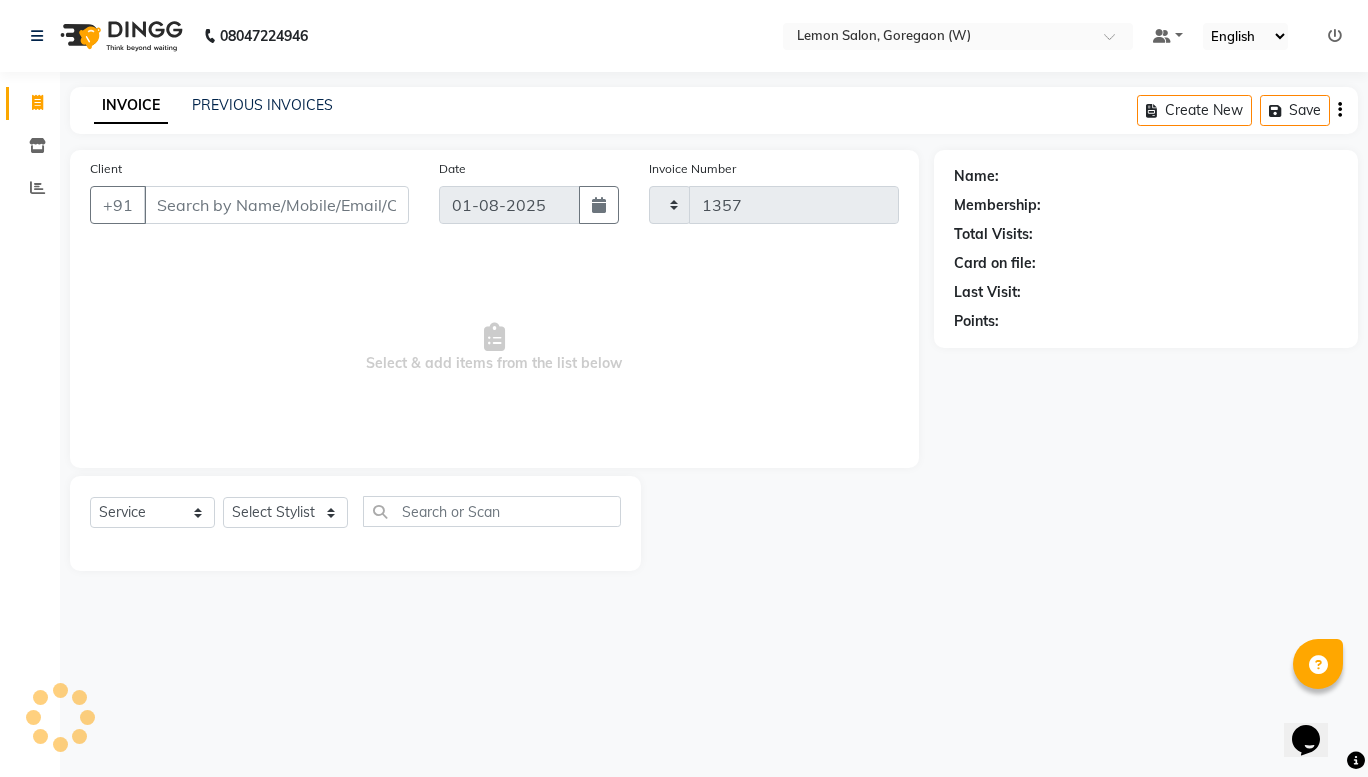 select on "8053" 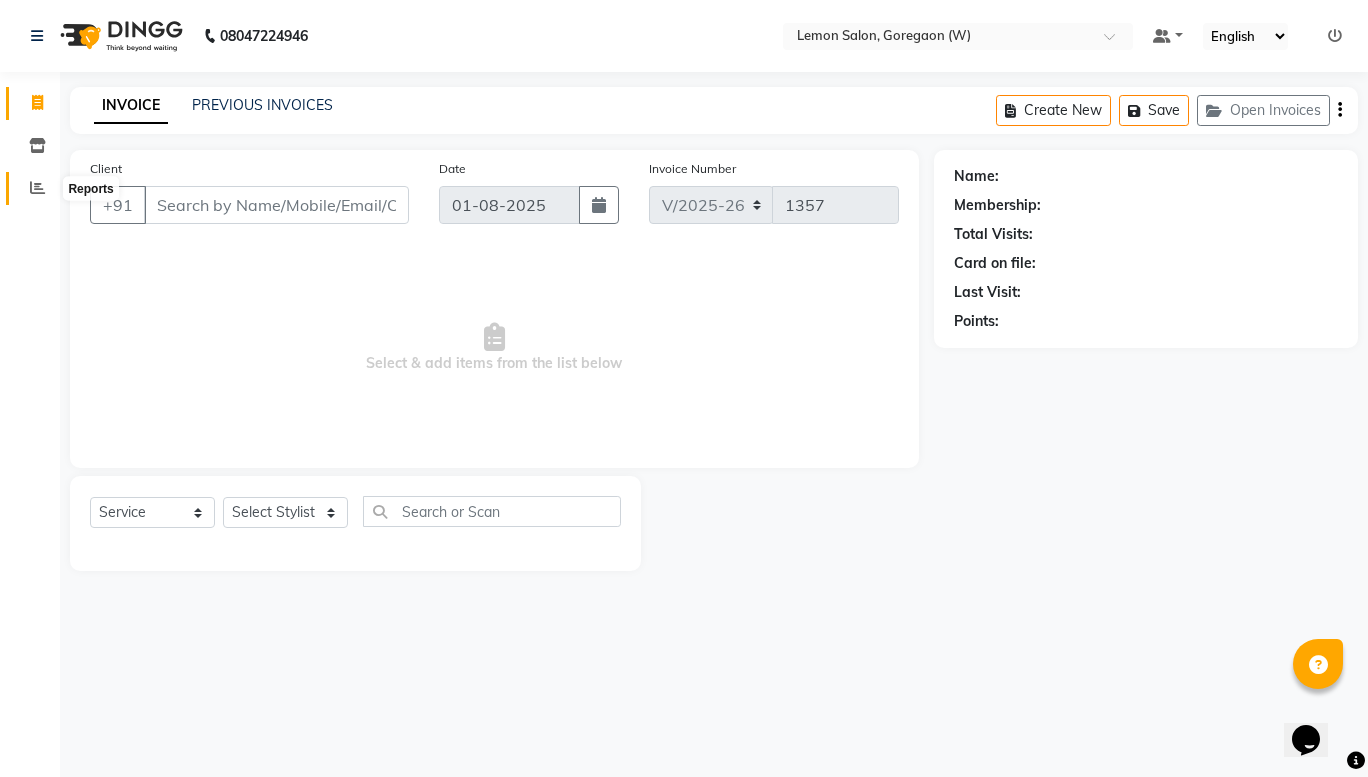 click 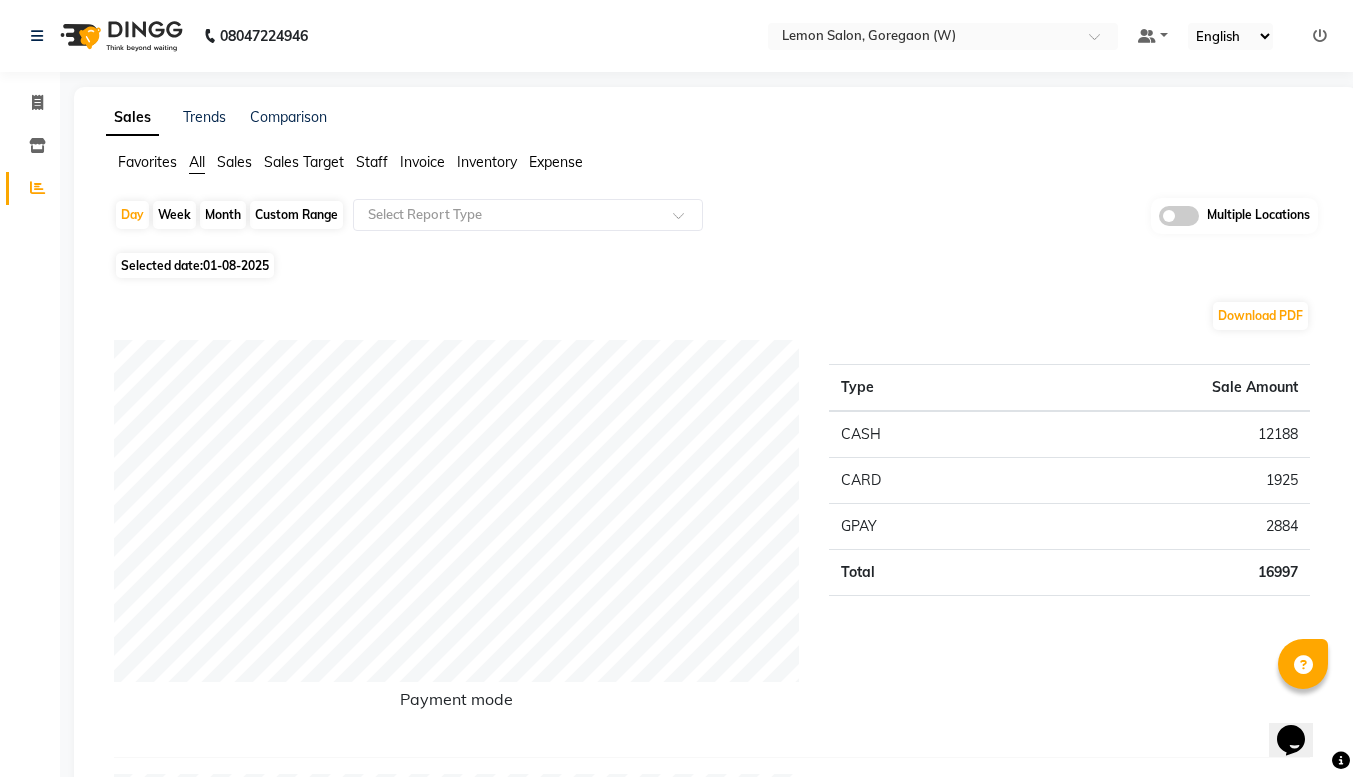 click on "Month" 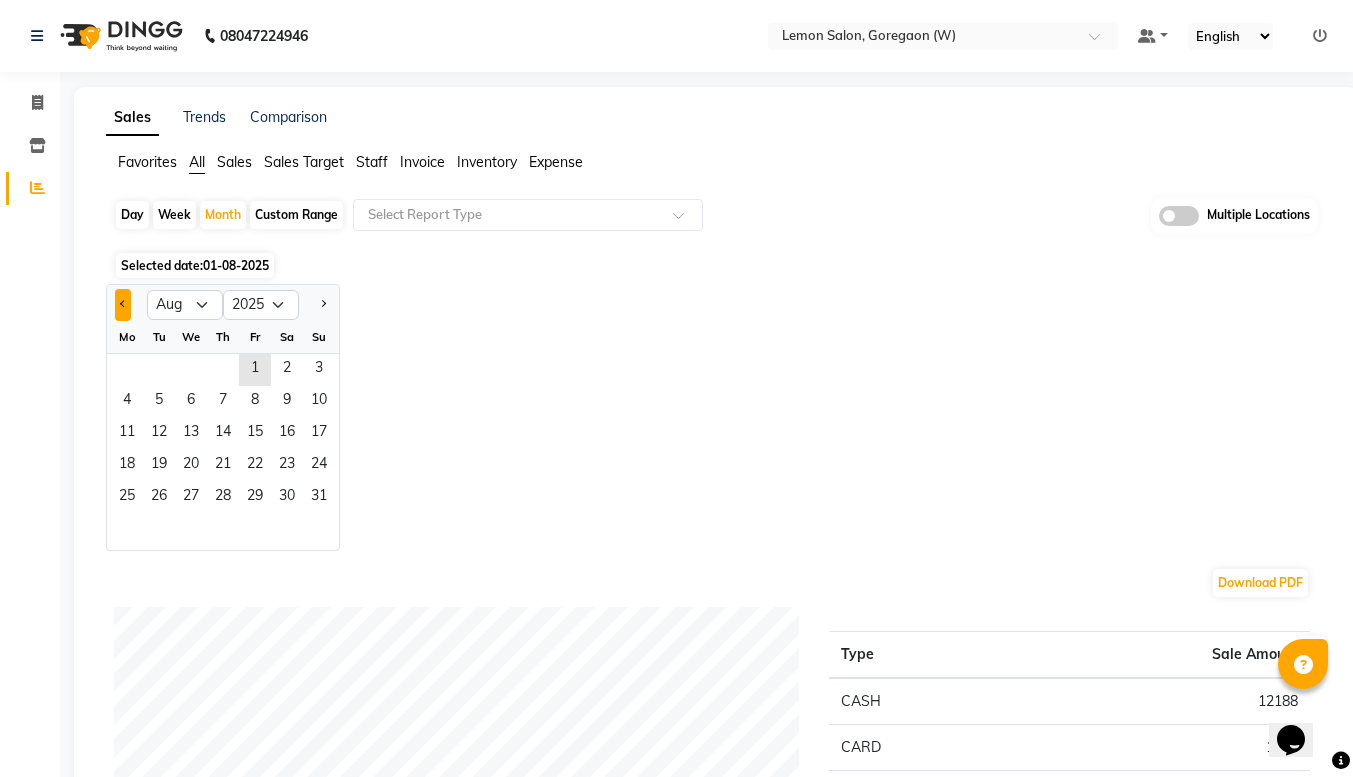 click 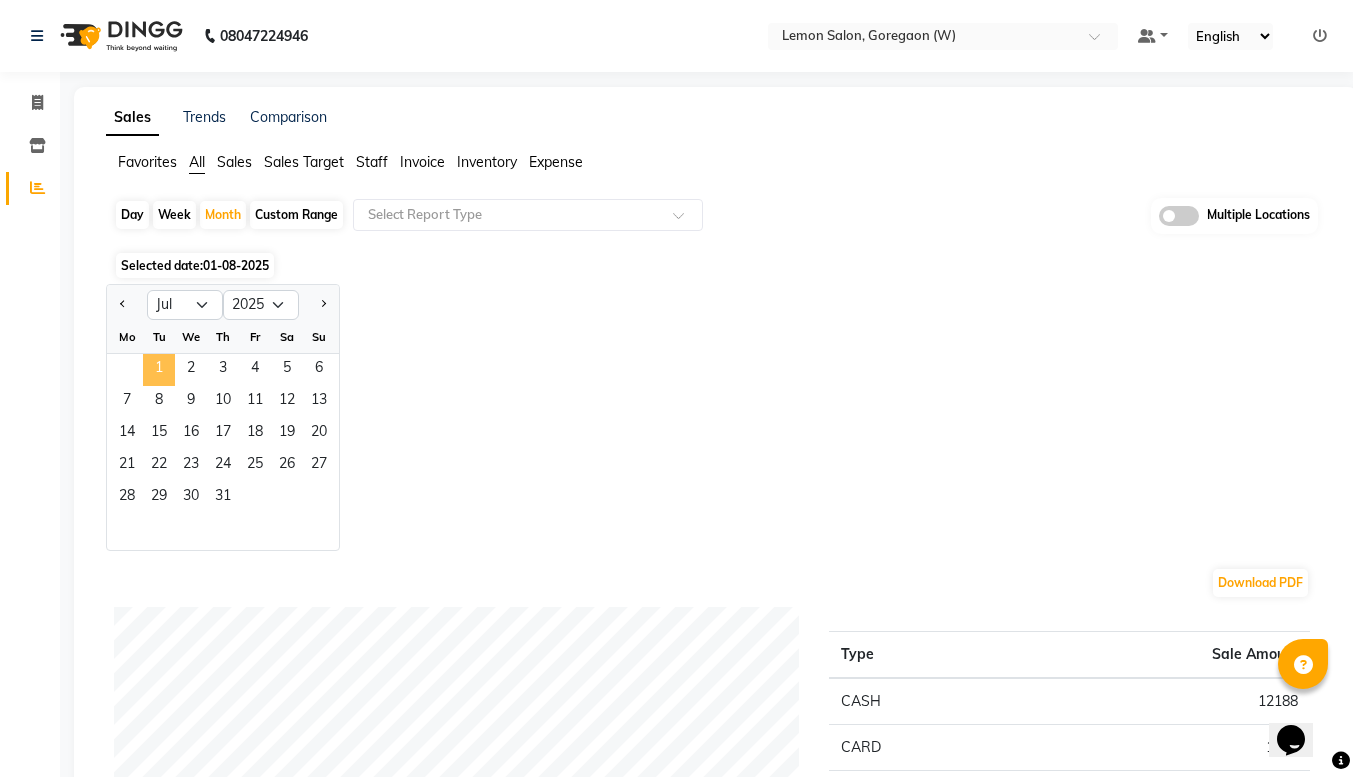 click on "1" 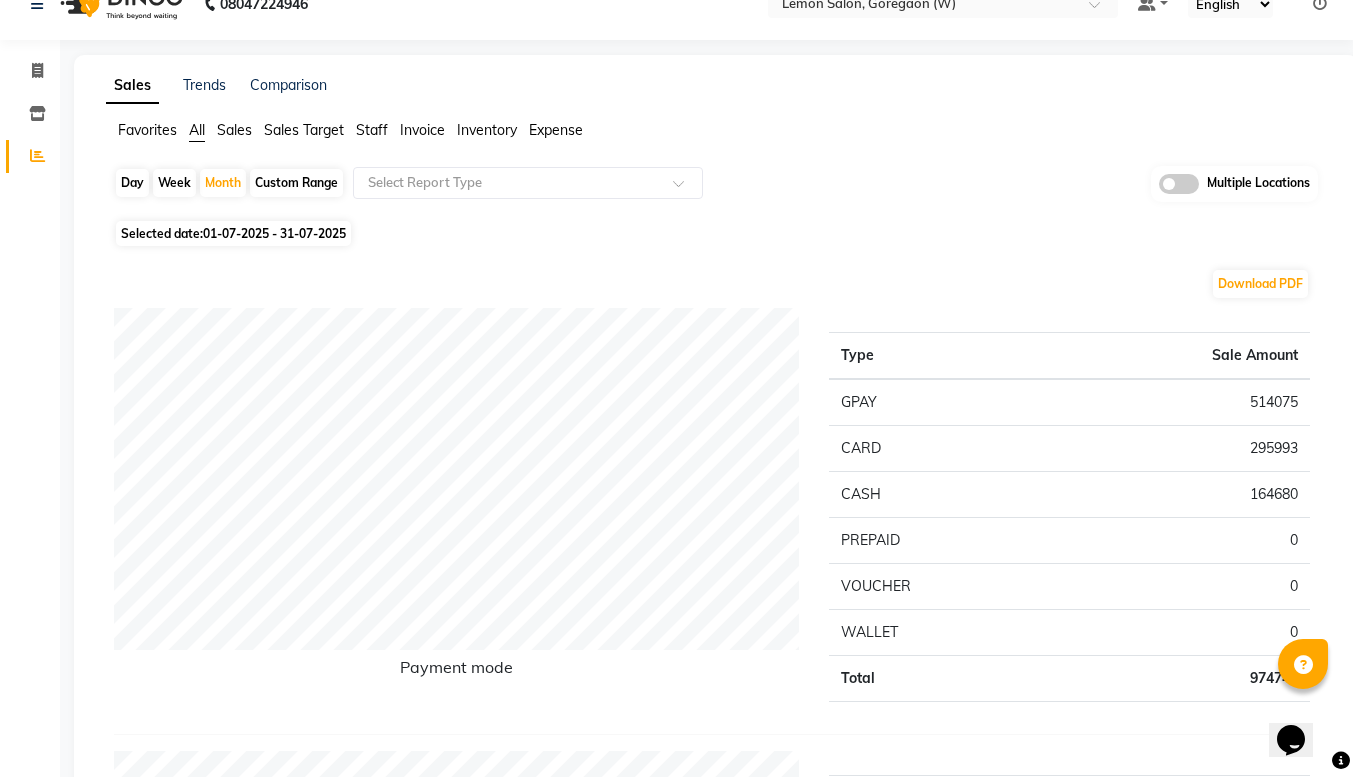 scroll, scrollTop: 0, scrollLeft: 0, axis: both 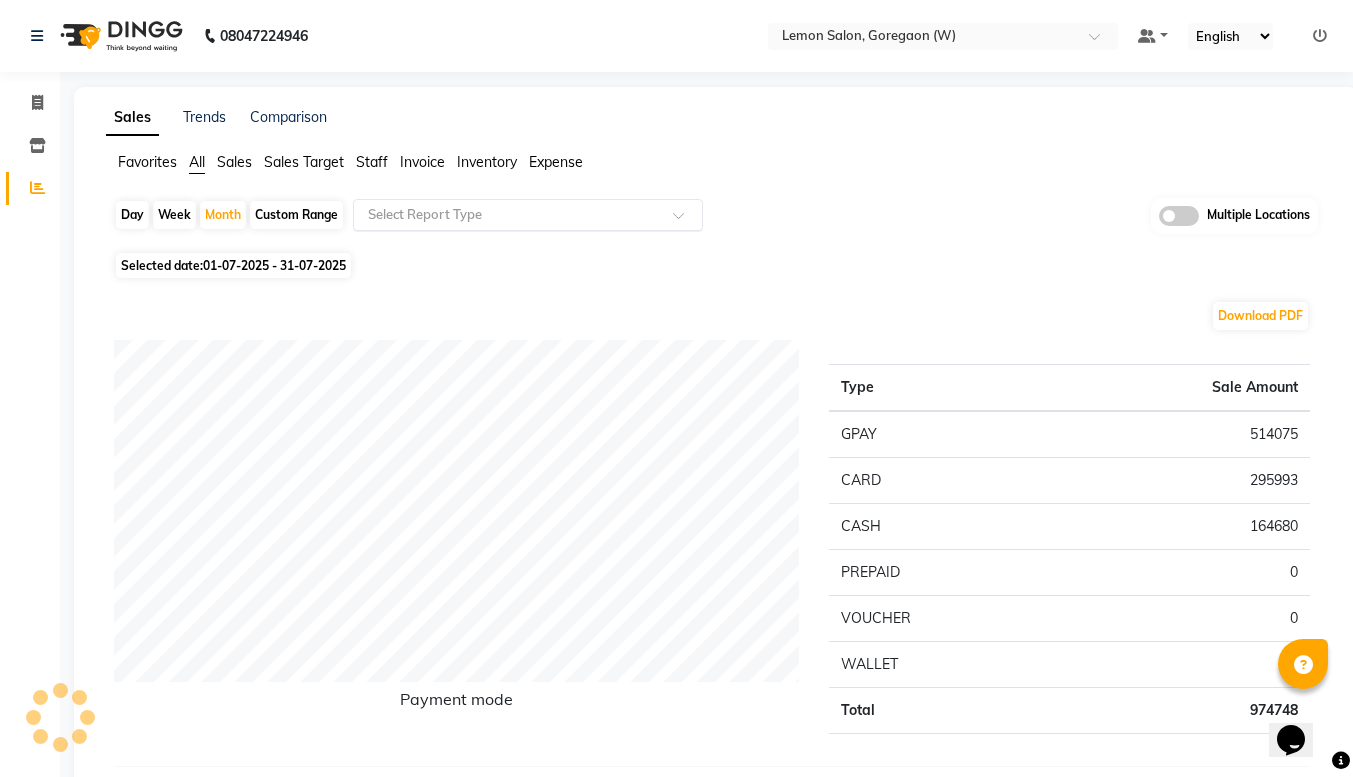 click 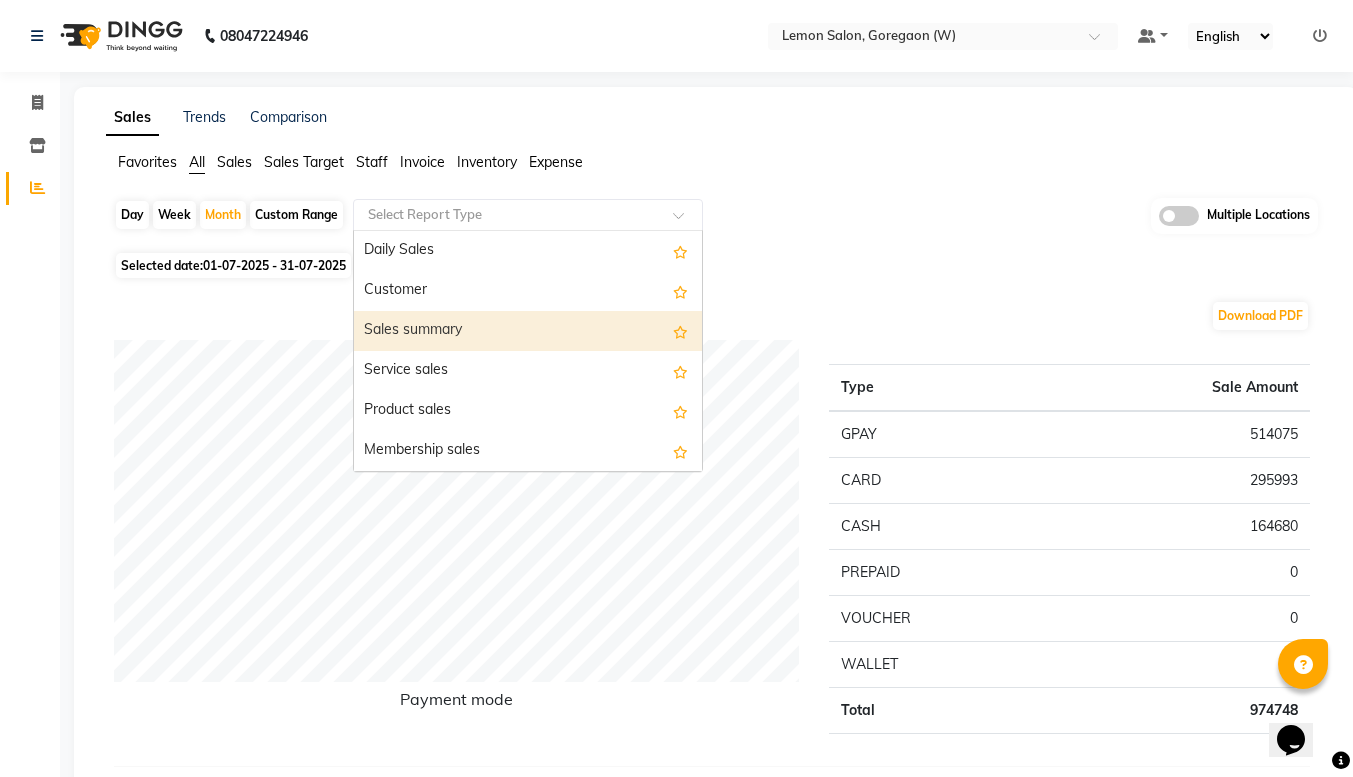 click on "Sales summary" at bounding box center (528, 331) 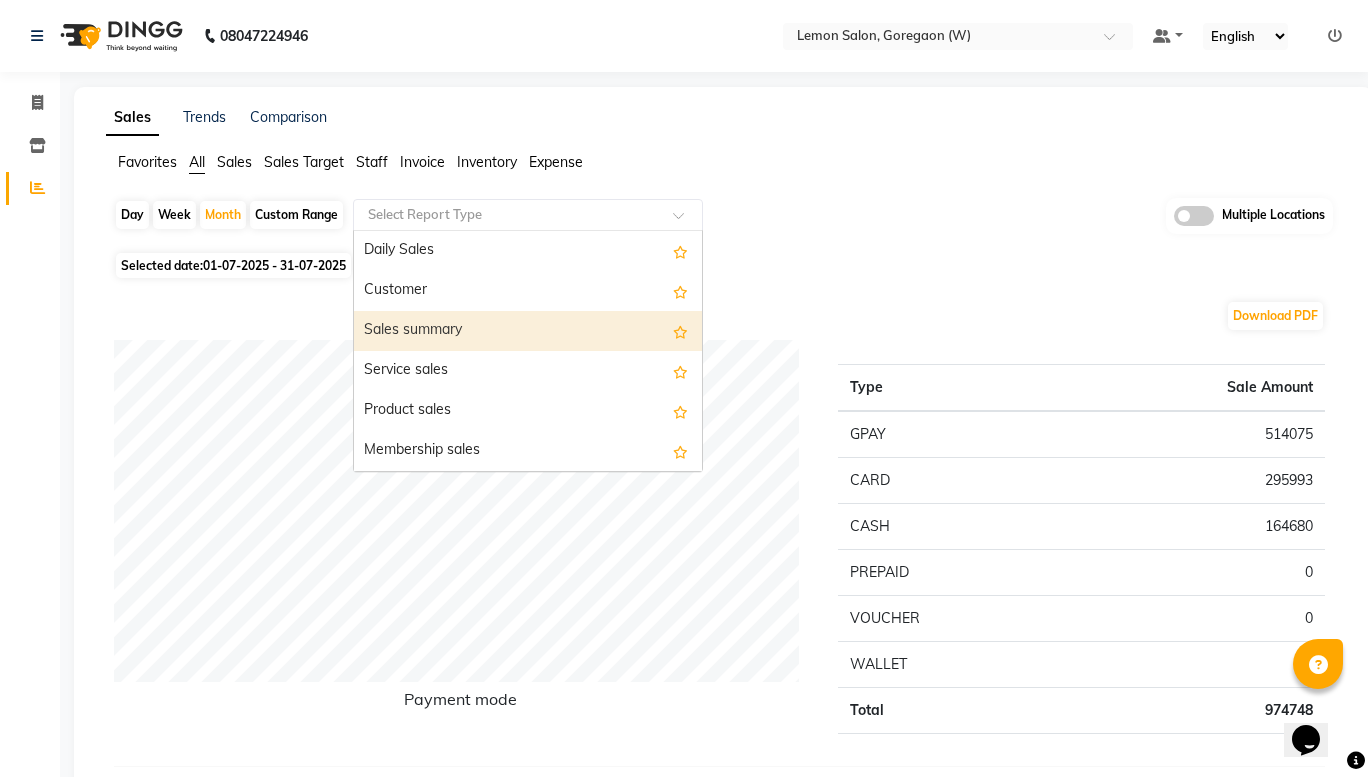 select on "filtered_report" 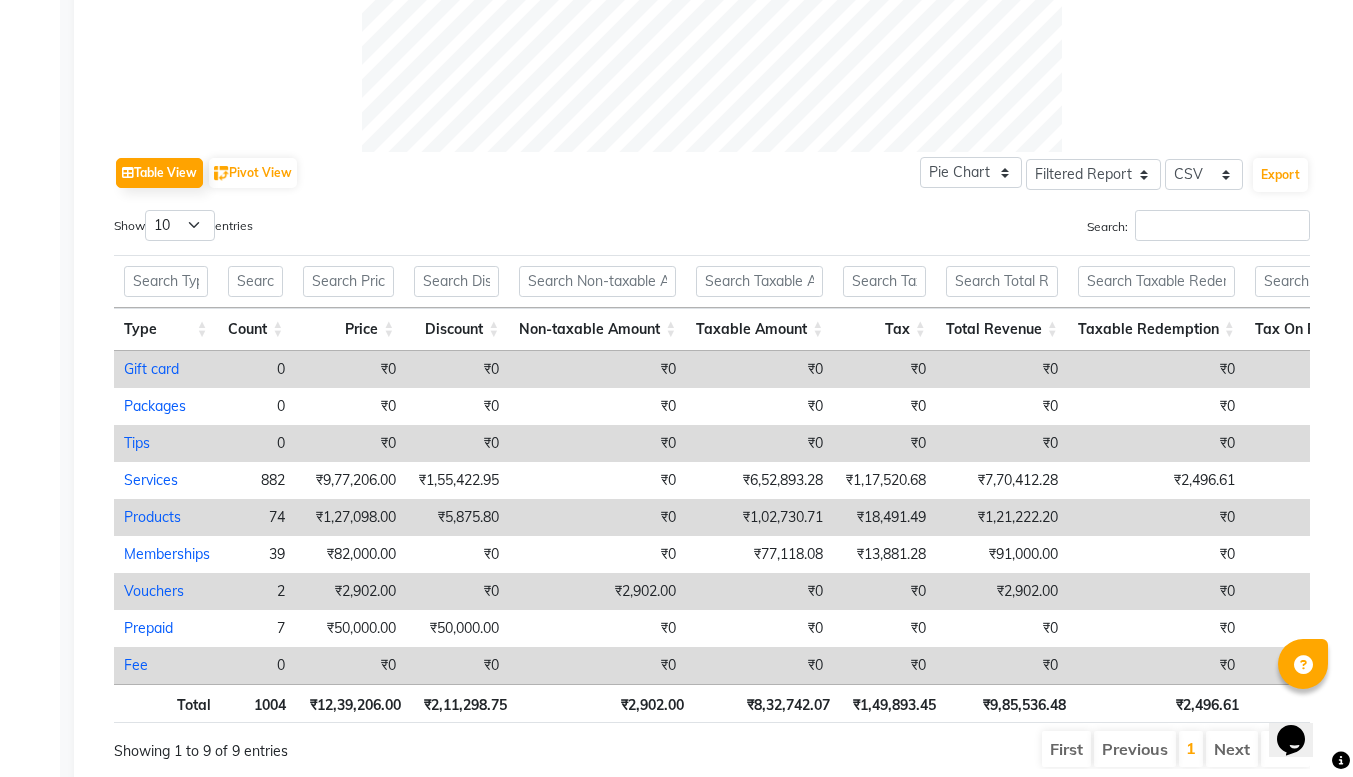scroll, scrollTop: 960, scrollLeft: 0, axis: vertical 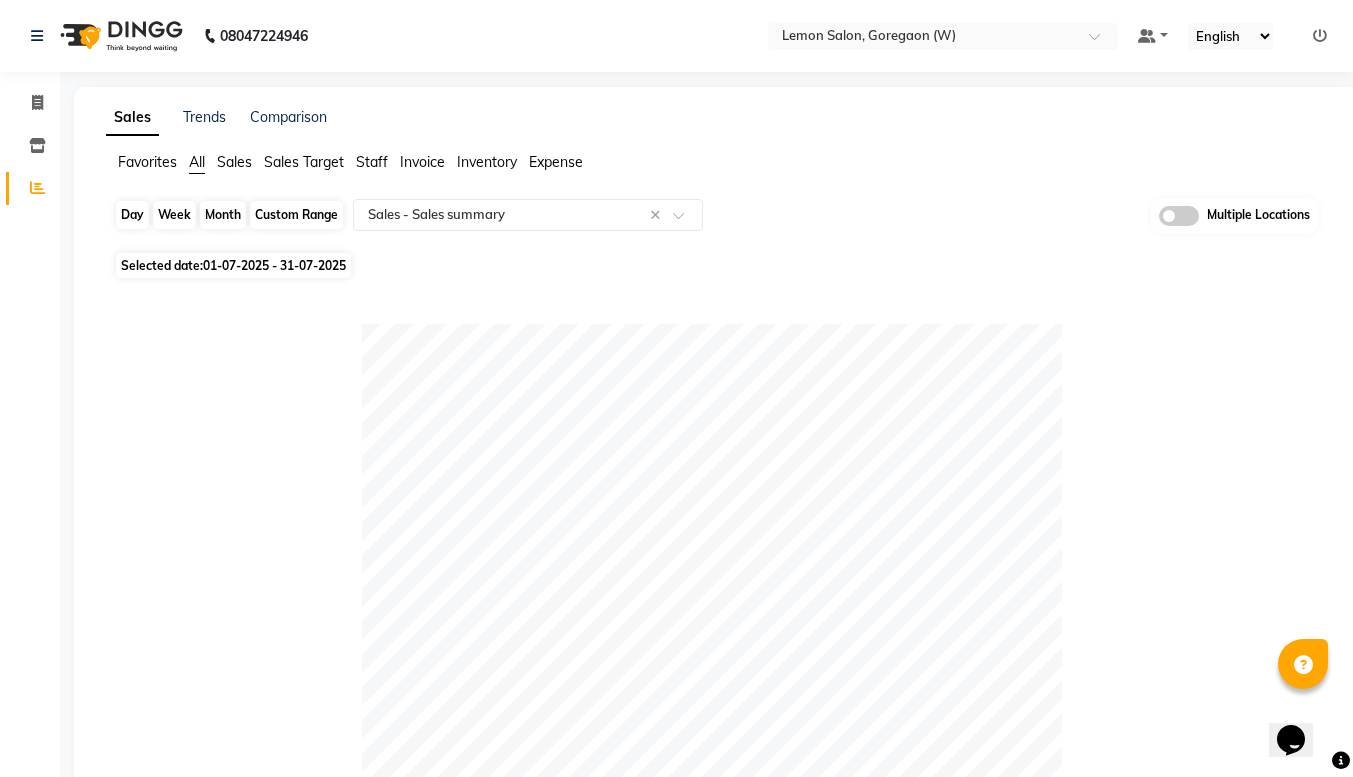 click on "Month" 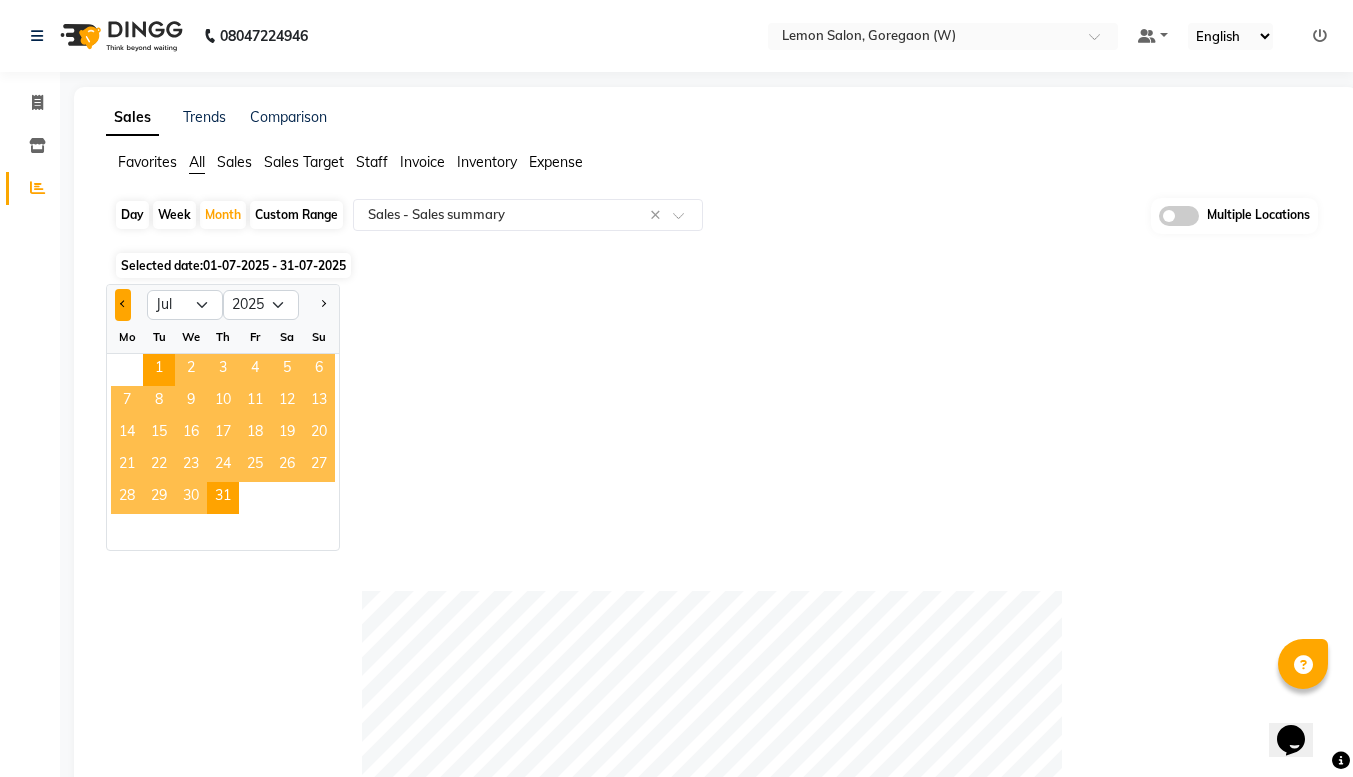 click 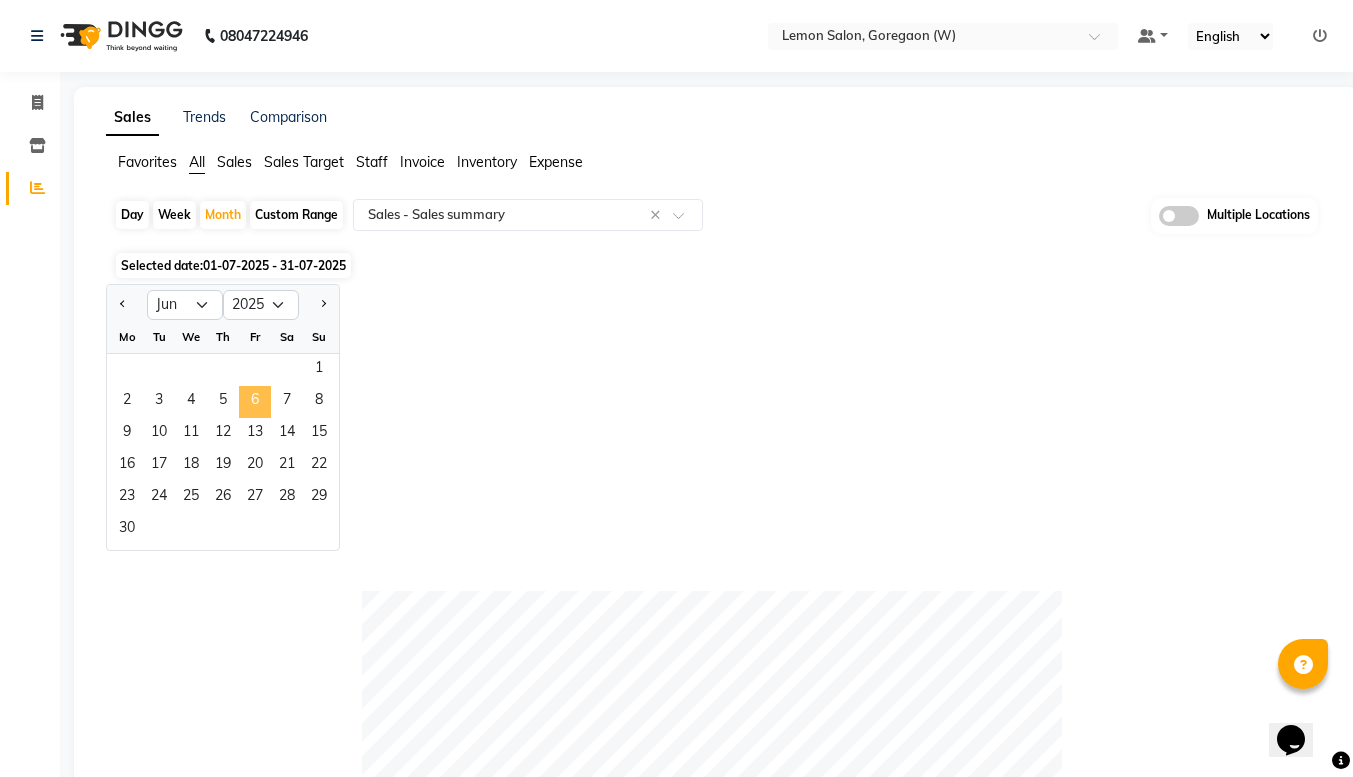 click on "6" 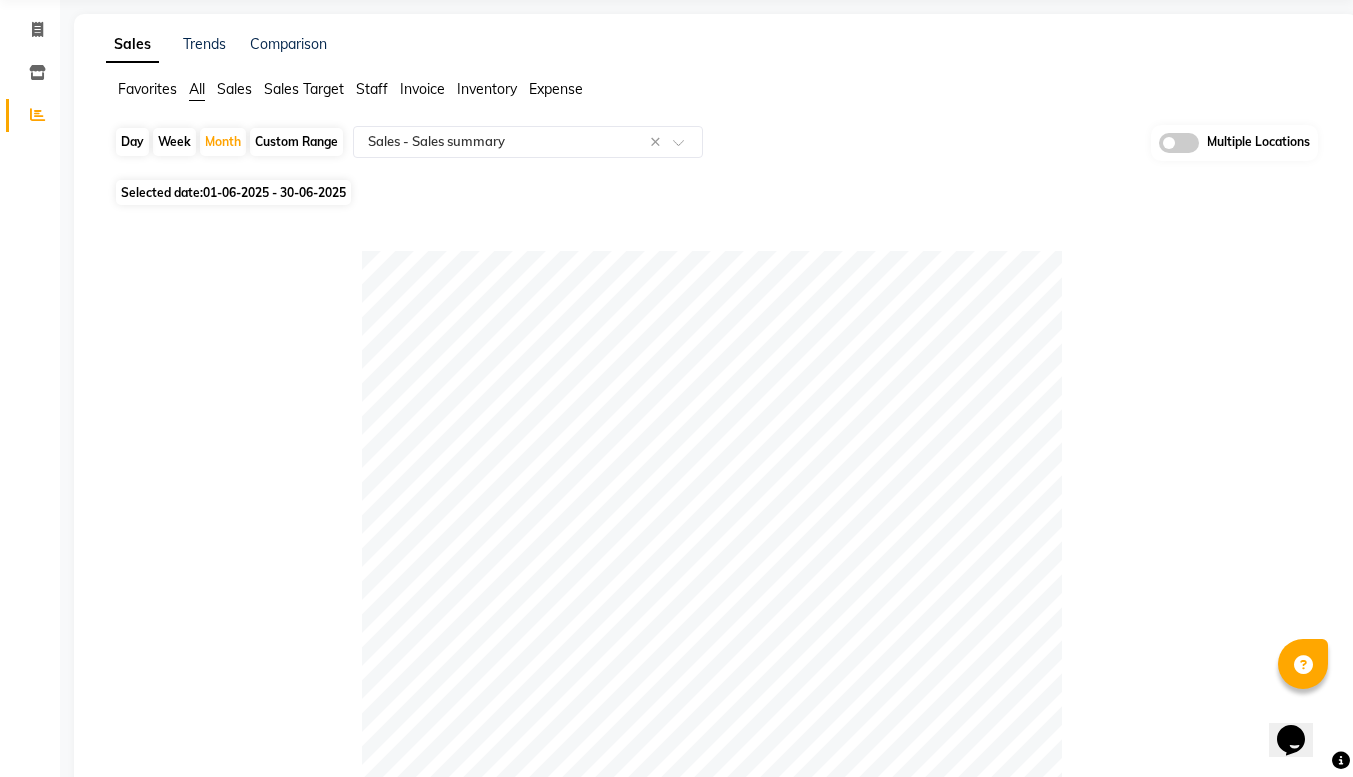 scroll, scrollTop: 27, scrollLeft: 0, axis: vertical 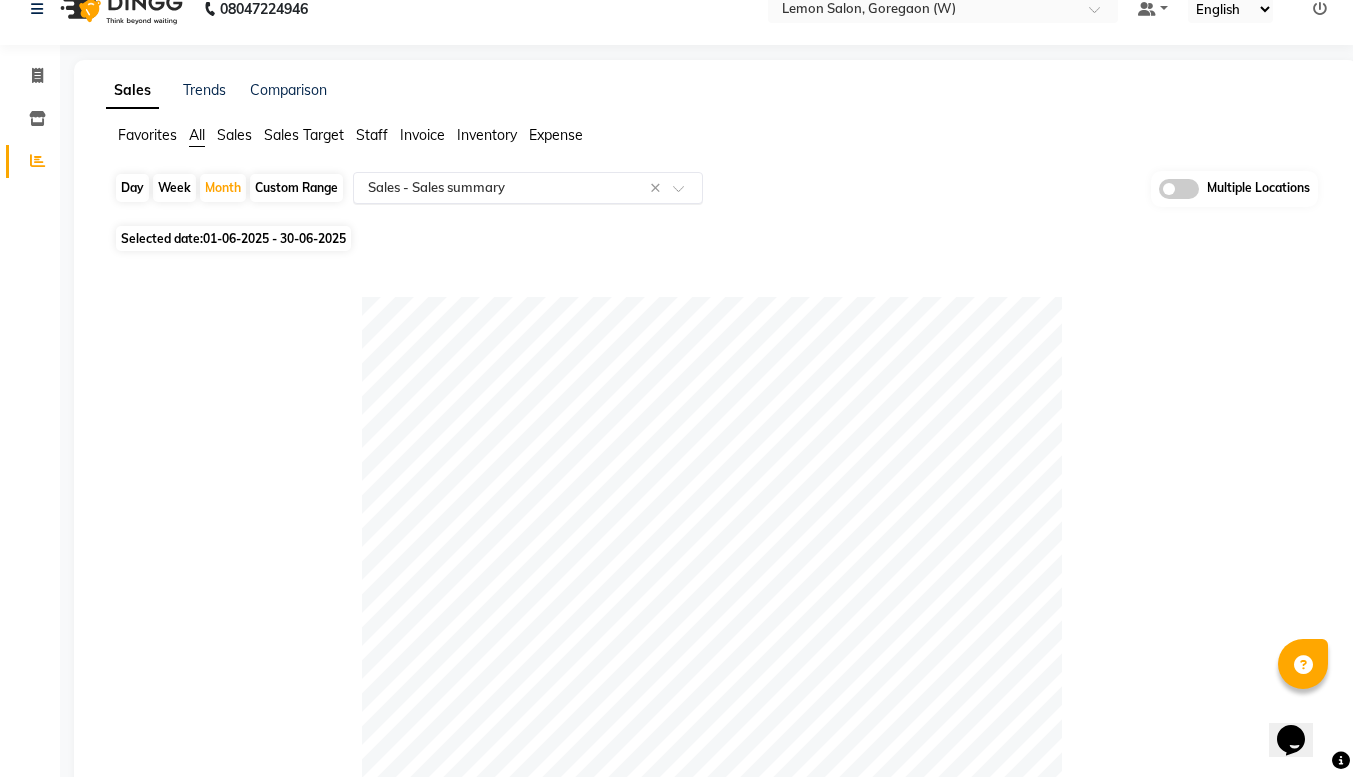 click 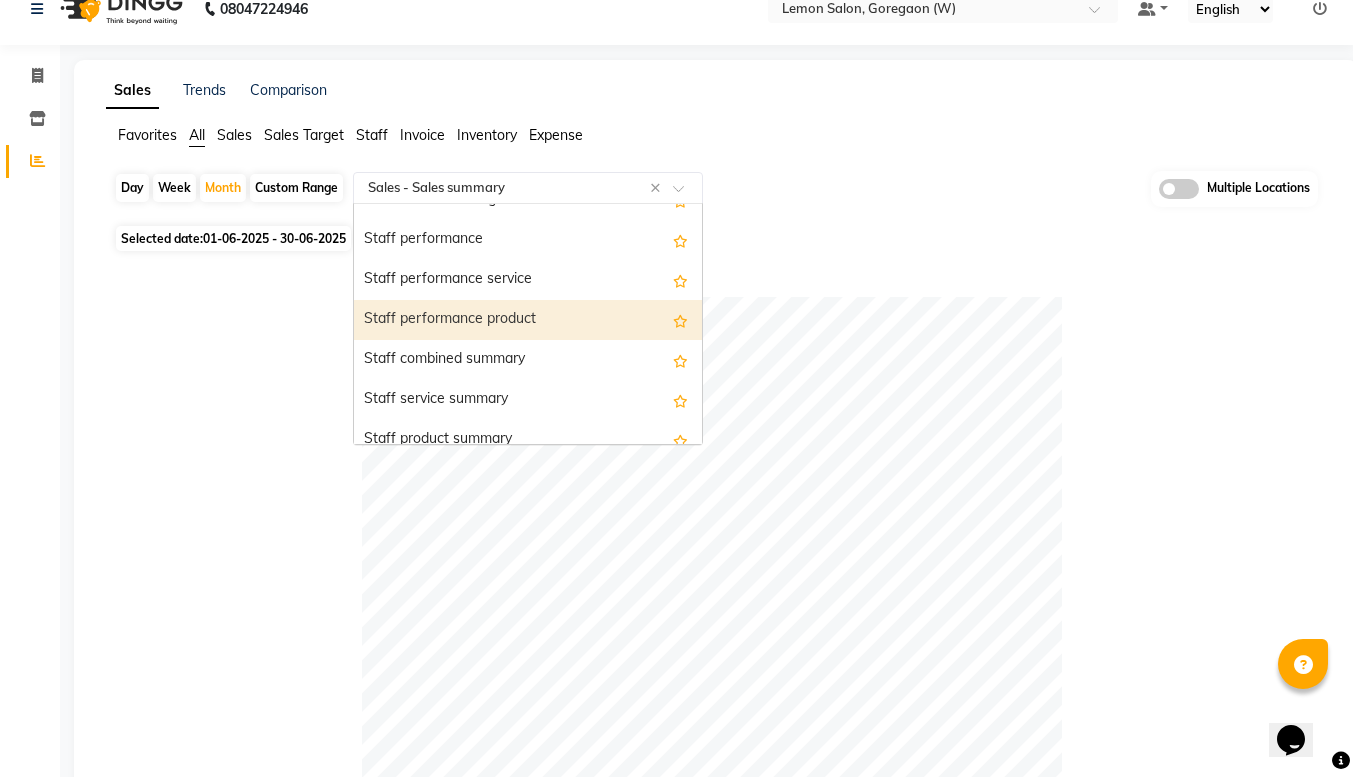 scroll, scrollTop: 946, scrollLeft: 0, axis: vertical 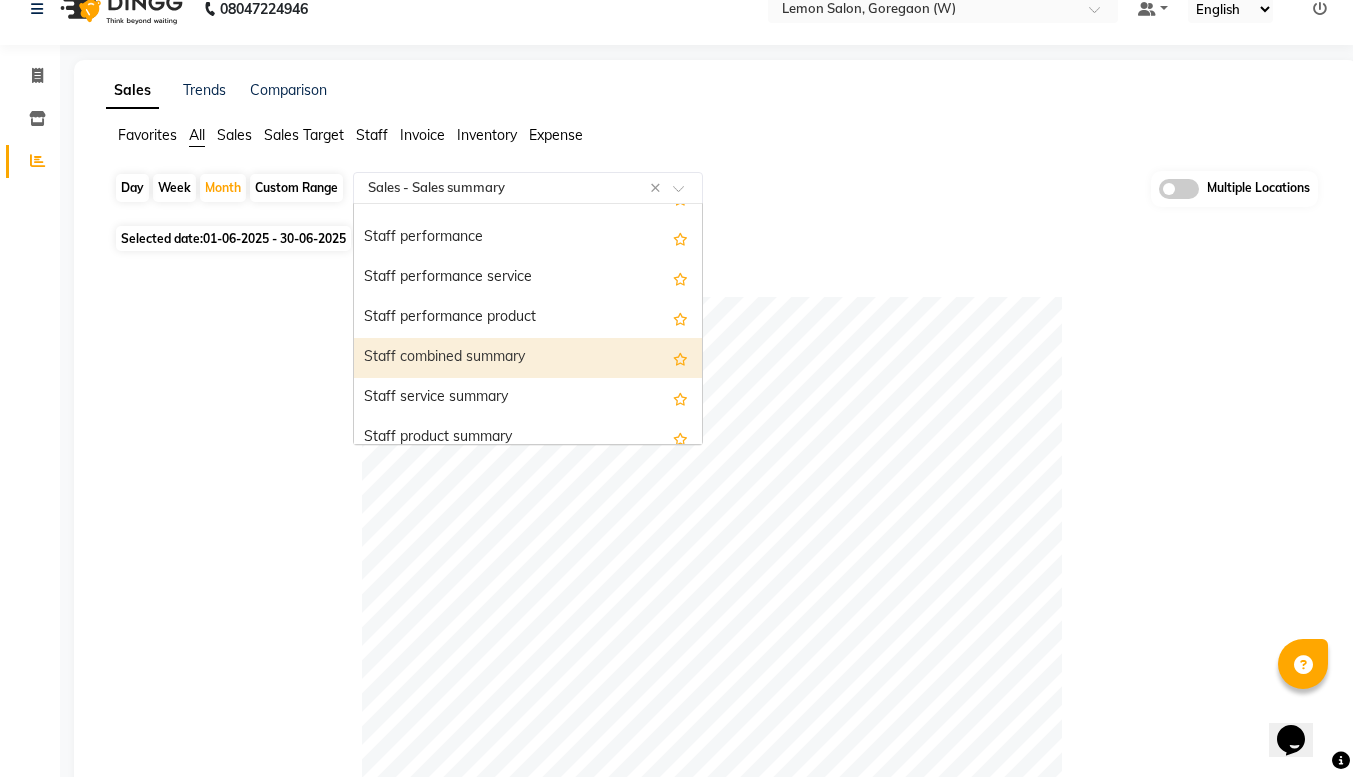 click on "Staff combined summary" at bounding box center (528, 358) 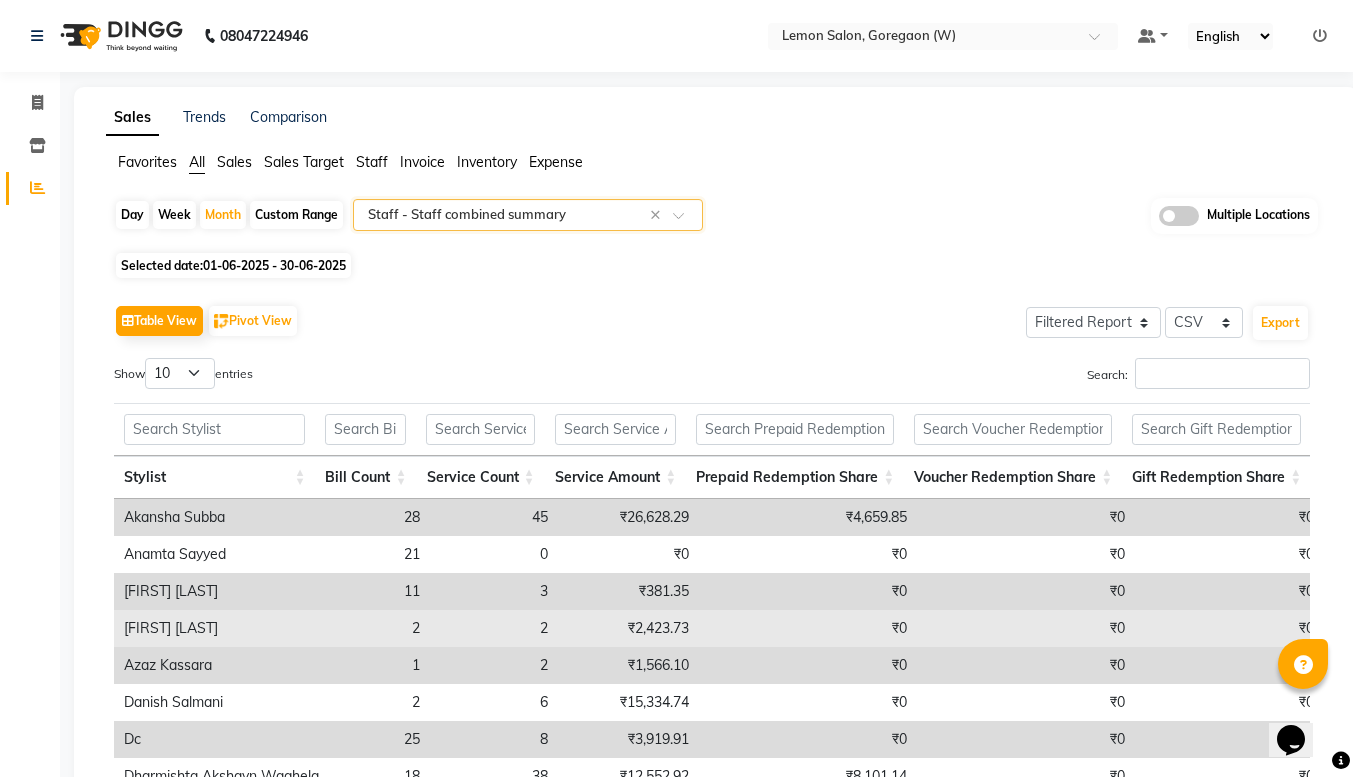 scroll, scrollTop: 273, scrollLeft: 0, axis: vertical 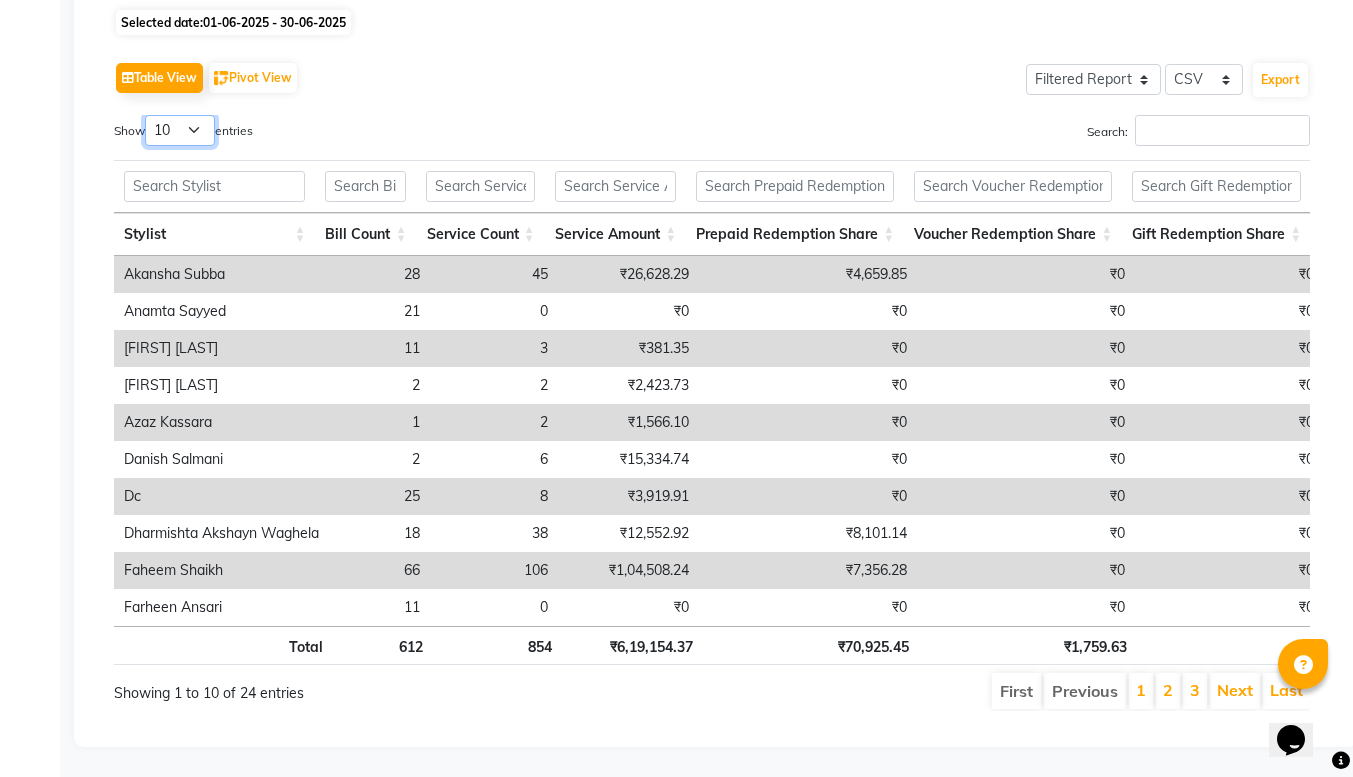 click on "10 25 50 100" at bounding box center [180, 130] 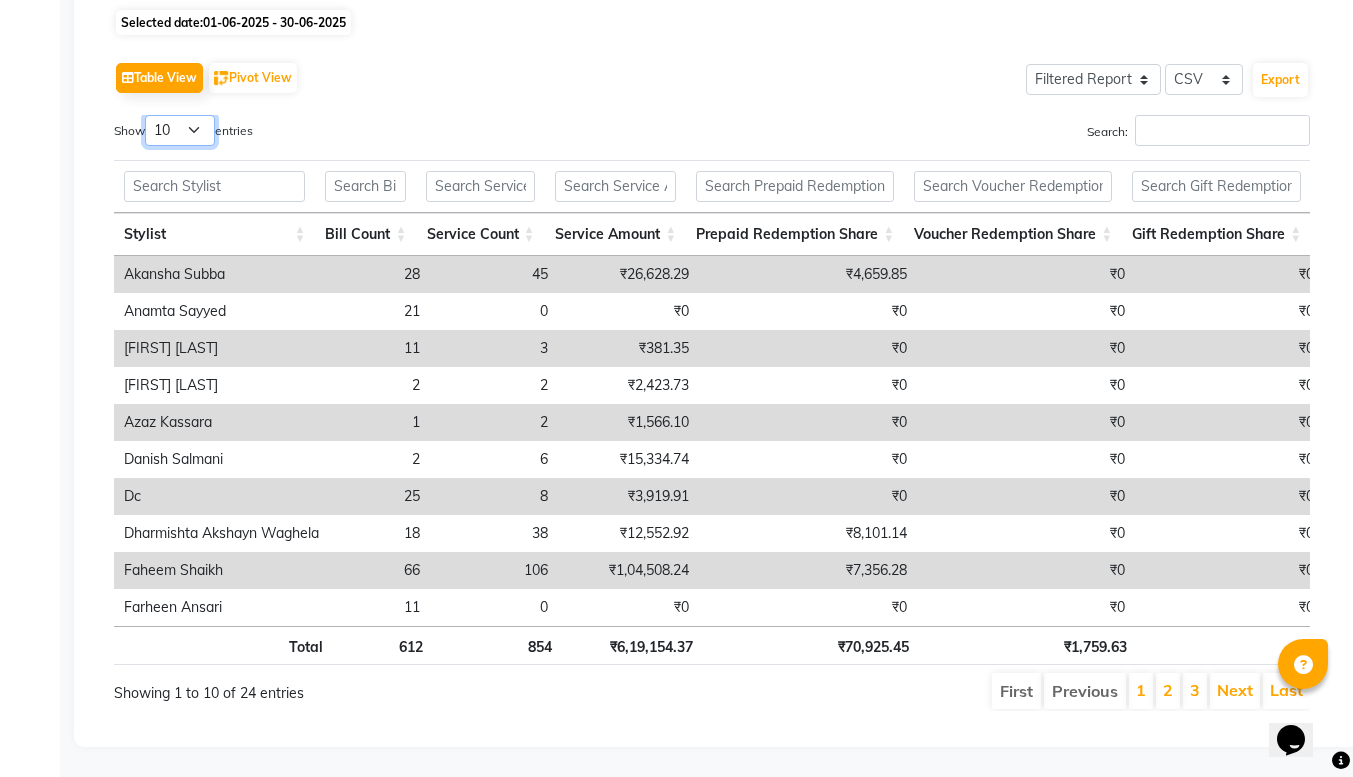select on "100" 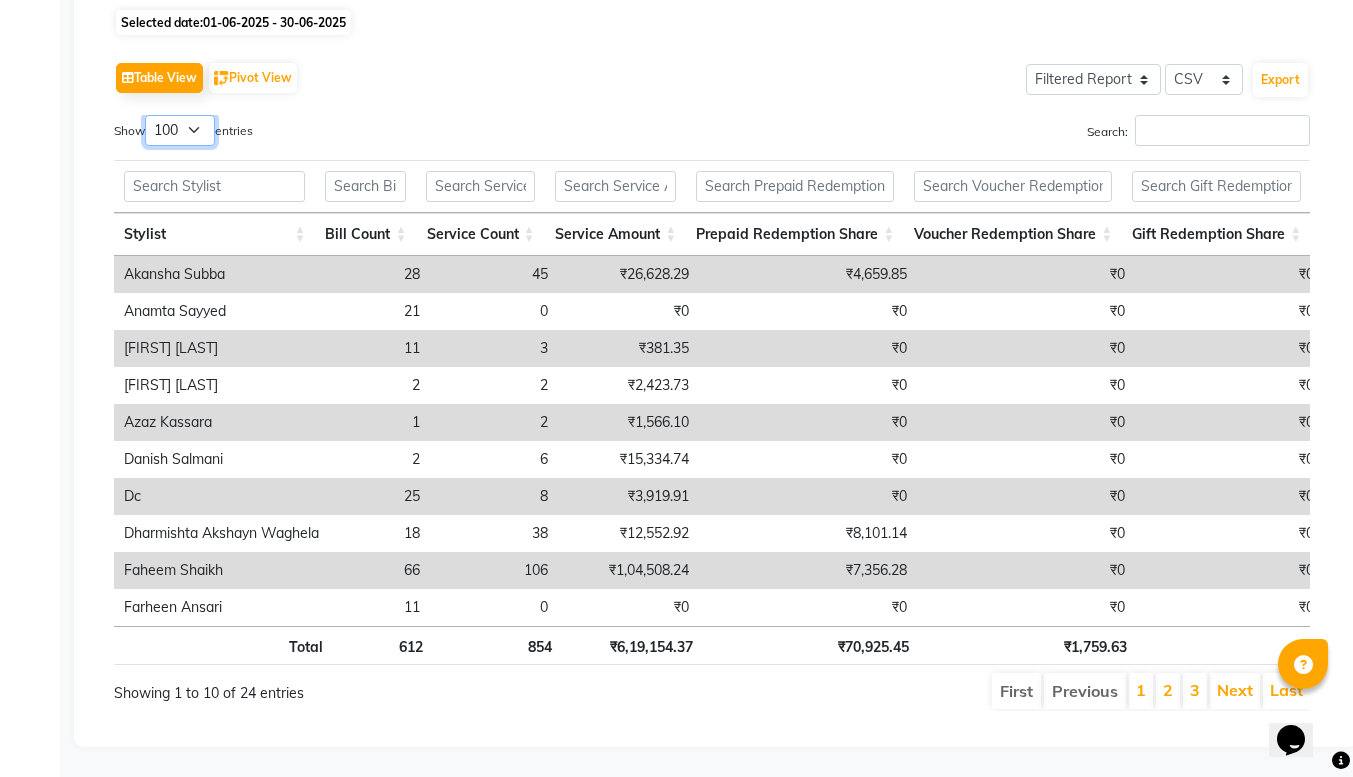 click on "10 25 50 100" at bounding box center [180, 130] 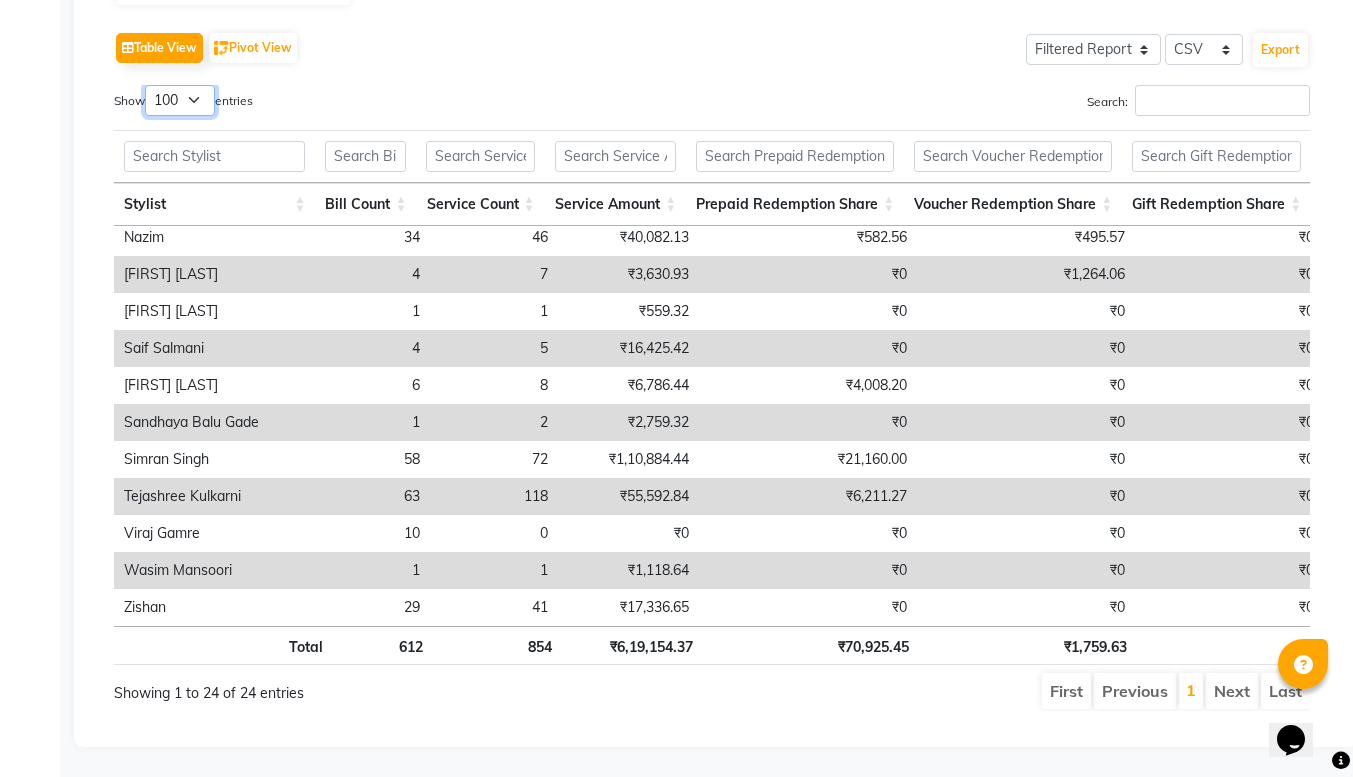 scroll, scrollTop: 503, scrollLeft: 300, axis: both 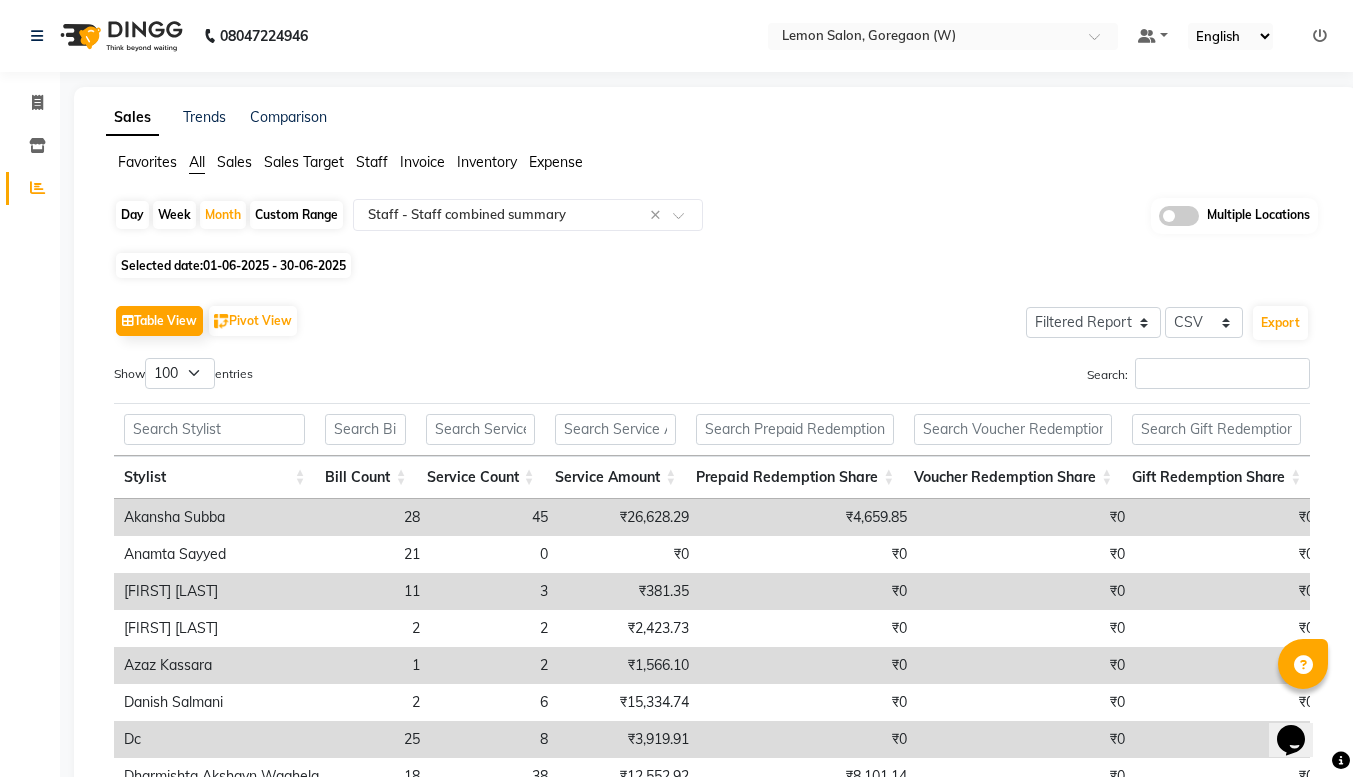 click on "Table View   Pivot View  Select Full Report Filtered Report Select CSV PDF  Export  Show  10 25 50 100  entries Search: Stylist Bill Count Service Count Service Amount Prepaid Redemption Share Voucher Redemption Share Gift Redemption Share Package Redemption Share Point Redemption Share Wallet Redemption Share Net Service Amount Product Net Membership Net Prepaid Net Voucher Net Gift Net Package Net Stylist Bill Count Service Count Service Amount Prepaid Redemption Share Voucher Redemption Share Gift Redemption Share Package Redemption Share Point Redemption Share Wallet Redemption Share Net Service Amount Product Net Membership Net Prepaid Net Voucher Net Gift Net Package Net Total 612 854 ₹6,19,154.37 ₹70,925.45 ₹1,759.63 ₹0 ₹0 ₹0 ₹0 ₹6,91,839.45 ₹3,18,277.37 ₹1,28,898.40 ₹0 ₹152.00 ₹0 ₹0 Akansha Subba 28 45 ₹26,628.29 ₹4,659.85 ₹0 ₹0 ₹0 ₹0 ₹0 ₹31,288.14 ₹0 ₹0 ₹0 ₹72.00 ₹0 ₹0 Anamta Sayyed 21 0 ₹0 ₹0 ₹0 ₹0 ₹0 ₹0 ₹0 ₹0 ₹0 ₹0 ₹0" 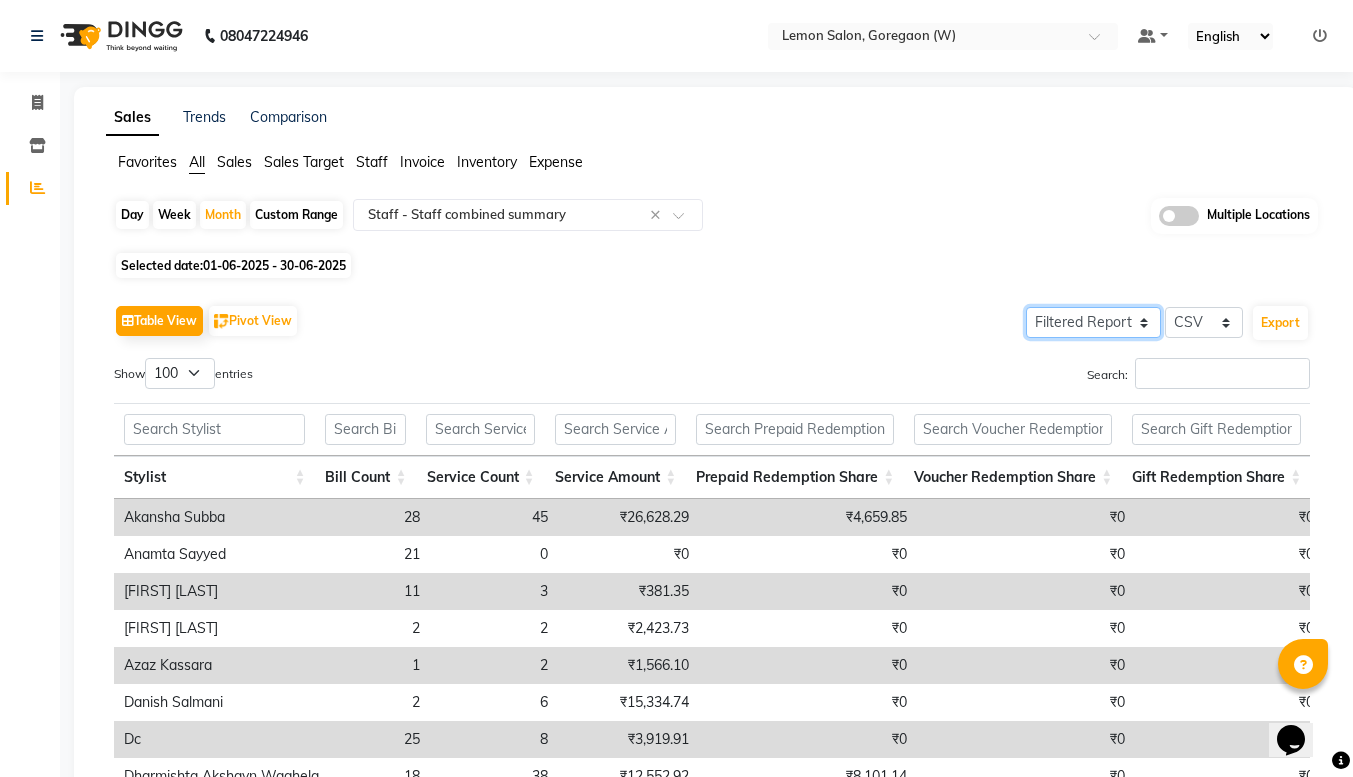 click on "Select Full Report Filtered Report" 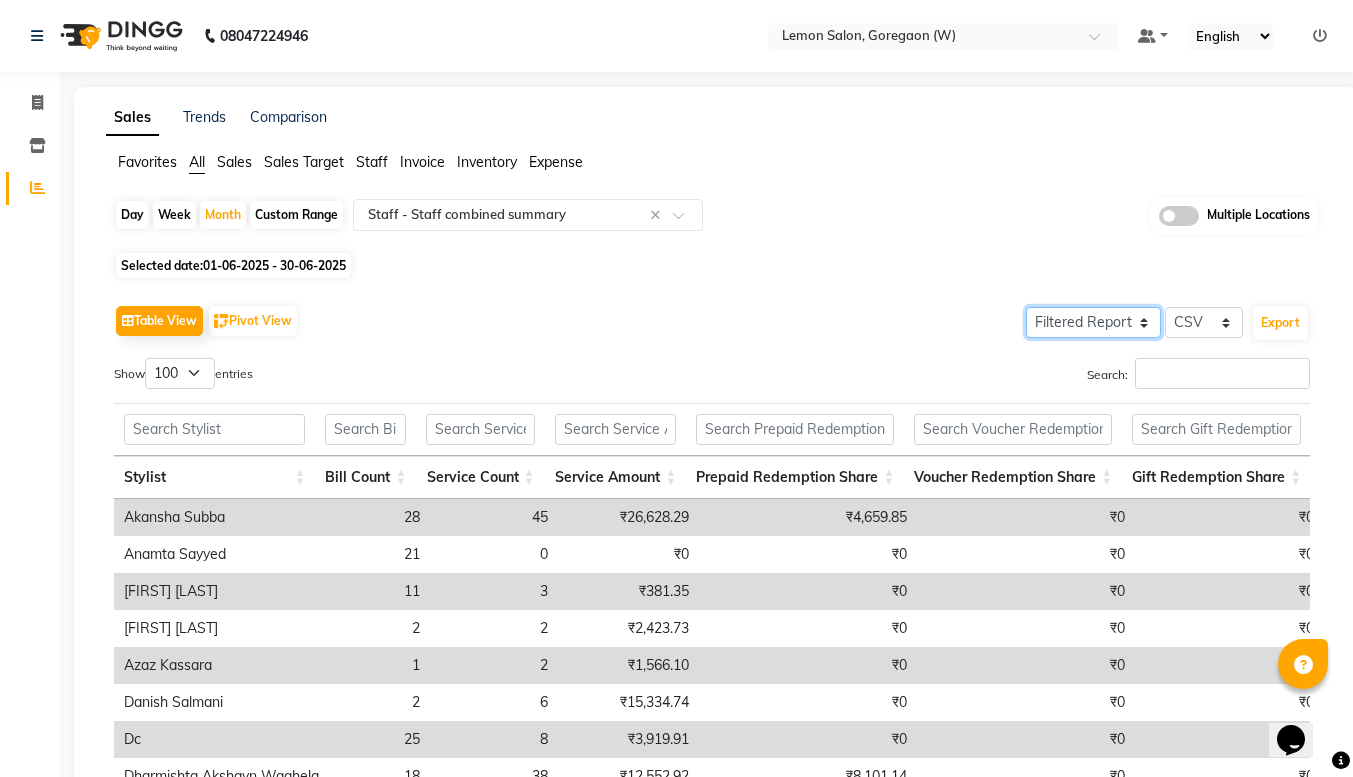 select on "full_report" 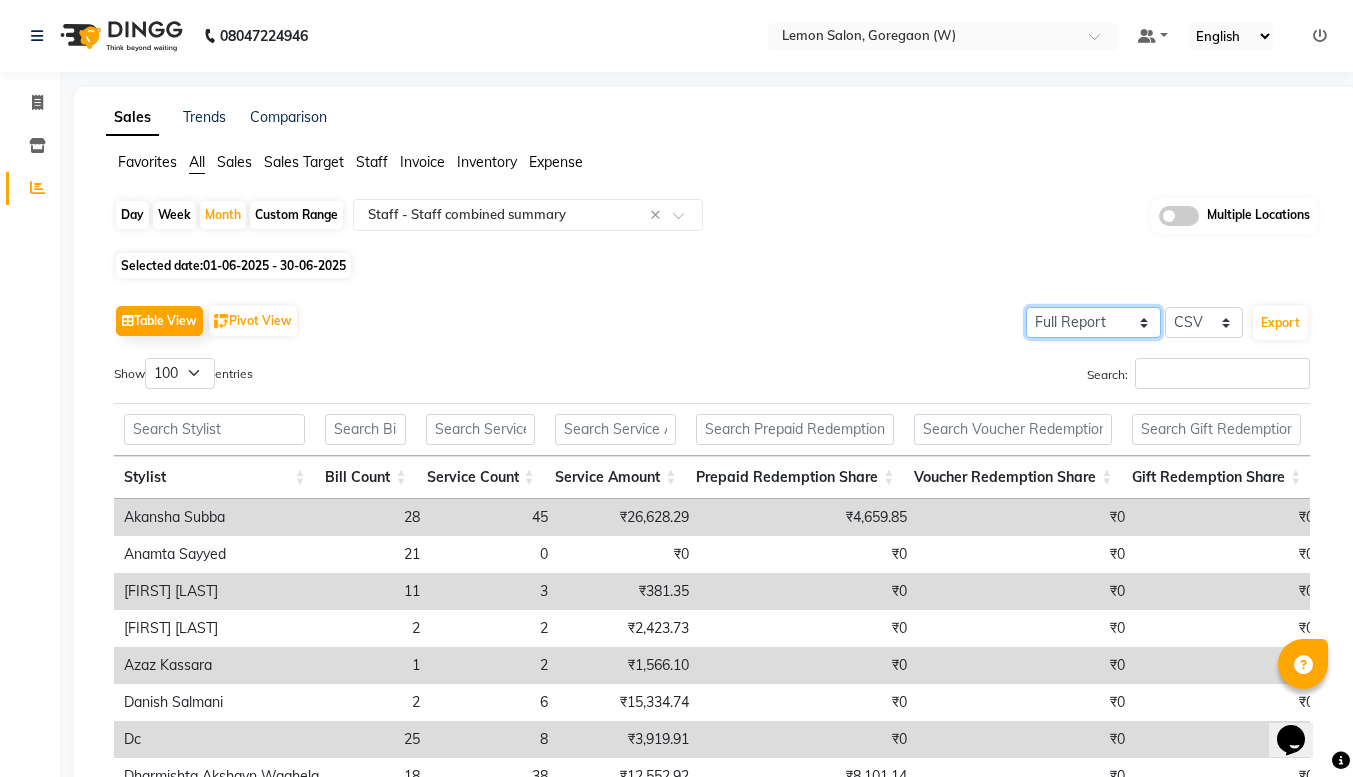 click on "Select Full Report Filtered Report" 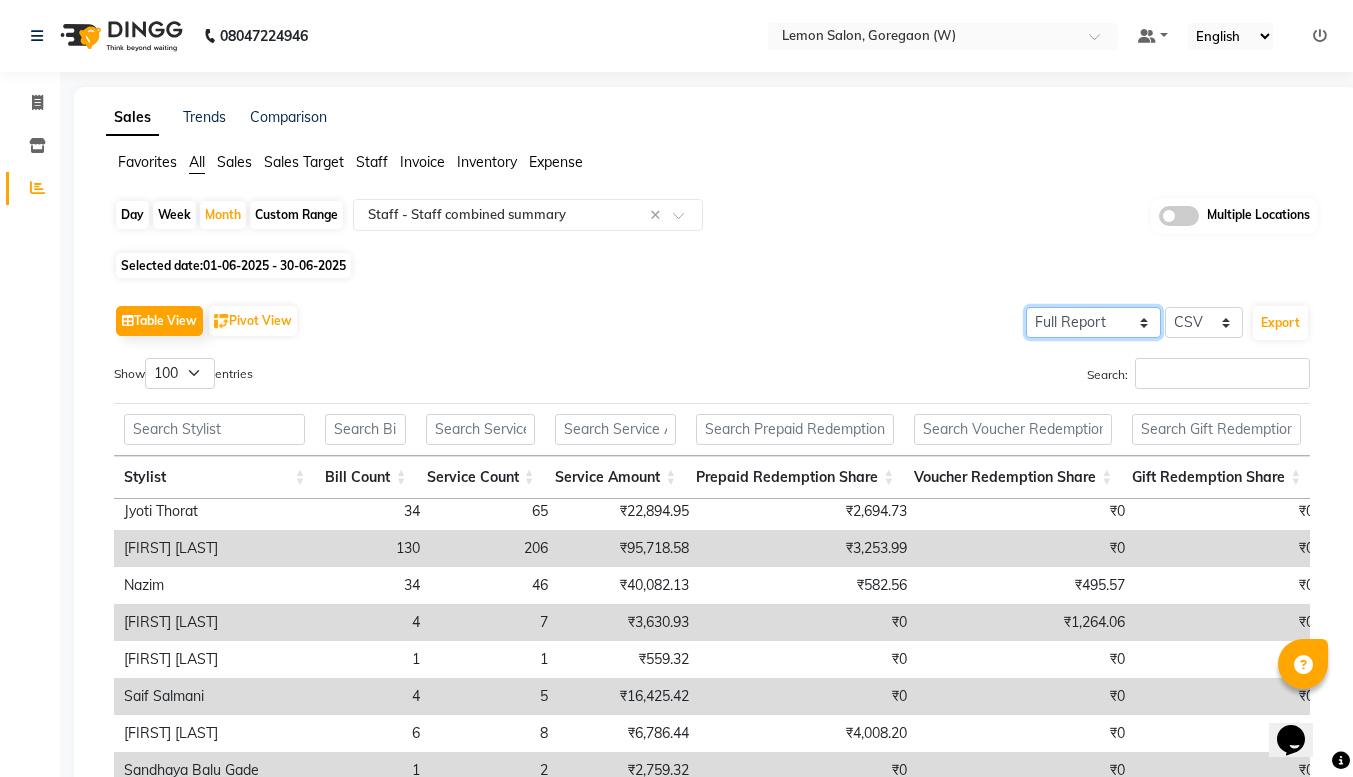 scroll, scrollTop: 503, scrollLeft: 0, axis: vertical 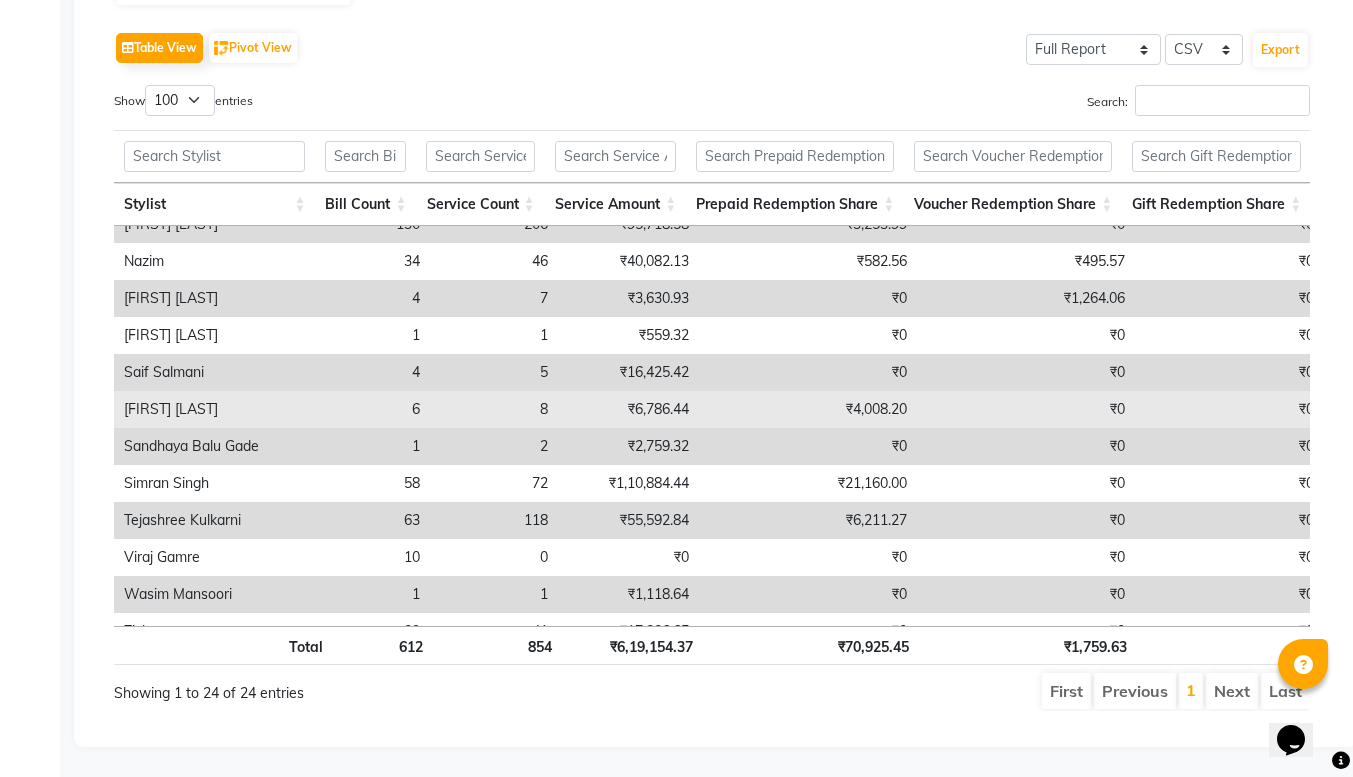 click on "Sam Salmani" at bounding box center (221, 409) 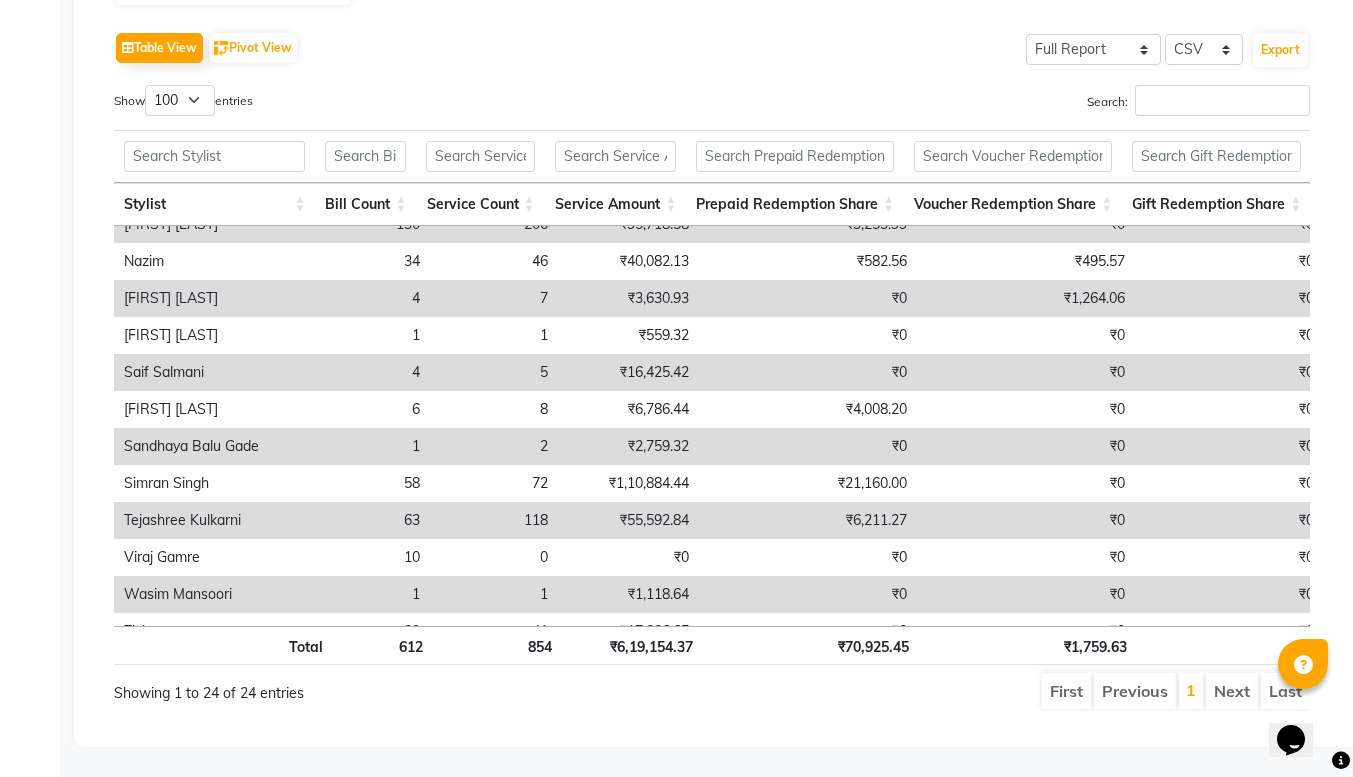 click on "Saif Salmani" at bounding box center (221, 372) 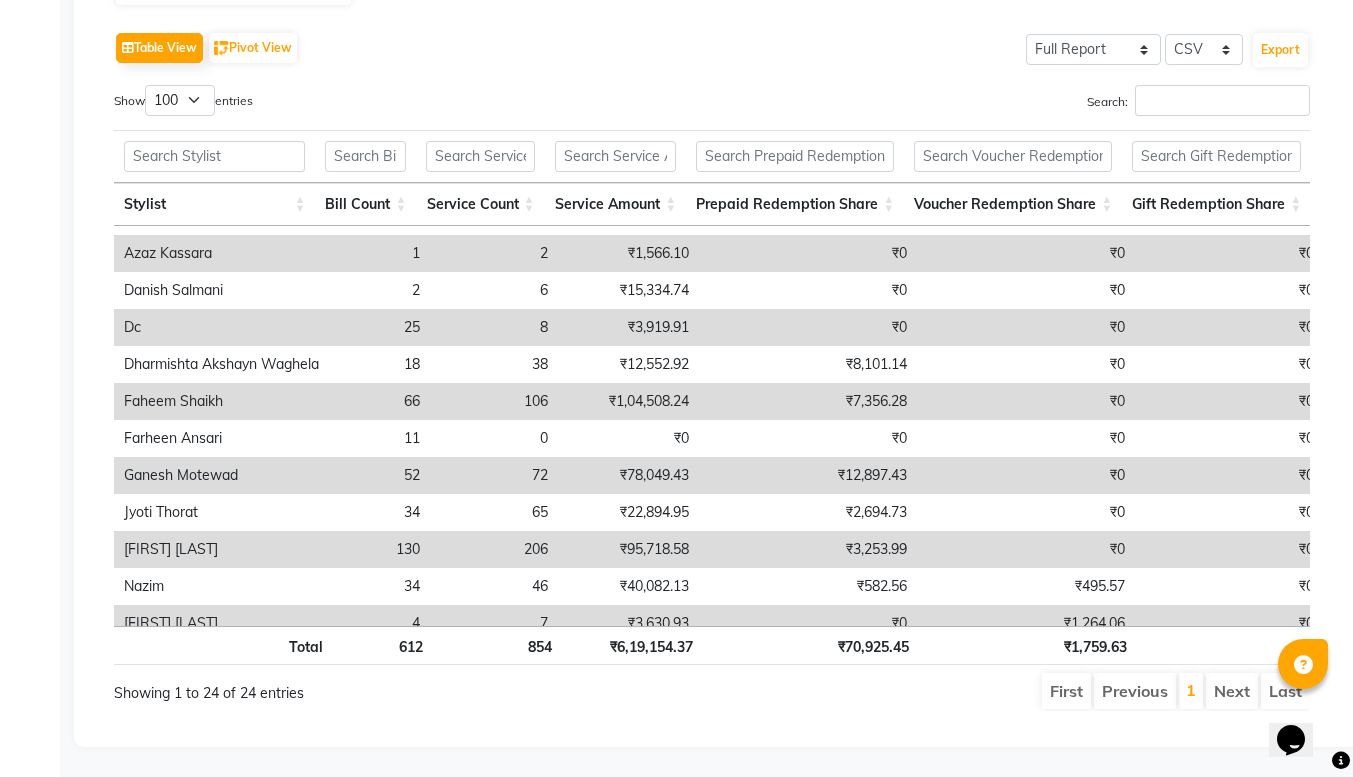 scroll, scrollTop: 139, scrollLeft: 617, axis: both 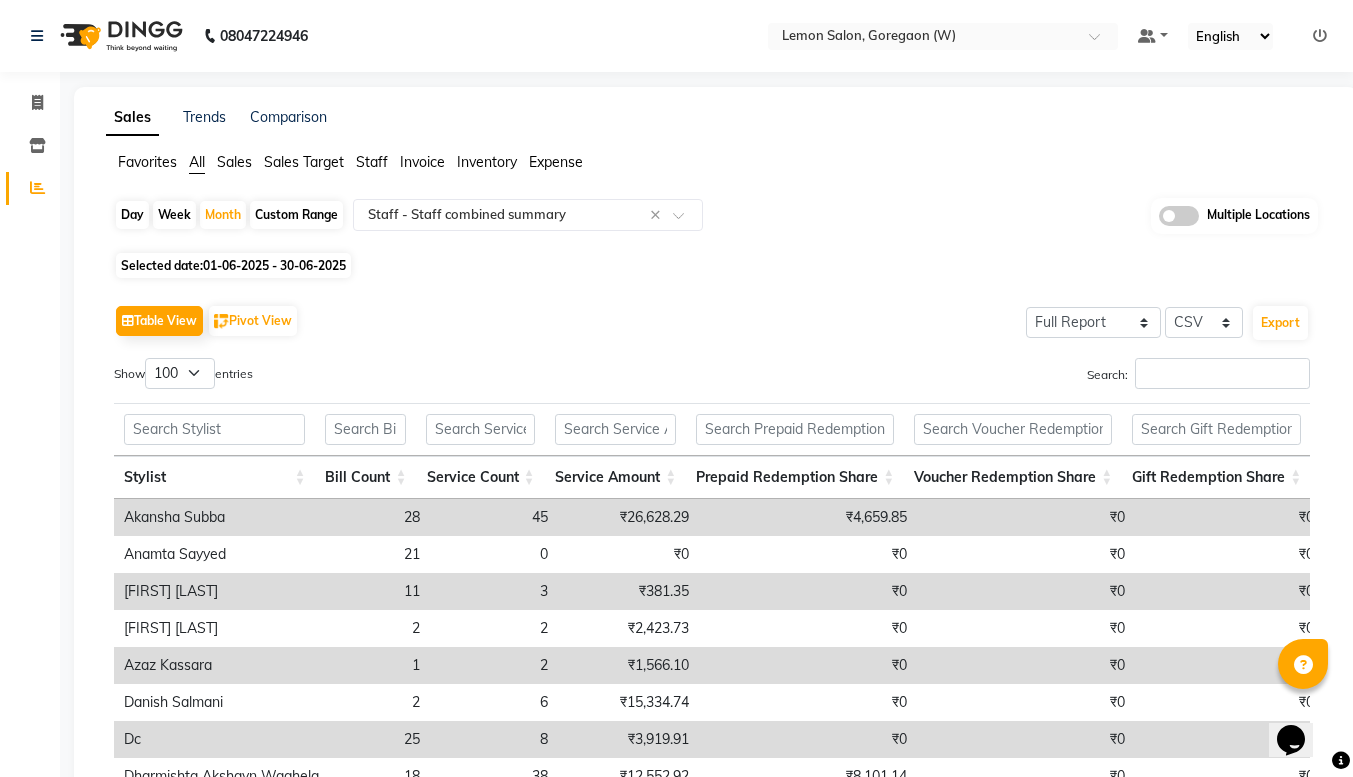 click on "Table View   Pivot View  Select Full Report Filtered Report Select CSV PDF  Export  Show  10 25 50 100  entries Search: Stylist Bill Count Service Count Service Amount Prepaid Redemption Share Voucher Redemption Share Gift Redemption Share Package Redemption Share Point Redemption Share Wallet Redemption Share Net Service Amount Product Net Membership Net Prepaid Net Voucher Net Gift Net Package Net Stylist Bill Count Service Count Service Amount Prepaid Redemption Share Voucher Redemption Share Gift Redemption Share Package Redemption Share Point Redemption Share Wallet Redemption Share Net Service Amount Product Net Membership Net Prepaid Net Voucher Net Gift Net Package Net Total 612 854 ₹6,19,154.37 ₹70,925.45 ₹1,759.63 ₹0 ₹0 ₹0 ₹0 ₹6,91,839.45 ₹3,18,277.37 ₹1,28,898.40 ₹0 ₹152.00 ₹0 ₹0 Akansha Subba 28 45 ₹26,628.29 ₹4,659.85 ₹0 ₹0 ₹0 ₹0 ₹0 ₹31,288.14 ₹0 ₹0 ₹0 ₹72.00 ₹0 ₹0 Anamta Sayyed 21 0 ₹0 ₹0 ₹0 ₹0 ₹0 ₹0 ₹0 ₹0 ₹0 ₹0 ₹0" 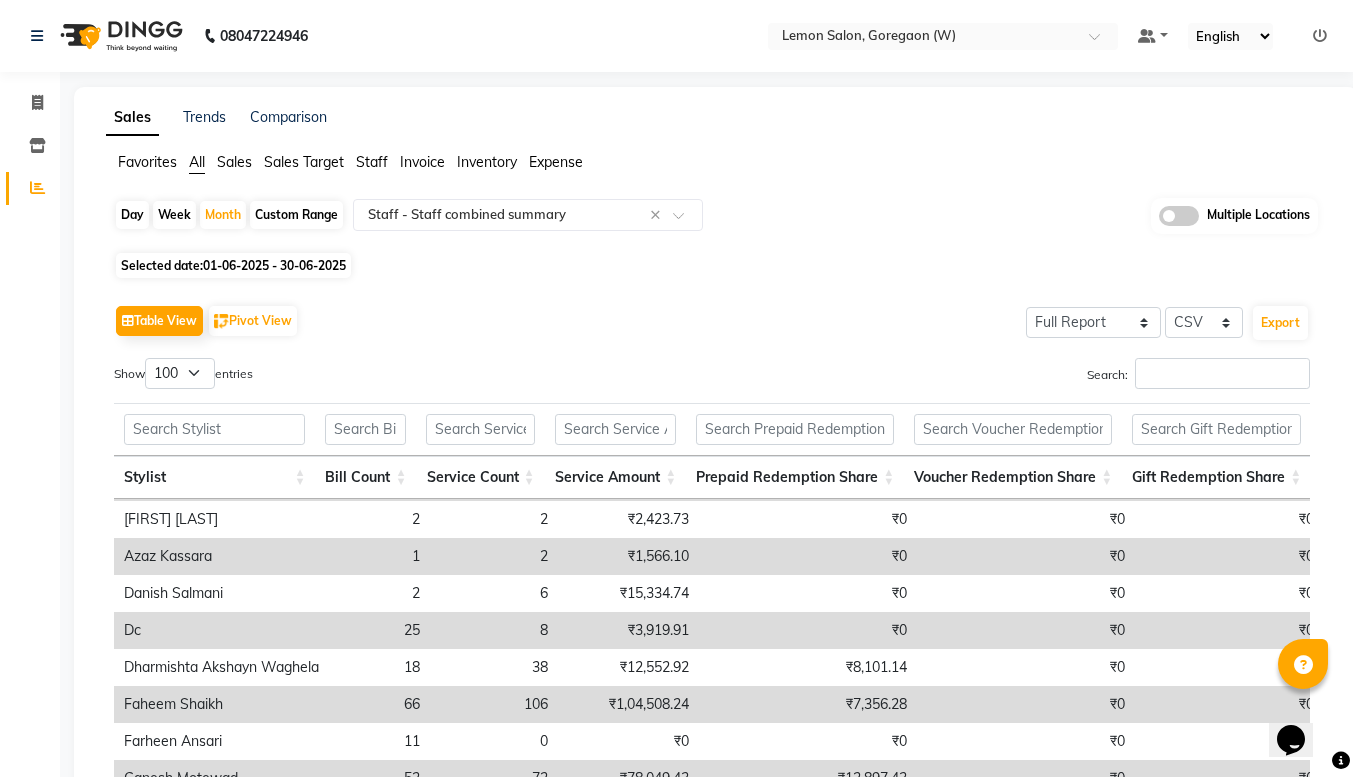 scroll, scrollTop: 0, scrollLeft: 0, axis: both 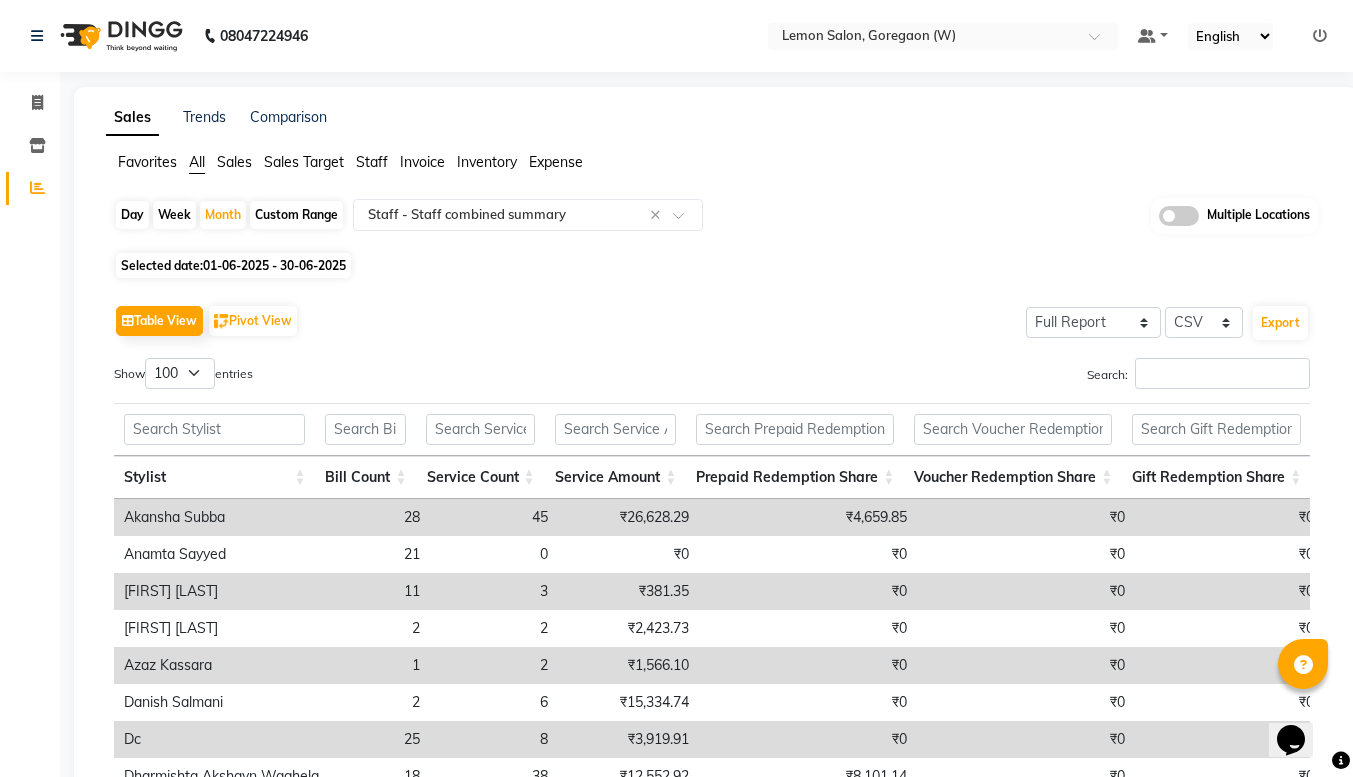 click on "Table View   Pivot View  Select Full Report Filtered Report Select CSV PDF  Export  Show  10 25 50 100  entries Search: Stylist Bill Count Service Count Service Amount Prepaid Redemption Share Voucher Redemption Share Gift Redemption Share Package Redemption Share Point Redemption Share Wallet Redemption Share Net Service Amount Product Net Membership Net Prepaid Net Voucher Net Gift Net Package Net Stylist Bill Count Service Count Service Amount Prepaid Redemption Share Voucher Redemption Share Gift Redemption Share Package Redemption Share Point Redemption Share Wallet Redemption Share Net Service Amount Product Net Membership Net Prepaid Net Voucher Net Gift Net Package Net Total 612 854 ₹6,19,154.37 ₹70,925.45 ₹1,759.63 ₹0 ₹0 ₹0 ₹0 ₹6,91,839.45 ₹3,18,277.37 ₹1,28,898.40 ₹0 ₹152.00 ₹0 ₹0 Akansha Subba 28 45 ₹26,628.29 ₹4,659.85 ₹0 ₹0 ₹0 ₹0 ₹0 ₹31,288.14 ₹0 ₹0 ₹0 ₹72.00 ₹0 ₹0 Anamta Sayyed 21 0 ₹0 ₹0 ₹0 ₹0 ₹0 ₹0 ₹0 ₹0 ₹0 ₹0 ₹0" 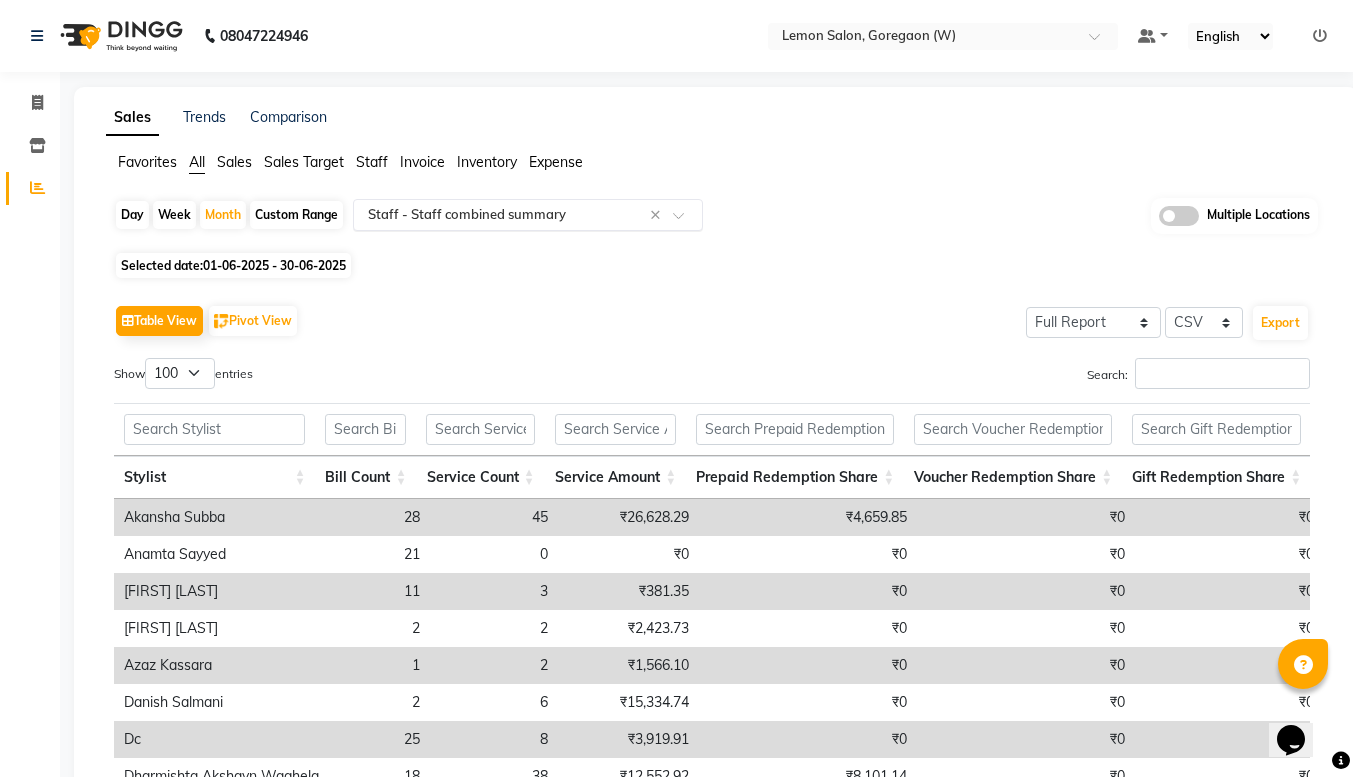 click 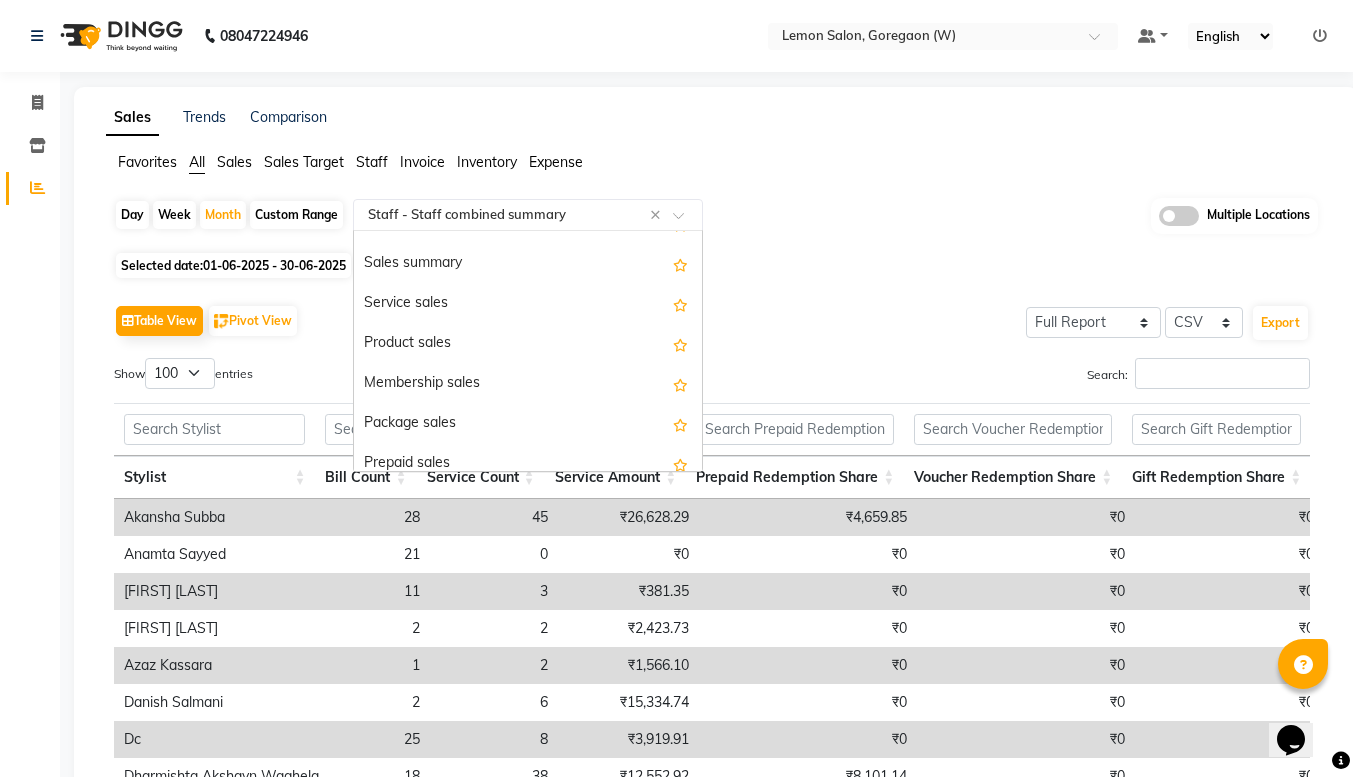 scroll, scrollTop: 0, scrollLeft: 0, axis: both 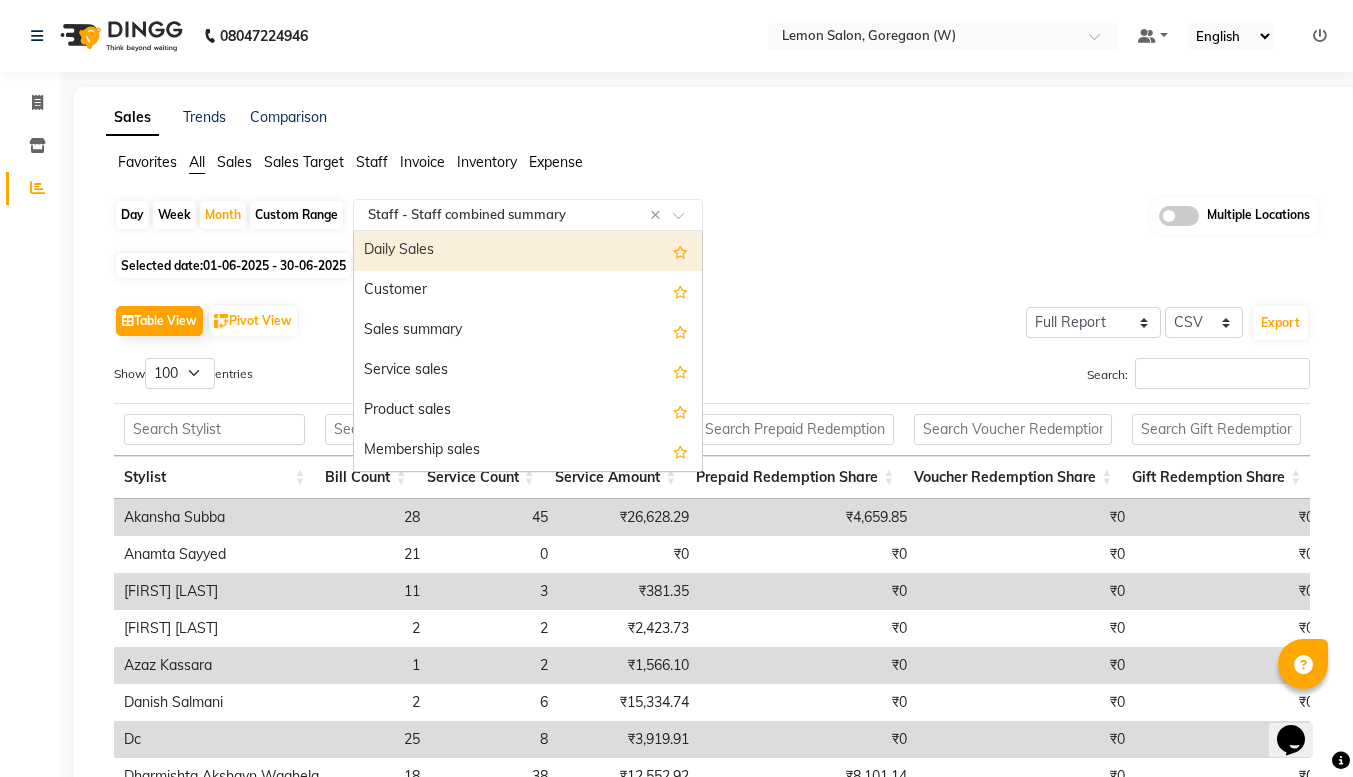 click on "Daily Sales" at bounding box center (528, 251) 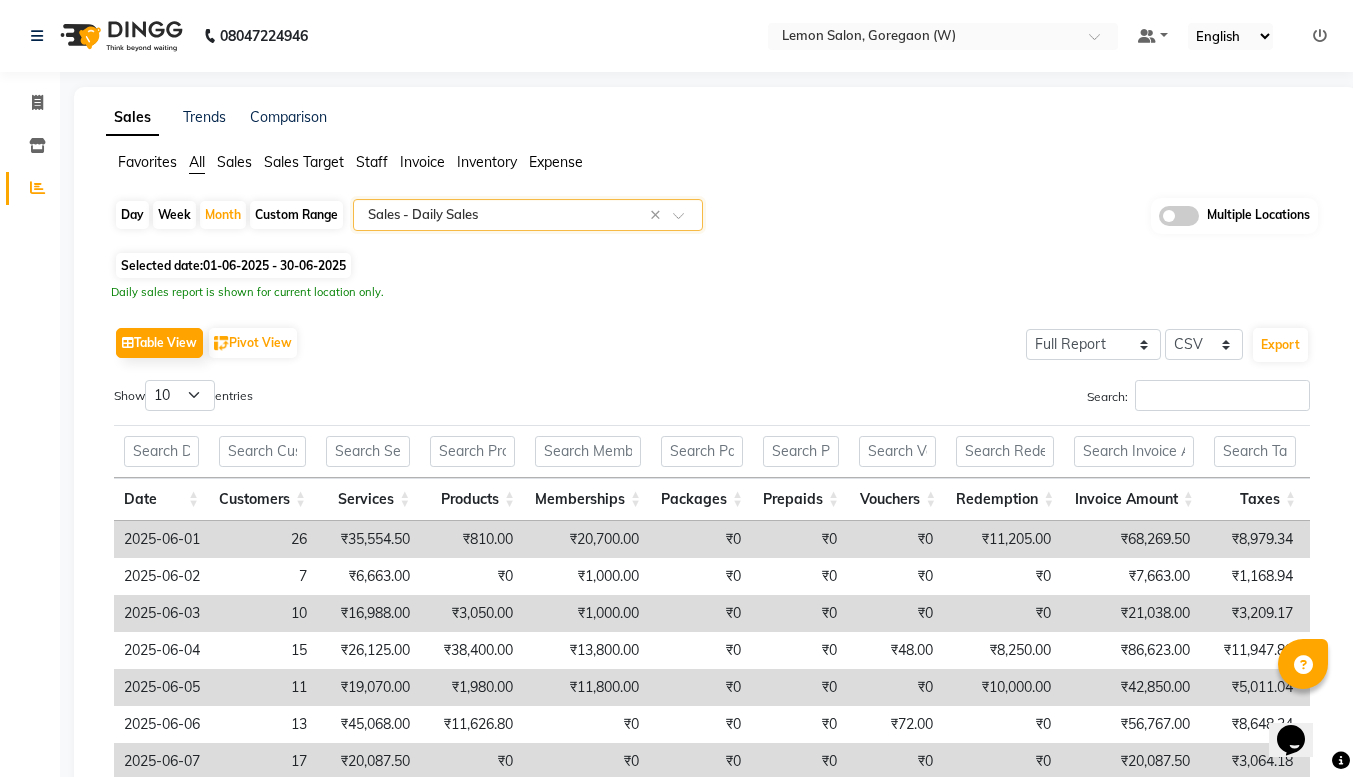 scroll, scrollTop: 294, scrollLeft: 0, axis: vertical 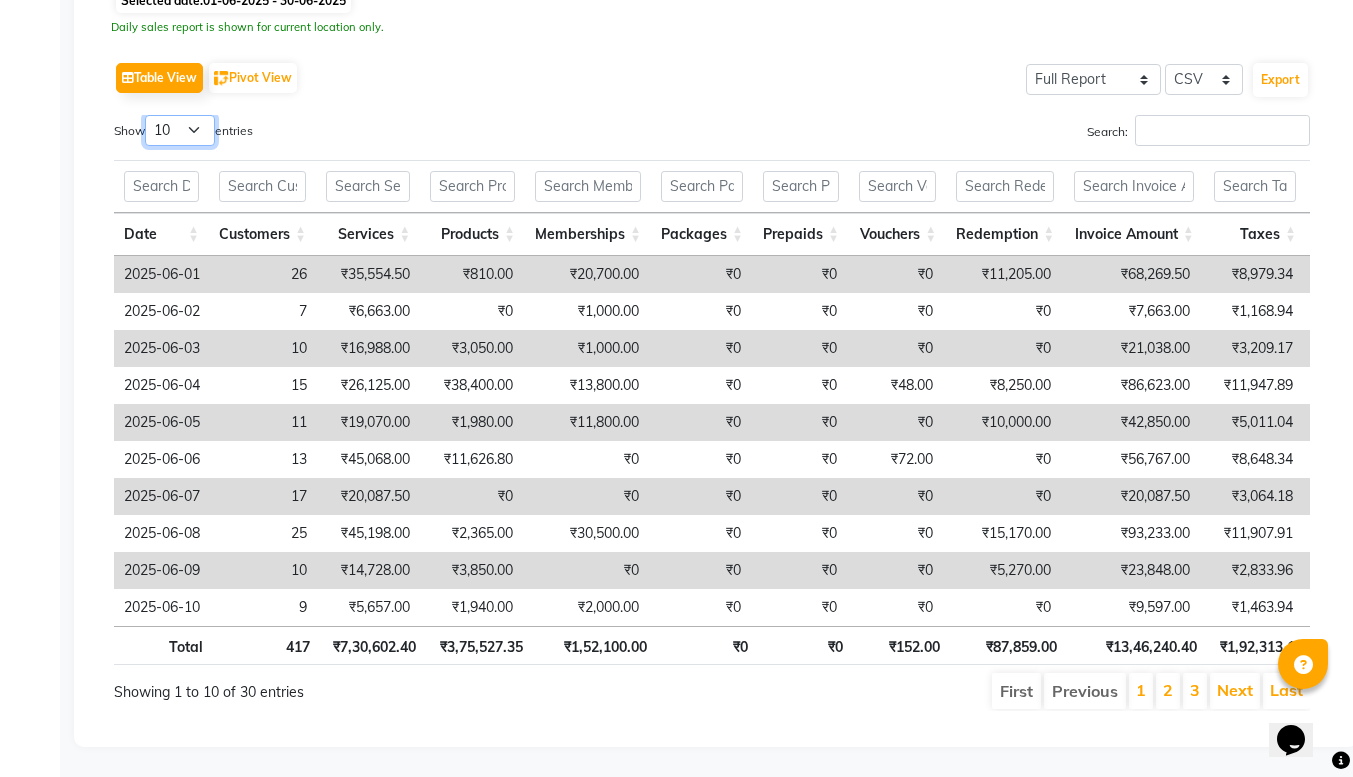 click on "10 25 50 100" at bounding box center [180, 130] 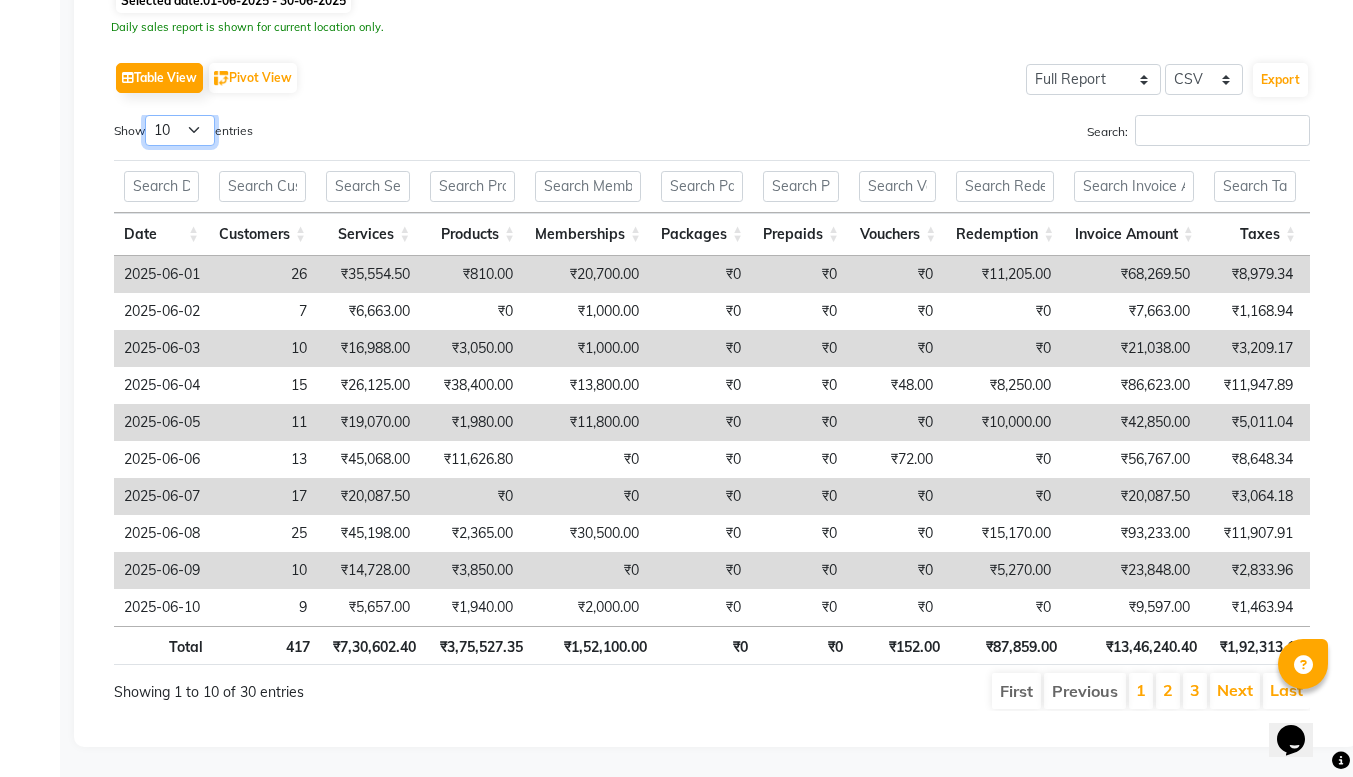 select on "100" 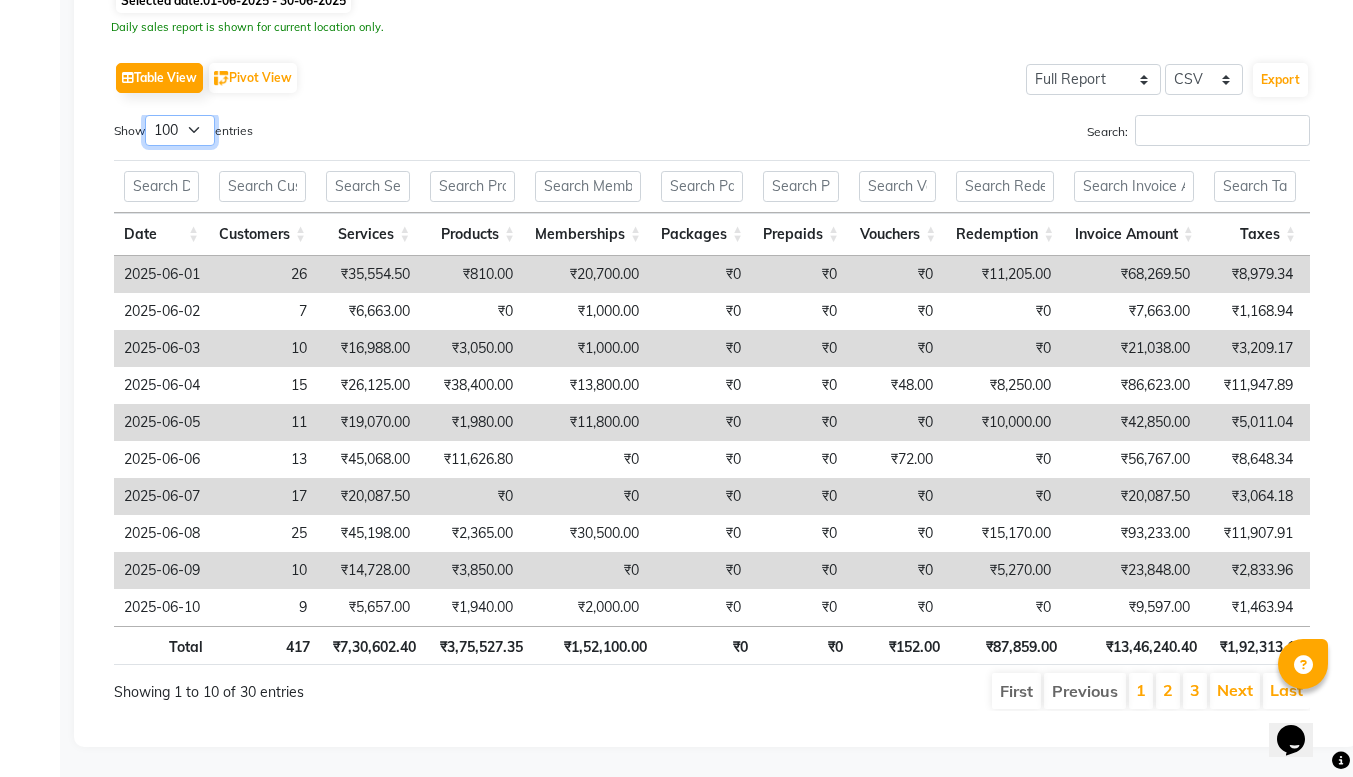 click on "10 25 50 100" at bounding box center (180, 130) 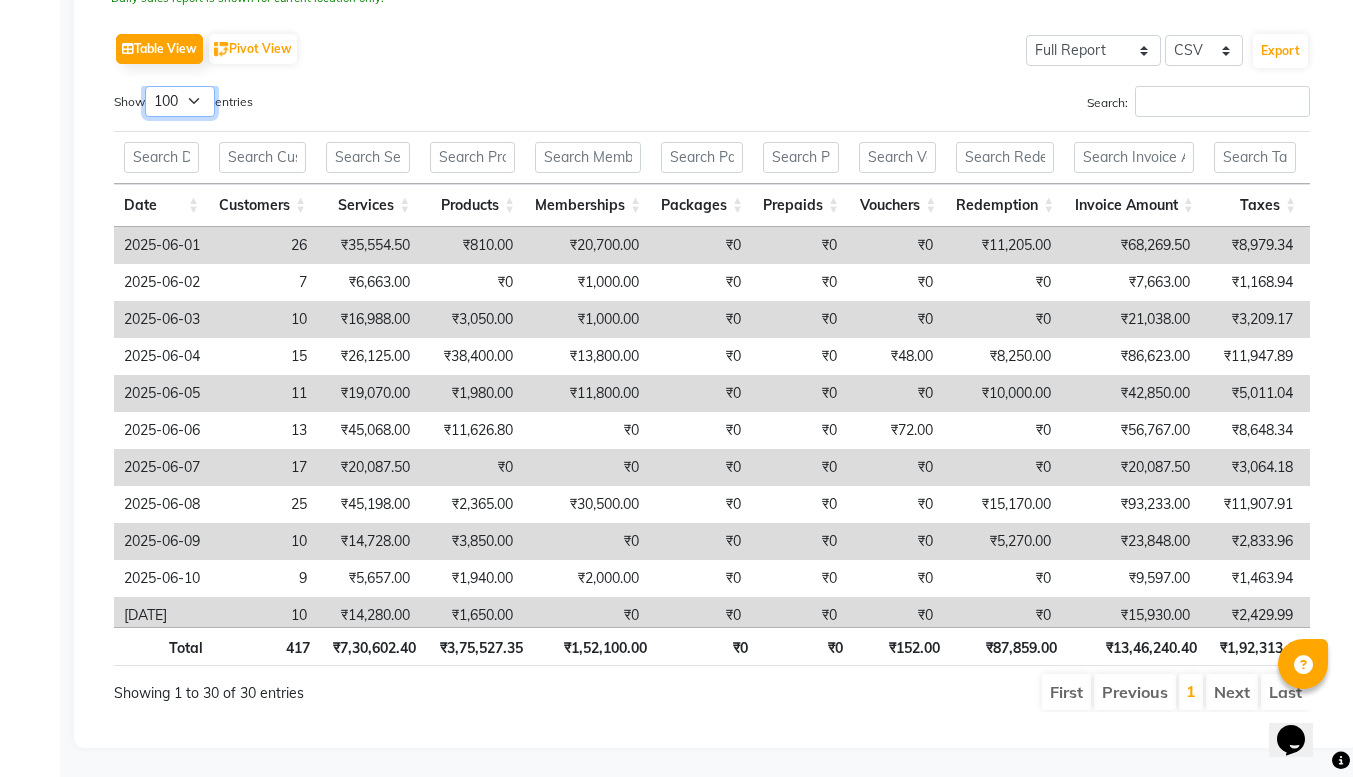 scroll, scrollTop: 0, scrollLeft: 149, axis: horizontal 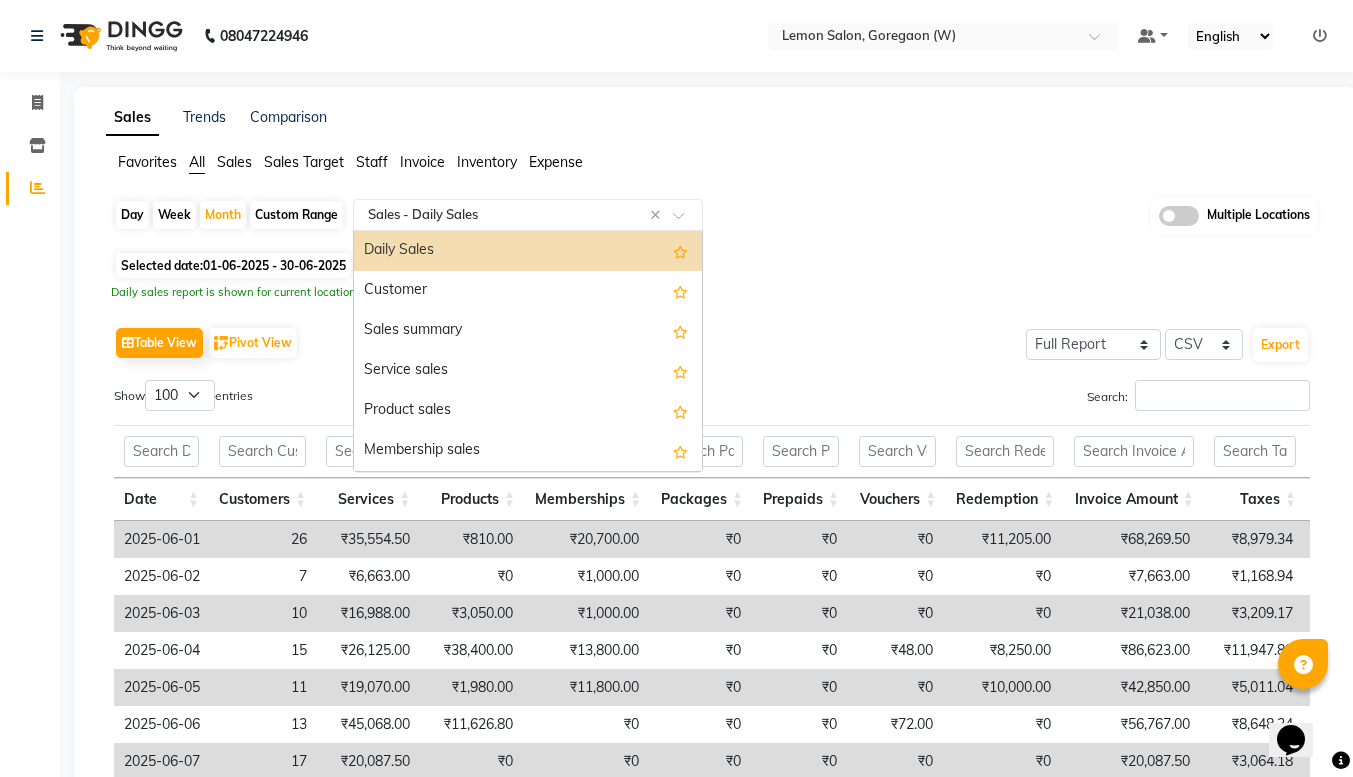 click 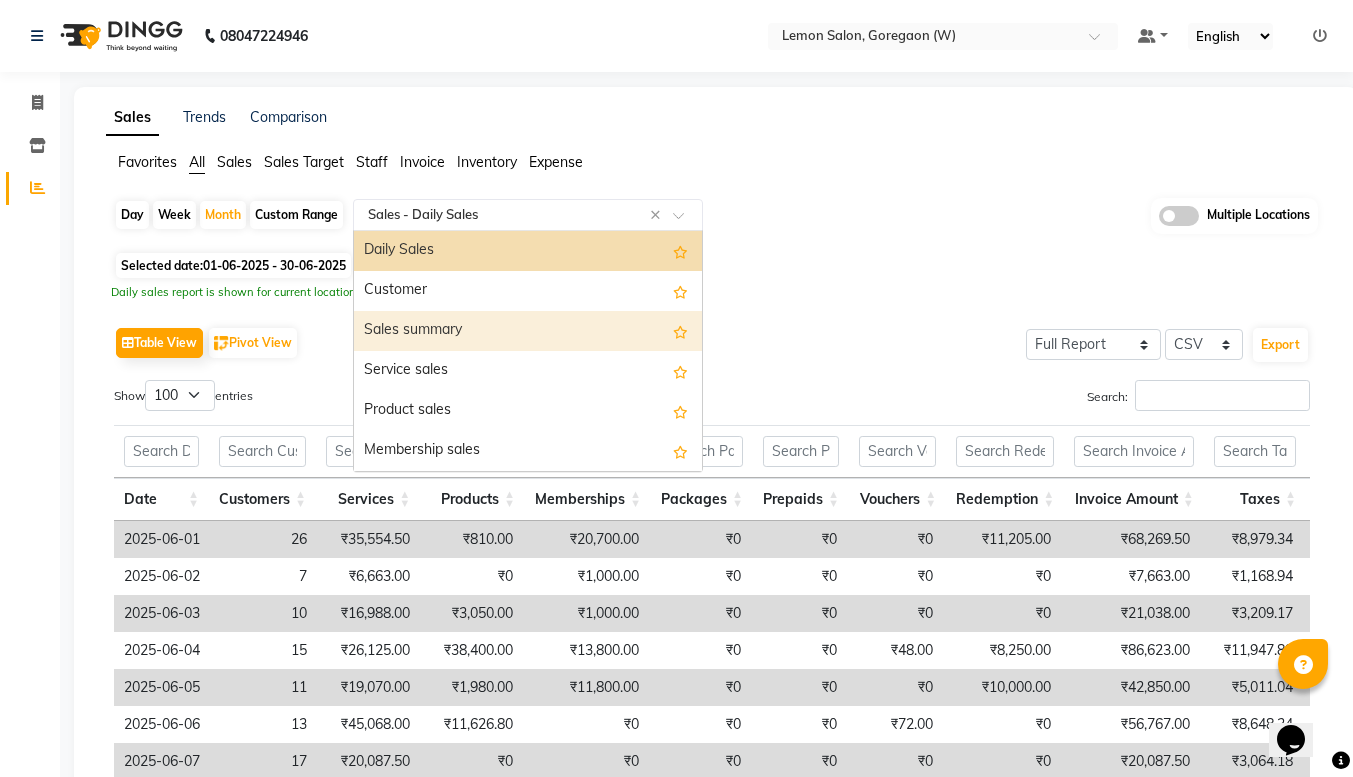 click on "Sales summary" at bounding box center [528, 331] 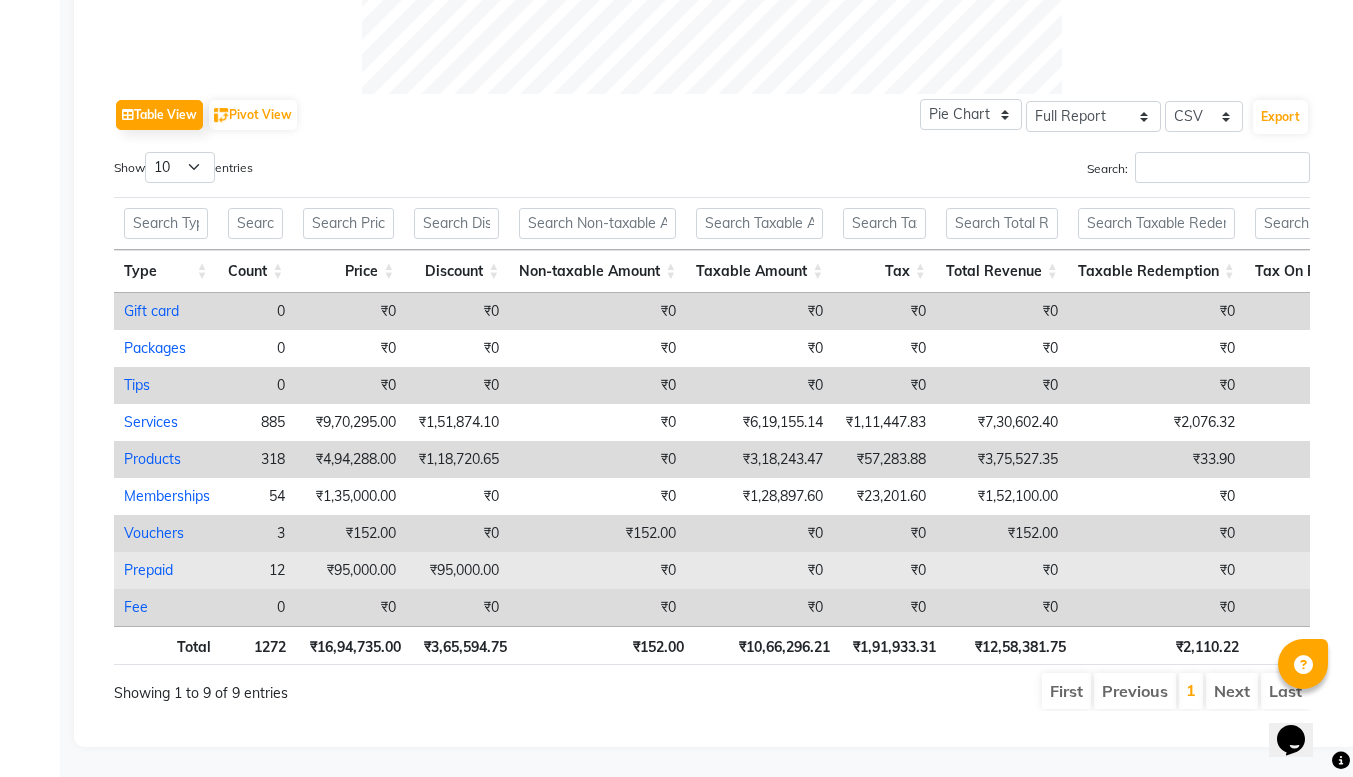 click on "Prepaid" at bounding box center [148, 570] 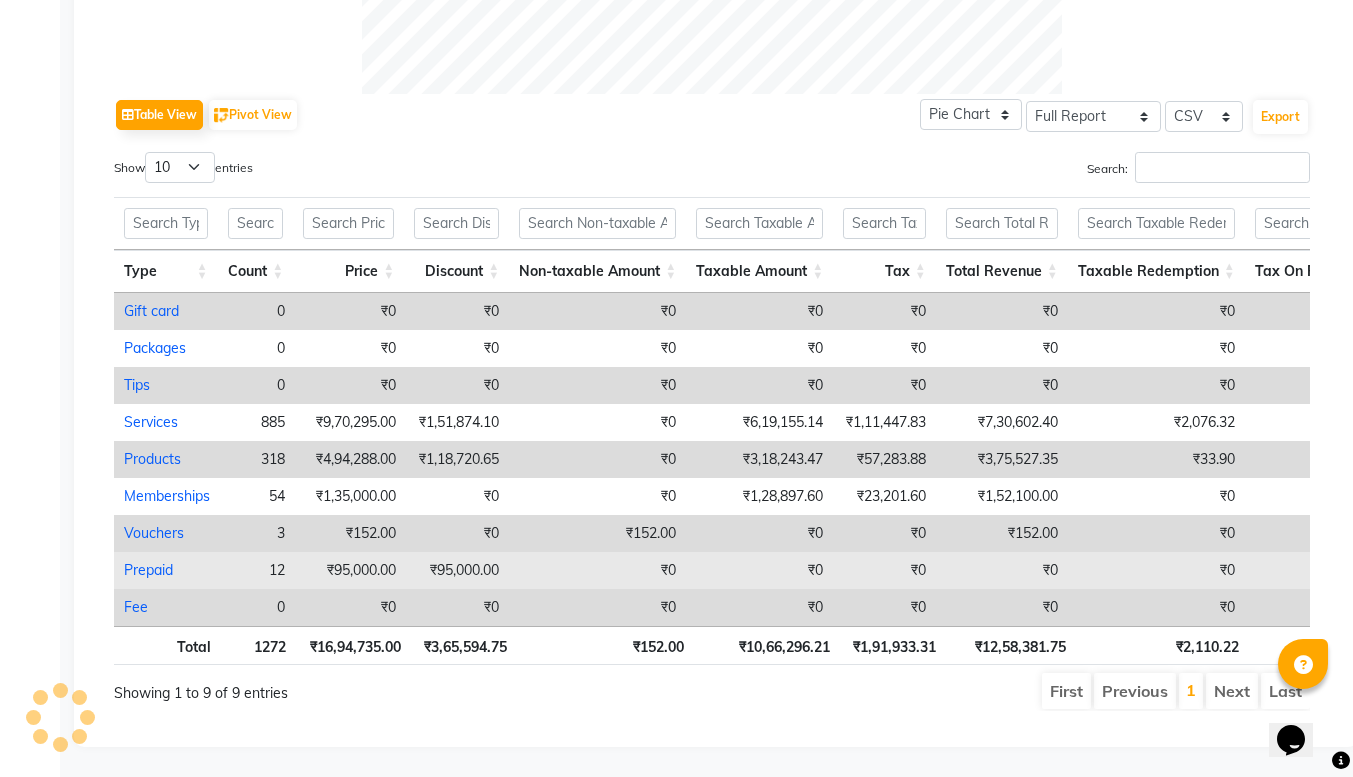 select on "full_report" 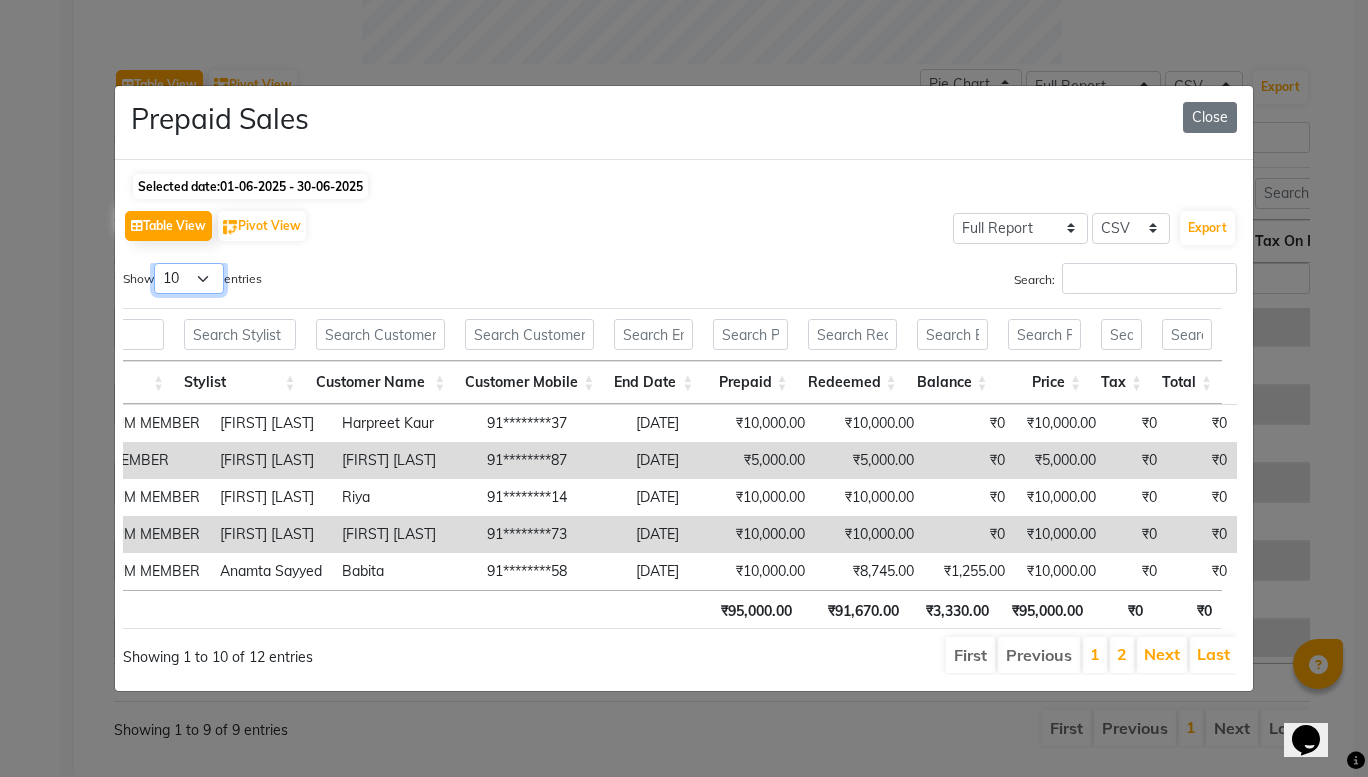 click on "10 25 50 100" at bounding box center [189, 278] 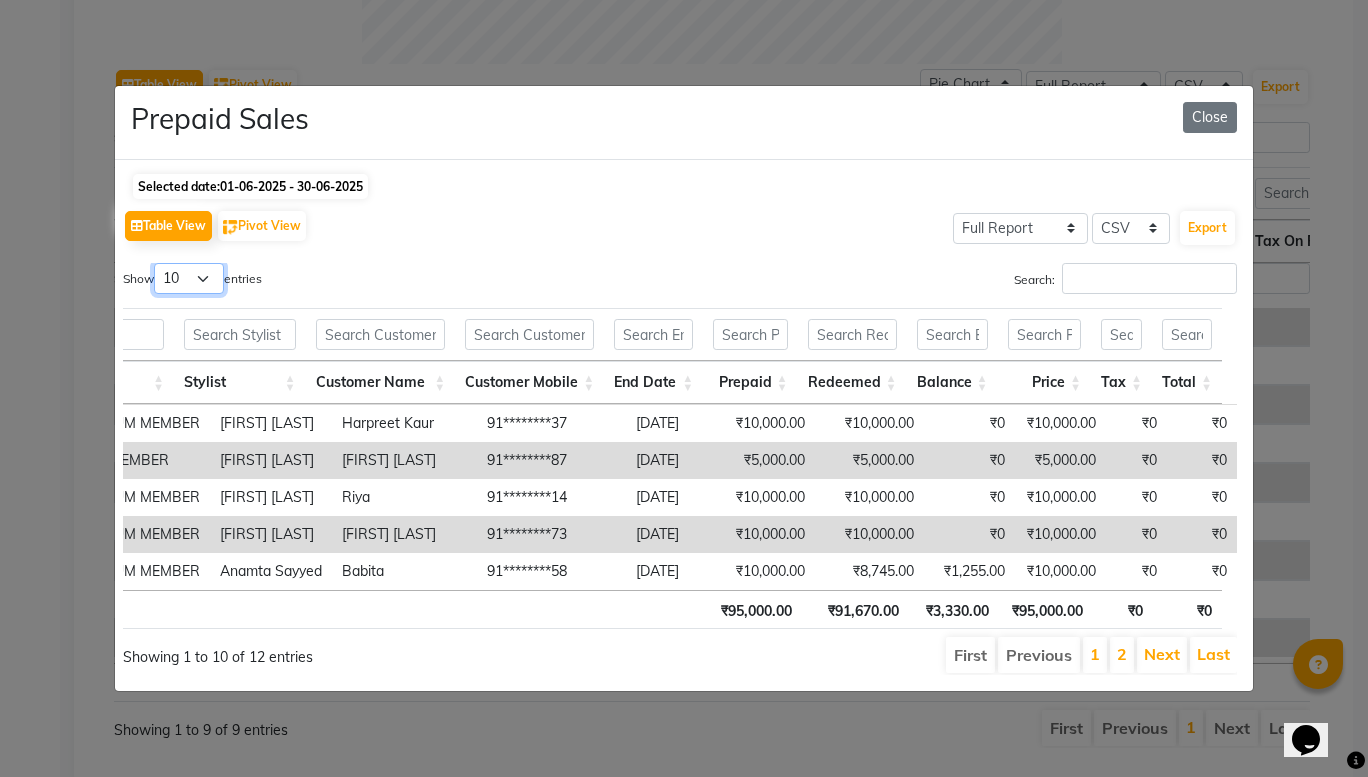 select on "100" 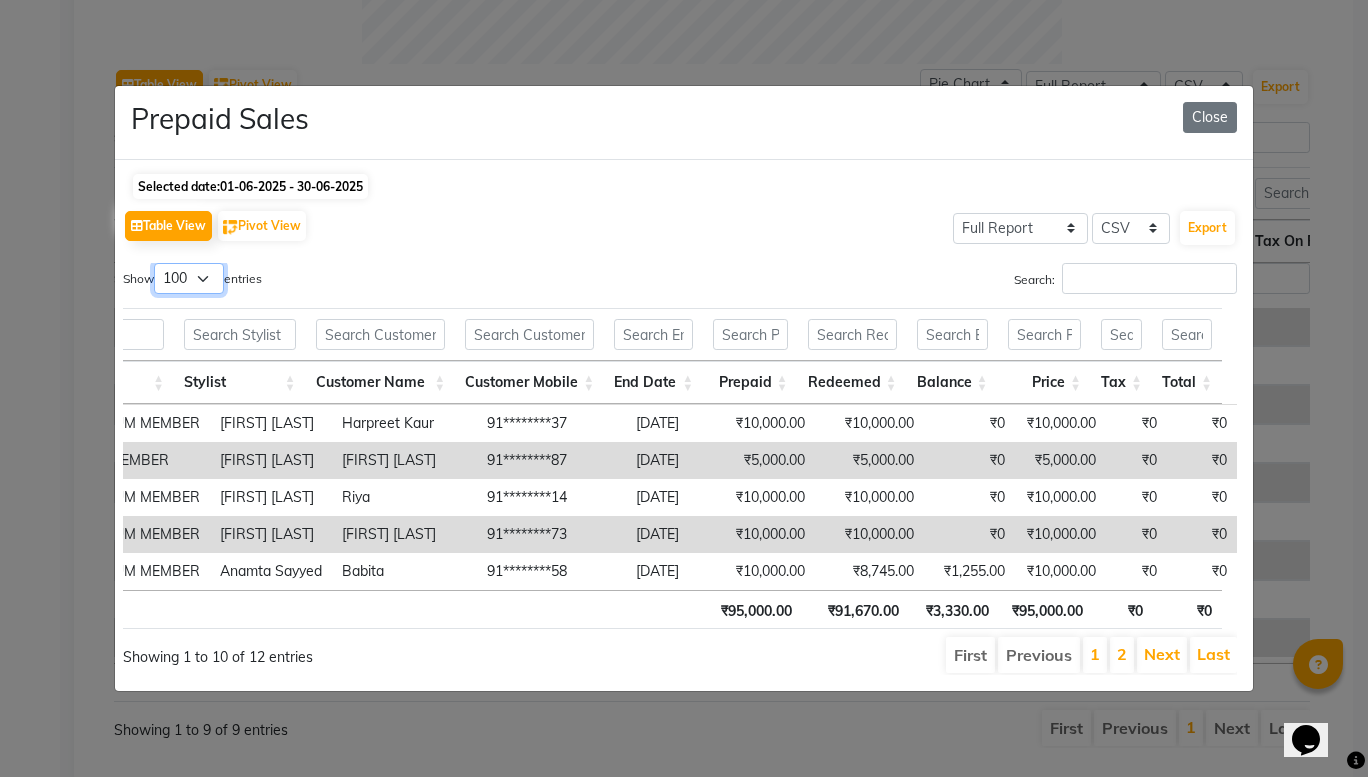 click on "10 25 50 100" at bounding box center [189, 278] 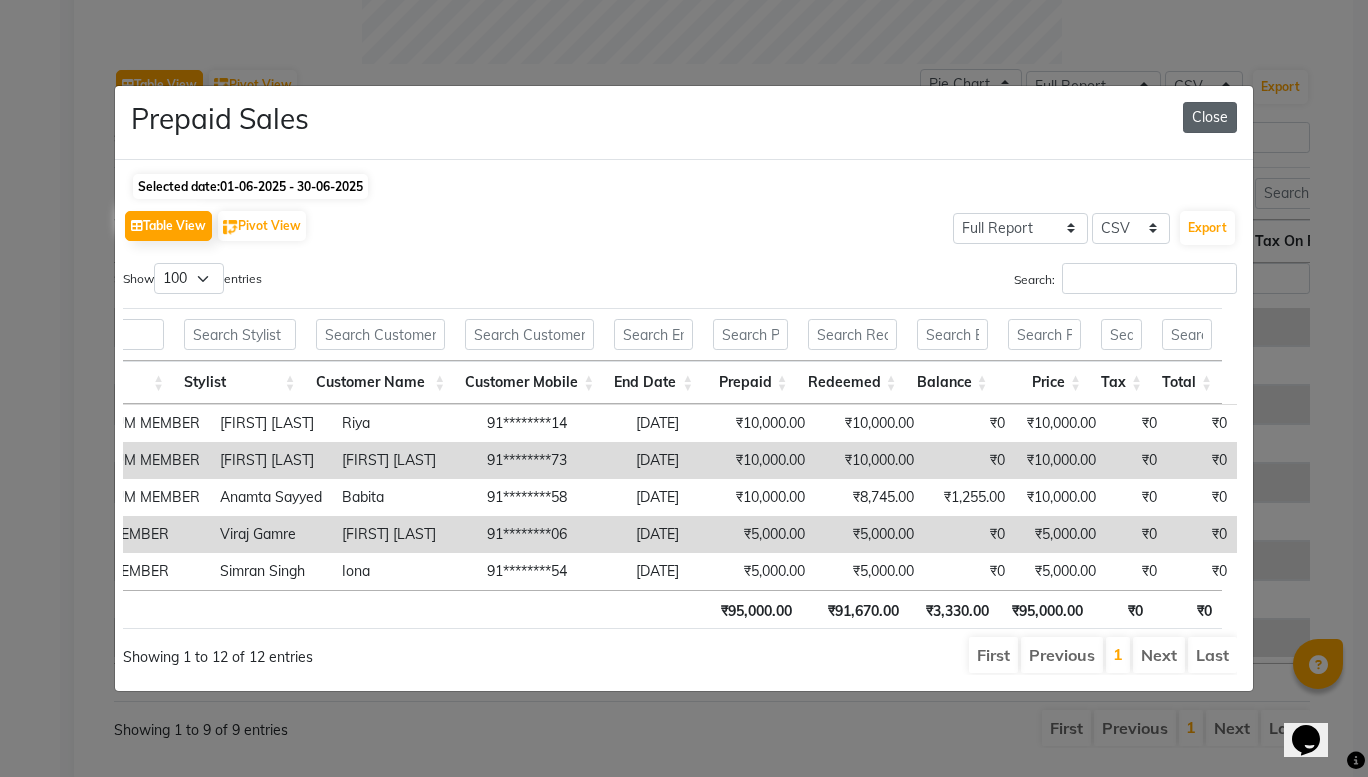 click on "Close" 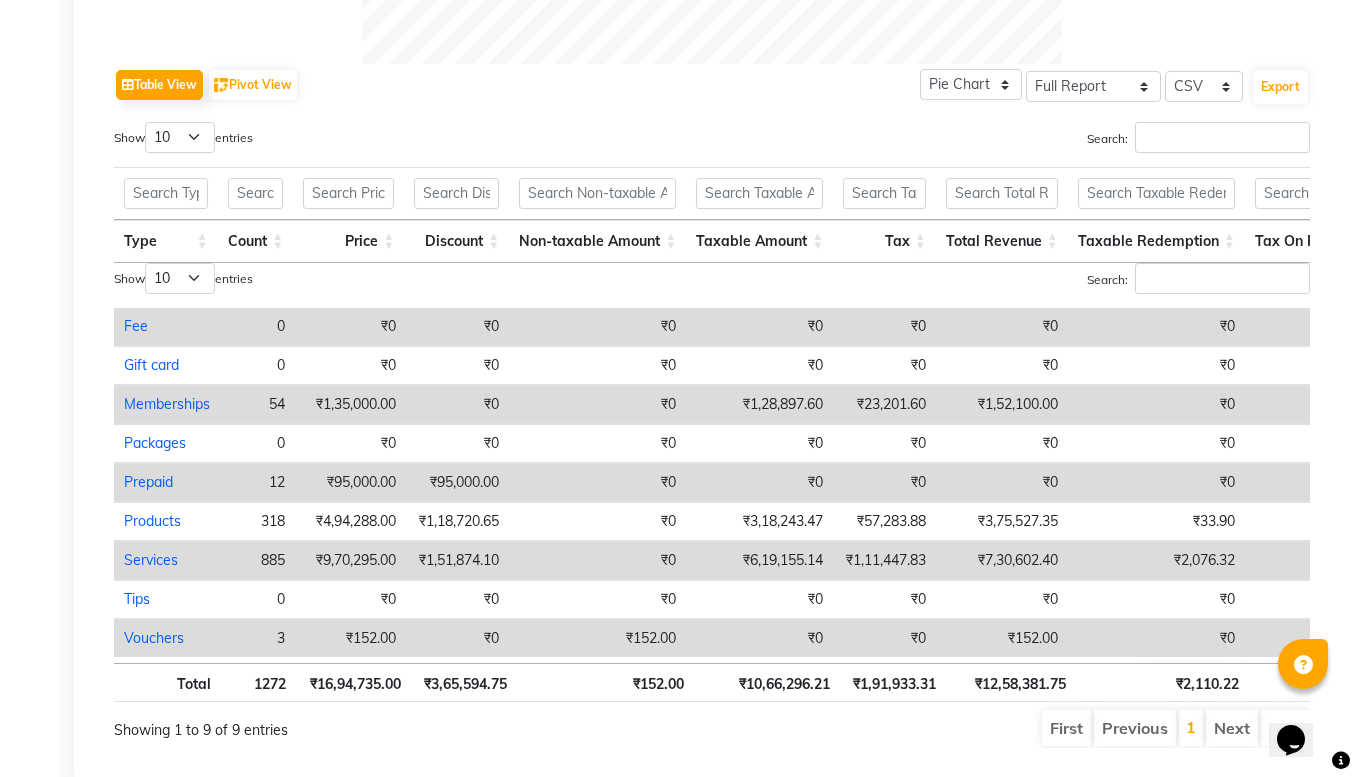 scroll, scrollTop: 926, scrollLeft: 0, axis: vertical 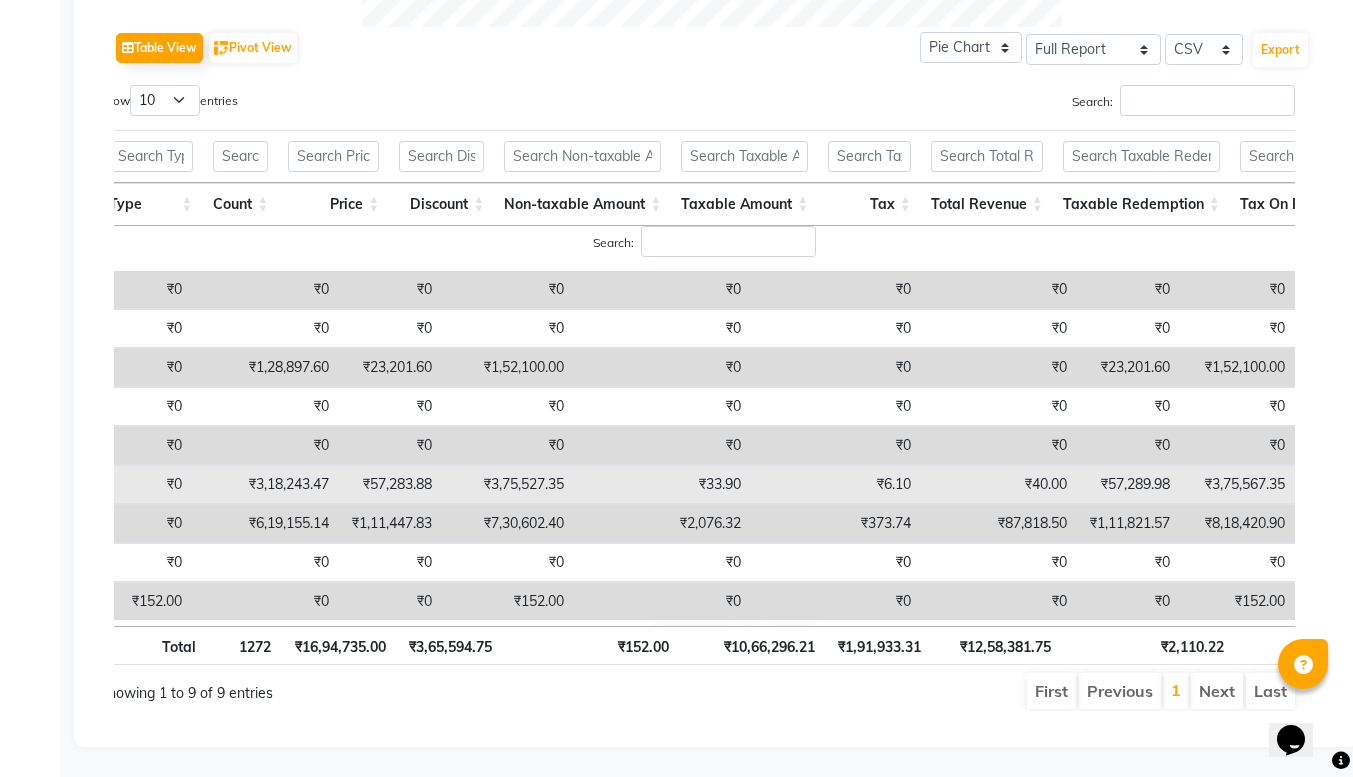 click on "₹6.10" at bounding box center [836, 484] 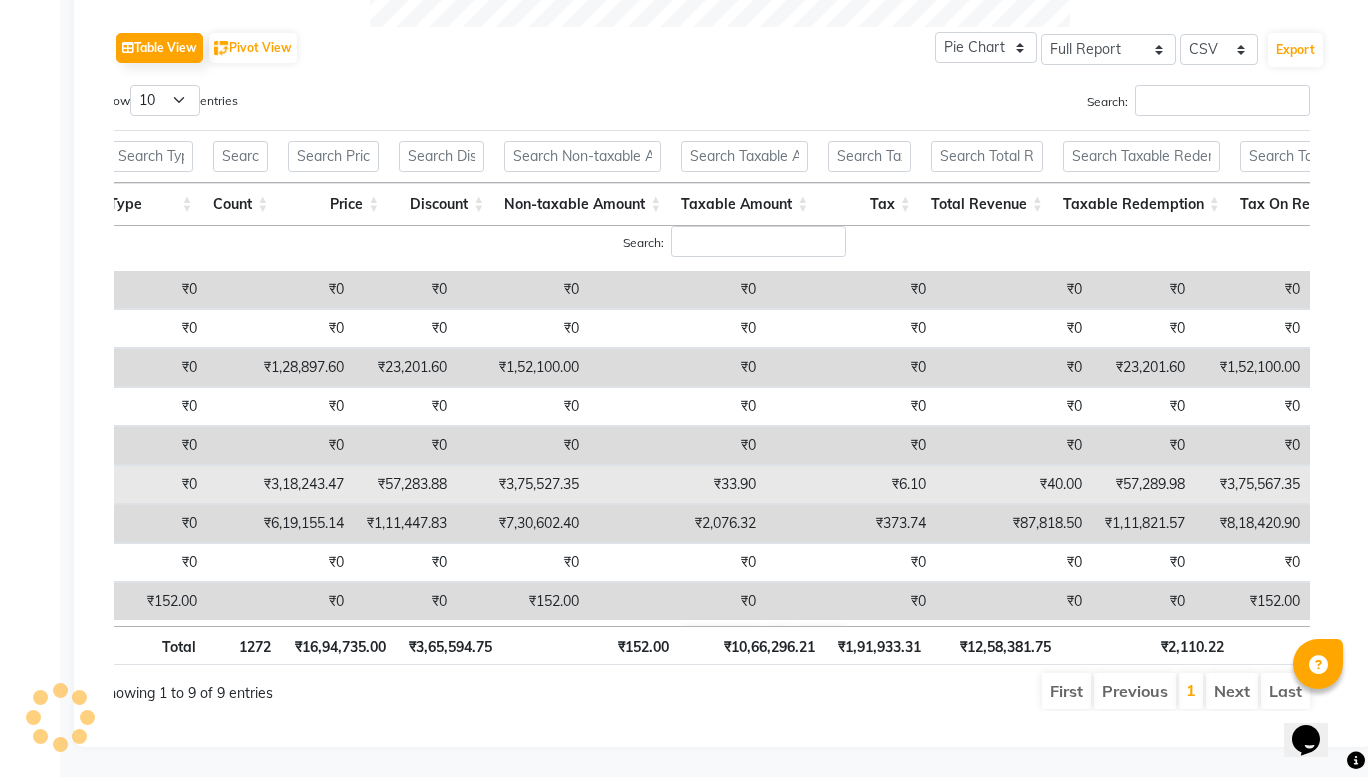 select on "full_report" 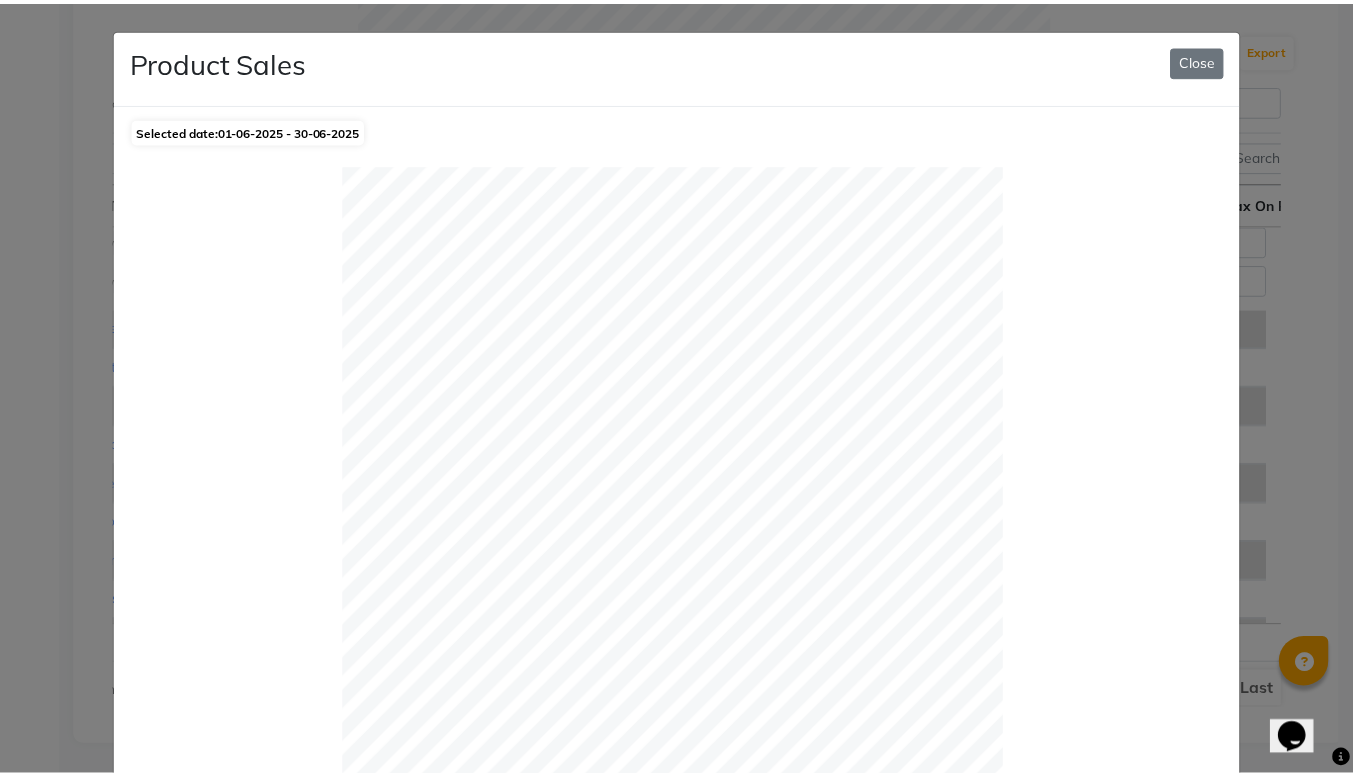 scroll, scrollTop: 0, scrollLeft: 15, axis: horizontal 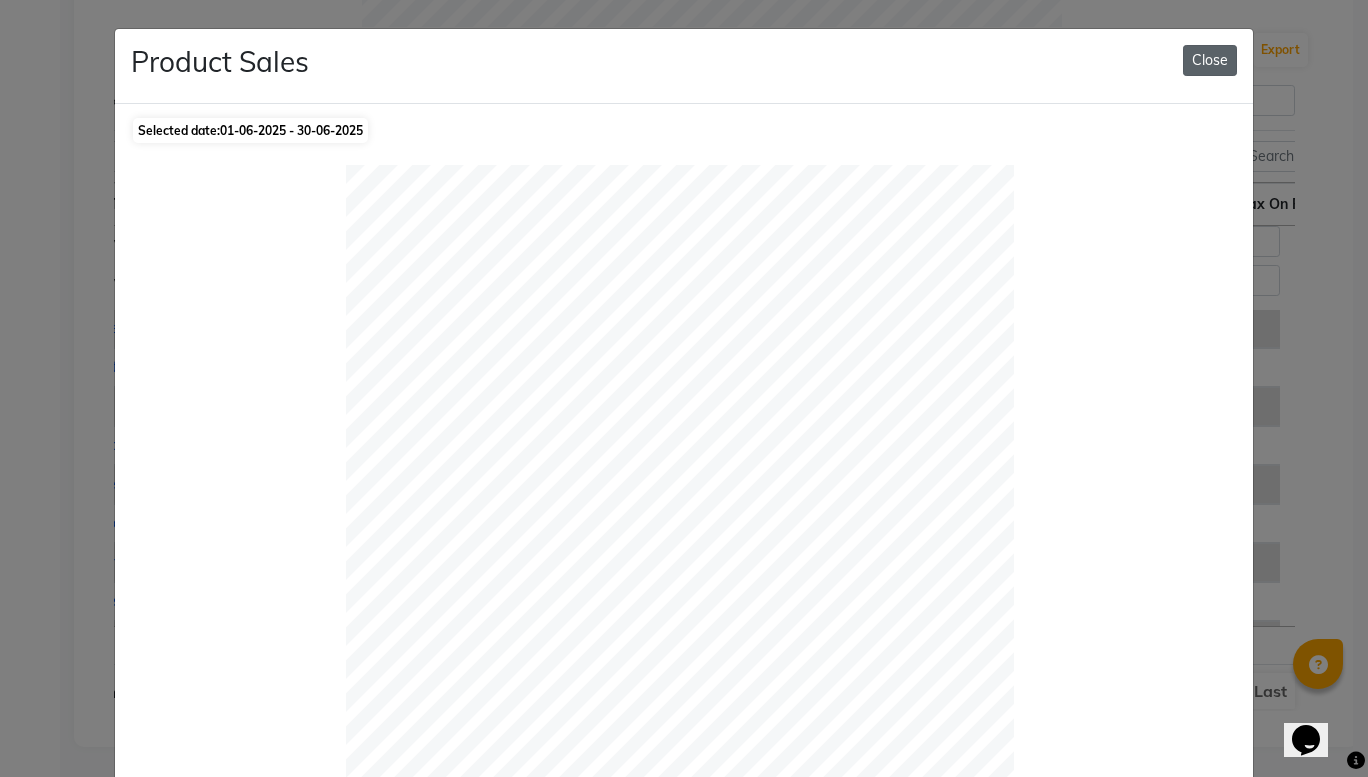 click on "Close" 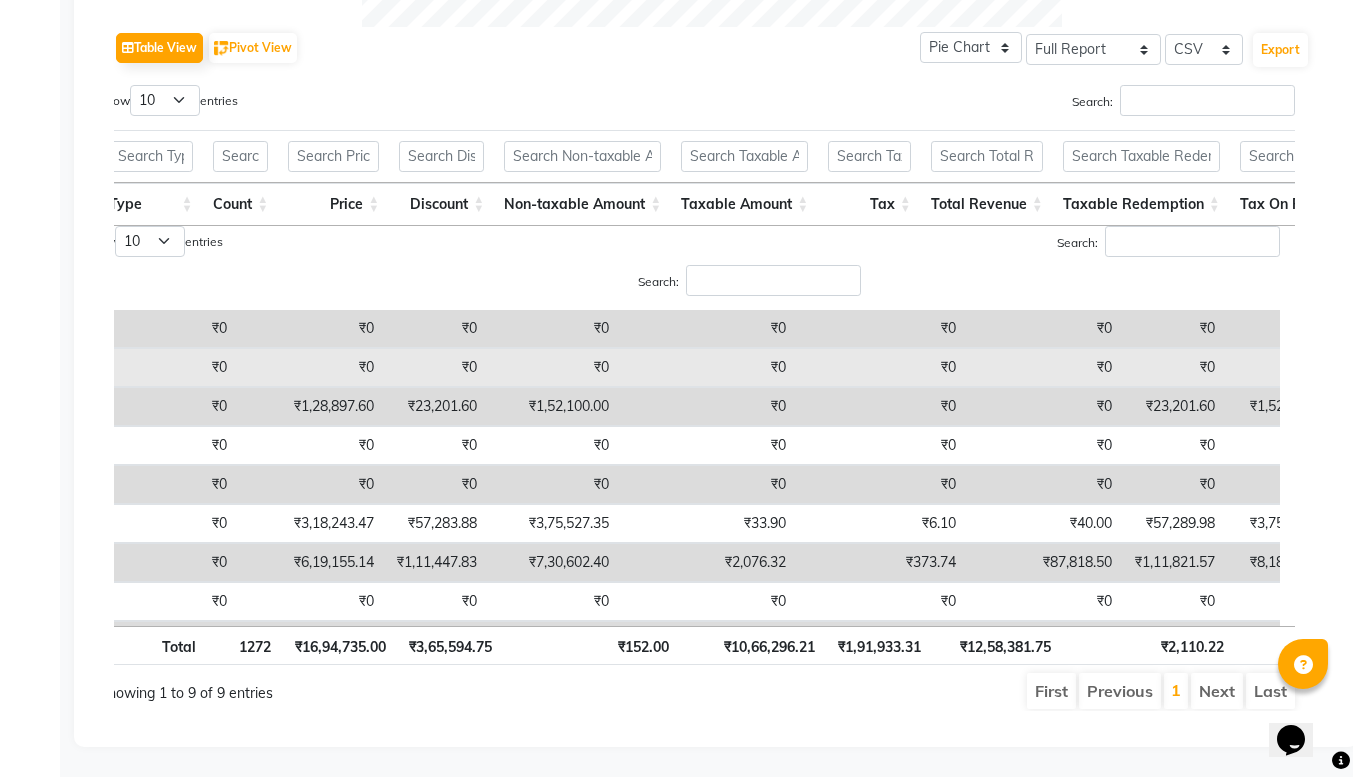 scroll, scrollTop: 0, scrollLeft: 496, axis: horizontal 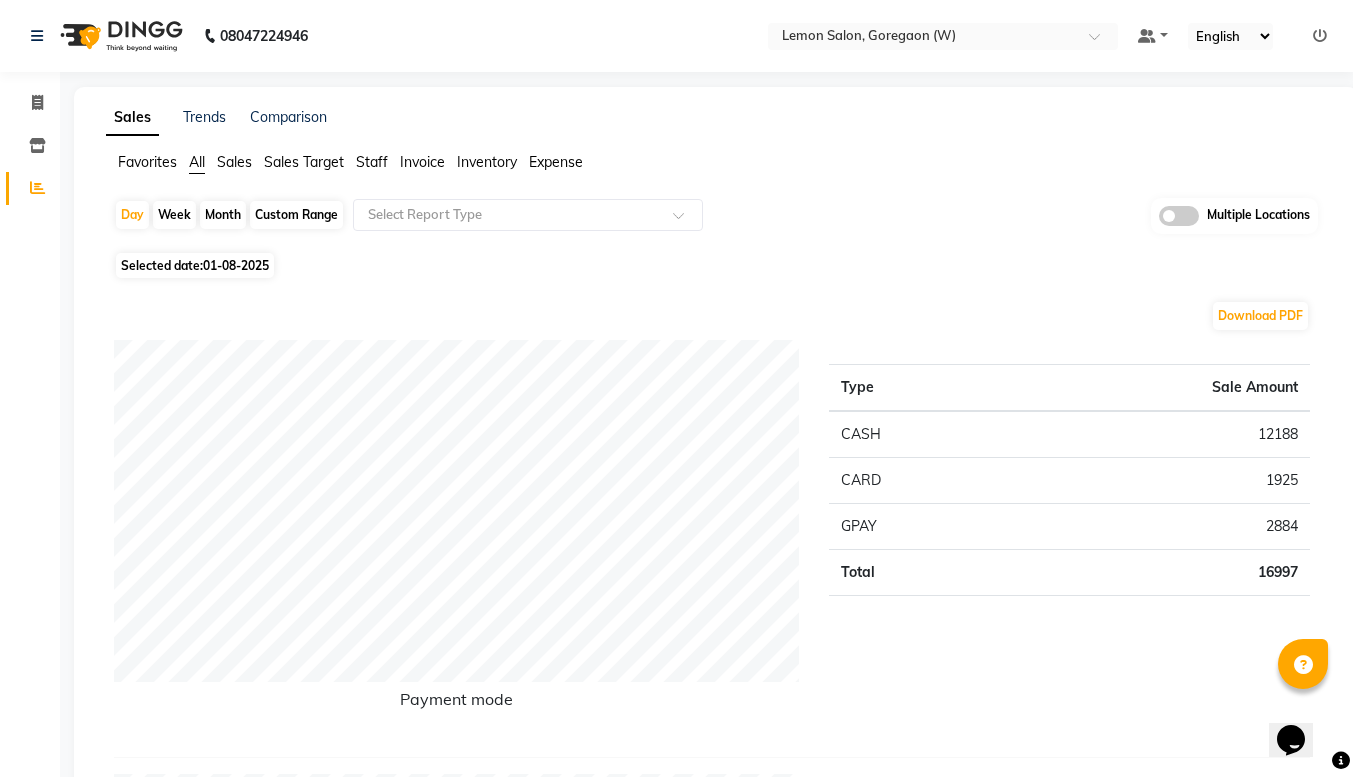 click on "Month" 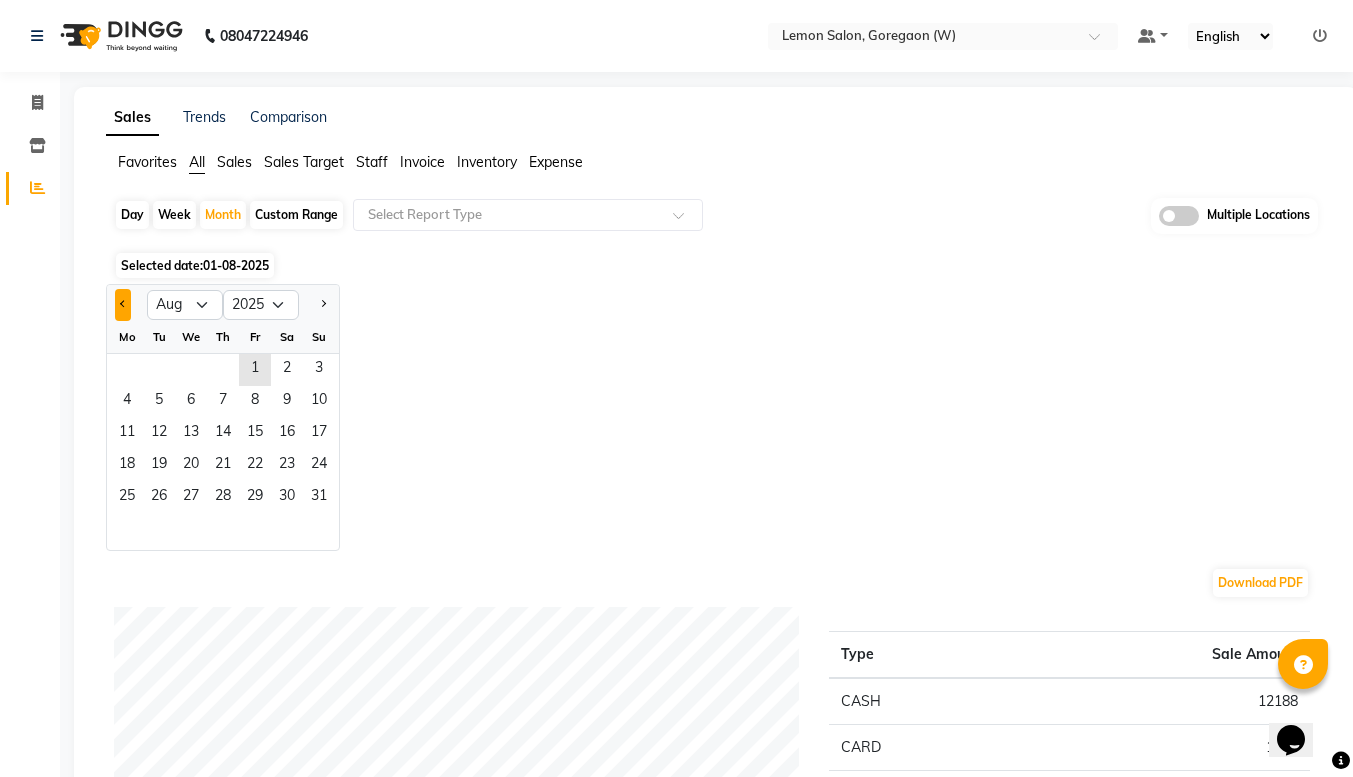 click 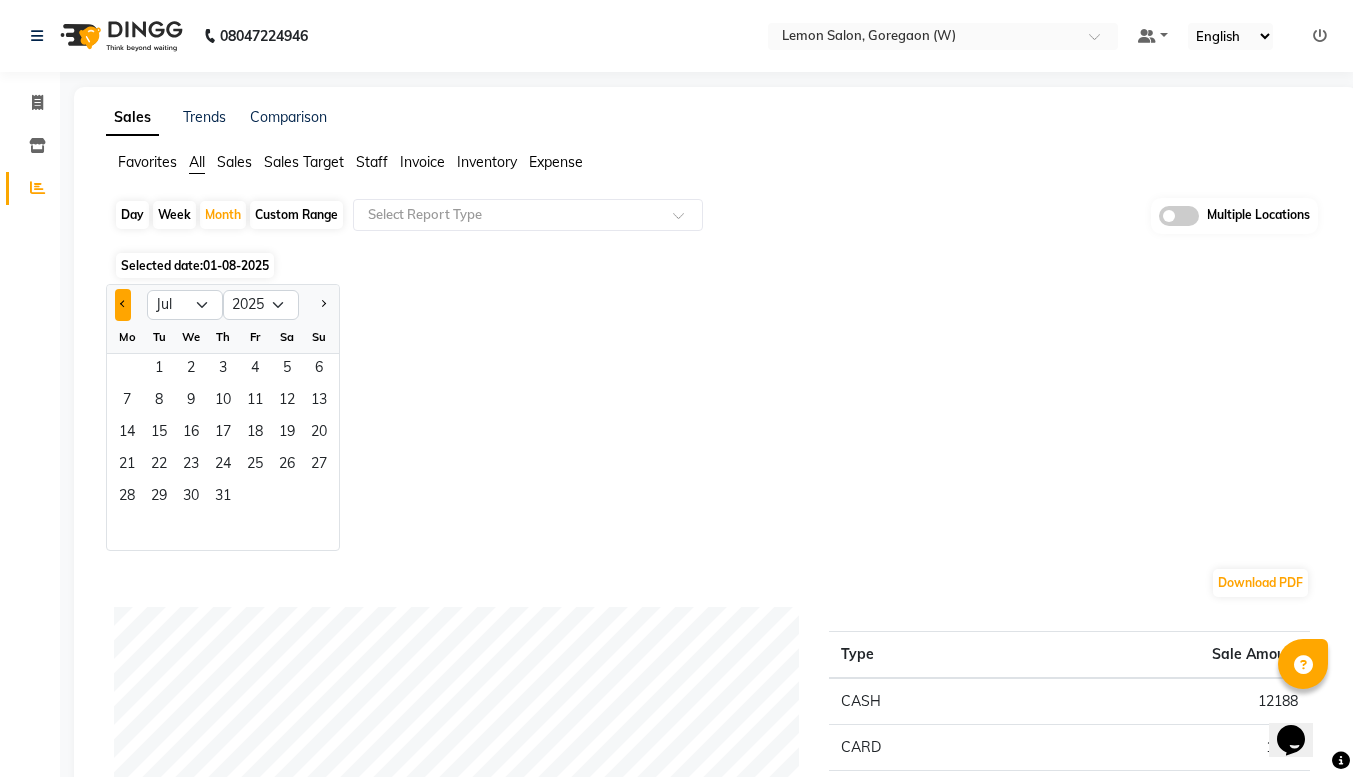 click 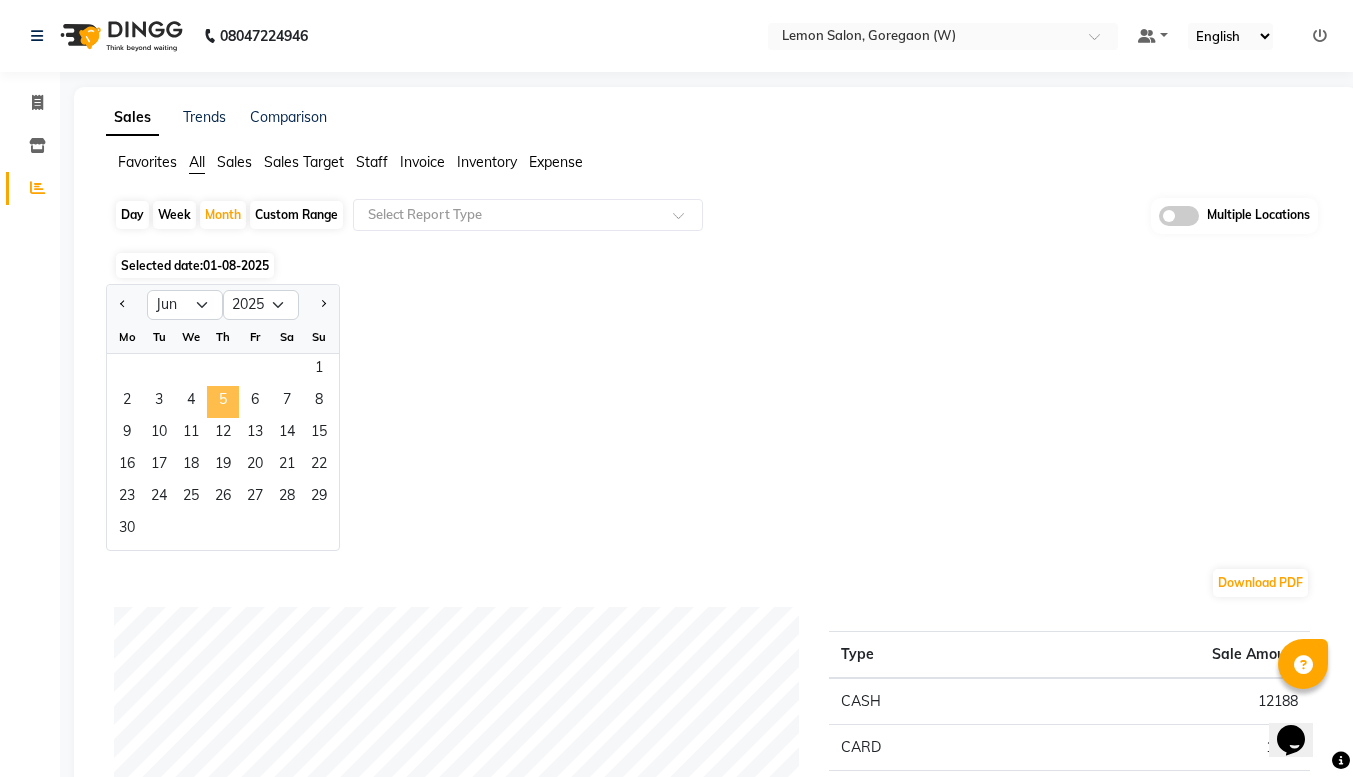 click on "5" 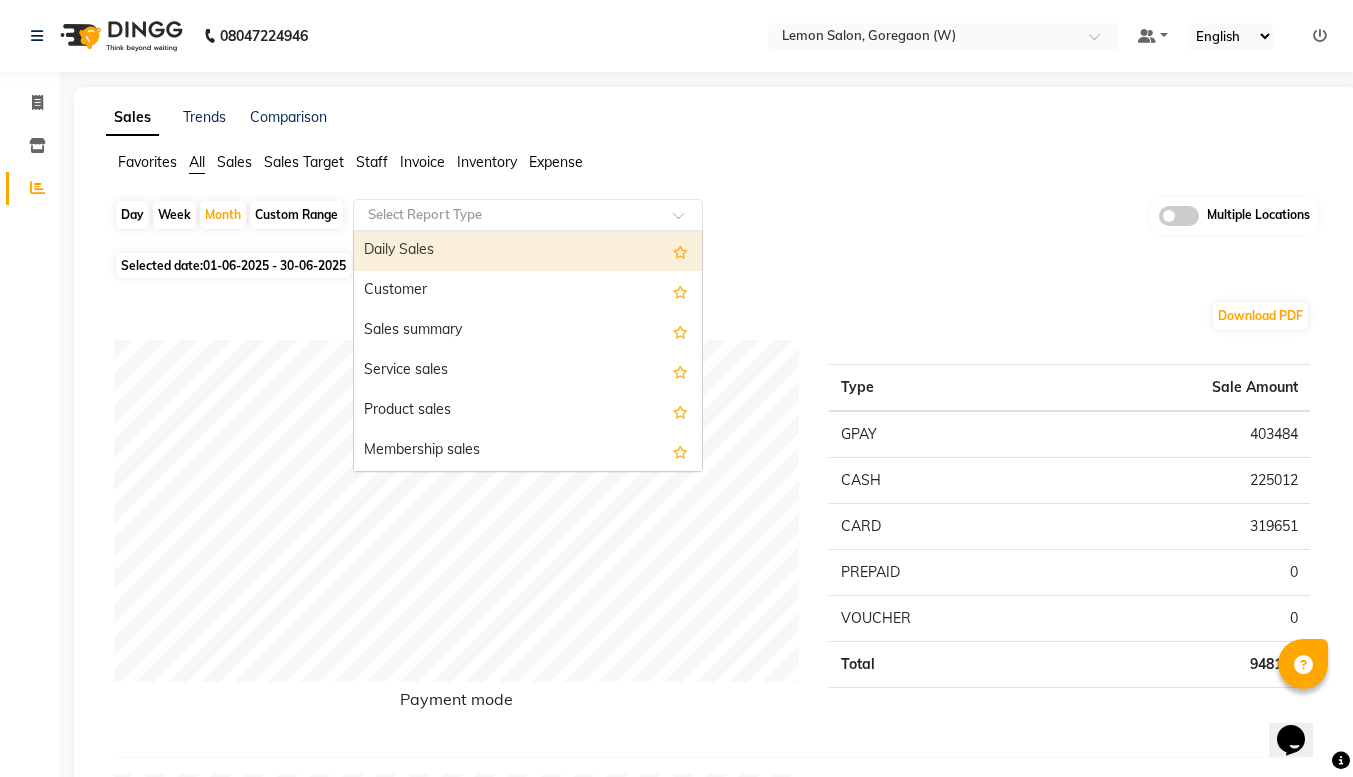 click on "Select Report Type" 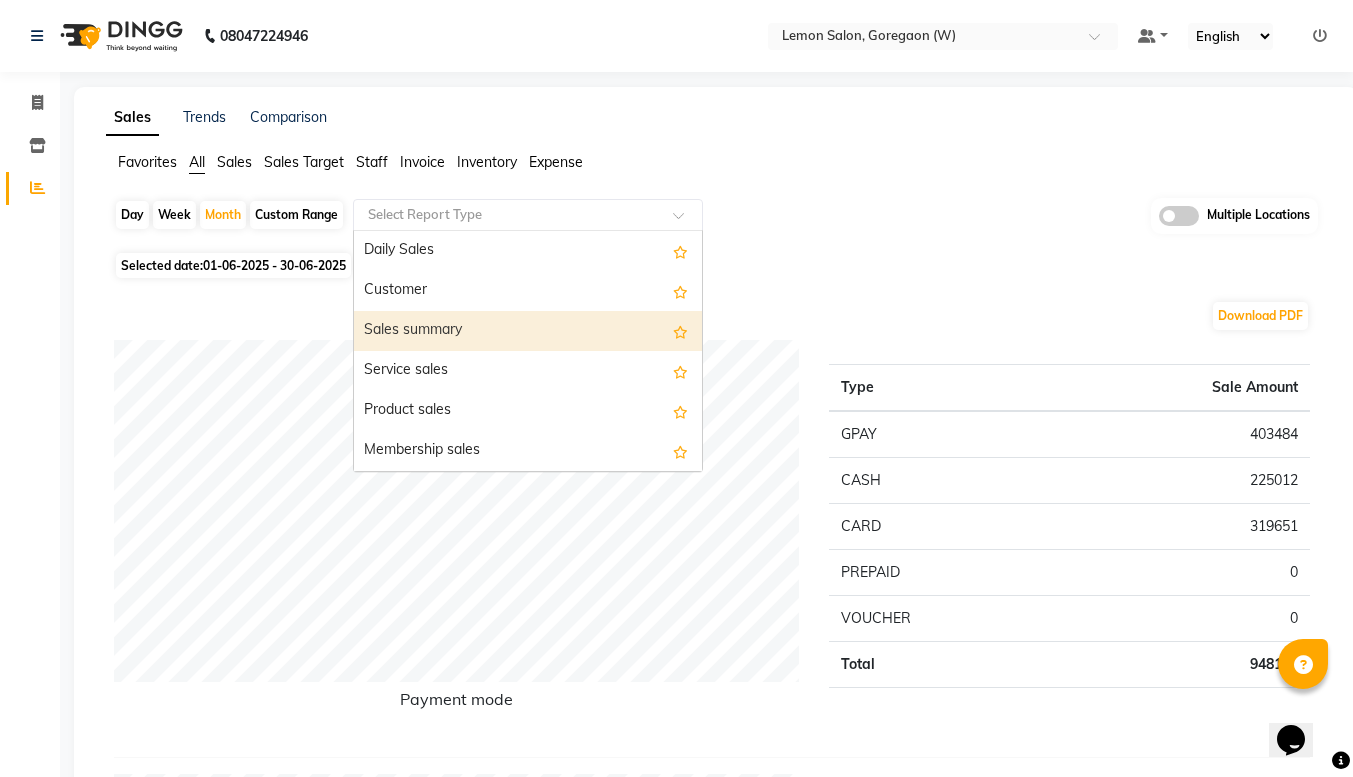 click on "Sales summary" at bounding box center [528, 331] 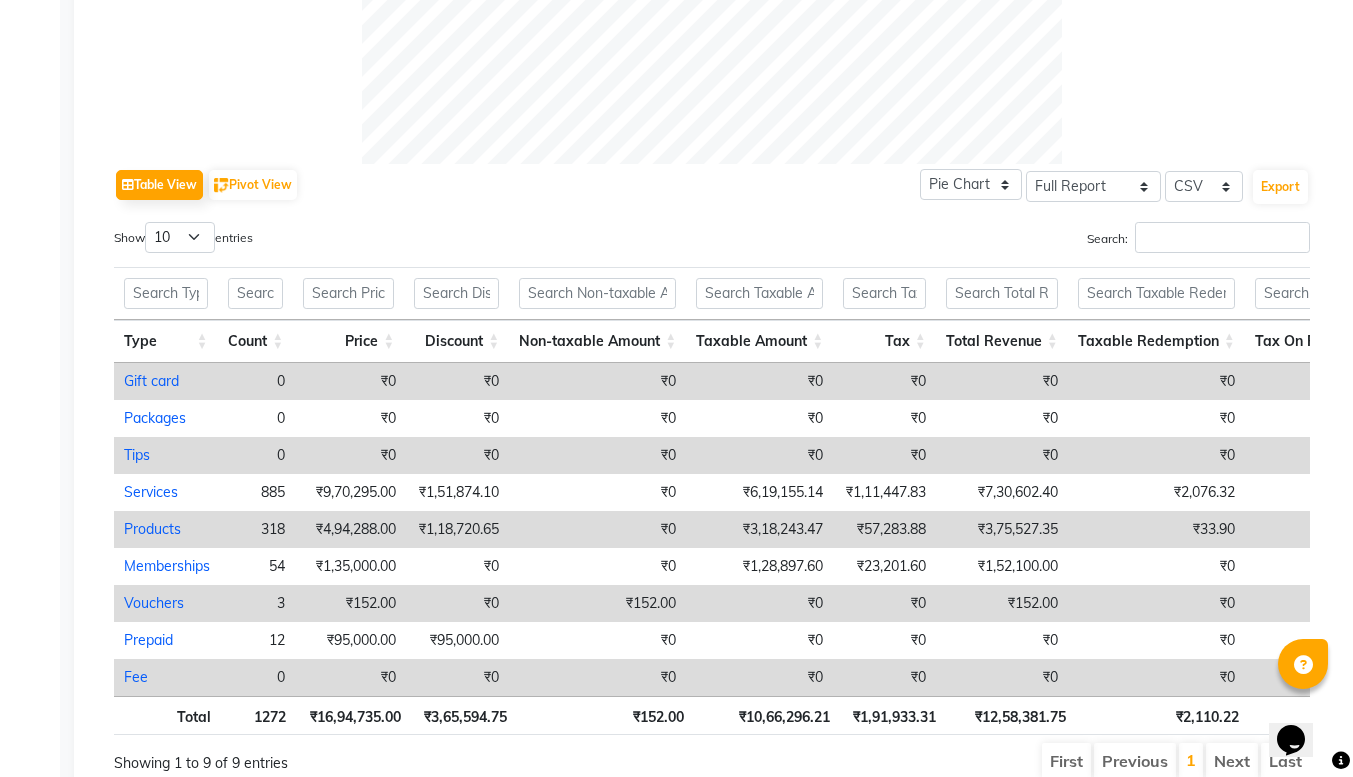 scroll, scrollTop: 960, scrollLeft: 0, axis: vertical 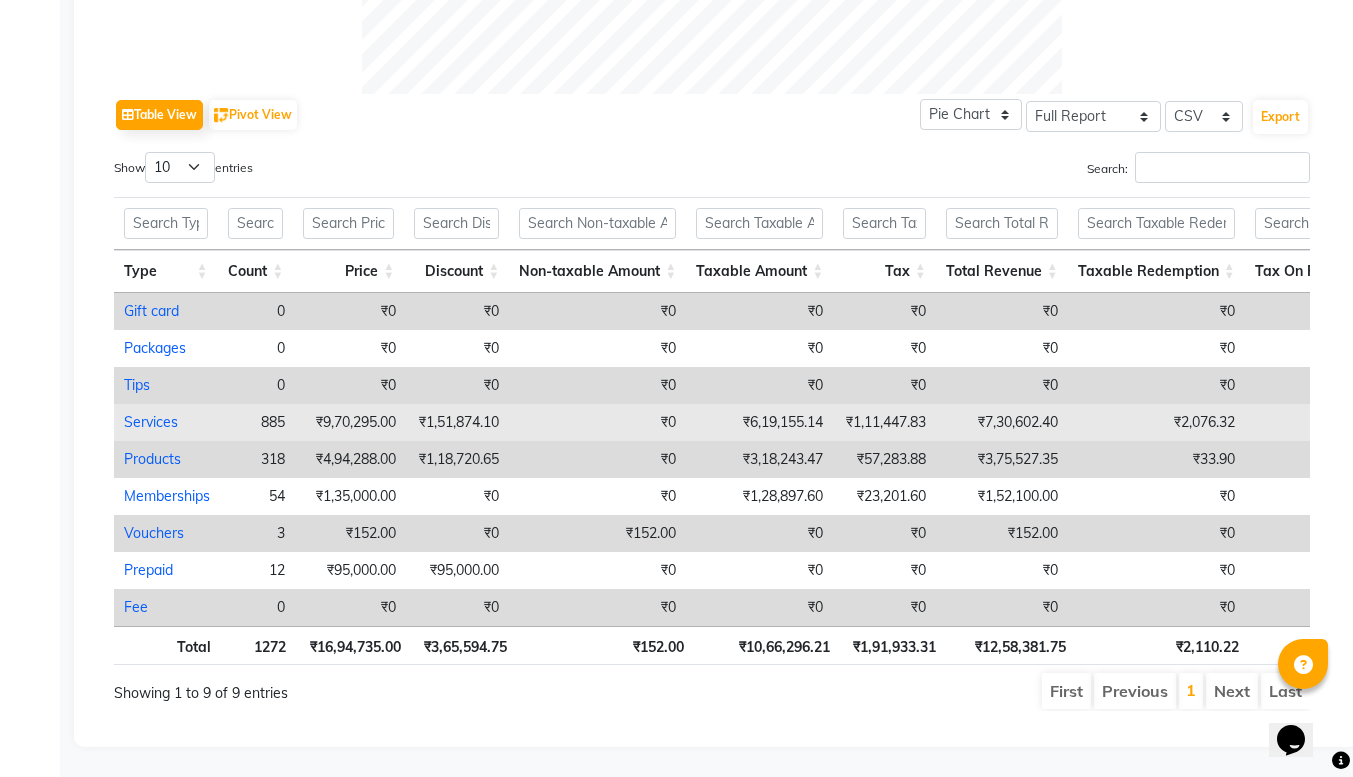 click on "Services" at bounding box center (151, 422) 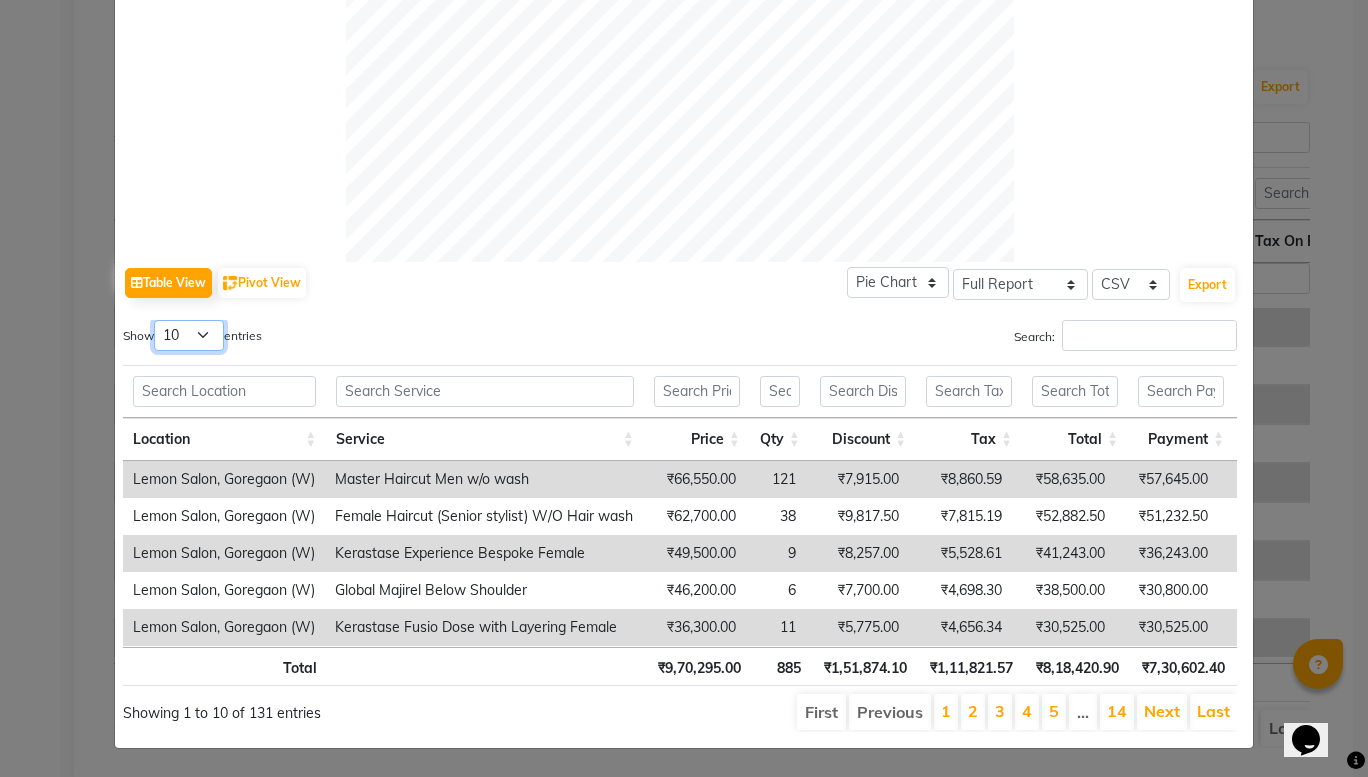 click on "10 25 50 100" at bounding box center [189, 335] 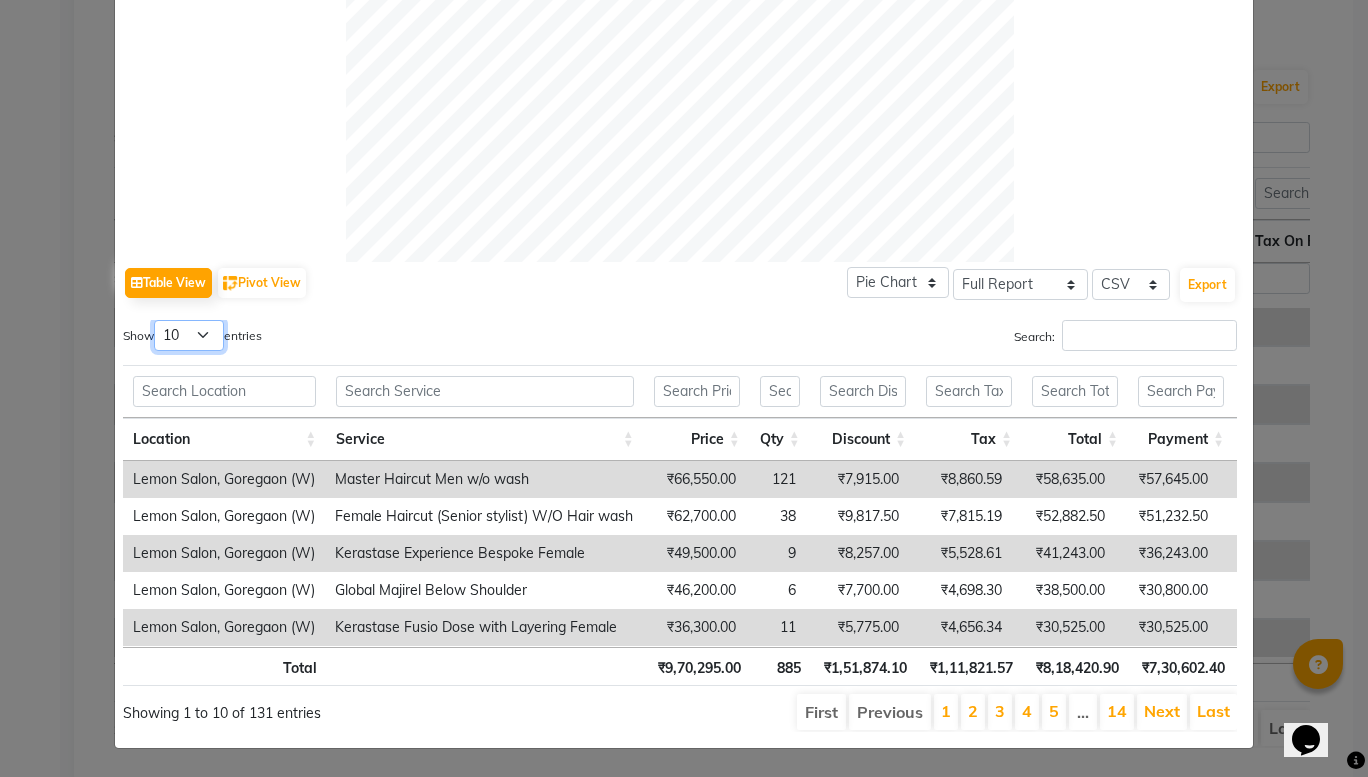 select on "100" 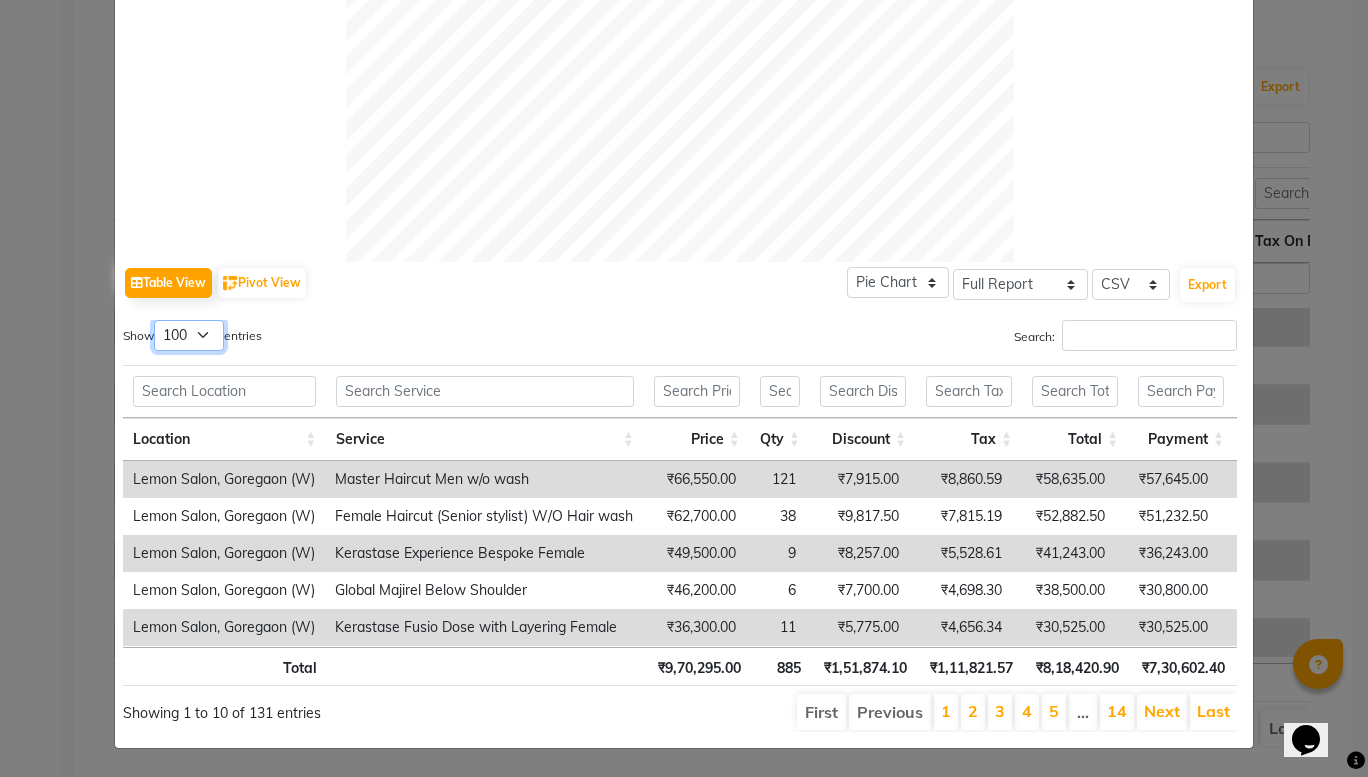 click on "10 25 50 100" at bounding box center (189, 335) 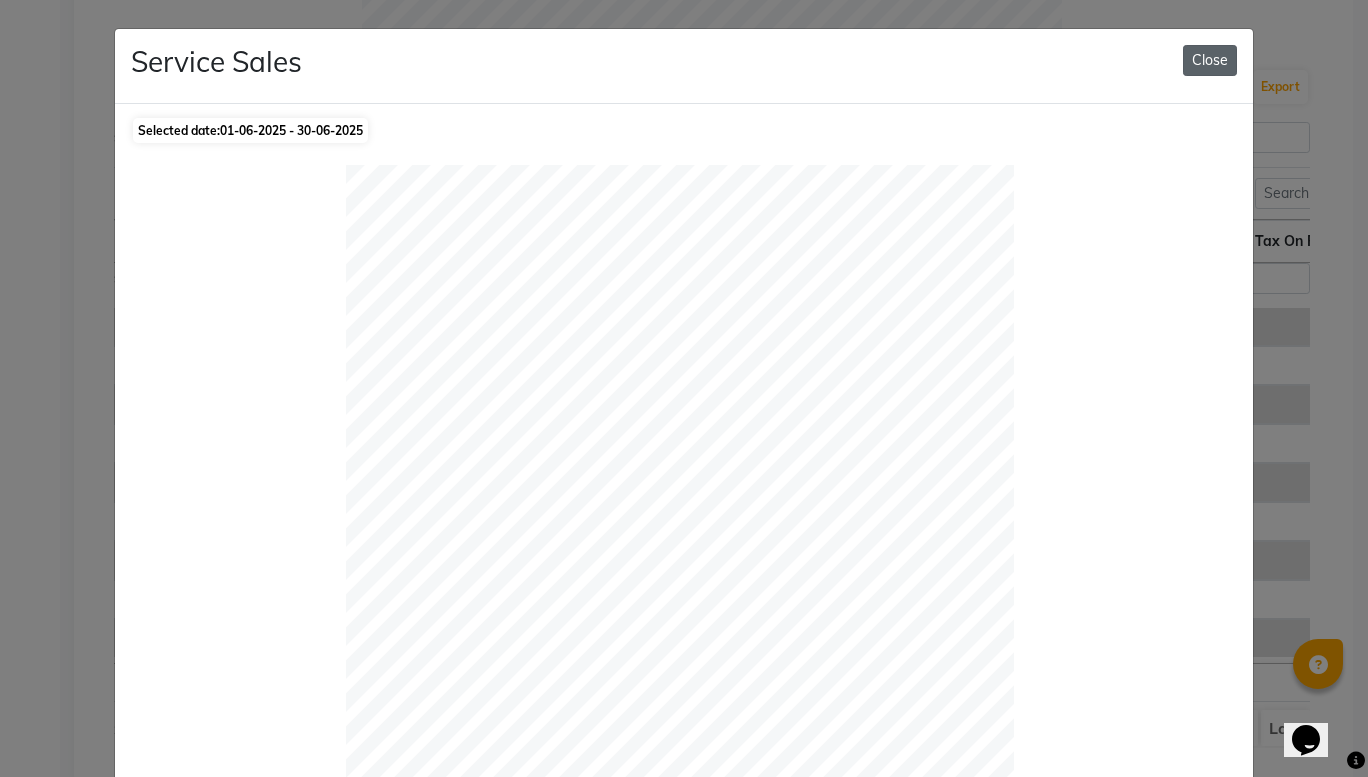 click on "Close" 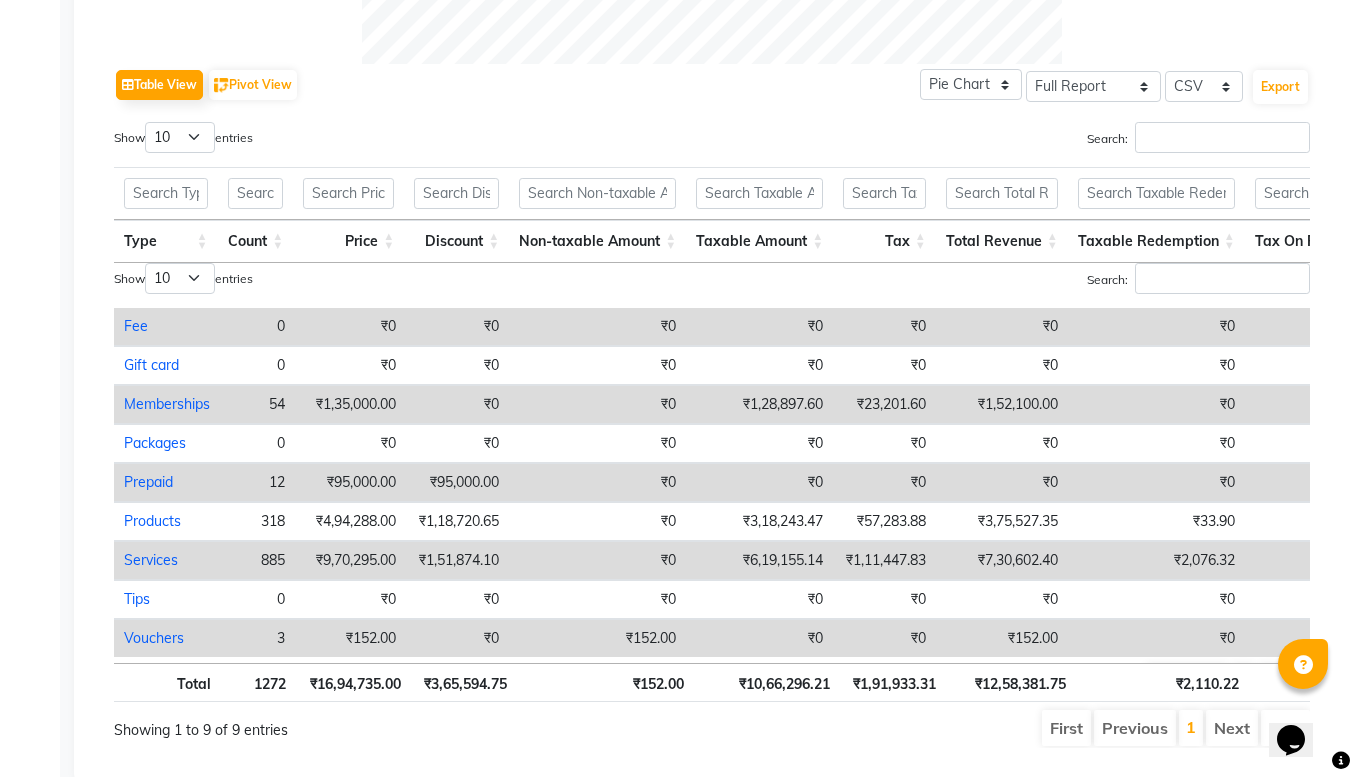 click on "Show  10 25 50 100  entries" at bounding box center [405, 141] 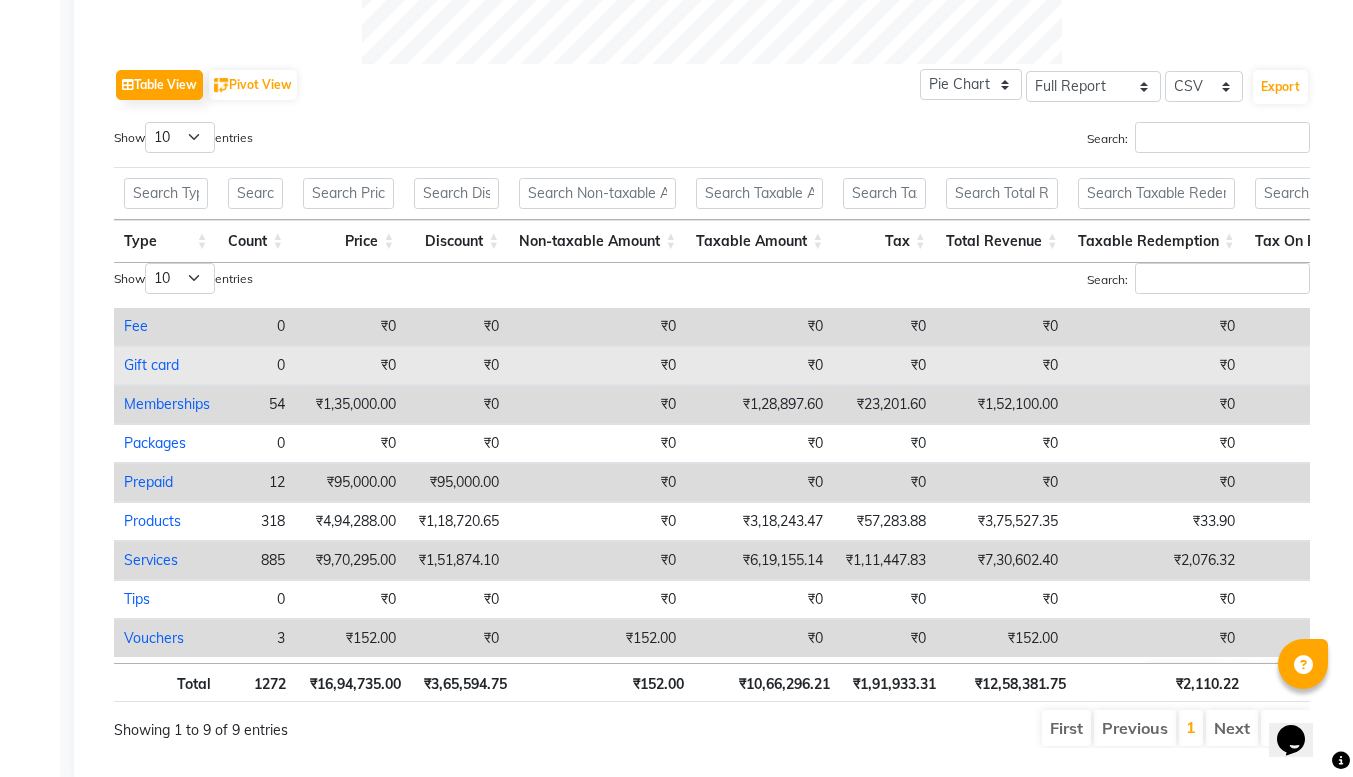 scroll, scrollTop: 55, scrollLeft: 0, axis: vertical 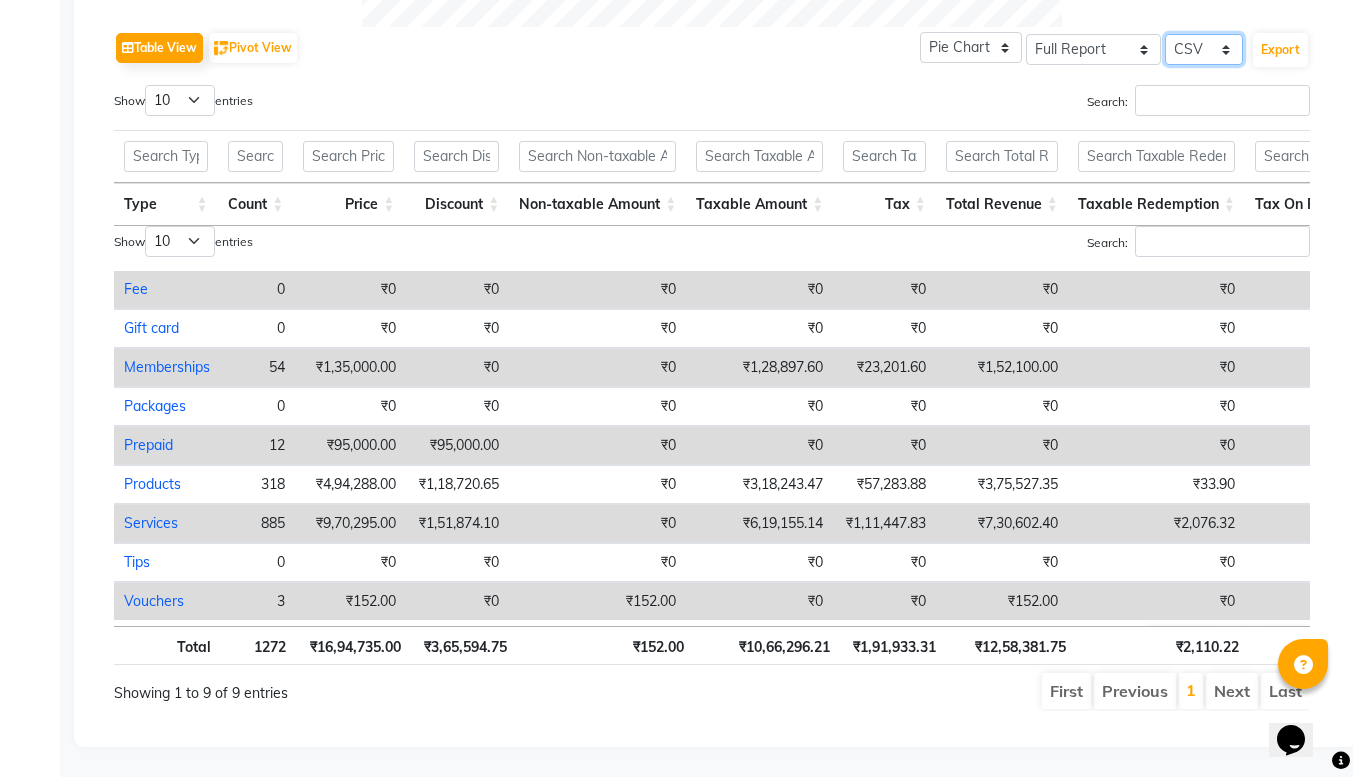 click on "Select CSV PDF" 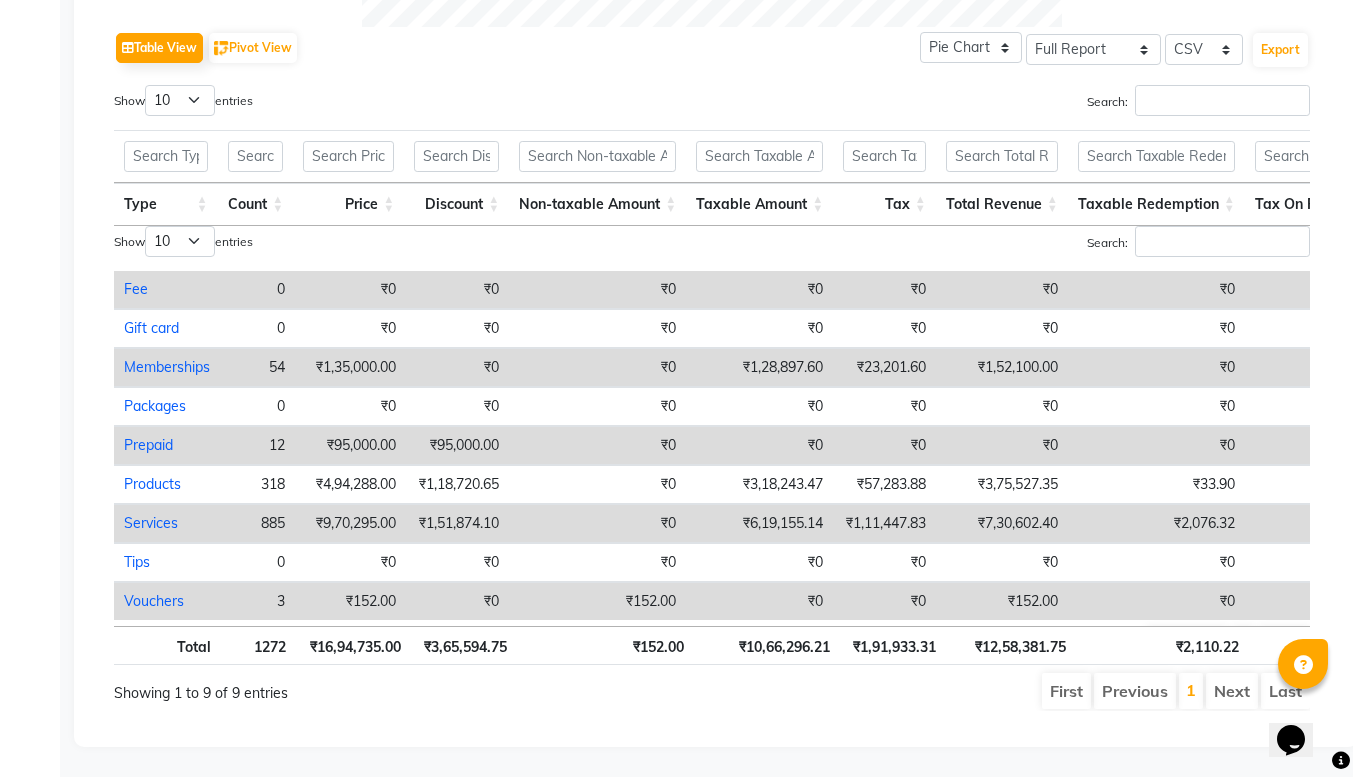 click on "Show  10 25 50 100  entries" at bounding box center [405, 104] 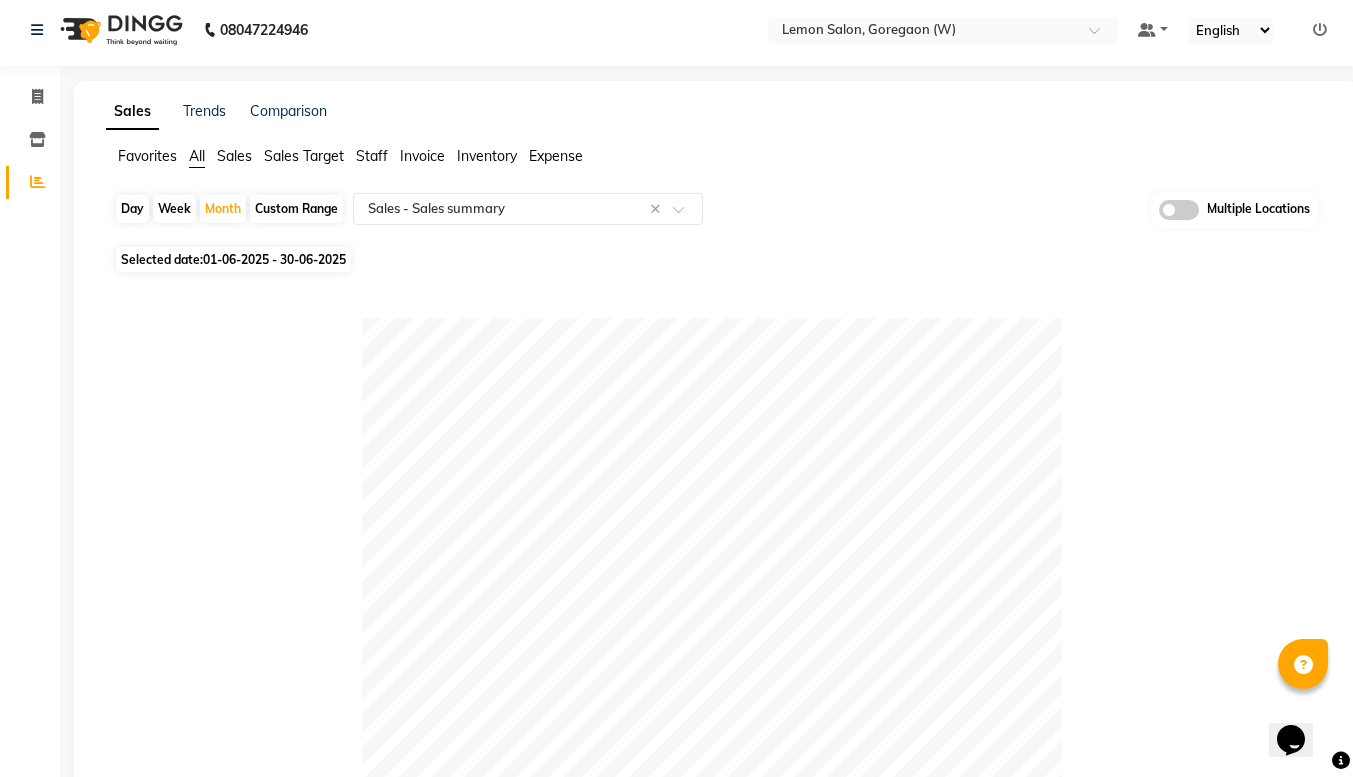 scroll, scrollTop: 0, scrollLeft: 0, axis: both 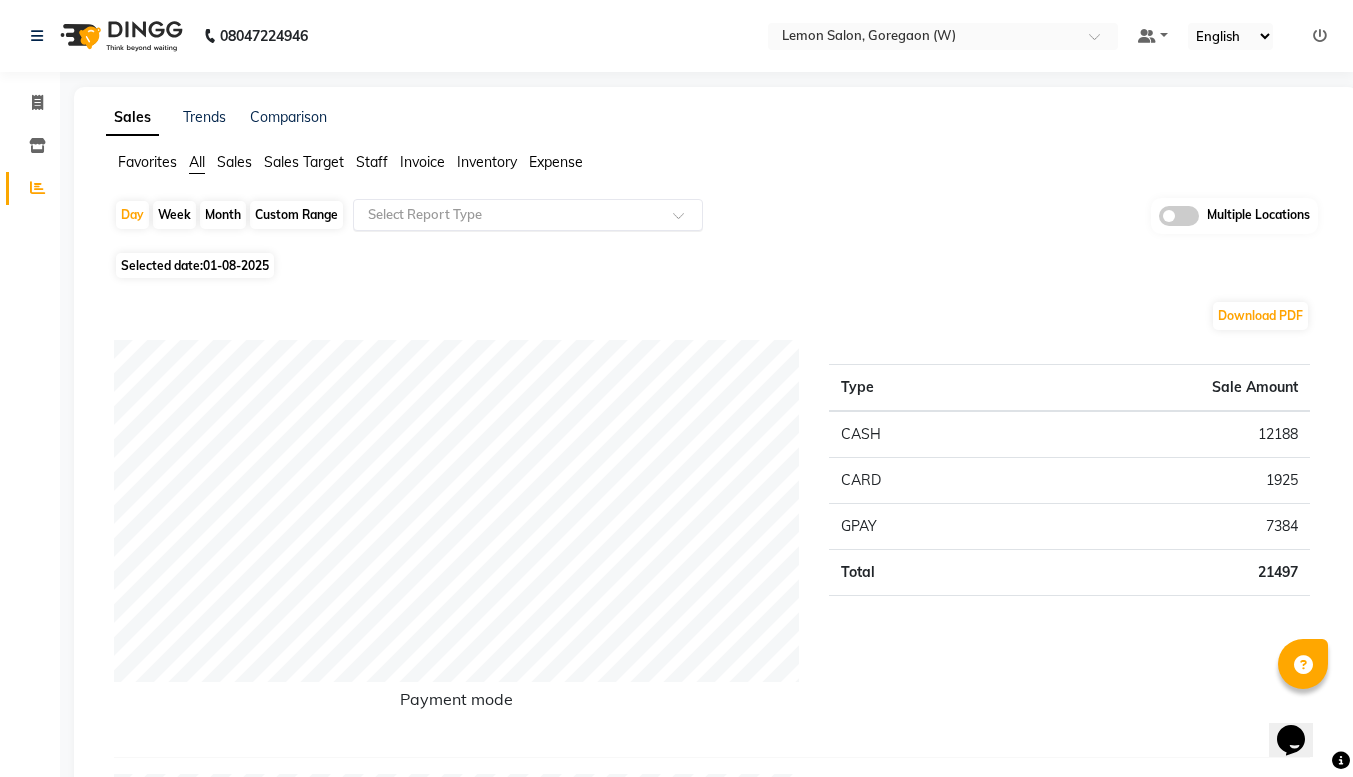 click 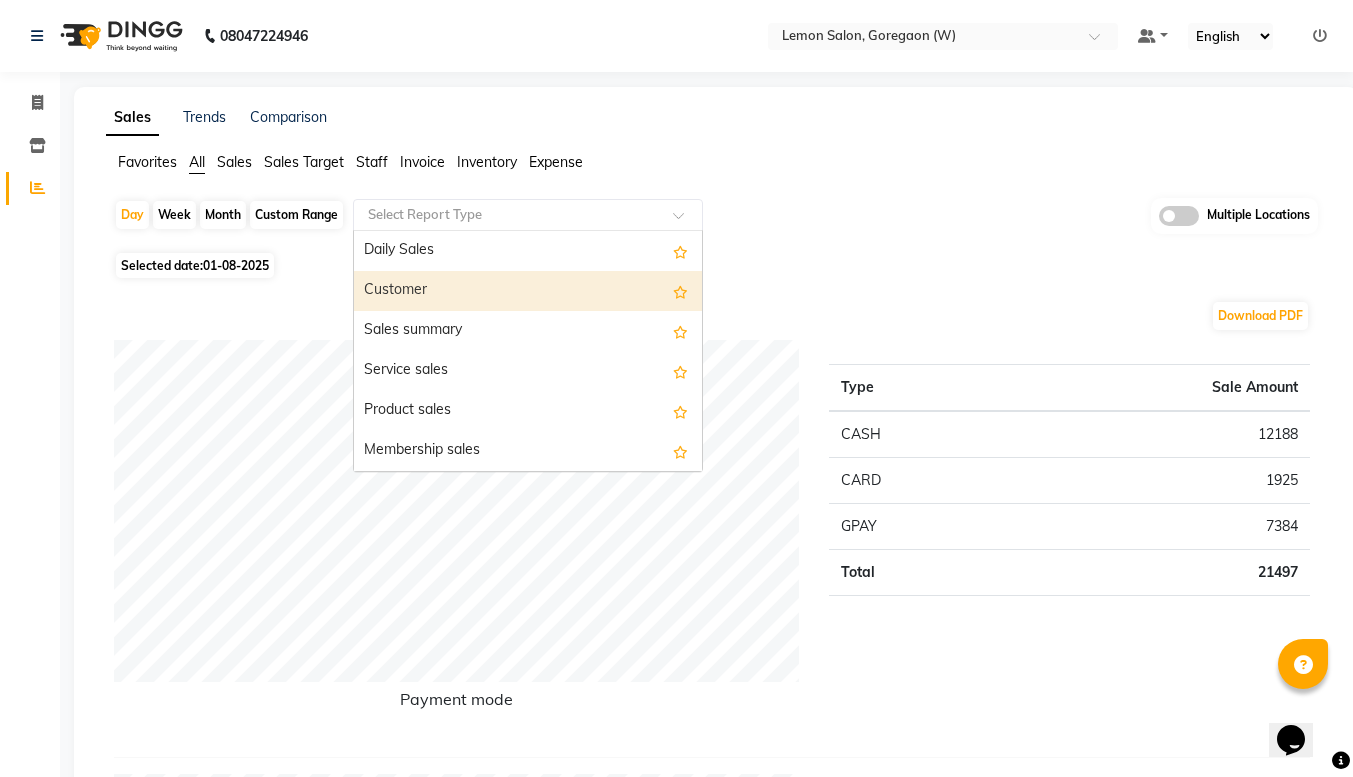 click on "Month" 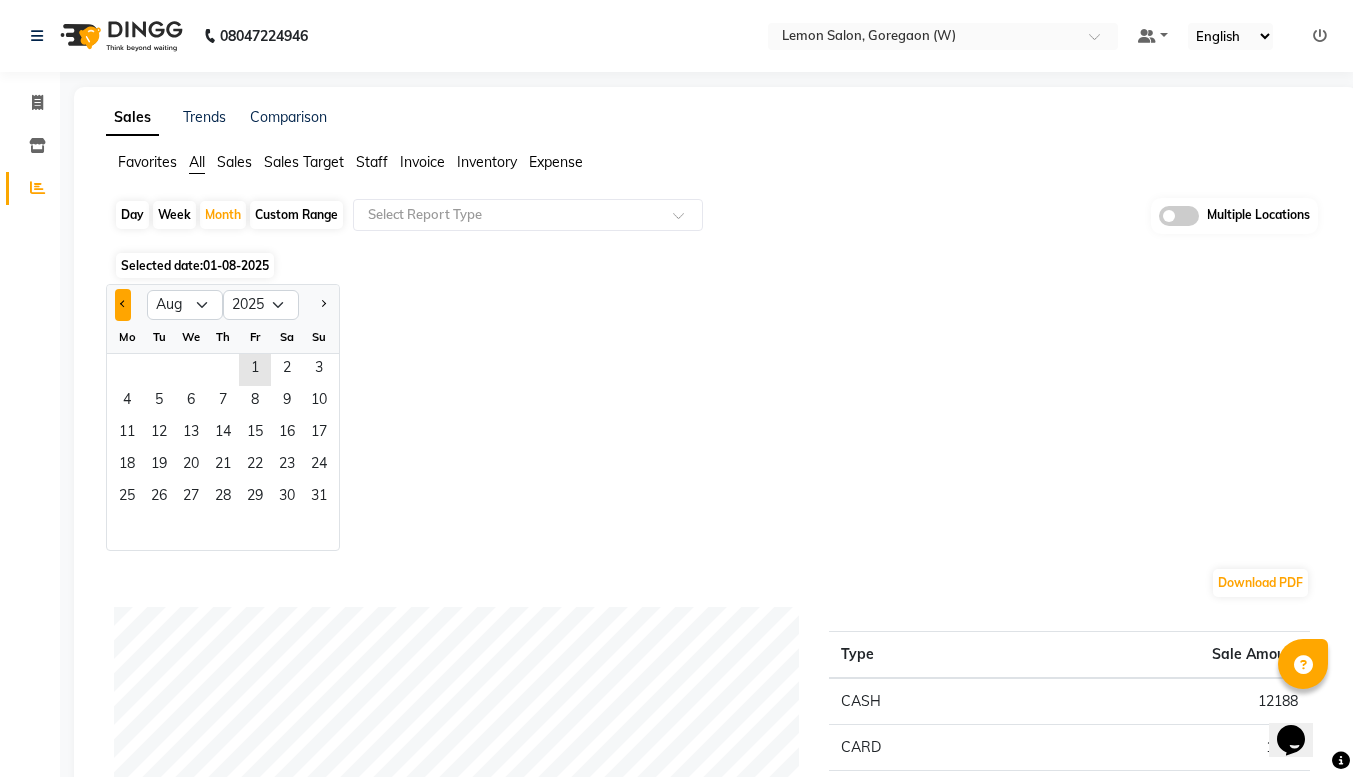 click 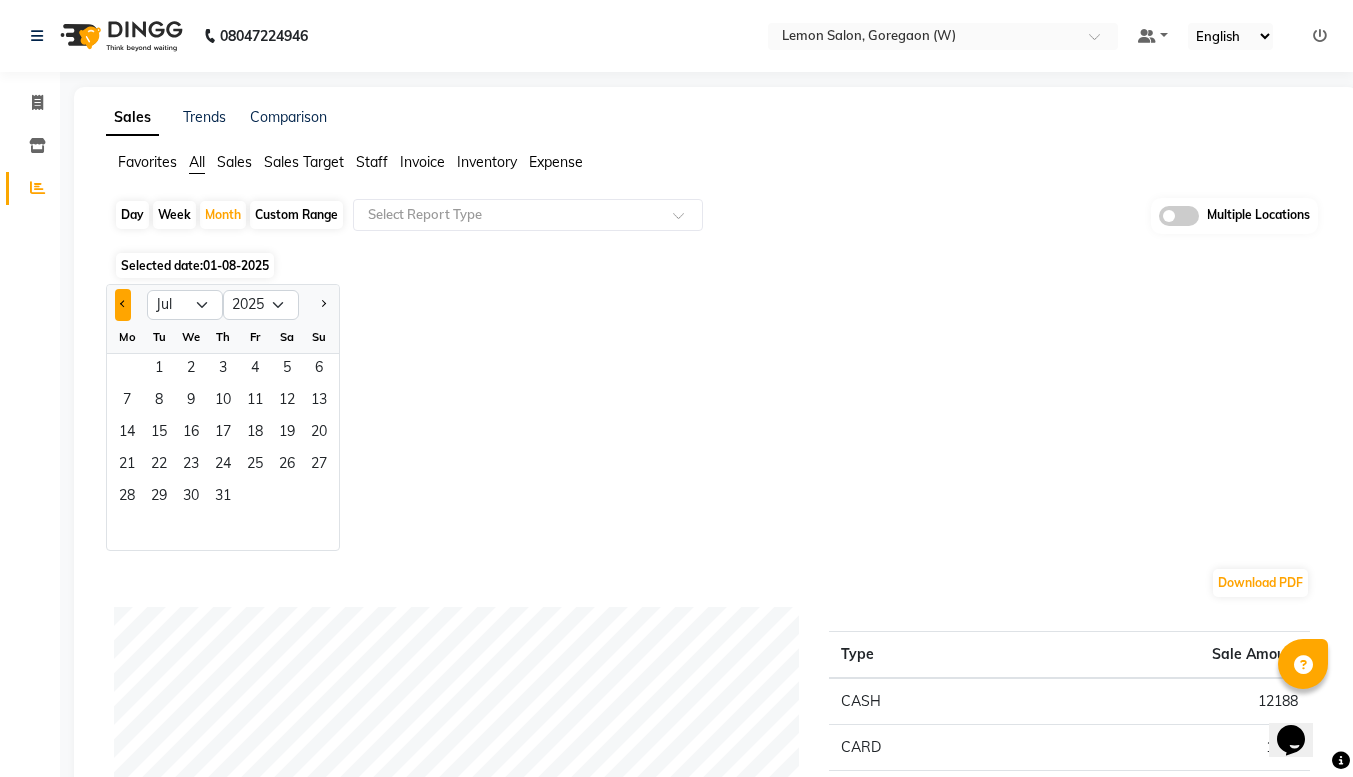 click 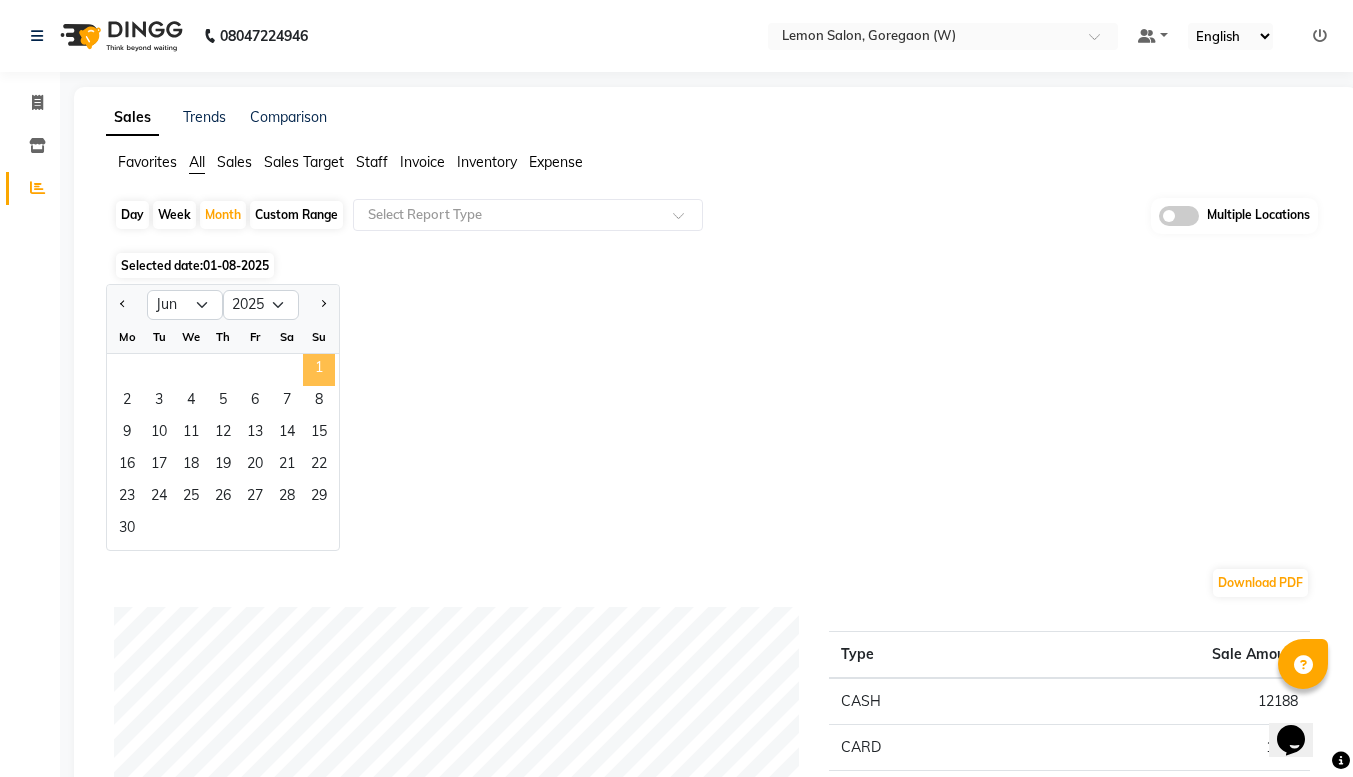 click on "1" 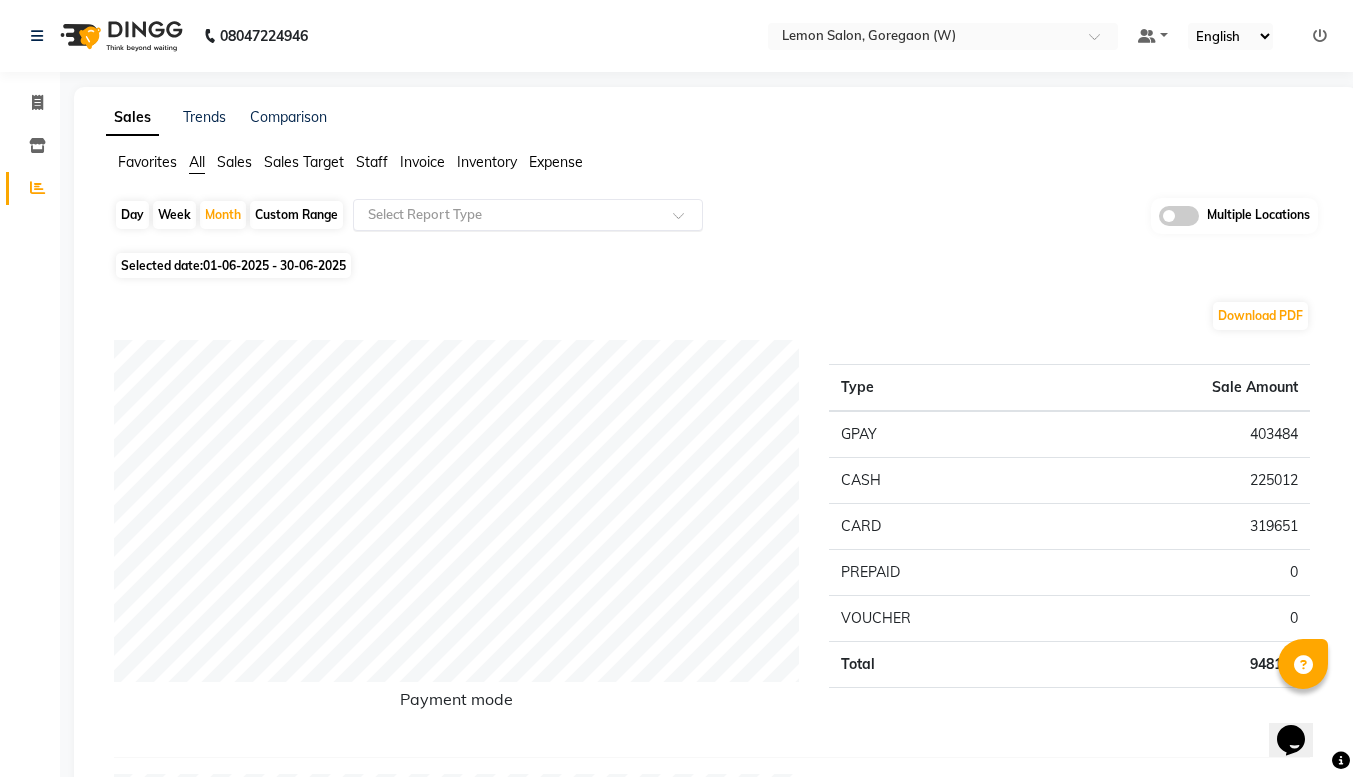 click 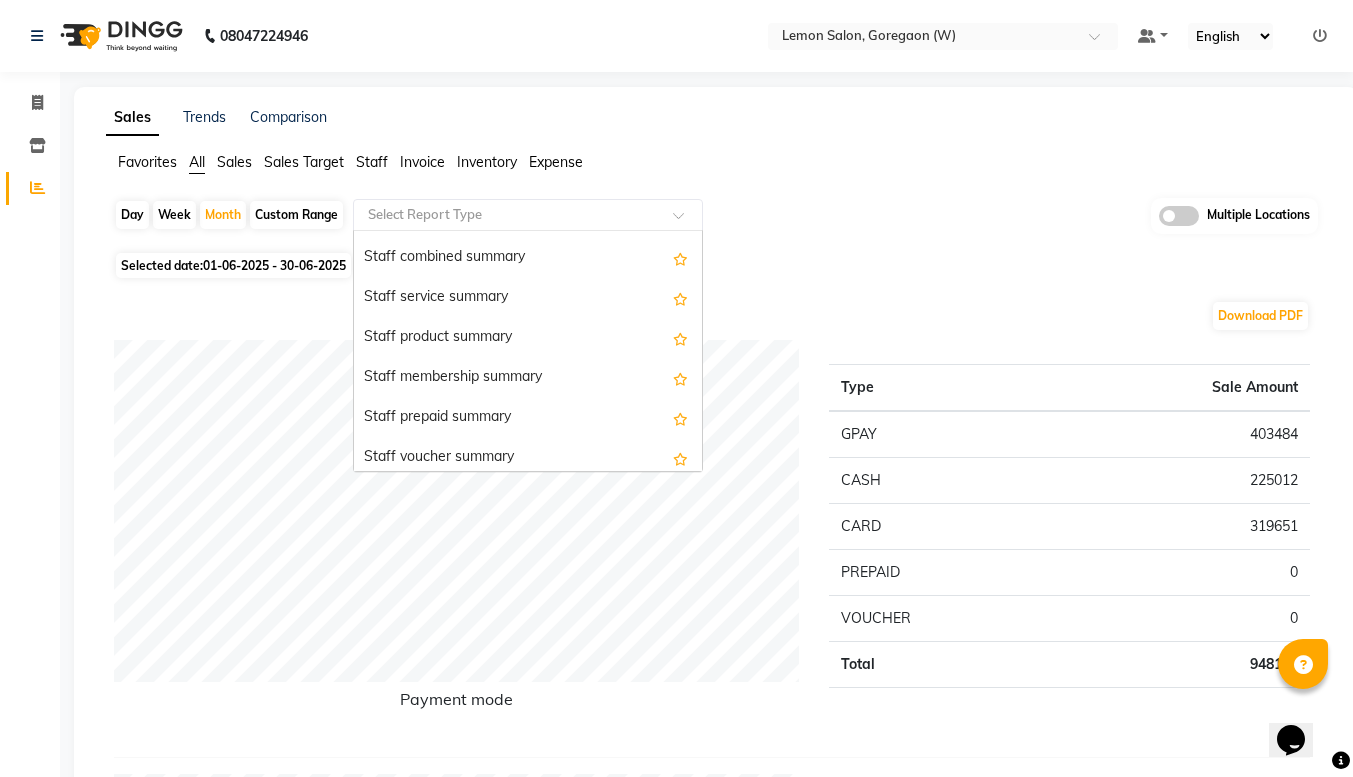 scroll, scrollTop: 1076, scrollLeft: 0, axis: vertical 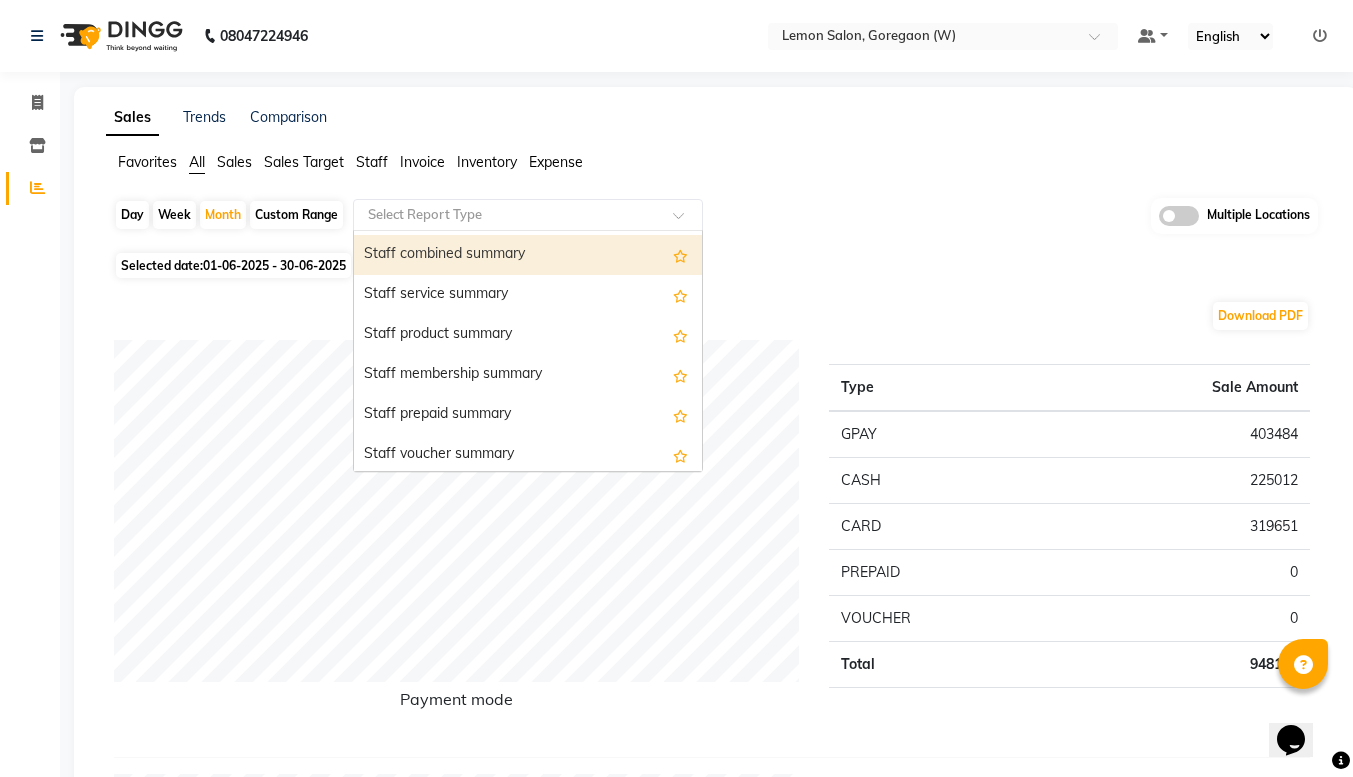 click on "Staff combined summary" at bounding box center [528, 255] 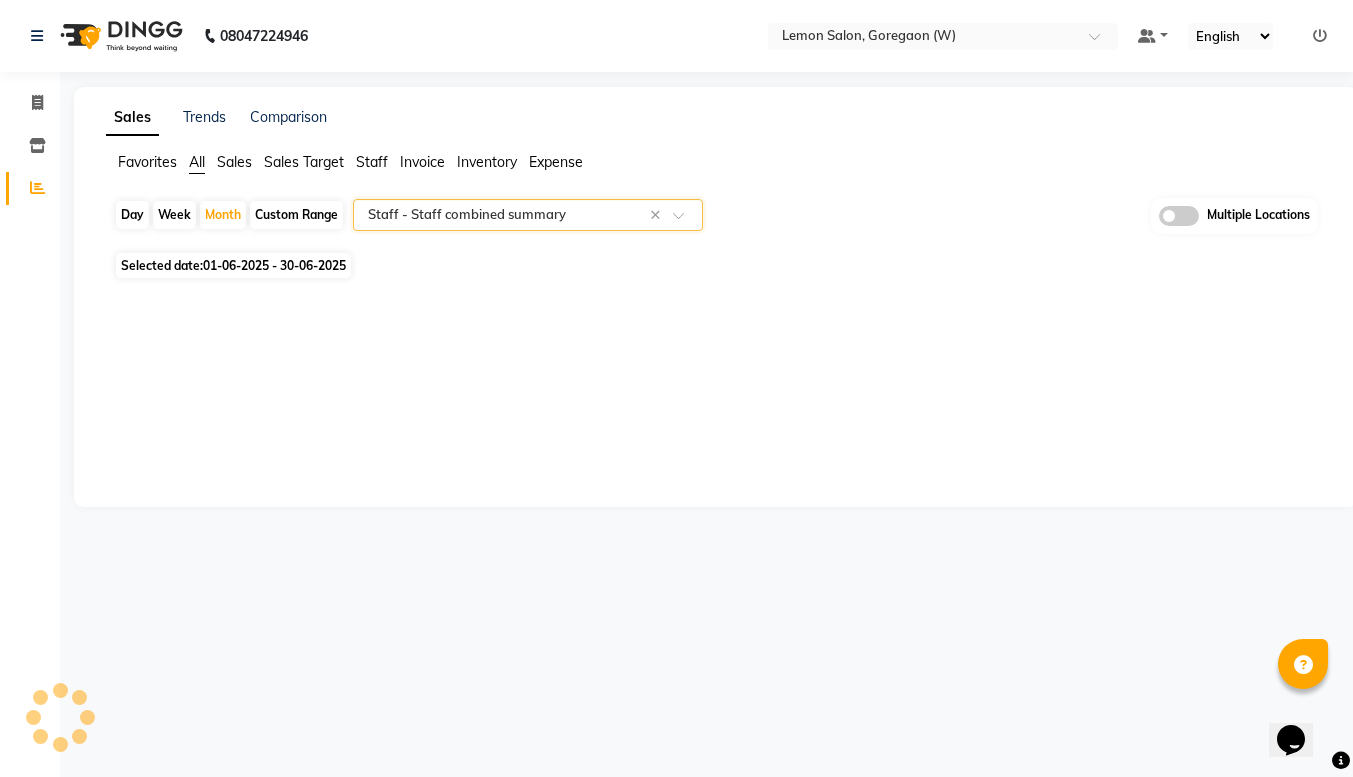 select on "full_report" 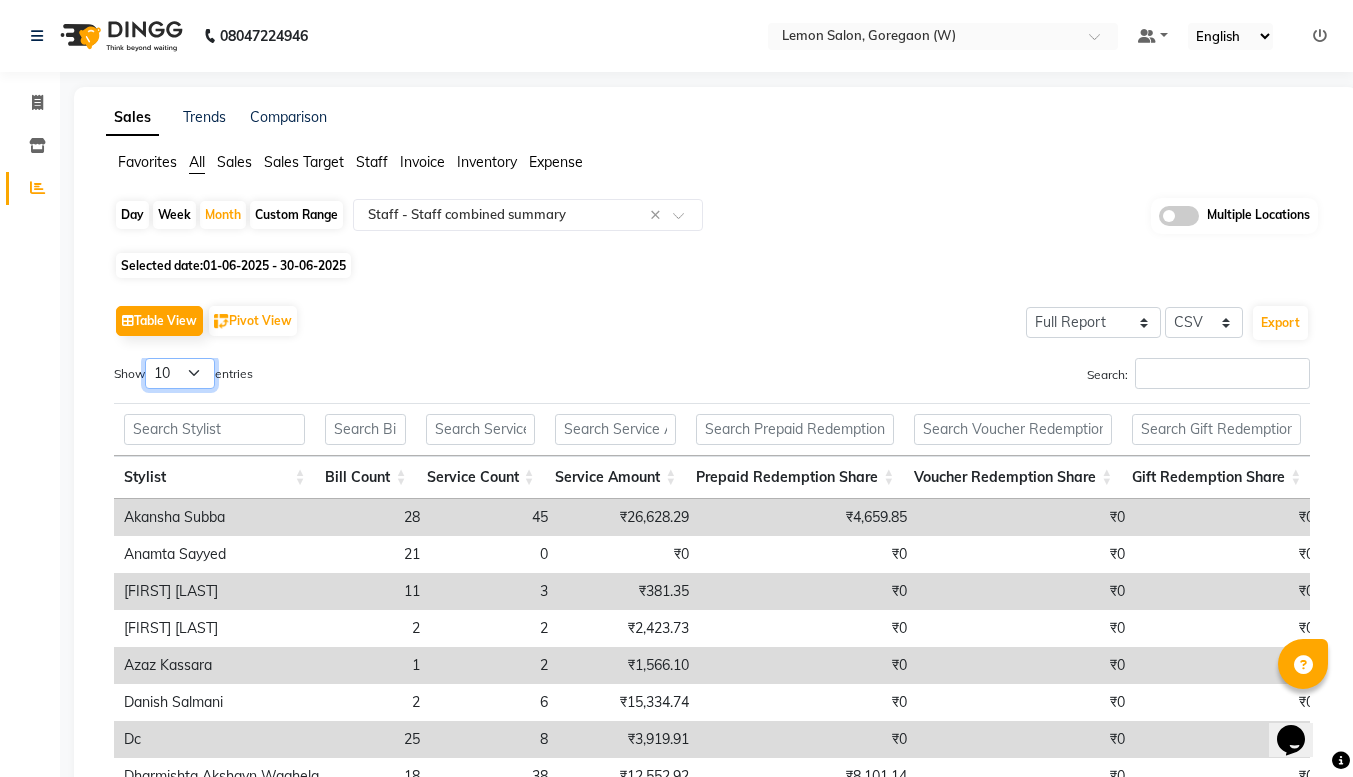 click on "10 25 50 100" at bounding box center (180, 373) 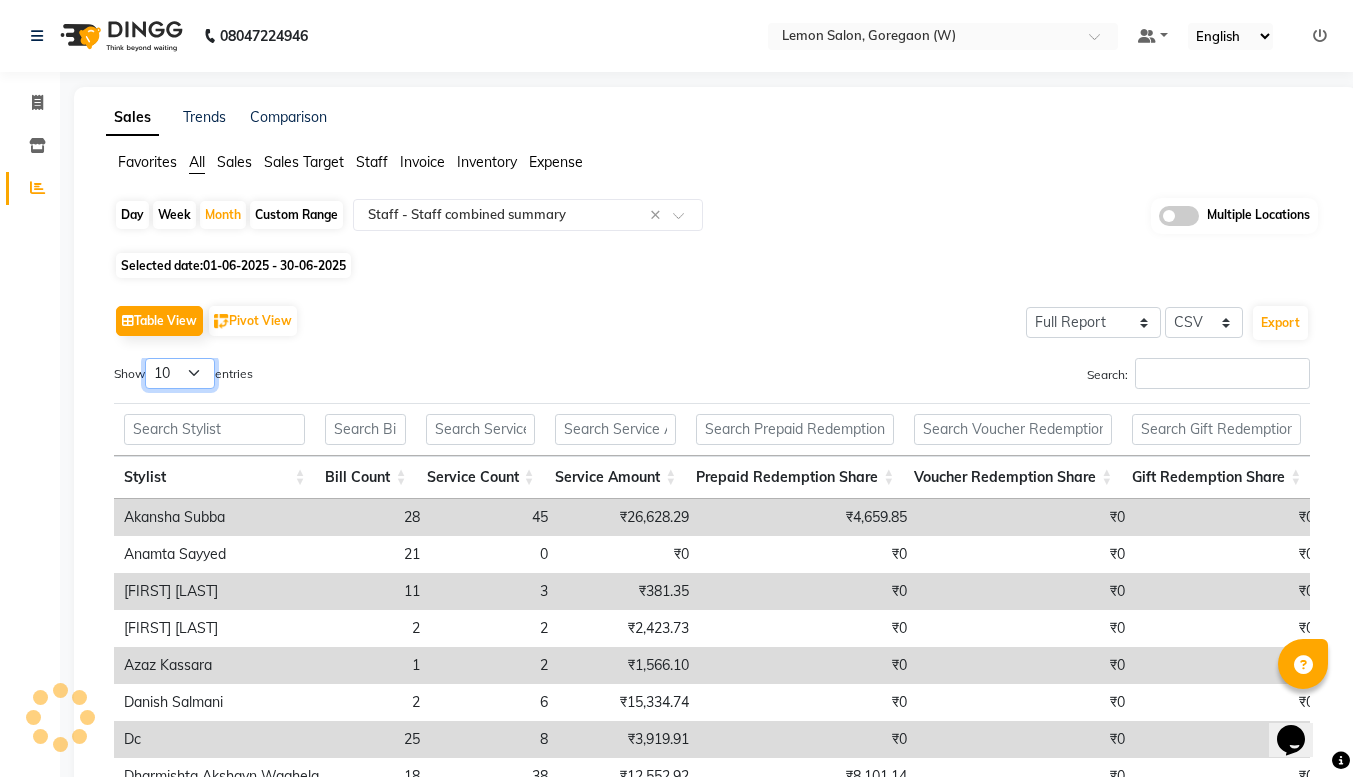 select on "100" 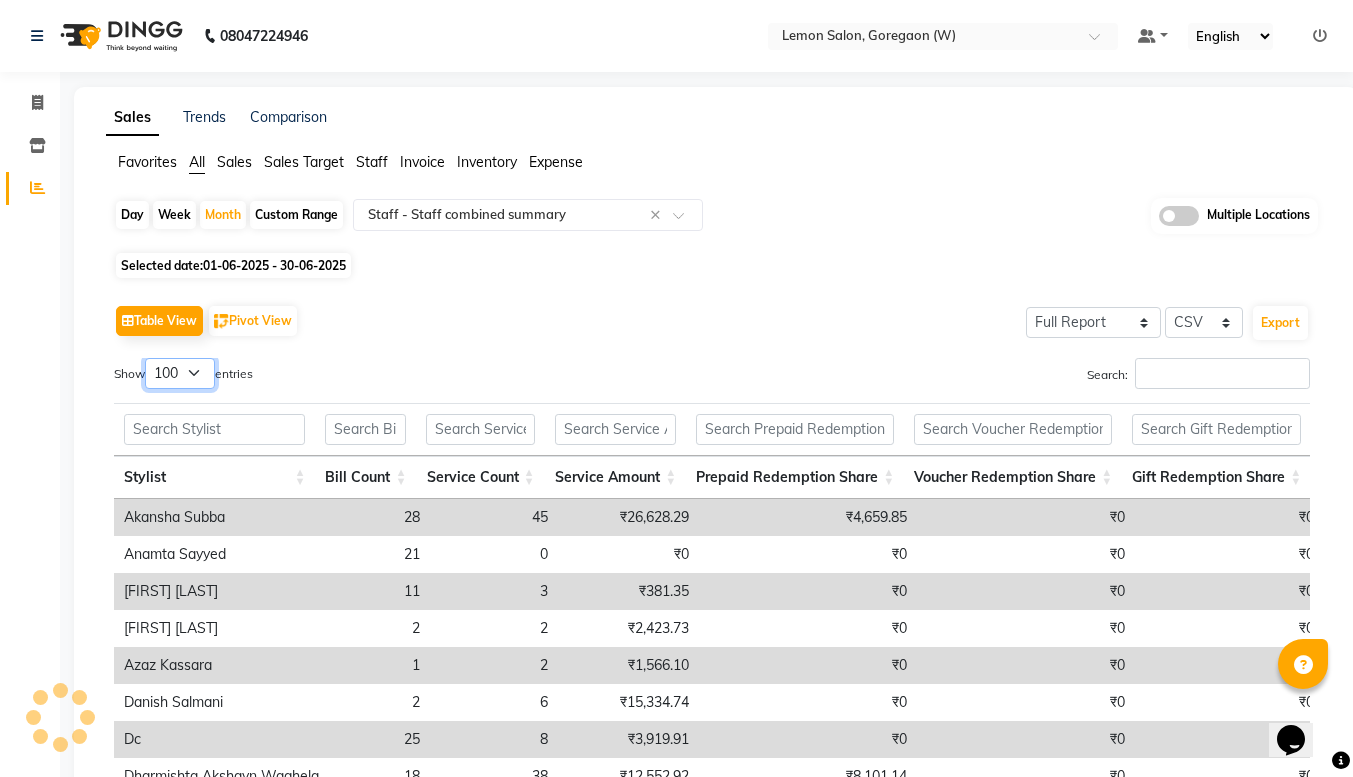click on "10 25 50 100" at bounding box center [180, 373] 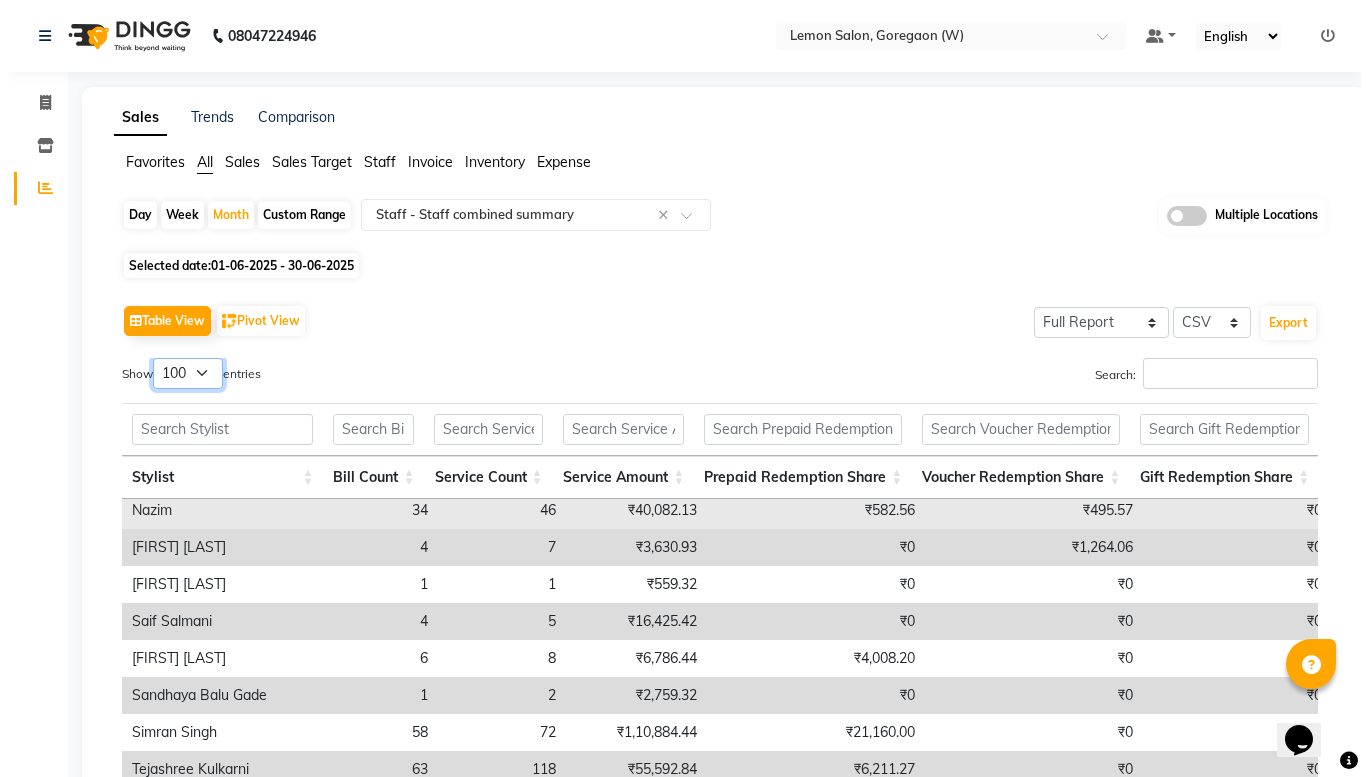 scroll, scrollTop: 488, scrollLeft: 0, axis: vertical 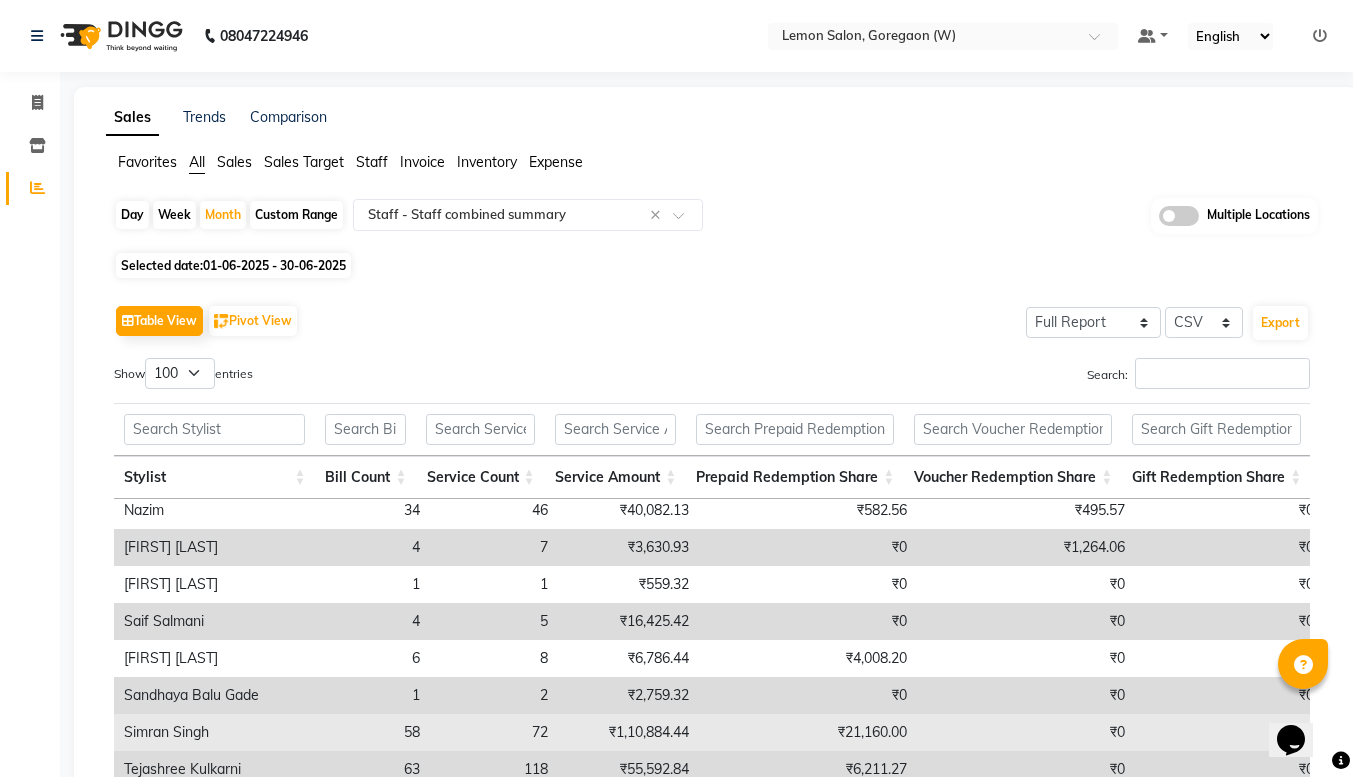 click on "Simran Singh" at bounding box center [221, 732] 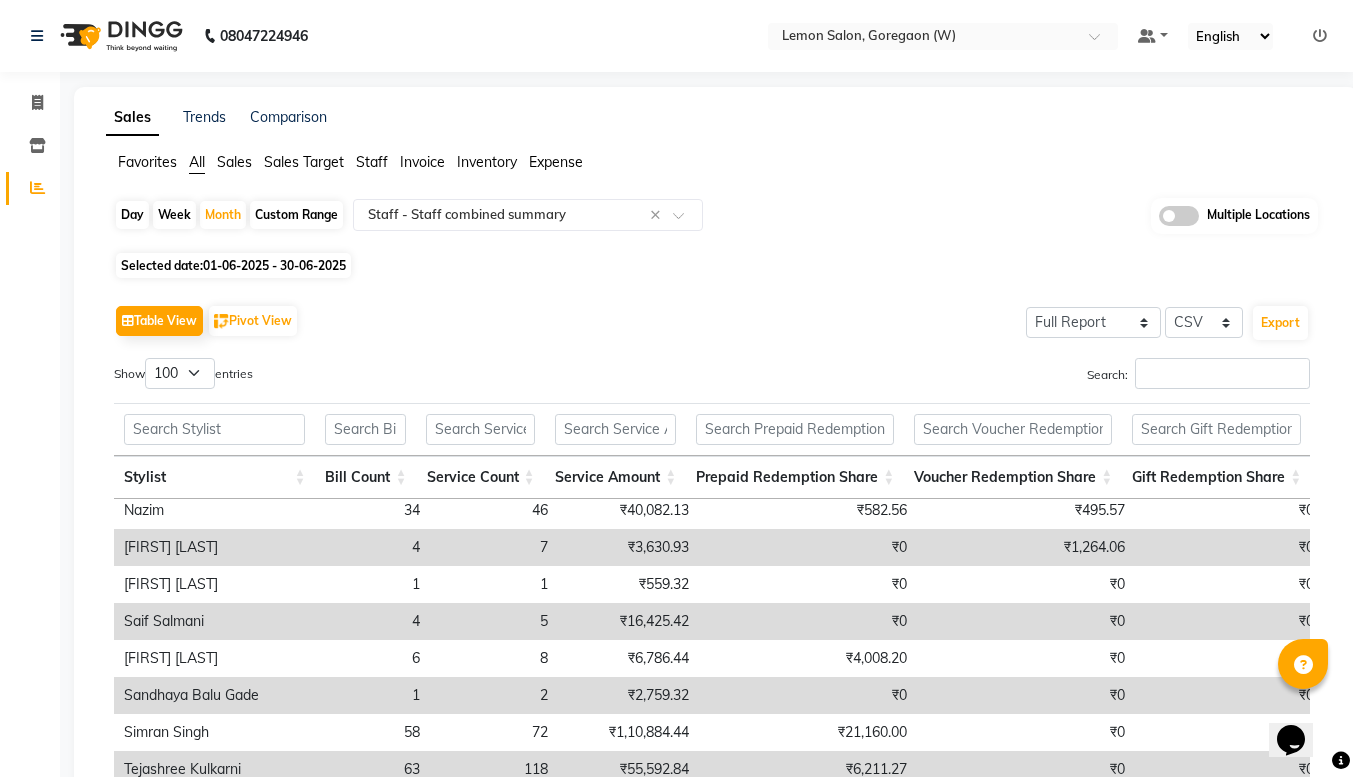 click 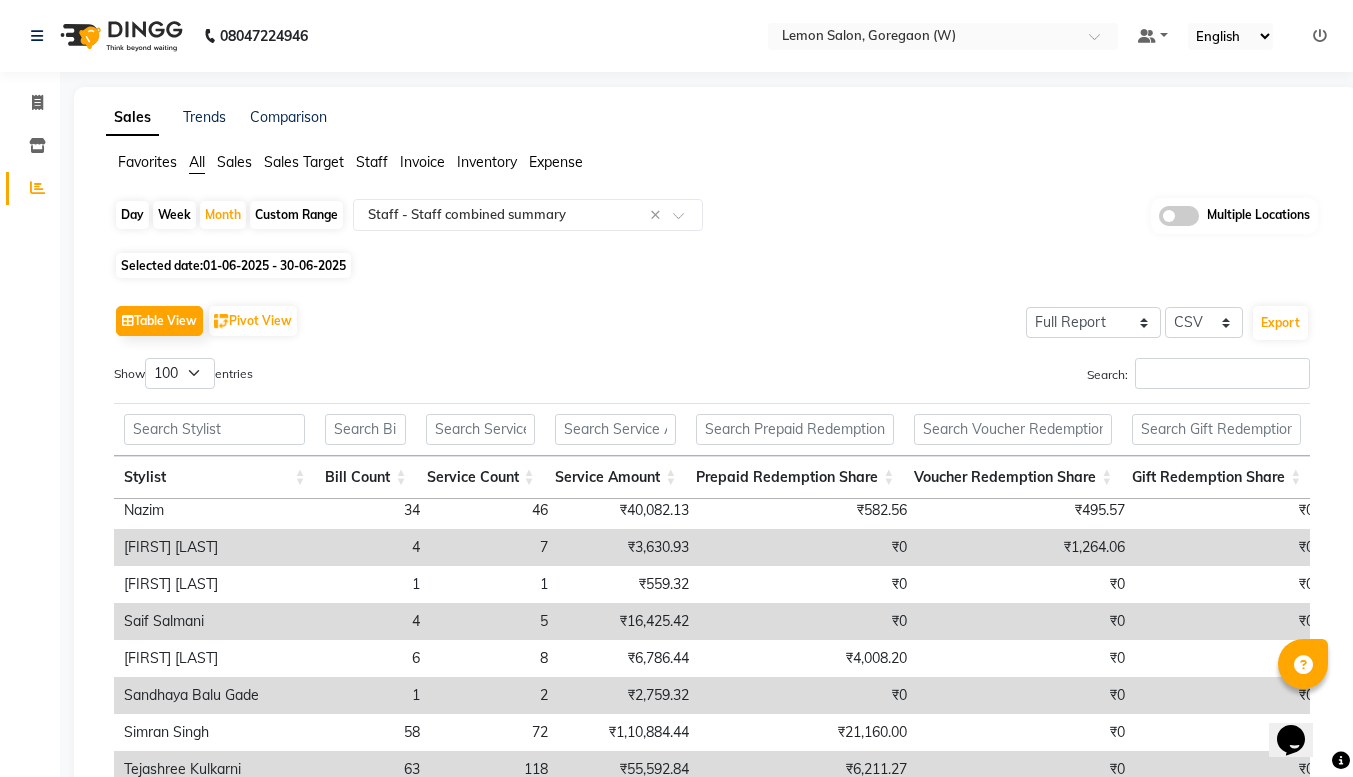 click 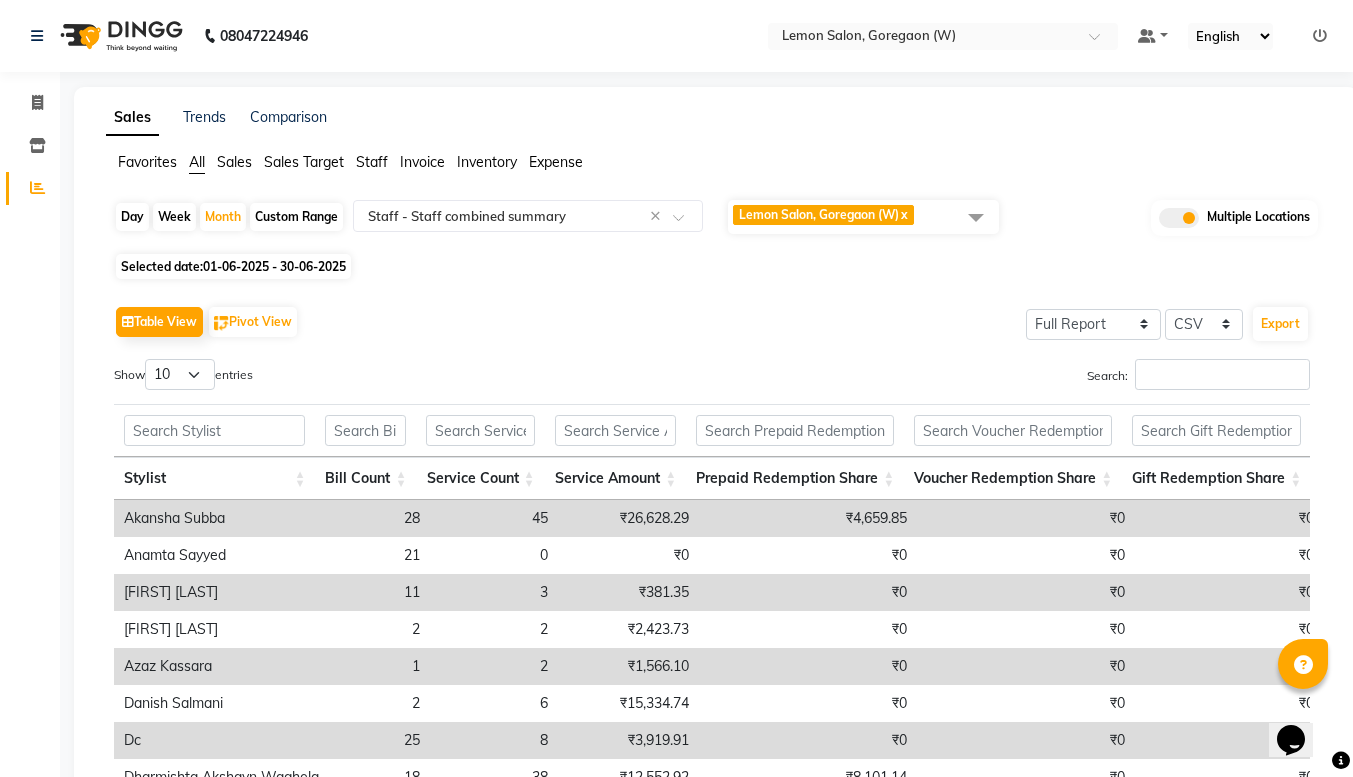 click 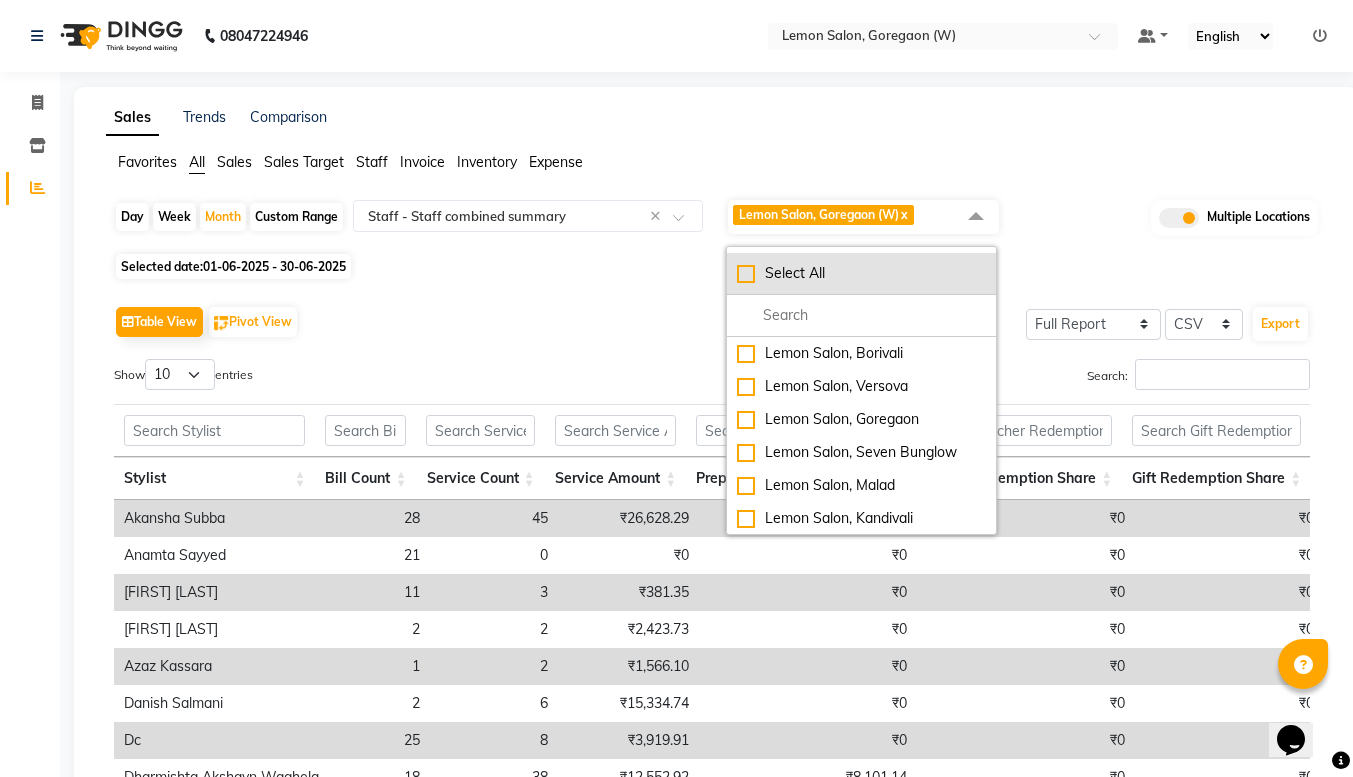 click on "Select All" 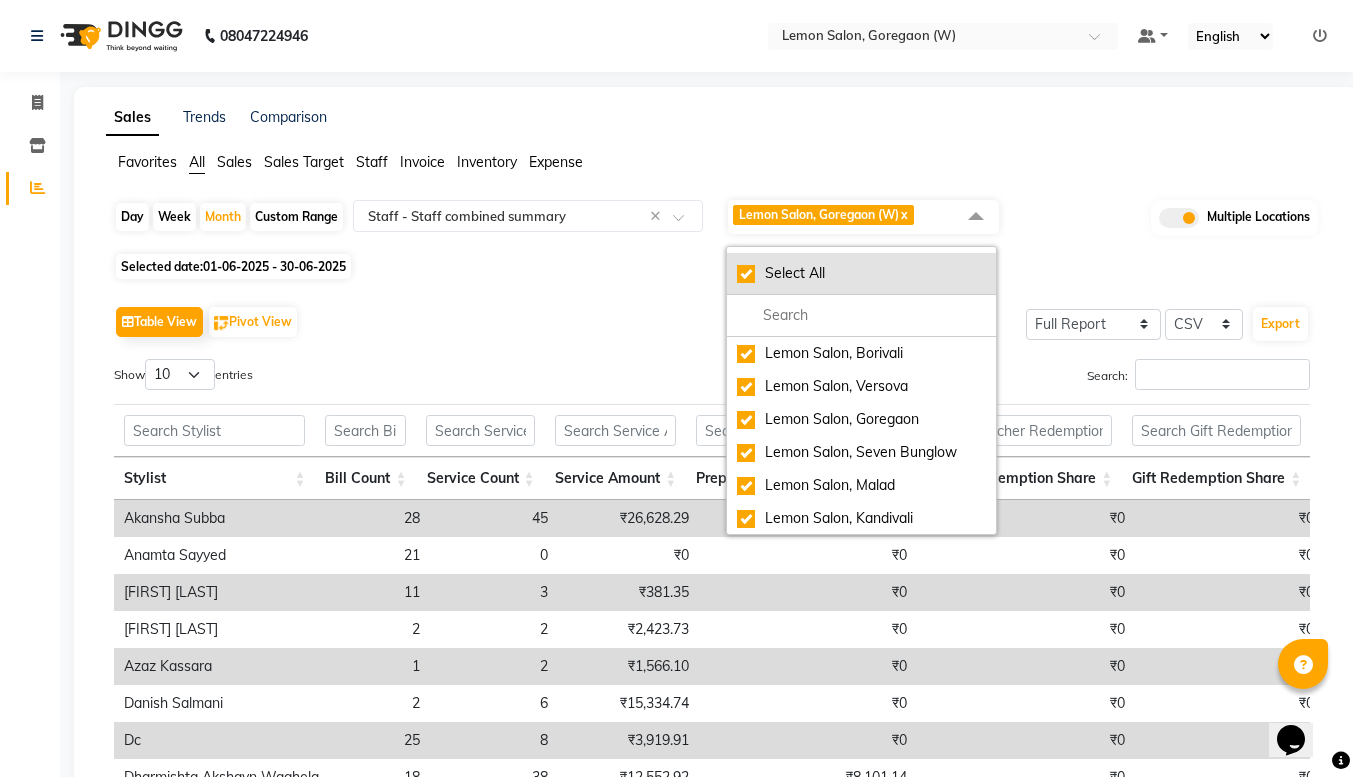 checkbox on "true" 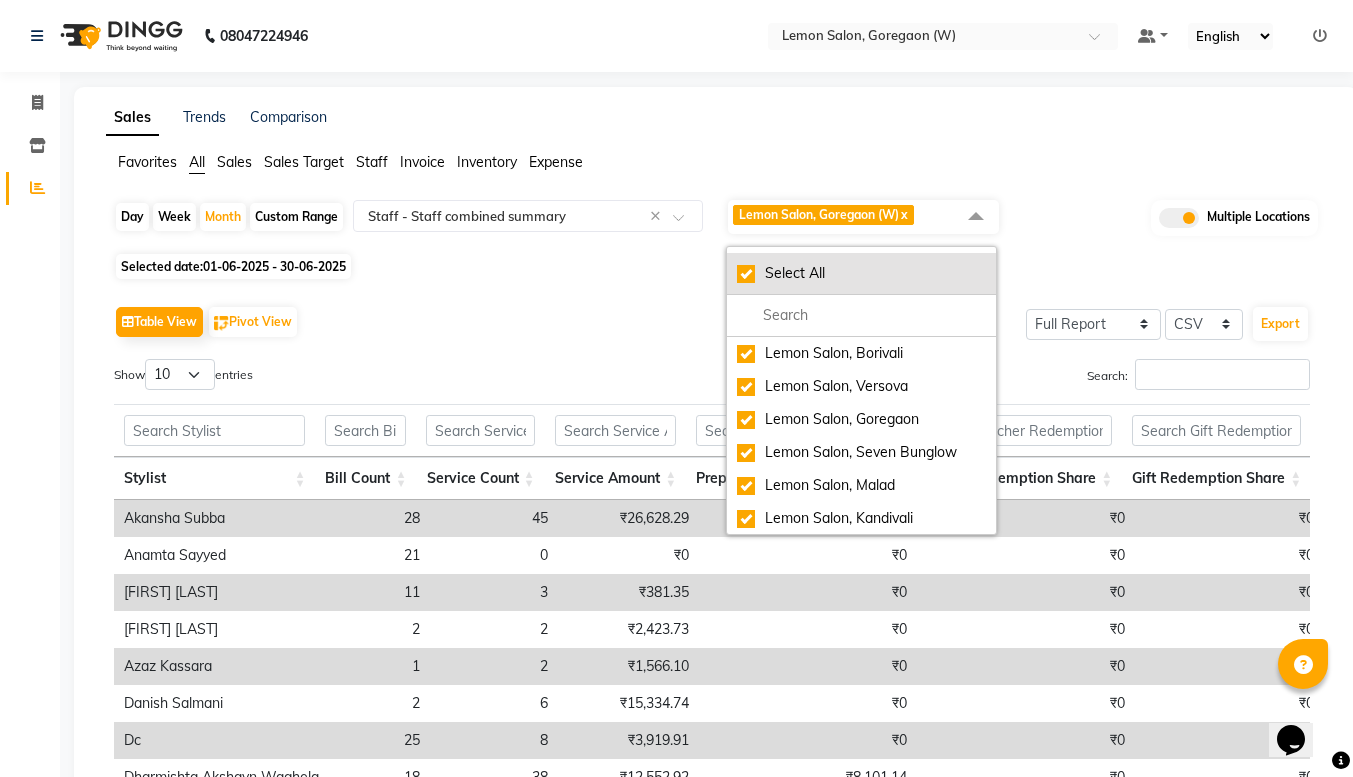 checkbox on "true" 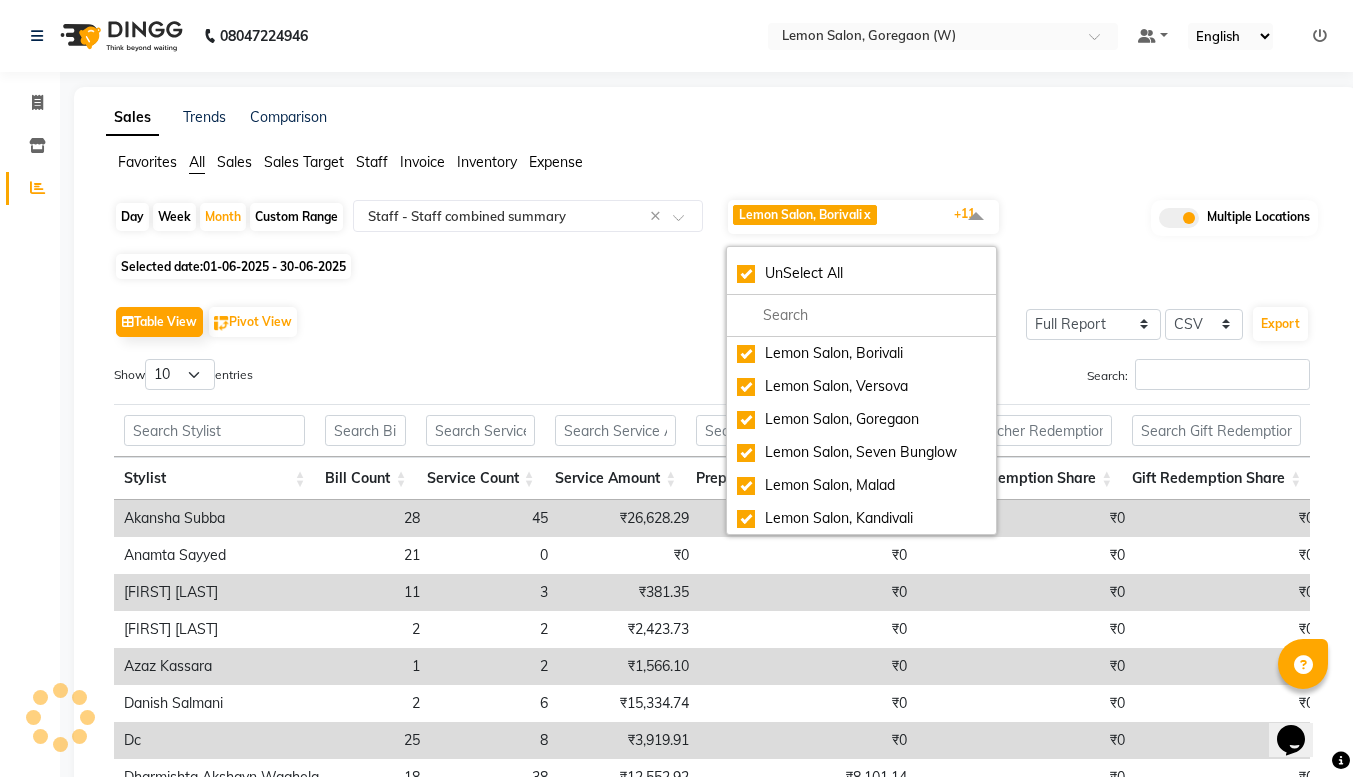 click 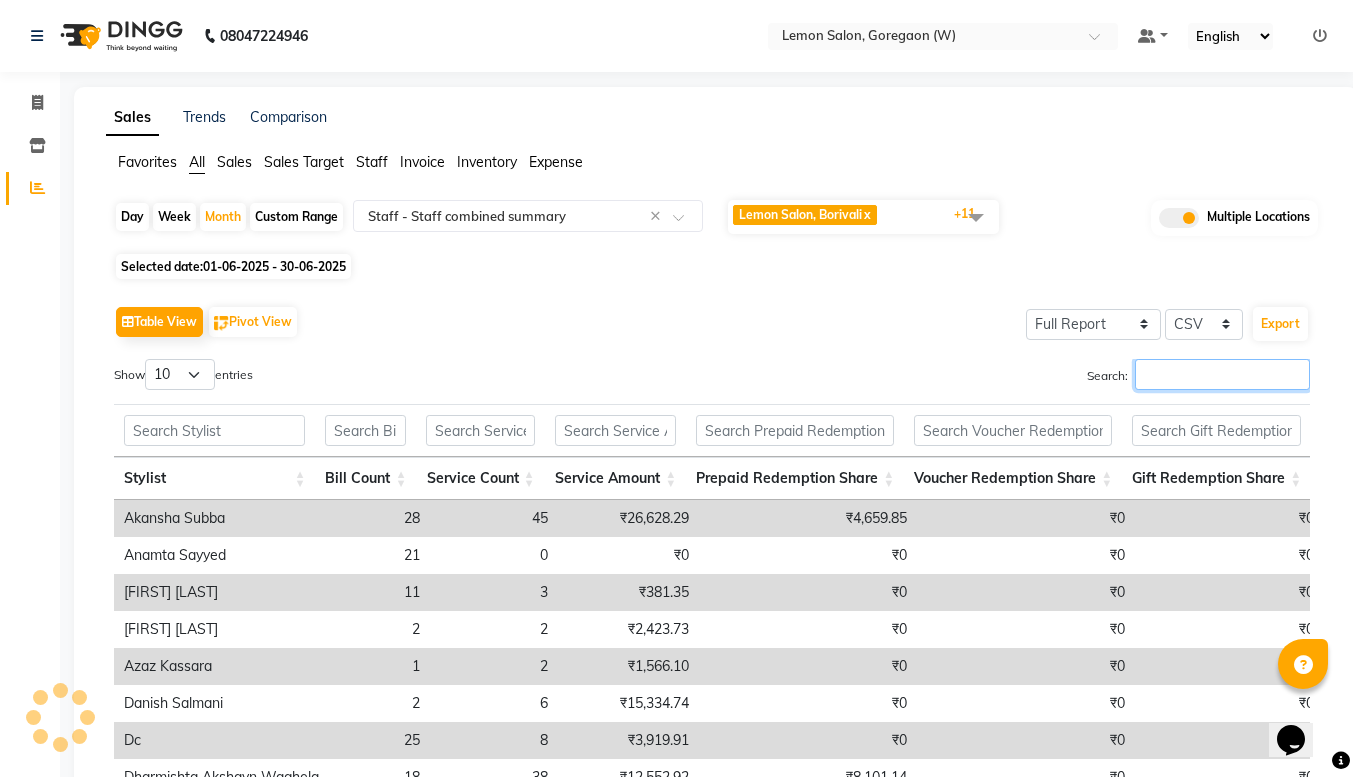 click on "Search:" at bounding box center [1222, 374] 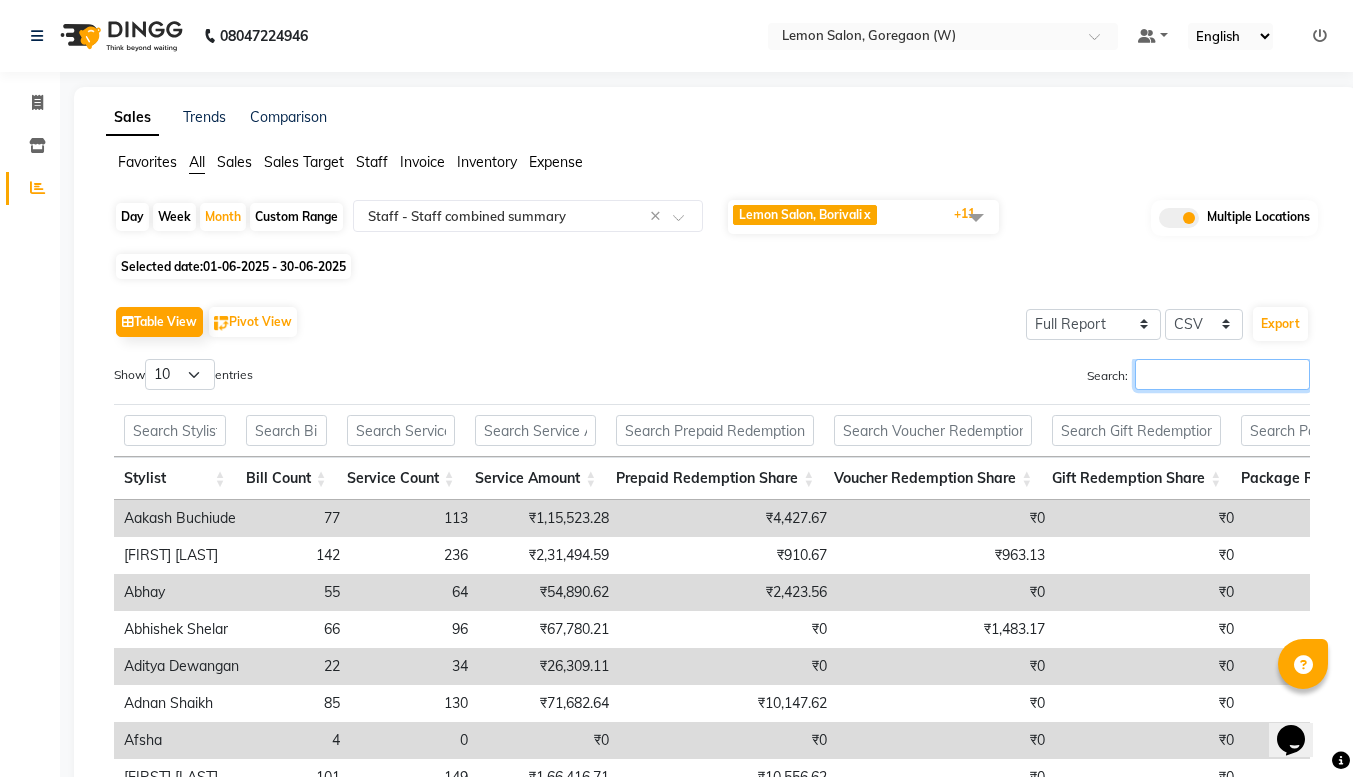 click on "Search:" at bounding box center (1222, 374) 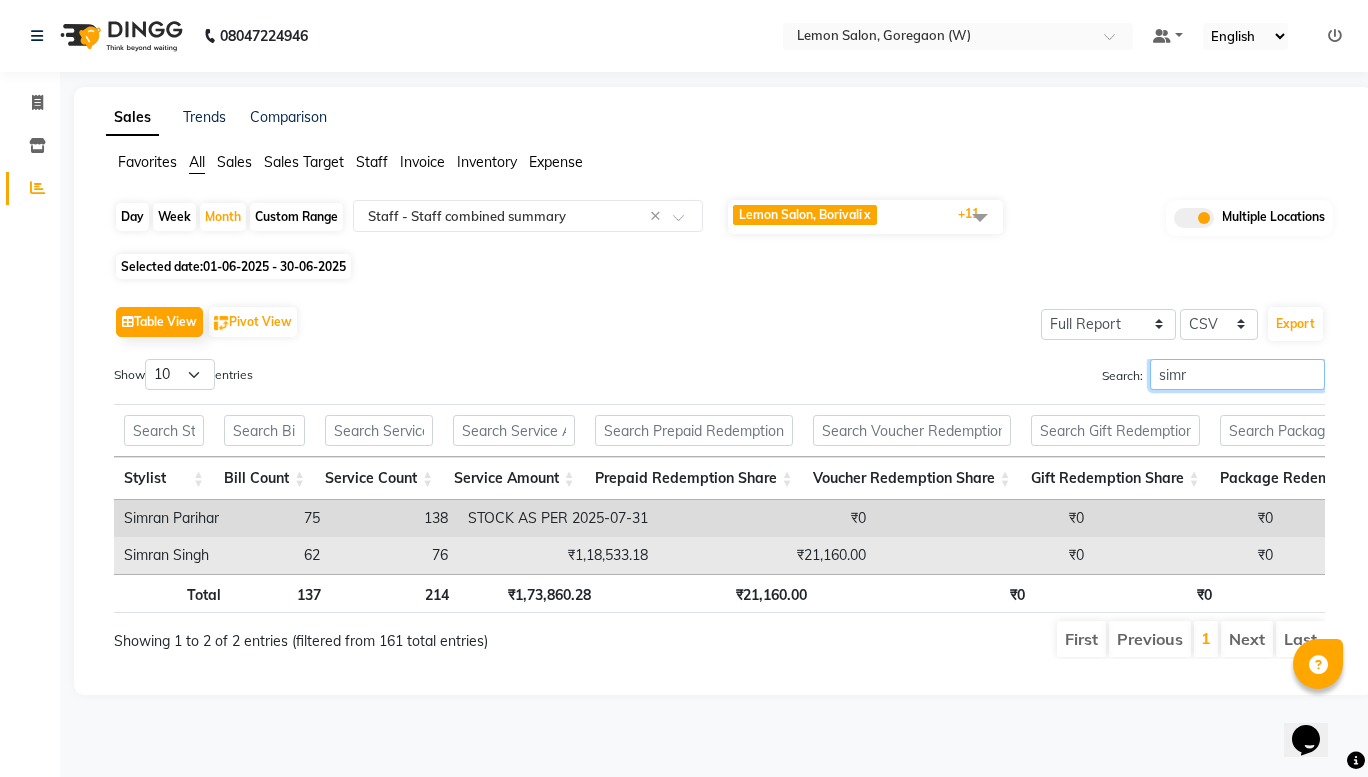 scroll, scrollTop: 0, scrollLeft: 441, axis: horizontal 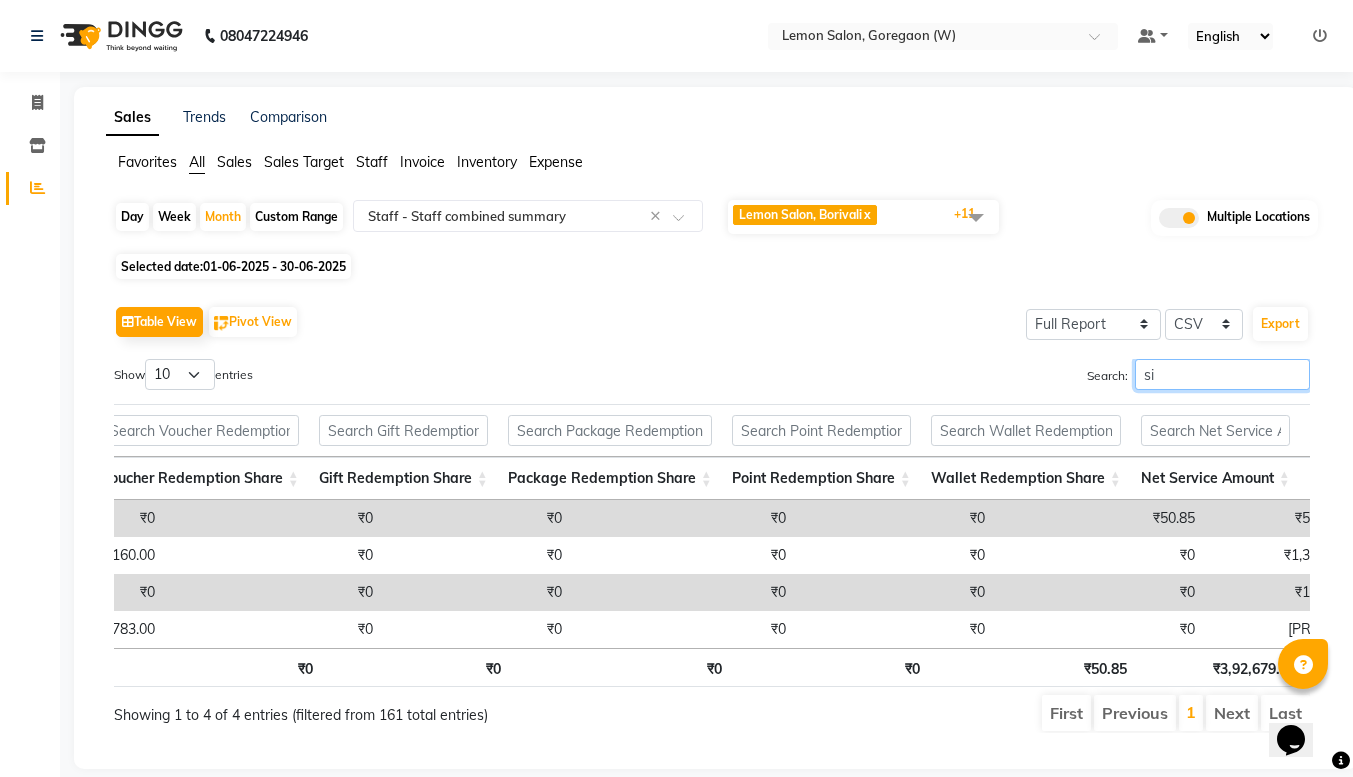 type on "s" 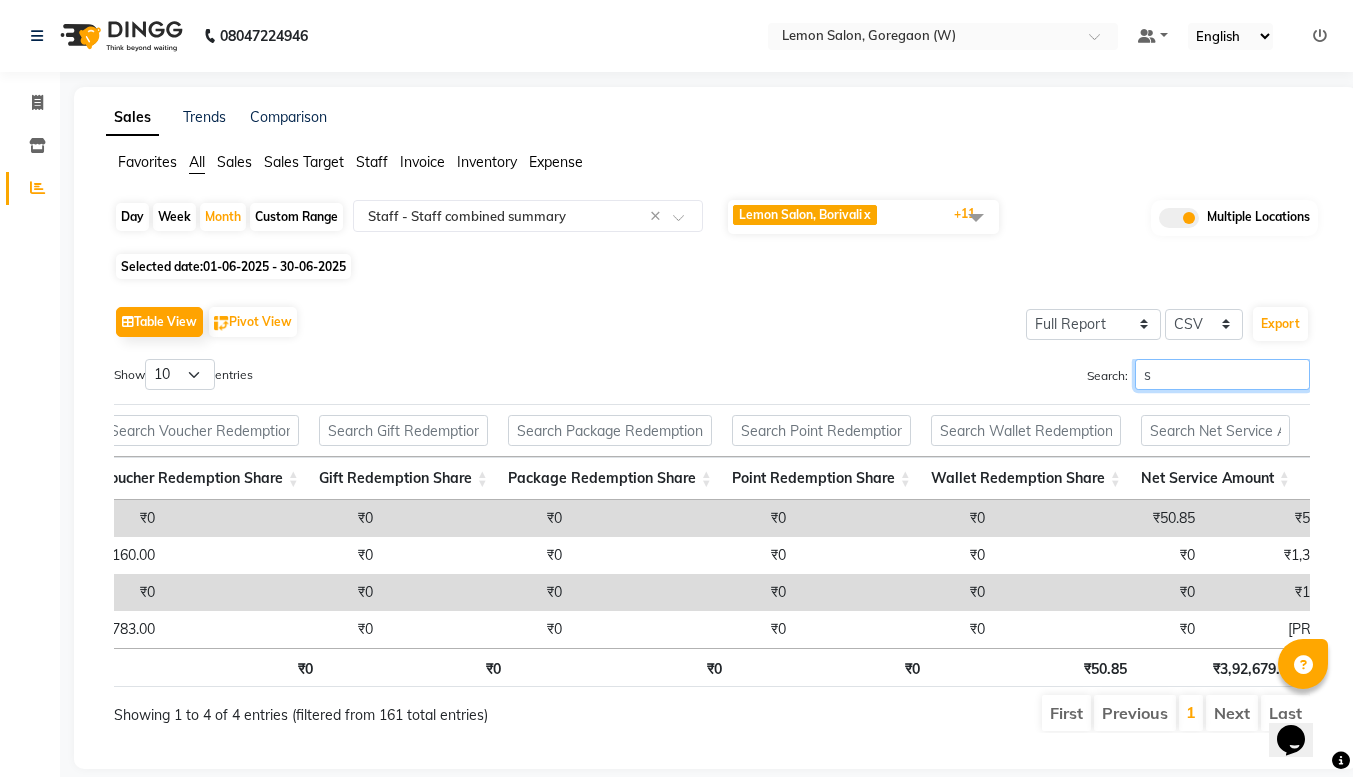type 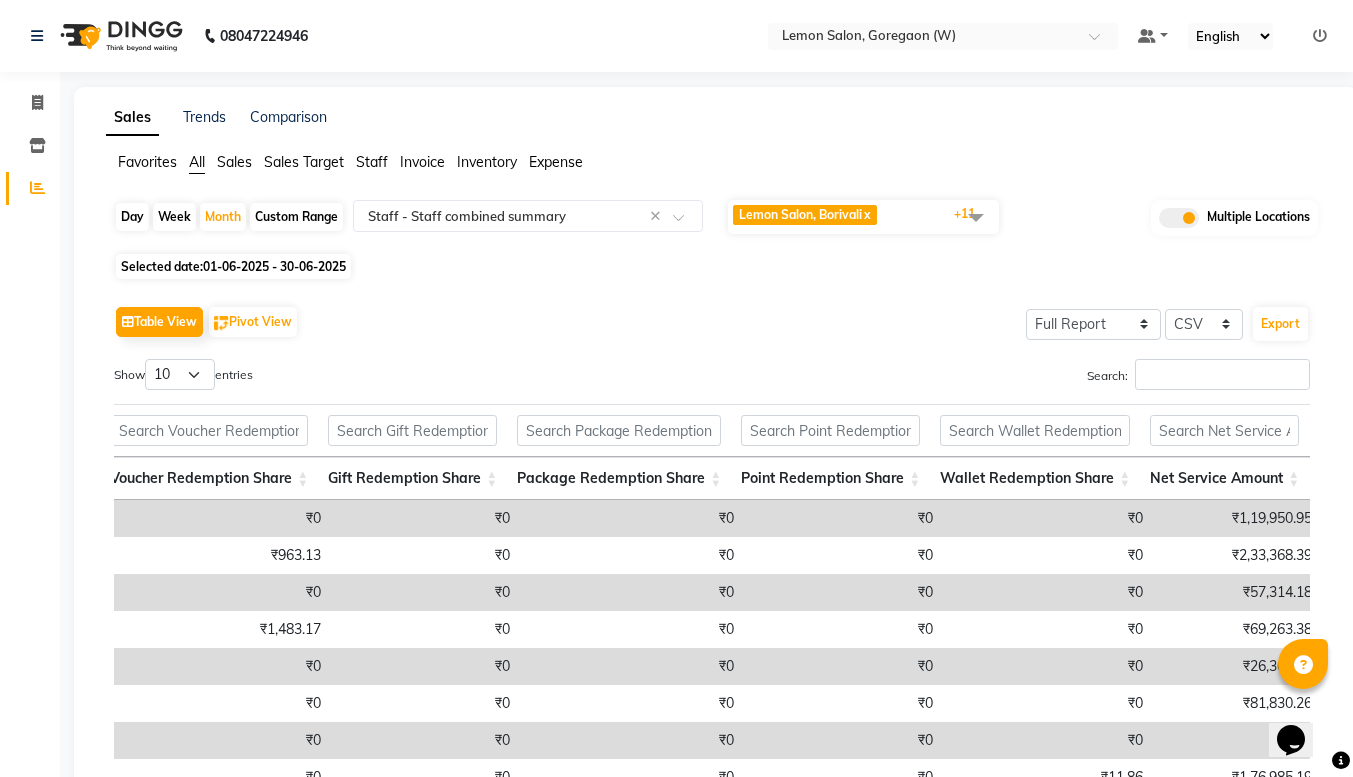 click on "Search:" at bounding box center (1018, 378) 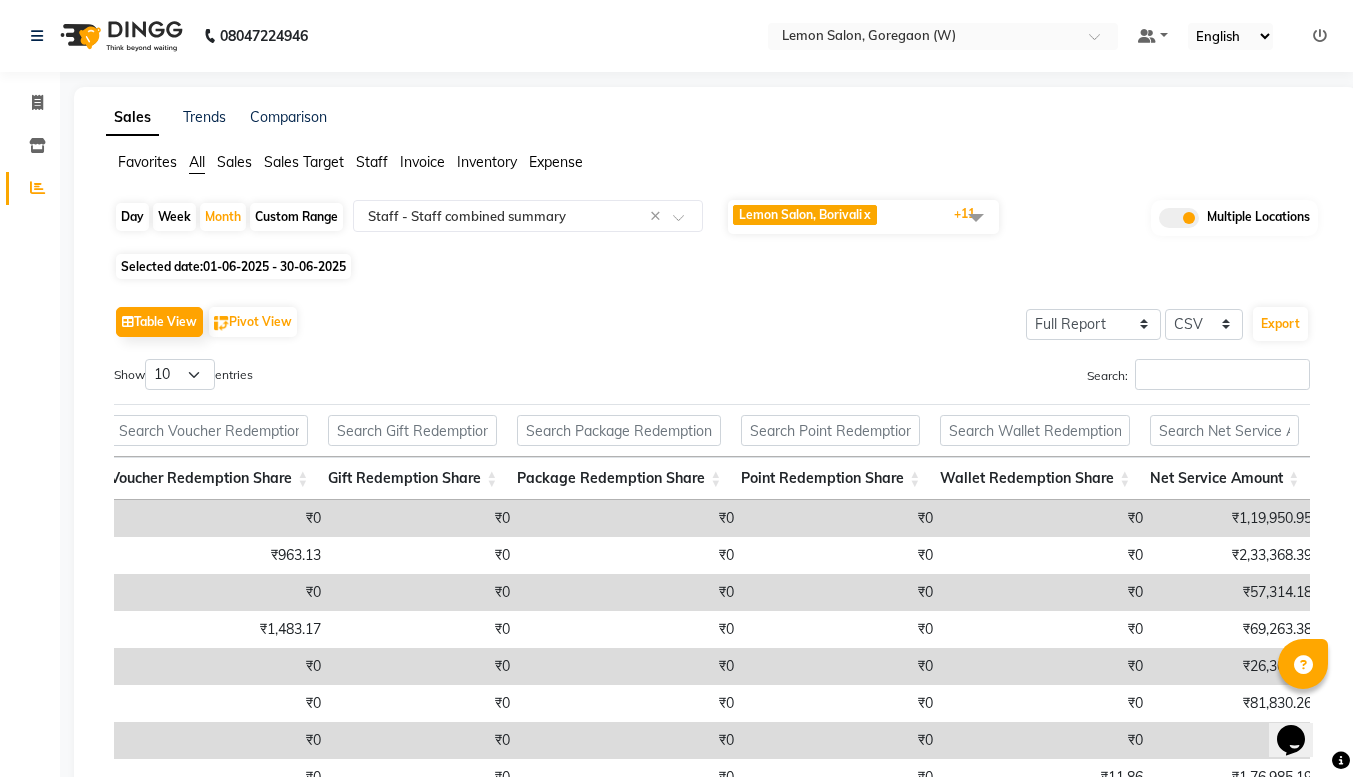 click 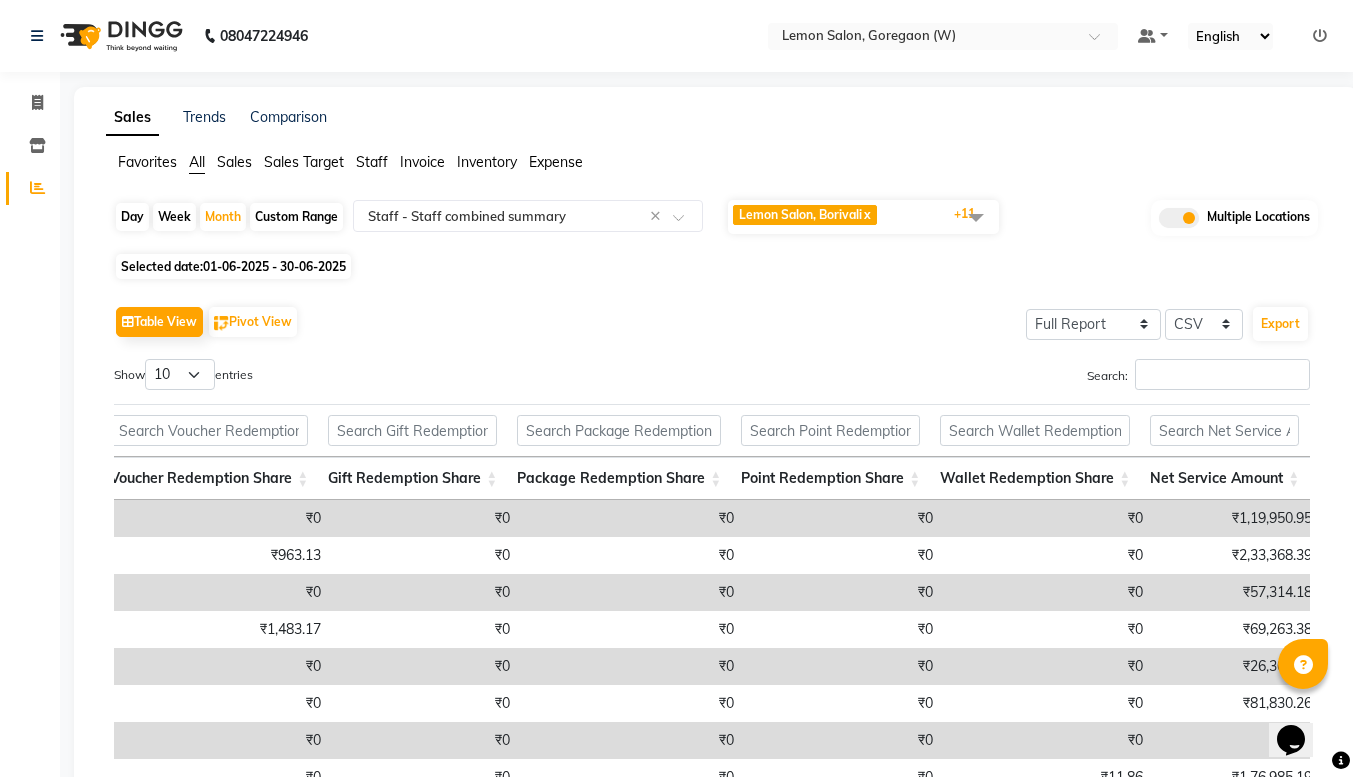 click 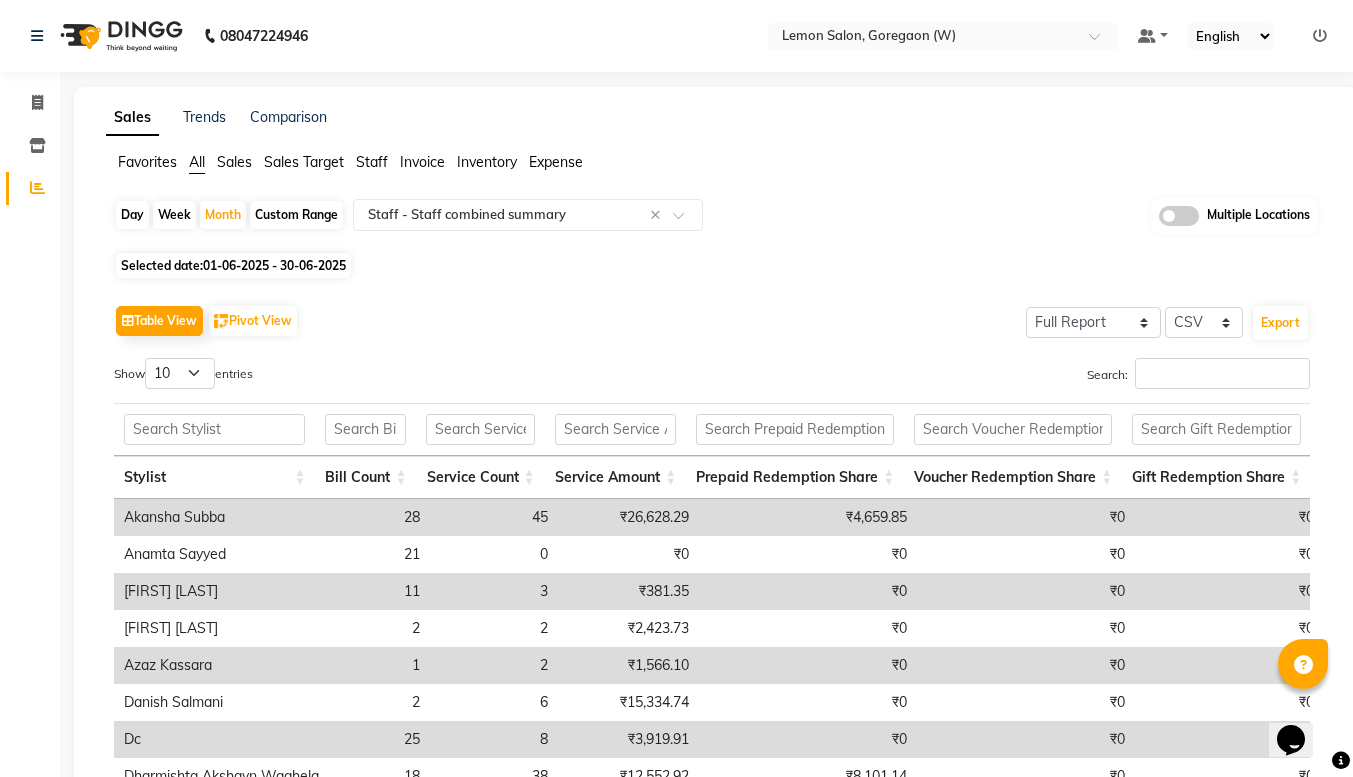 scroll, scrollTop: 273, scrollLeft: 0, axis: vertical 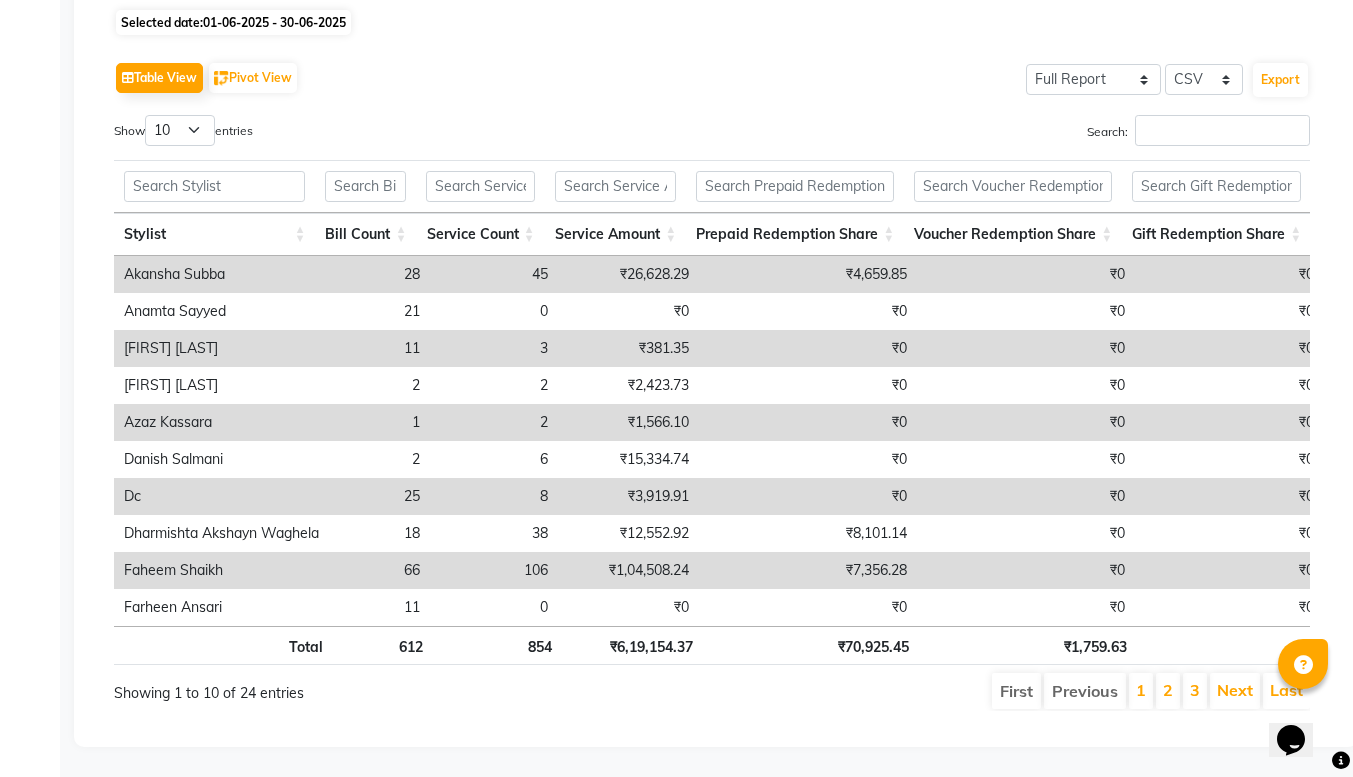 select on "service" 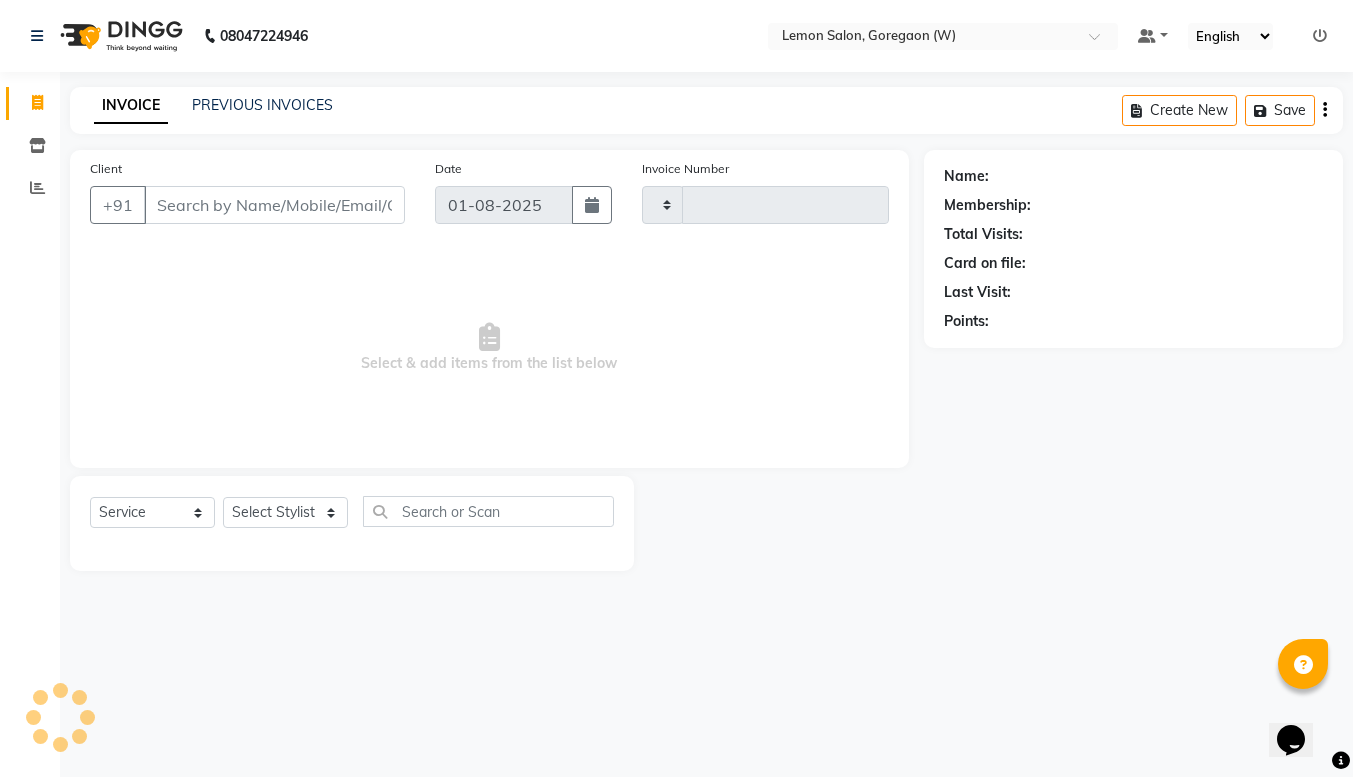 type on "1358" 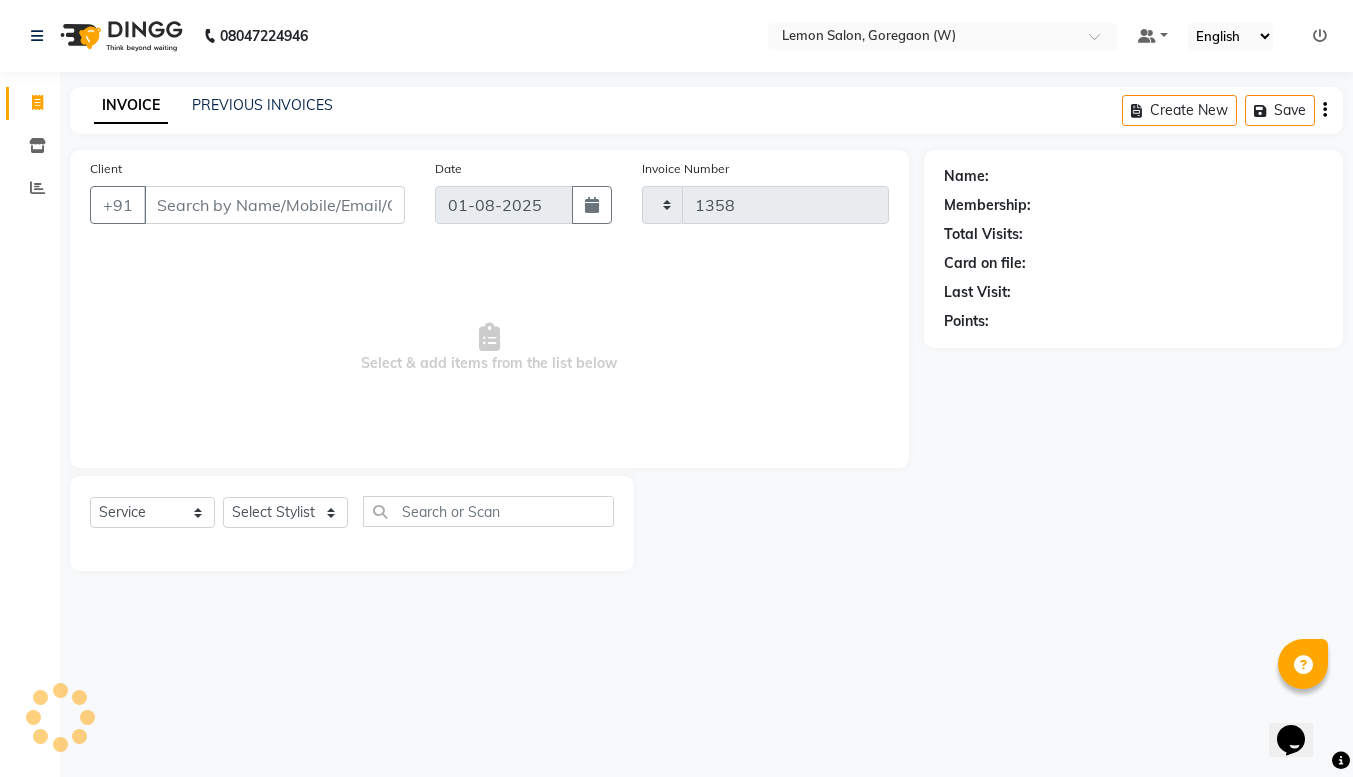 select on "8053" 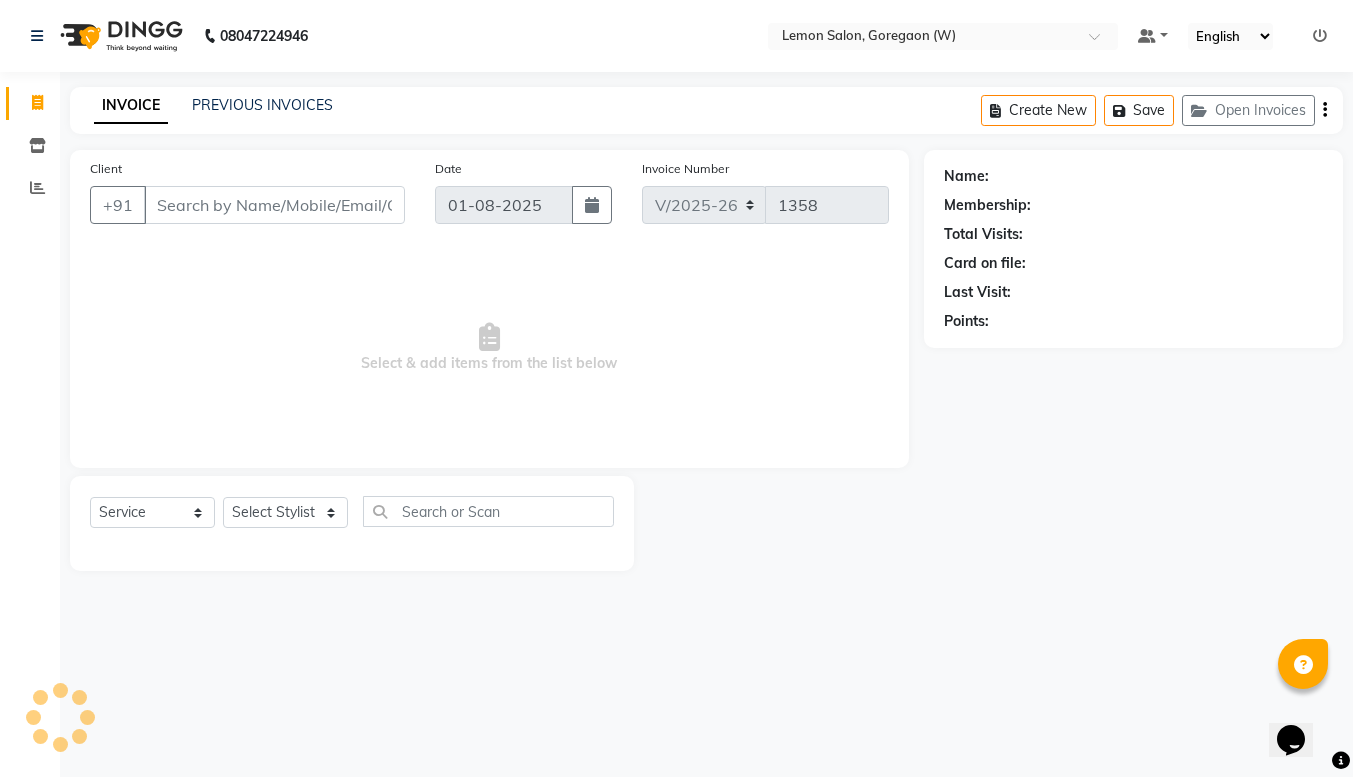 scroll, scrollTop: 0, scrollLeft: 0, axis: both 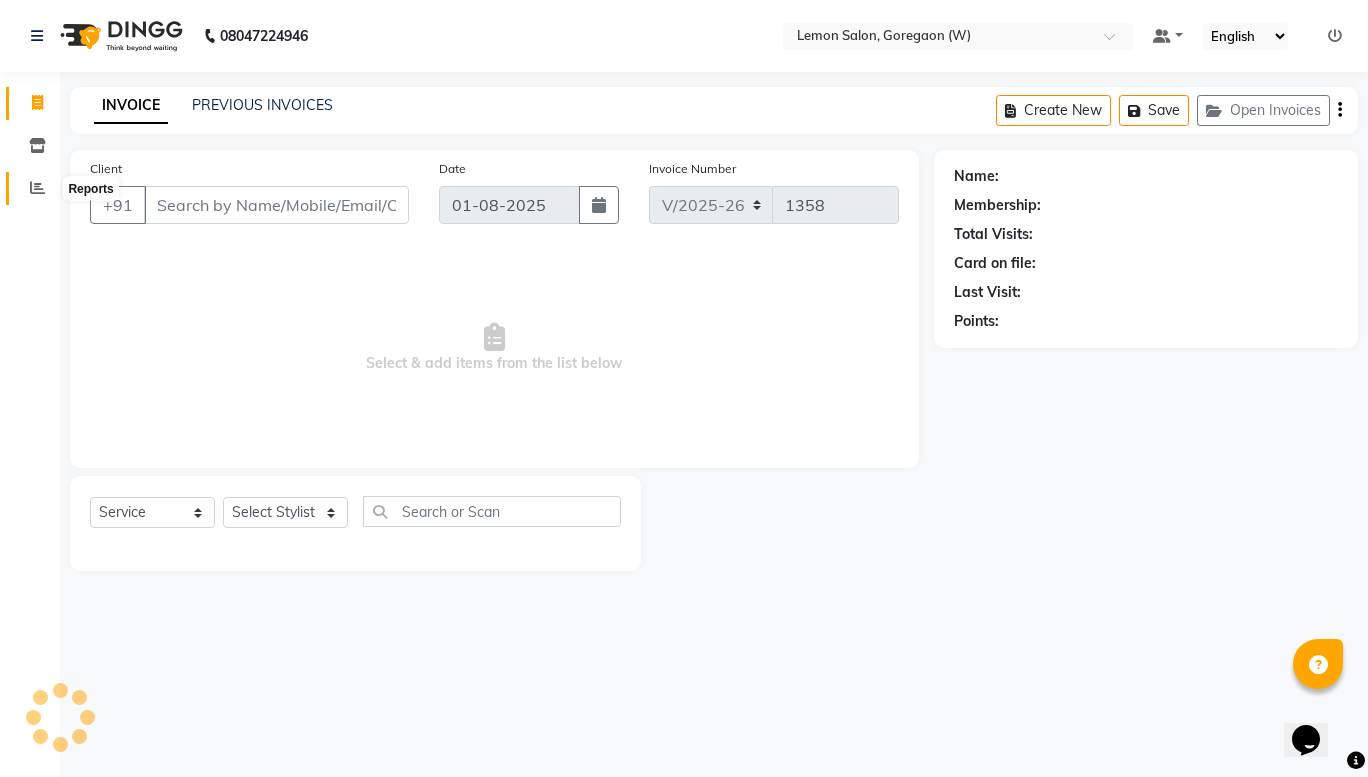 click 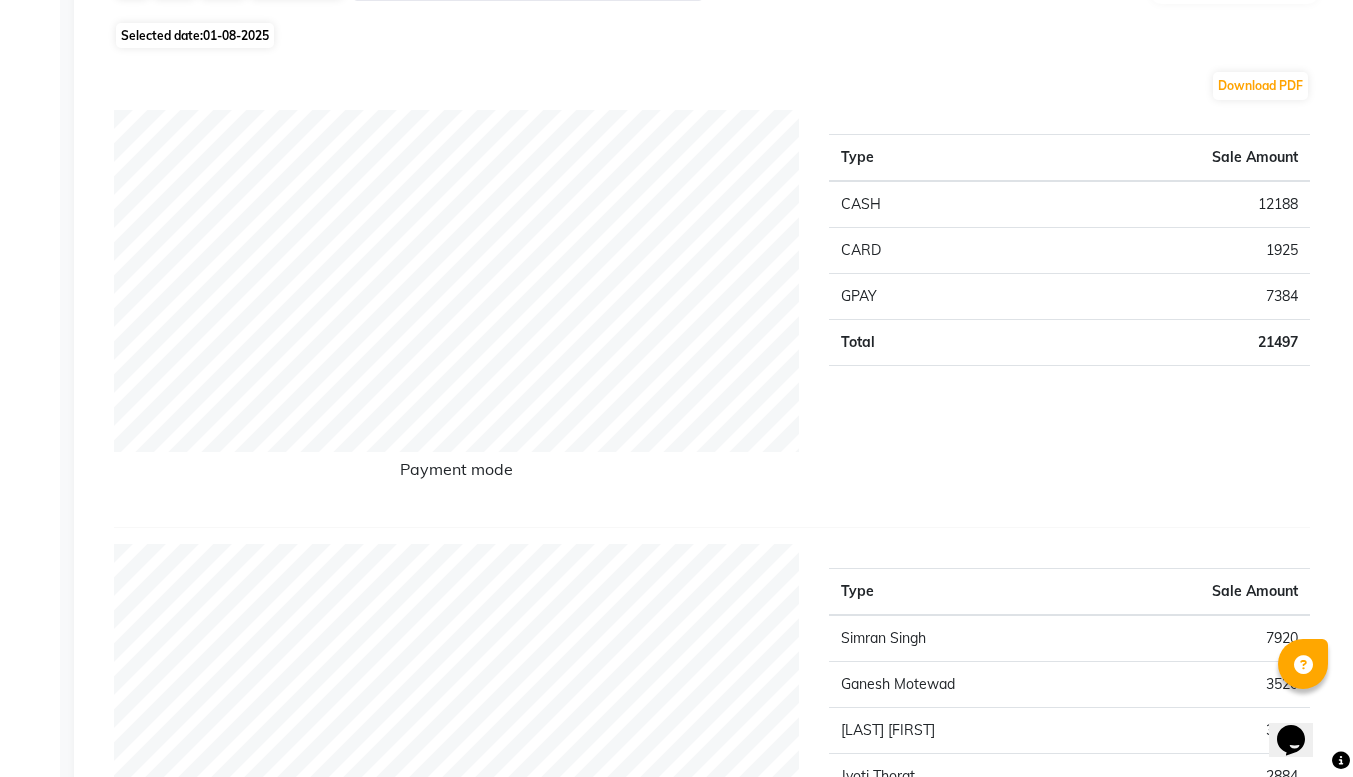 scroll, scrollTop: 0, scrollLeft: 0, axis: both 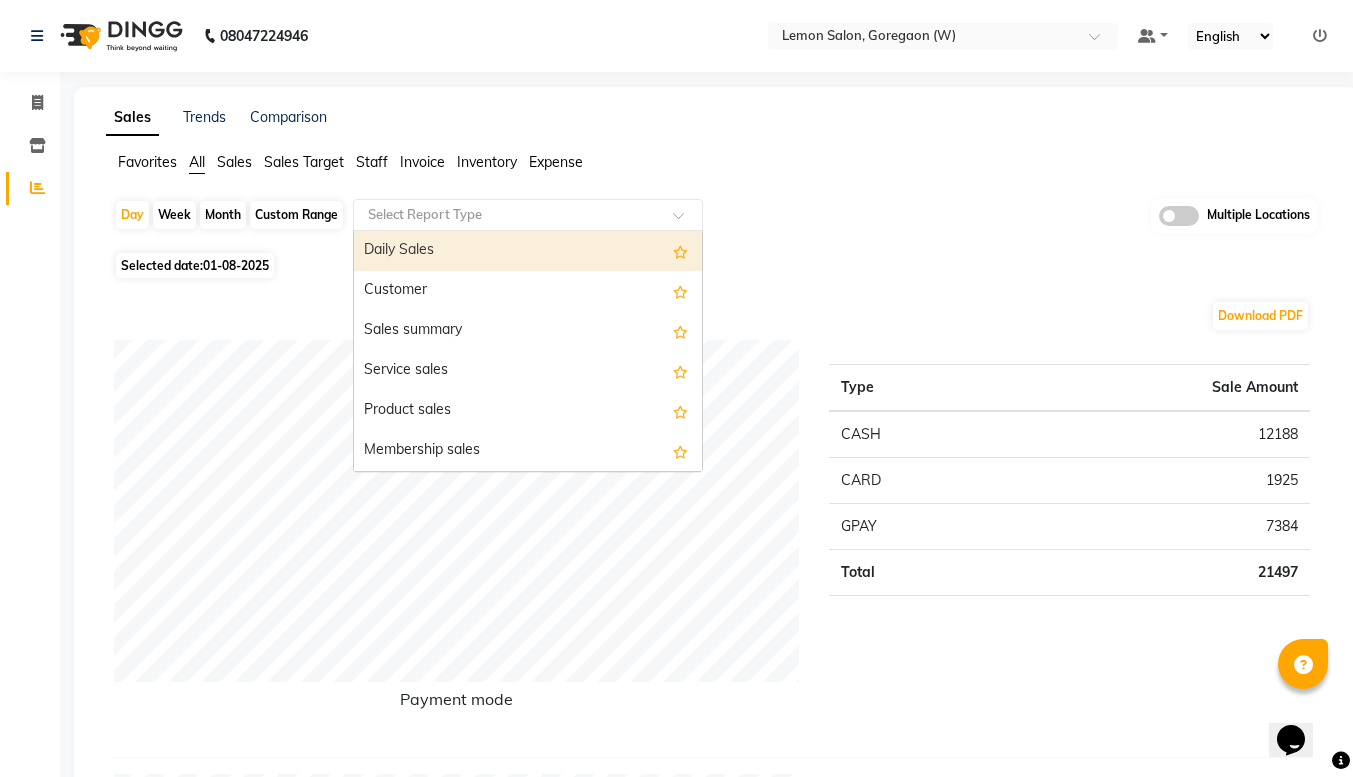 click 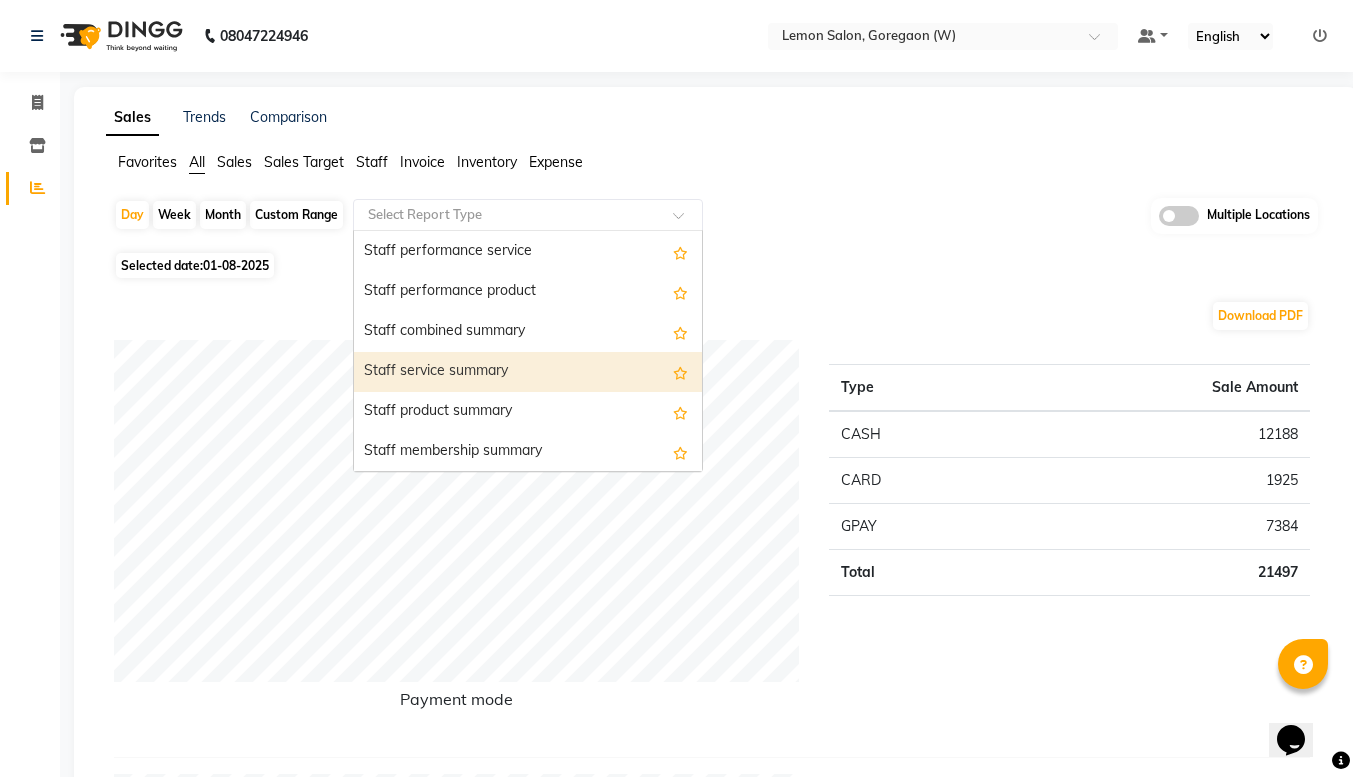 scroll, scrollTop: 1000, scrollLeft: 0, axis: vertical 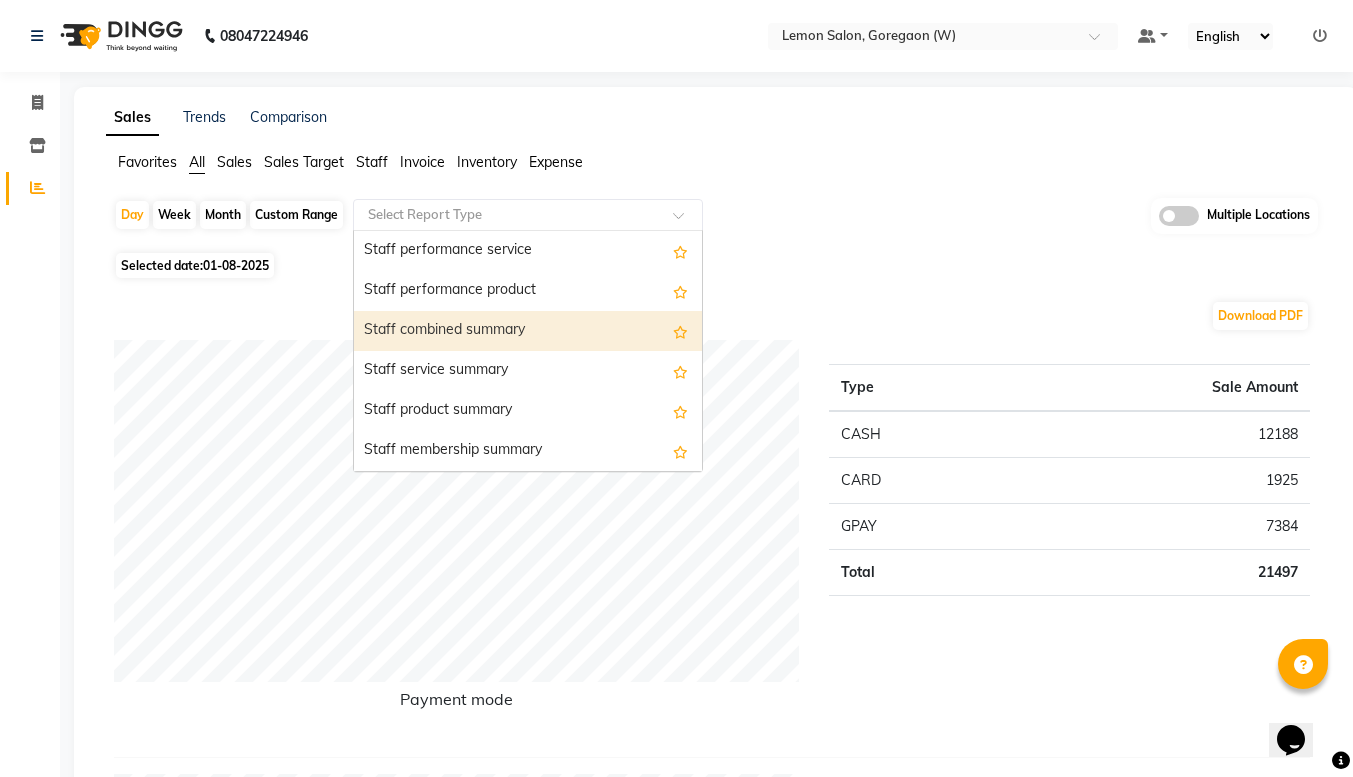 click on "Staff combined summary" at bounding box center [528, 331] 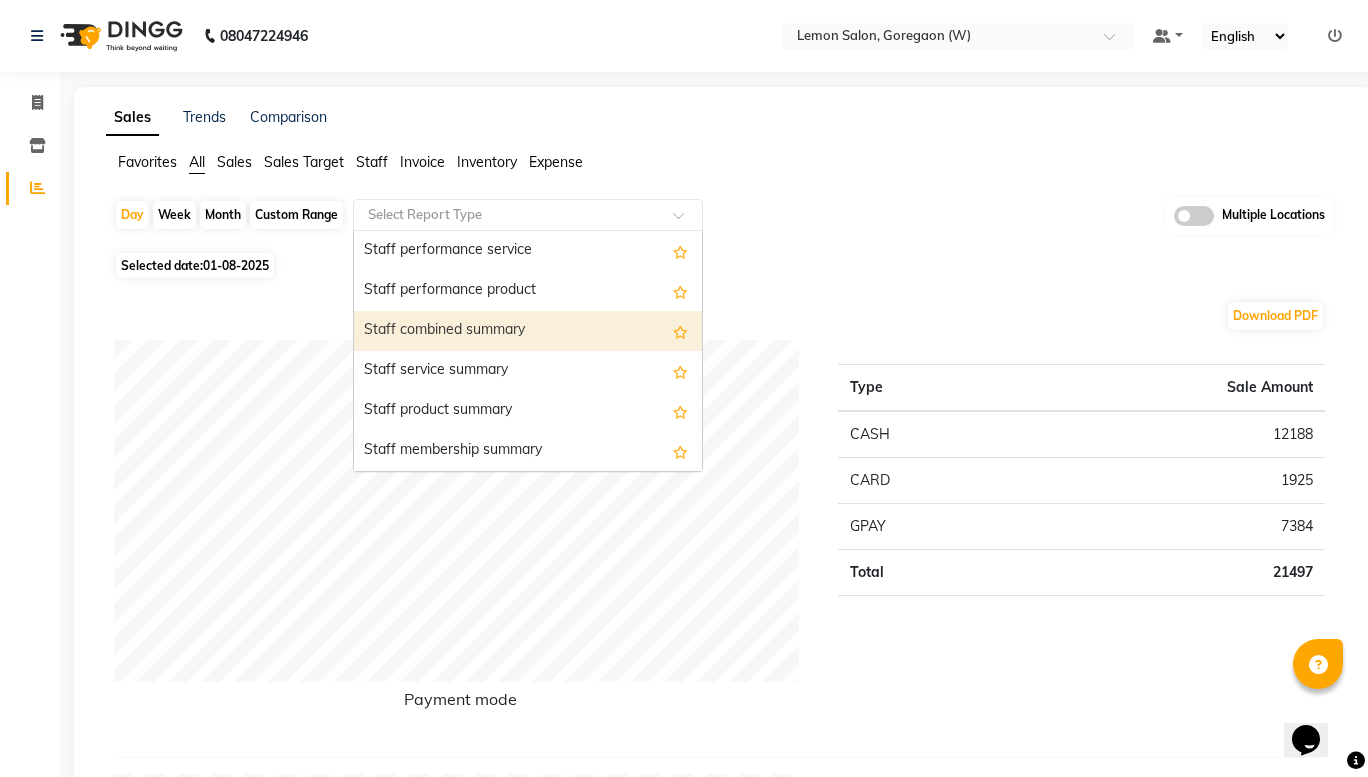 select on "full_report" 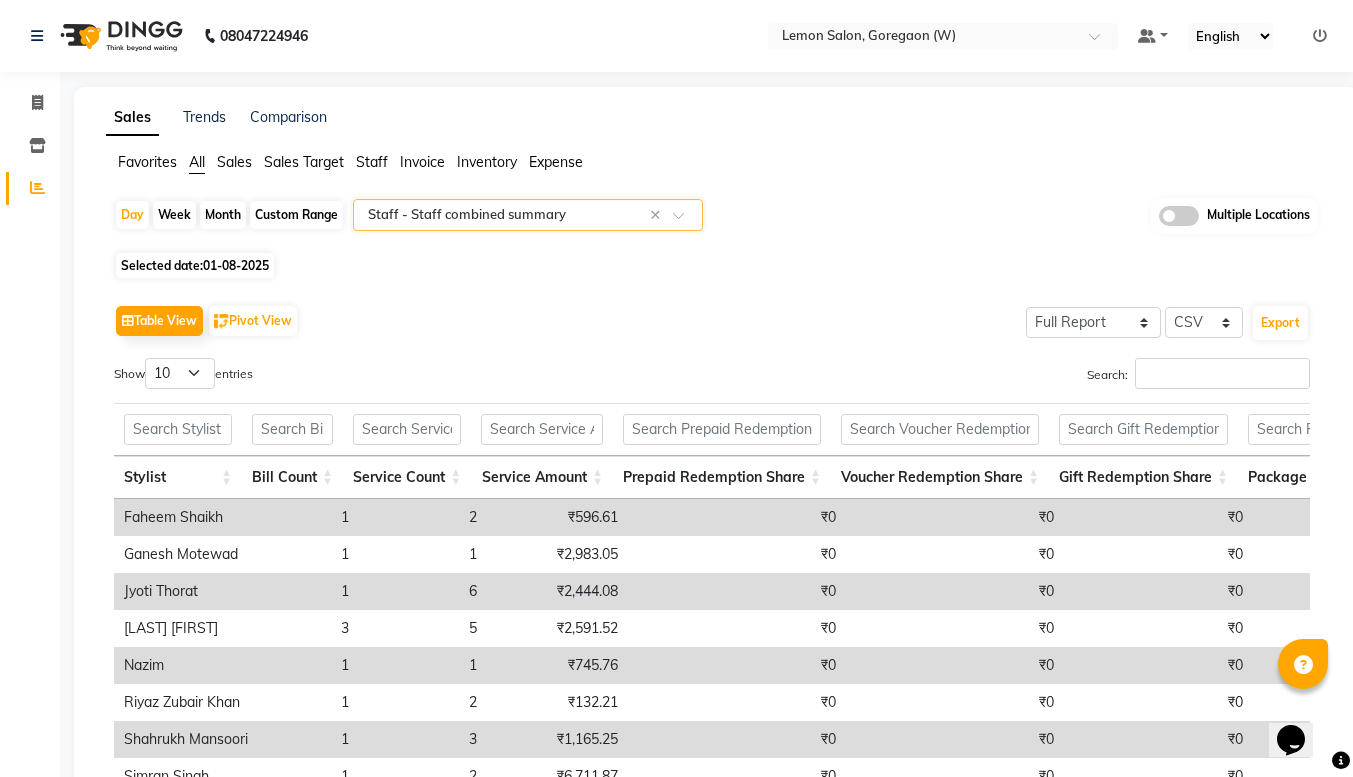 click on "Month" 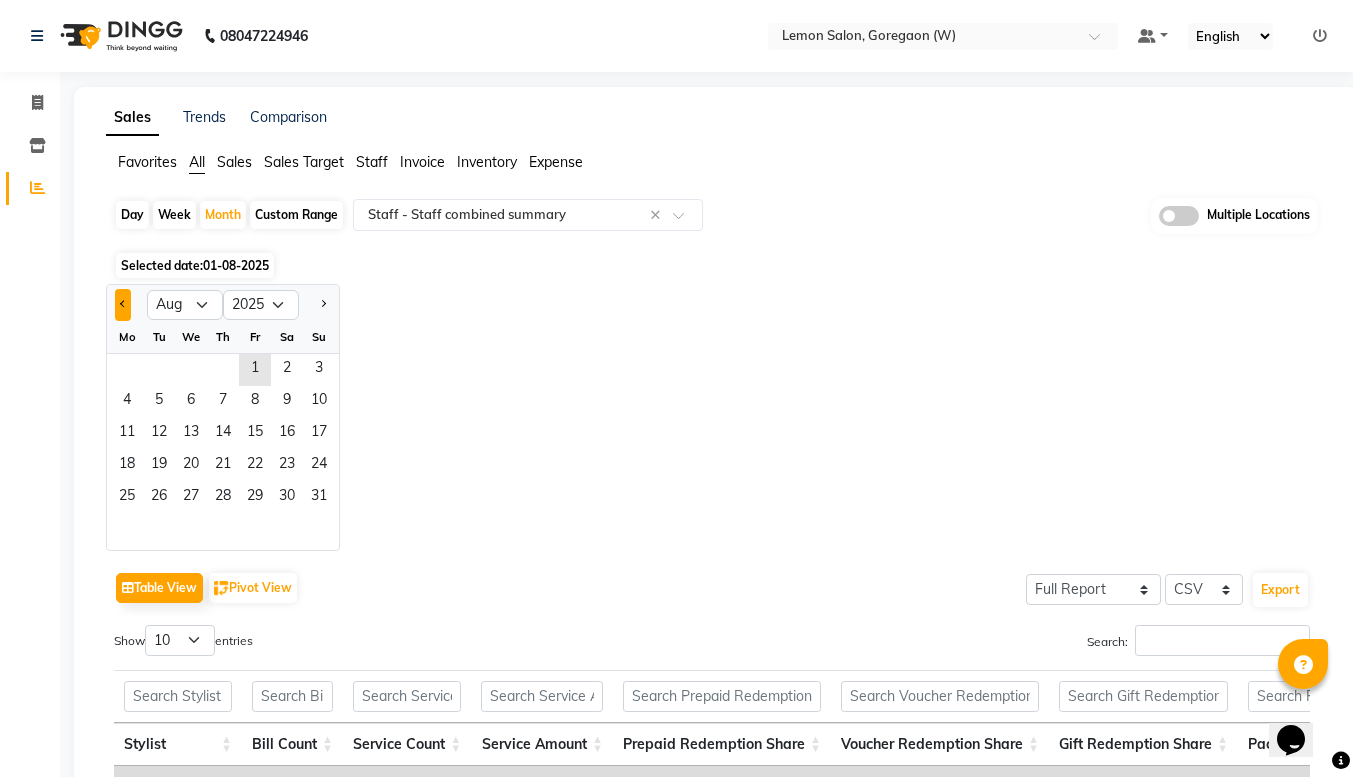 click 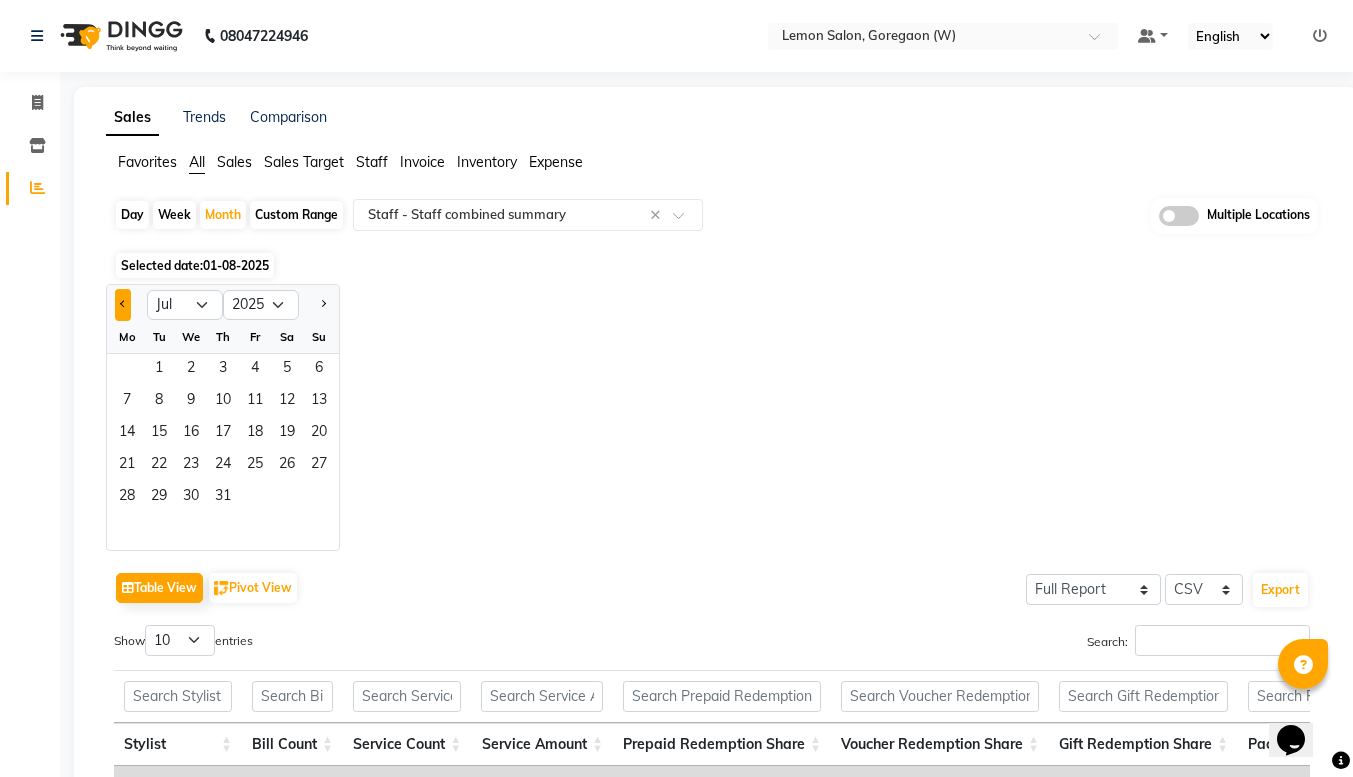 click 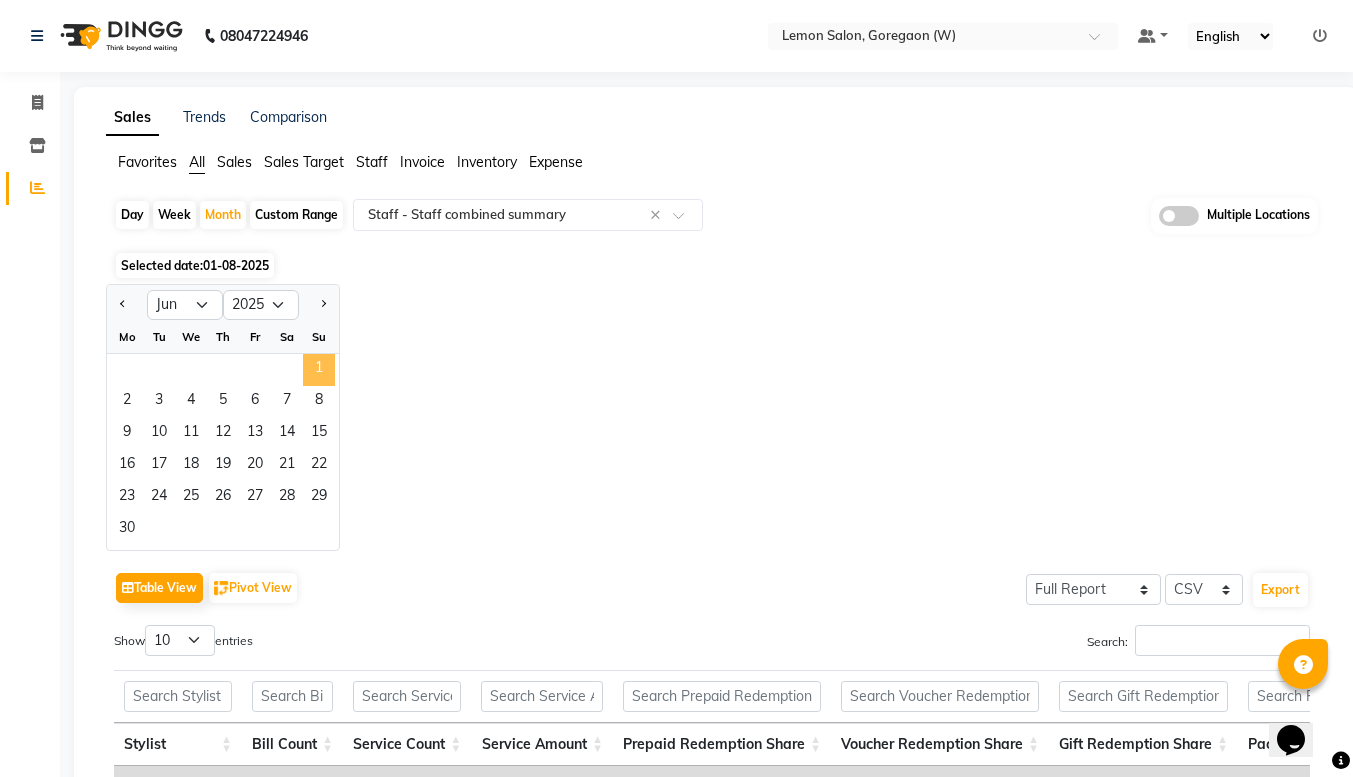 click on "1" 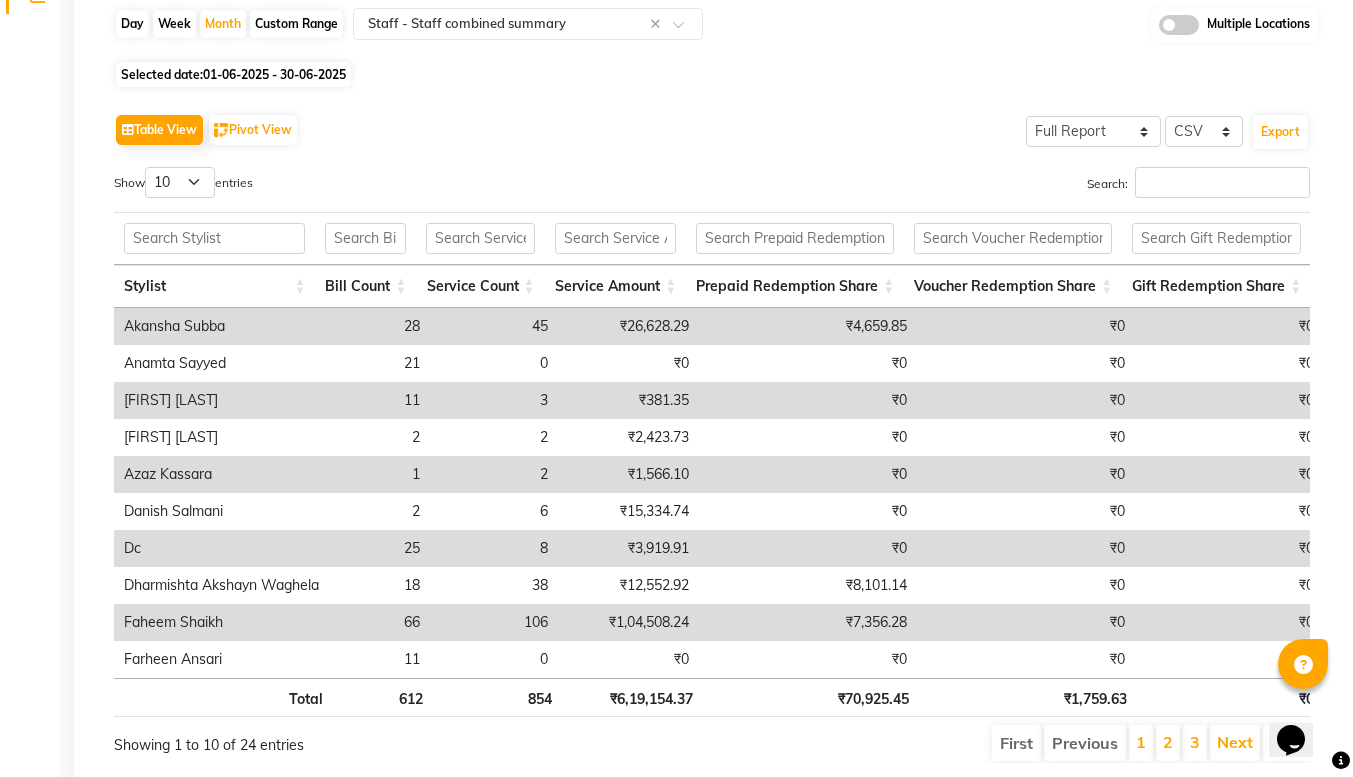 scroll, scrollTop: 242, scrollLeft: 0, axis: vertical 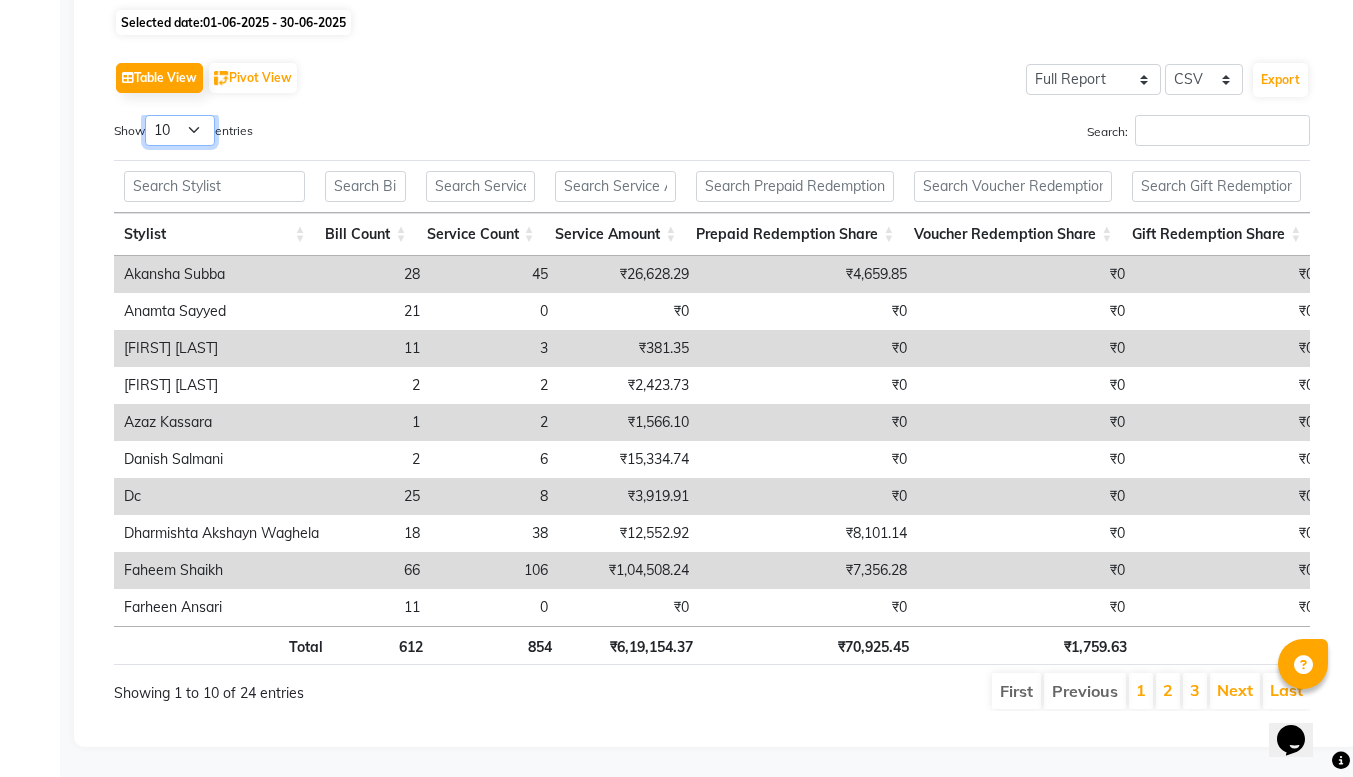 click on "10 25 50 100" at bounding box center [180, 130] 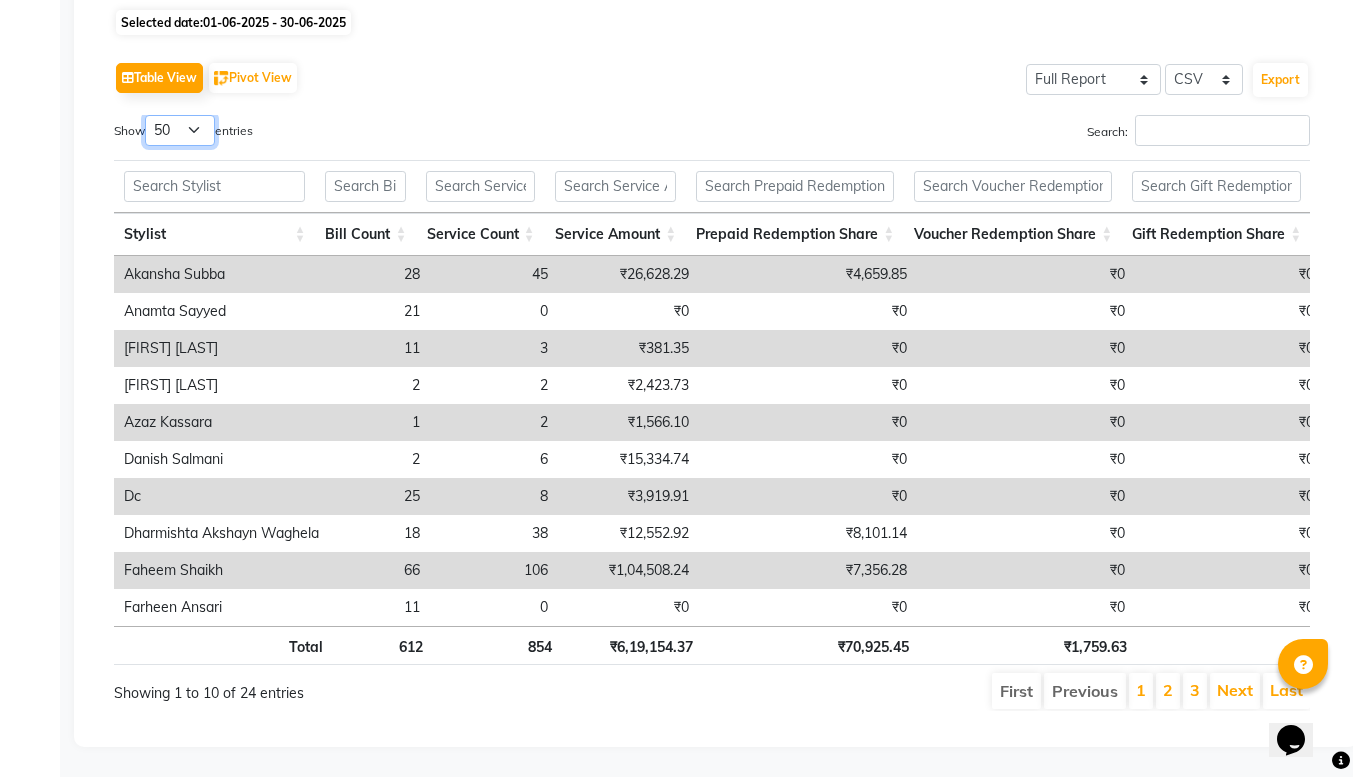 click on "10 25 50 100" at bounding box center [180, 130] 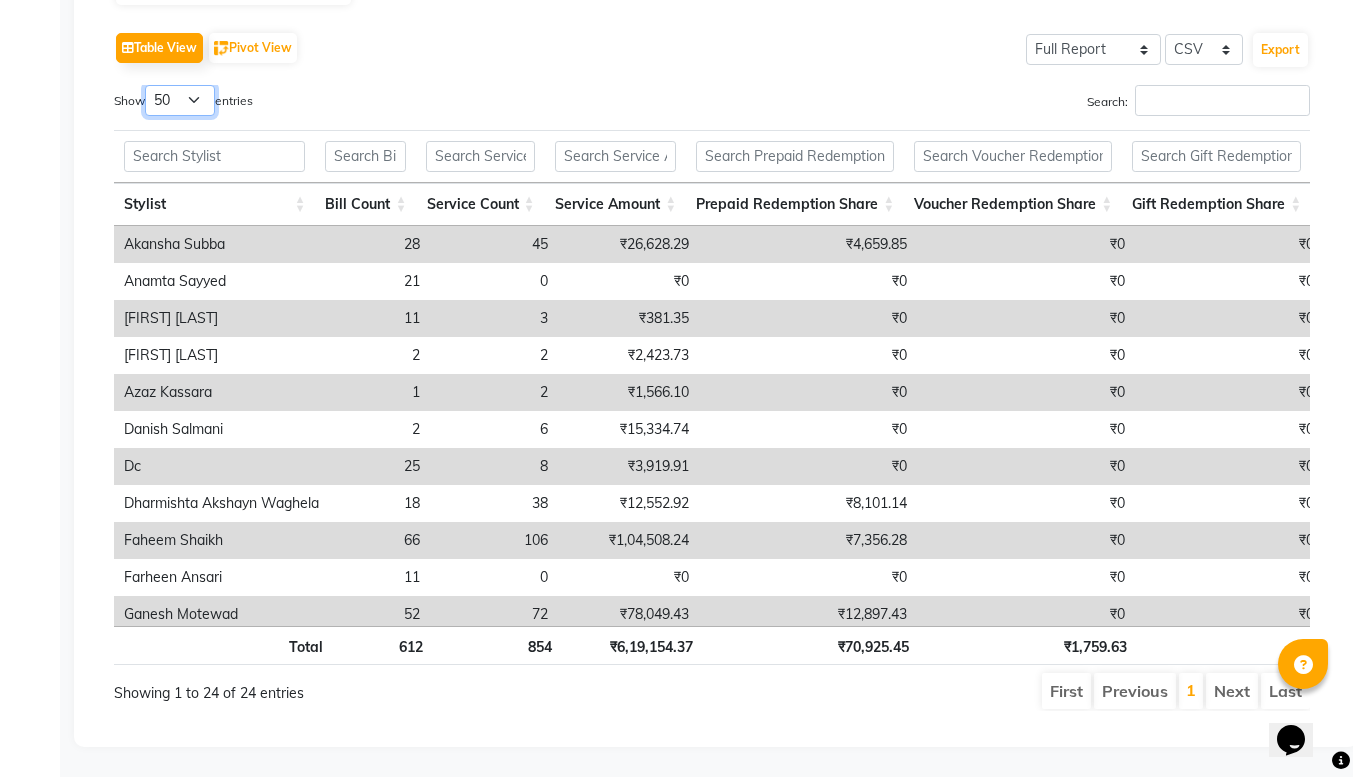 click on "10 25 50 100" at bounding box center [180, 100] 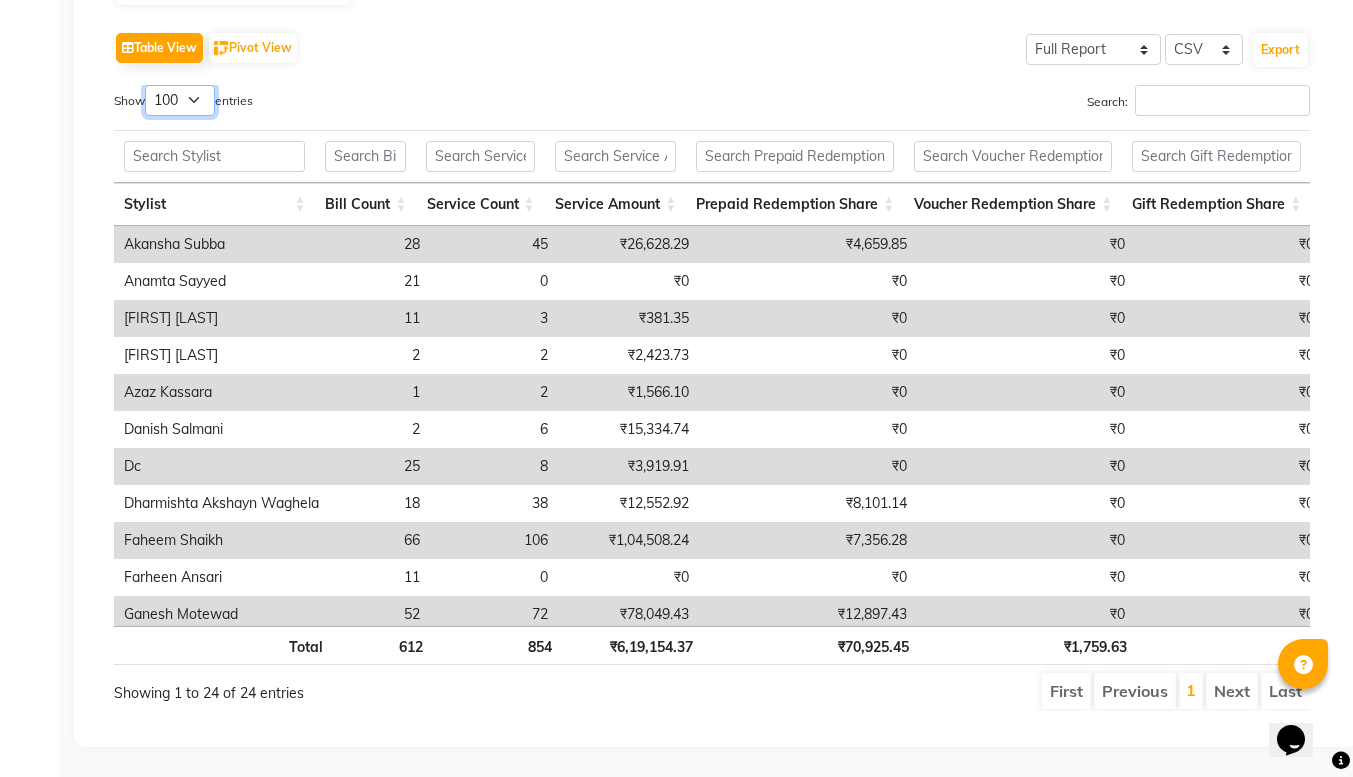 click on "10 25 50 100" at bounding box center (180, 100) 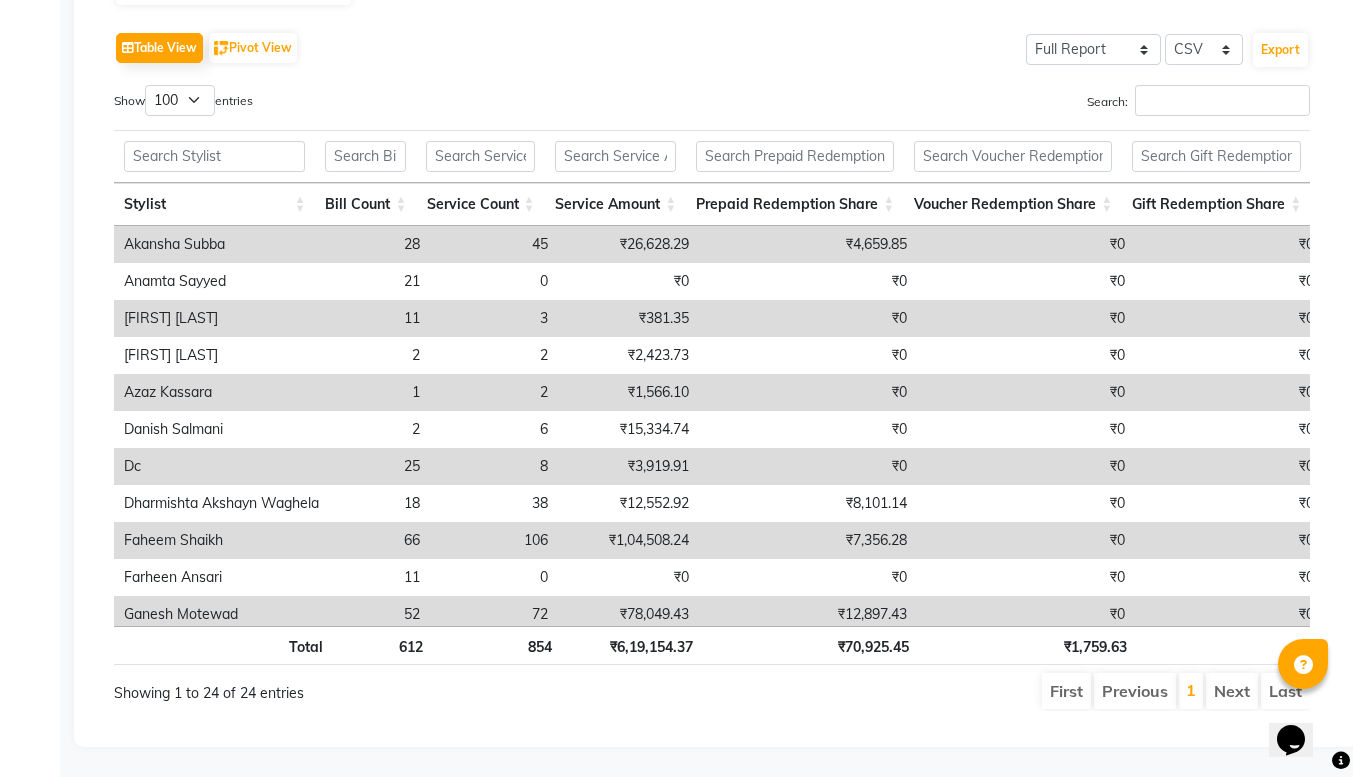 click on "Show  10 25 50 100  entries" at bounding box center (405, 104) 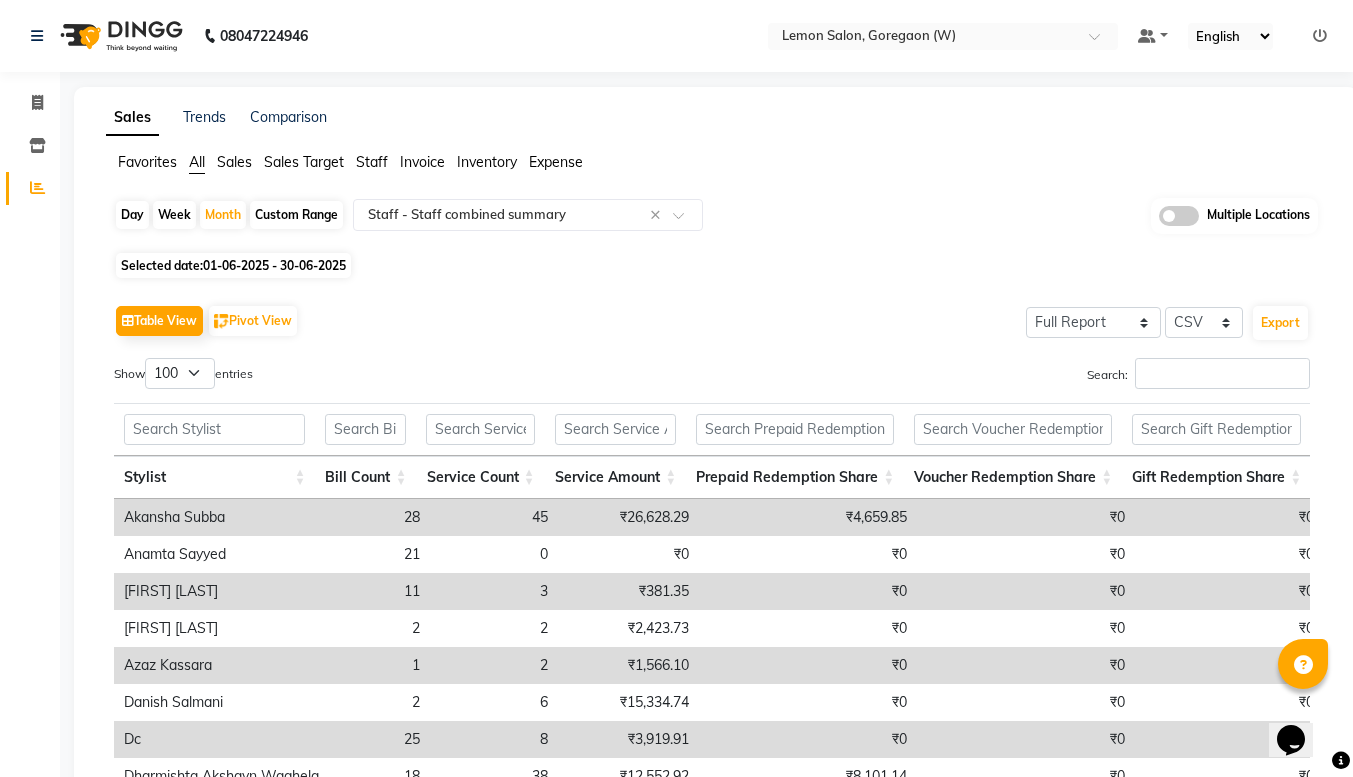 click 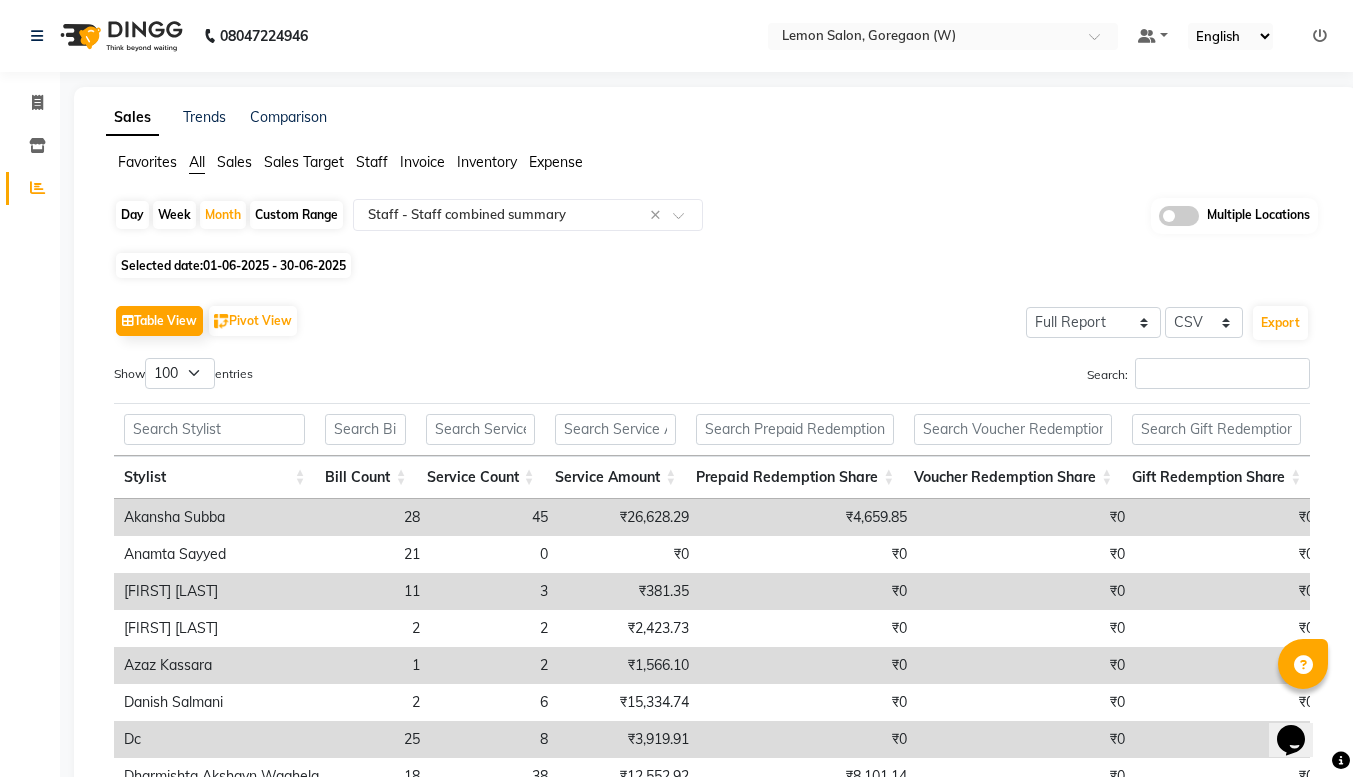 click 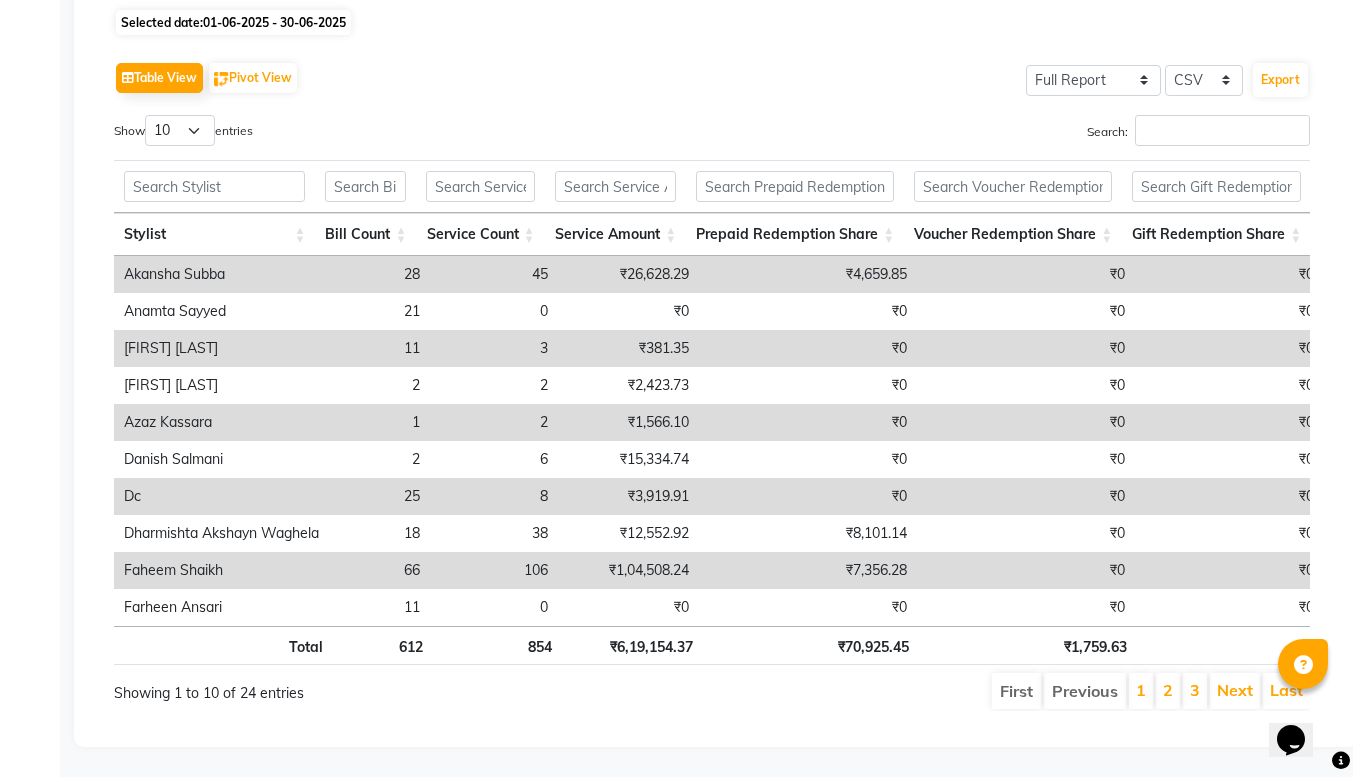 scroll, scrollTop: 0, scrollLeft: 737, axis: horizontal 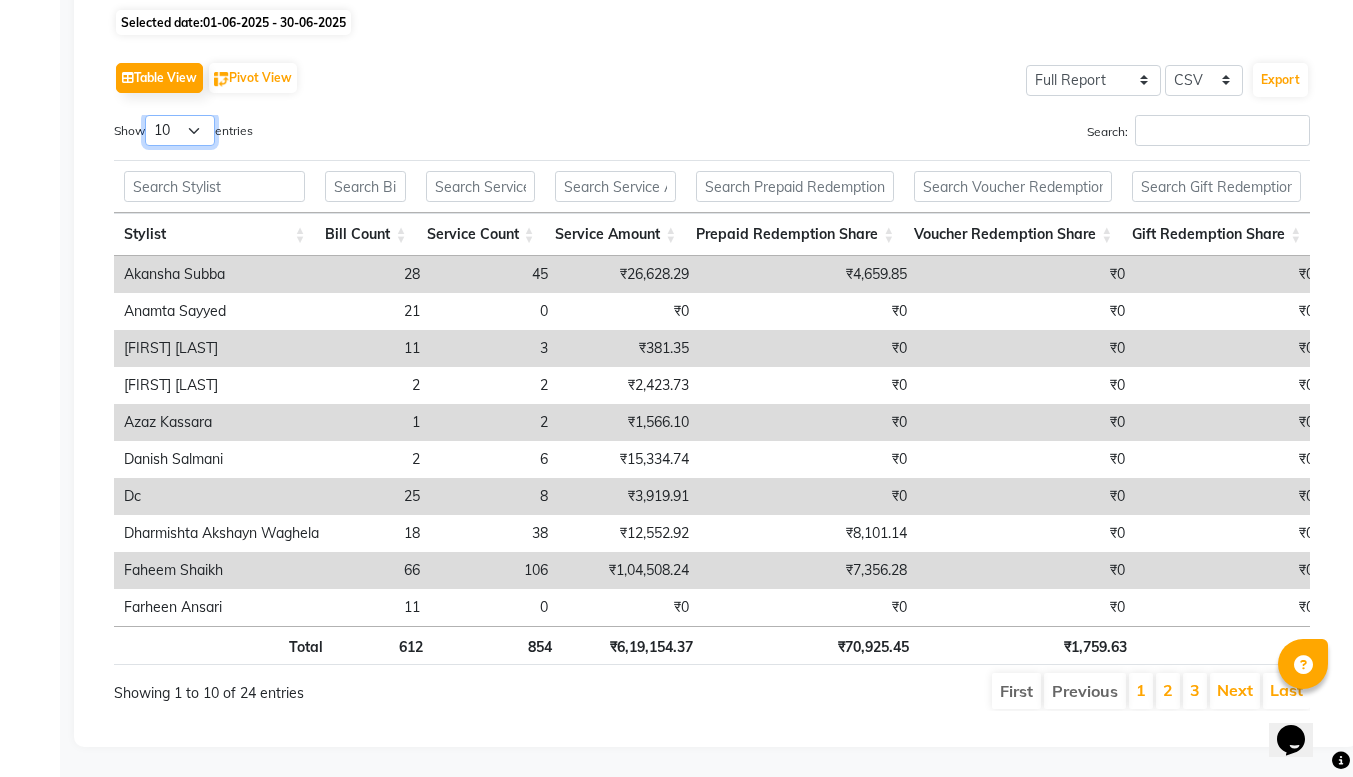 click on "10 25 50 100" at bounding box center (180, 130) 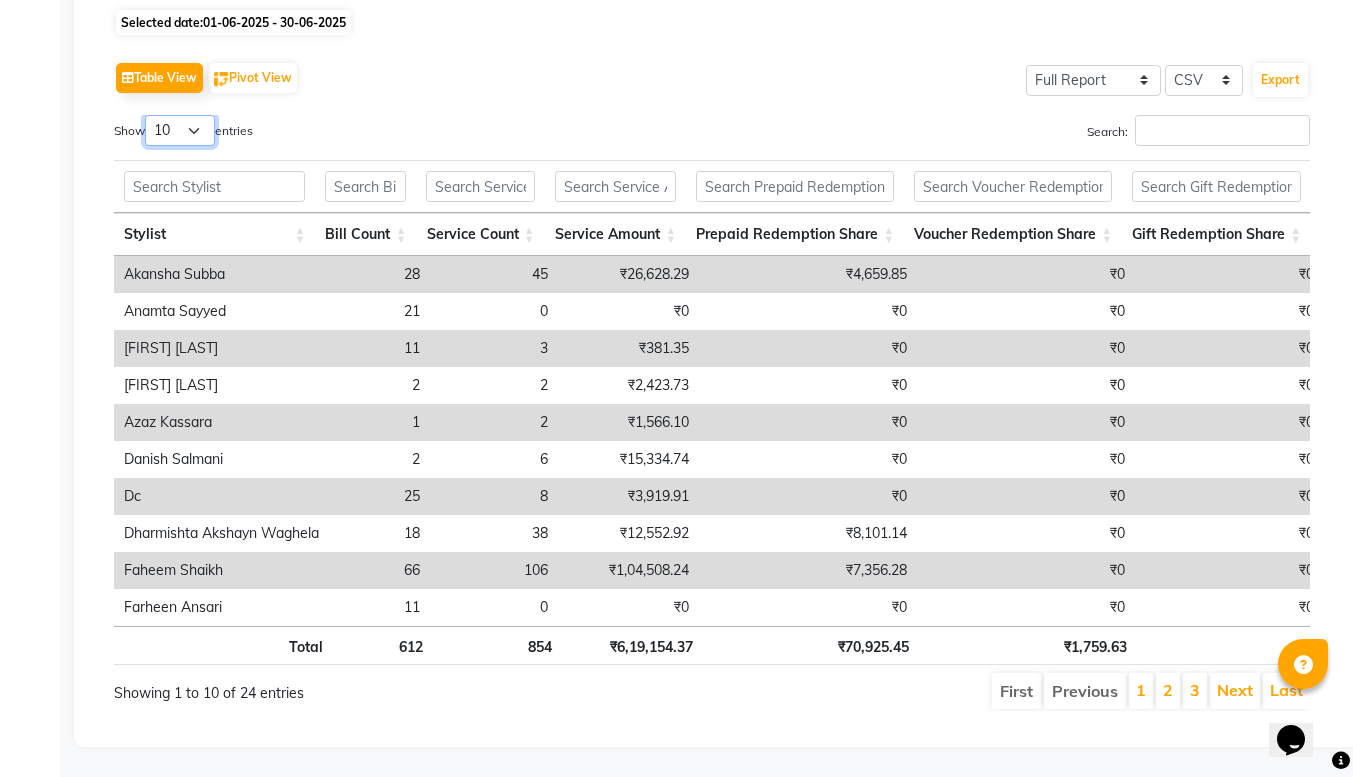 select on "100" 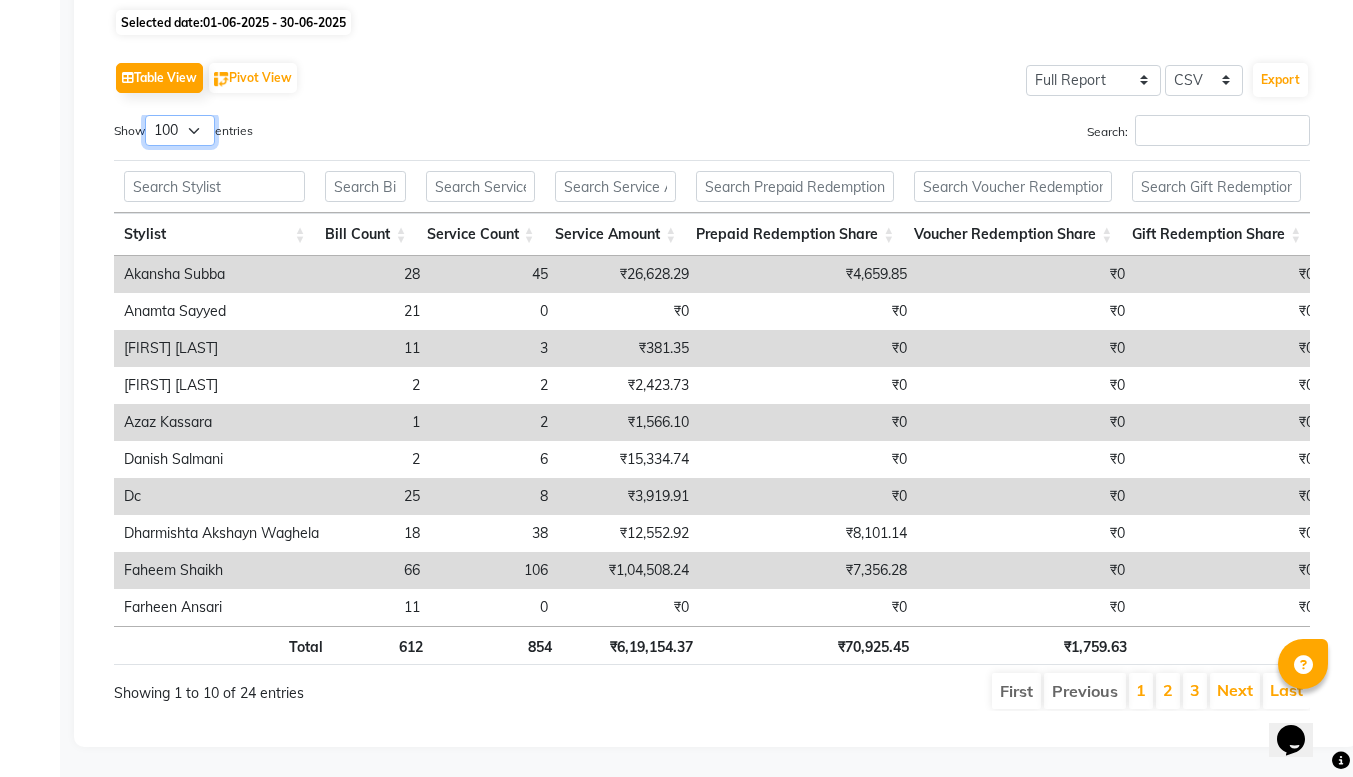 click on "10 25 50 100" at bounding box center (180, 130) 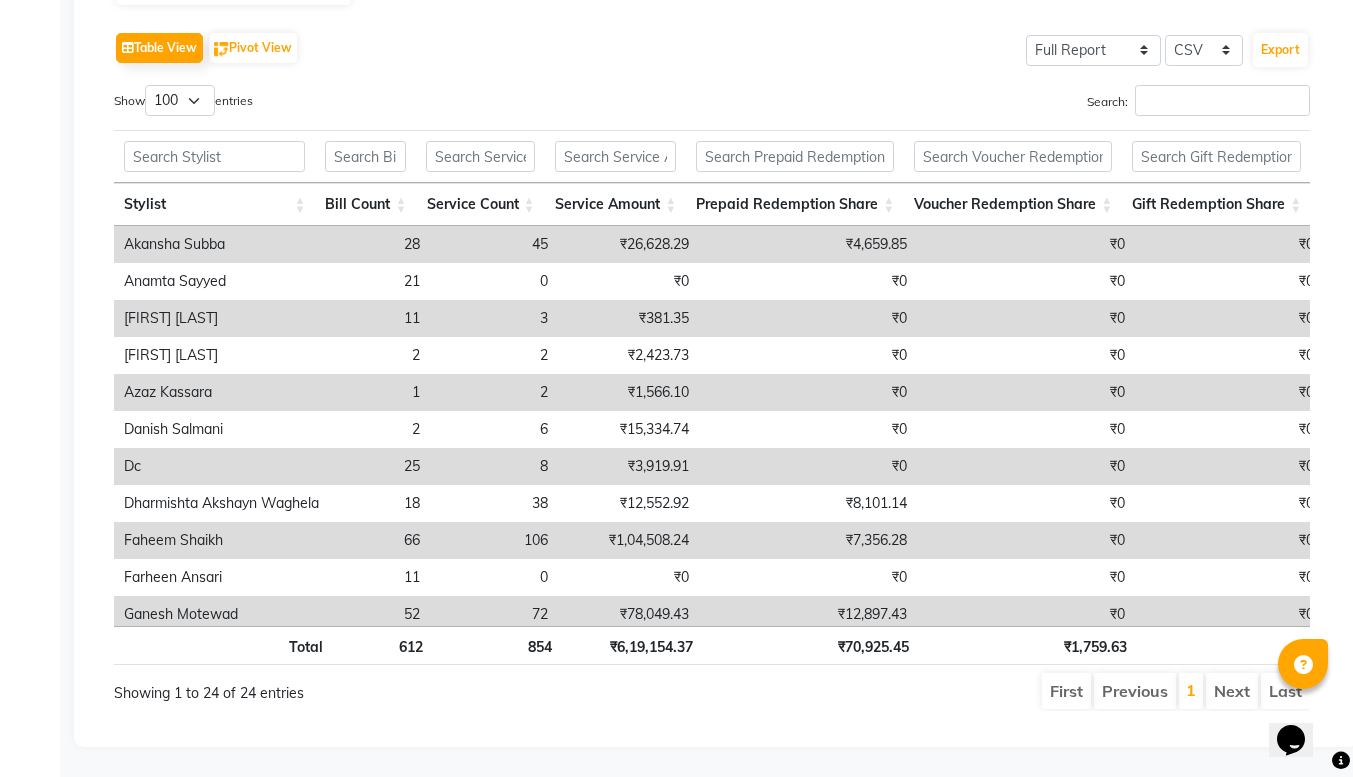 click on "Table View   Pivot View  Select Full Report Filtered Report Select CSV PDF  Export" 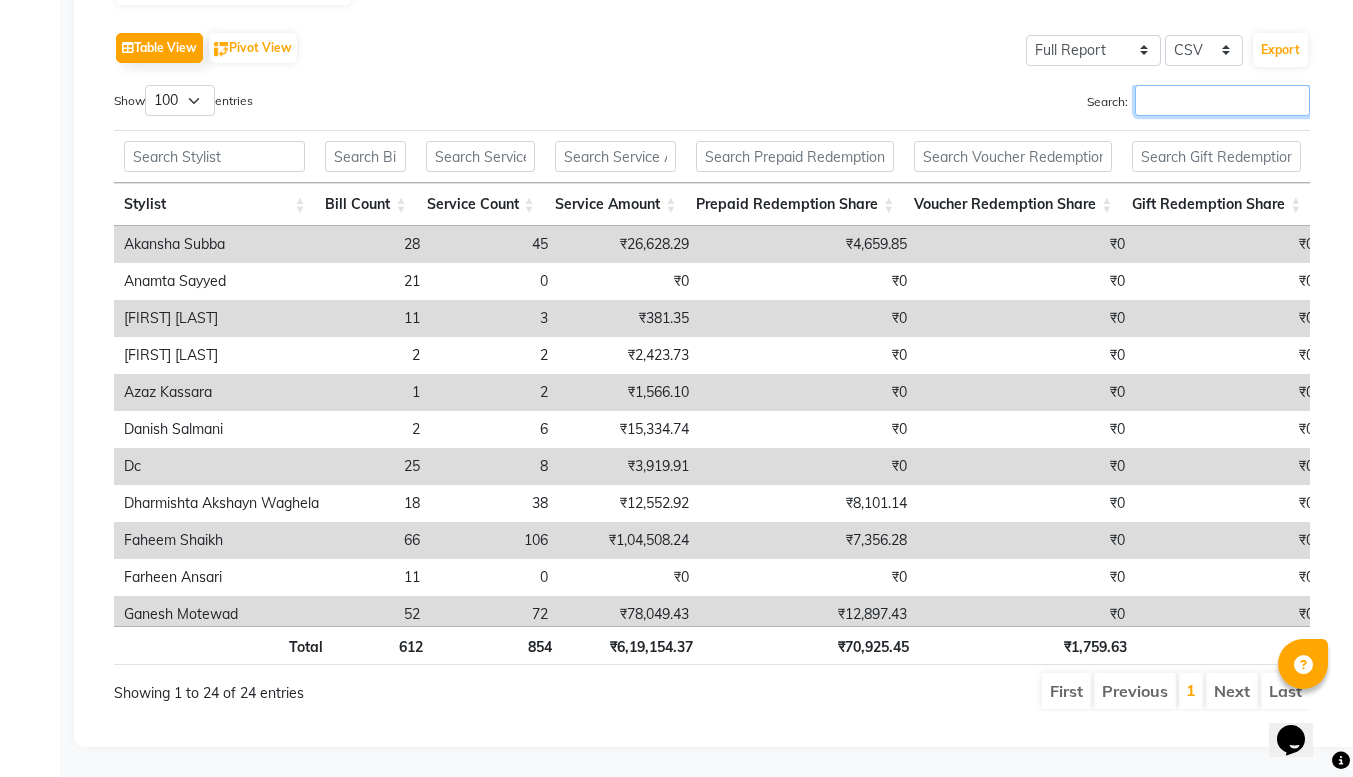 click on "Search:" at bounding box center (1222, 100) 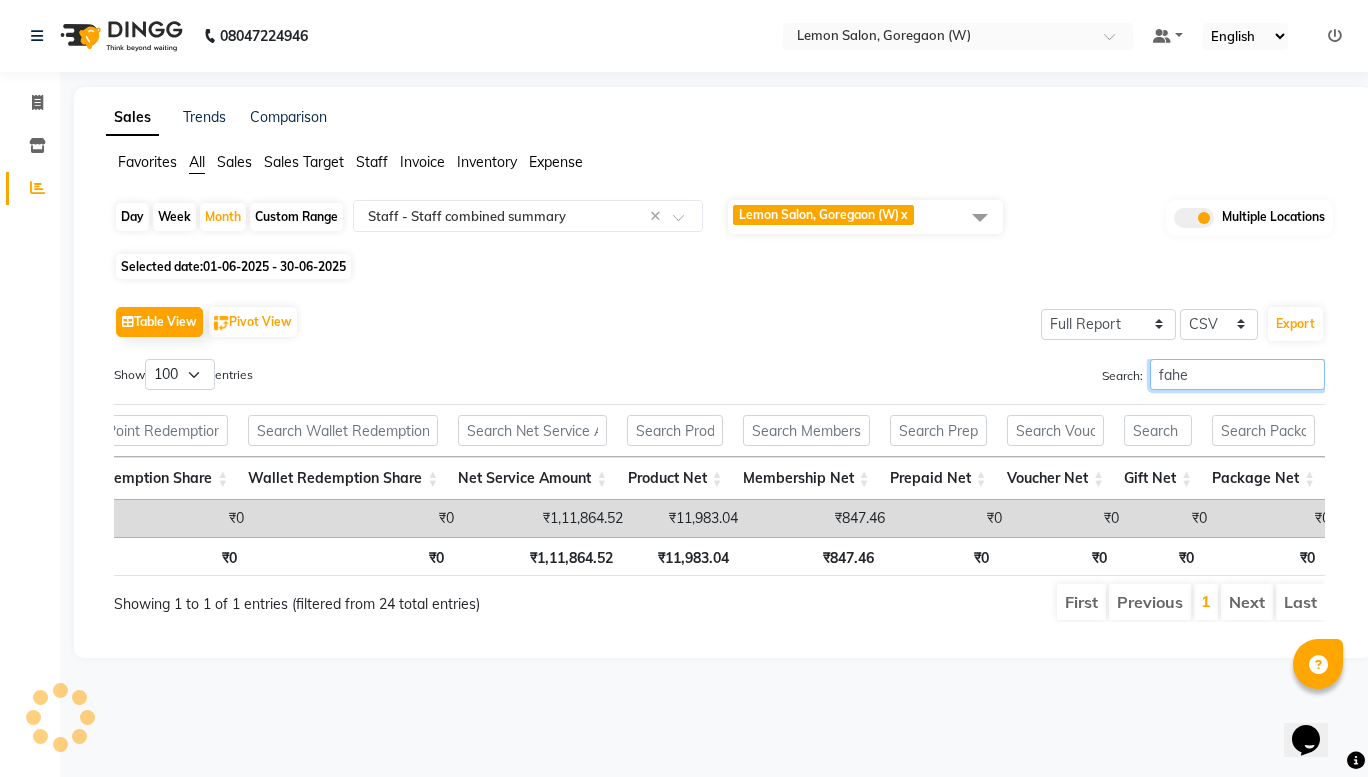 type on "fahe" 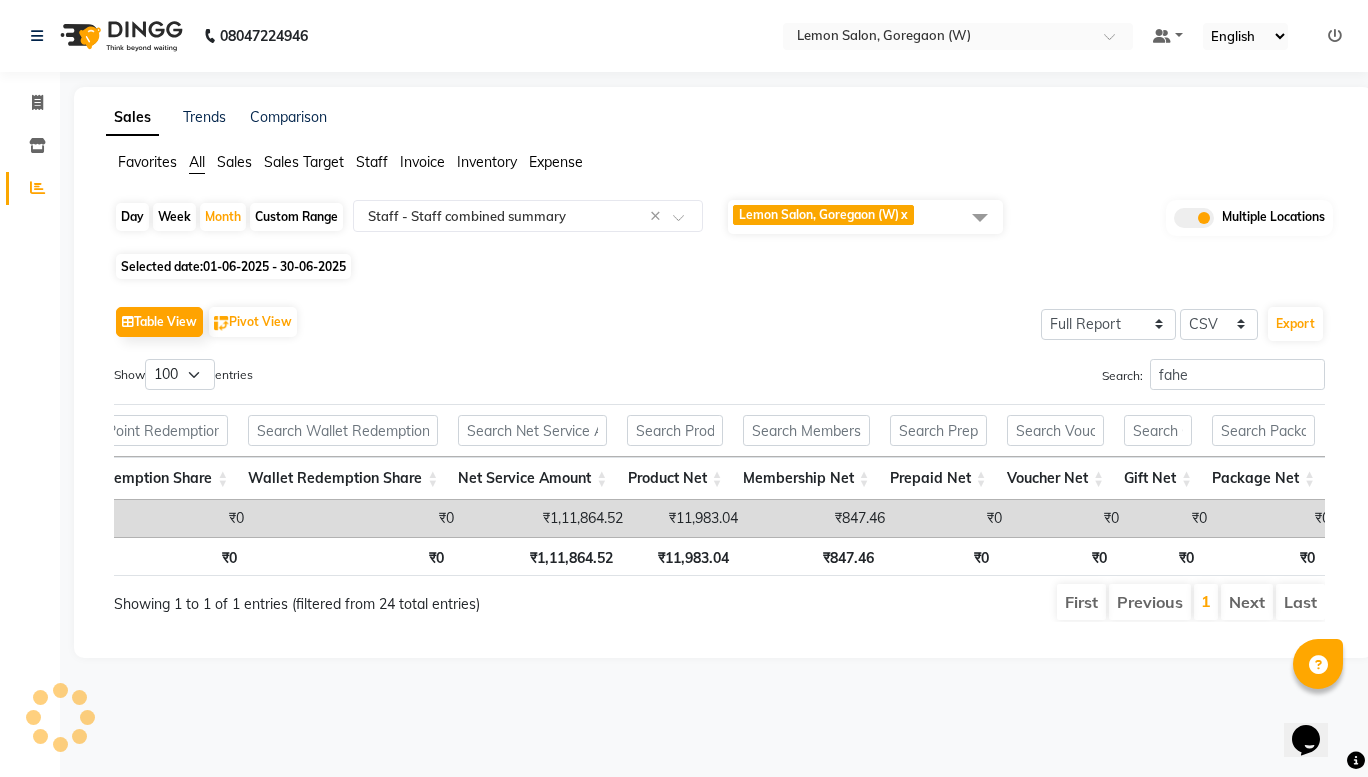 click 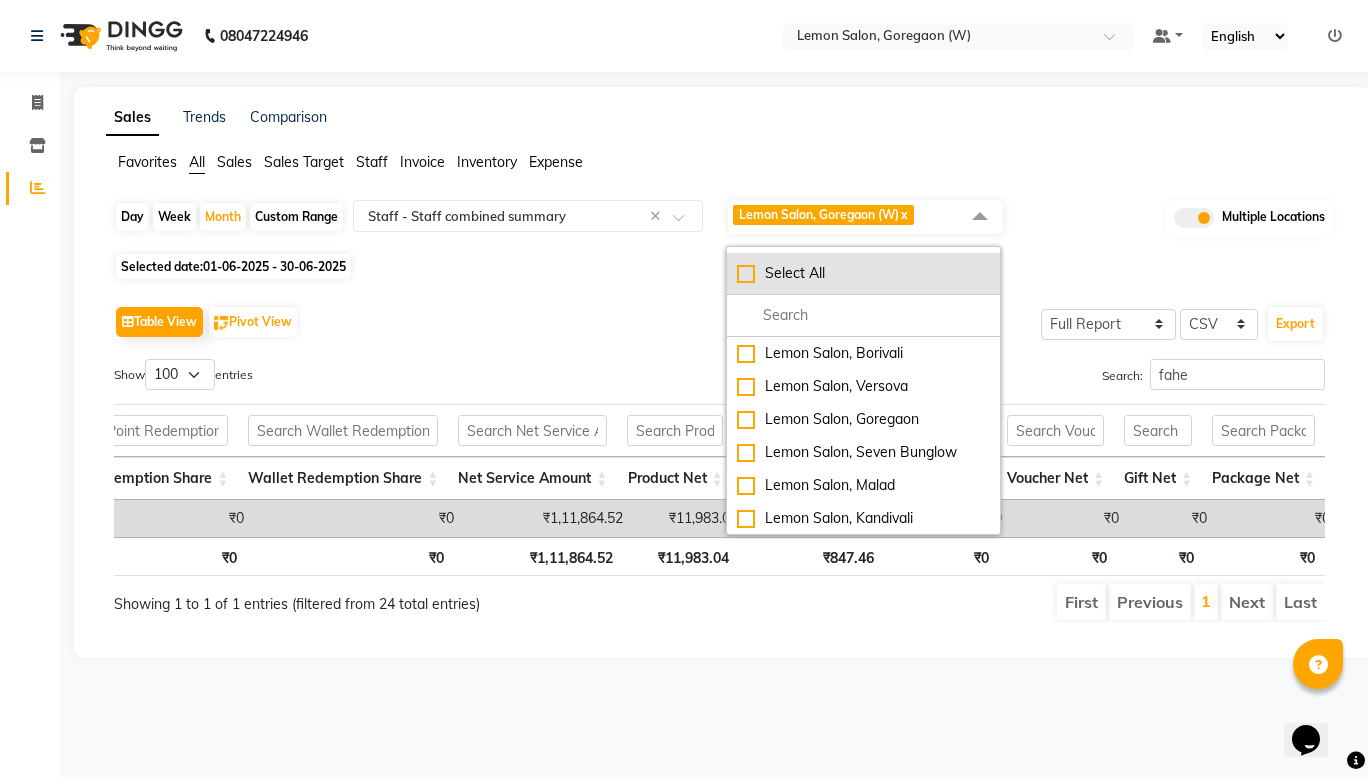 click on "Select All" 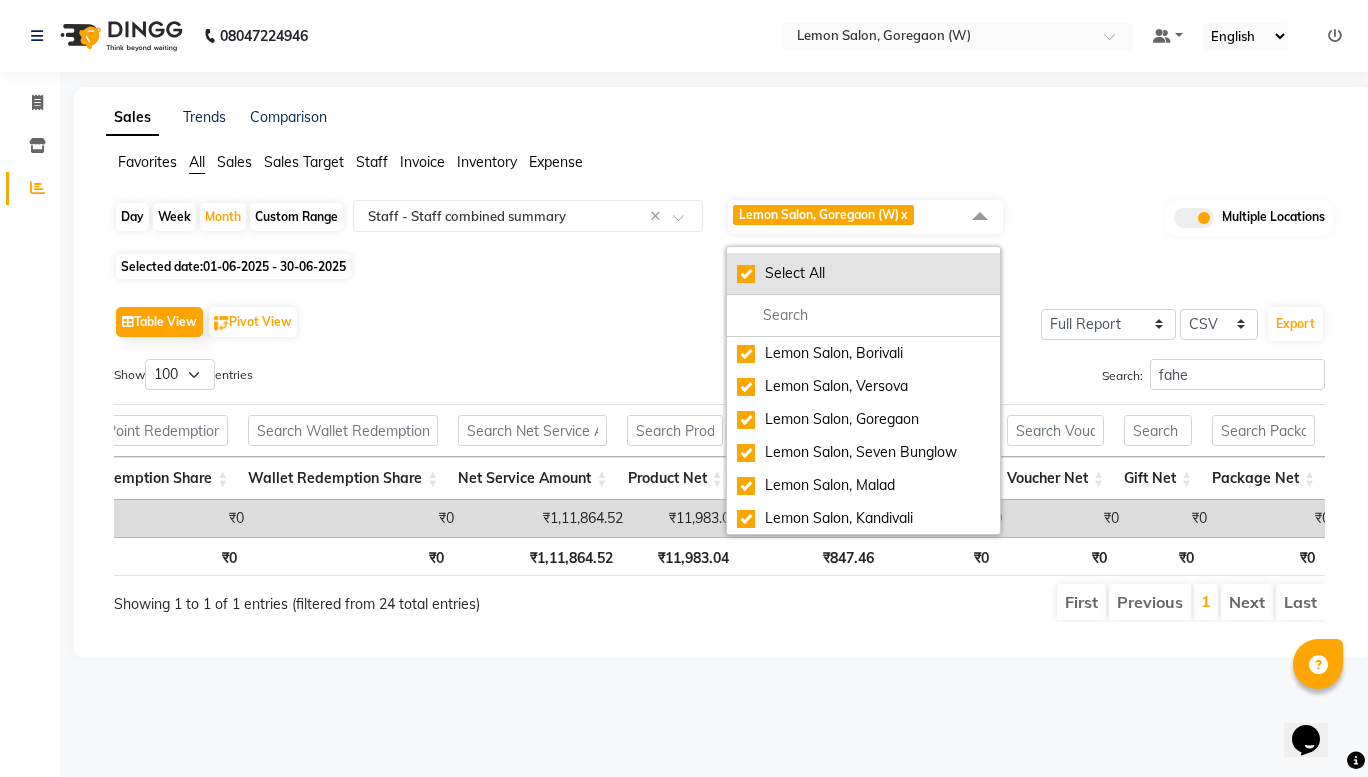 checkbox on "true" 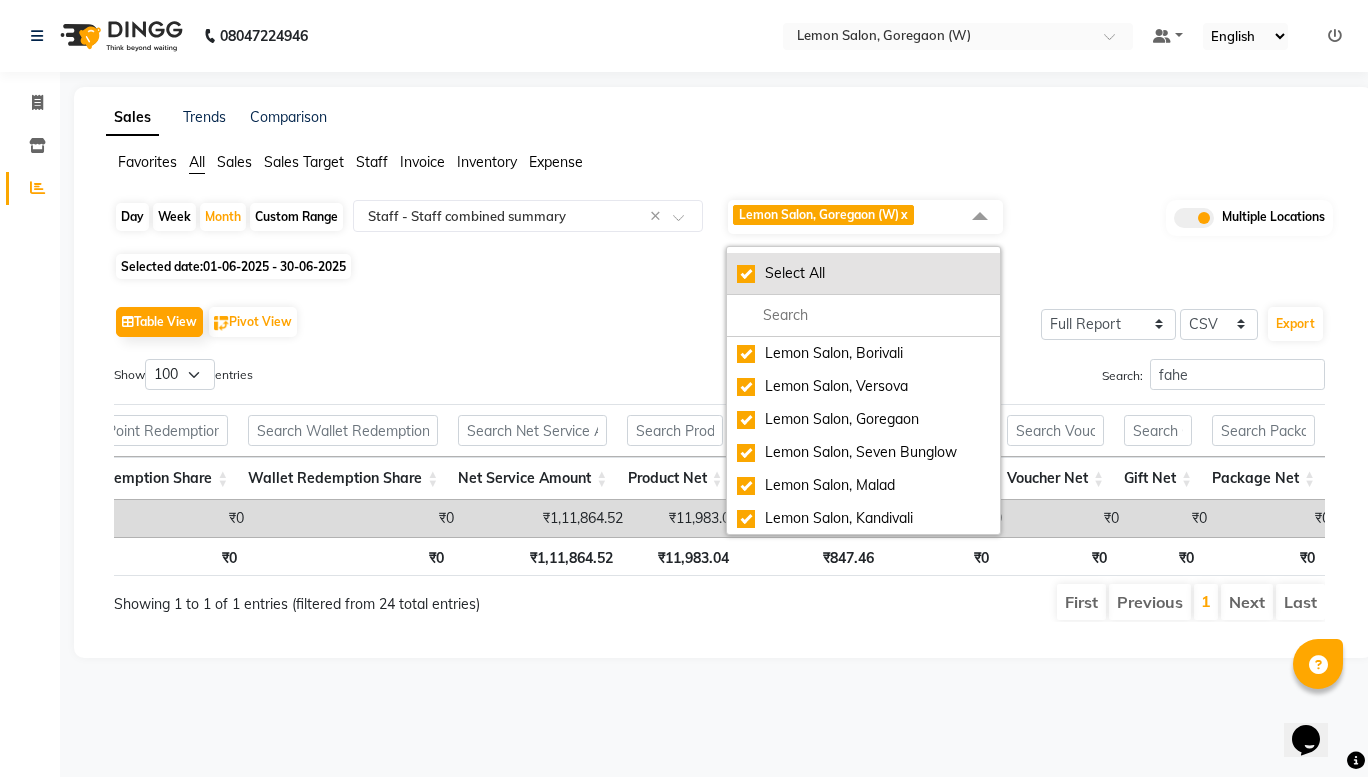 checkbox on "true" 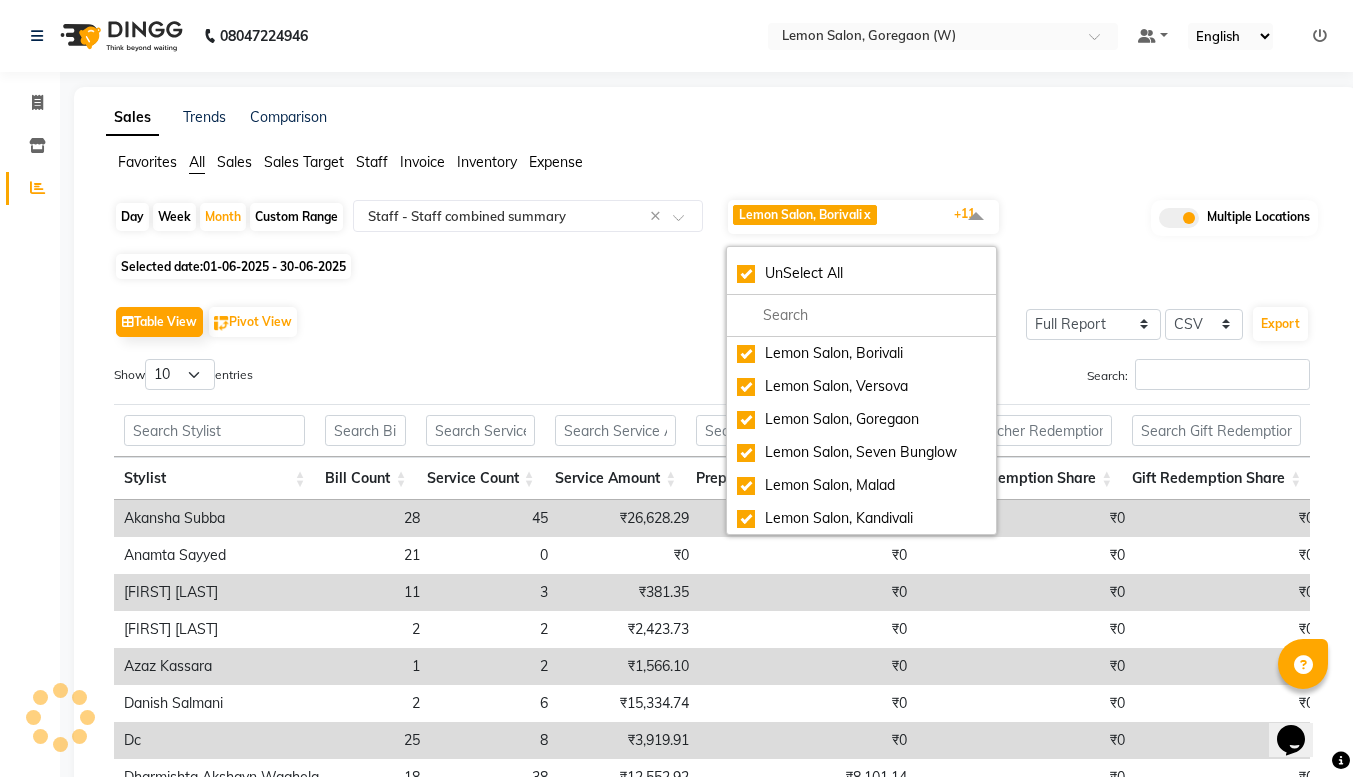 click on "Table View   Pivot View  Select Full Report Filtered Report Select CSV PDF  Export" 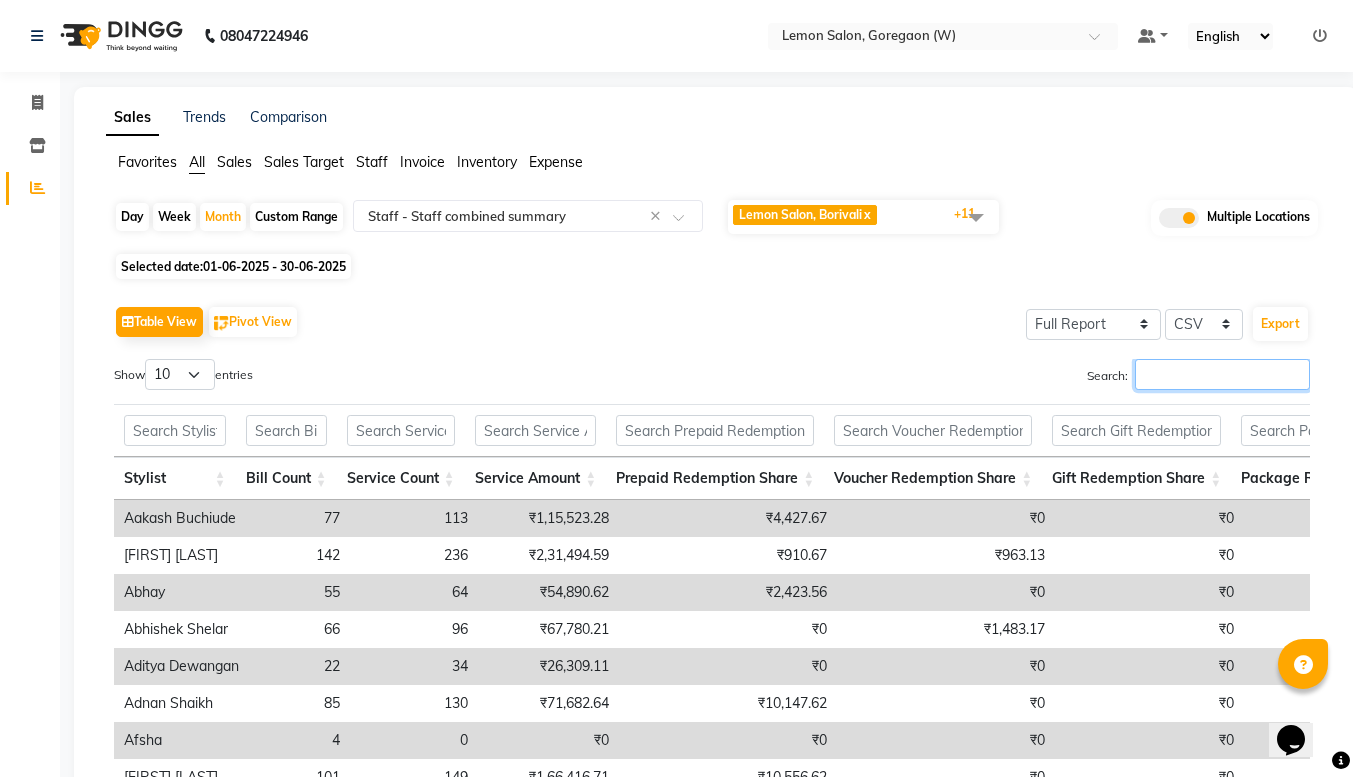 click on "Search:" at bounding box center [1222, 374] 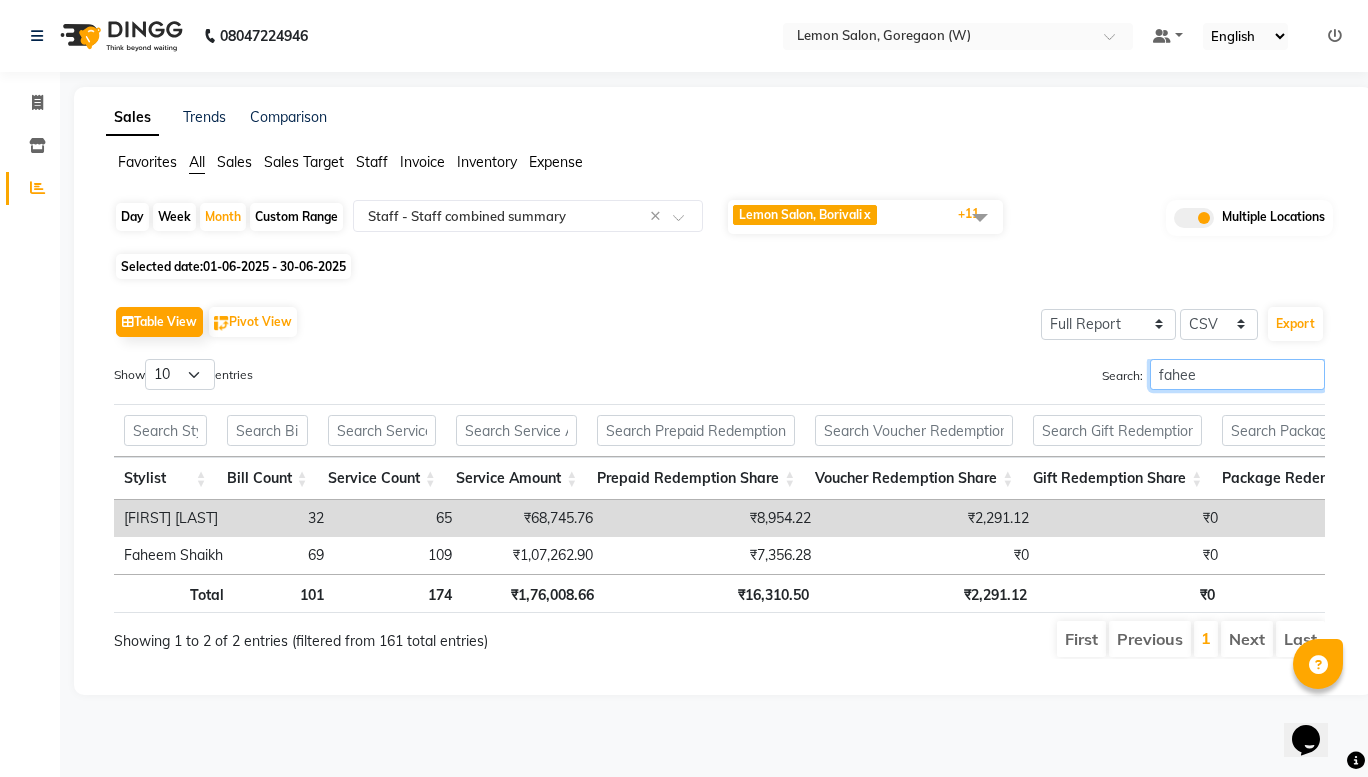 type on "fahee" 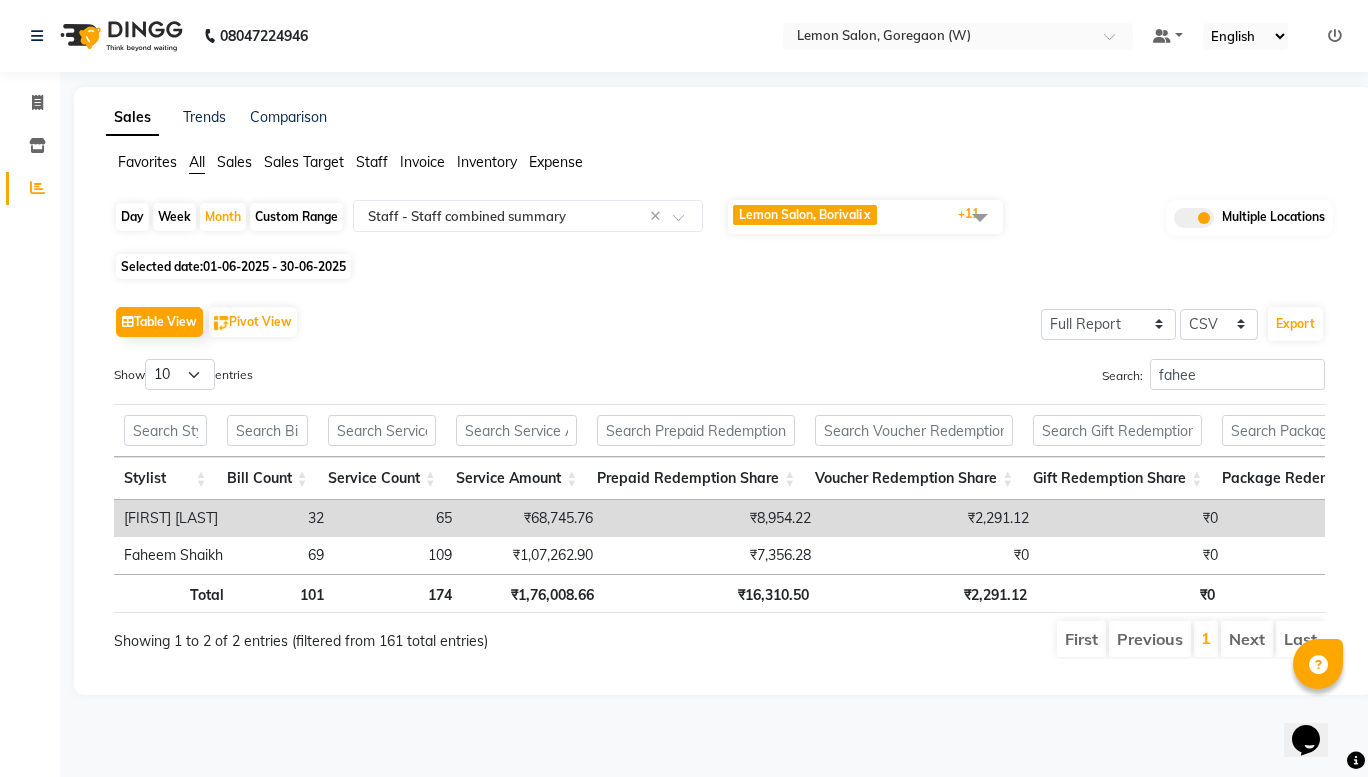 click on "Table View   Pivot View  Select Full Report Filtered Report Select CSV PDF  Export" 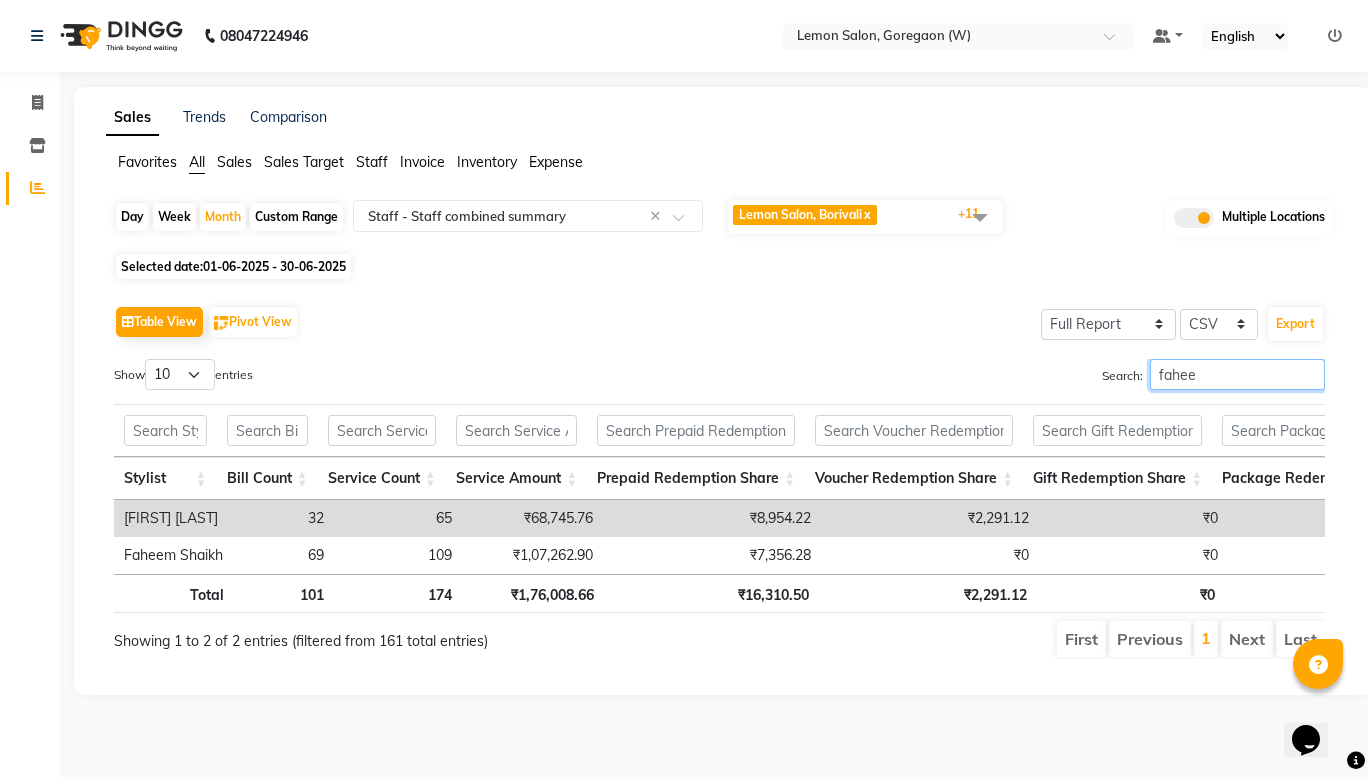 click on "fahee" at bounding box center [1237, 374] 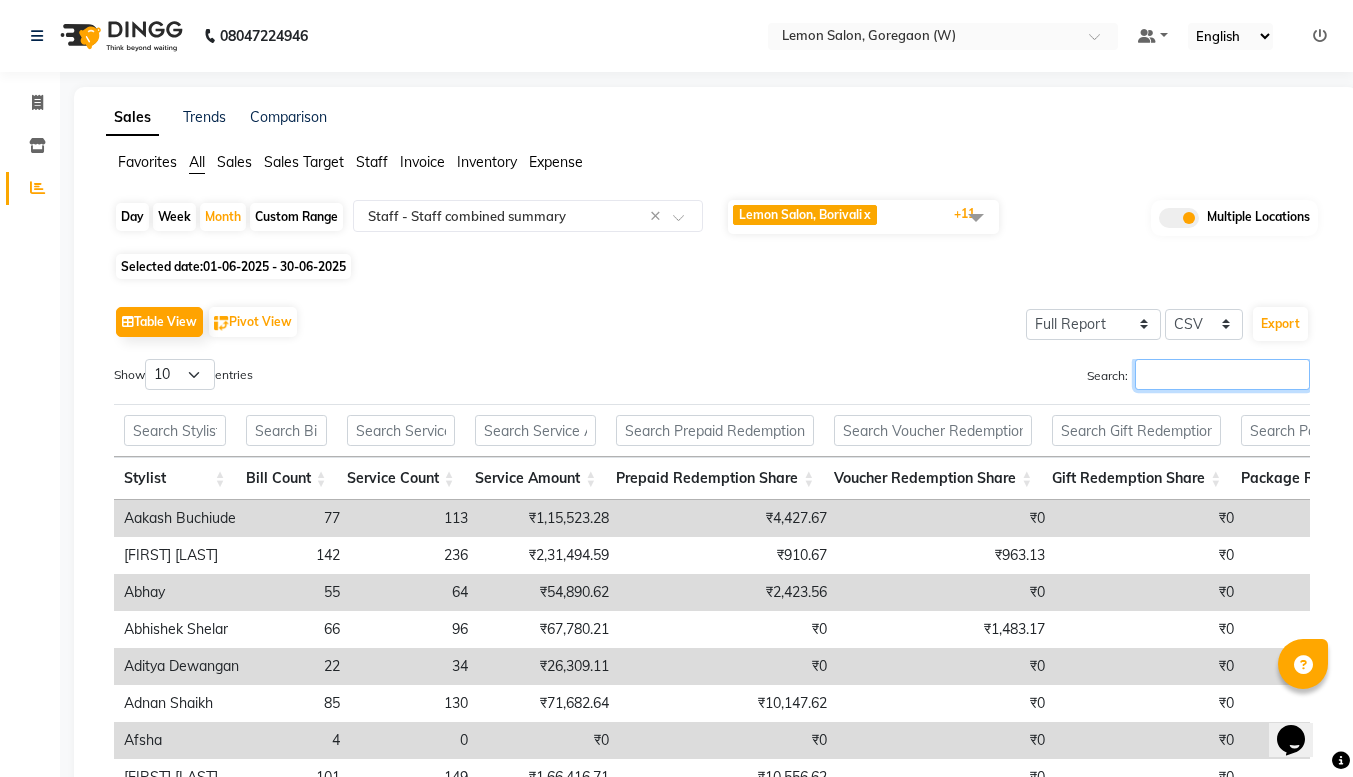 type 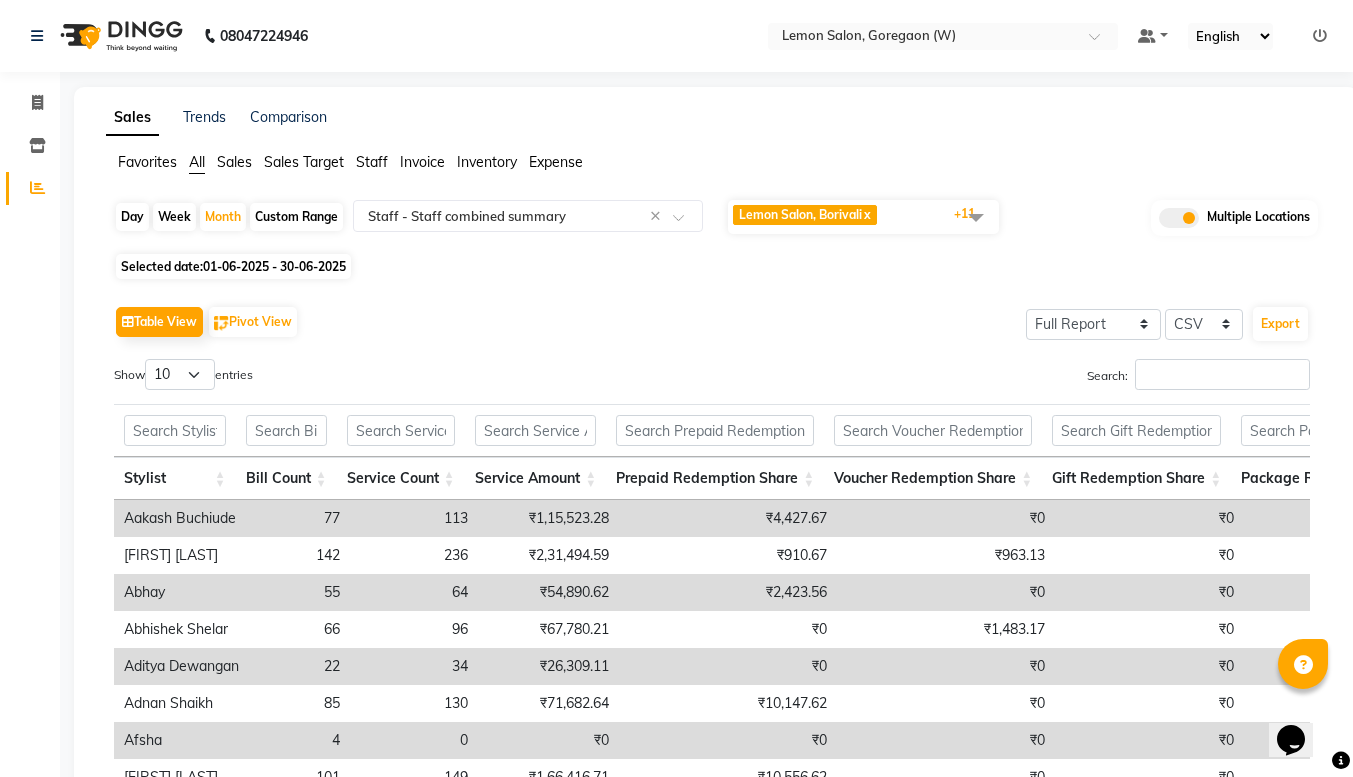 click on "Show  10 25 50 100  entries" at bounding box center (405, 378) 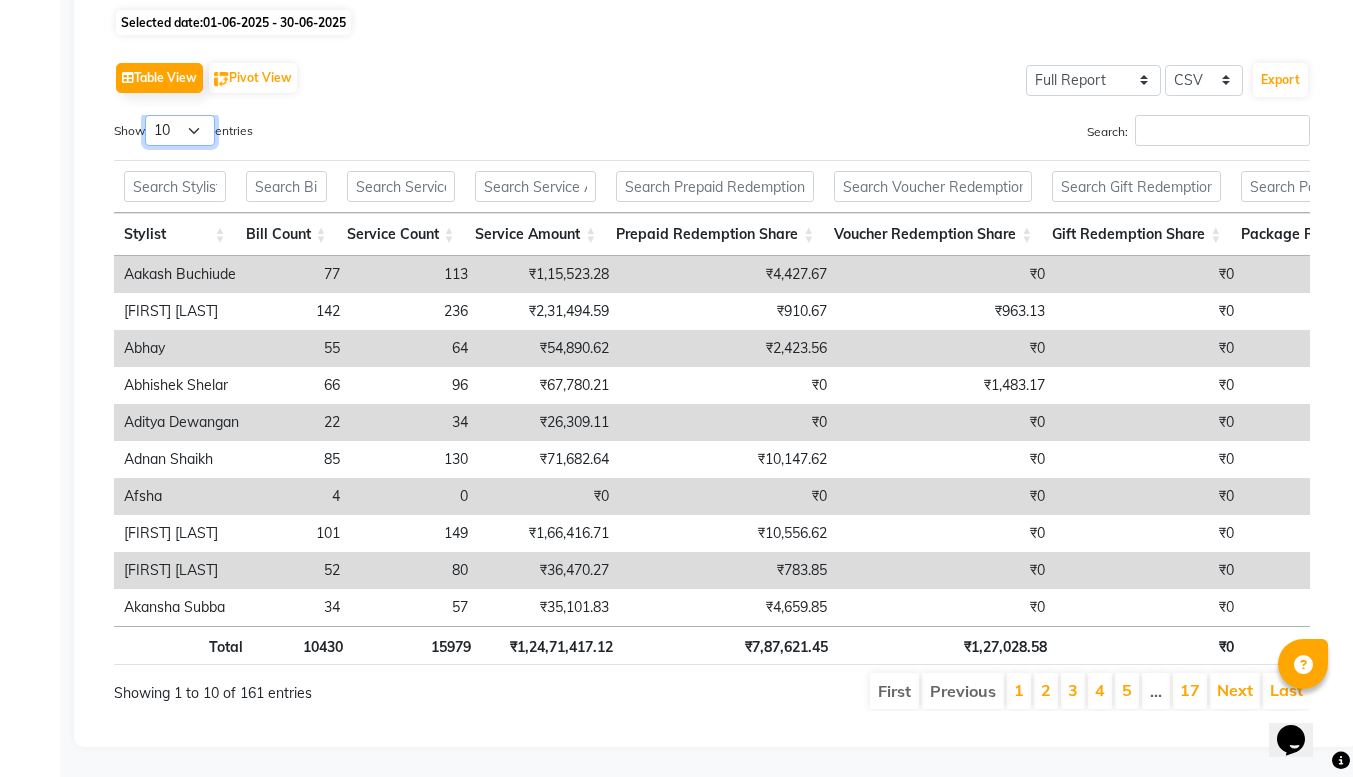 click on "10 25 50 100" at bounding box center (180, 130) 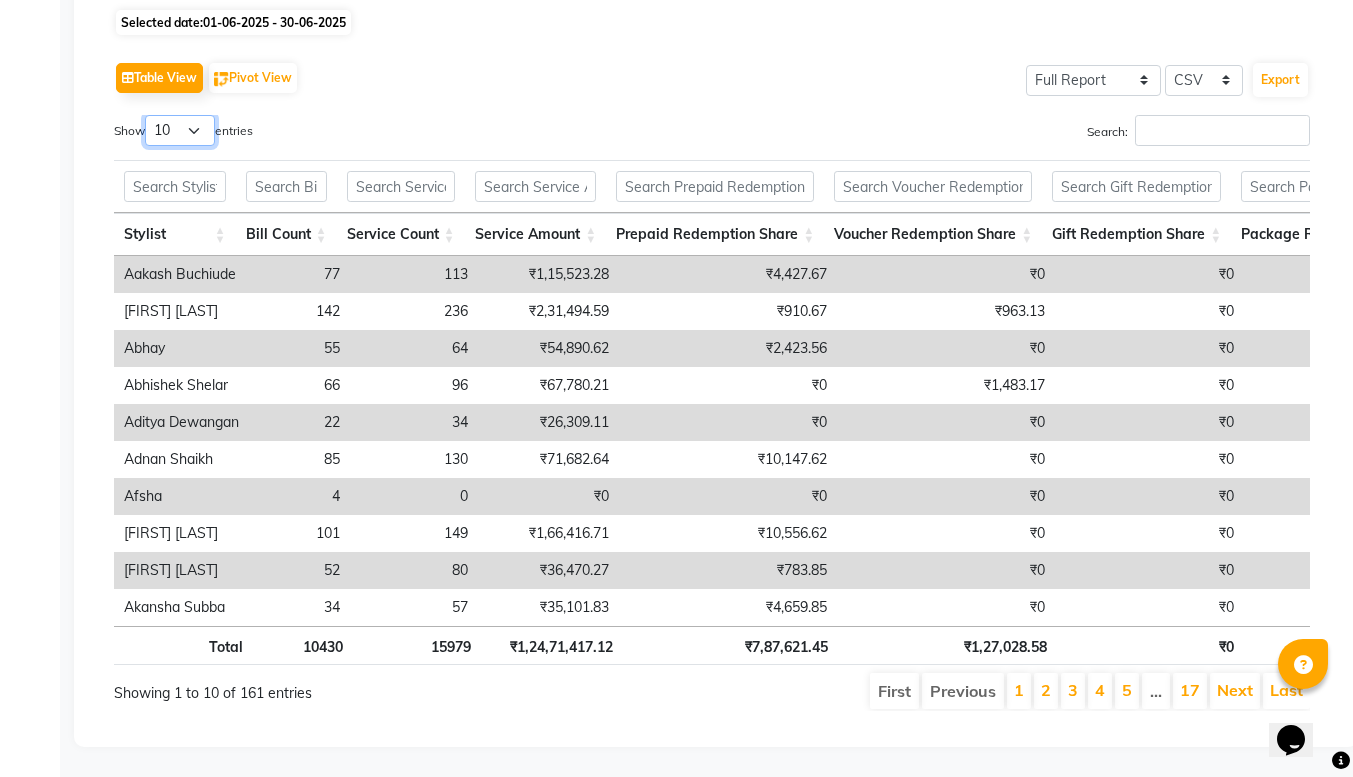 select on "100" 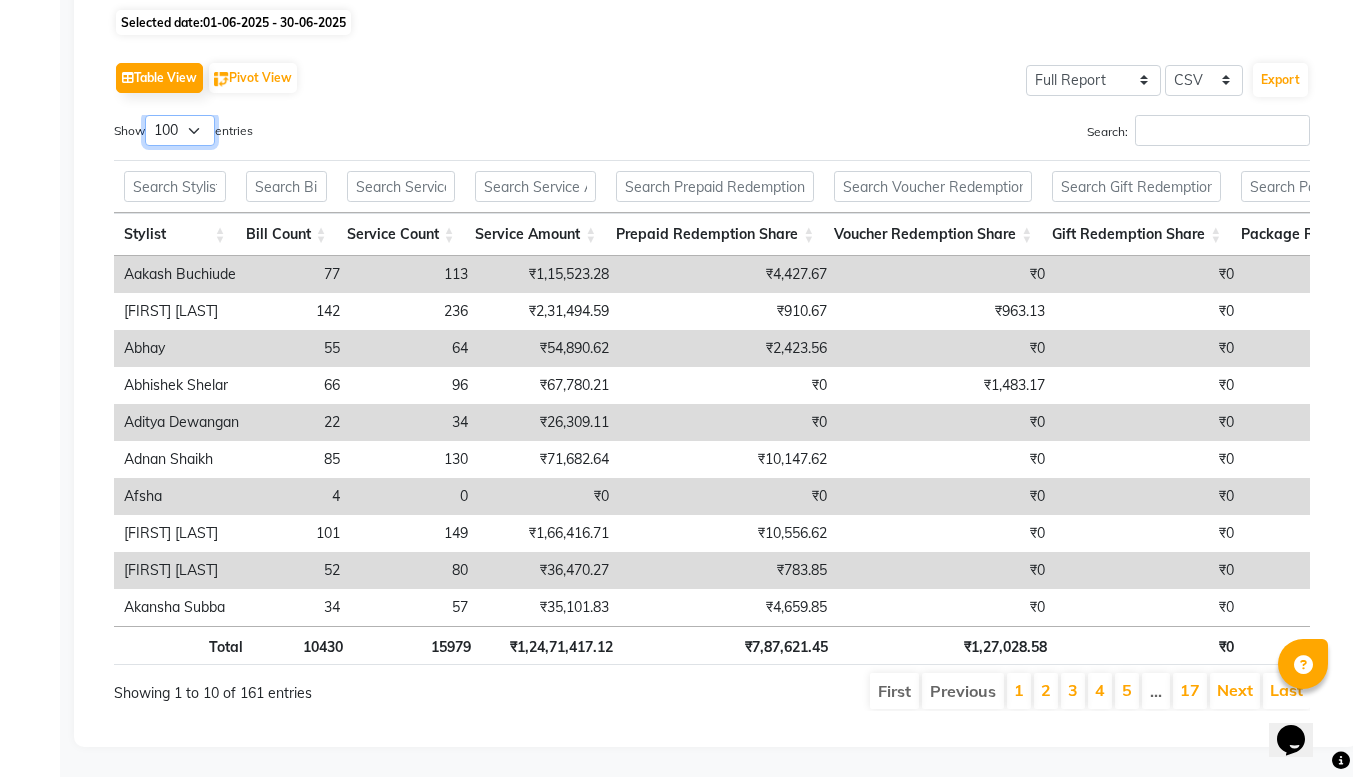 click on "10 25 50 100" at bounding box center (180, 130) 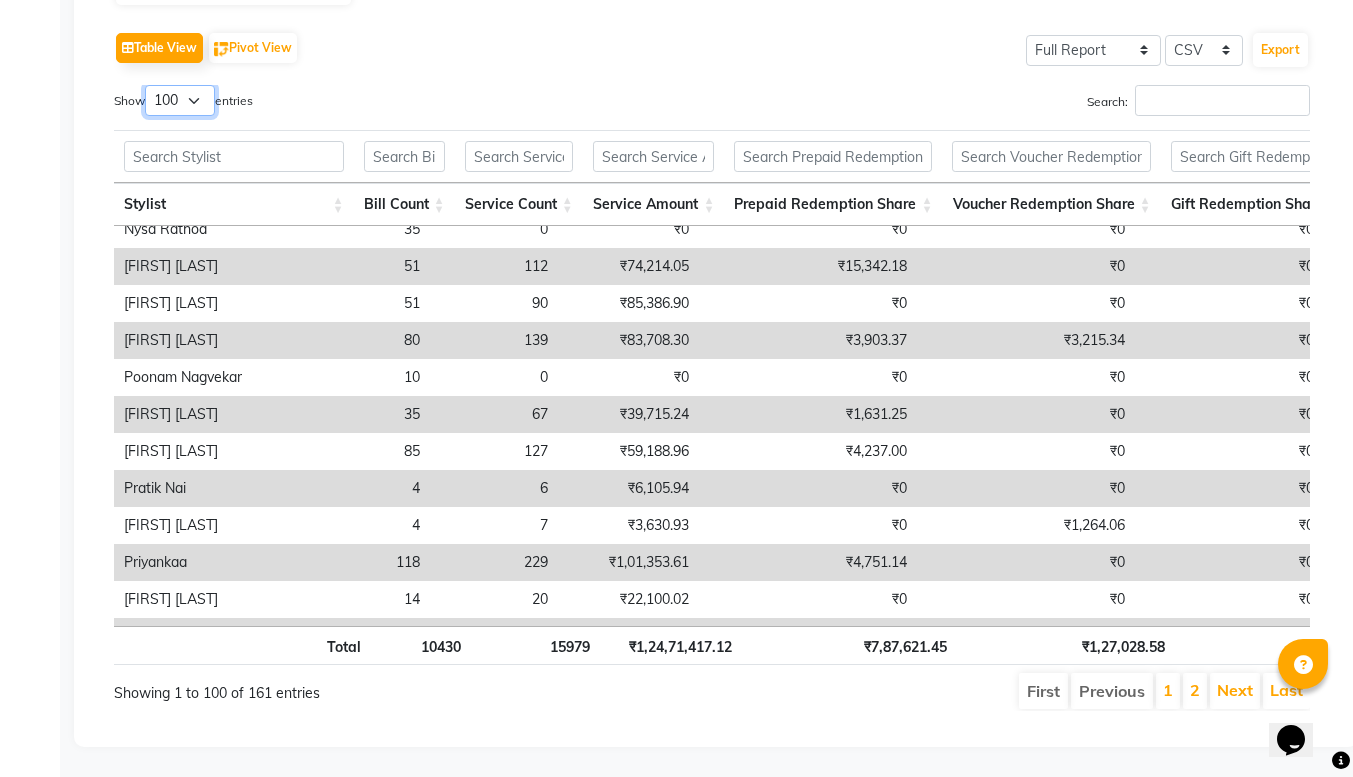 scroll, scrollTop: 3315, scrollLeft: 0, axis: vertical 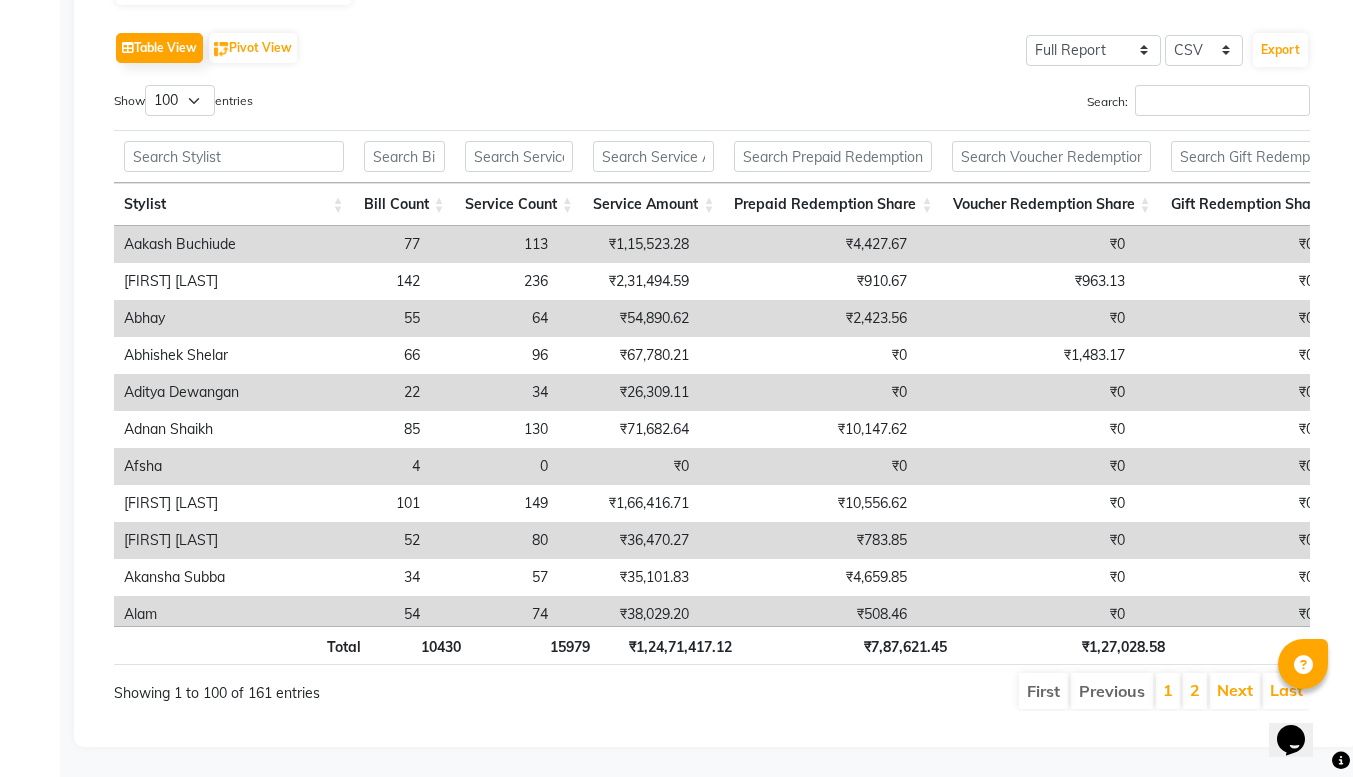click on "Table View   Pivot View  Select Full Report Filtered Report Select CSV PDF  Export  Show  10 25 50 100  entries Search: Stylist Bill Count Service Count Service Amount Prepaid Redemption Share Voucher Redemption Share Gift Redemption Share Package Redemption Share Point Redemption Share Wallet Redemption Share Net Service Amount Product Net Membership Net Prepaid Net Voucher Net Gift Net Package Net Stylist Bill Count Service Count Service Amount Prepaid Redemption Share Voucher Redemption Share Gift Redemption Share Package Redemption Share Point Redemption Share Wallet Redemption Share Net Service Amount Product Net Membership Net Prepaid Net Voucher Net Gift Net Package Net Total 10430 15979 ₹1,24,71,417.12 ₹7,87,621.45 ₹1,27,028.58 ₹0 ₹13,615.73 ₹0 ₹4,023.40 ₹1,34,03,706.27 ₹63,03,355.84 ₹9,30,800.70 ₹2,40,000.00 ₹1,05,000.00 ₹0 ₹13,750.00 Aakash Buchiude 77 113 ₹1,15,523.28 ₹4,427.67 ₹0 ₹0 ₹0 ₹0 ₹0 ₹1,19,950.95 ₹0 ₹0 ₹0 ₹0 ₹0 ₹0 Aalam Saifi 142 4" 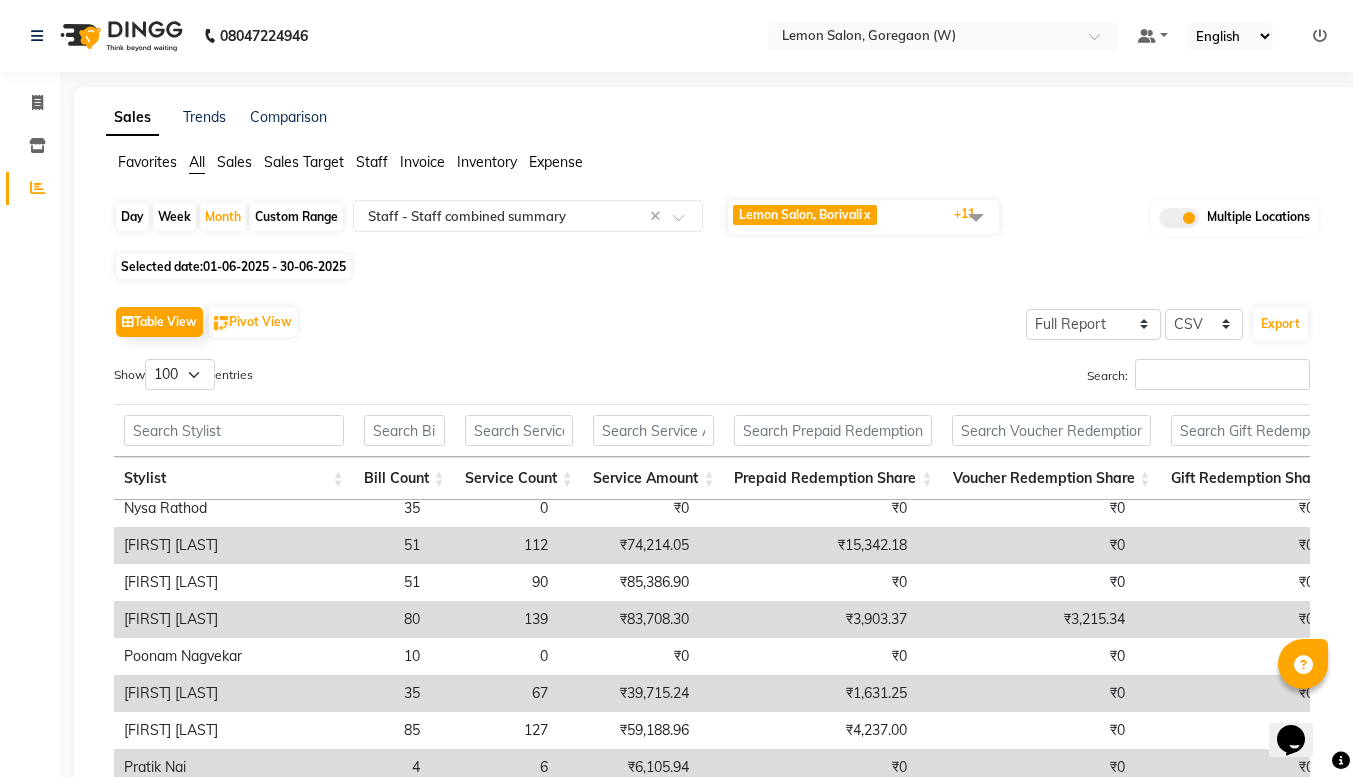 scroll, scrollTop: 3315, scrollLeft: 0, axis: vertical 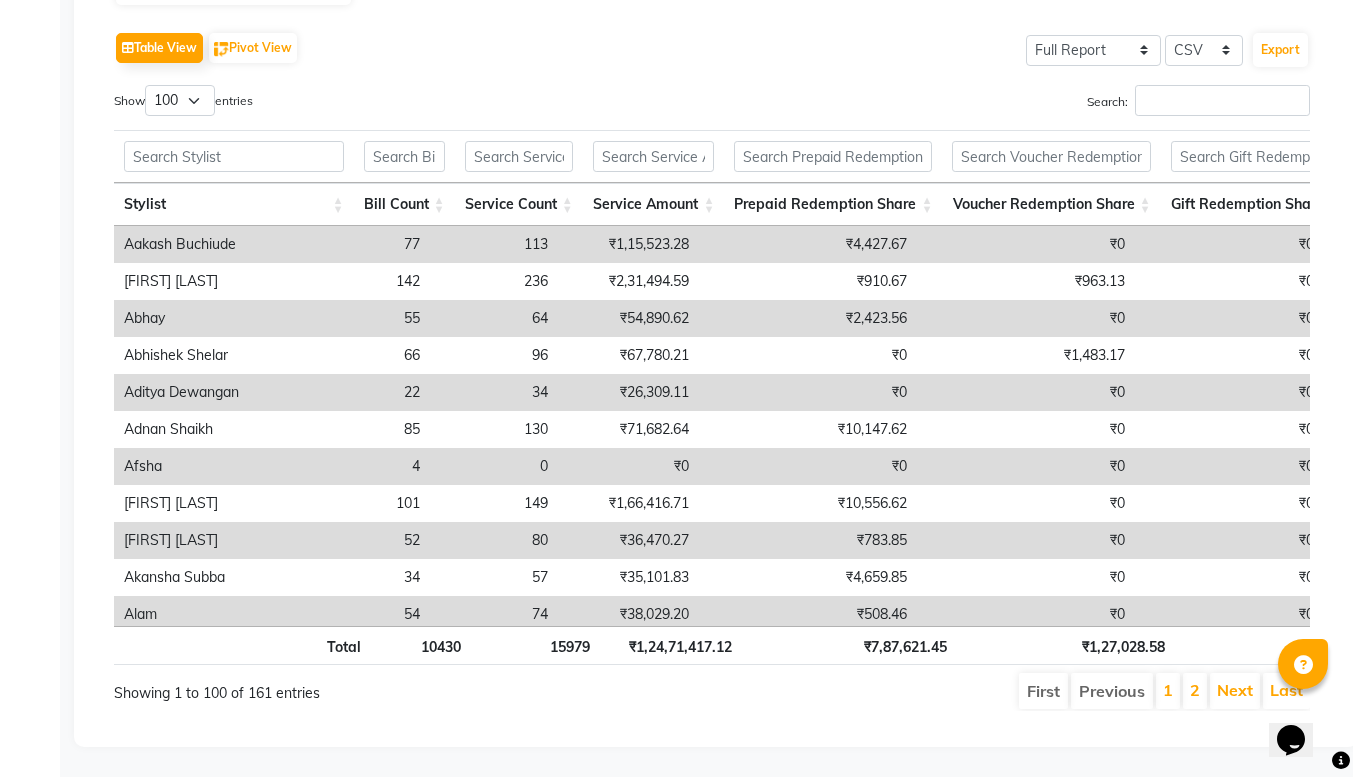 click on "Show  10 25 50 100  entries" at bounding box center [405, 104] 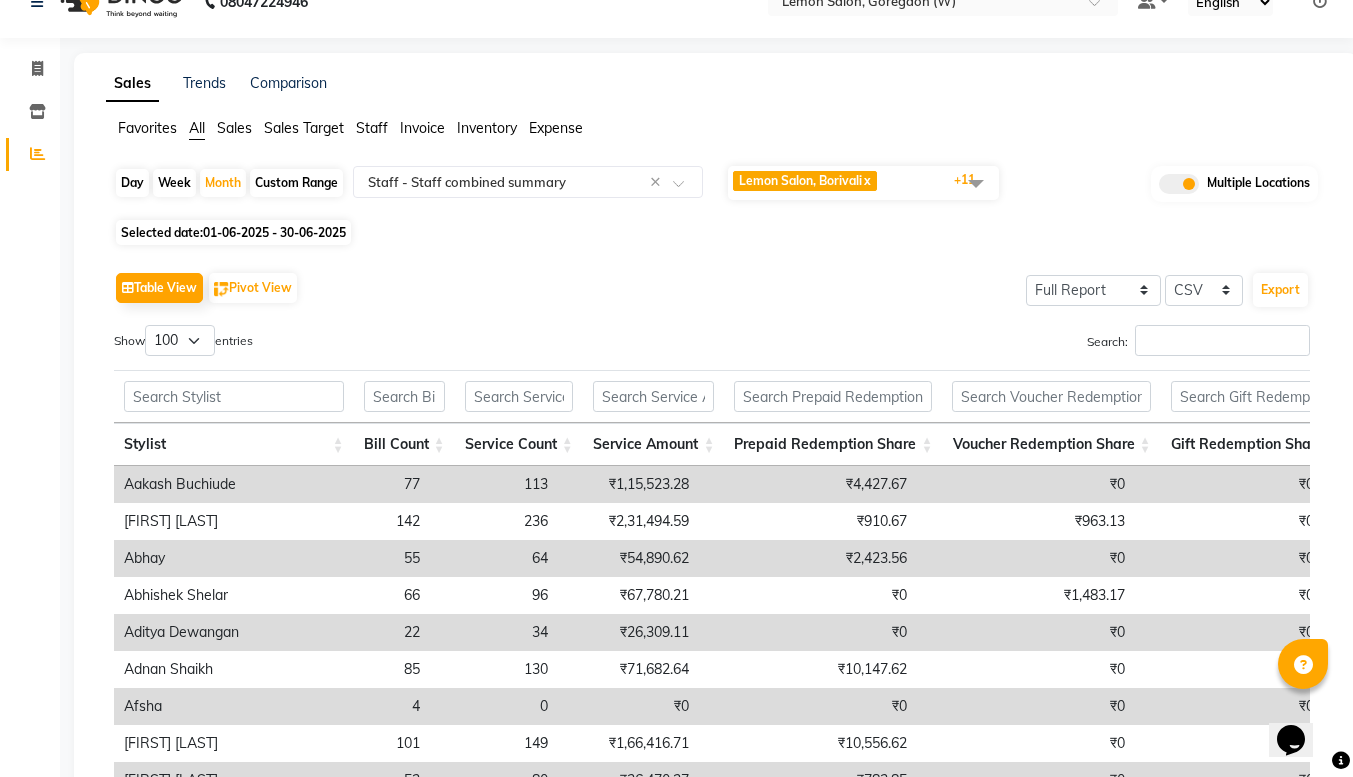 scroll, scrollTop: 0, scrollLeft: 0, axis: both 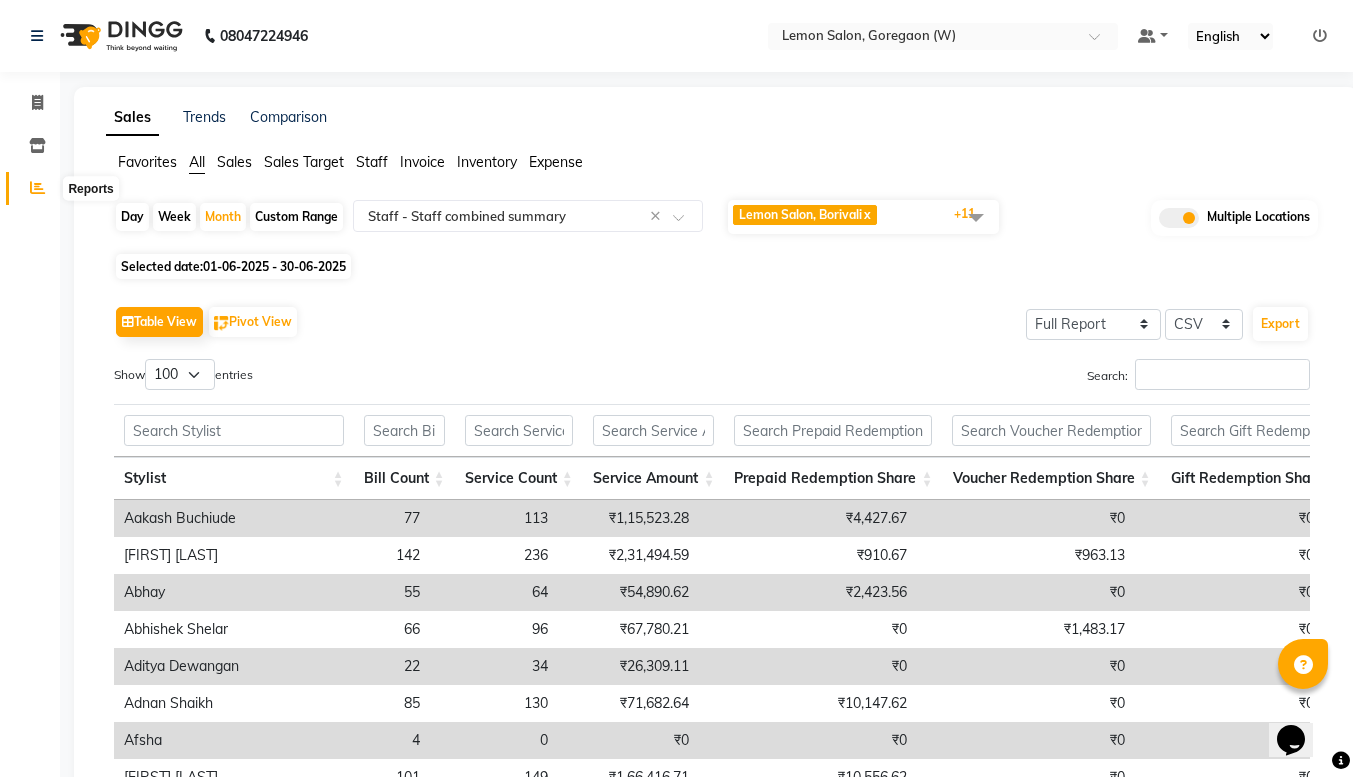 click 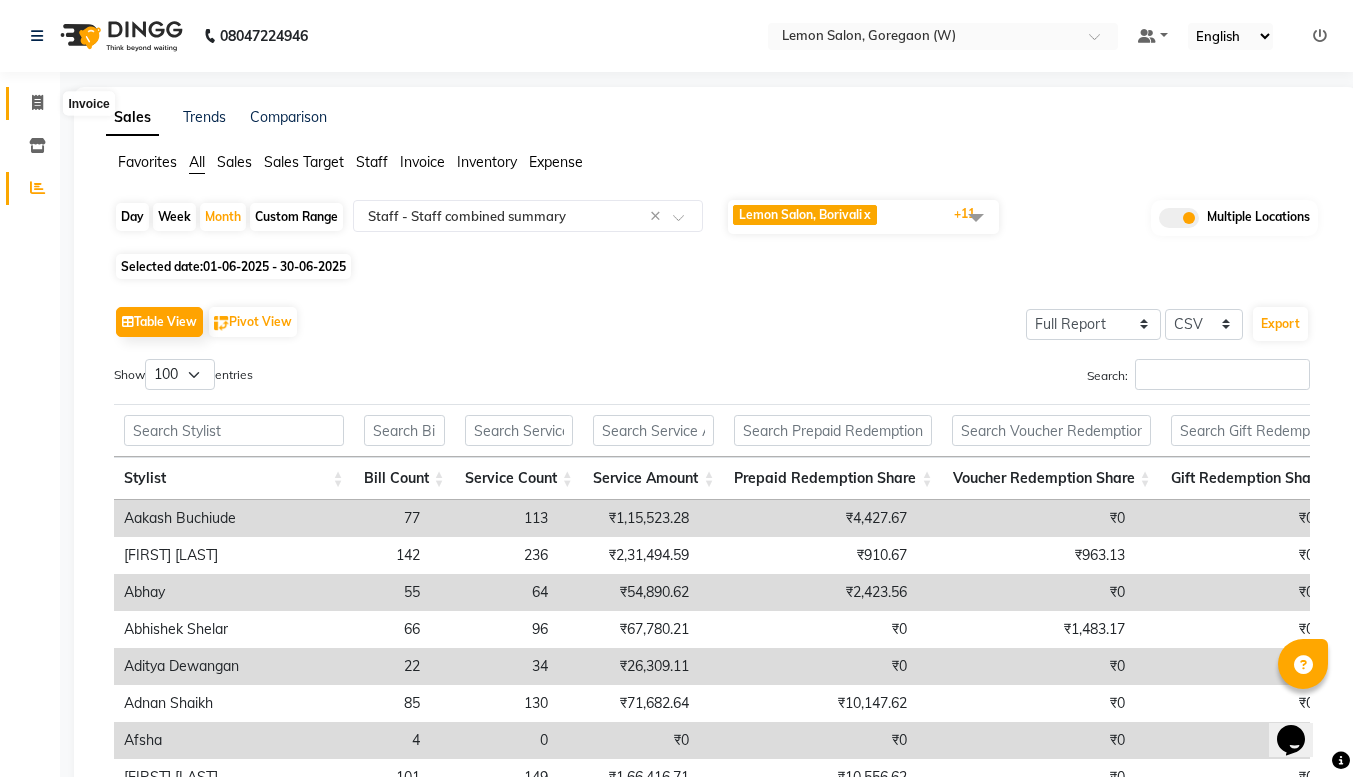 click 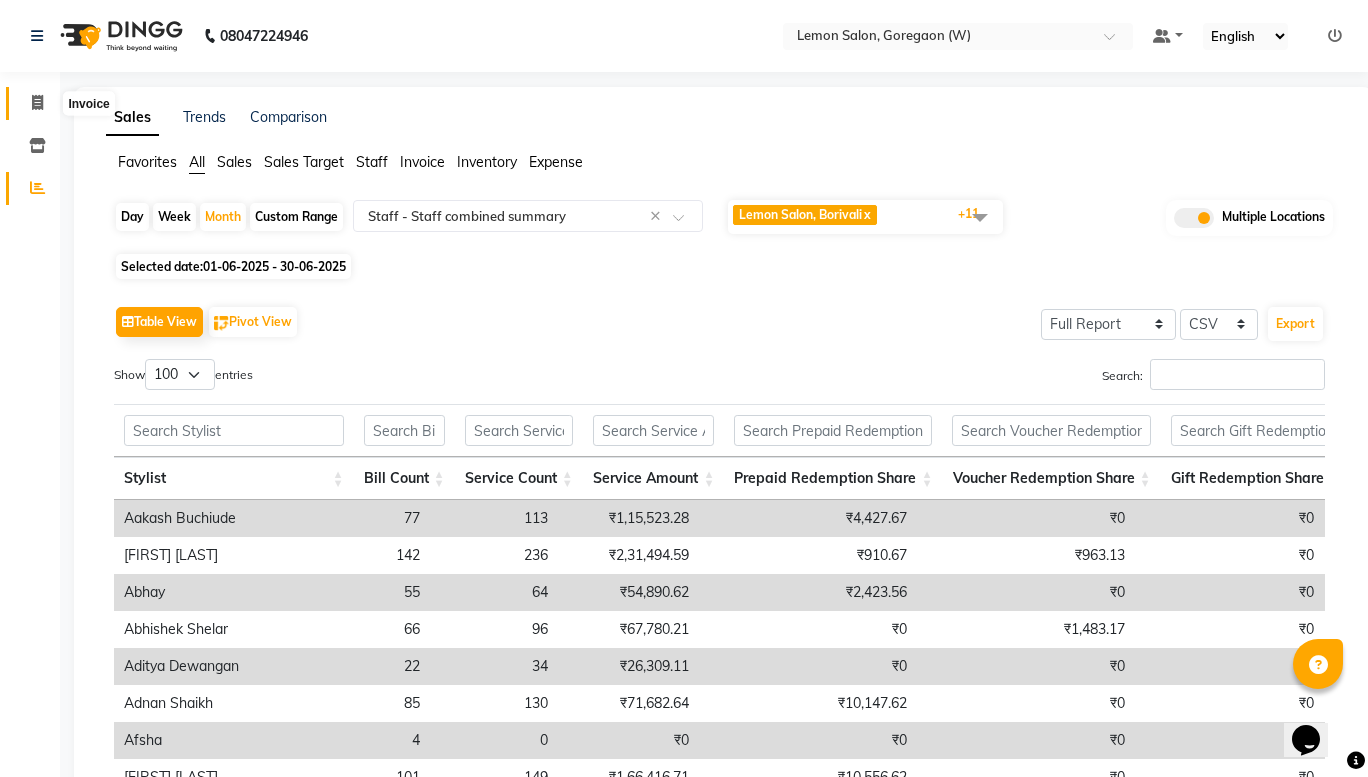 select on "service" 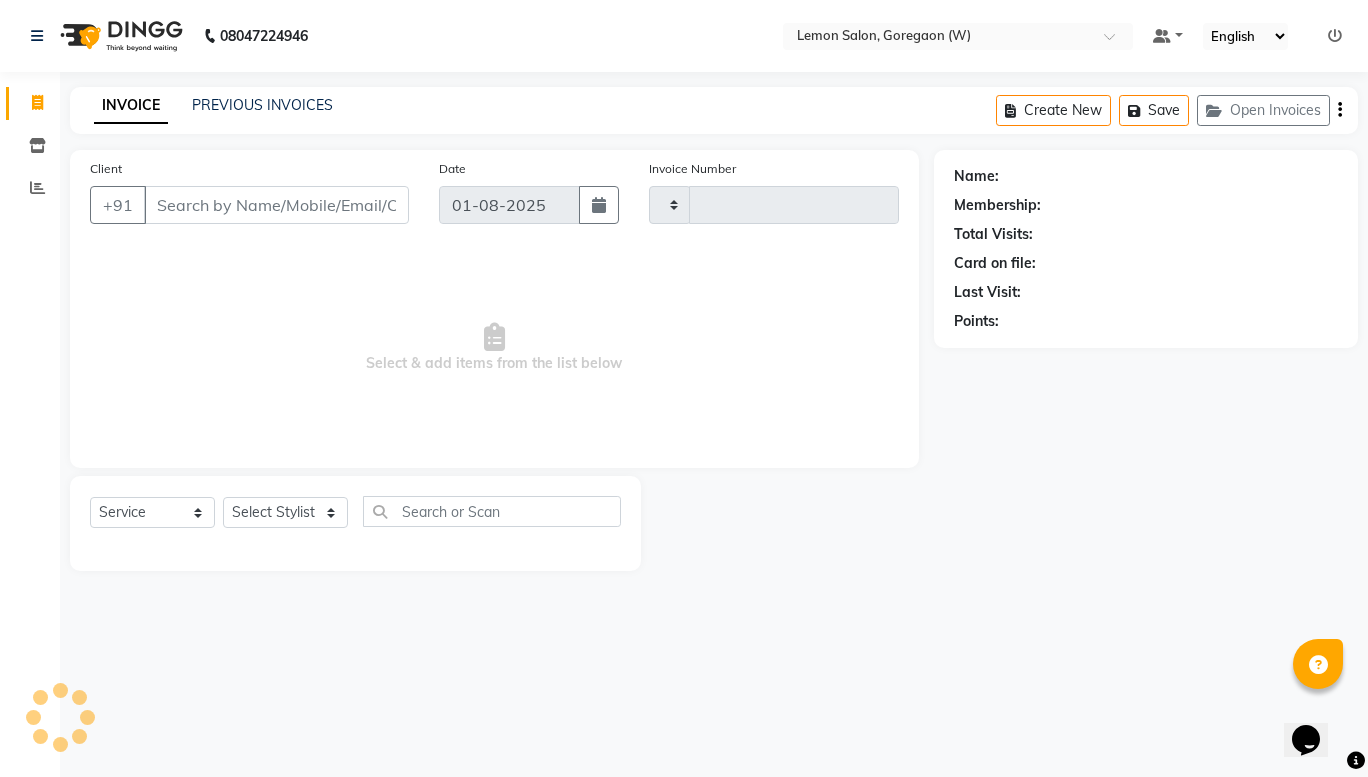 type on "1358" 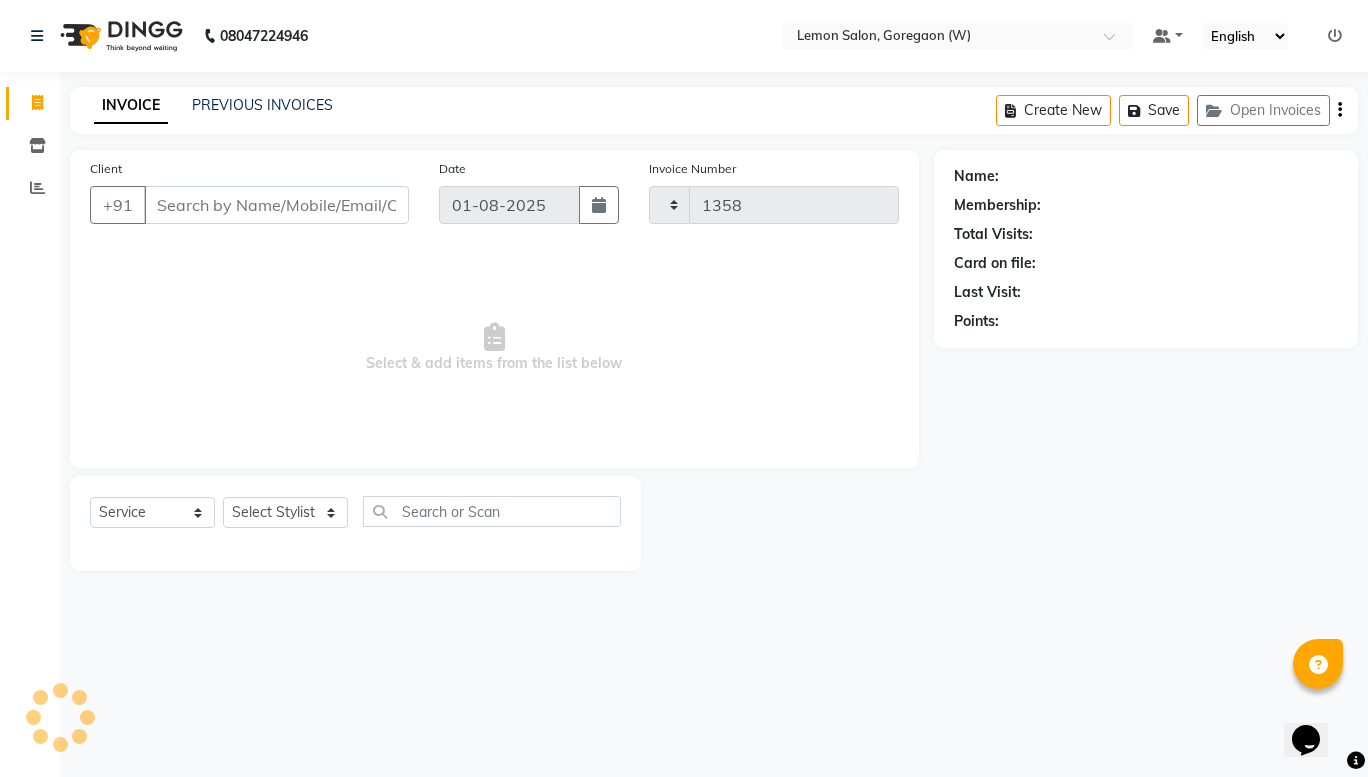 select on "8053" 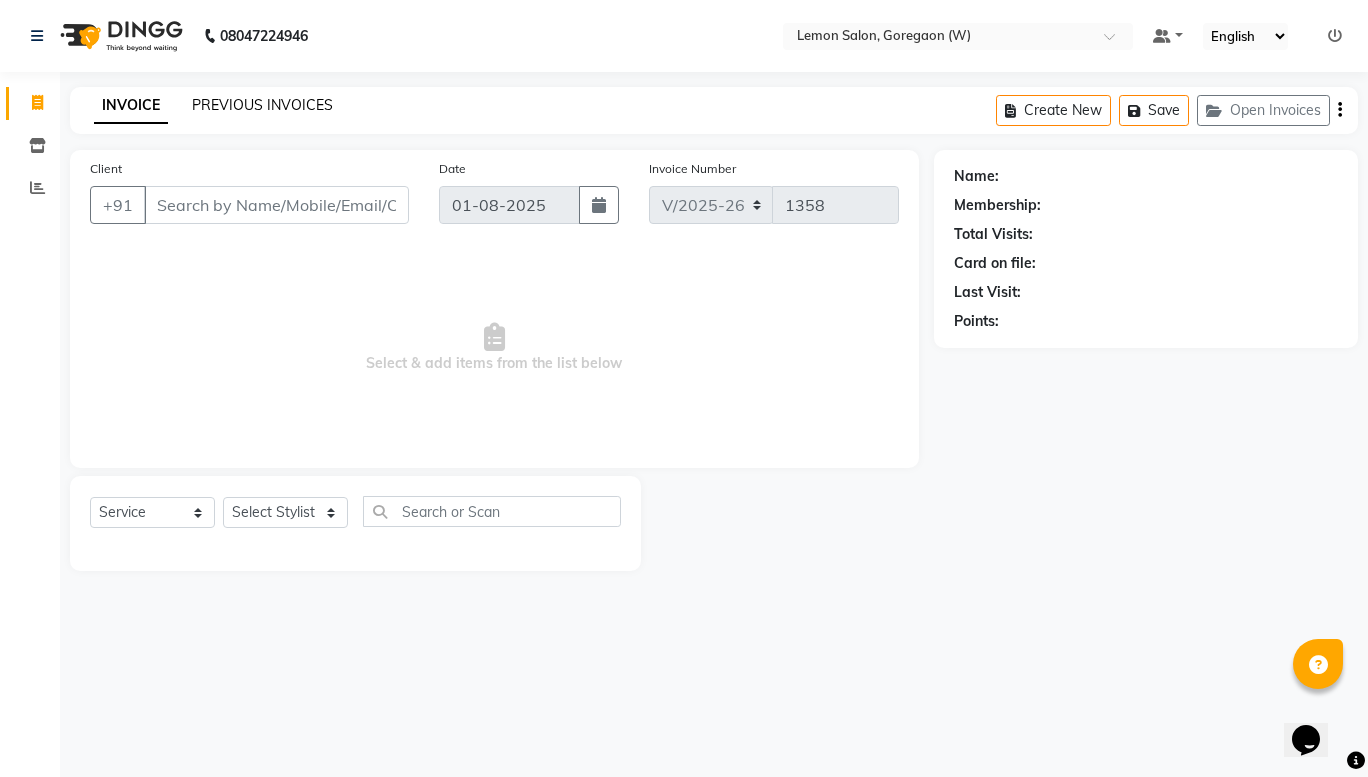click on "PREVIOUS INVOICES" 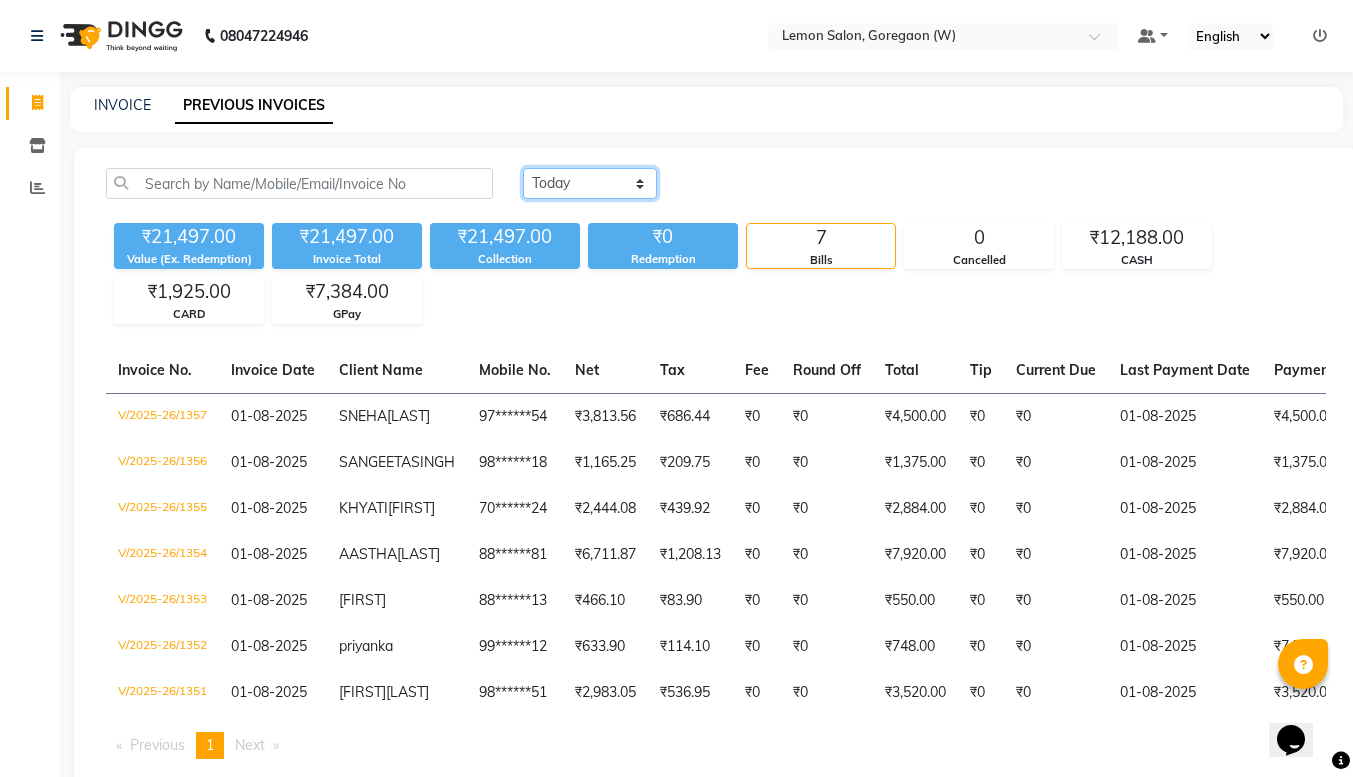 click on "Today Yesterday Custom Range" 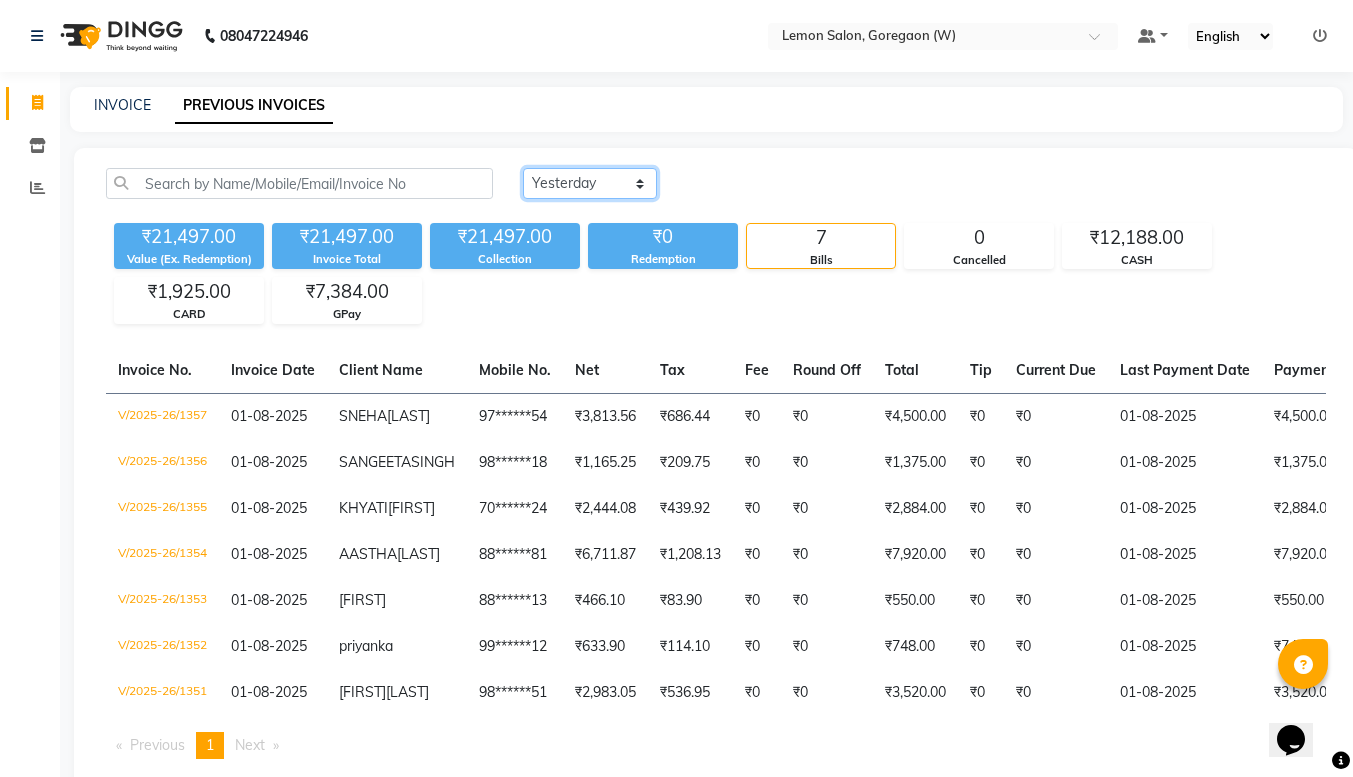 click on "Today Yesterday Custom Range" 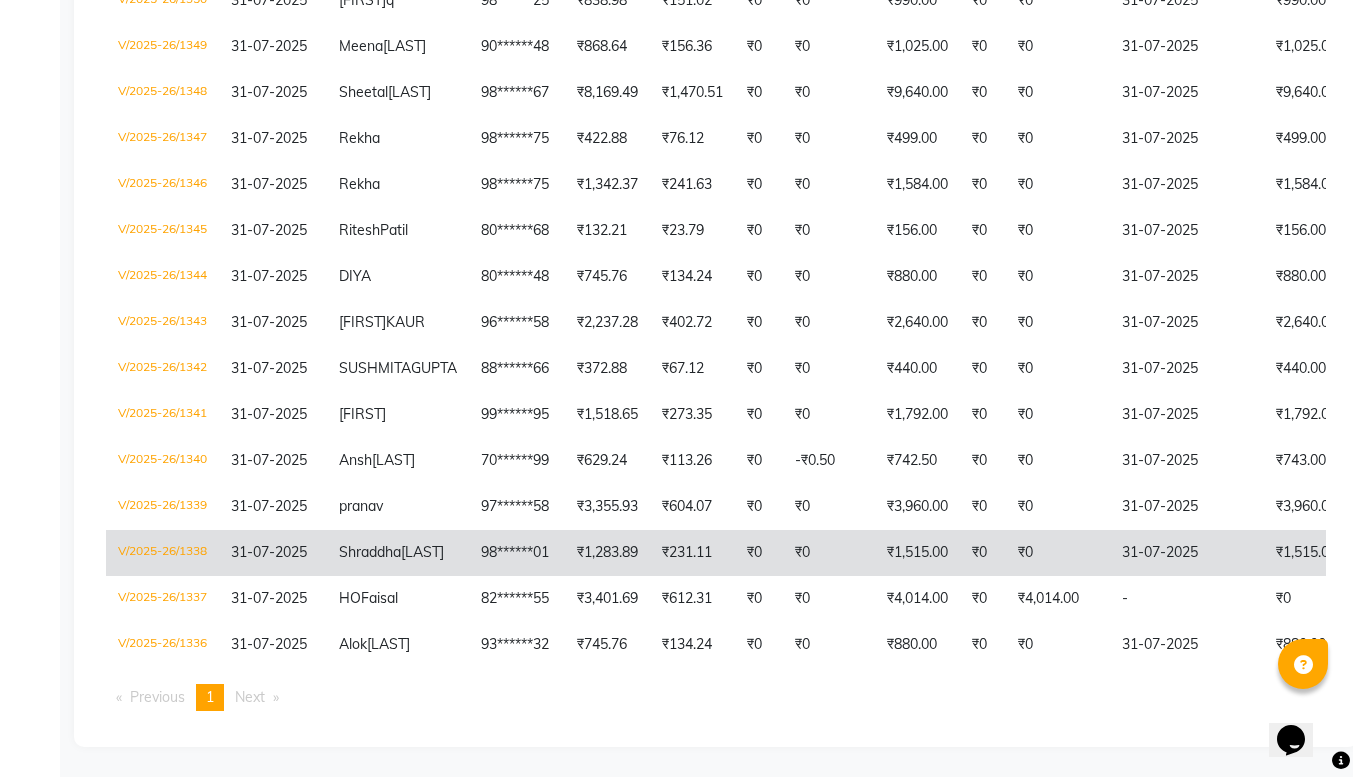 scroll, scrollTop: 571, scrollLeft: 0, axis: vertical 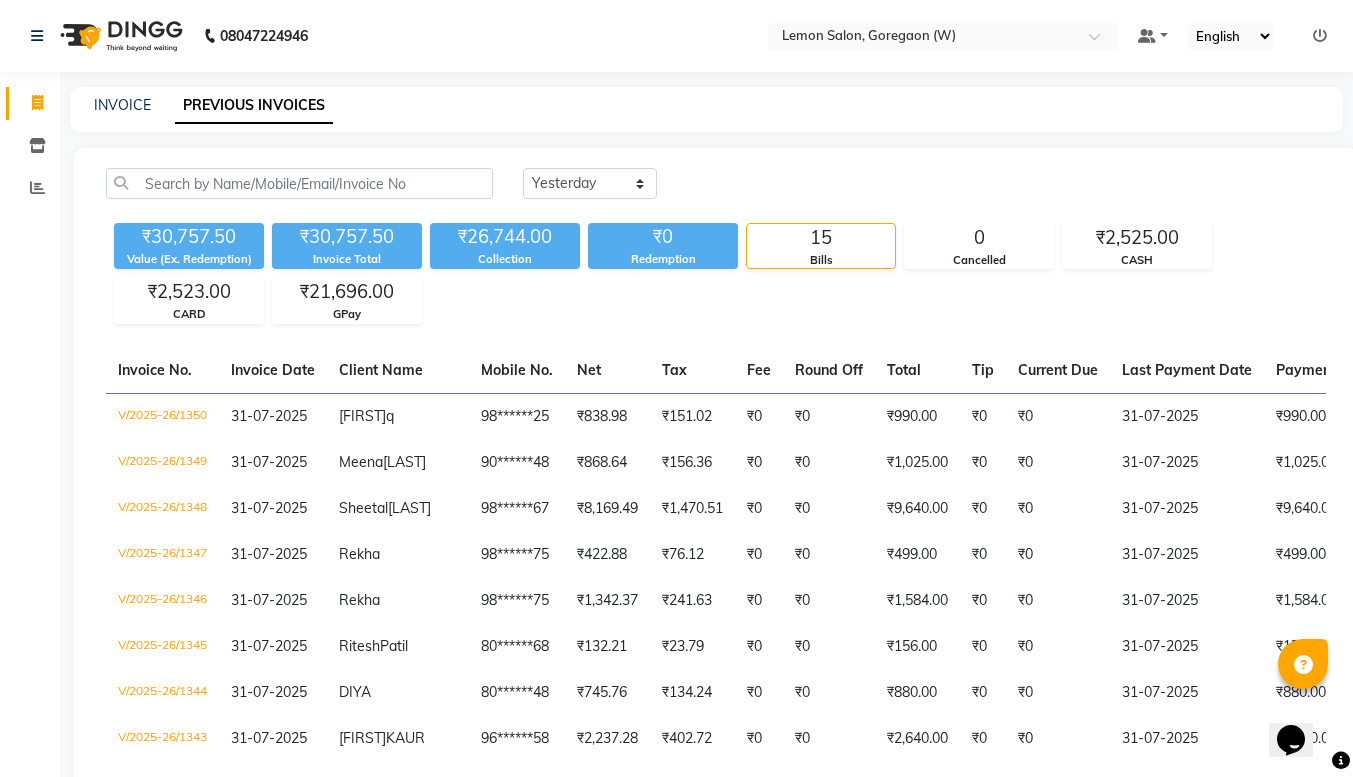 click on "Today Yesterday Custom Range" 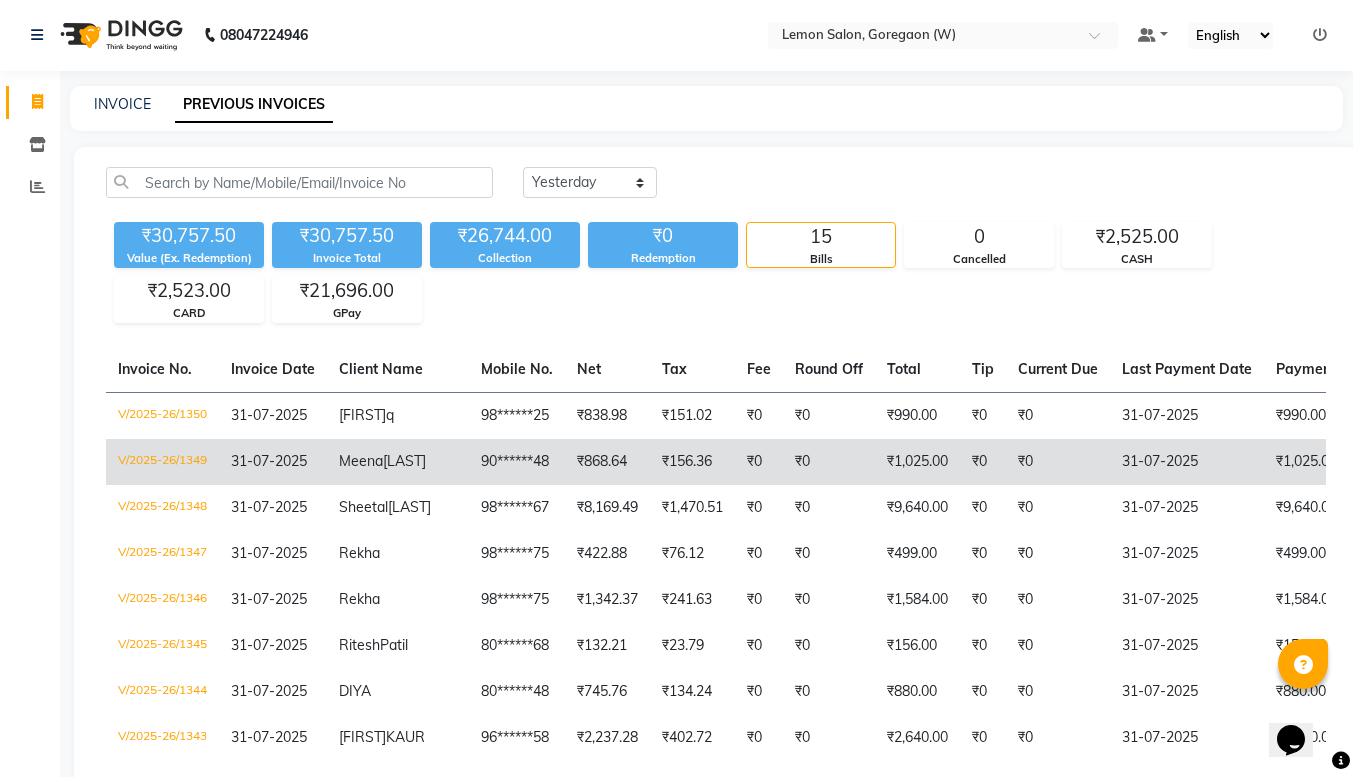 scroll, scrollTop: 0, scrollLeft: 0, axis: both 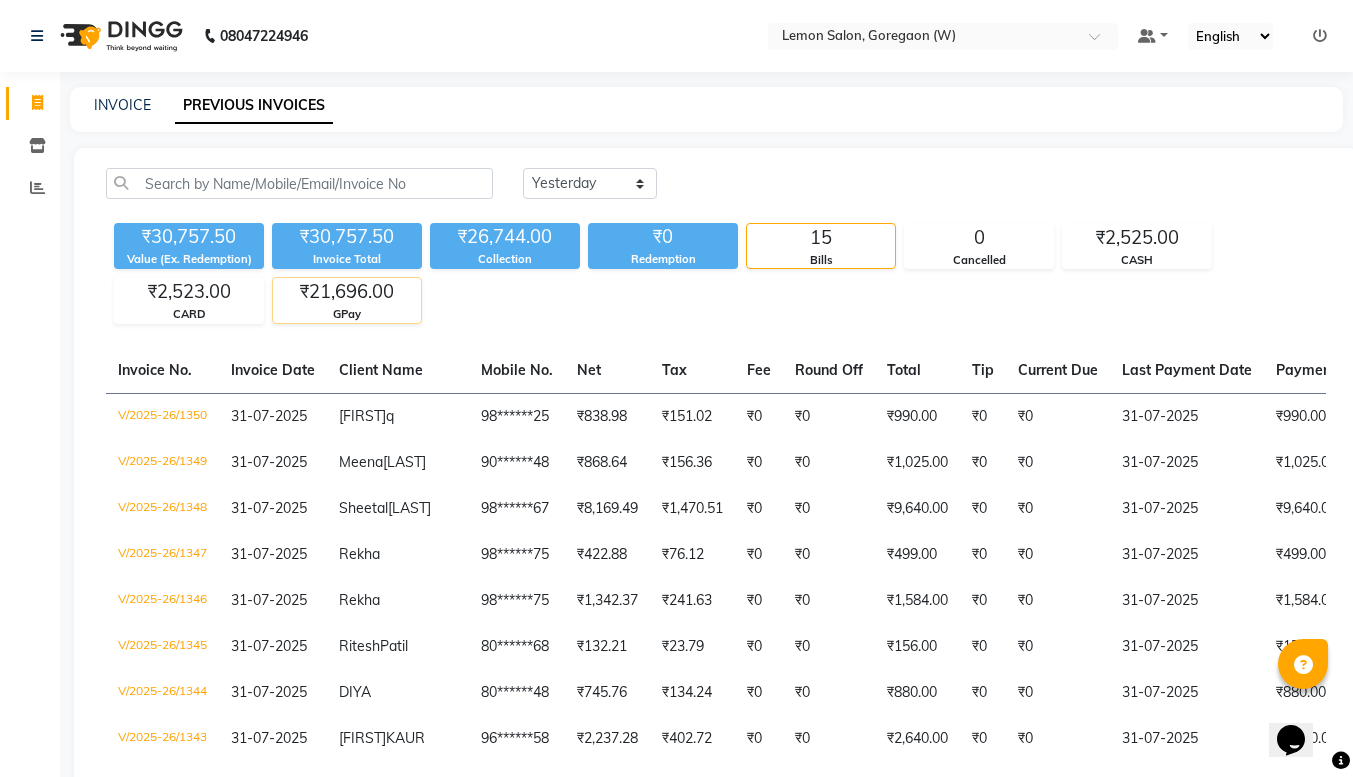 click on "₹21,696.00" 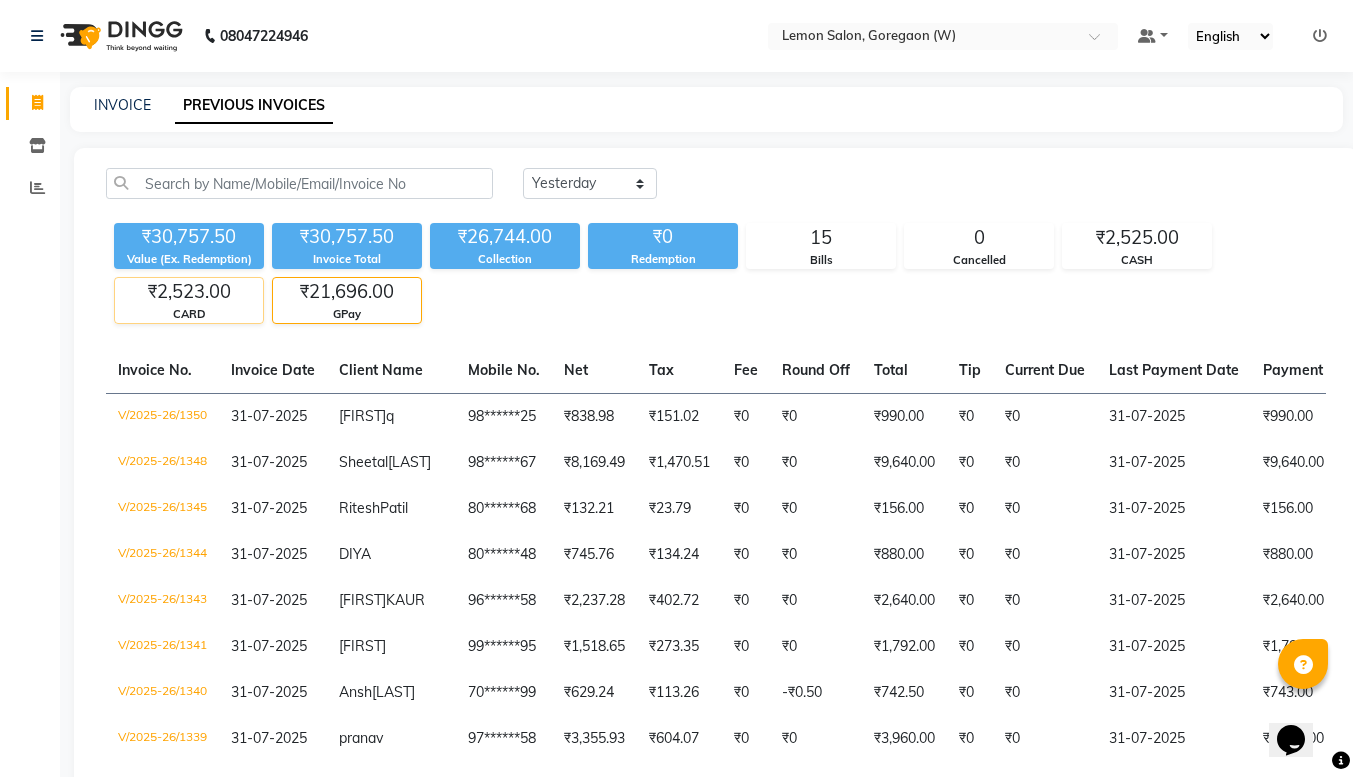 click on "₹2,523.00" 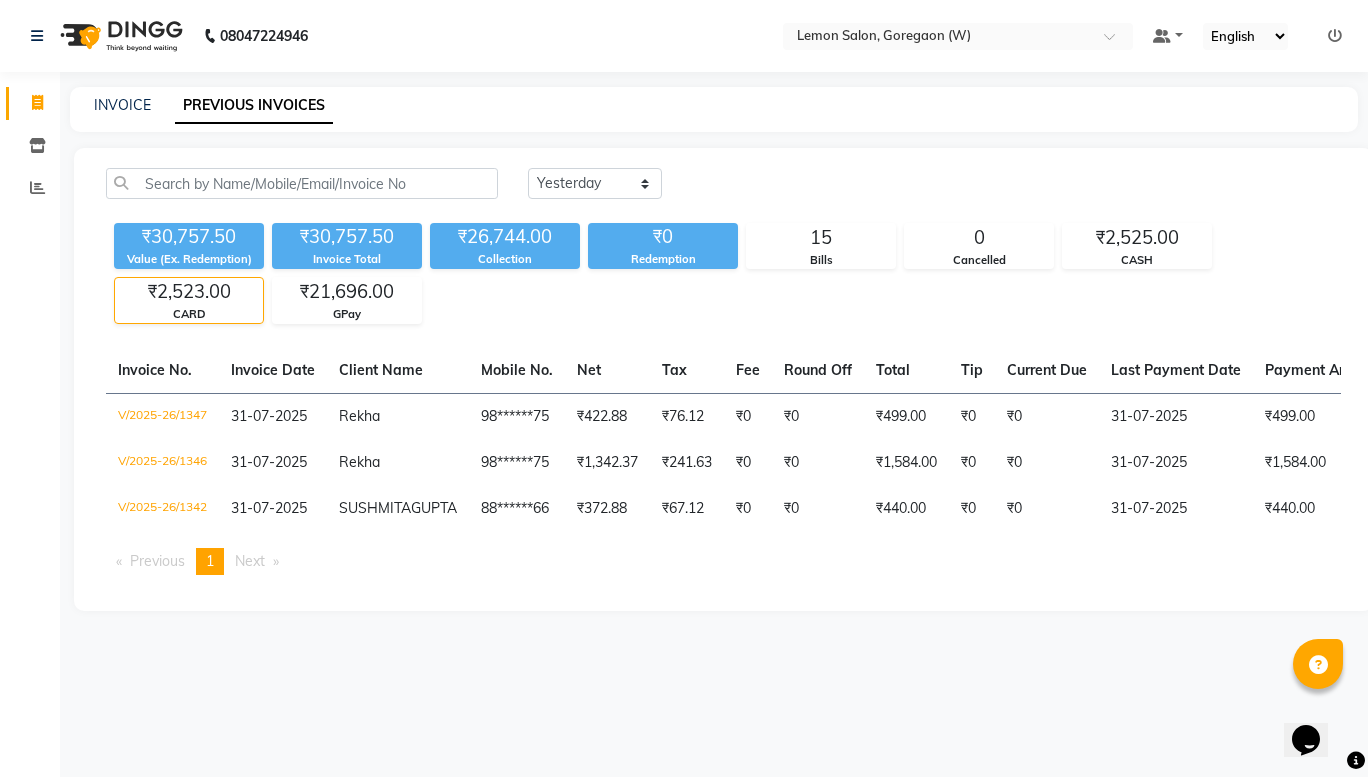 click on "₹30,757.50 Value (Ex. Redemption) ₹30,757.50 Invoice Total  ₹26,744.00 Collection ₹0 Redemption 15 Bills 0 Cancelled ₹2,525.00 CASH ₹2,523.00 CARD ₹21,696.00 GPay" 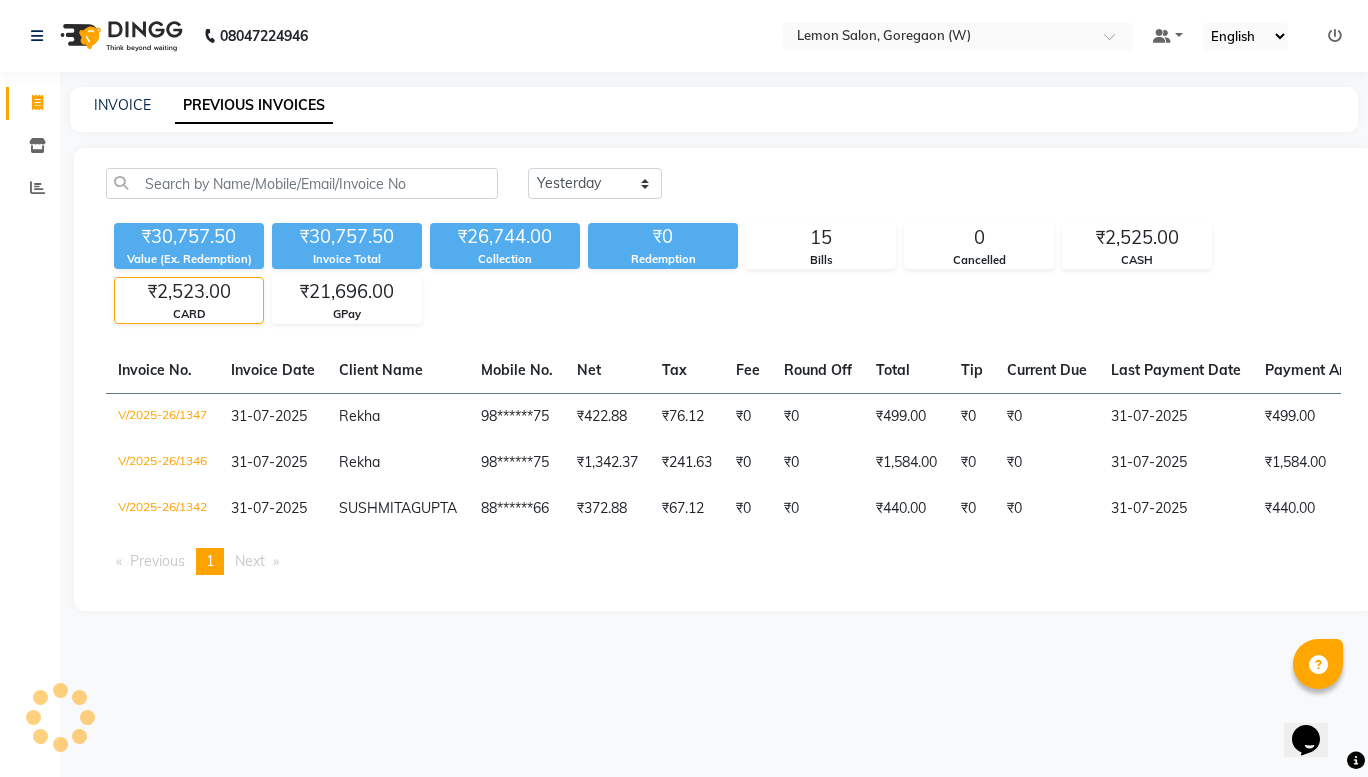 click on "₹30,757.50" 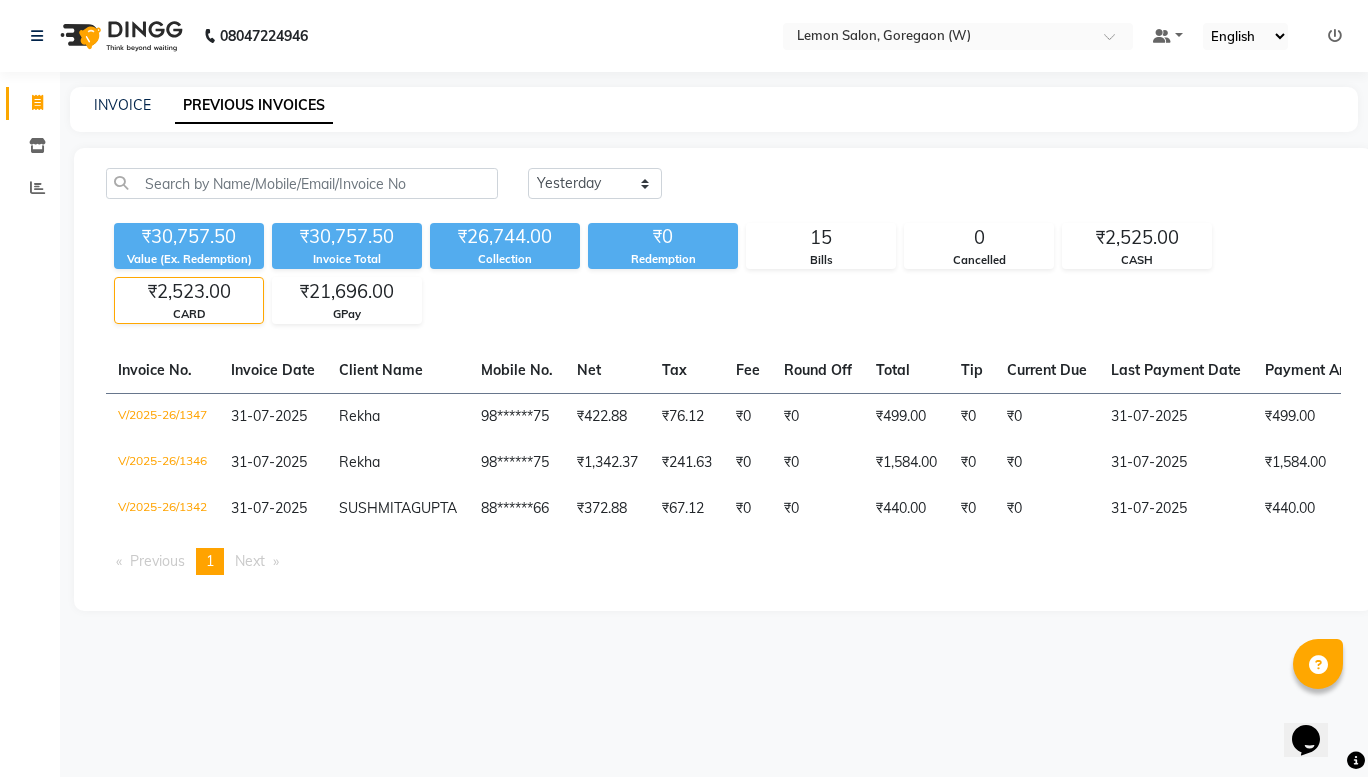 click on "Value (Ex. Redemption)" 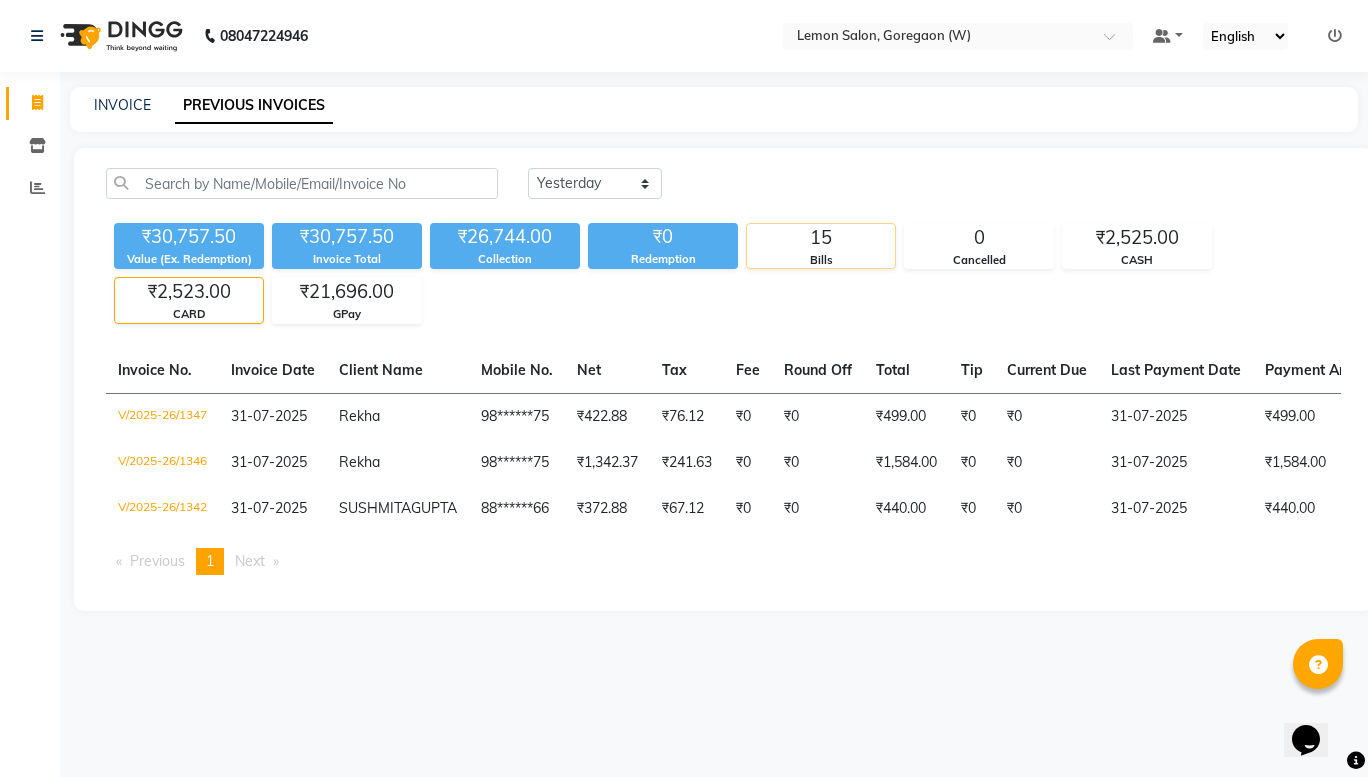 click on "15" 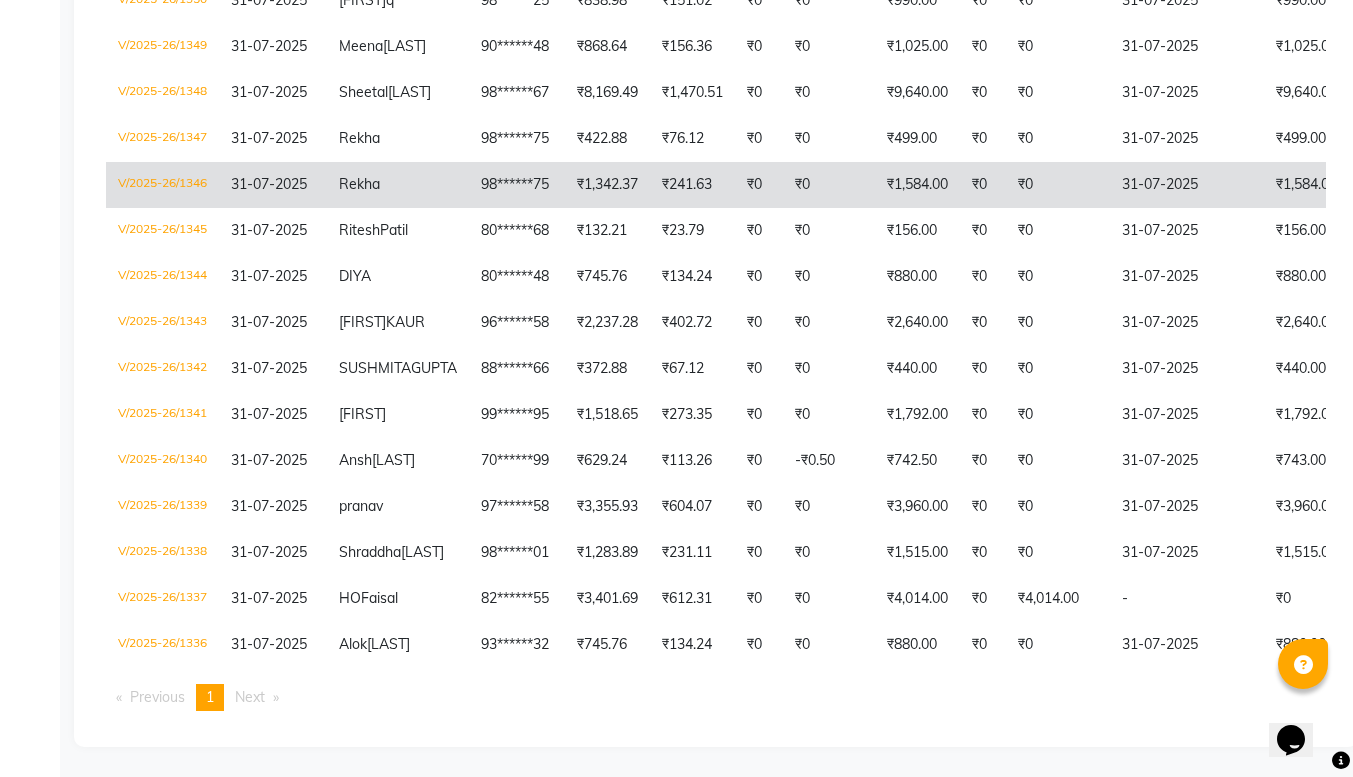 scroll, scrollTop: 571, scrollLeft: 0, axis: vertical 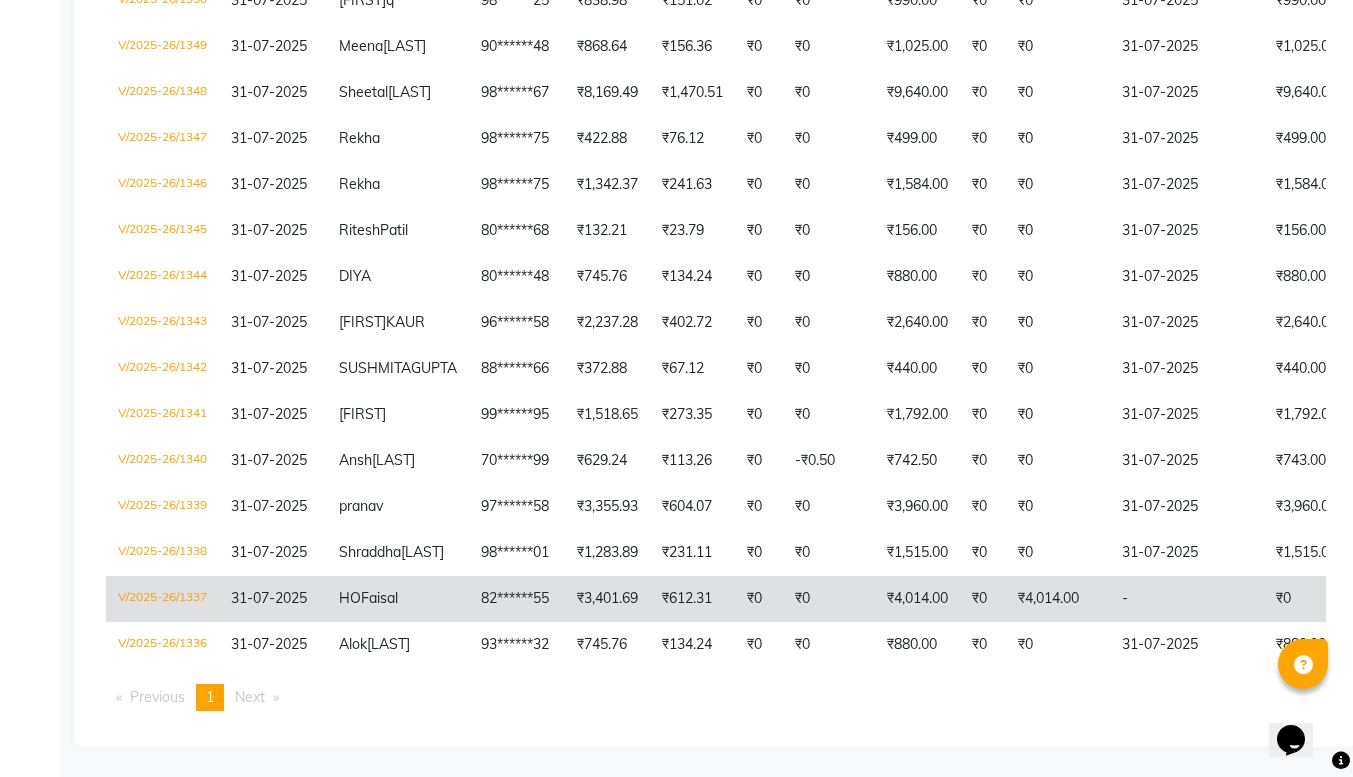 click on "HO  Faisal" 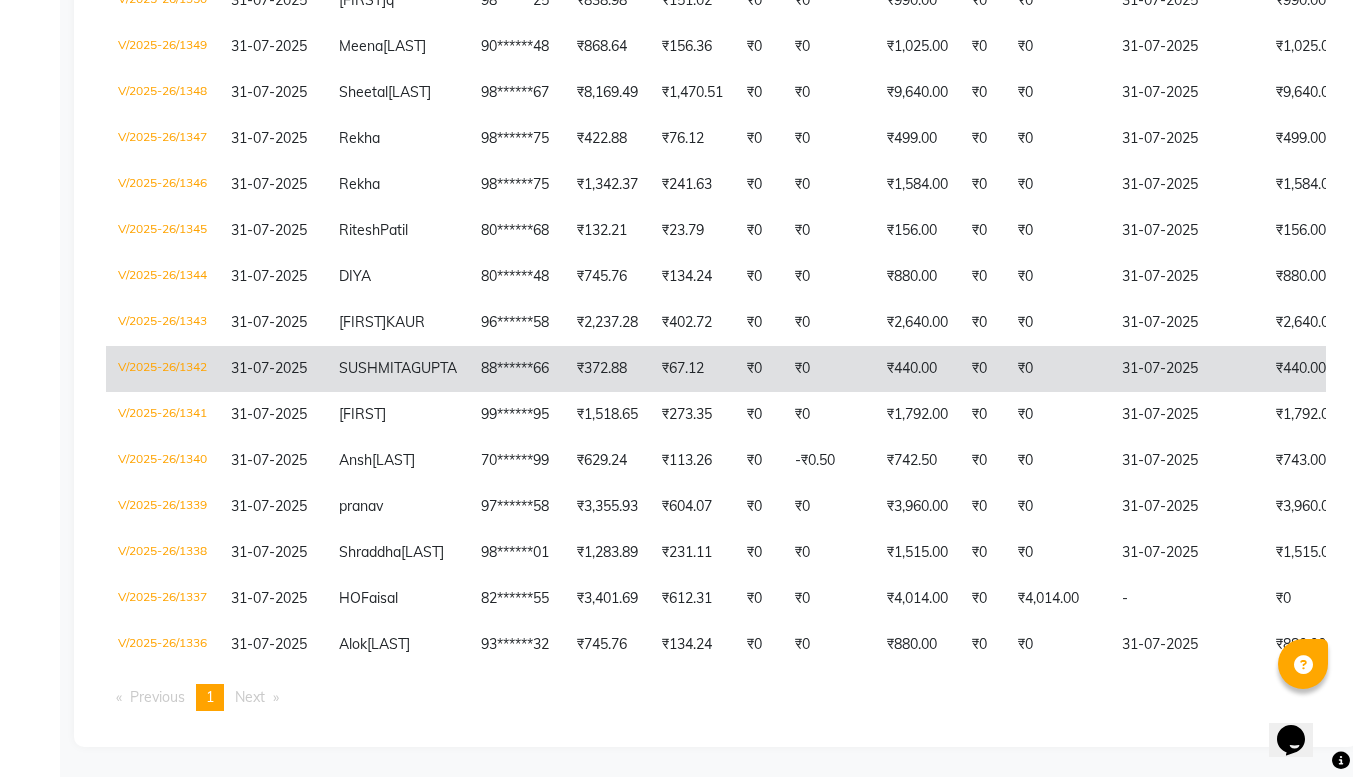 scroll, scrollTop: 0, scrollLeft: 0, axis: both 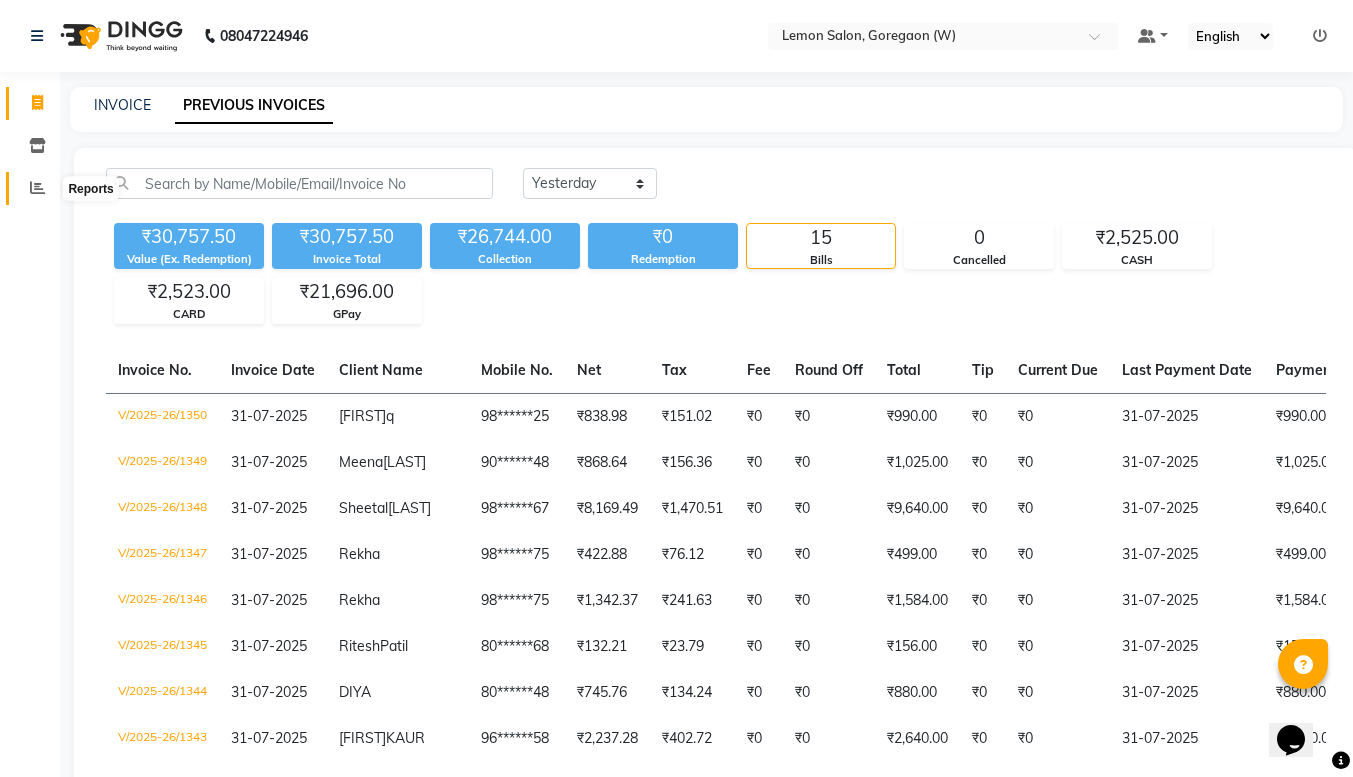 click 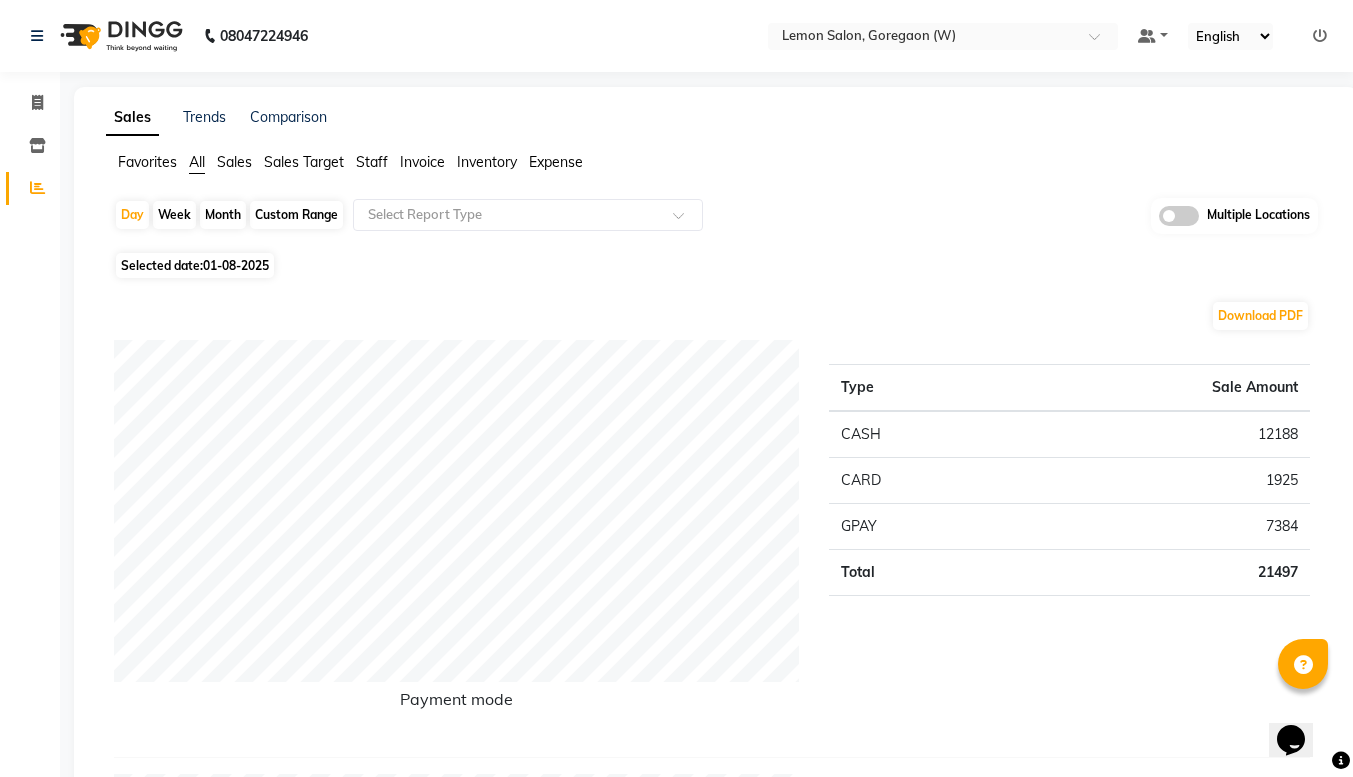 click on "Month" 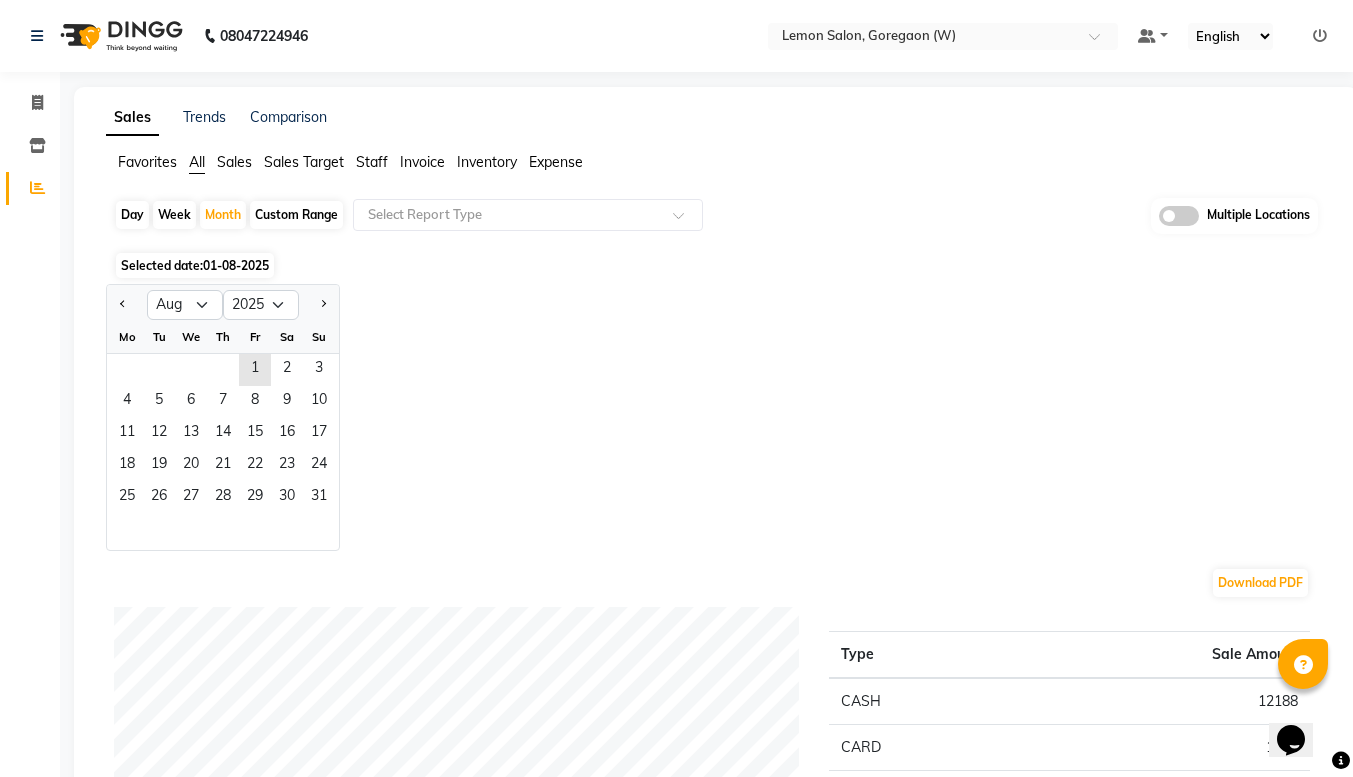 click 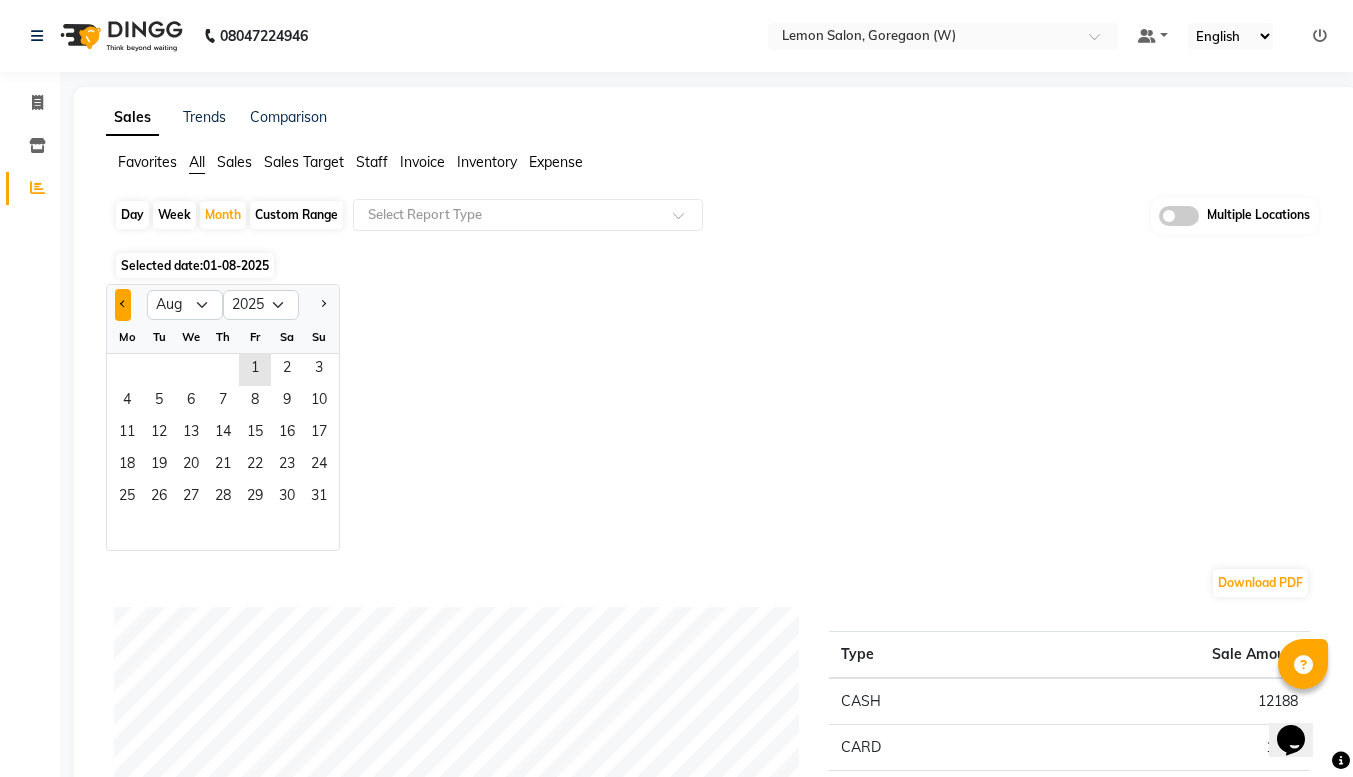click 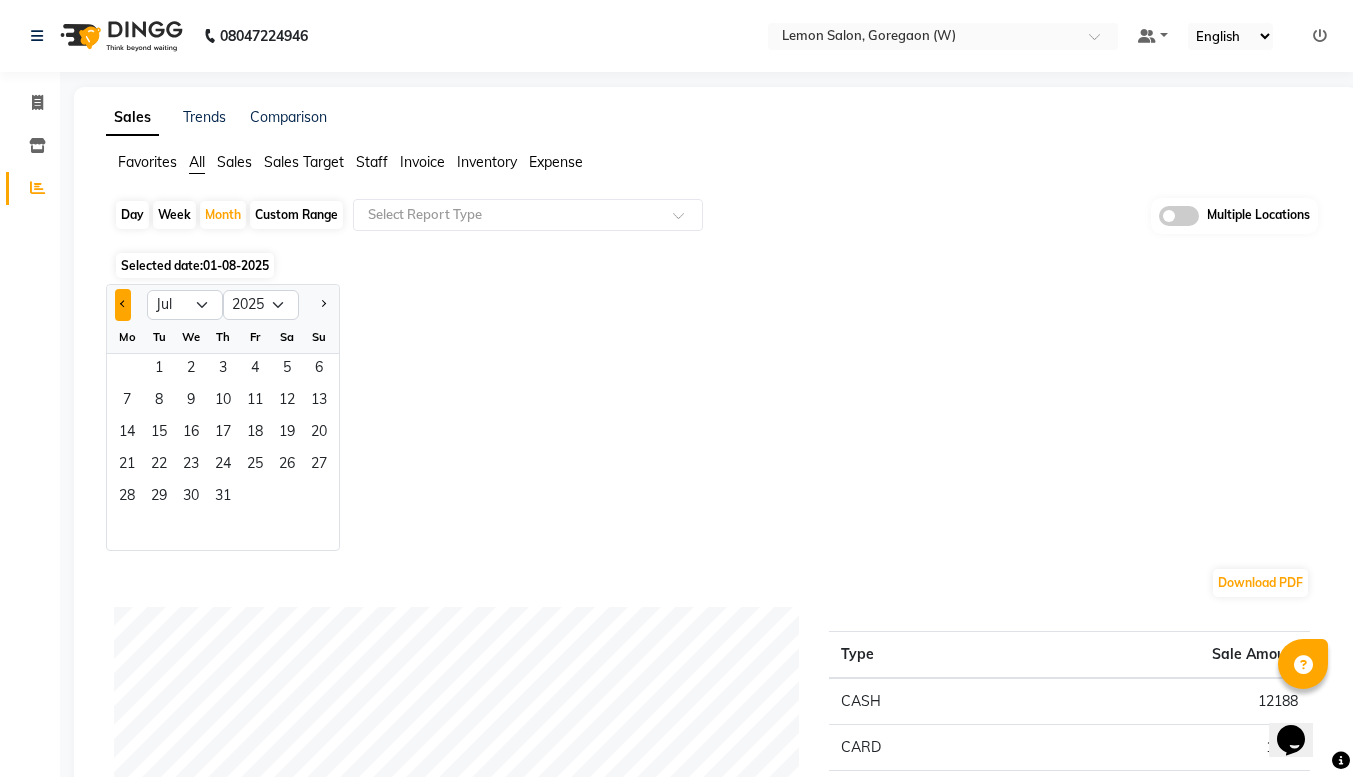 click 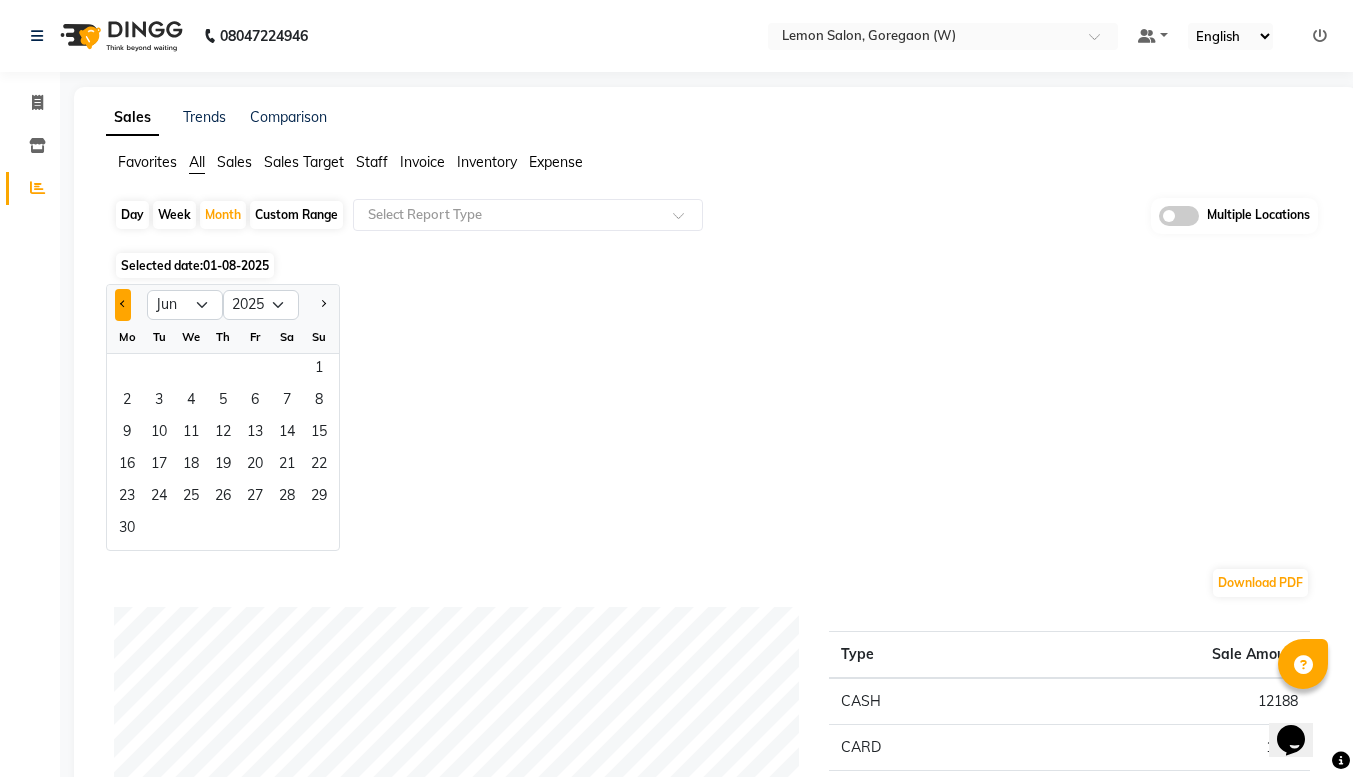 click 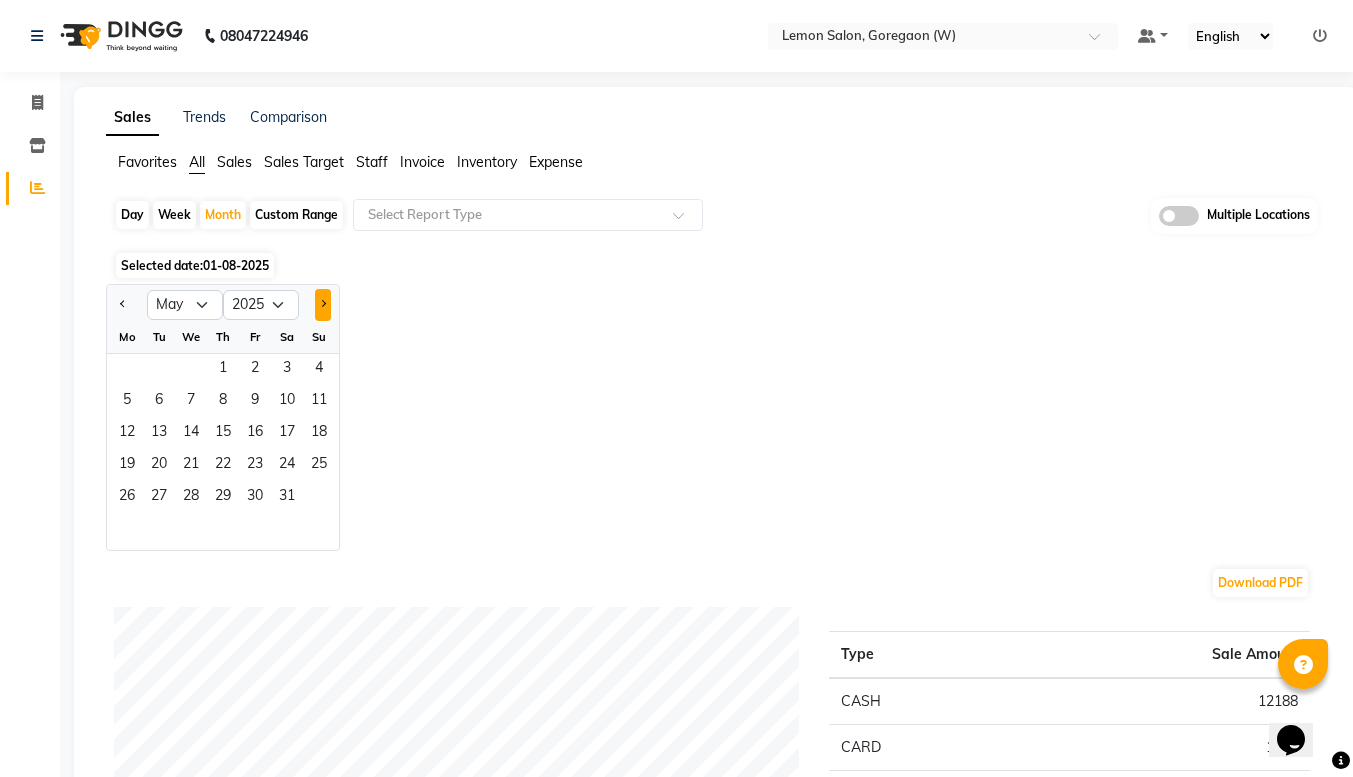 click 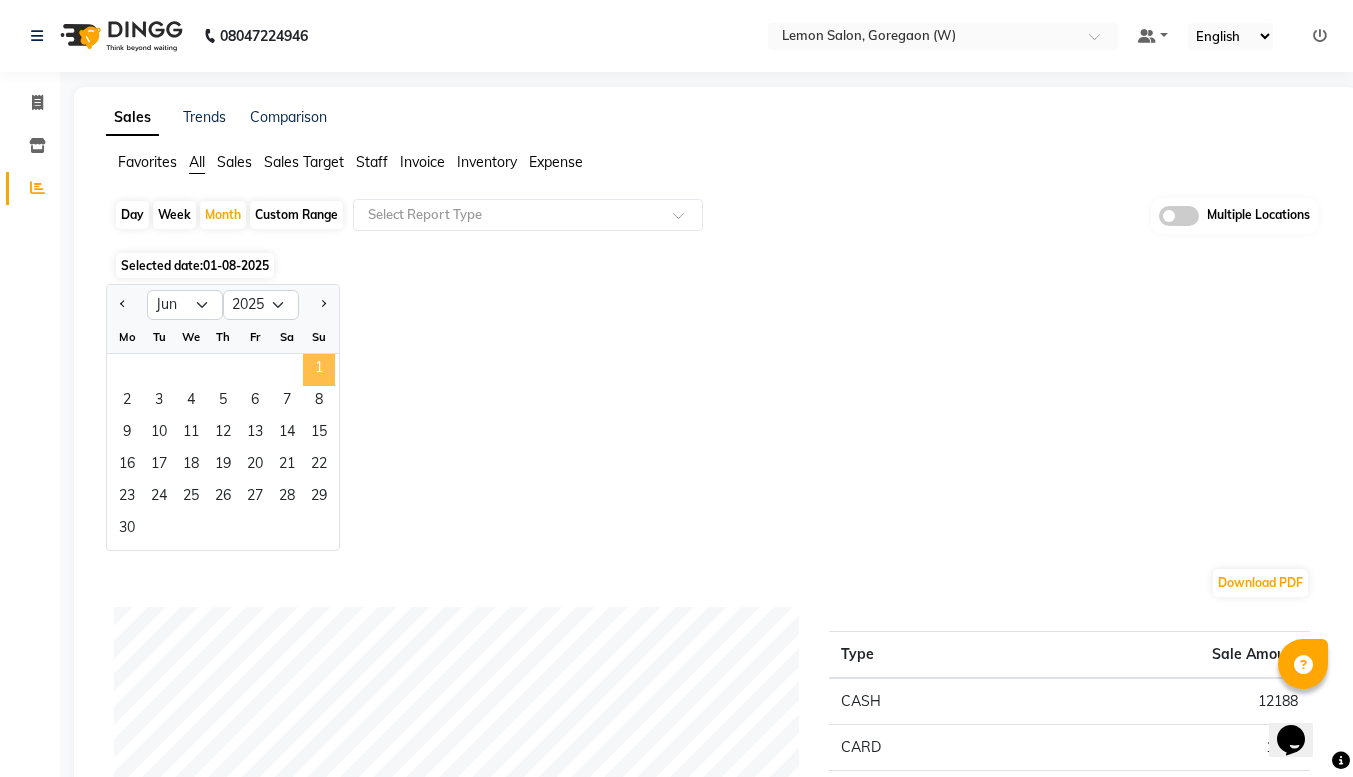 click on "1" 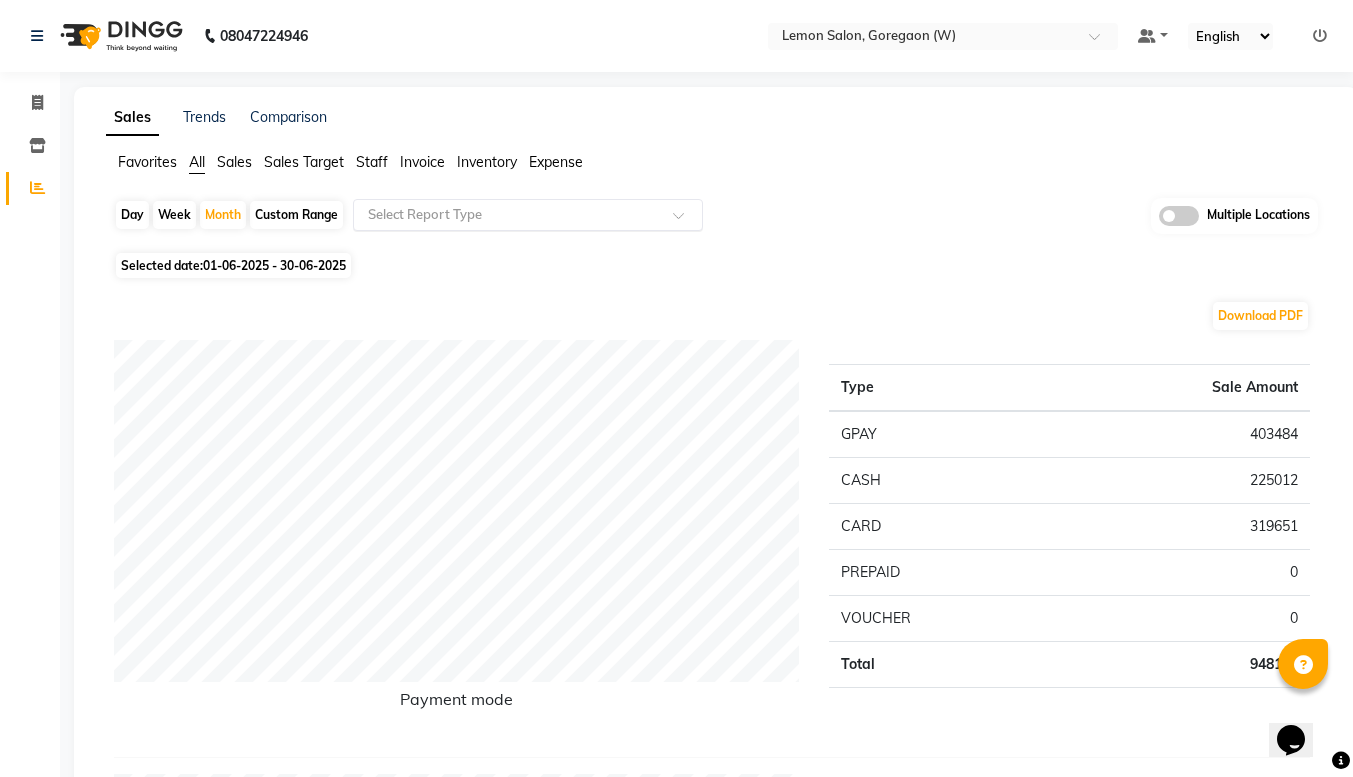 click 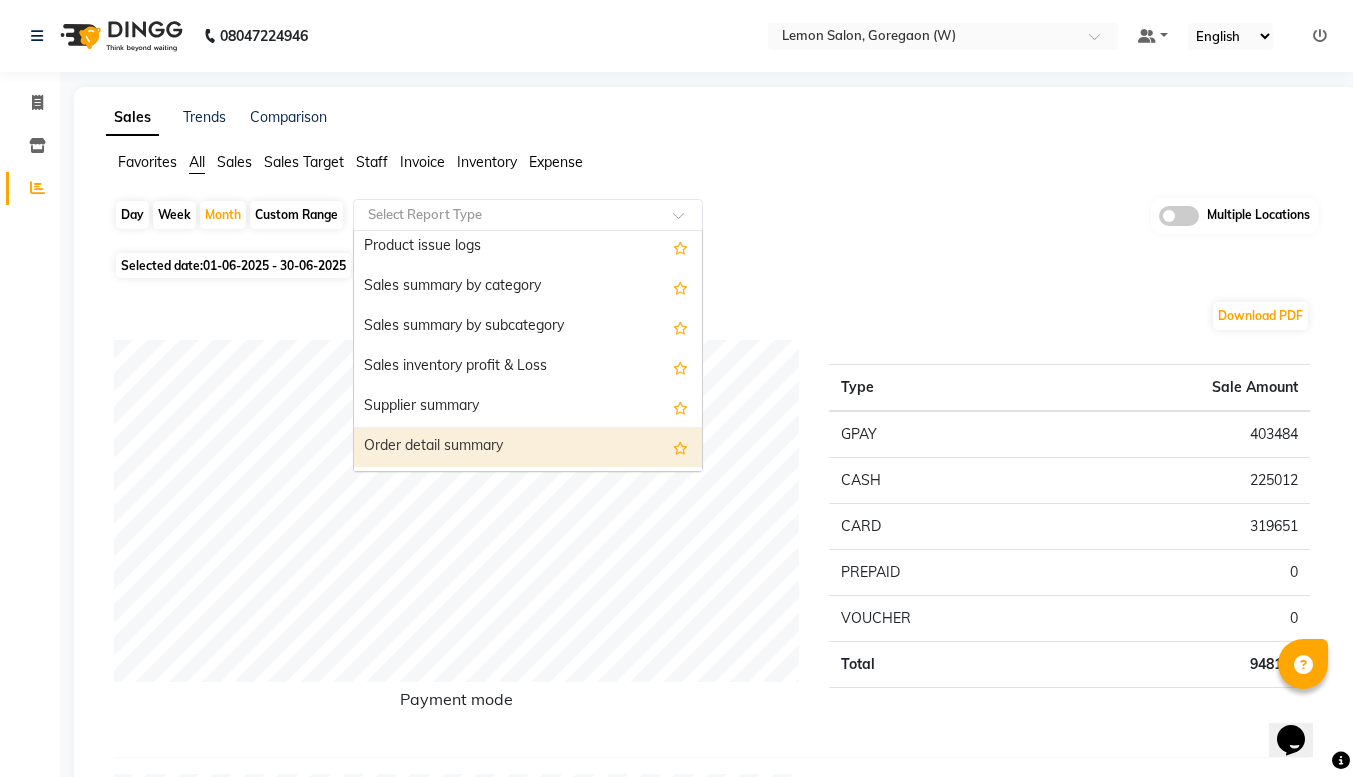 scroll, scrollTop: 2043, scrollLeft: 0, axis: vertical 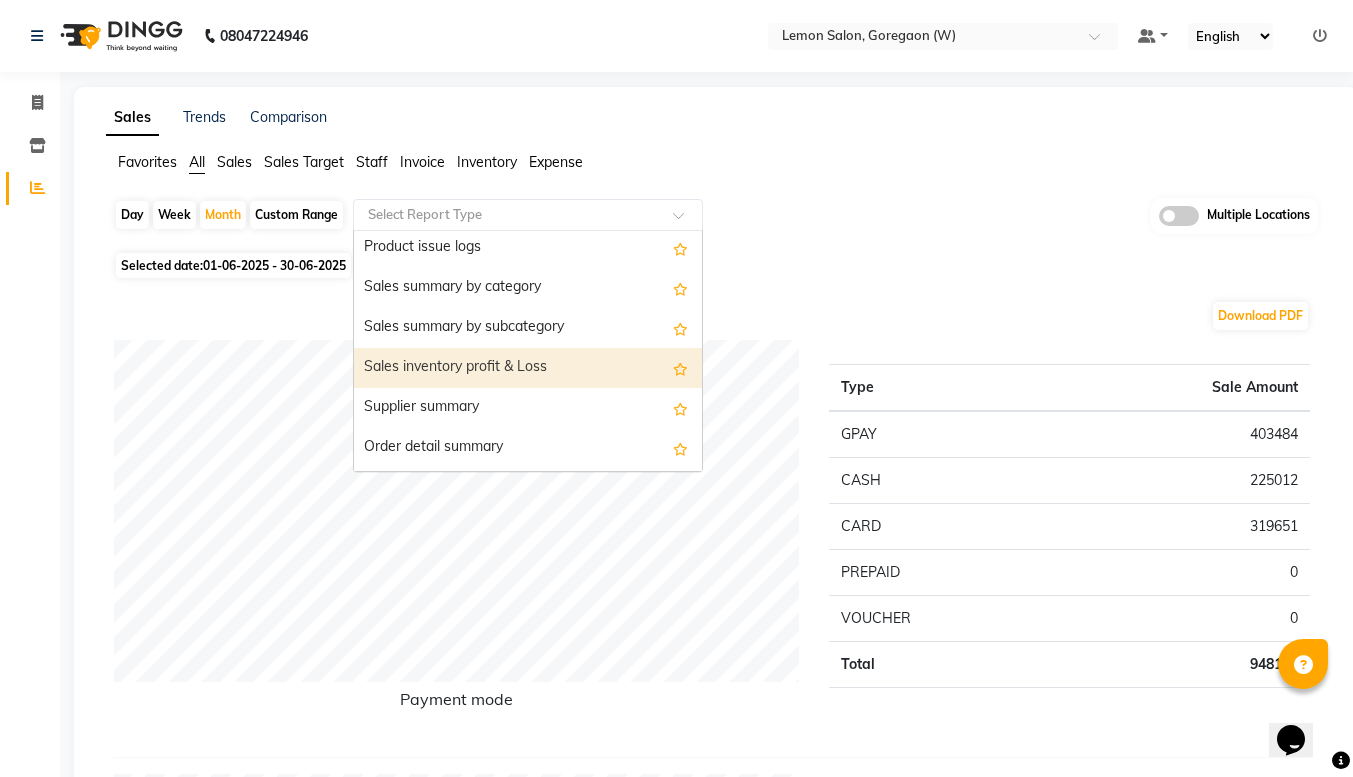 click on "Sales inventory profit & Loss" at bounding box center (528, 368) 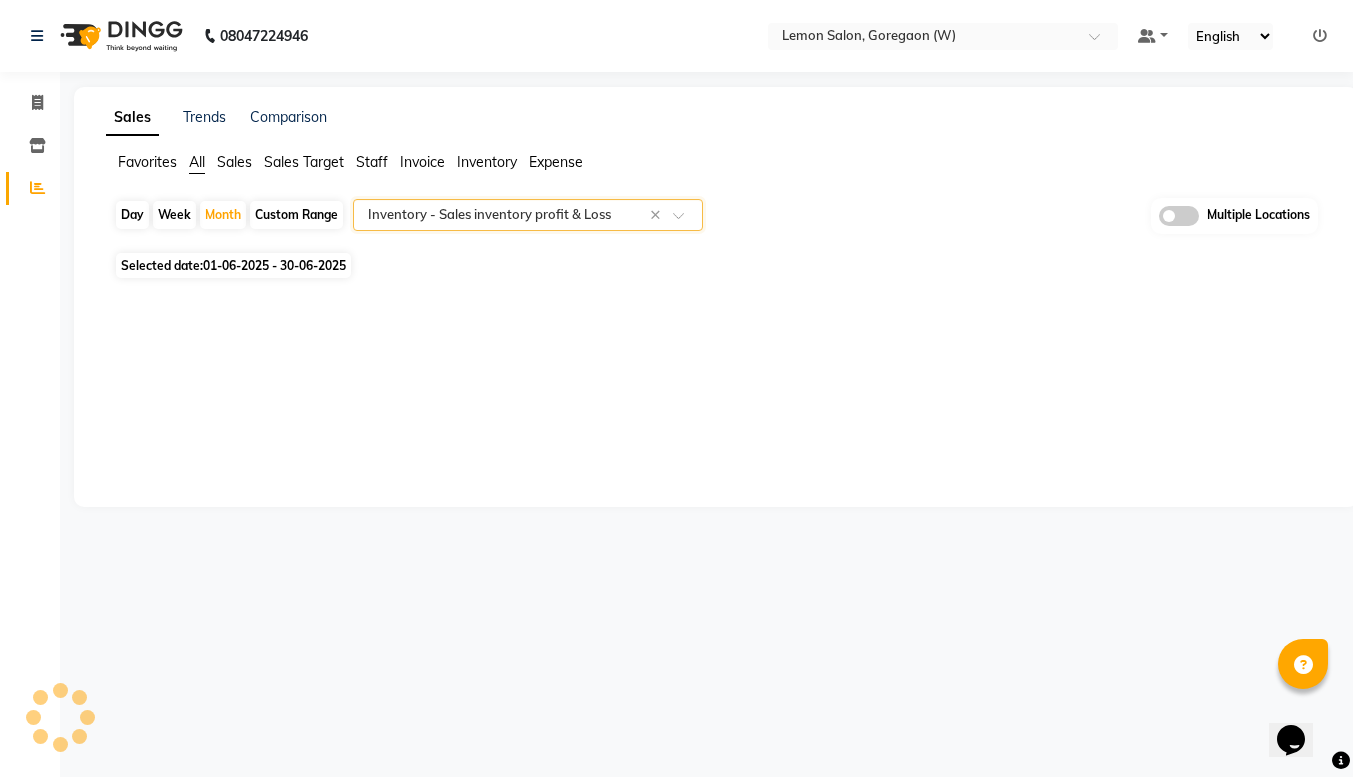 select on "full_report" 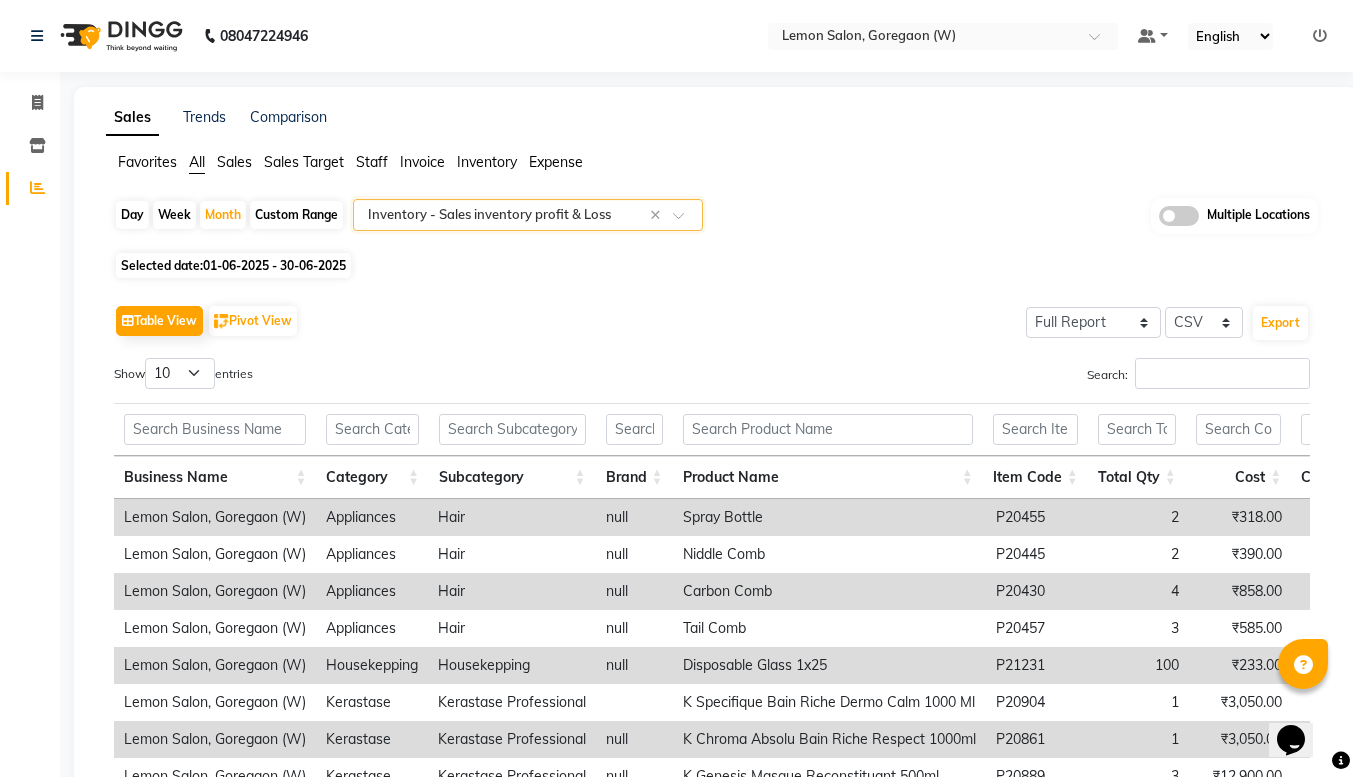 scroll, scrollTop: 273, scrollLeft: 0, axis: vertical 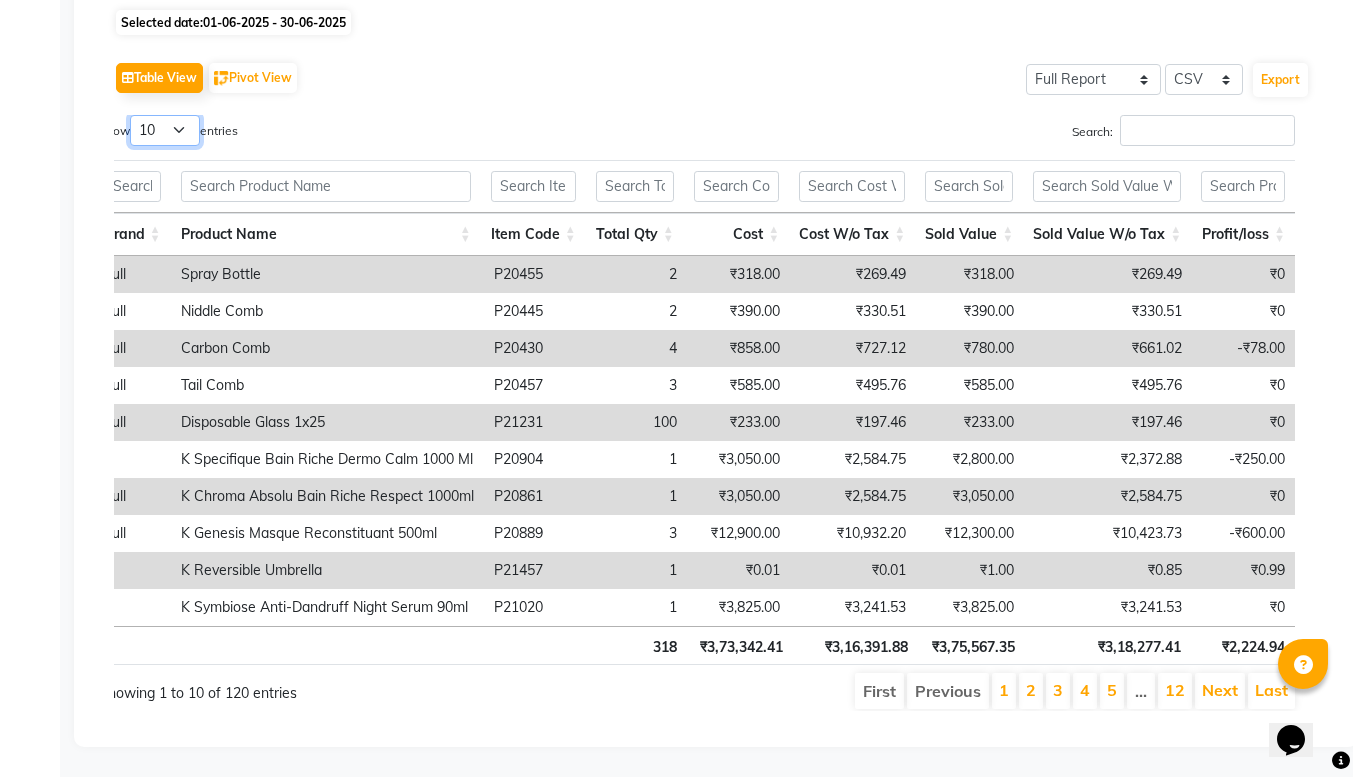 click on "10 25 50 100" at bounding box center (165, 130) 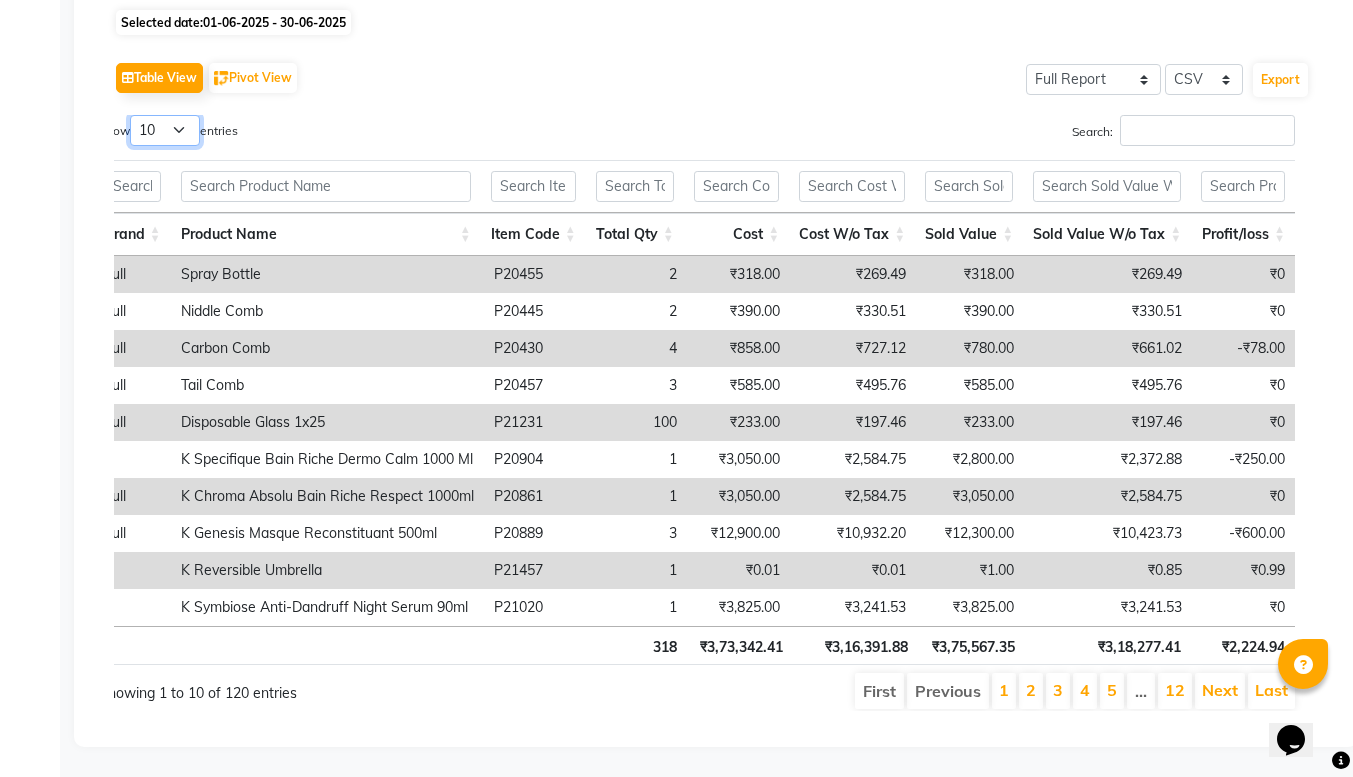 select on "100" 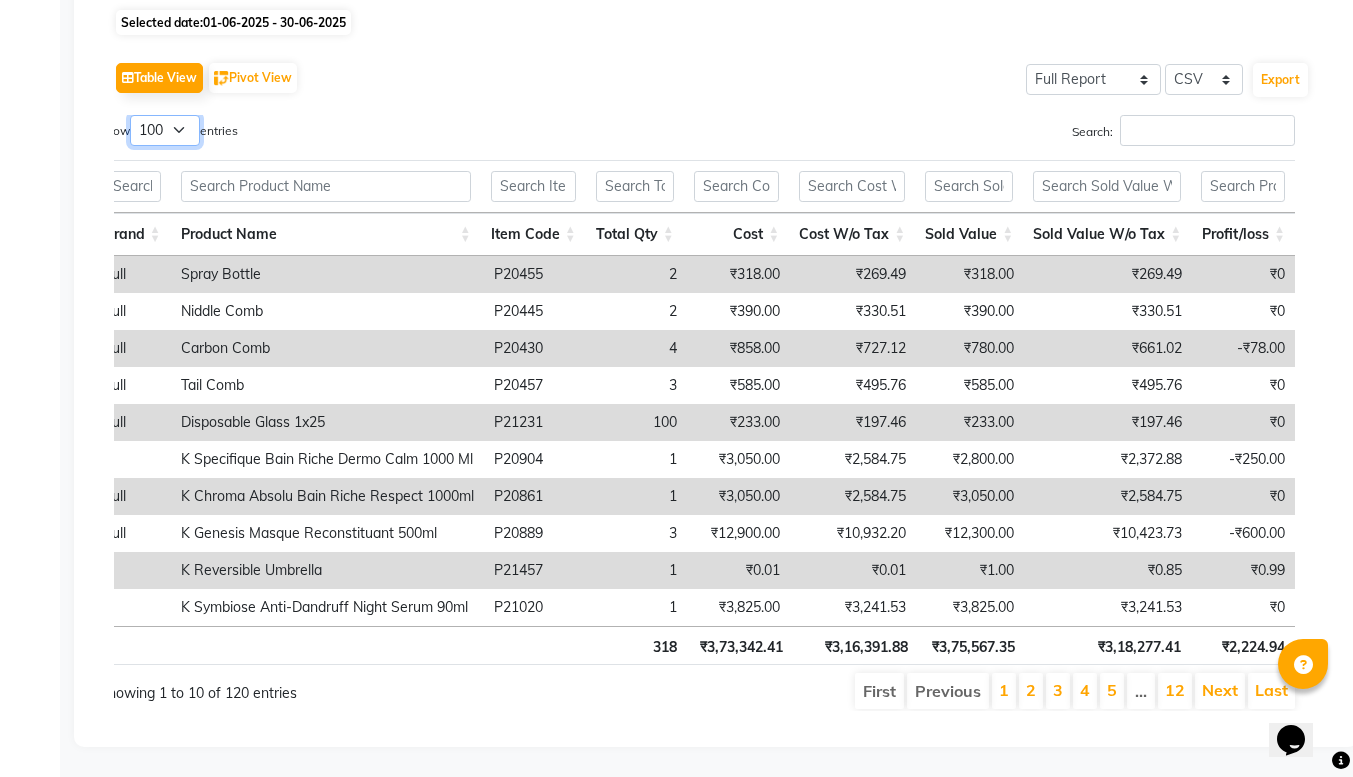 click on "10 25 50 100" at bounding box center [165, 130] 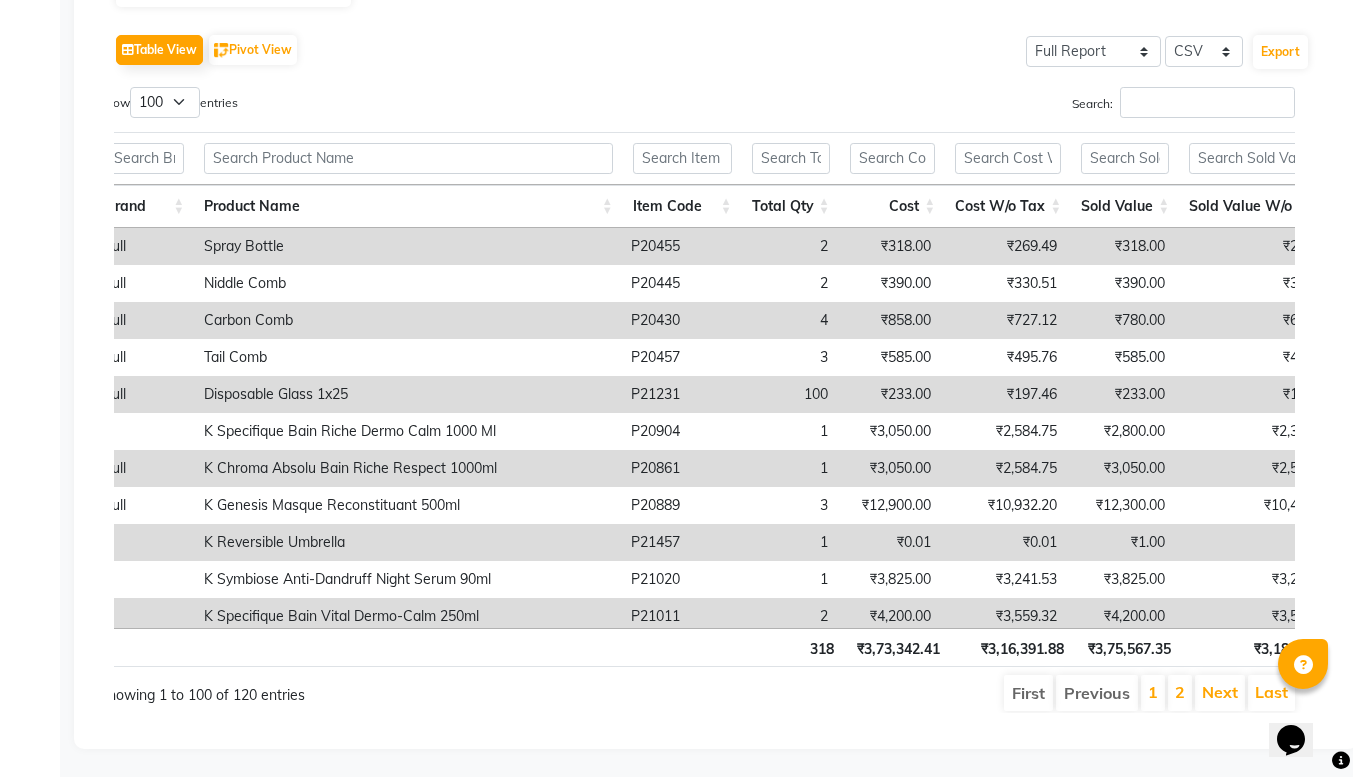 click on "Disposable Glass 1x25" at bounding box center [407, 394] 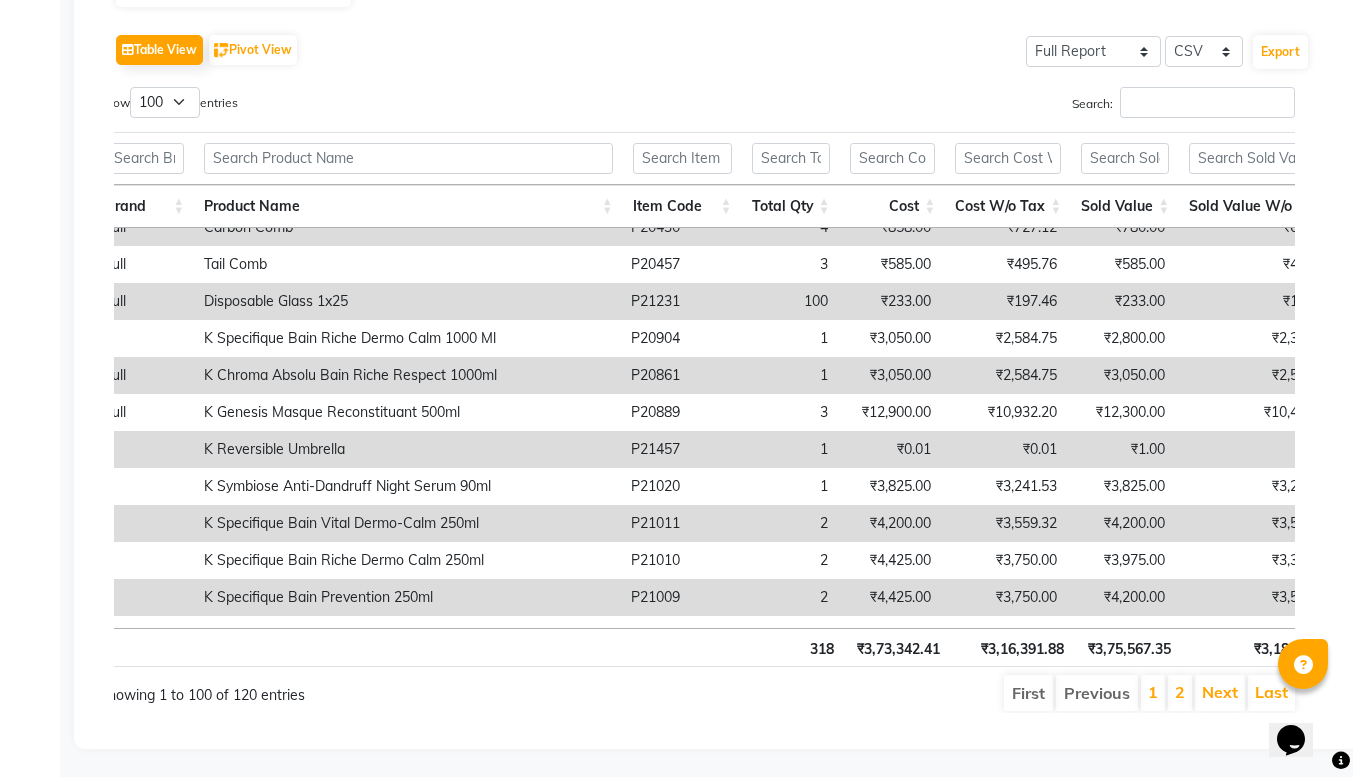 scroll, scrollTop: 93, scrollLeft: 658, axis: both 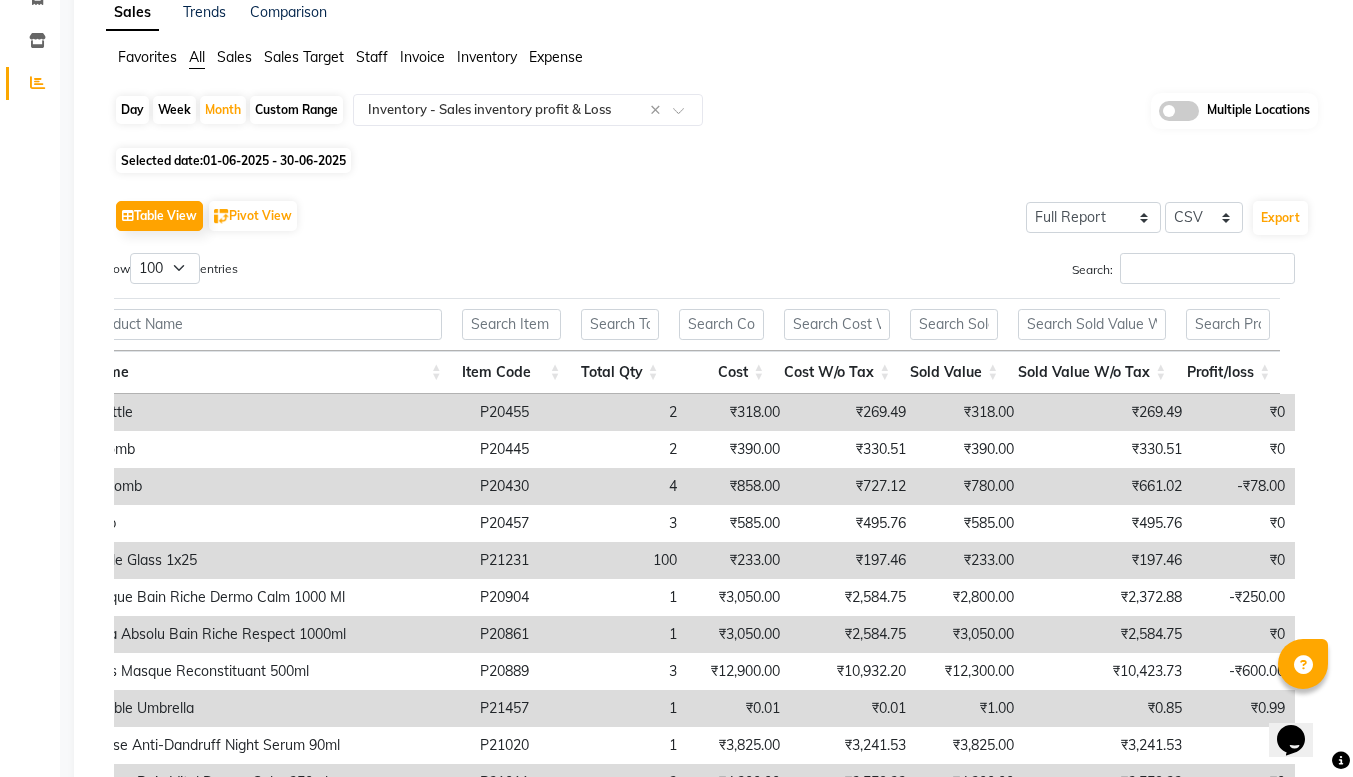 click on "Custom Range" 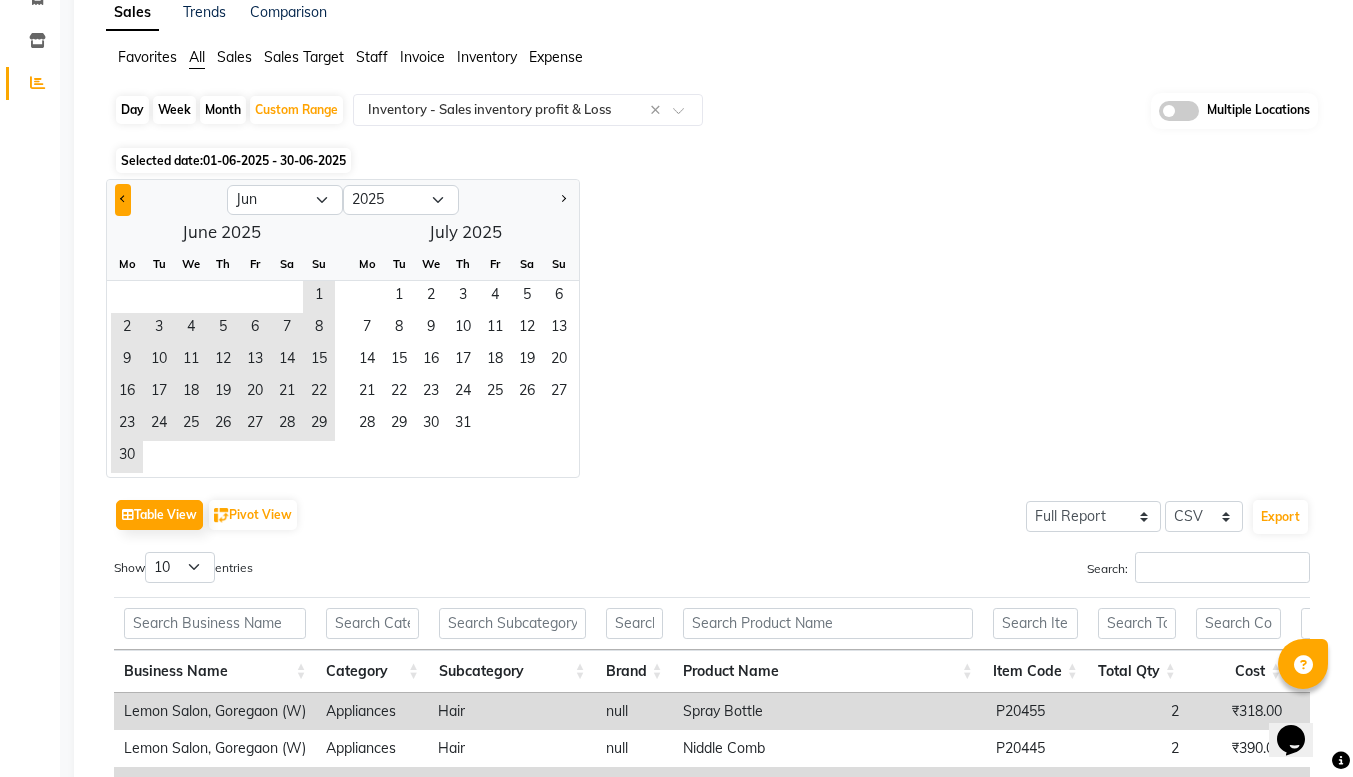 click 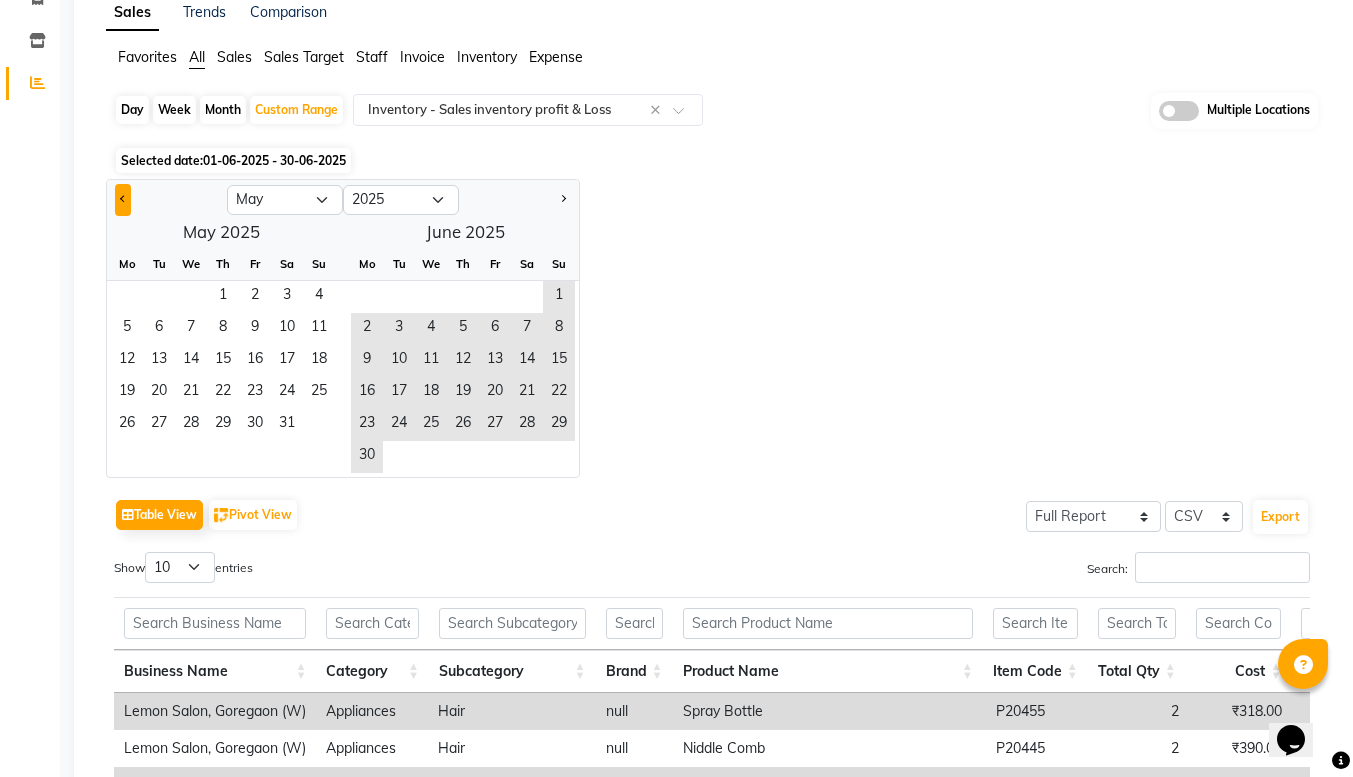 click 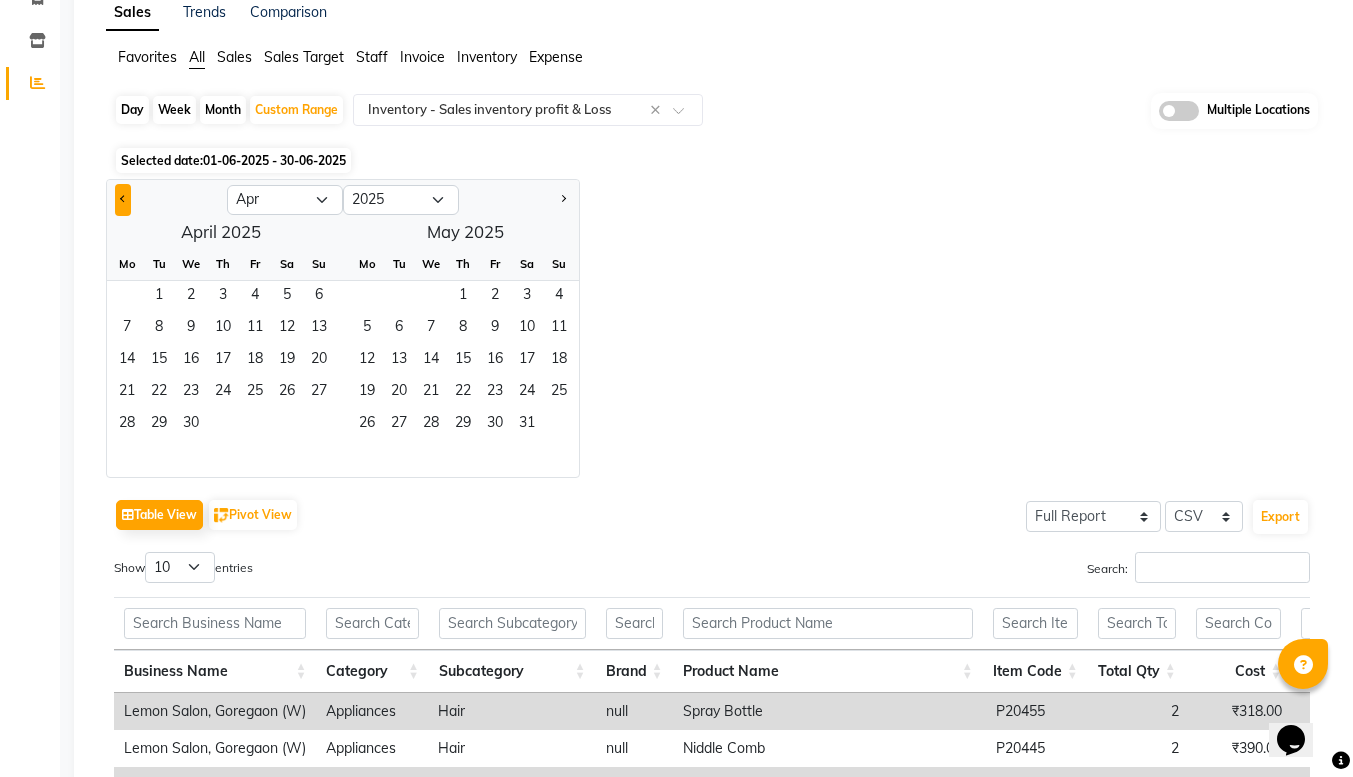 click 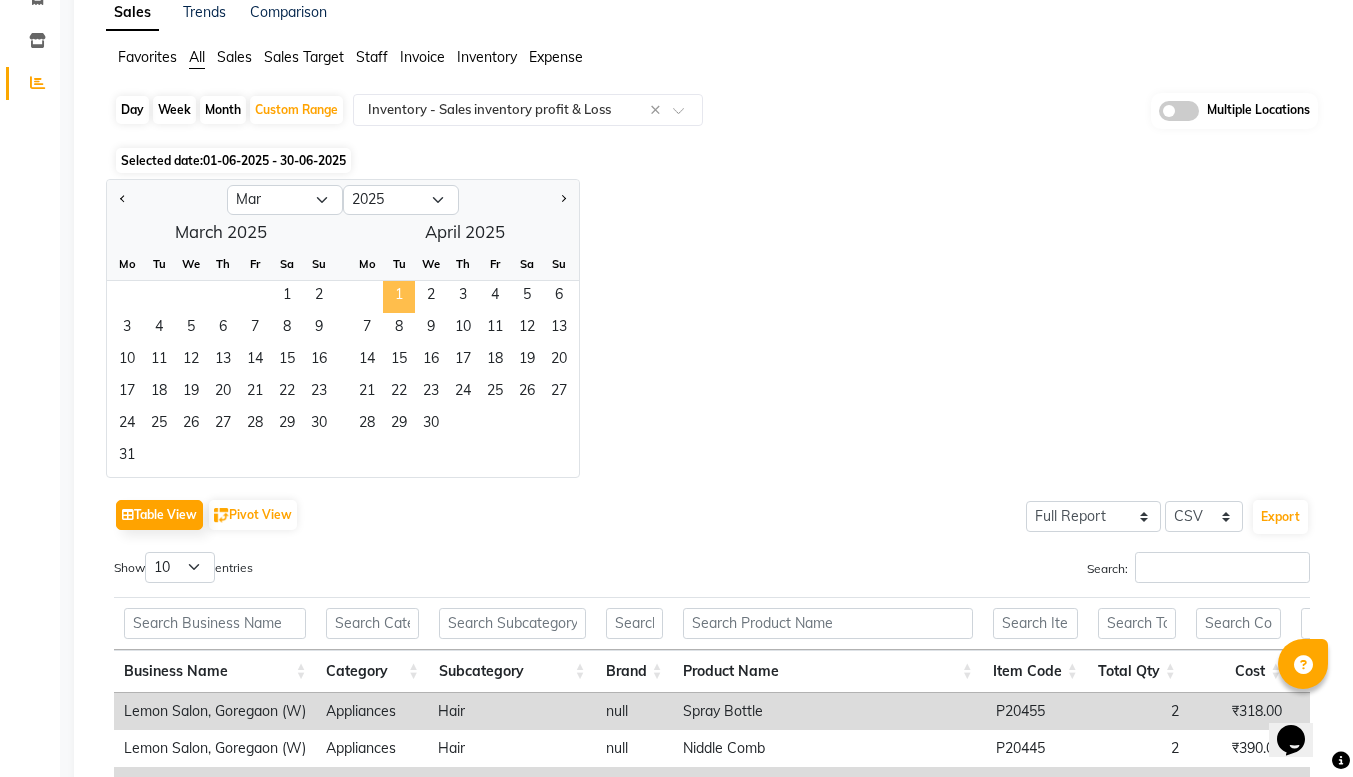 click on "1" 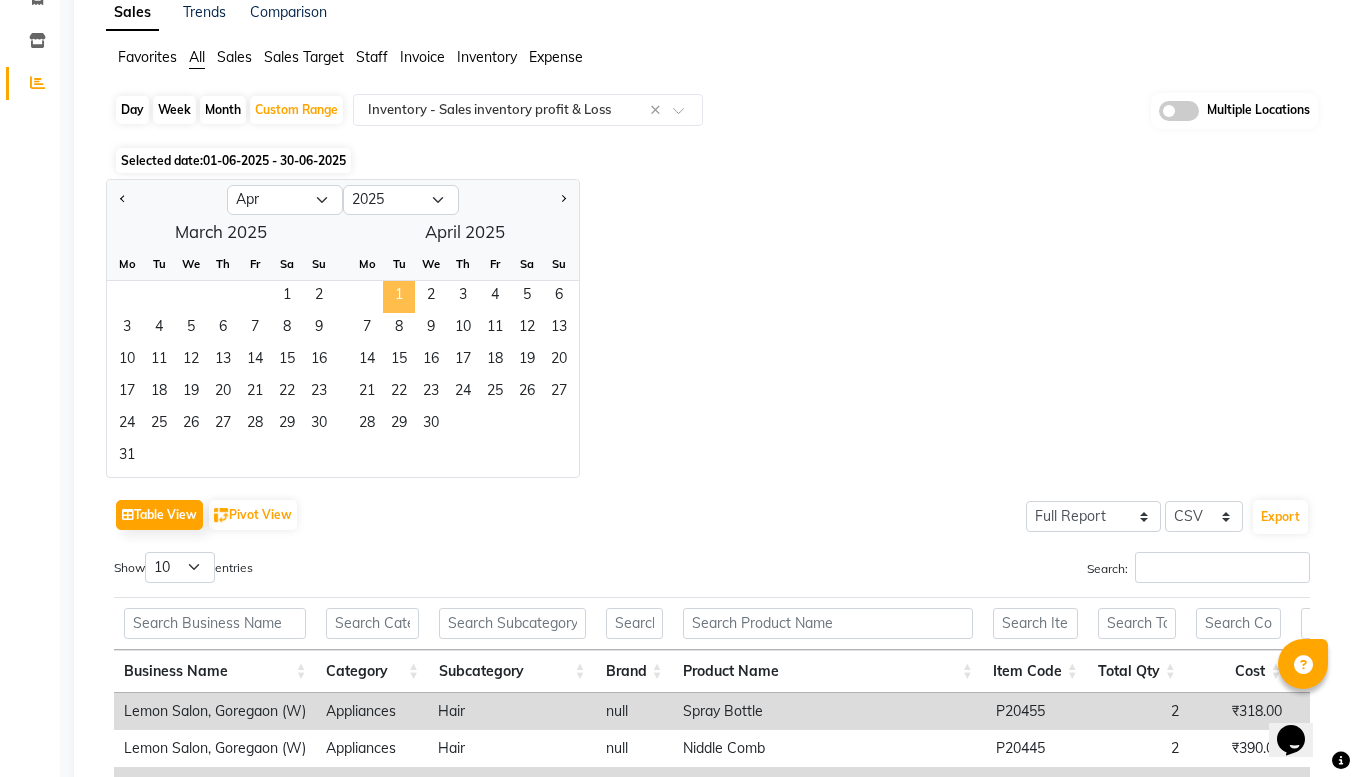 scroll, scrollTop: 0, scrollLeft: 0, axis: both 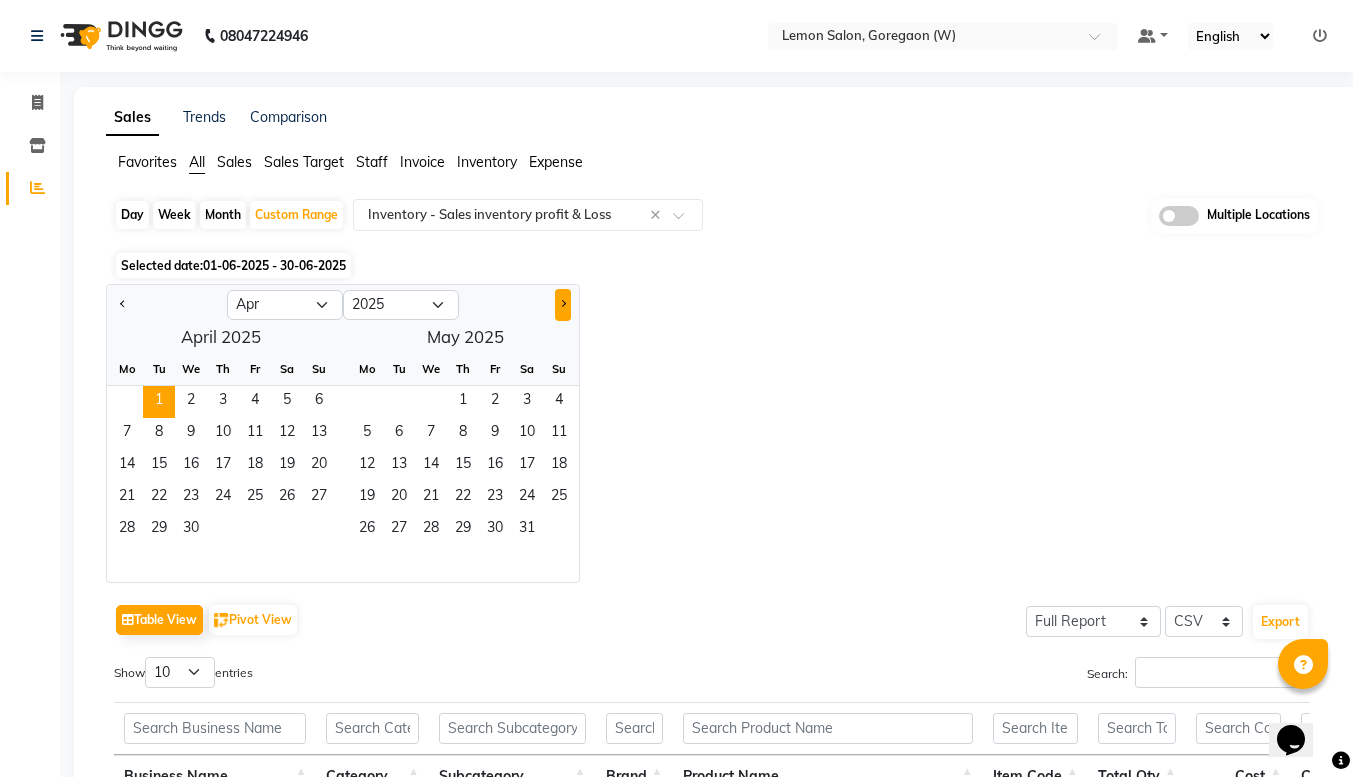 click 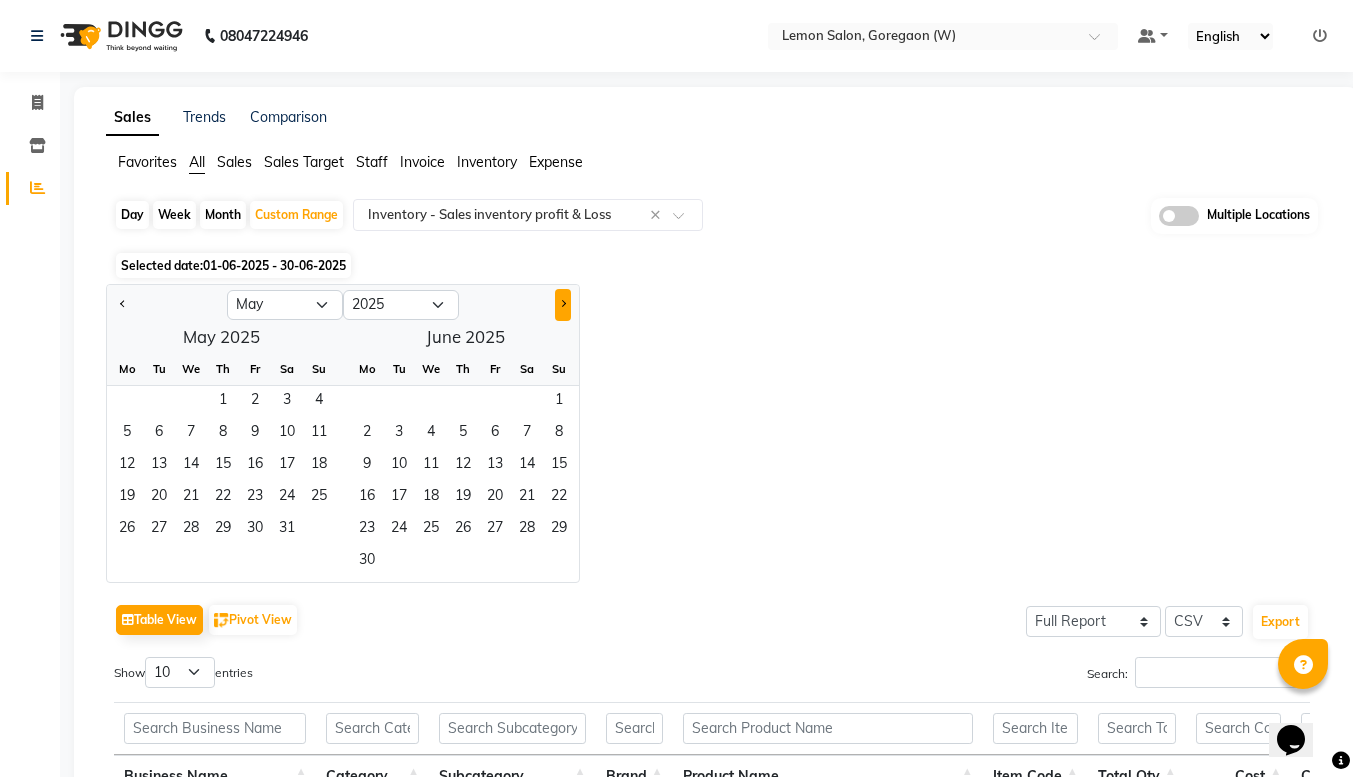click 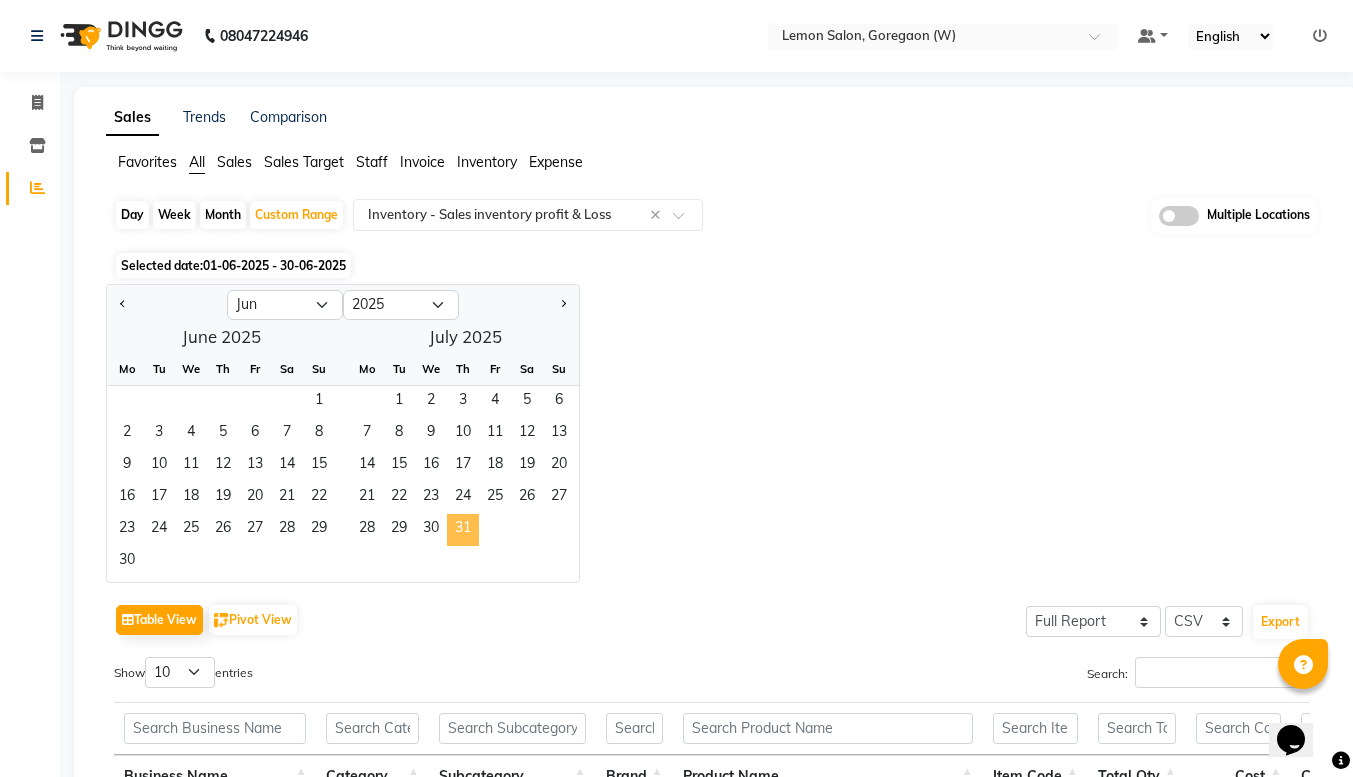 click on "31" 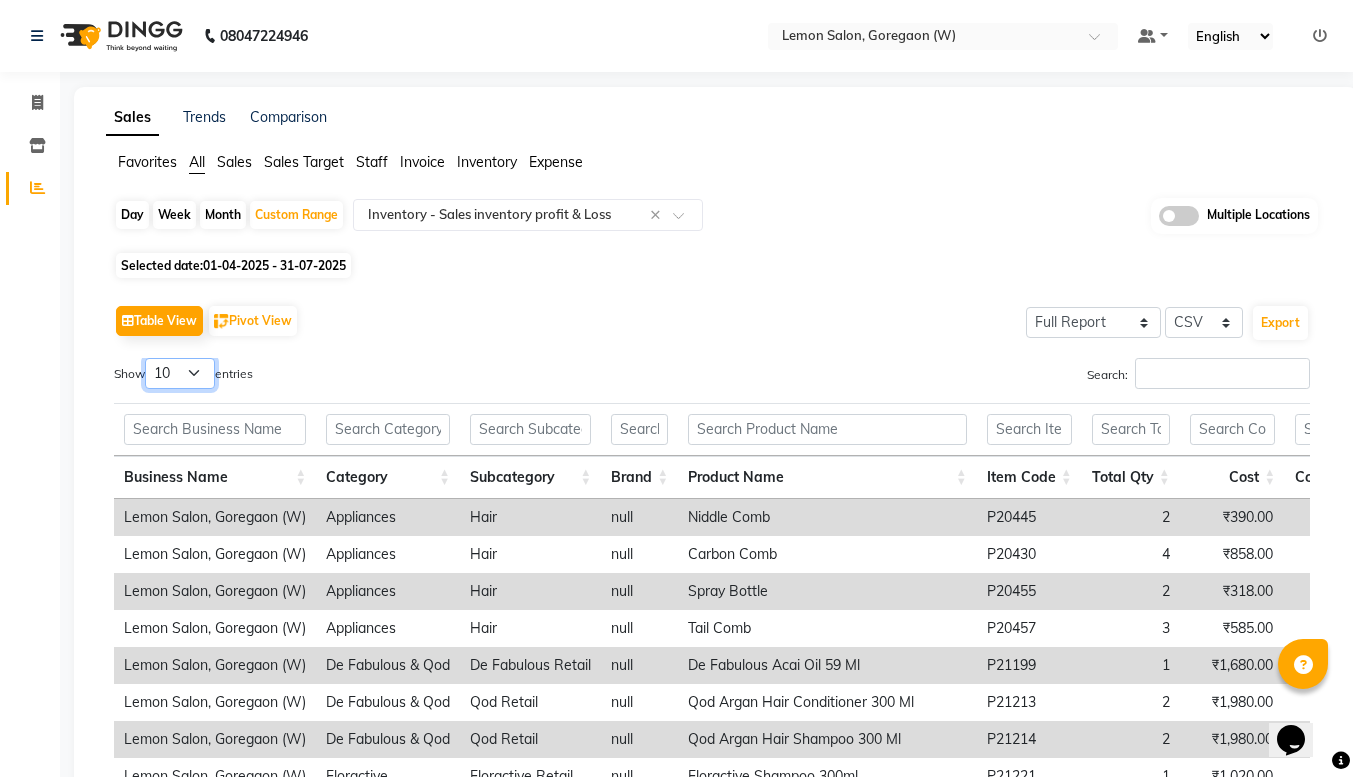 click on "10 25 50 100" at bounding box center [180, 373] 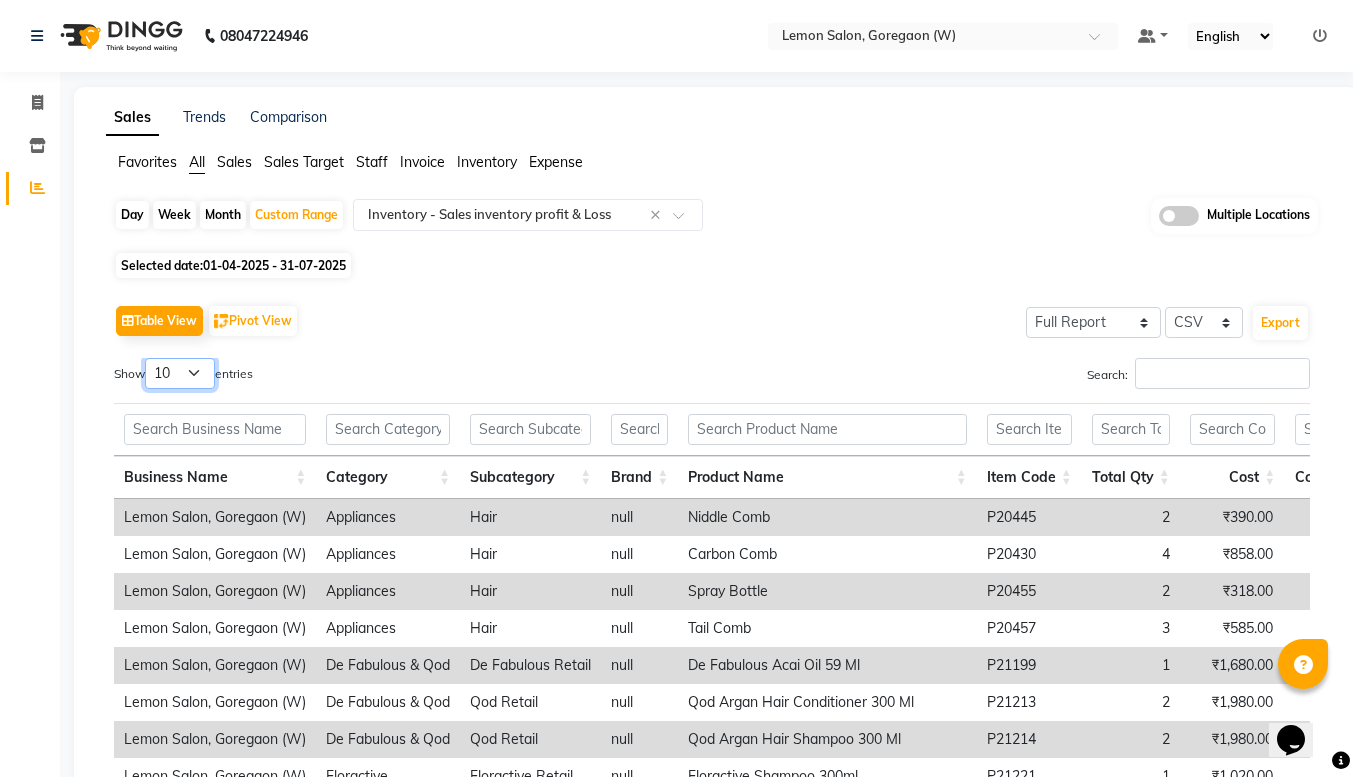 select on "100" 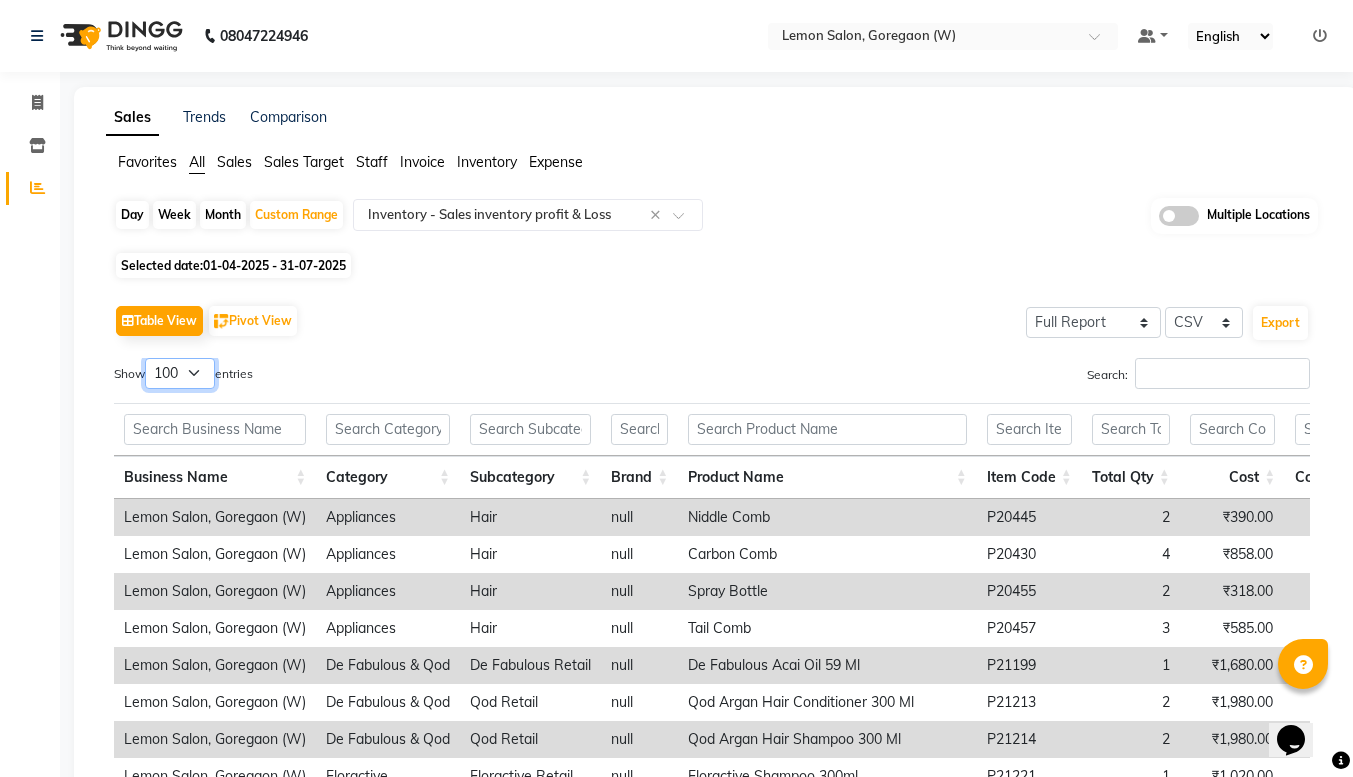 click on "10 25 50 100" at bounding box center (180, 373) 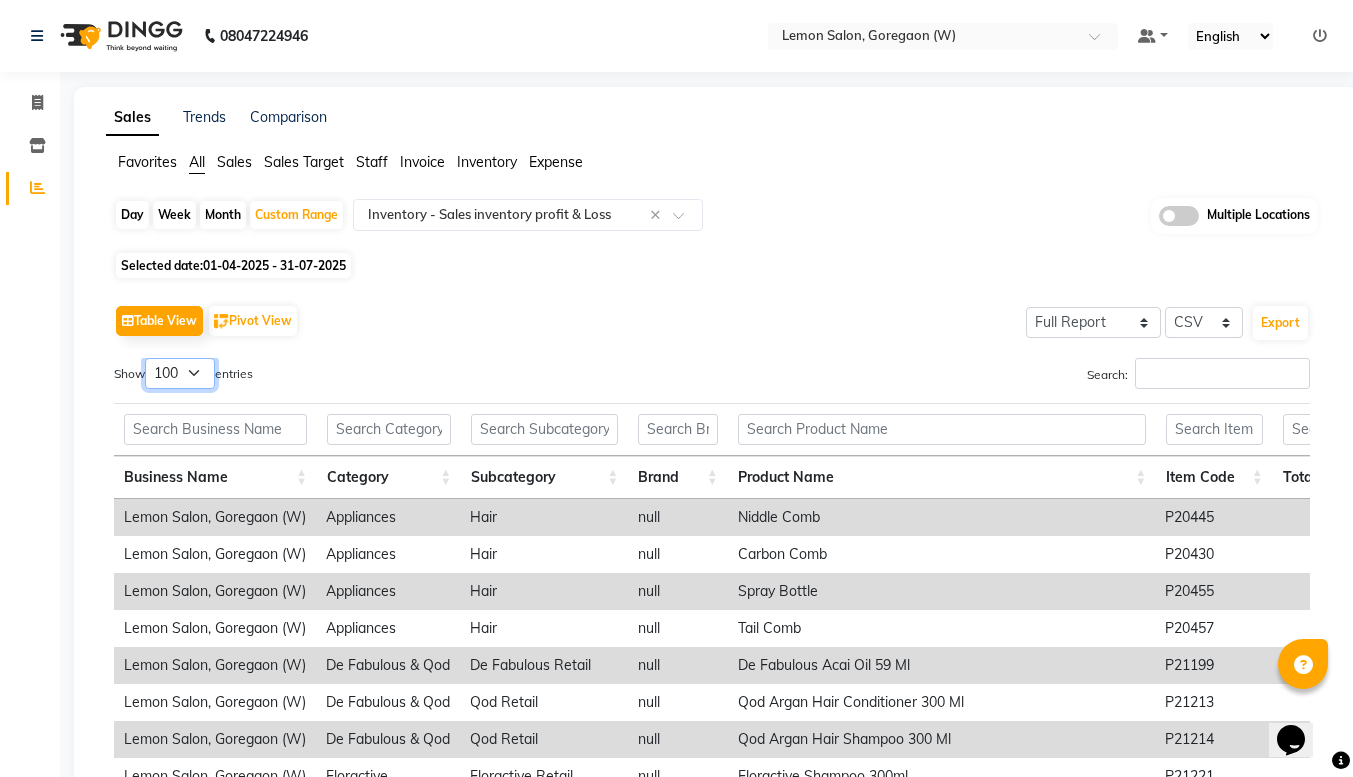 scroll, scrollTop: 288, scrollLeft: 0, axis: vertical 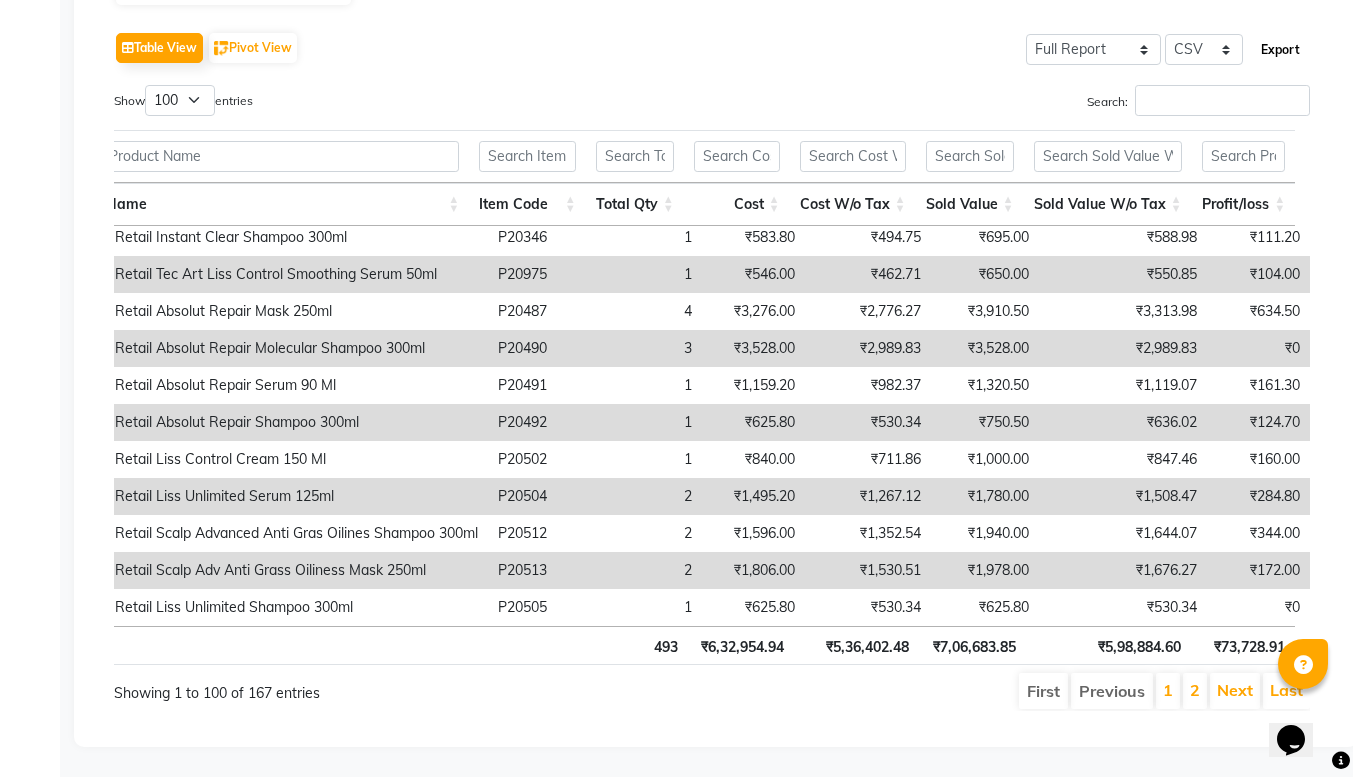 click on "Export" 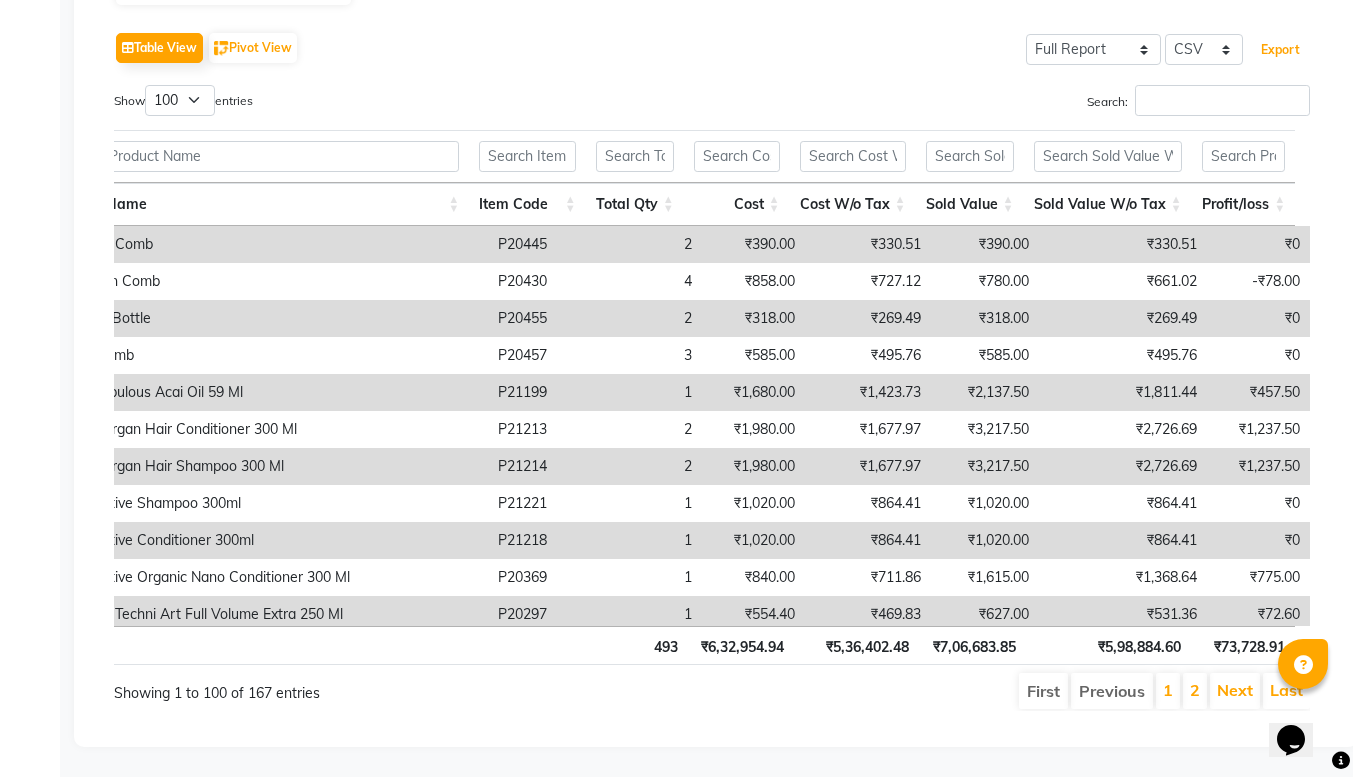 scroll, scrollTop: 0, scrollLeft: 0, axis: both 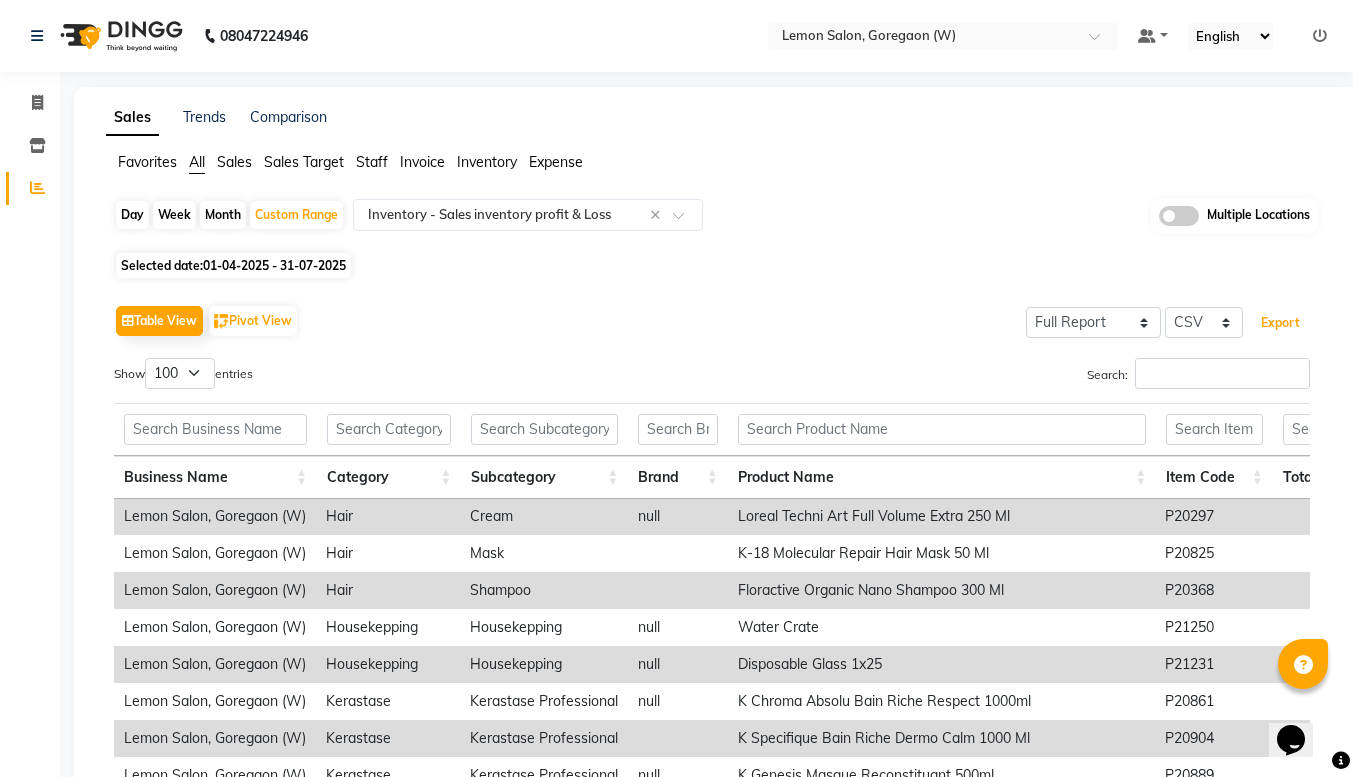 type 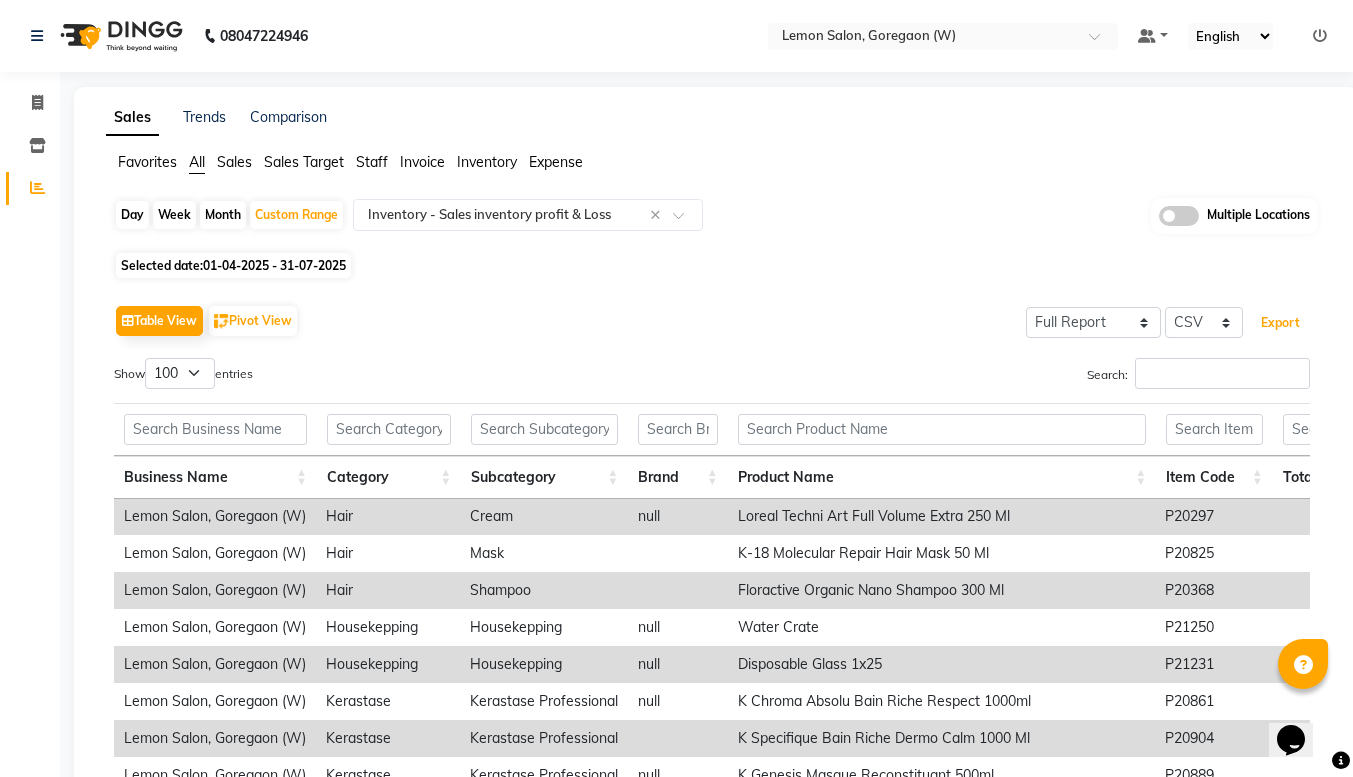 scroll, scrollTop: 288, scrollLeft: 0, axis: vertical 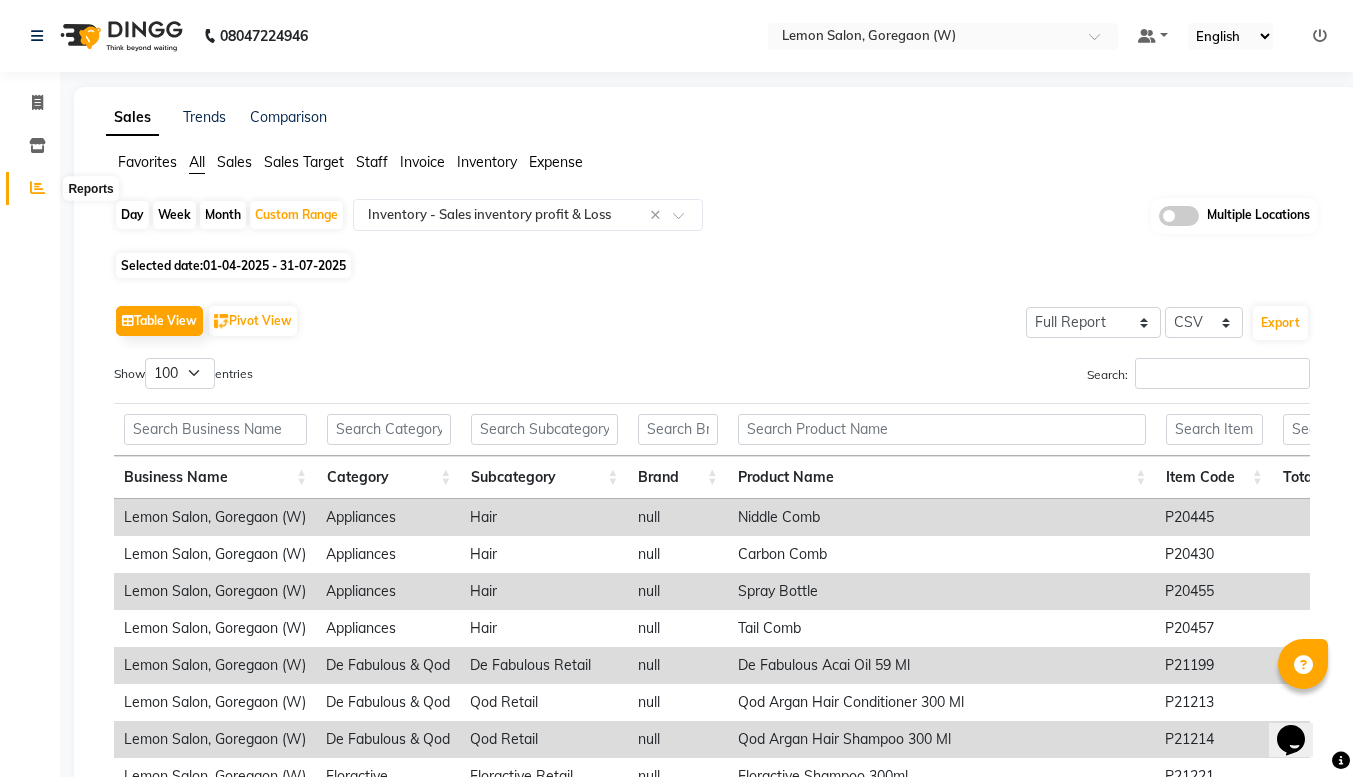 click 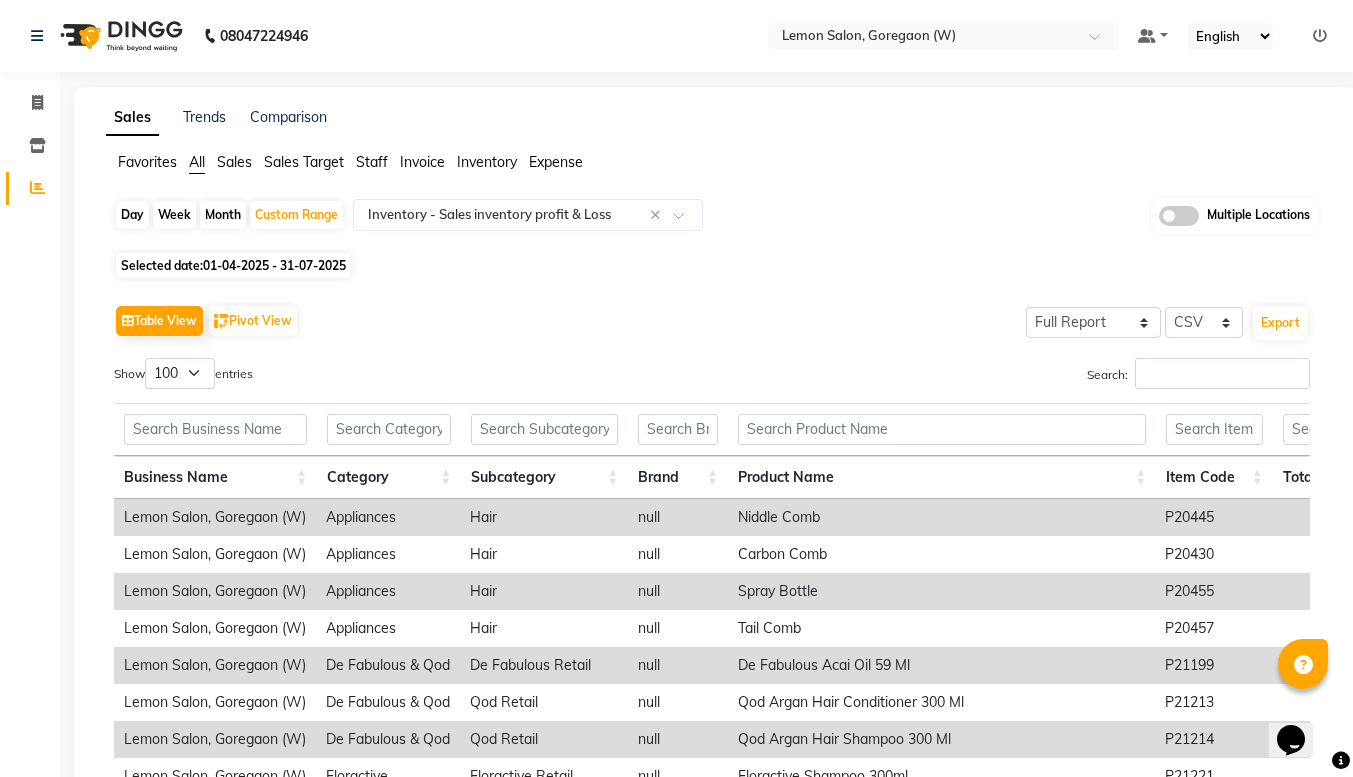 click 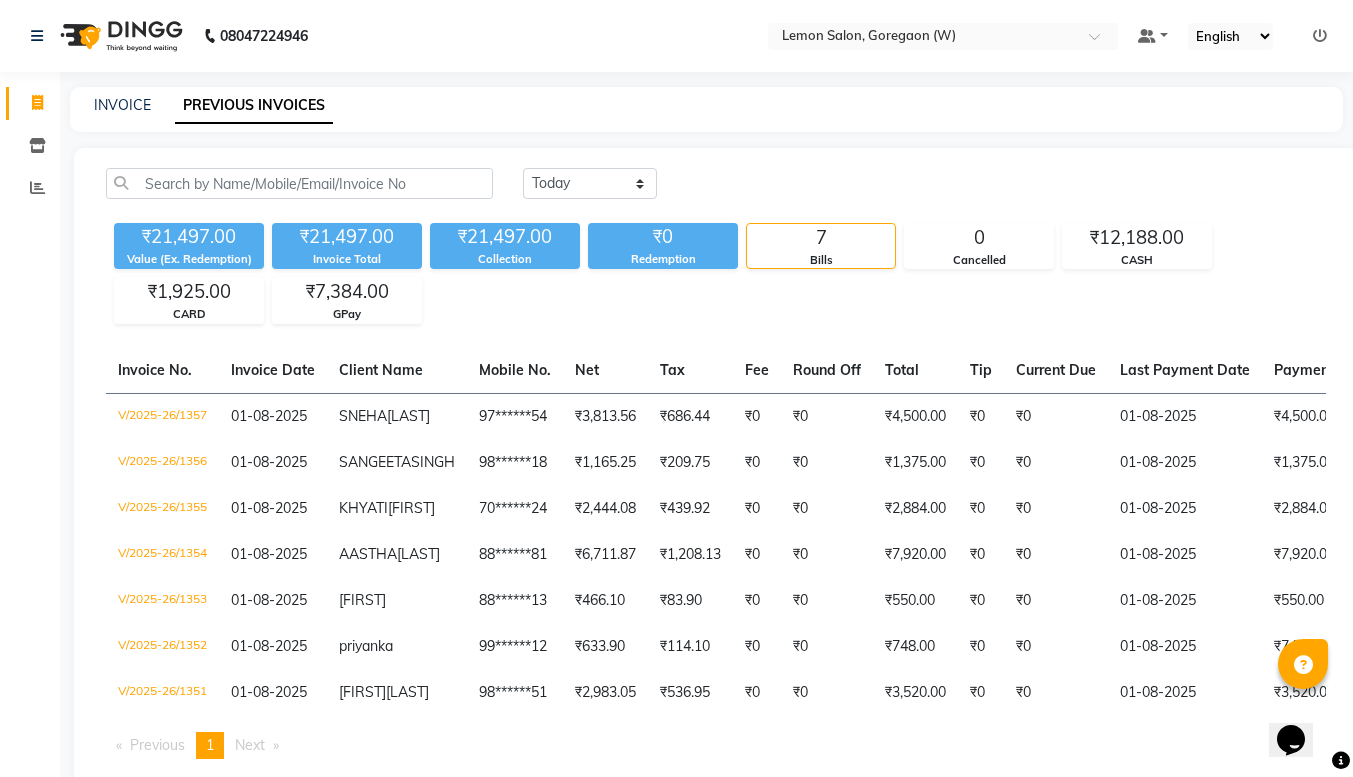 select on "8053" 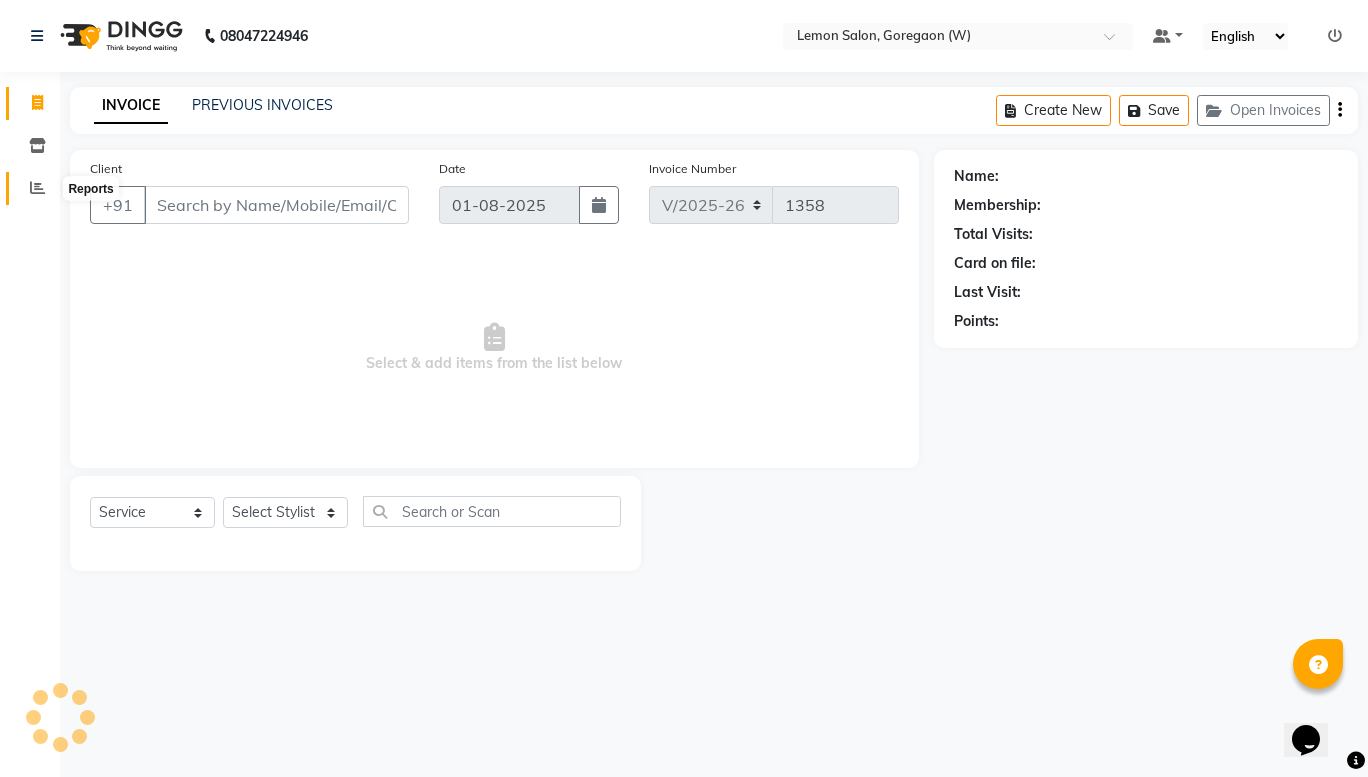 click 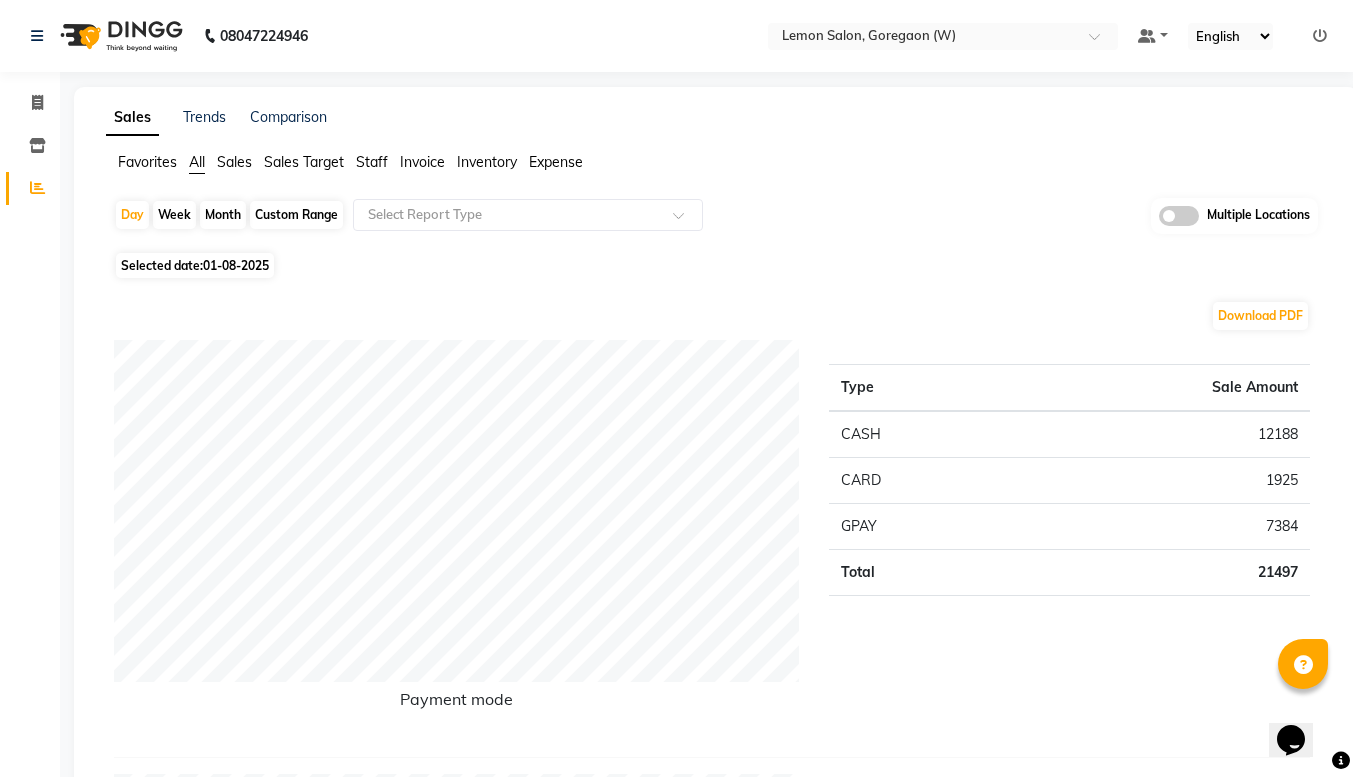 click on "Month" 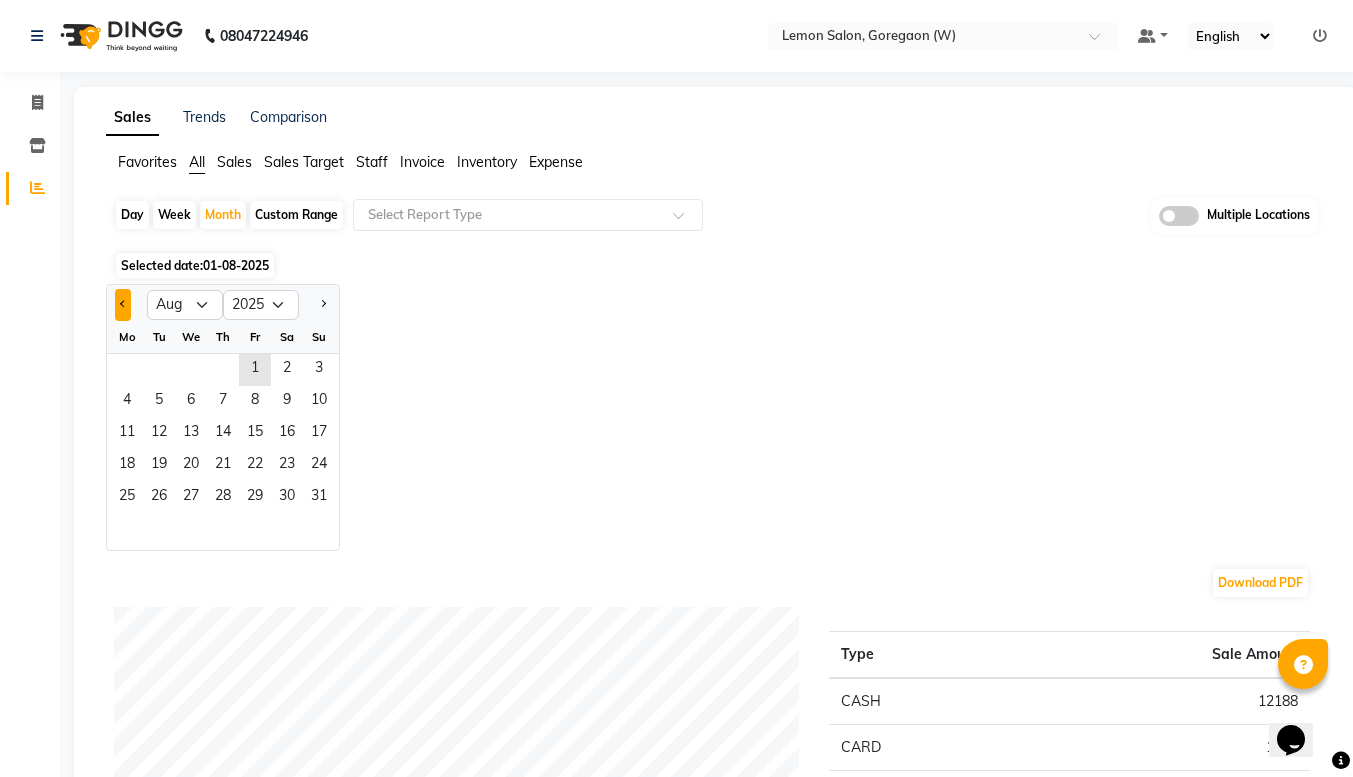 click 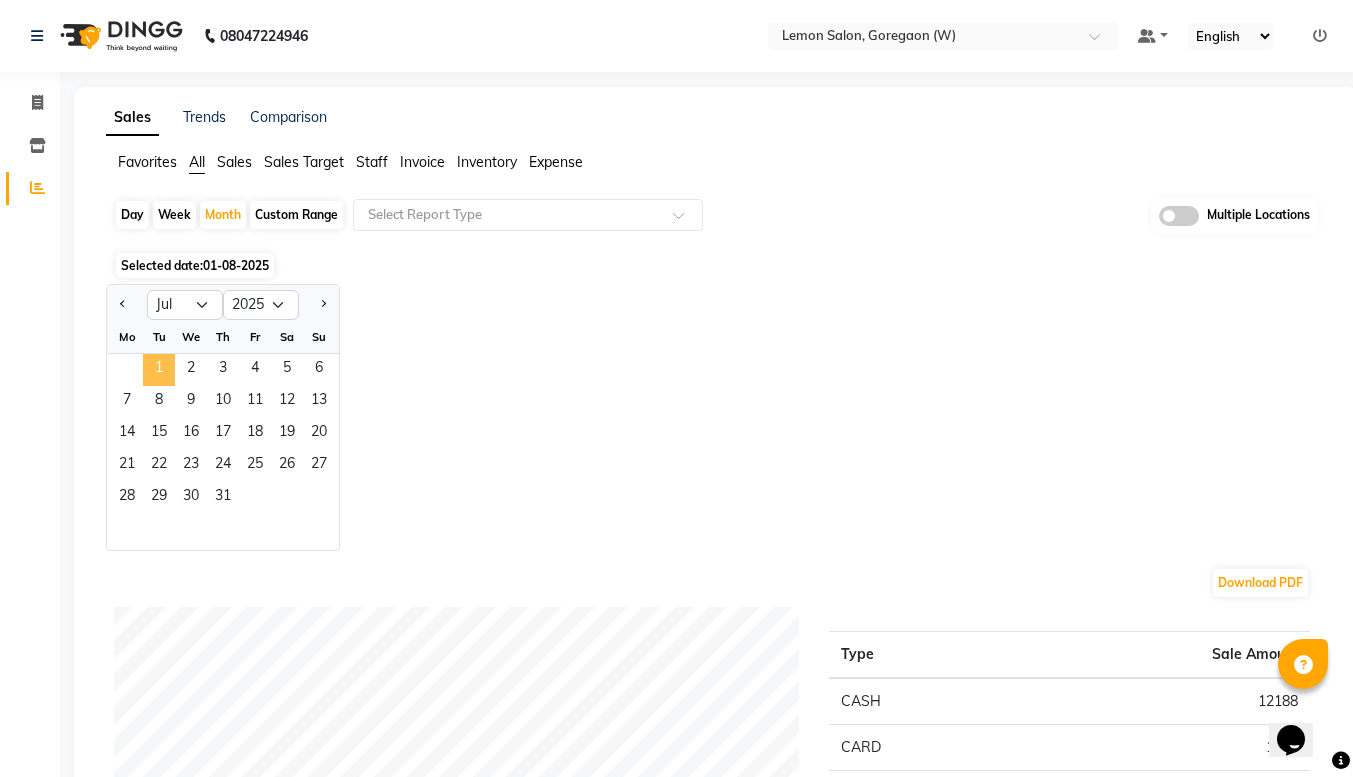 click on "1" 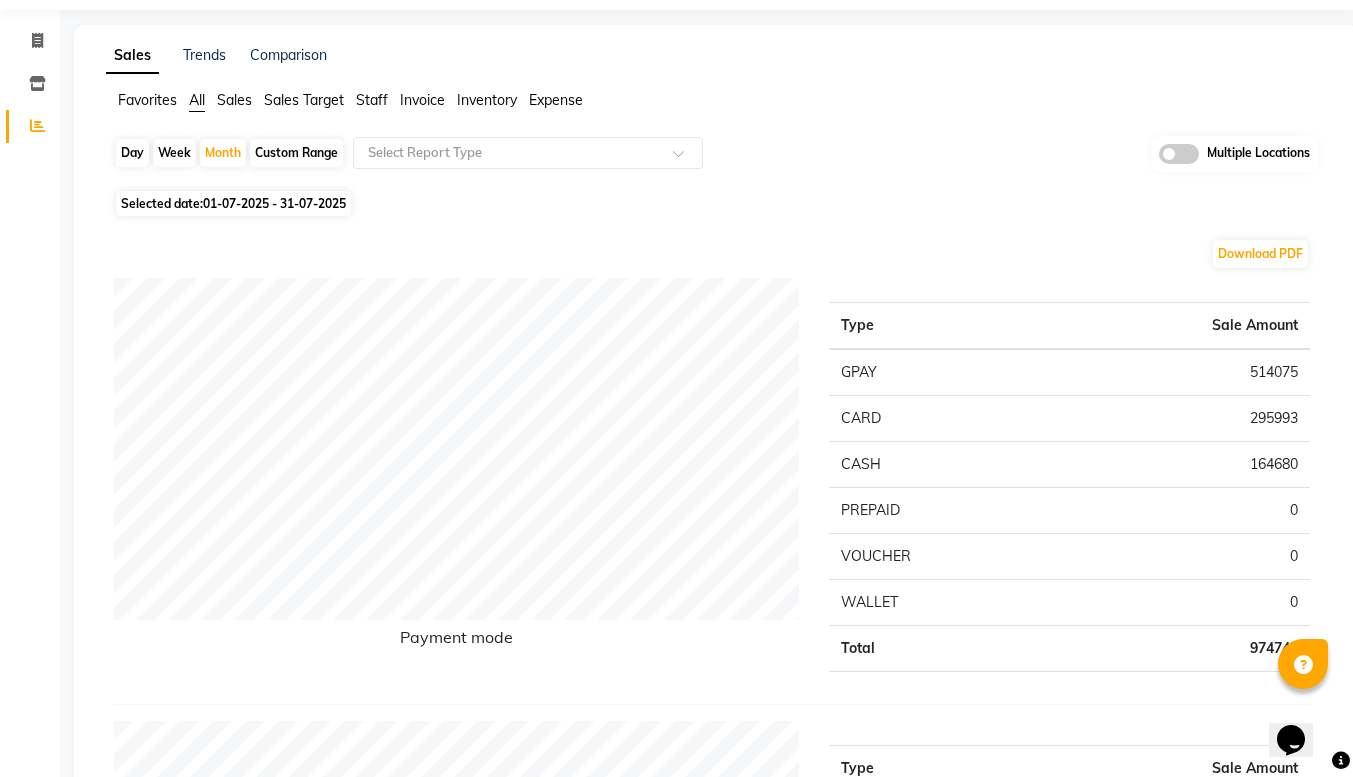scroll, scrollTop: 0, scrollLeft: 0, axis: both 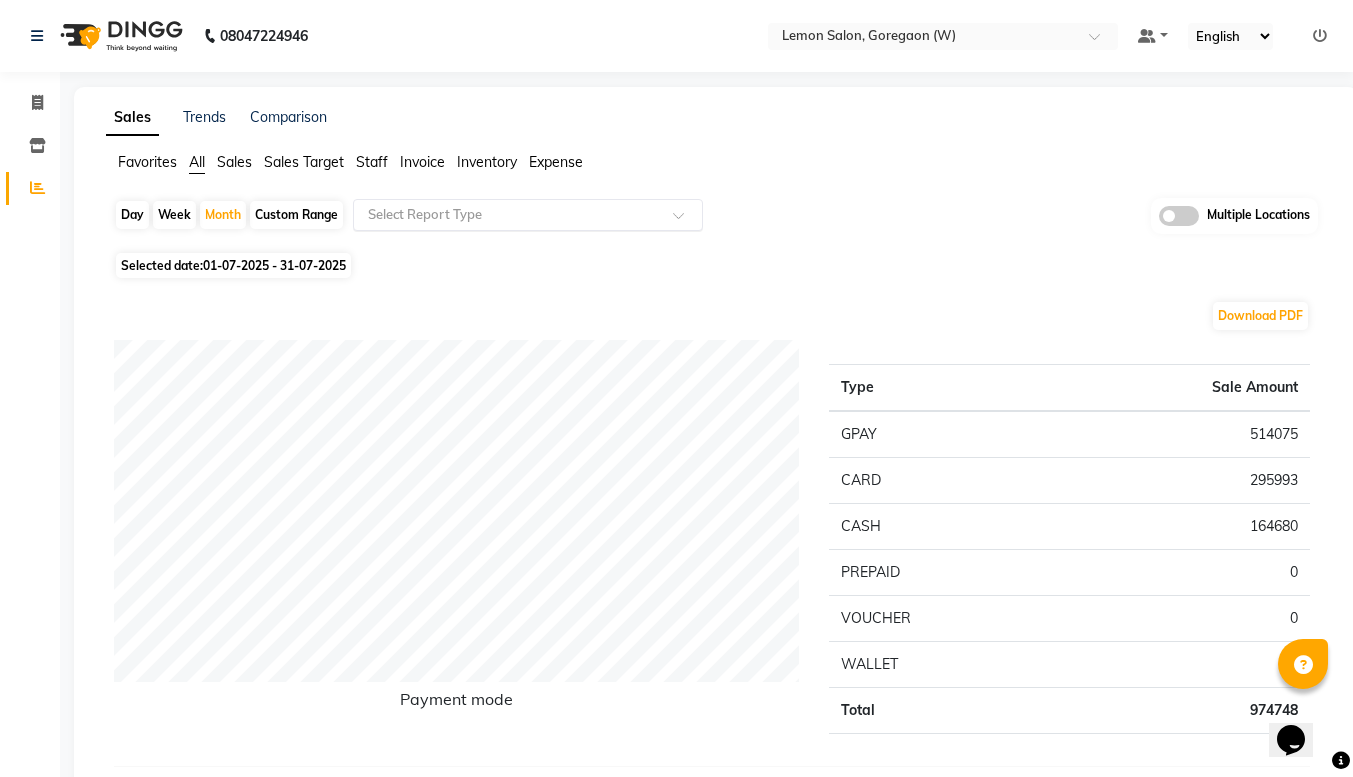 click 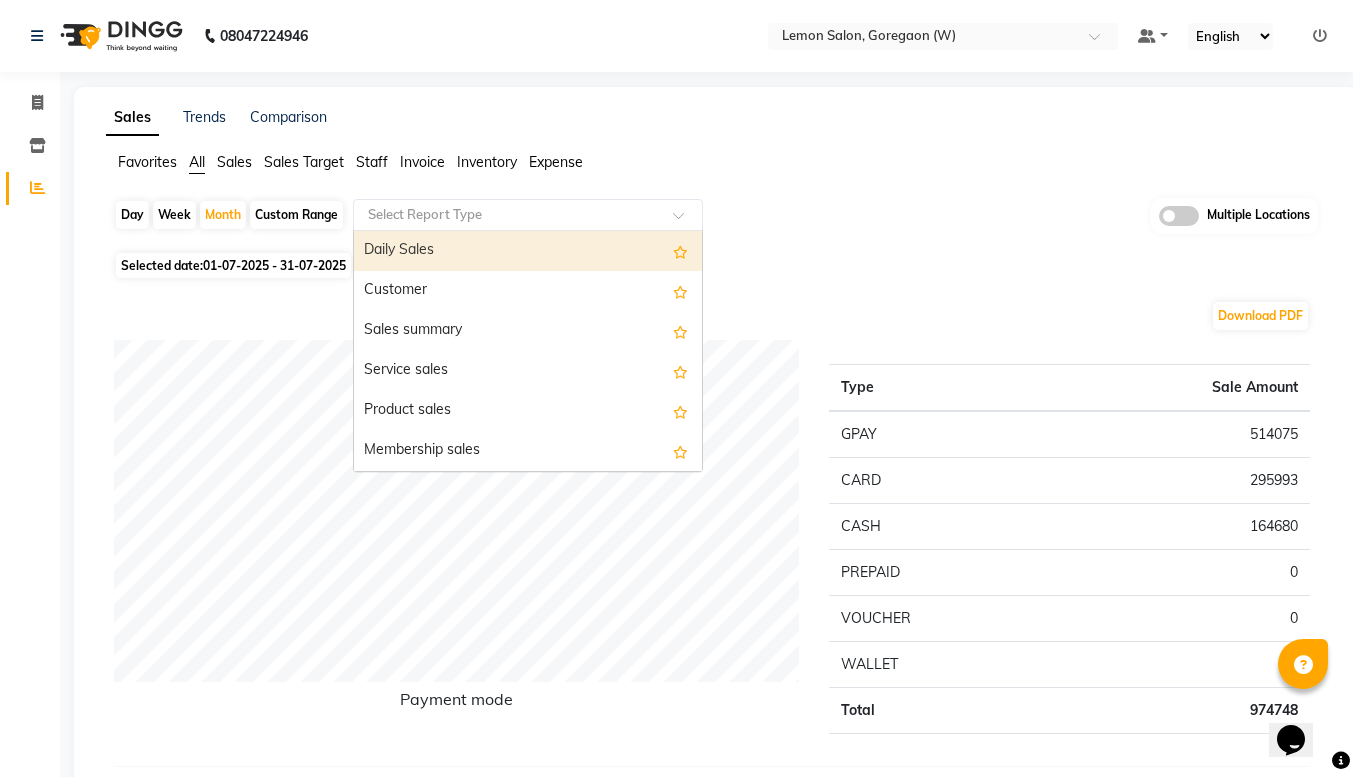 click on "Day   Week   Month   Custom Range  Select Report Type  Daily Sales   Customer   Sales summary   Service sales   Product sales   Membership sales   Package sales   Prepaid sales   Voucher sales   Payment mode   Service by category   Sales by center   Gift card sales   Business Analysis   Backline Transaction Log Summary   Backline Transaction Log   Staff summary   Staff by service   Staff by product   Staff by membership   Staff by customer service   Staff by customer   Staff attendance   Staff attendance logs   Staff performance   Staff performance service   Staff performance product   Staff combined summary   Staff service summary   Staff product summary   Staff membership summary   Staff prepaid summary   Staff voucher summary   Staff package summary   Staff transfer   Staff performance summary   Staff Gift card Summary   Staff Tip Summary   Invoice   Tax invoice   Tax detail invoice   Invoice unpaid(balance due)   Invoice tax report (Products only)   Invoice discount summary   Invoice Item wise   Expense" 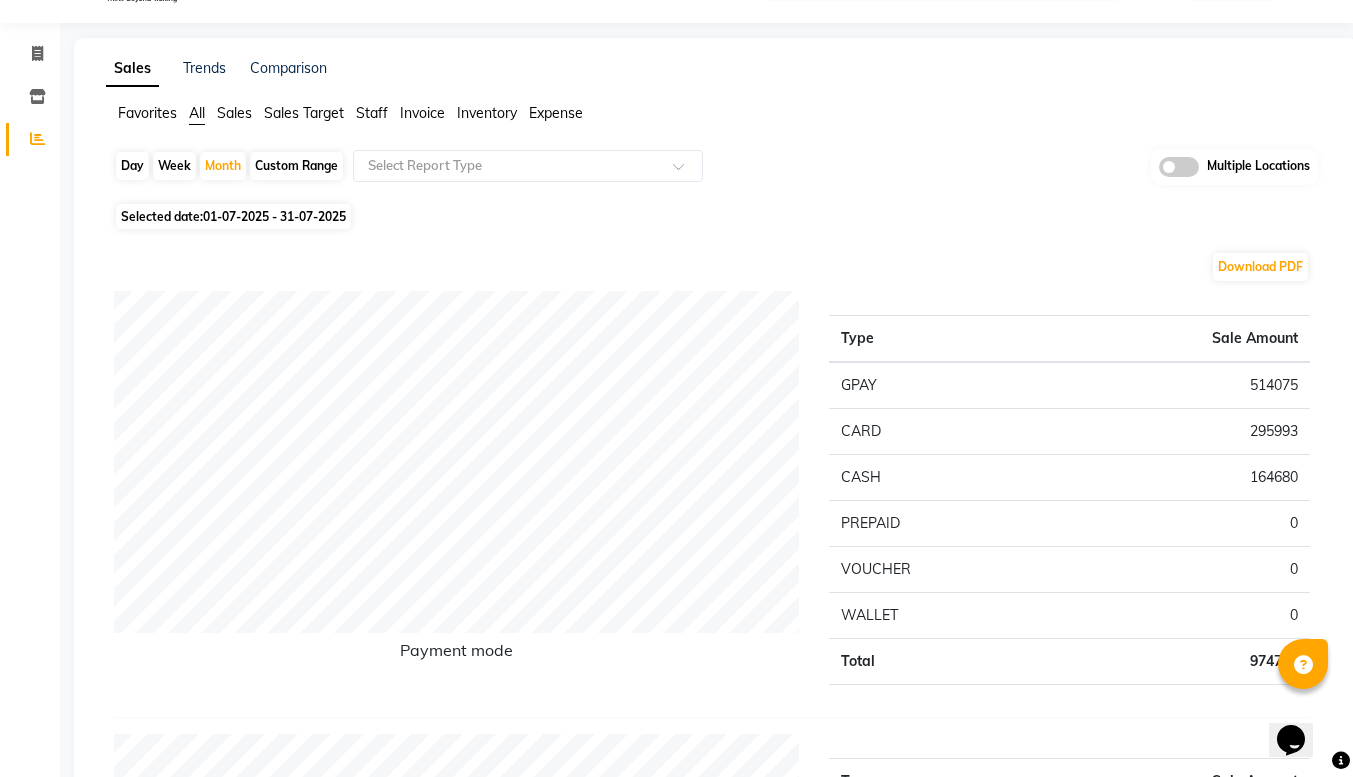 scroll, scrollTop: 0, scrollLeft: 0, axis: both 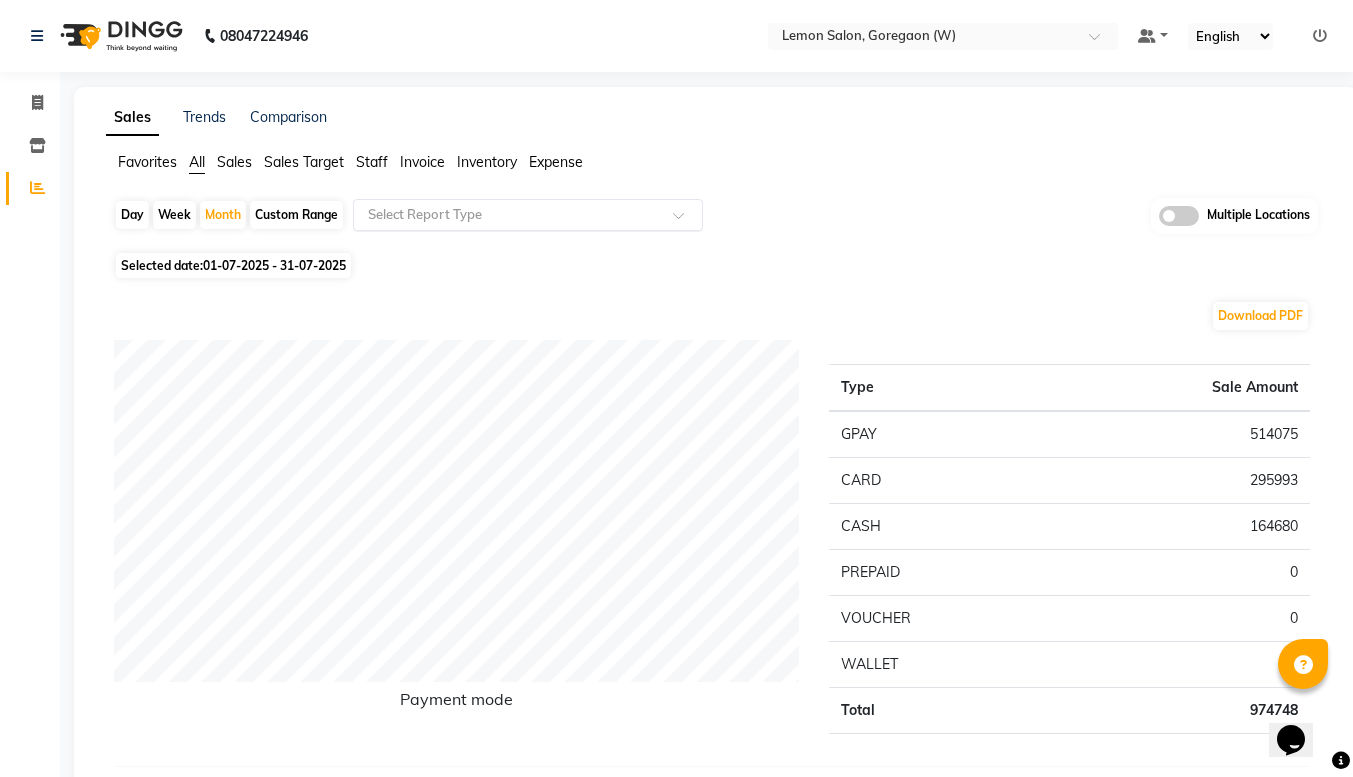 click 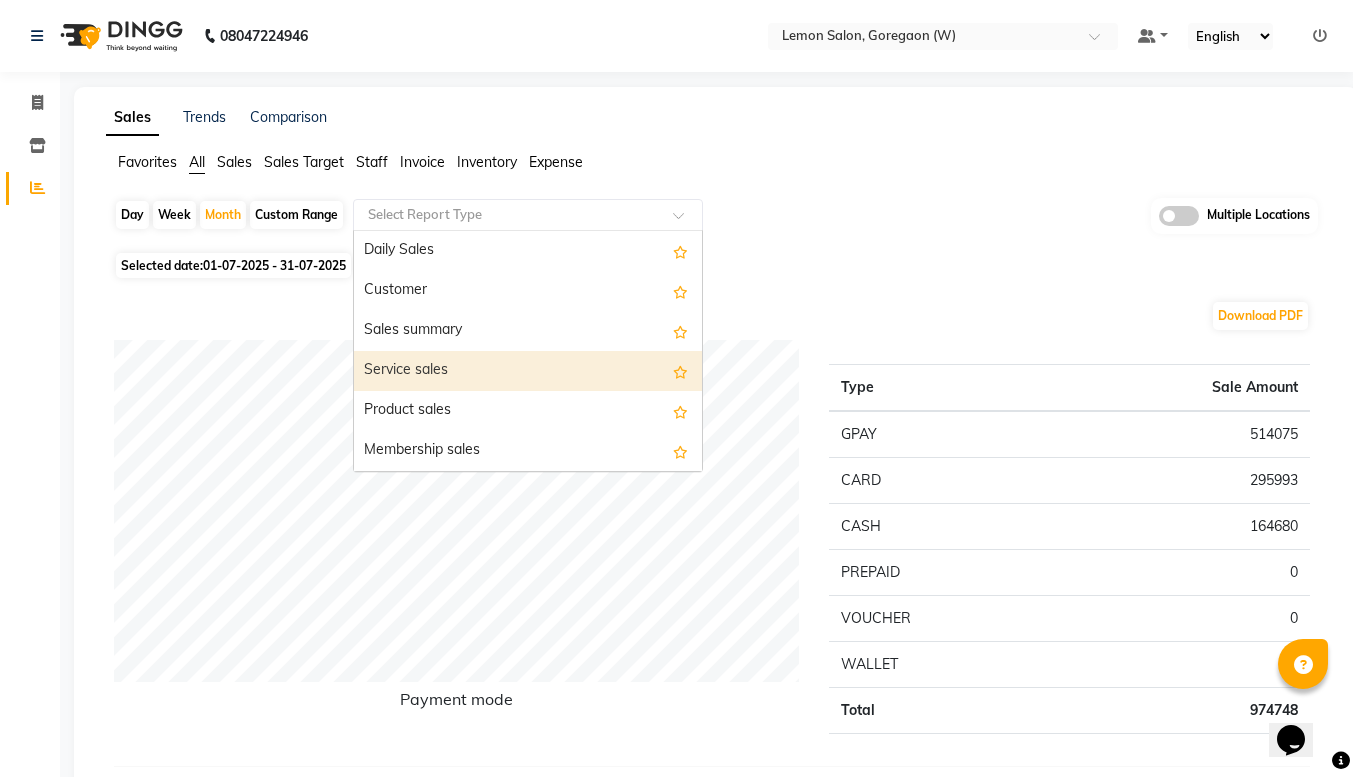 click on "Service sales" at bounding box center [528, 371] 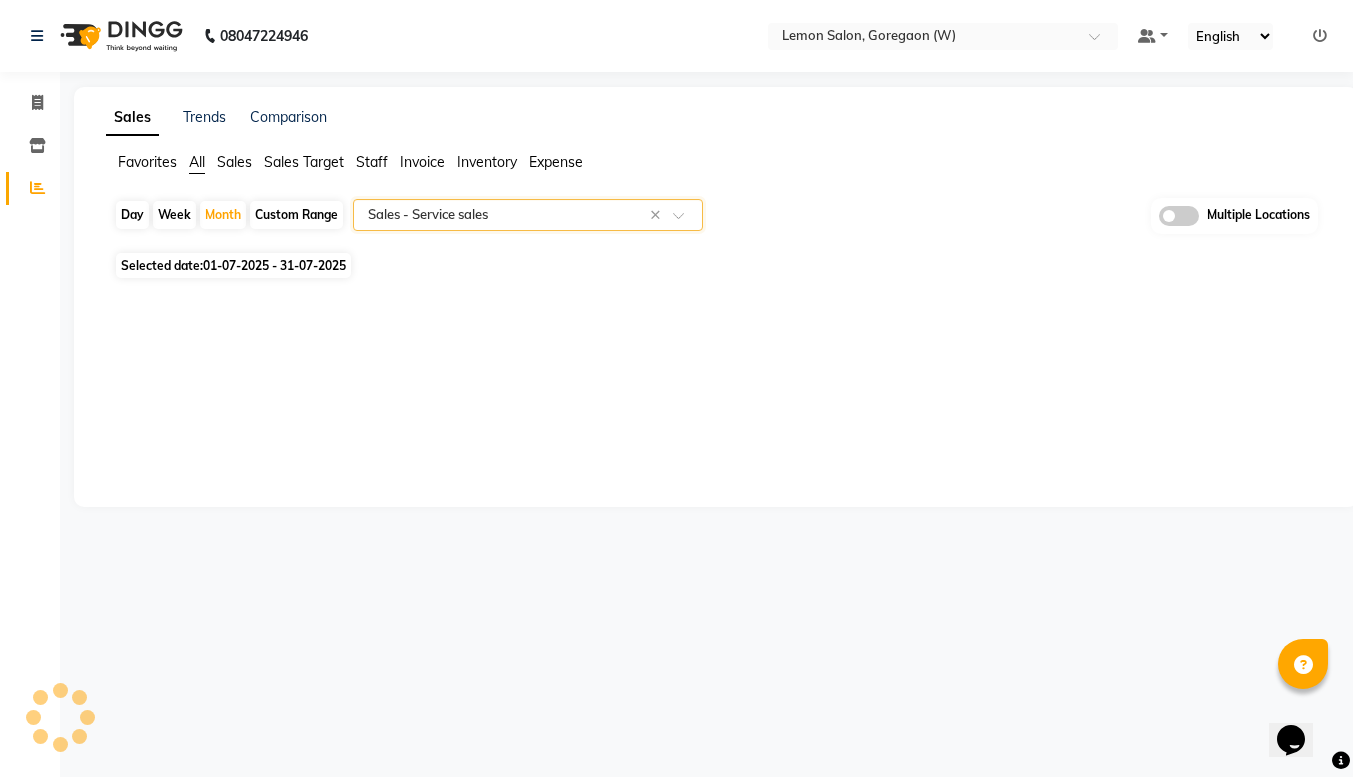 select on "full_report" 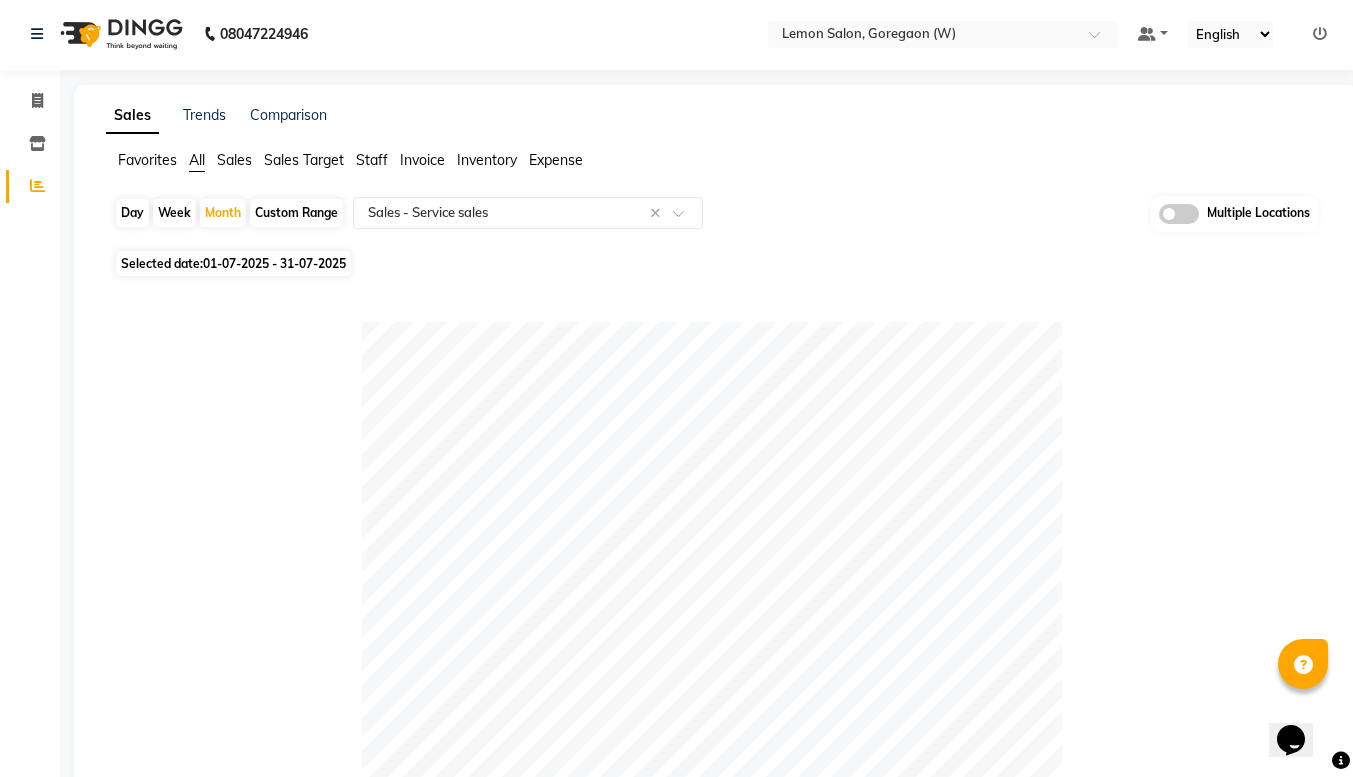 scroll, scrollTop: 0, scrollLeft: 0, axis: both 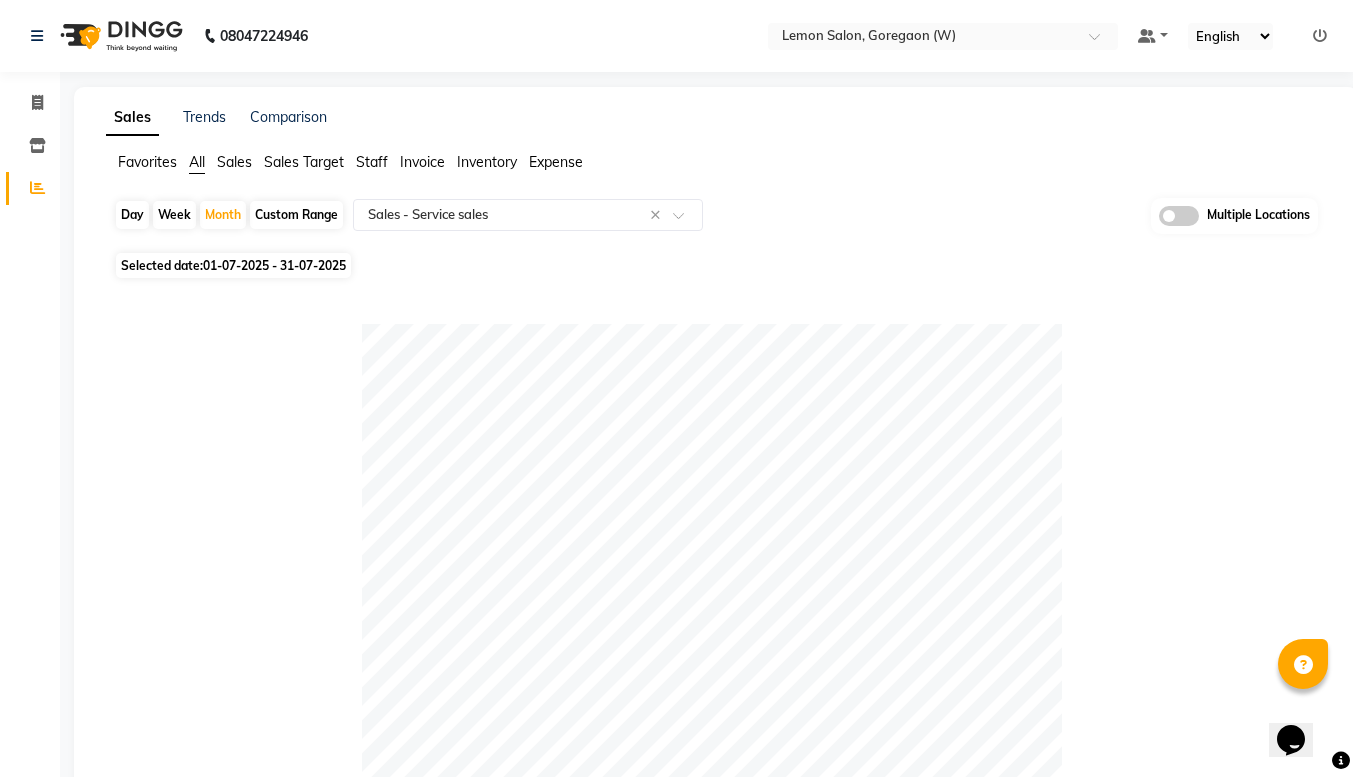 click on "Sales Trends Comparison Favorites All Sales Sales Target Staff Invoice Inventory Expense  Day   Week   Month   Custom Range  Select Report Type × Sales -  Service sales × Multiple Locations Selected date:  01-07-2025 - 31-07-2025   Table View   Pivot View  Pie Chart Bar Chart Select Full Report Filtered Report Select CSV PDF  Export  Show  10 25 50 100  entries Search: Location Service Price Qty Discount Tax Total Payment Redemption Location Service Price Qty Discount Tax Total Payment Redemption Total ₹9,77,206.00 882 ₹1,55,422.95 ₹1,17,970.07 ₹8,21,615.28 ₹7,70,412.28 ₹51,203.00 Lemon Salon, Goregaon (W) Master Haircut Men w/o wash ₹70,950.00 129 ₹7,782.50 ₹9,384.20 ₹63,167.50 ₹61,105.00 ₹2,062.50 Lemon Salon, Goregaon (W) Kerastase Vip Ritual Female ₹72,600.00 12 ₹14,520.00 ₹8,781.93 ₹58,002.23 ₹57,570.23 ₹432.00 Lemon Salon, Goregaon (W) Female Haircut (Senior stylist) W/O Hair wash ₹61,050.00 37 ₹8,415.00 ₹8,029.10 ₹52,635.00 ₹52,635.00 ₹0 ₹62,700.00" 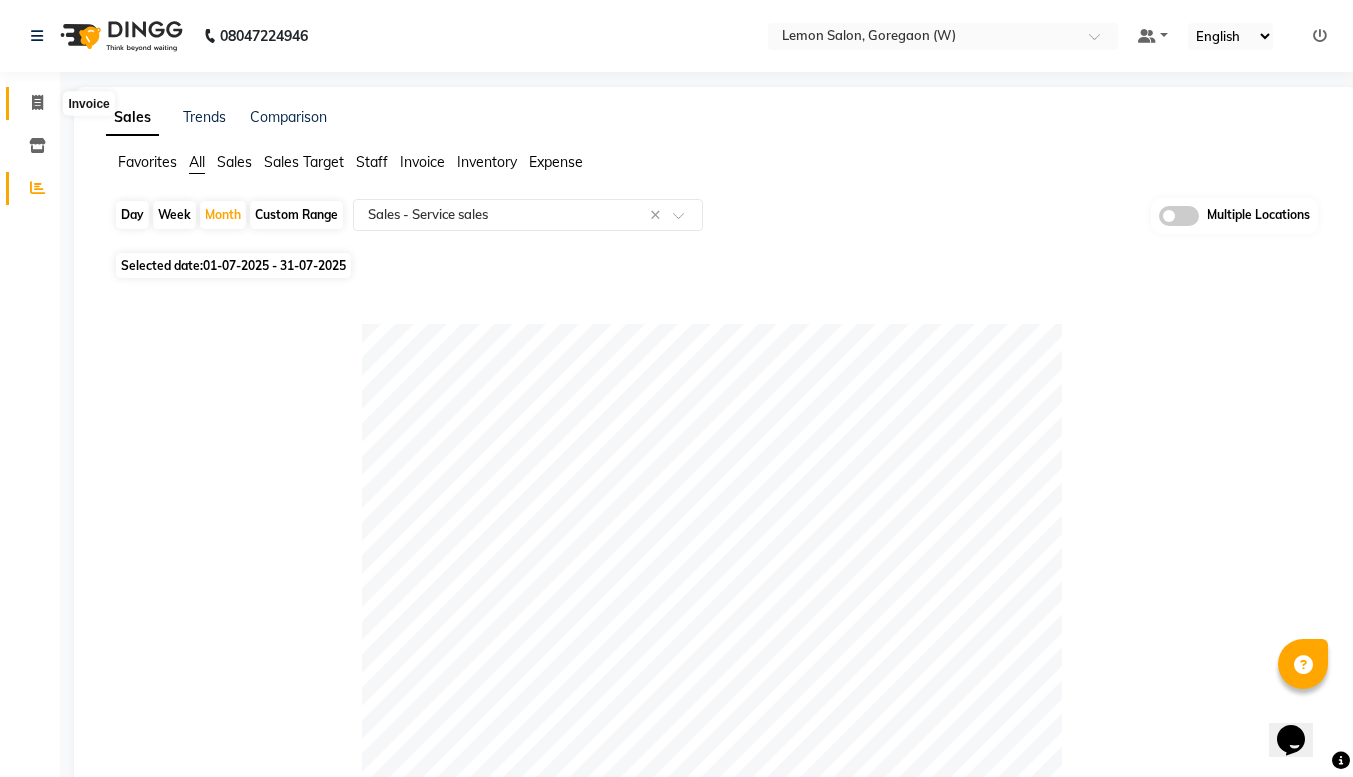 click 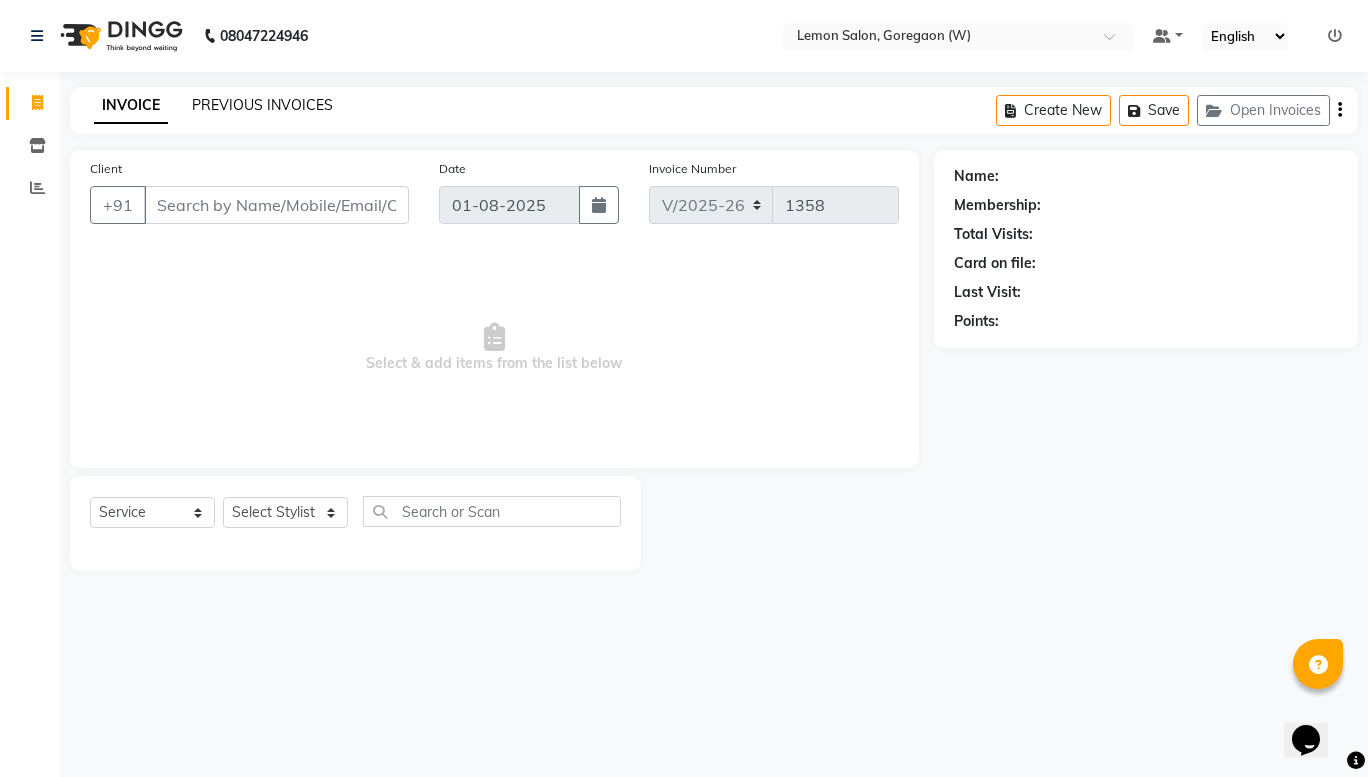 click on "PREVIOUS INVOICES" 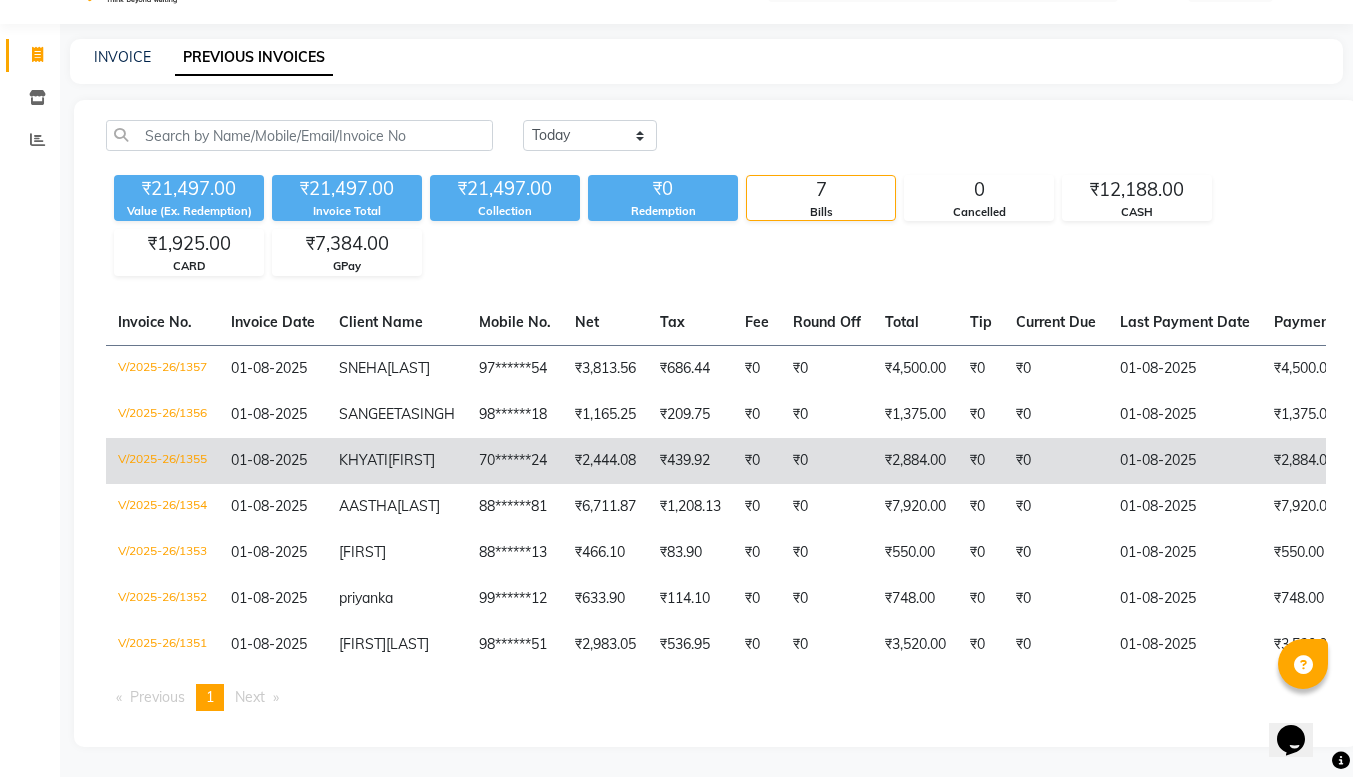 scroll, scrollTop: 0, scrollLeft: 0, axis: both 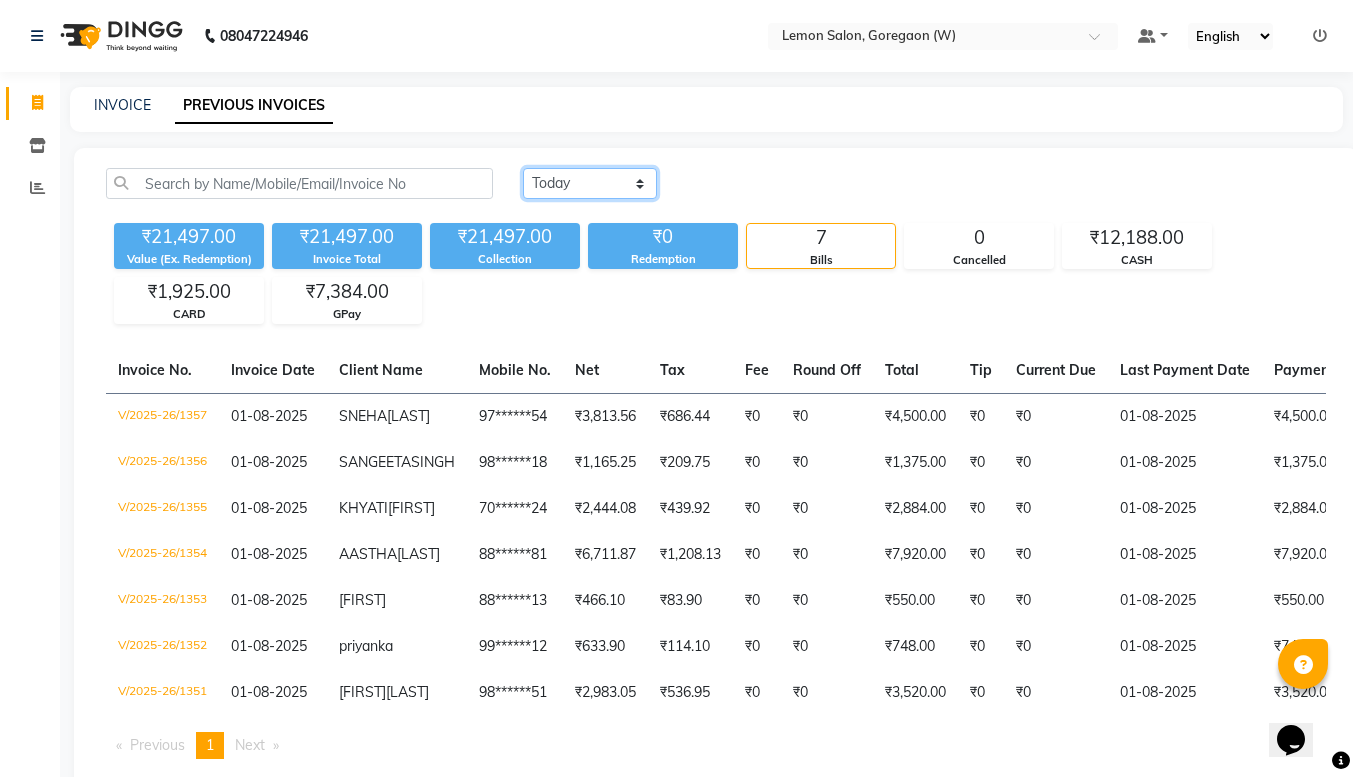 click on "Today Yesterday Custom Range" 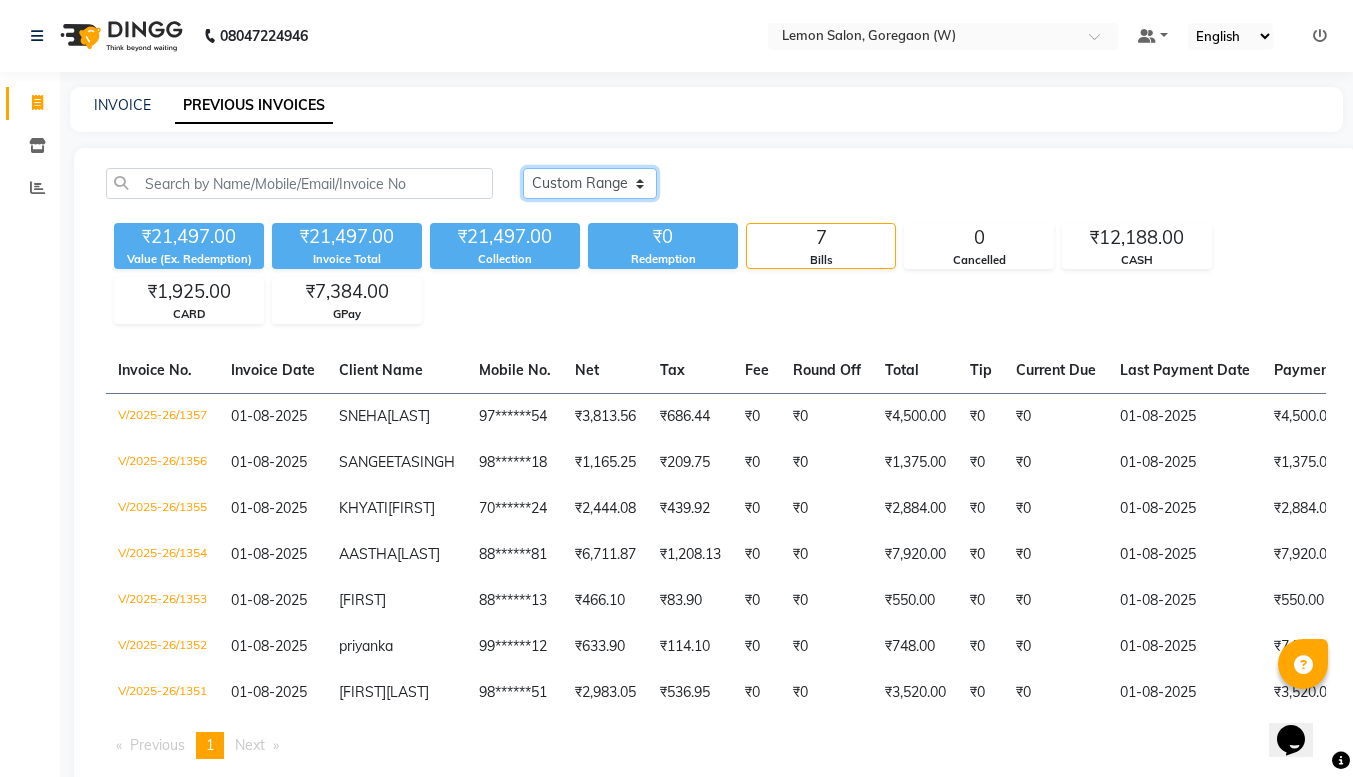 click on "Today Yesterday Custom Range" 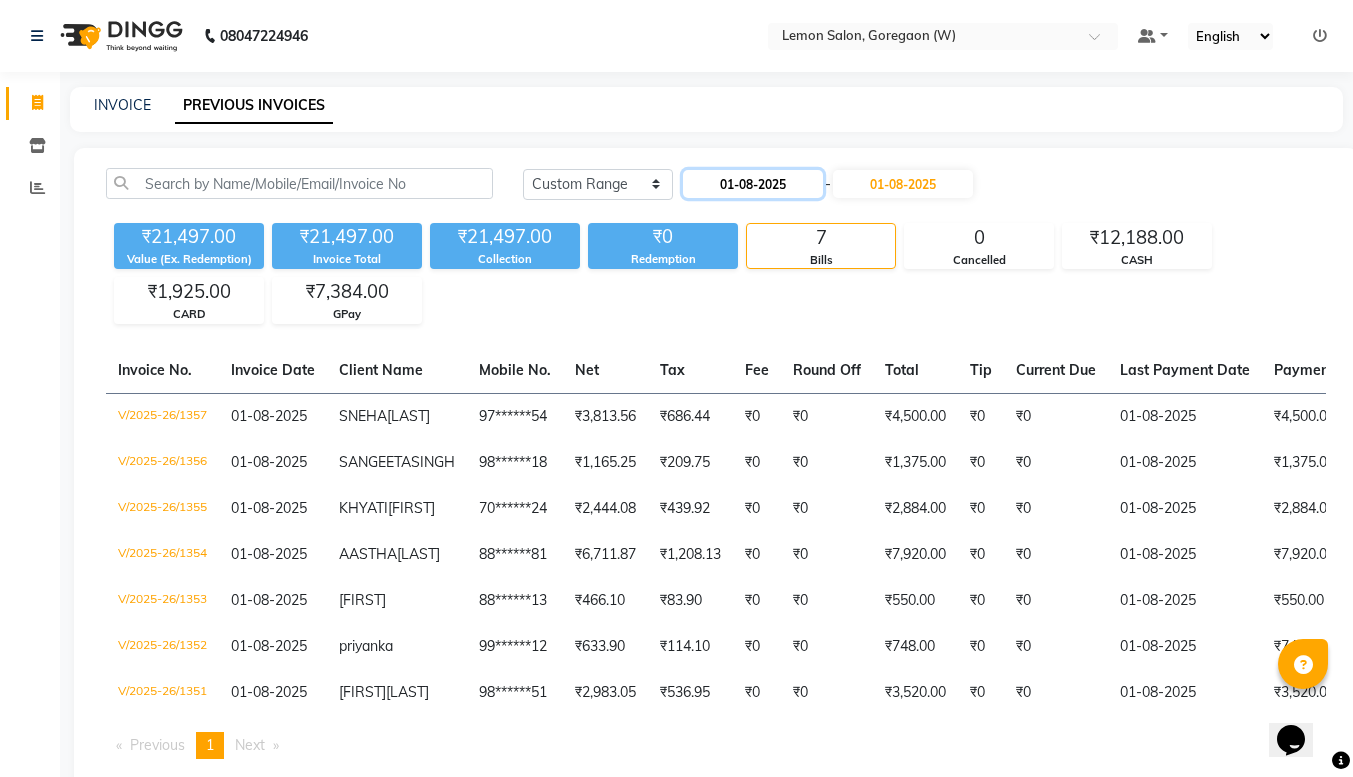 click on "01-08-2025" 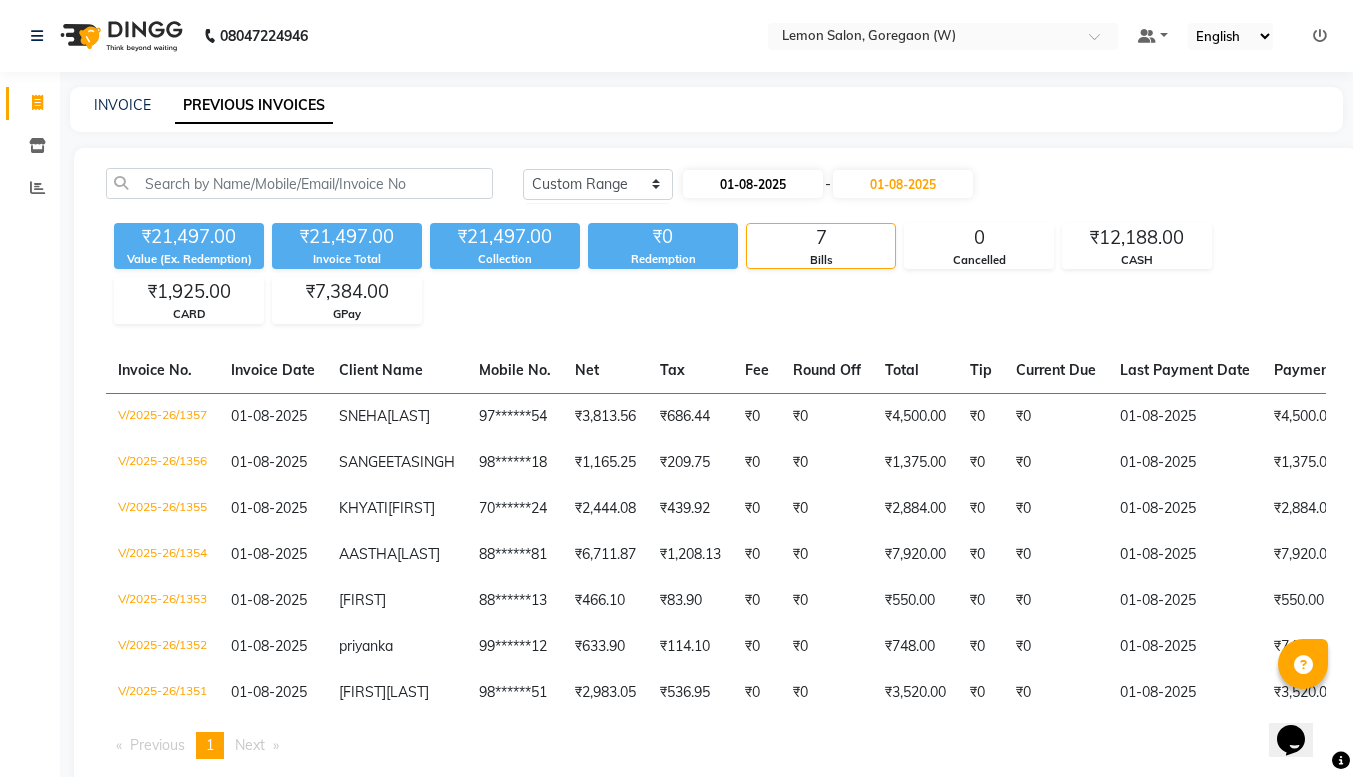 select on "8" 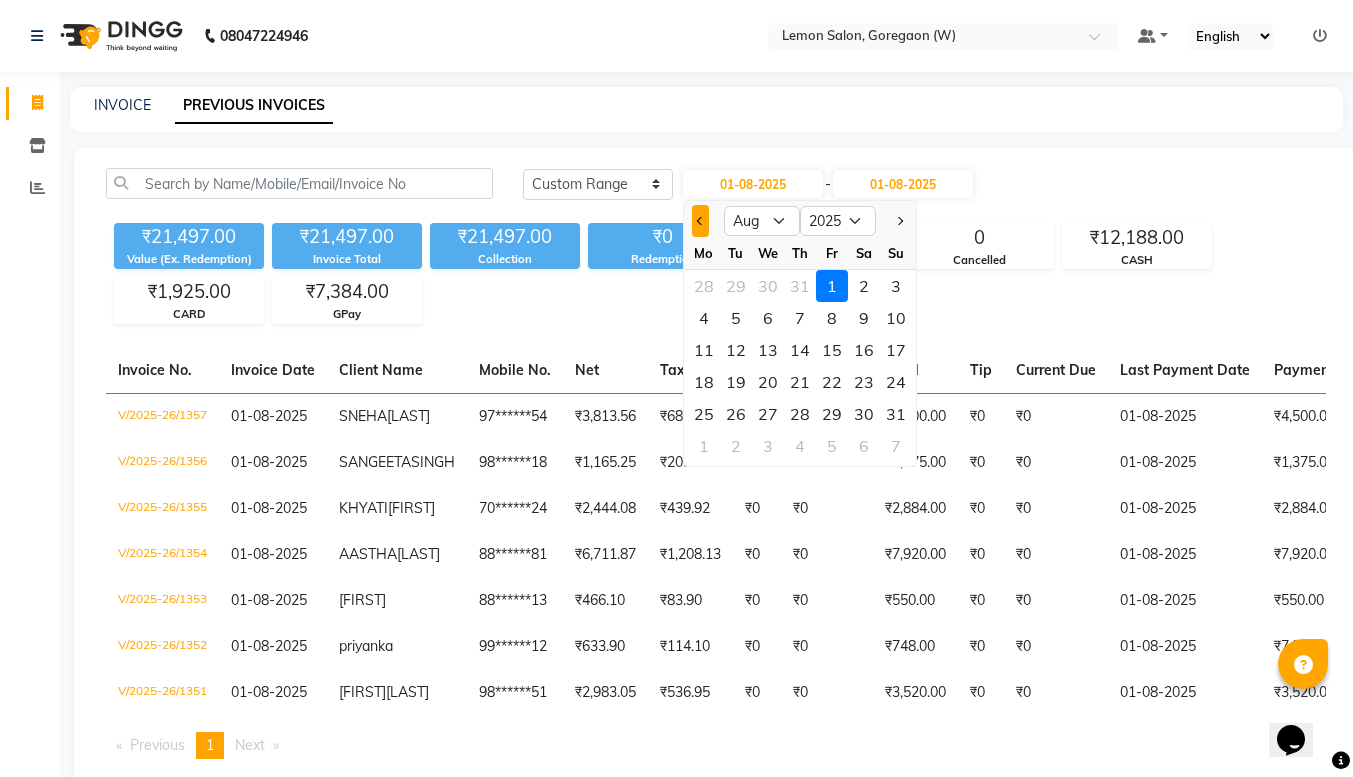 click 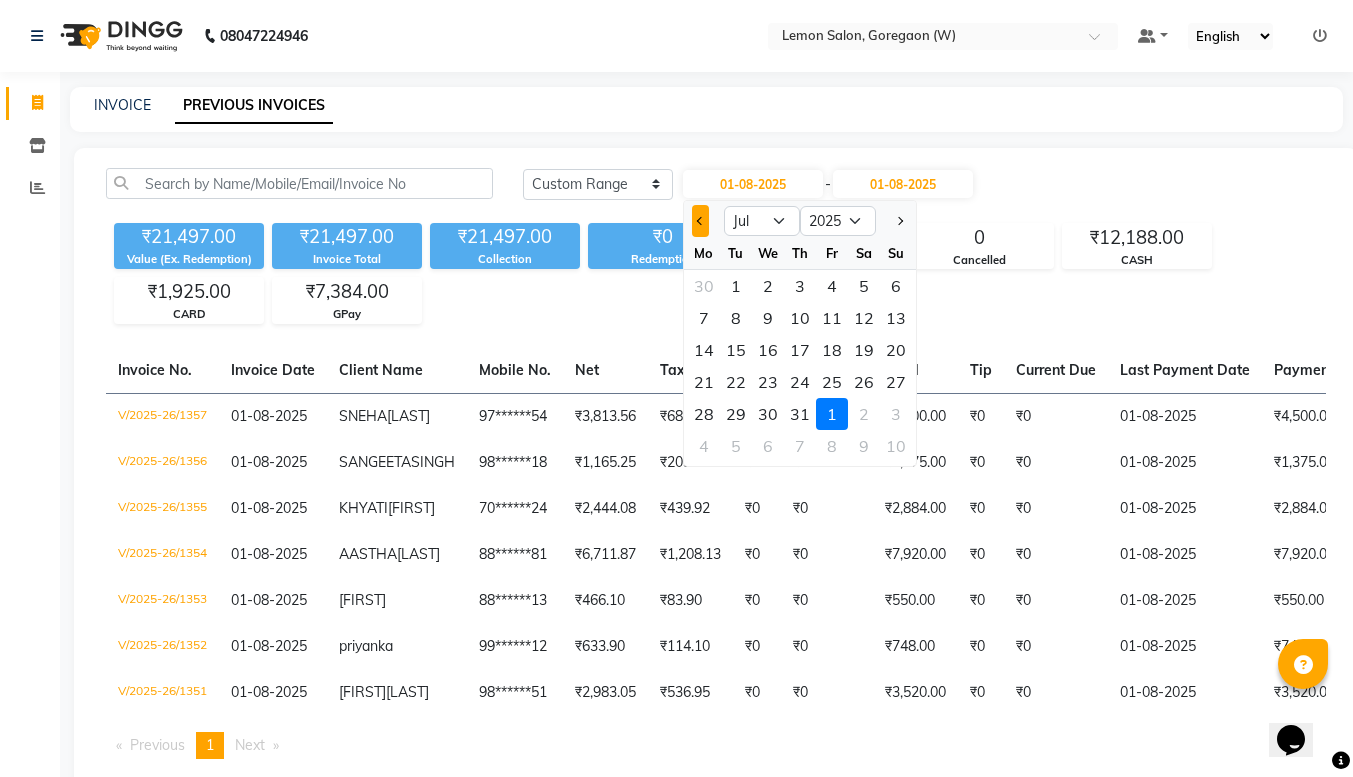 click 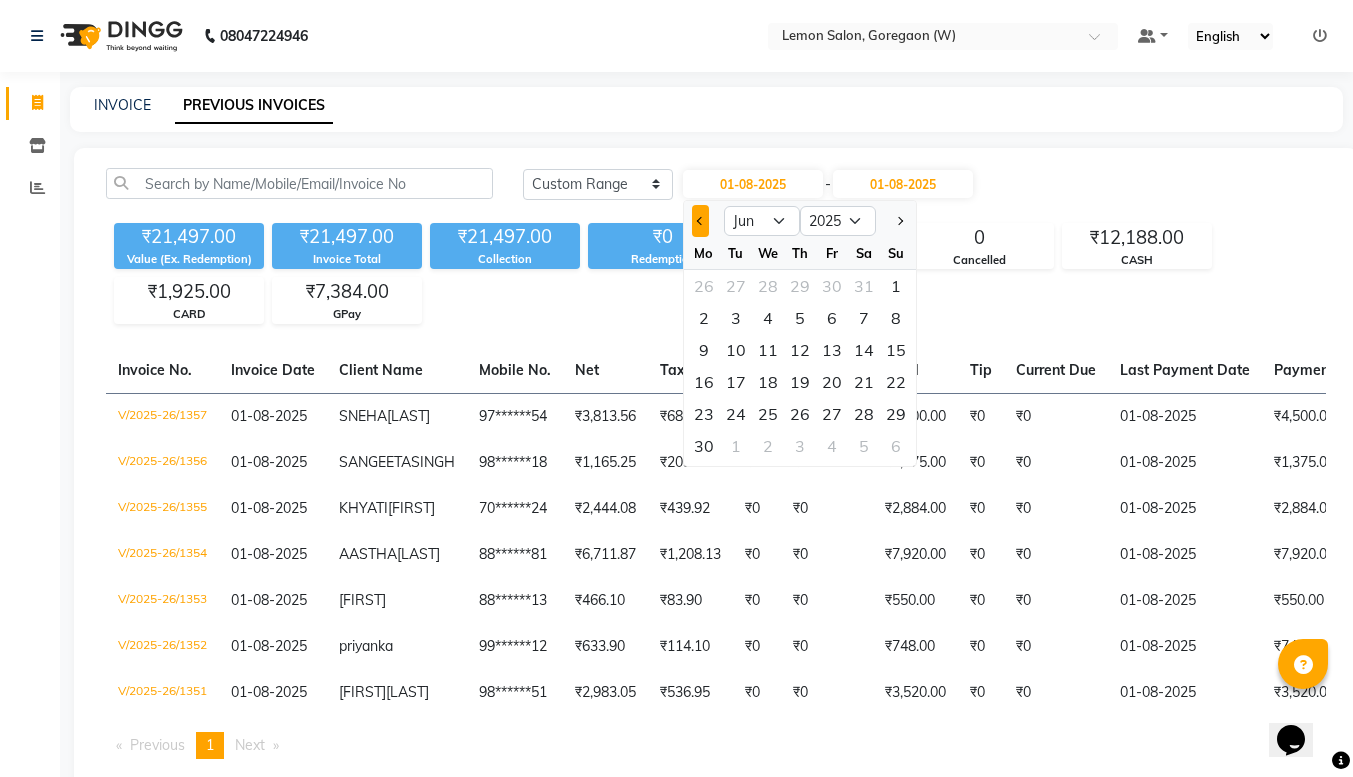 click 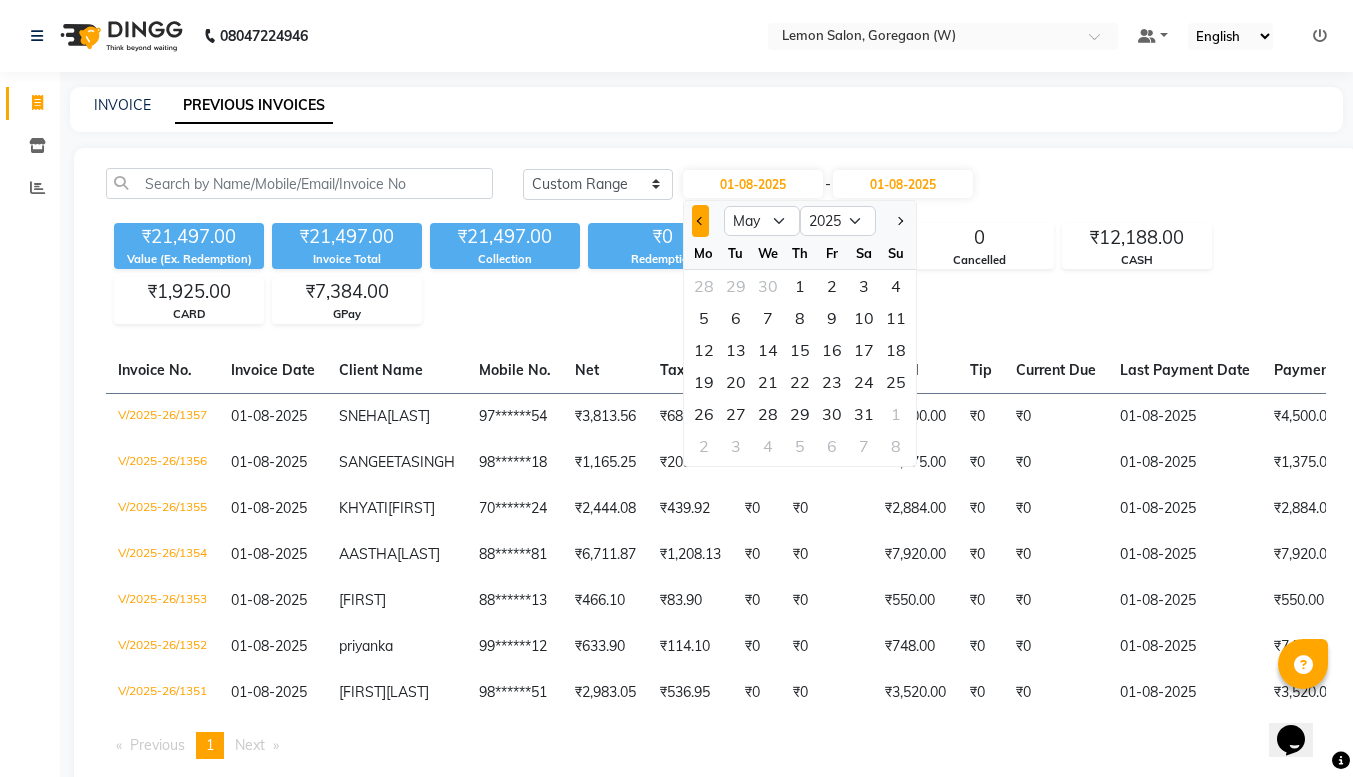 click 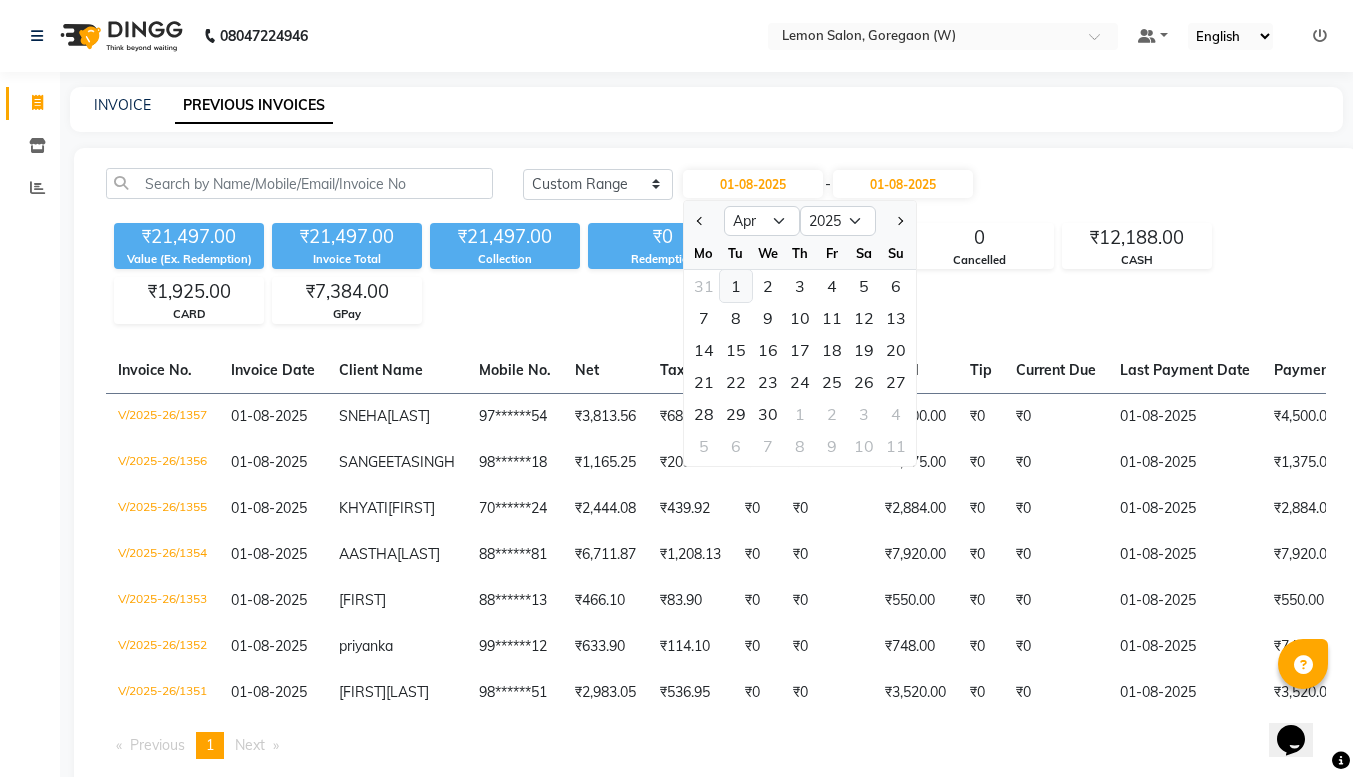 click on "1" 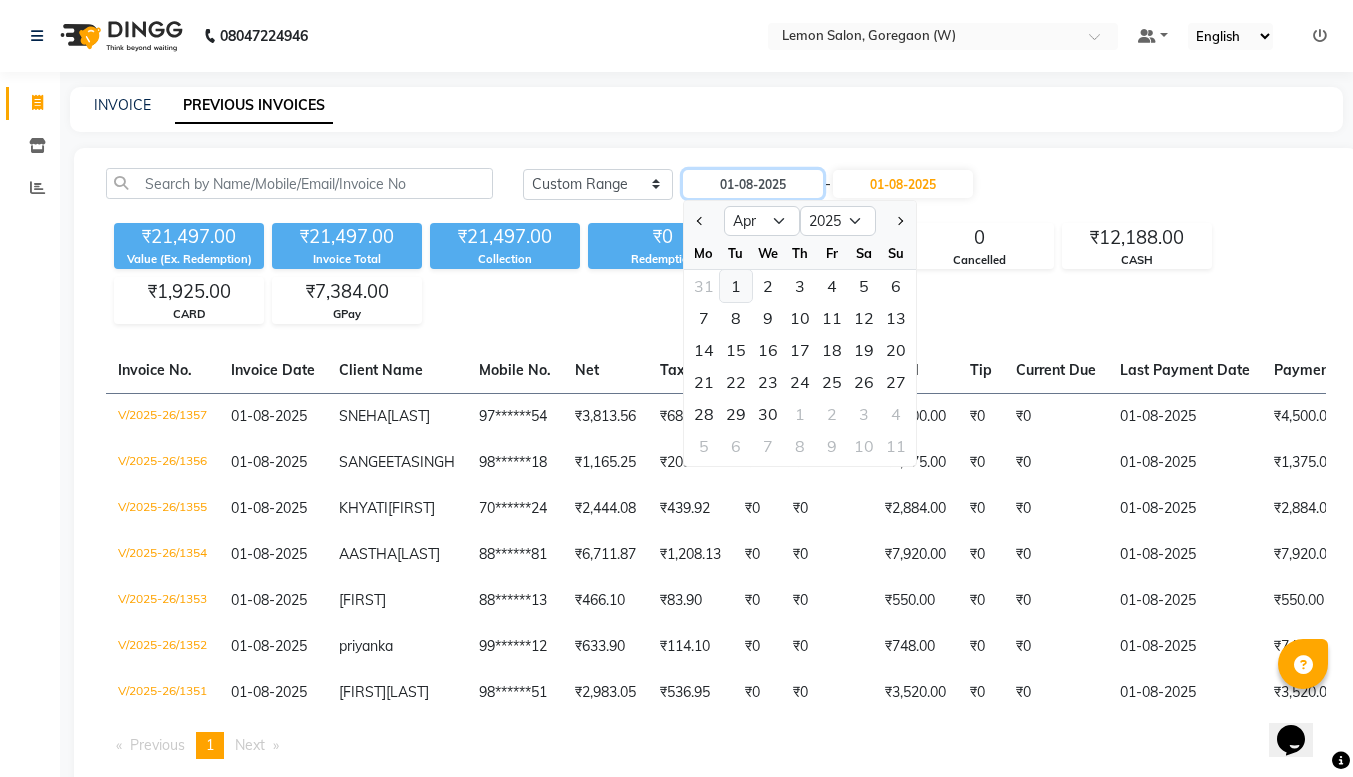 type on "01-04-2025" 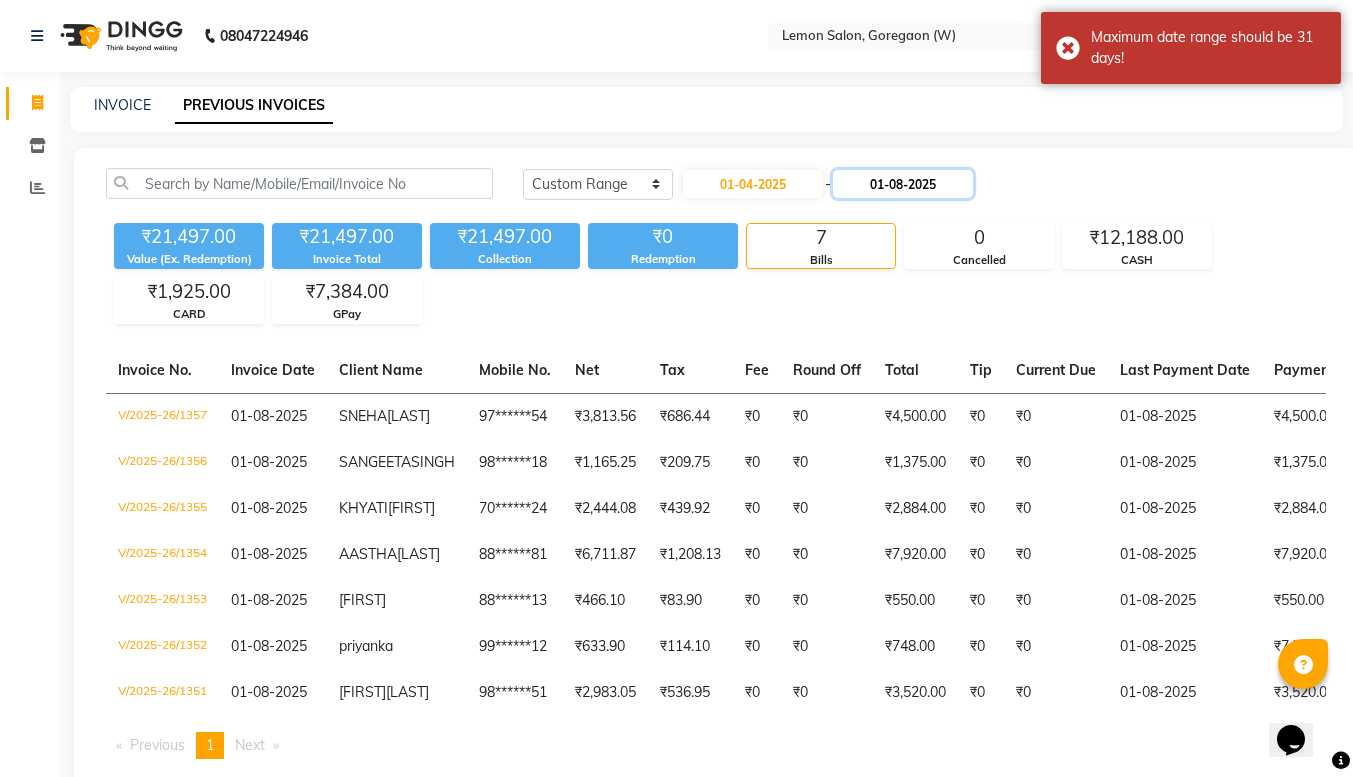 click on "01-08-2025" 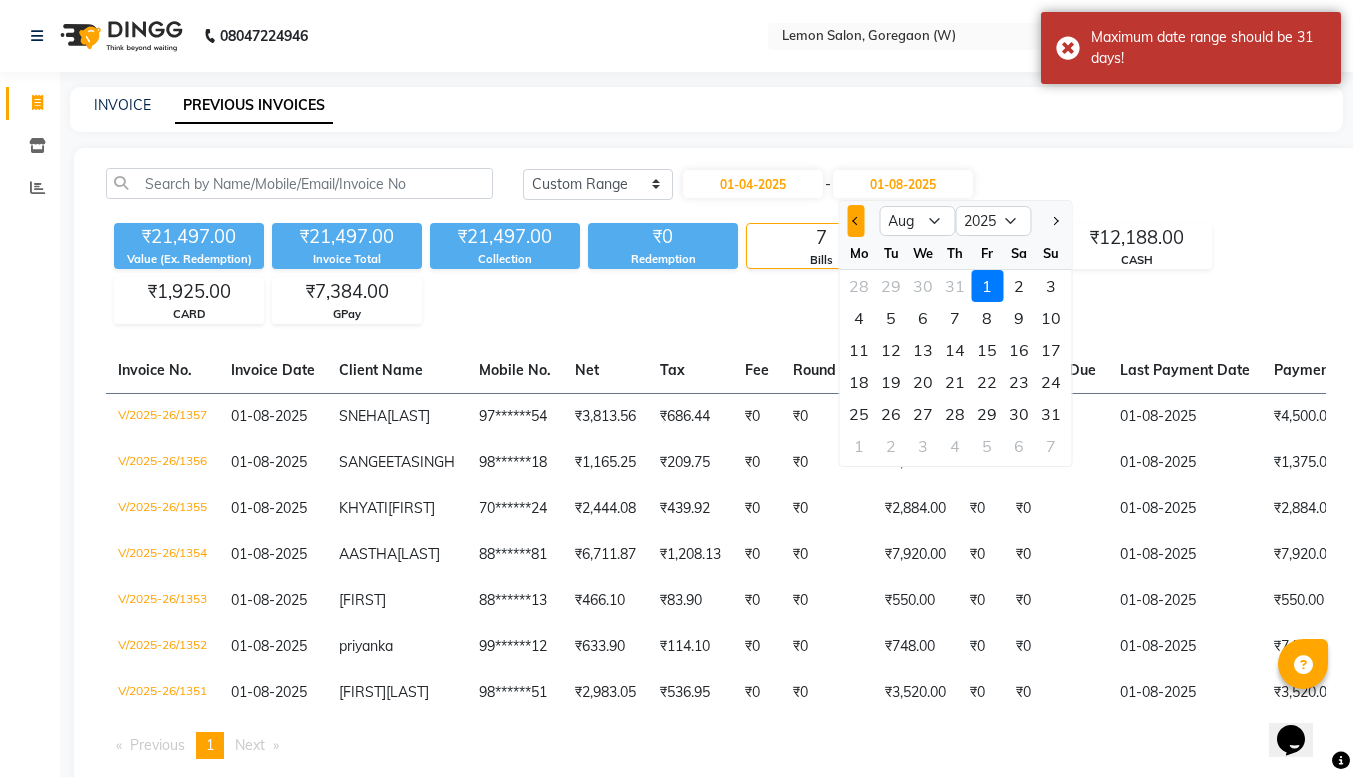 click 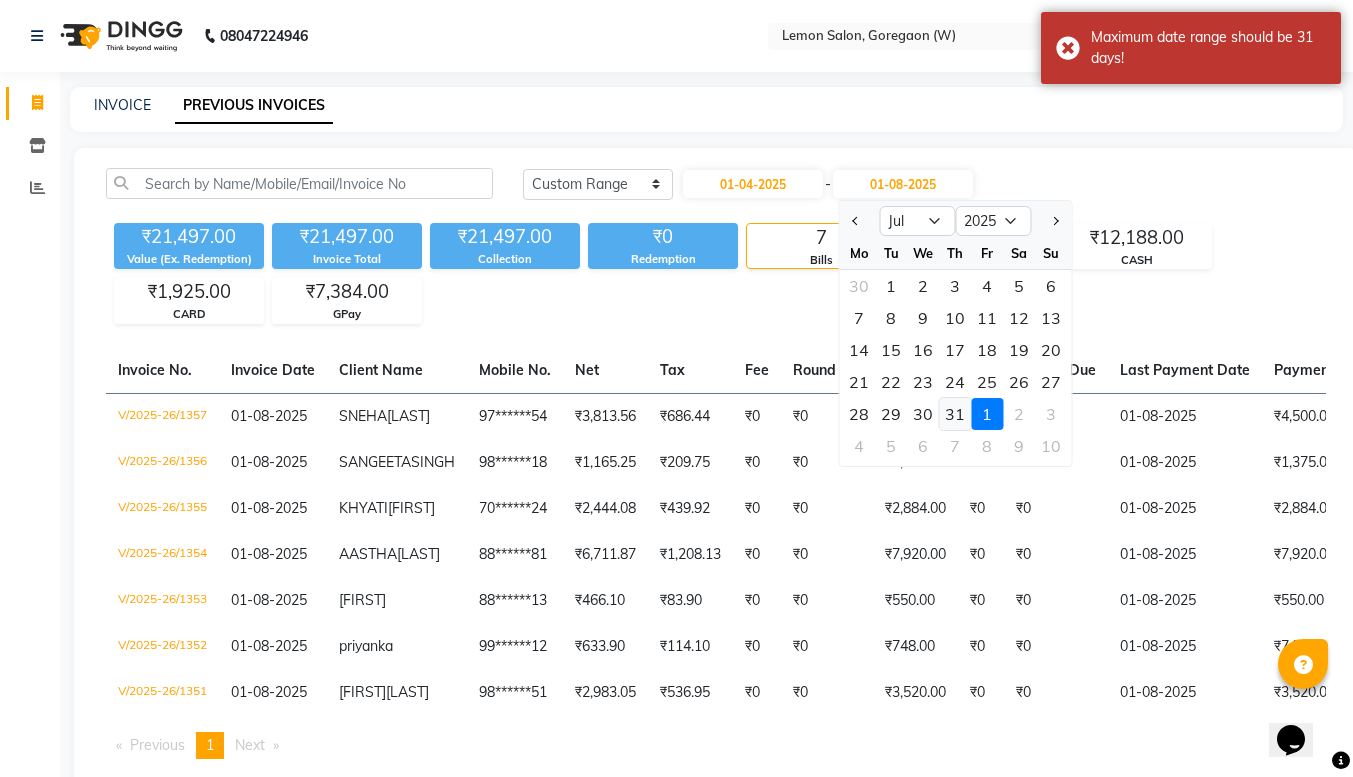 click on "31" 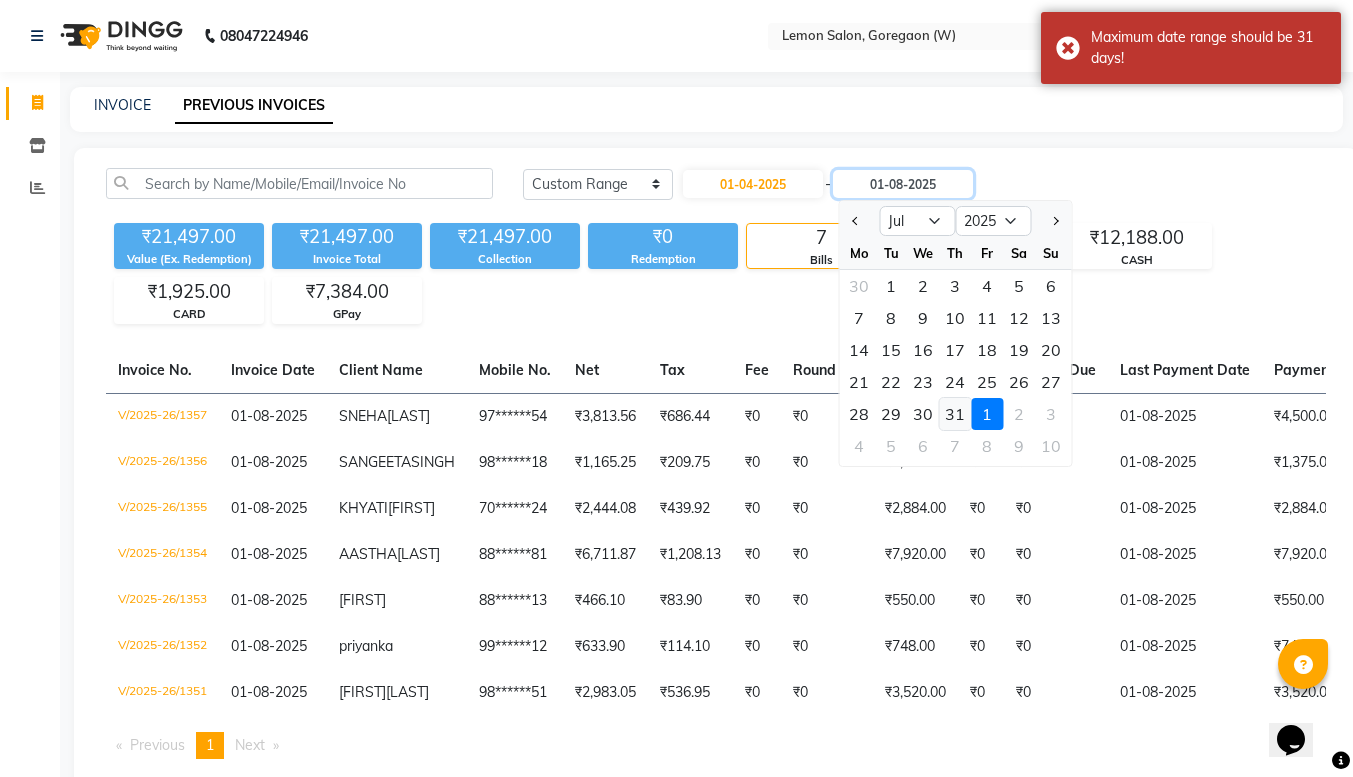 type on "31-07-2025" 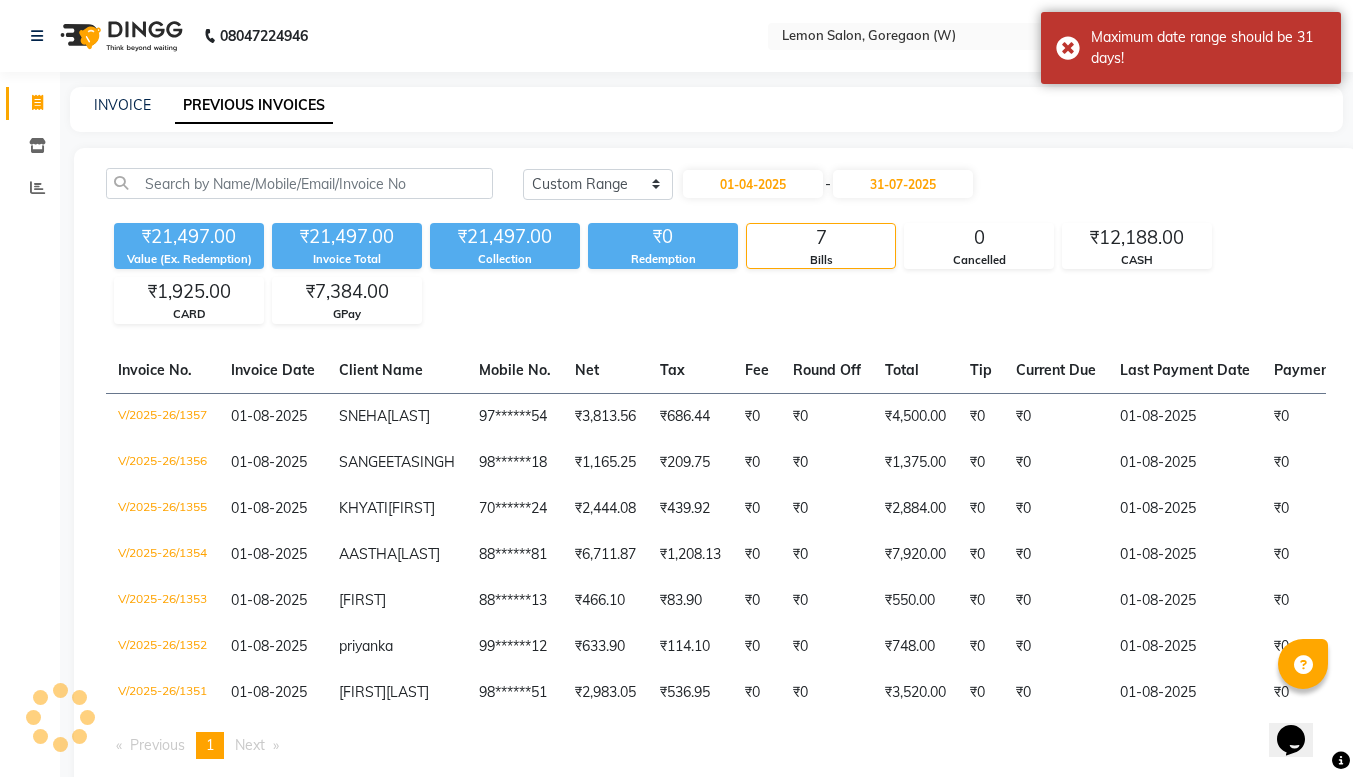click on "Today Yesterday Custom Range 01-04-2025 - 31-07-2025 ₹21,497.00 Value (Ex. Redemption) ₹21,497.00 Invoice Total  ₹21,497.00 Collection ₹0 Redemption 7 Bills 0 Cancelled ₹12,188.00 CASH ₹1,925.00 CARD ₹7,384.00 GPay  Invoice No.   Invoice Date   Client Name   Mobile No.   Net   Tax   Fee   Round Off   Total   Tip   Current Due   Last Payment Date   Payment Amount   Payment Methods   Cancel Reason   Status   V/2025-26/1357  01-08-2025 SNEHA  TYAGIMAL 97******54 ₹3,813.56 ₹686.44  ₹0  ₹0 ₹4,500.00 ₹0 ₹0 01-08-2025 ₹0  GPay - PAID  V/2025-26/1356  01-08-2025 SANGEETA  SINGH 98******18 ₹1,165.25 ₹209.75  ₹0  ₹0 ₹1,375.00 ₹0 ₹0 01-08-2025 ₹0  CARD - PAID  V/2025-26/1355  01-08-2025 KHYATI  MOMOAYA 70******24 ₹2,444.08 ₹439.92  ₹0  ₹0 ₹2,884.00 ₹0 ₹0 01-08-2025 ₹0  GPay - PAID  V/2025-26/1354  01-08-2025 AASTHA  MALPANI 88******81 ₹6,711.87 ₹1,208.13  ₹0  ₹0 ₹7,920.00 ₹0 ₹0 01-08-2025 ₹0  CASH - PAID  V/2025-26/1353  01-08-2025 shriker   -" 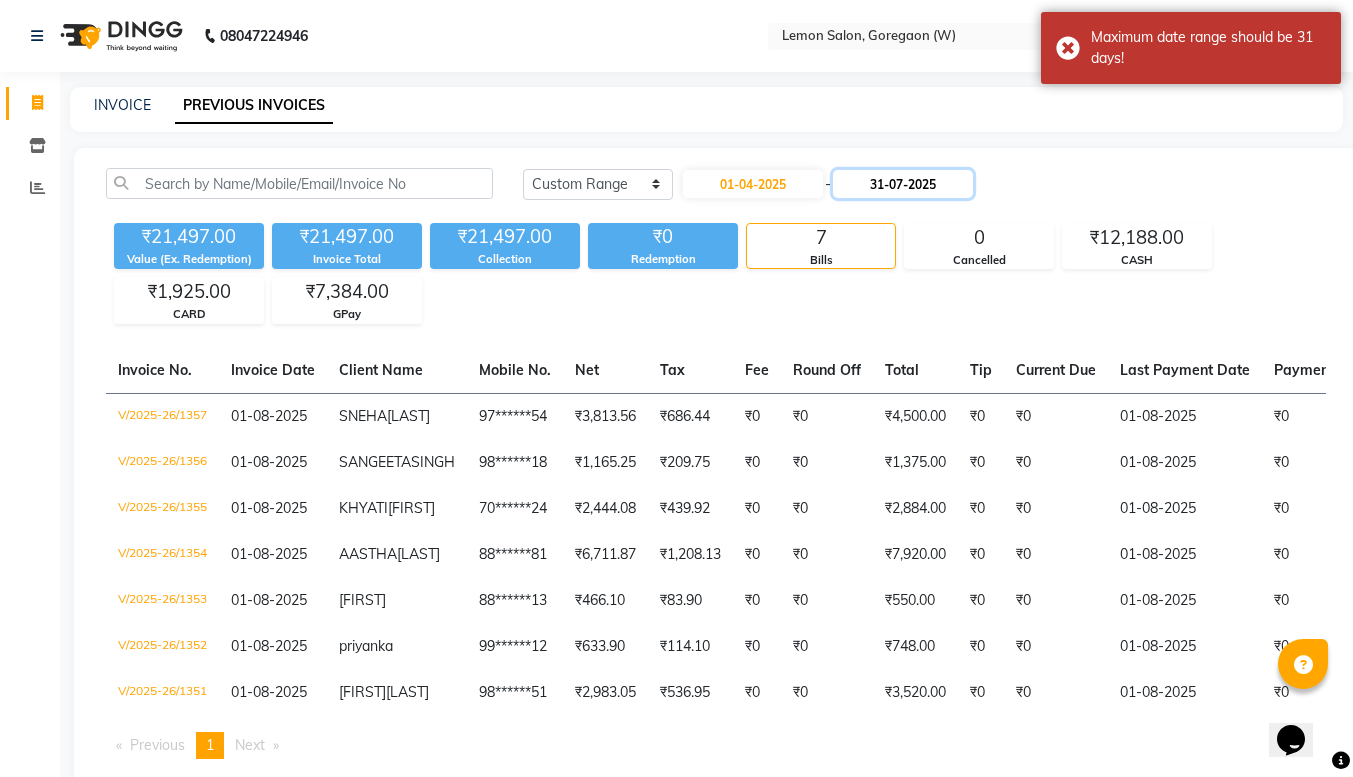 click on "31-07-2025" 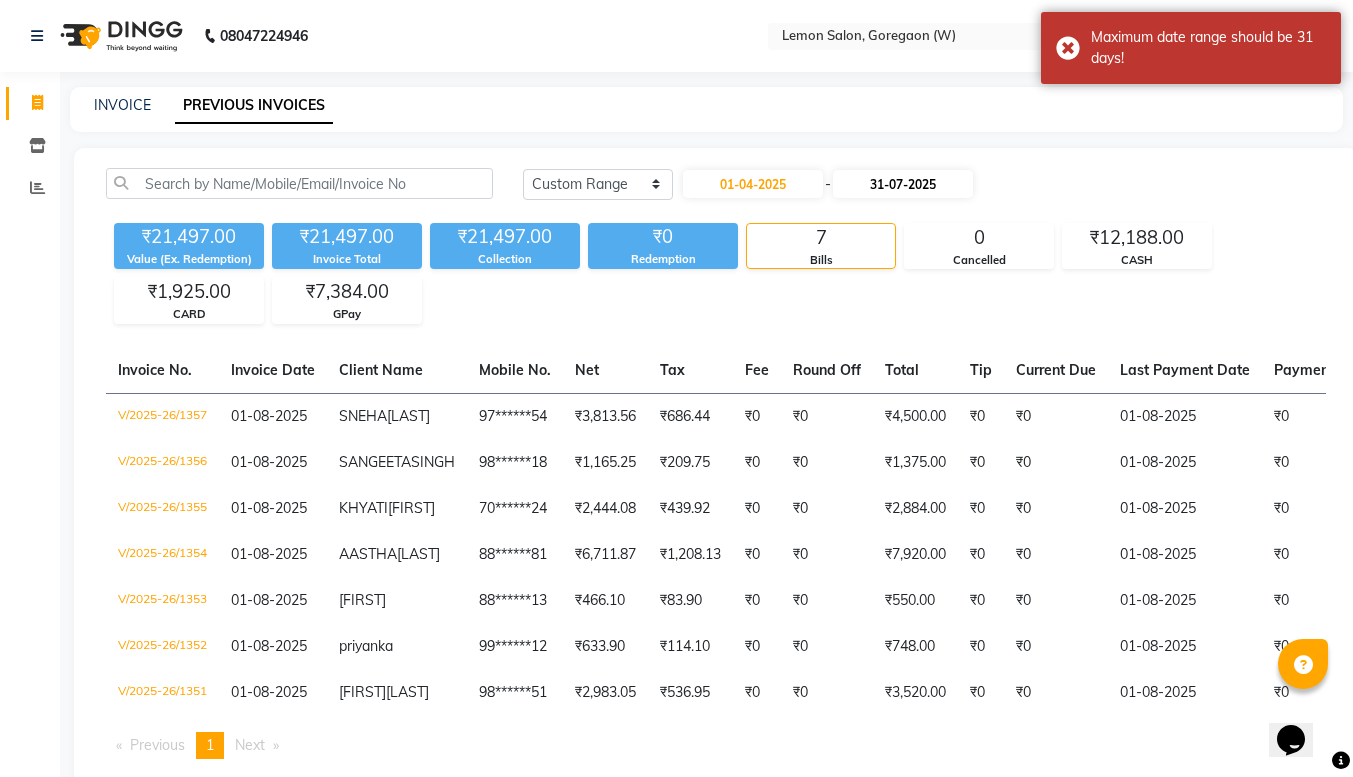 select on "7" 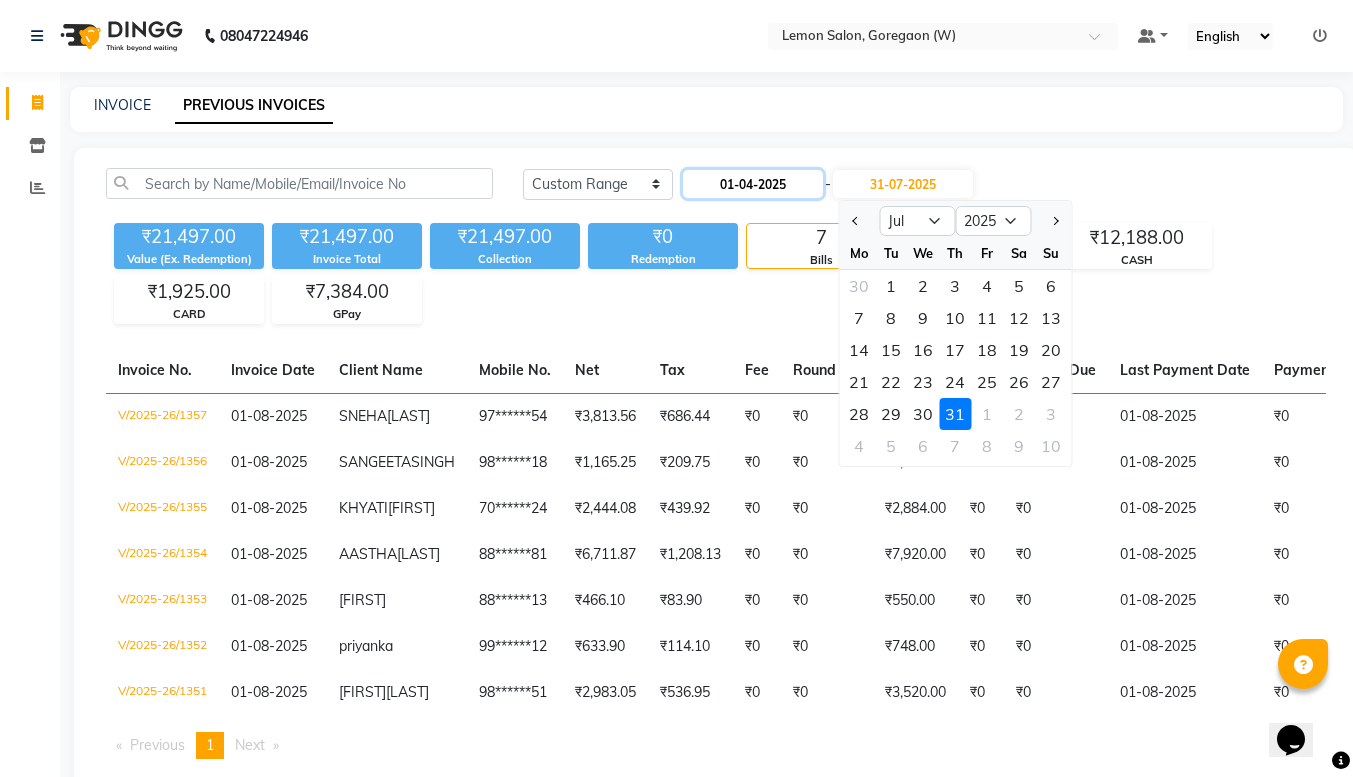 click on "01-04-2025" 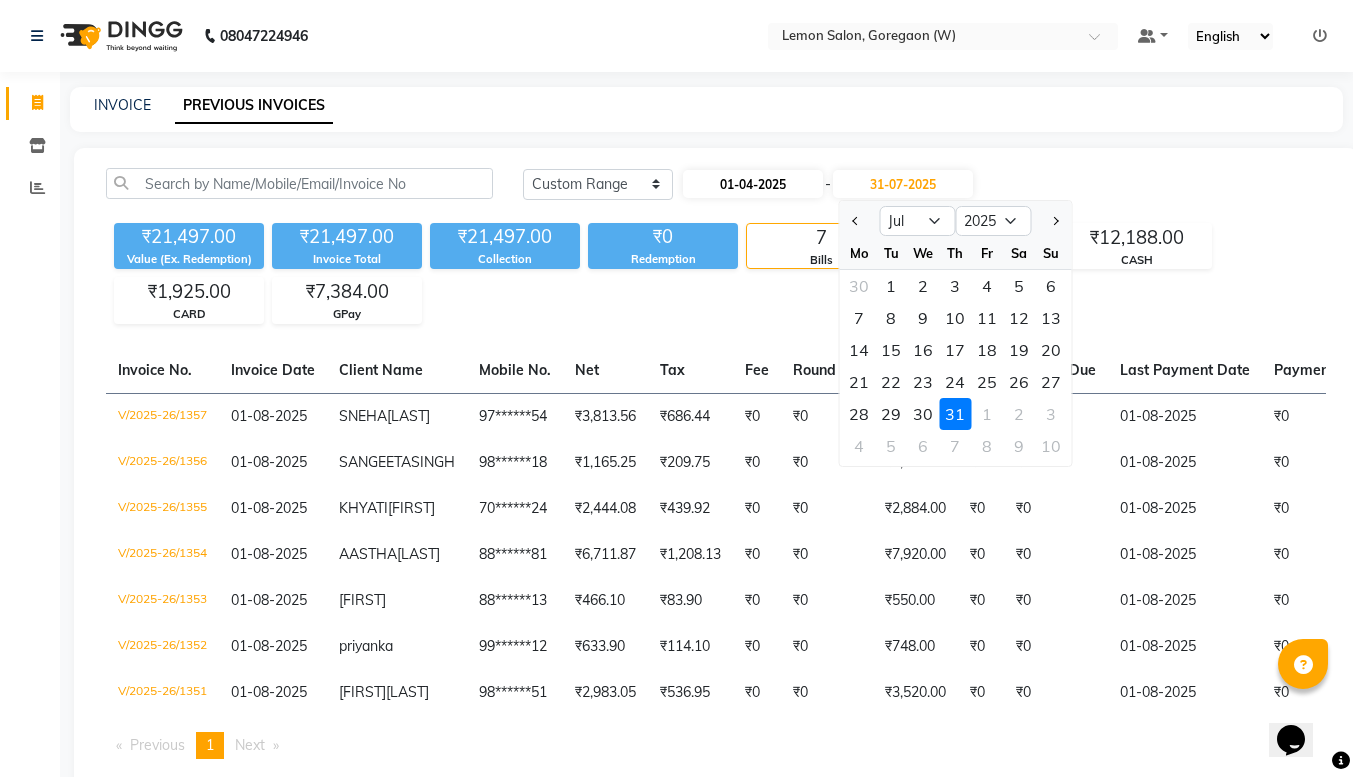 select on "4" 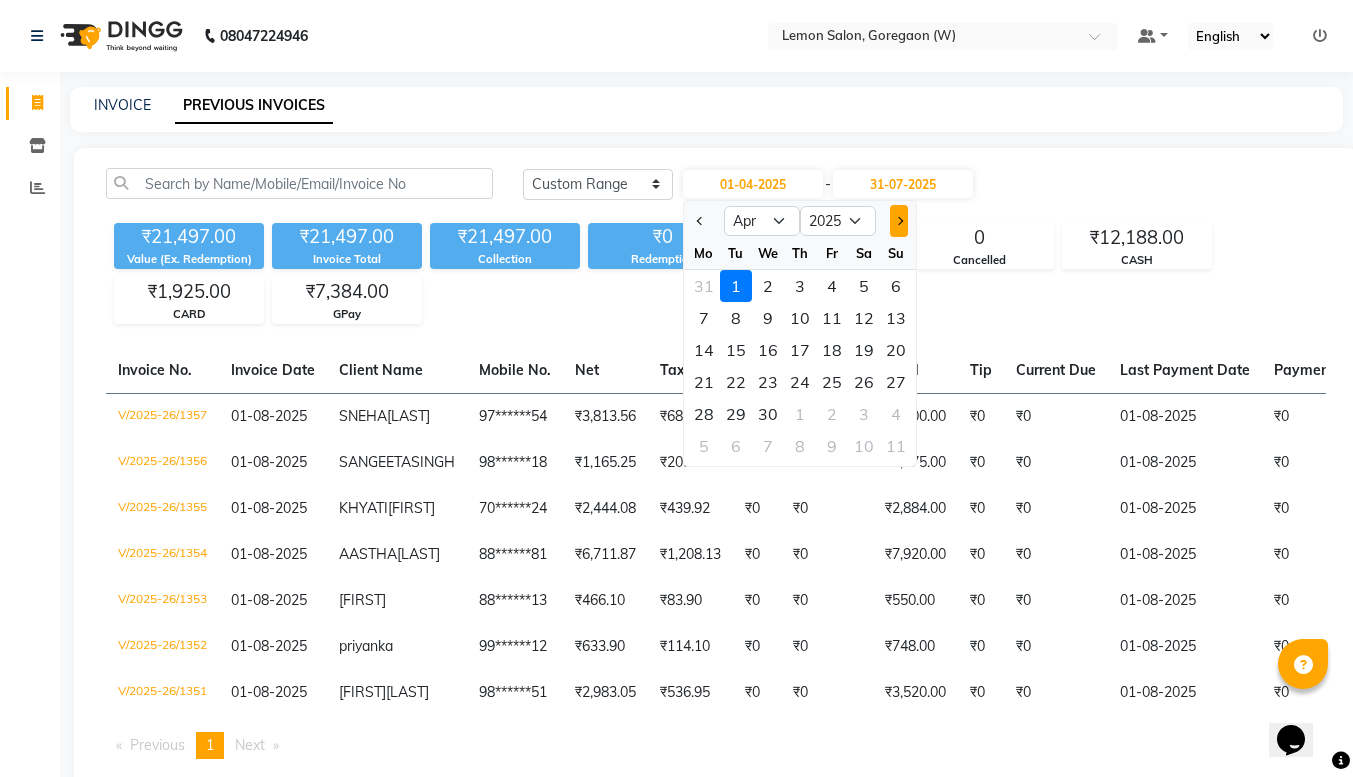 click 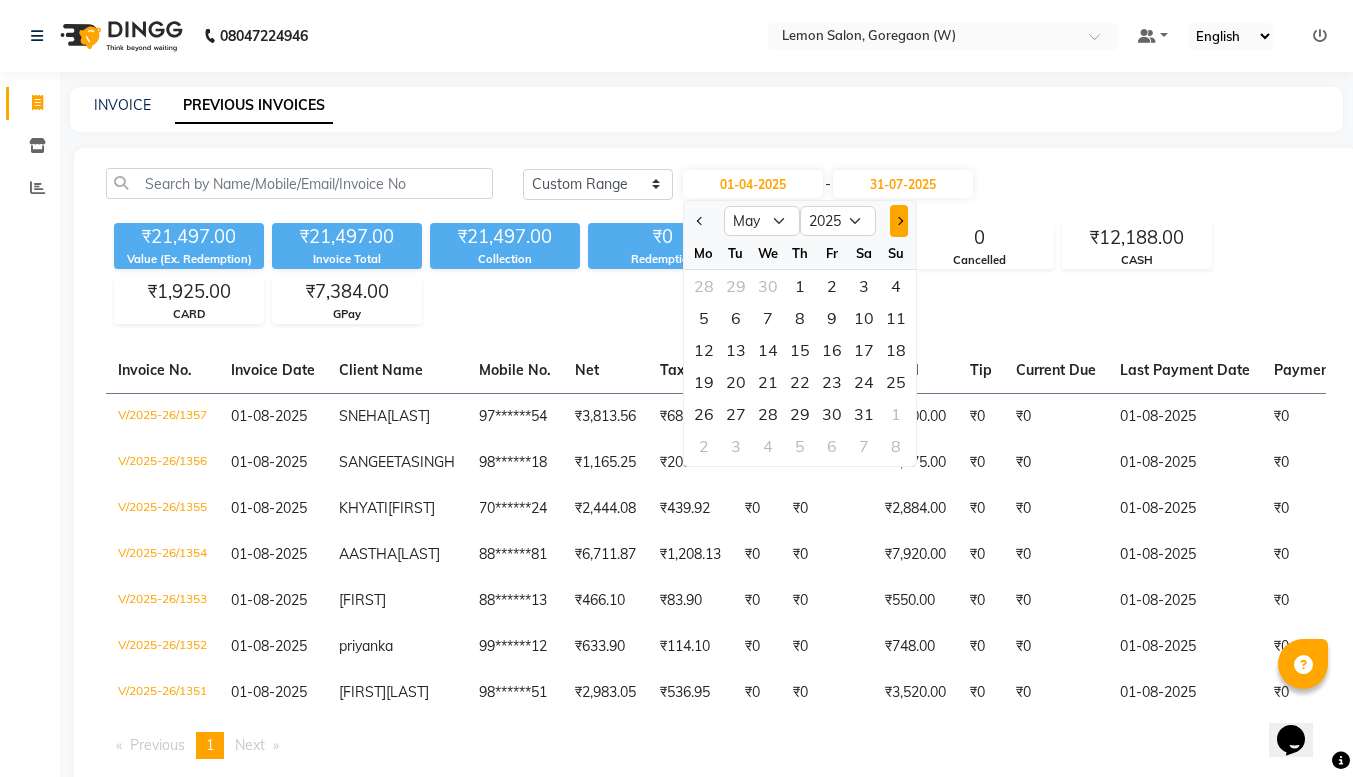 click 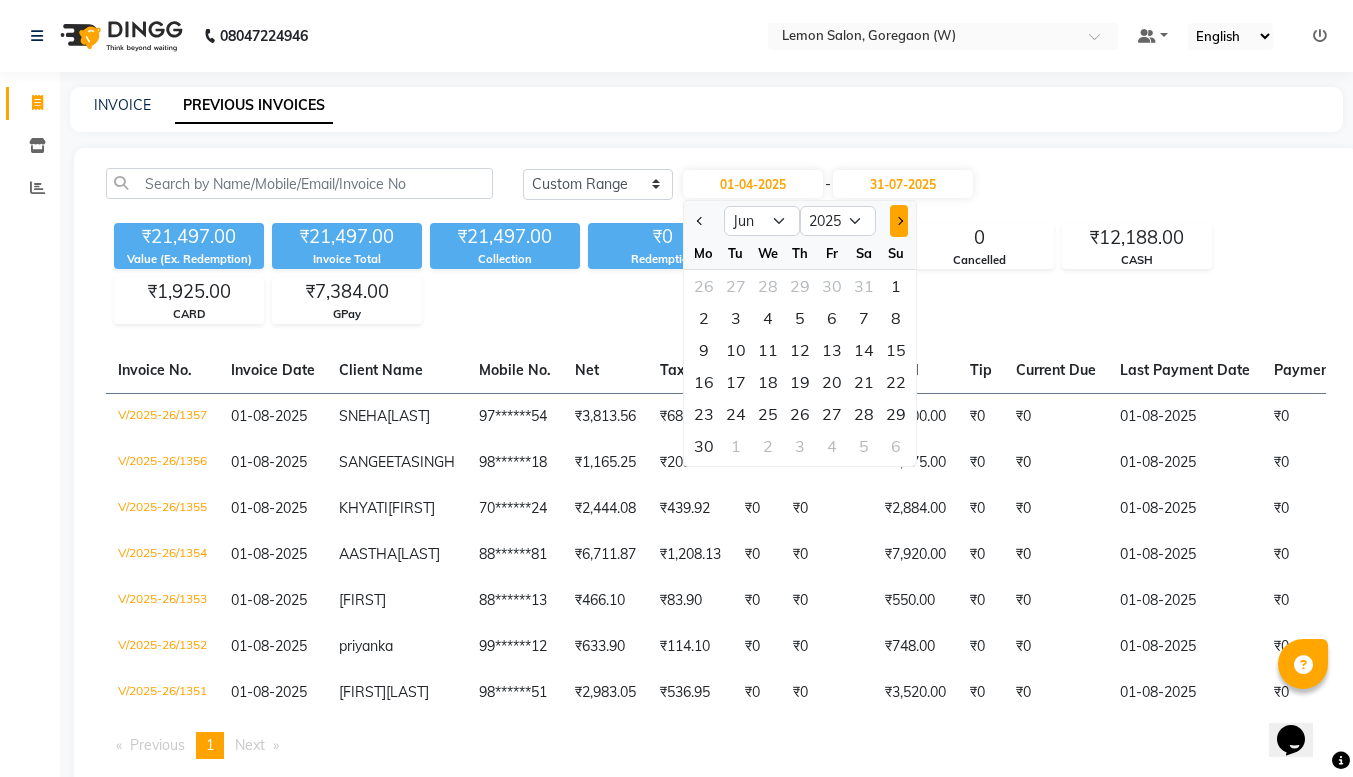 click 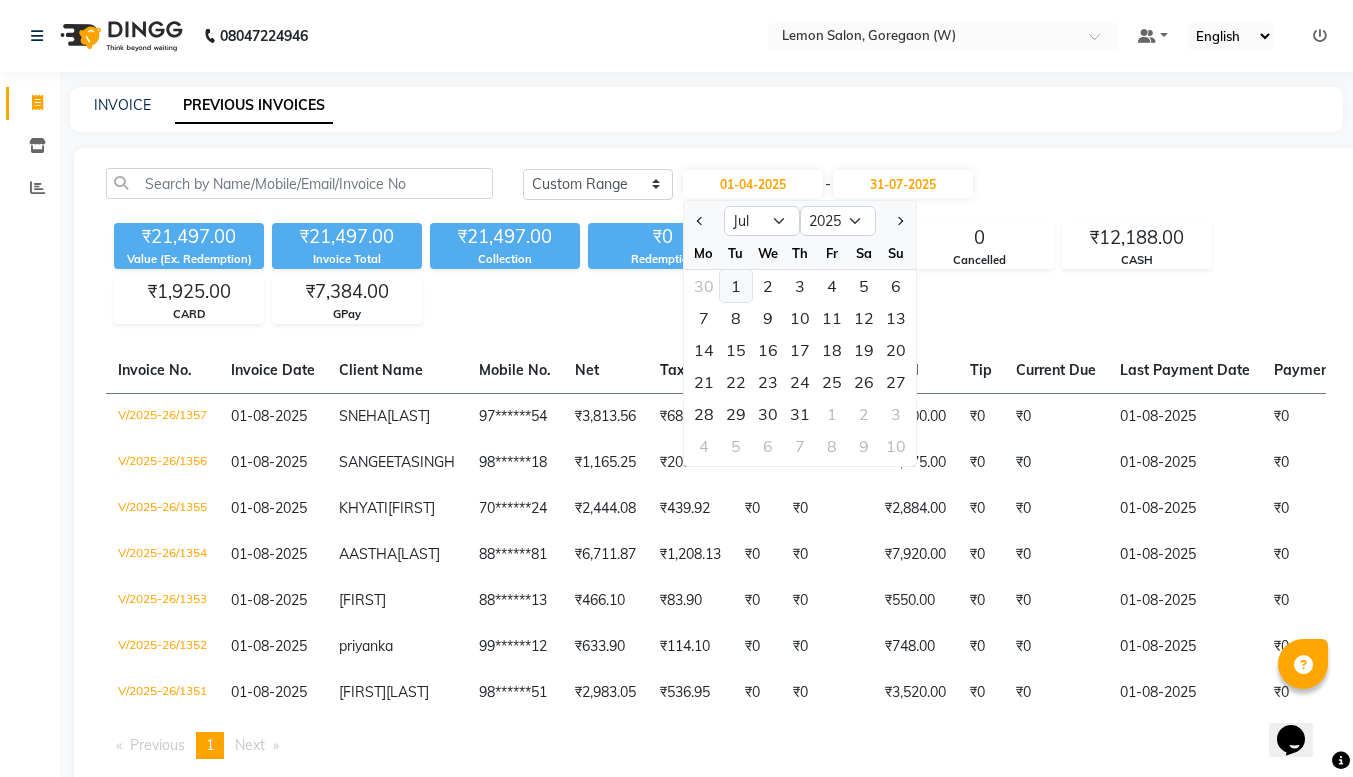 click on "1" 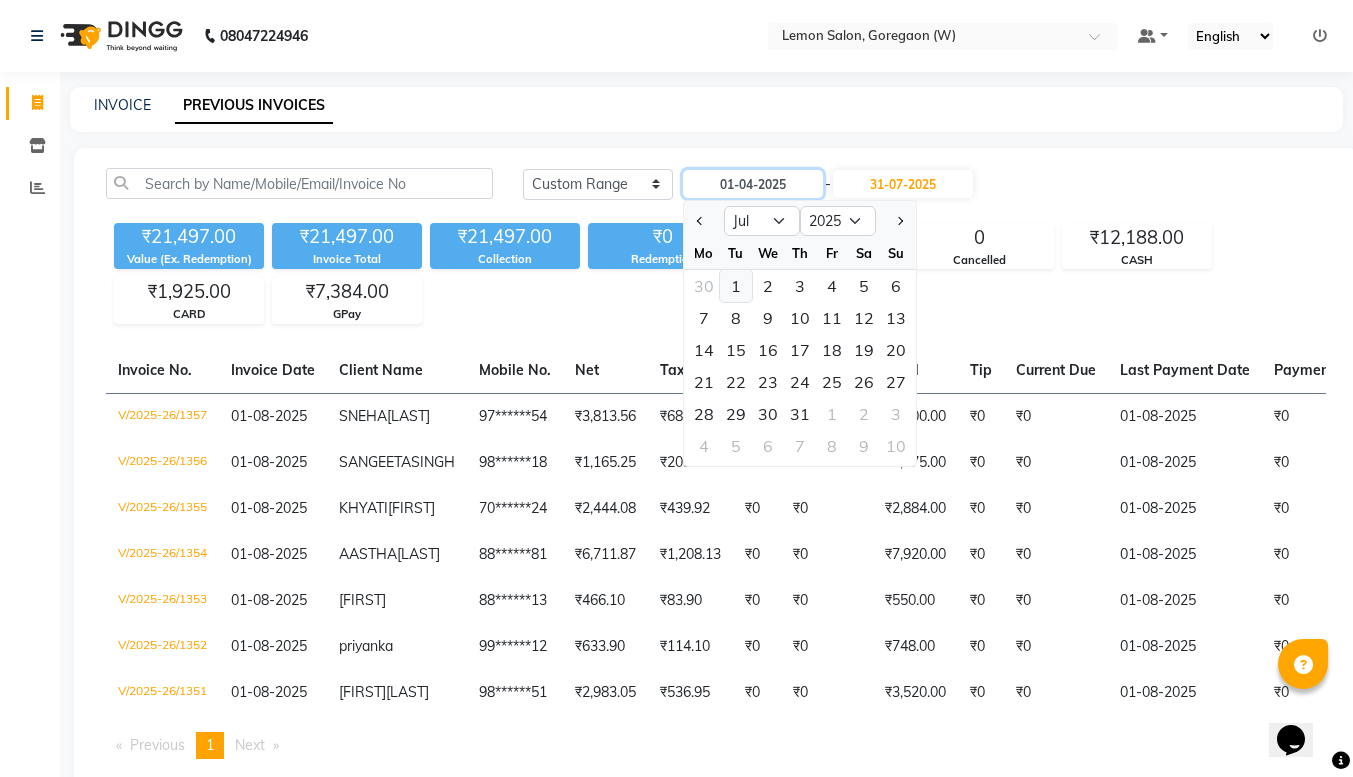 type on "01-07-2025" 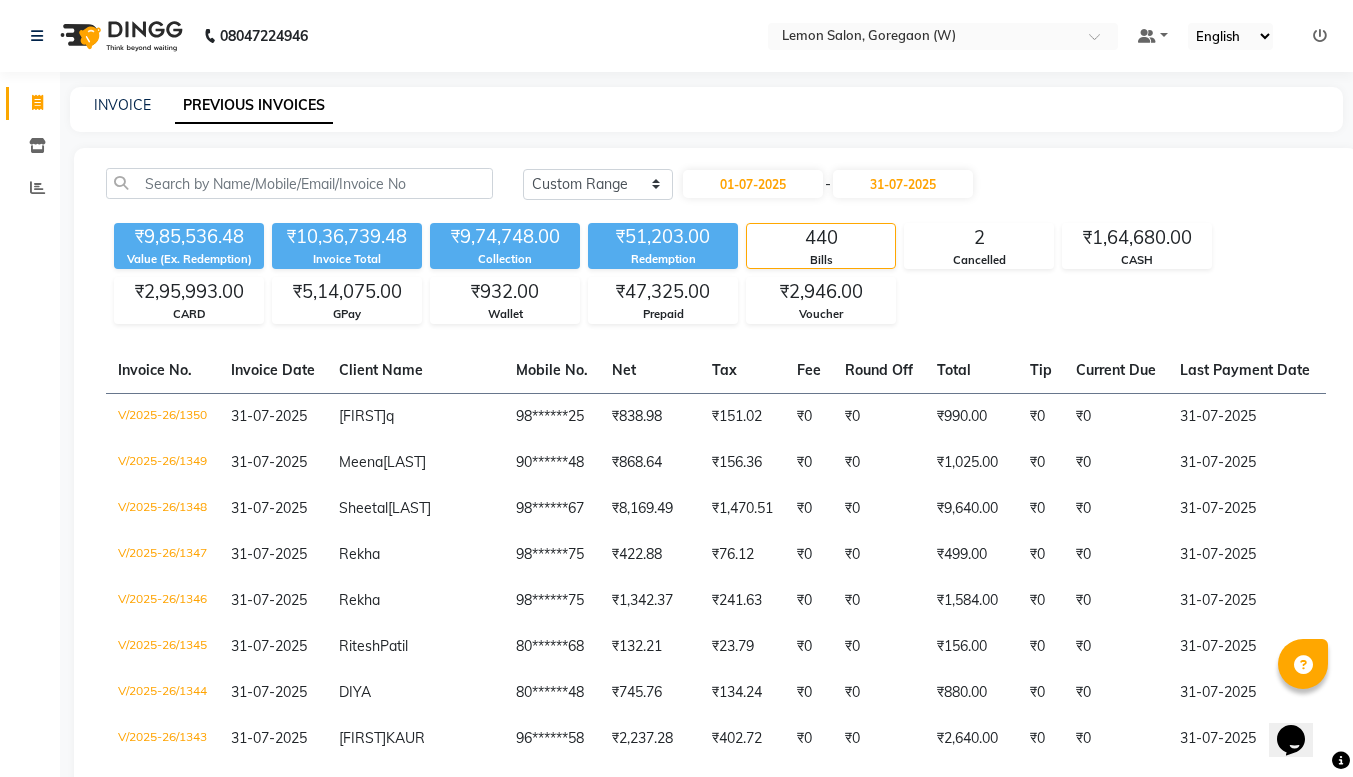 click on "Today Yesterday Custom Range 01-07-2025 - 31-07-2025 ₹9,85,536.48 Value (Ex. Redemption) ₹10,36,739.48 Invoice Total  ₹9,74,748.00 Collection ₹51,203.00 Redemption 440 Bills 2 Cancelled ₹1,64,680.00 CASH ₹2,95,993.00 CARD ₹5,14,075.00 GPay ₹932.00 Wallet ₹47,325.00 Prepaid ₹2,946.00 Voucher  Invoice No.   Invoice Date   Client Name   Mobile No.   Net   Tax   Fee   Round Off   Total   Tip   Current Due   Last Payment Date   Payment Amount   Payment Methods   Cancel Reason   Status   V/2025-26/1350  31-07-2025 Ubaid  q 98******25 ₹838.98 ₹151.02  ₹0  ₹0 ₹990.00 ₹0 ₹0 31-07-2025 ₹990.00  GPay - PAID  V/2025-26/1349  31-07-2025 Meena  Meranda 90******48 ₹868.64 ₹156.36  ₹0  ₹0 ₹1,025.00 ₹0 ₹0 31-07-2025 ₹1,025.00  CASH - PAID  V/2025-26/1348  31-07-2025 Sheetal  Kamat 98******67 ₹8,169.49 ₹1,470.51  ₹0  ₹0 ₹9,640.00 ₹0 ₹0 31-07-2025 ₹9,640.00  GPay - PAID  V/2025-26/1347  31-07-2025 Rekha   98******75 ₹422.88 ₹76.12  ₹0  ₹0 ₹499.00 ₹0" 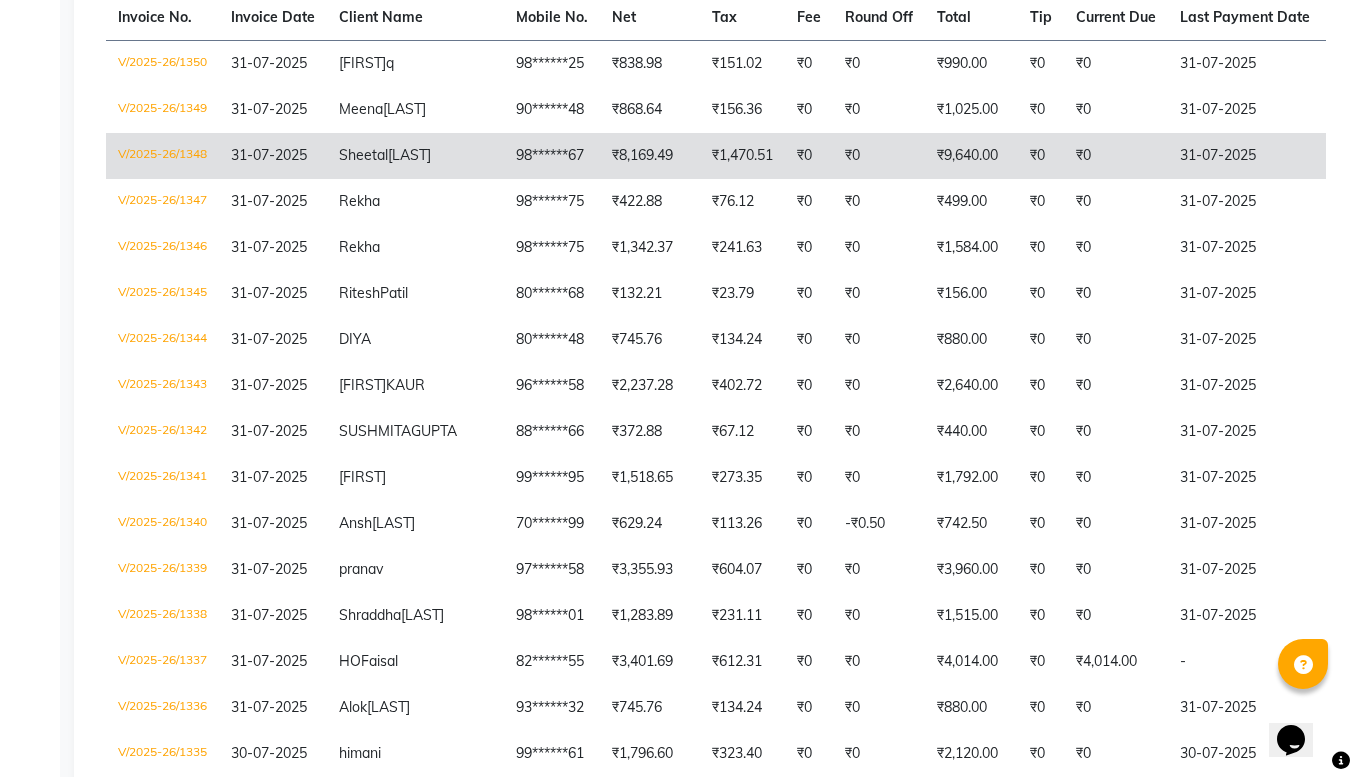 scroll, scrollTop: 518, scrollLeft: 0, axis: vertical 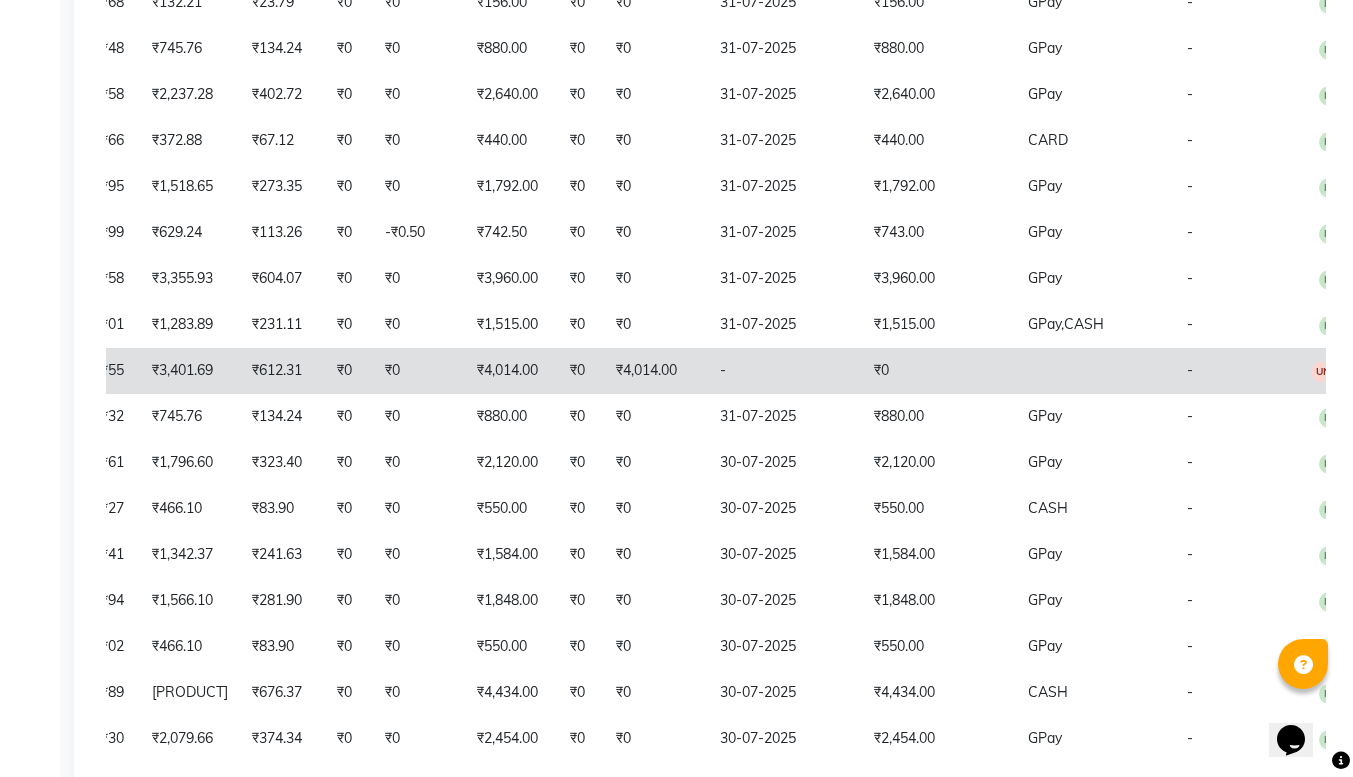 click on "-" 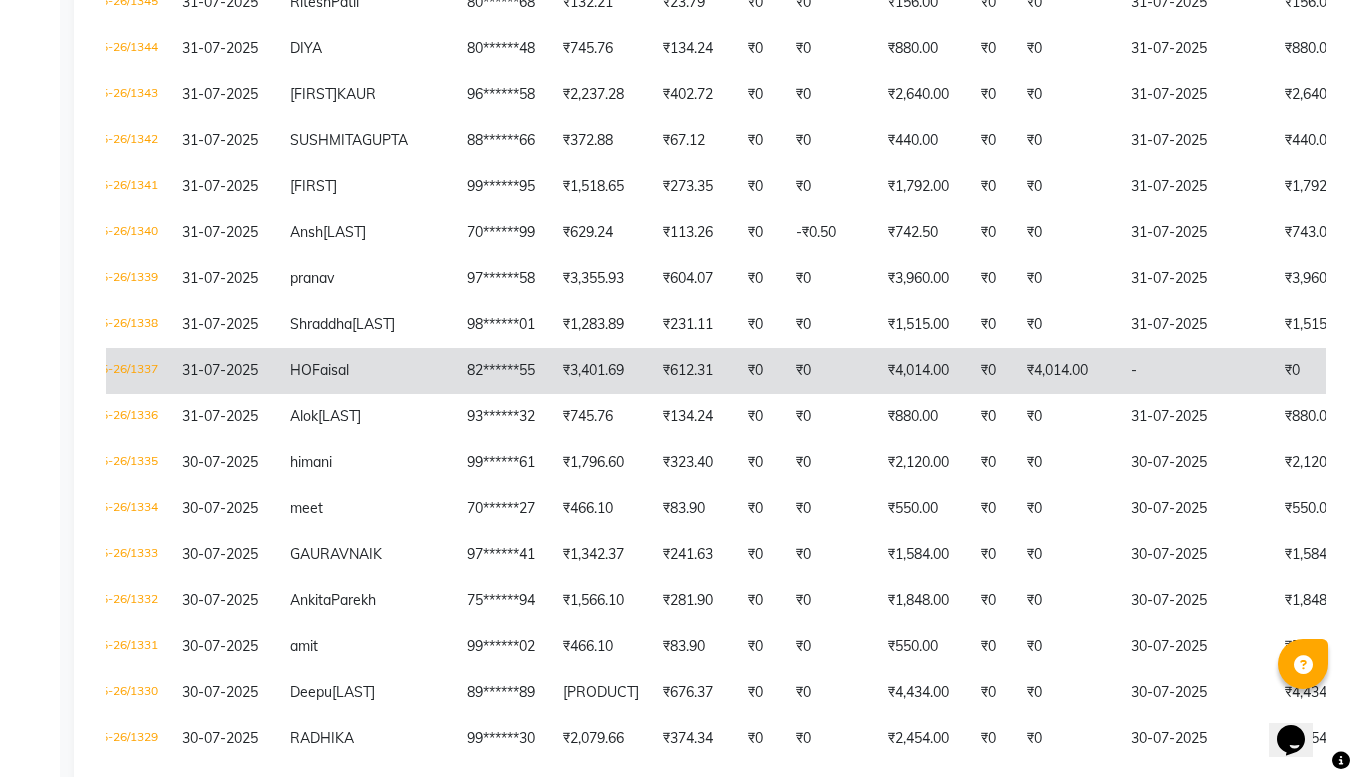 scroll, scrollTop: 0, scrollLeft: 460, axis: horizontal 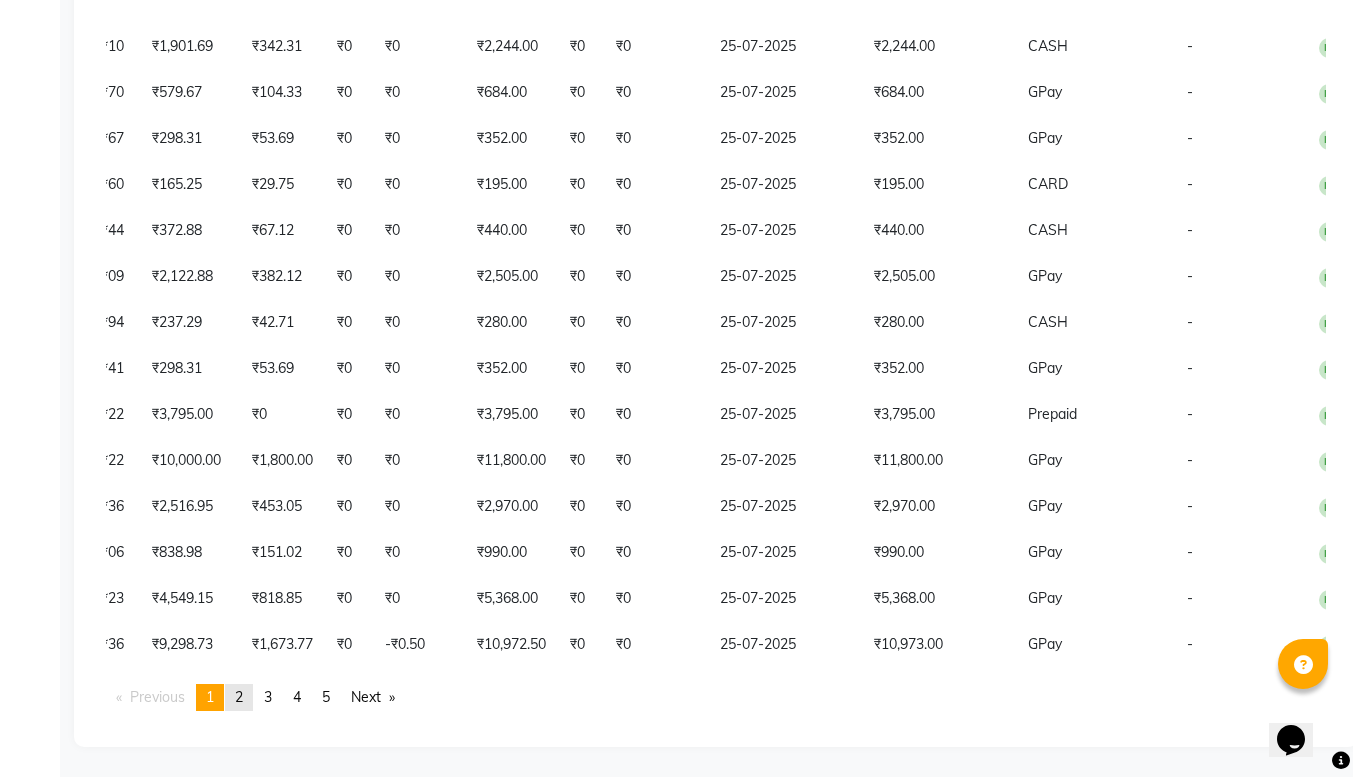 click on "page  2" at bounding box center (239, 697) 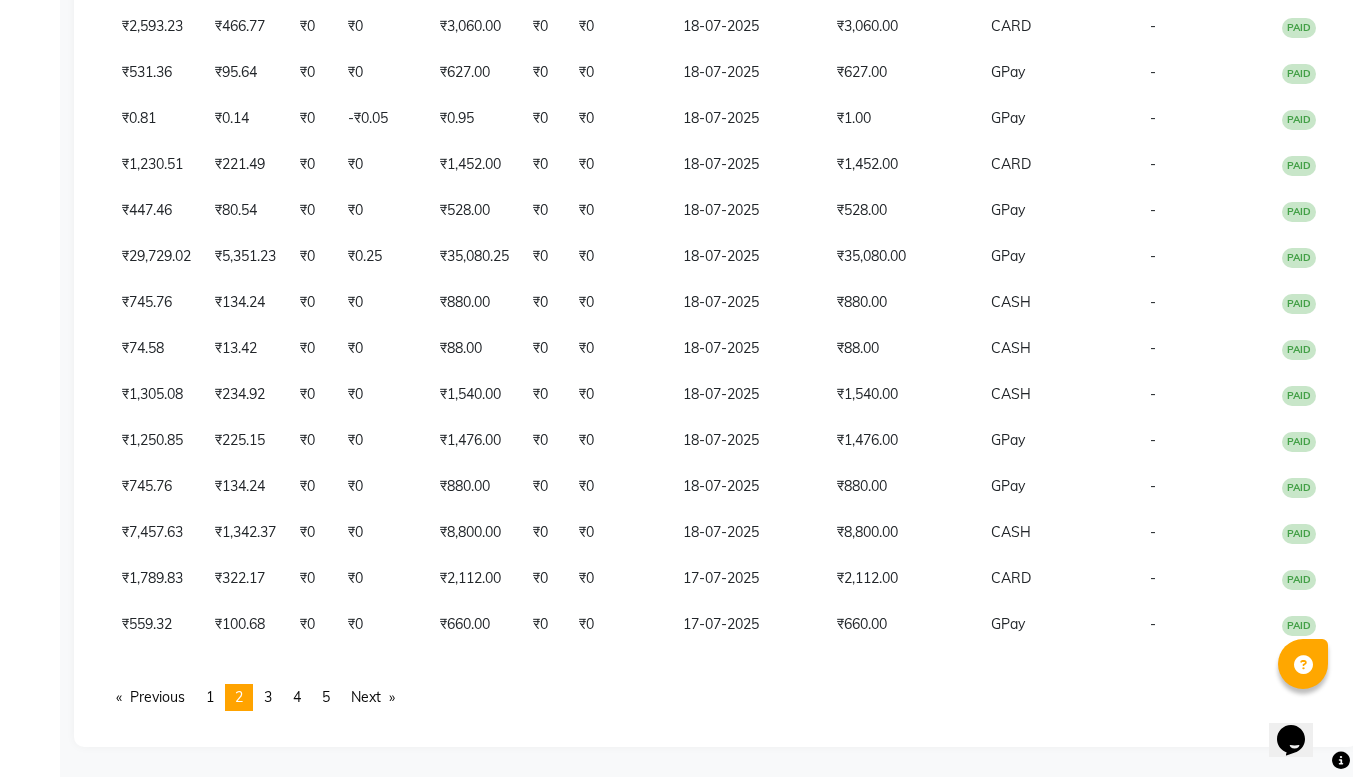 scroll, scrollTop: 0, scrollLeft: 452, axis: horizontal 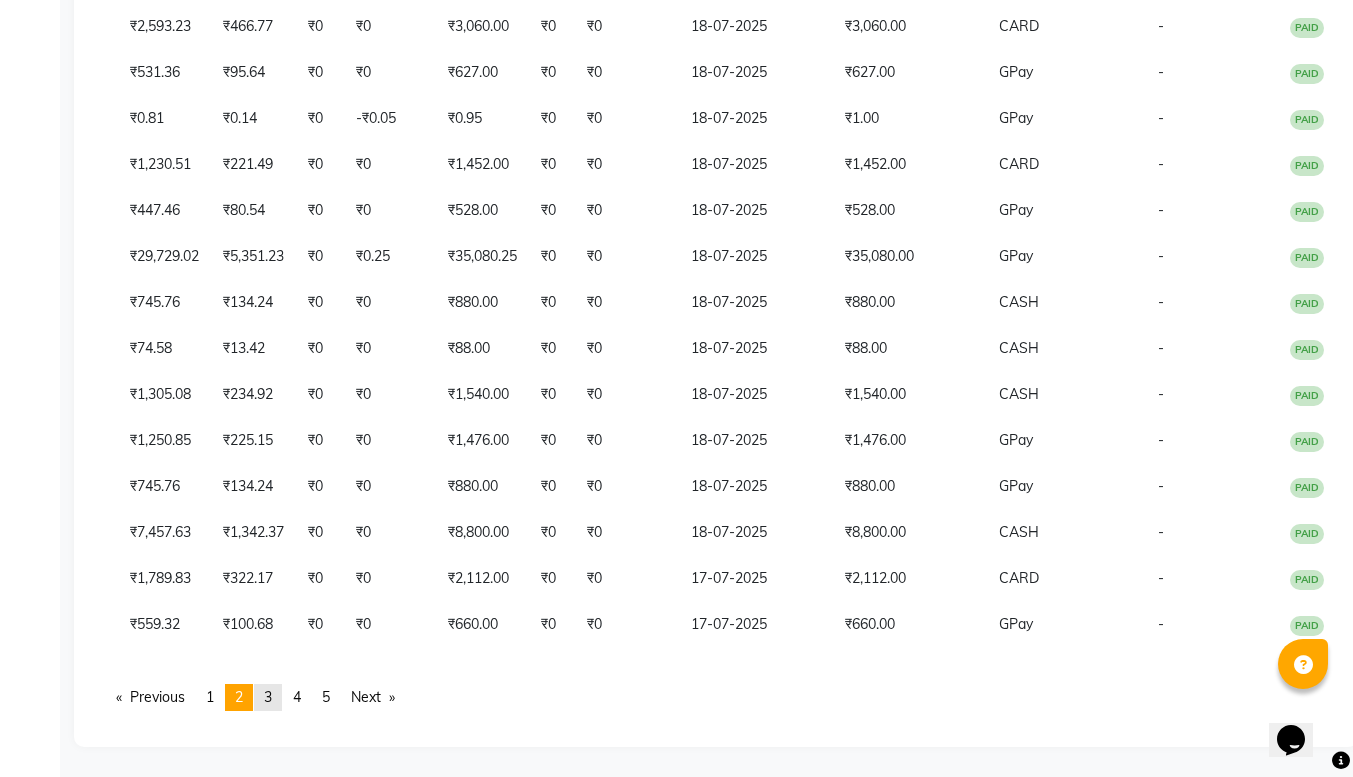 click on "page  3" at bounding box center (268, 697) 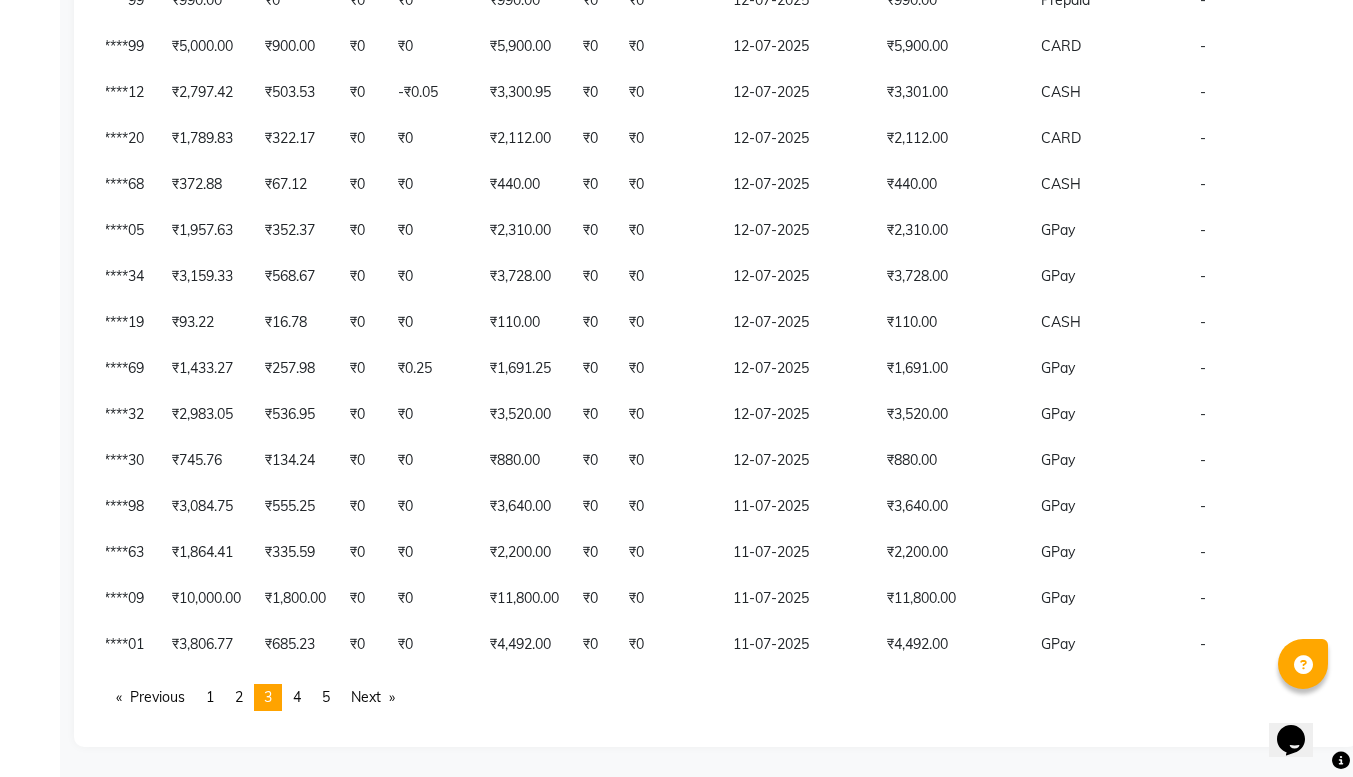 scroll, scrollTop: 4641, scrollLeft: 0, axis: vertical 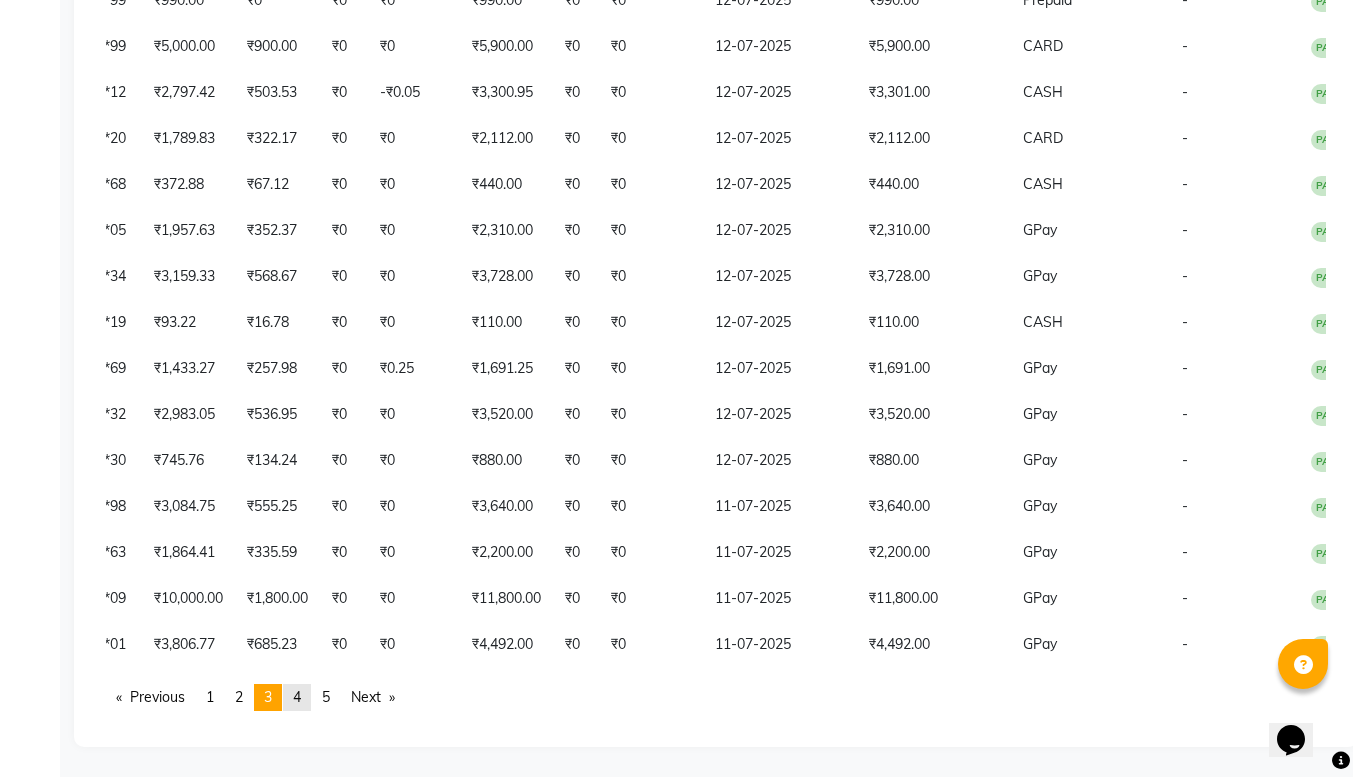 click on "page  4" at bounding box center [297, 697] 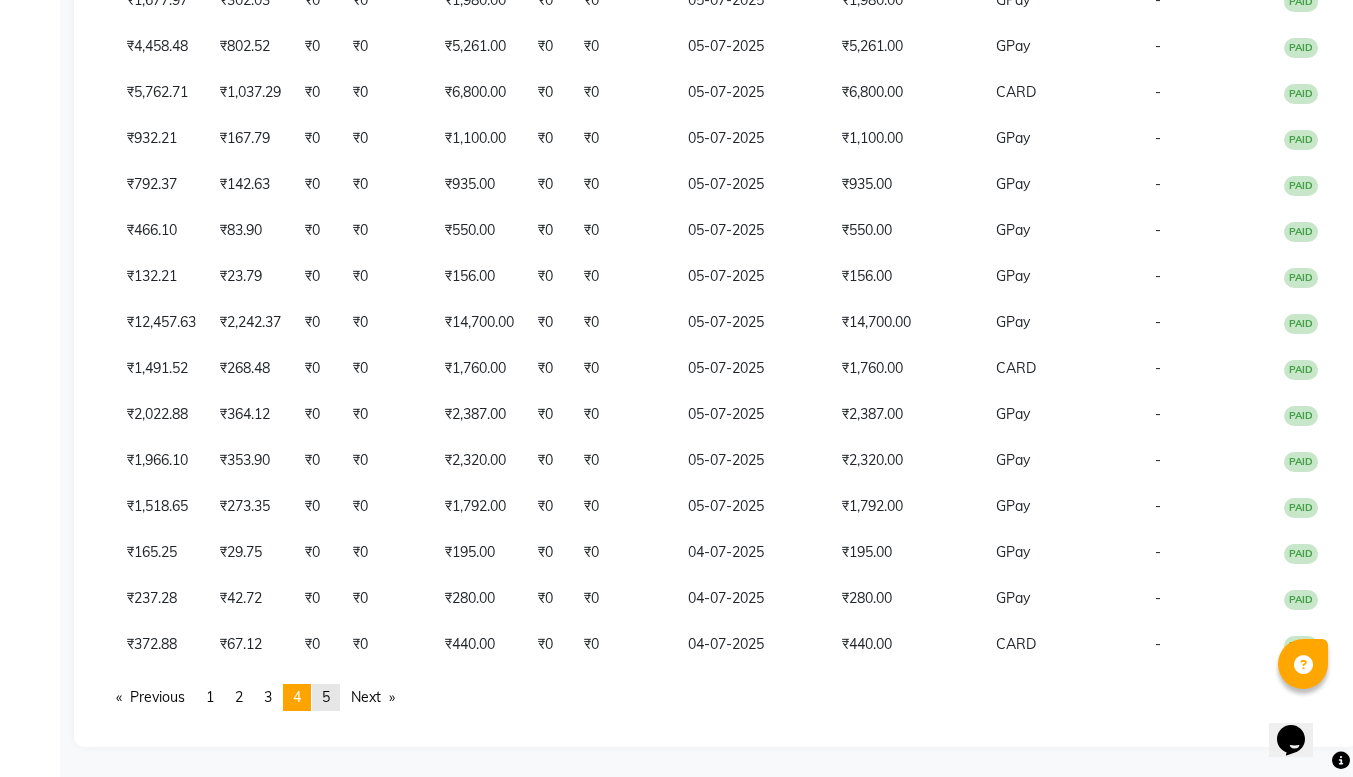 click on "5" at bounding box center (326, 697) 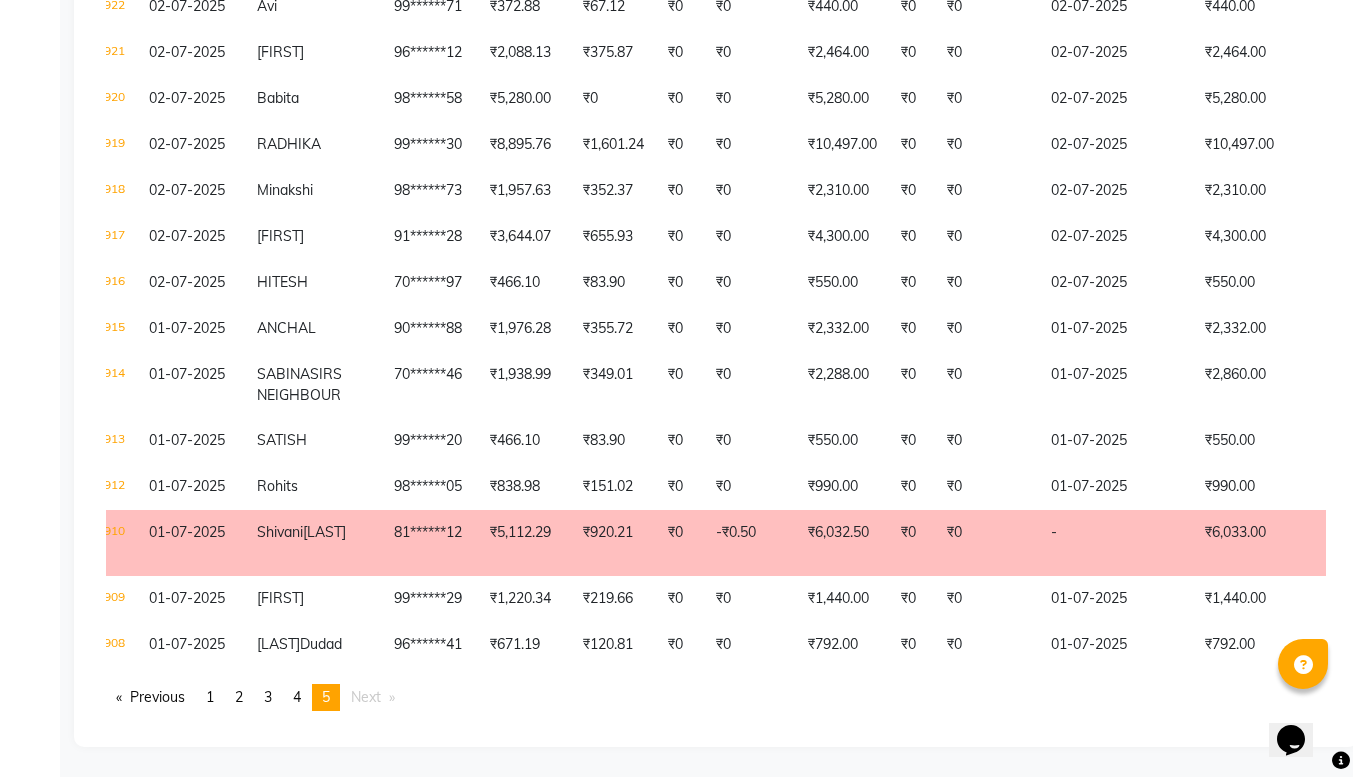 scroll, scrollTop: 0, scrollLeft: 0, axis: both 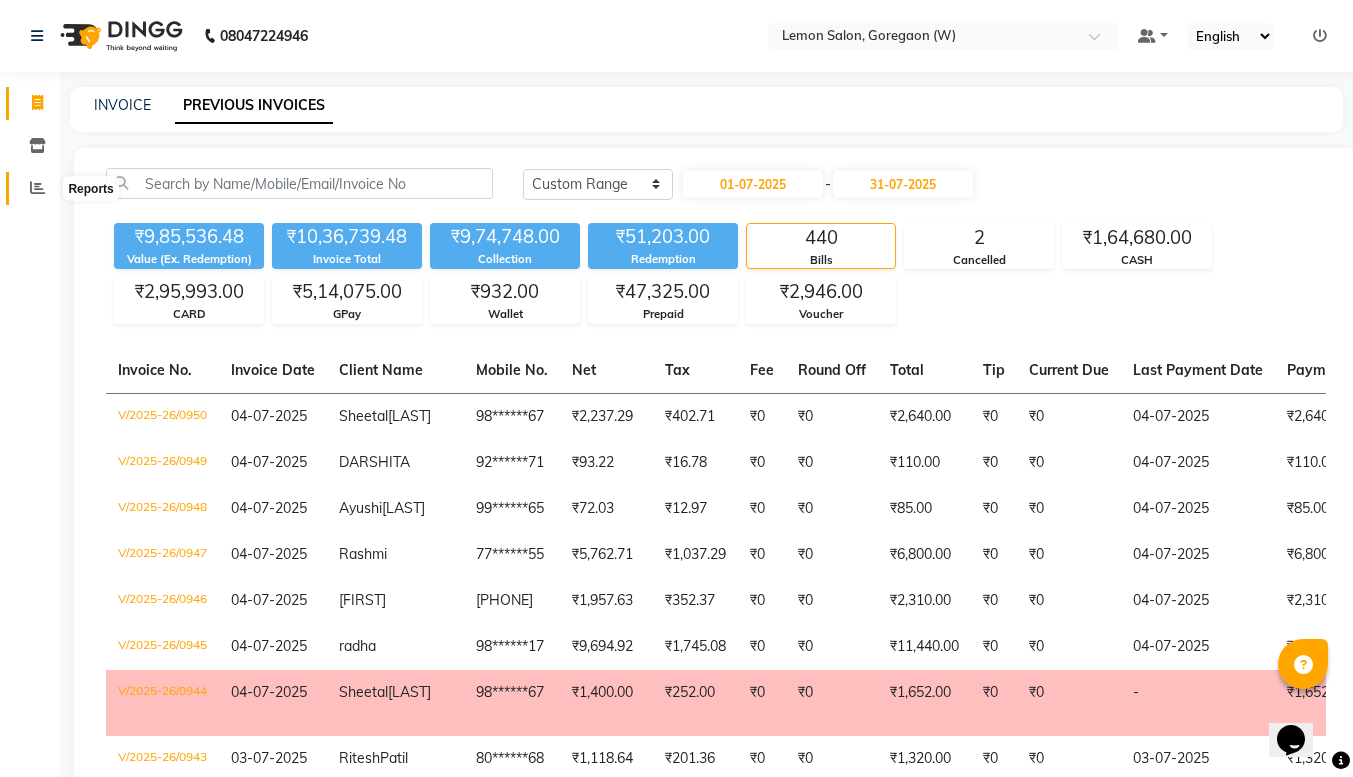 click 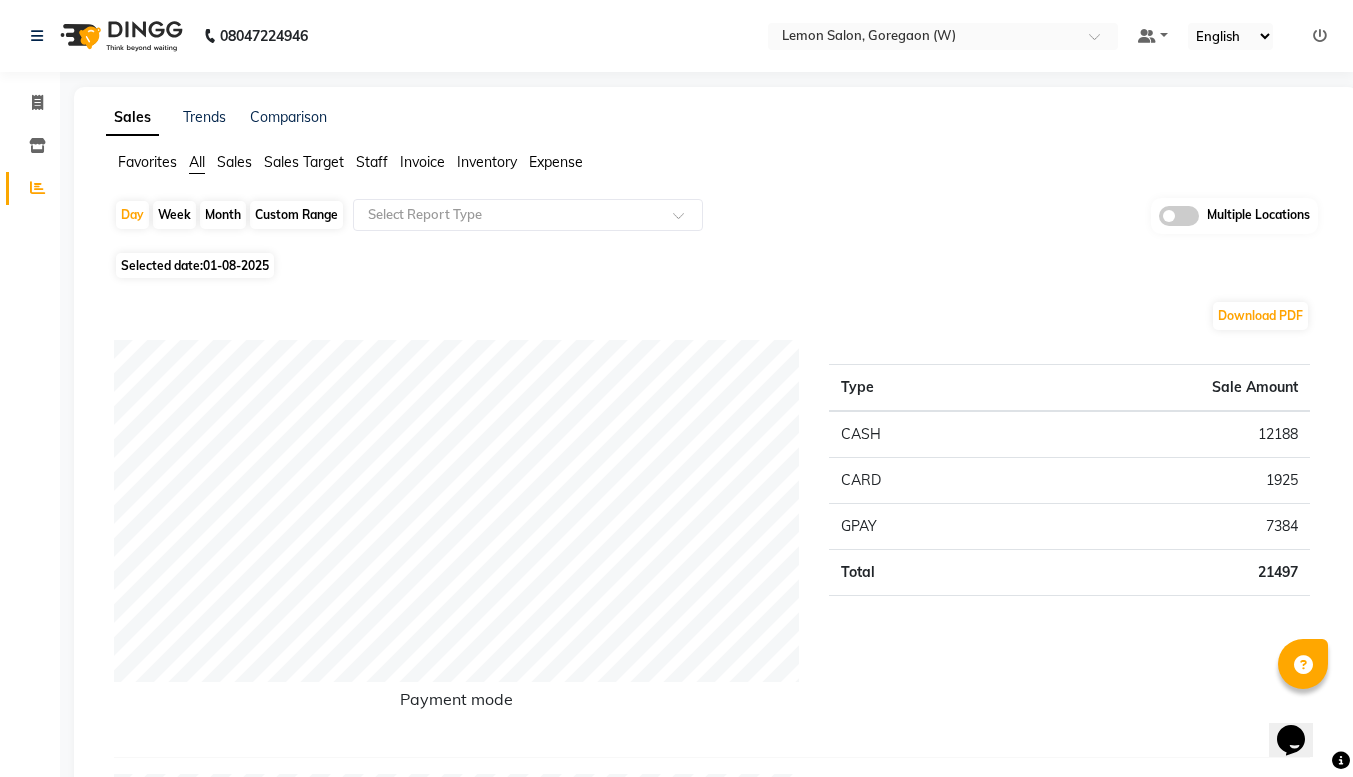 click 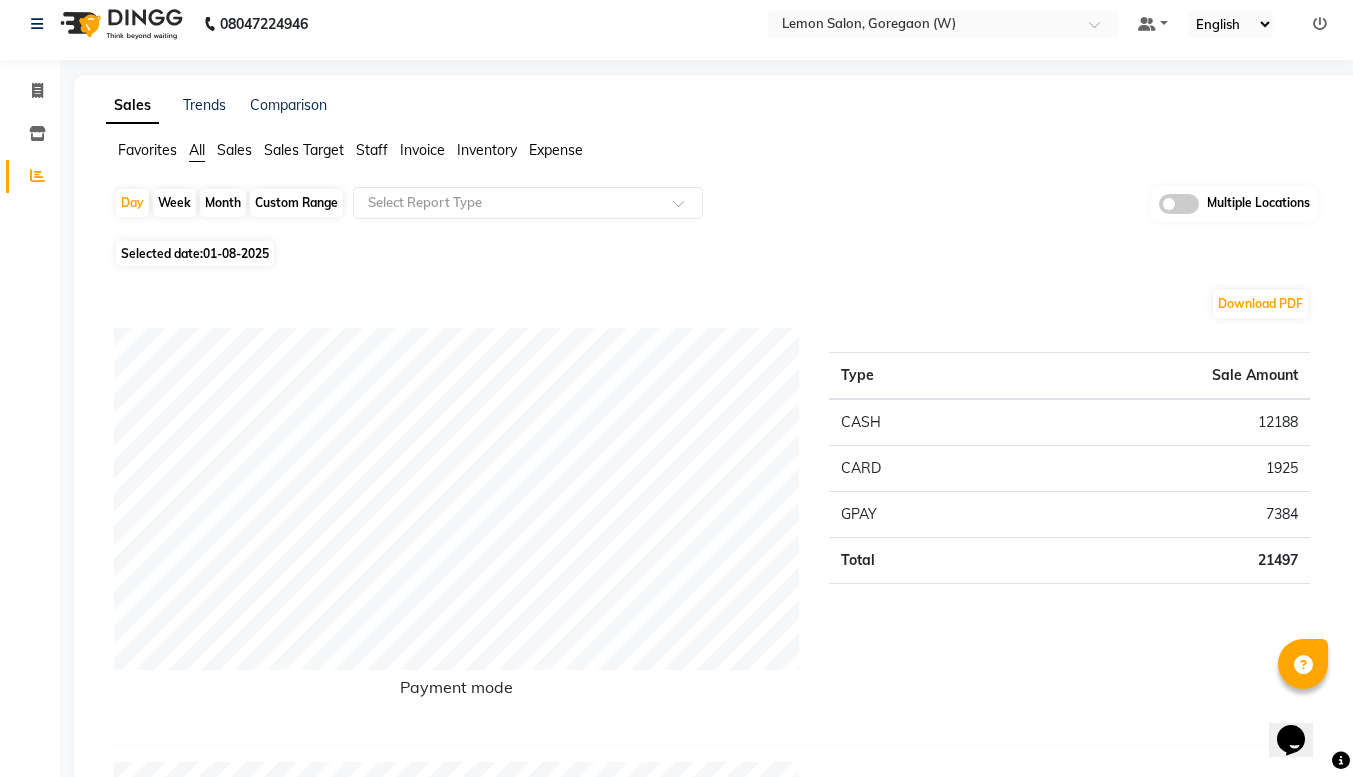 scroll, scrollTop: 0, scrollLeft: 0, axis: both 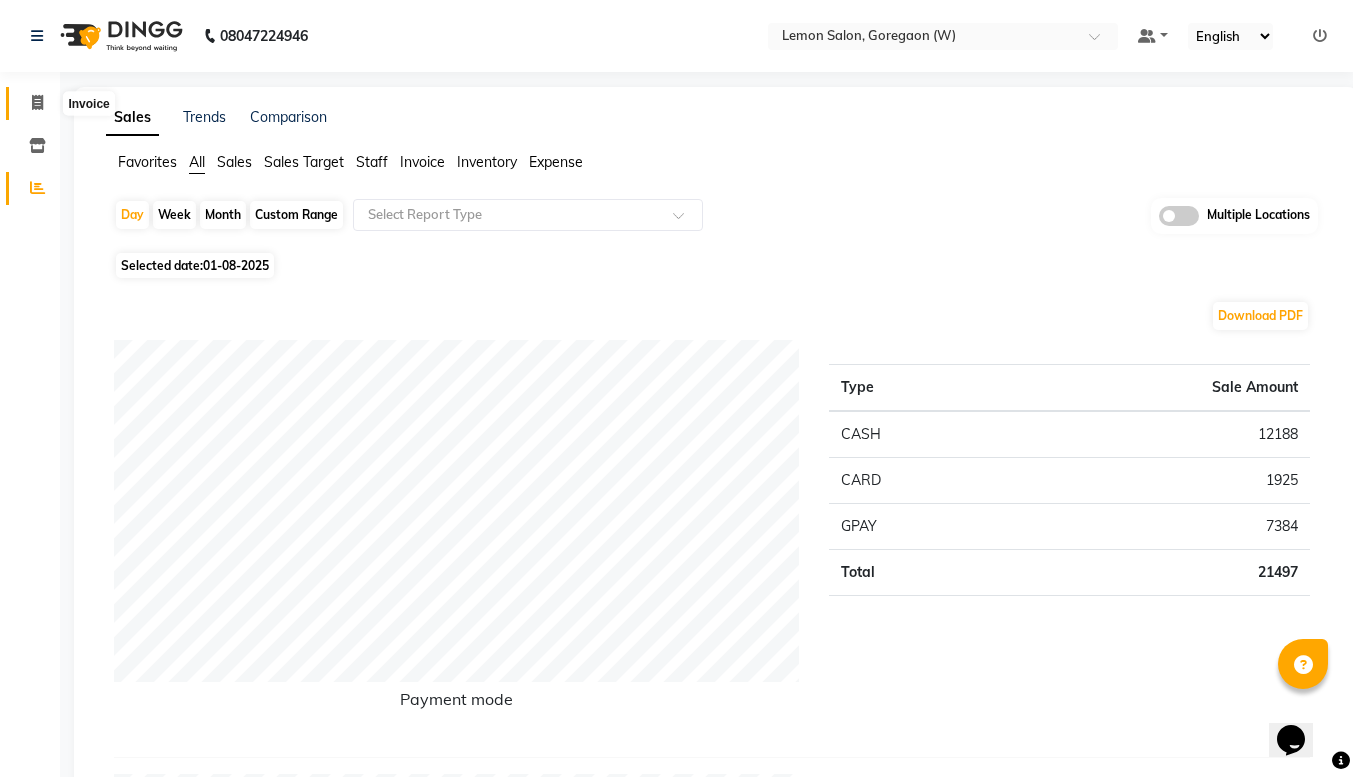 click 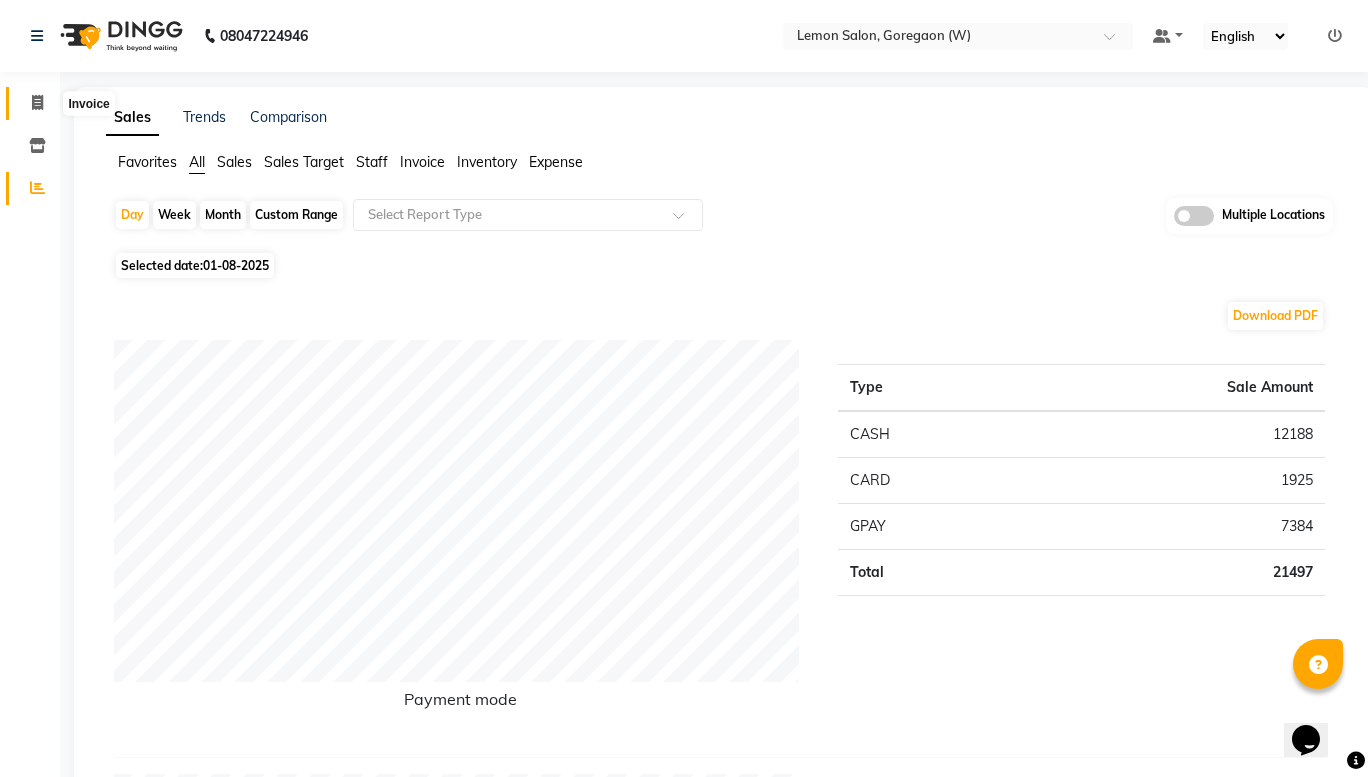 select on "8053" 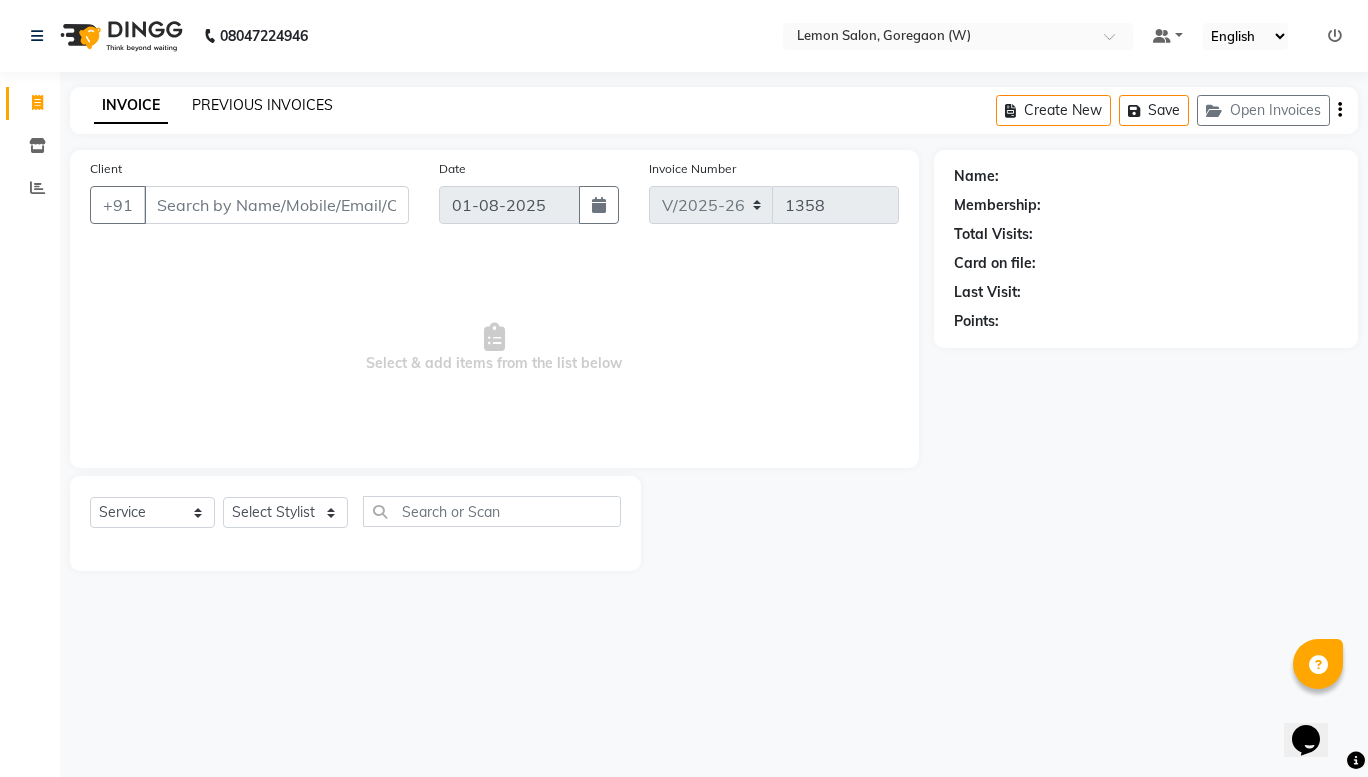 click on "PREVIOUS INVOICES" 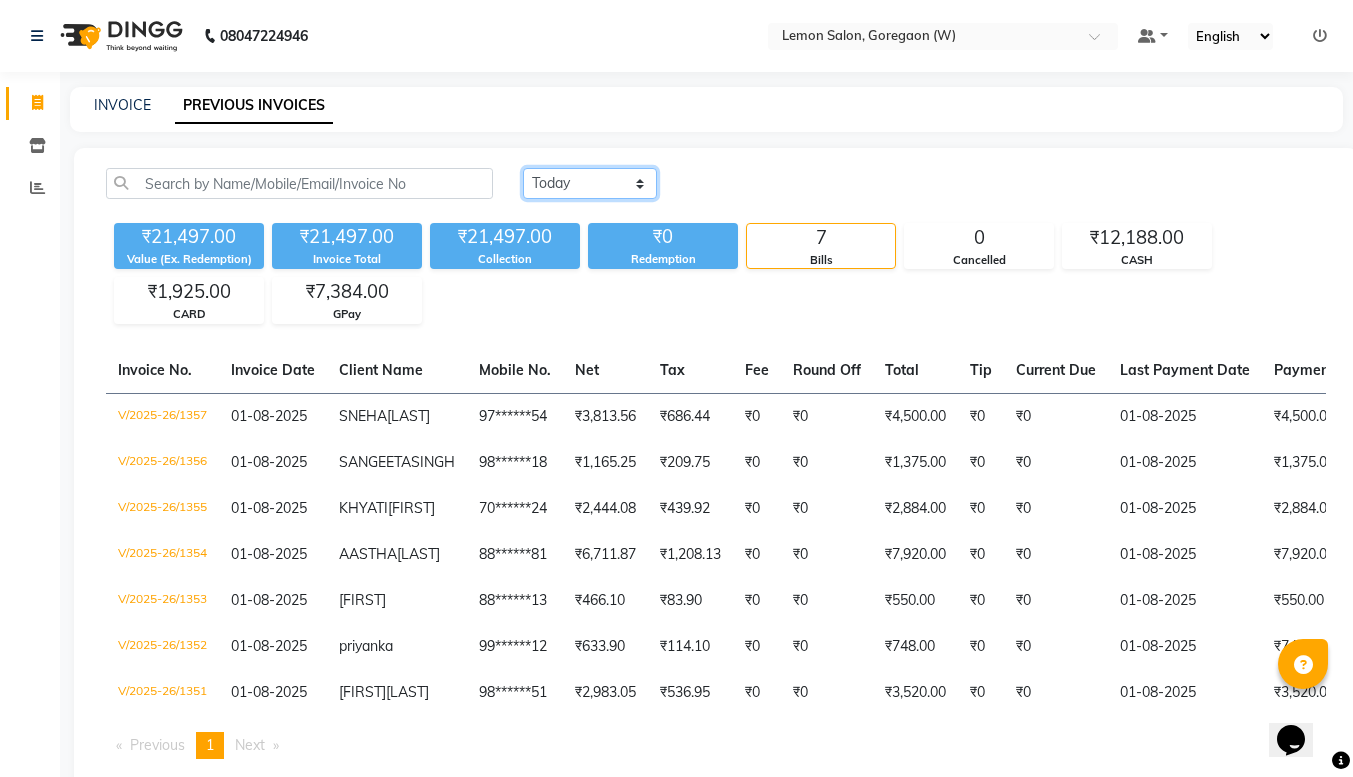 click on "Today Yesterday Custom Range" 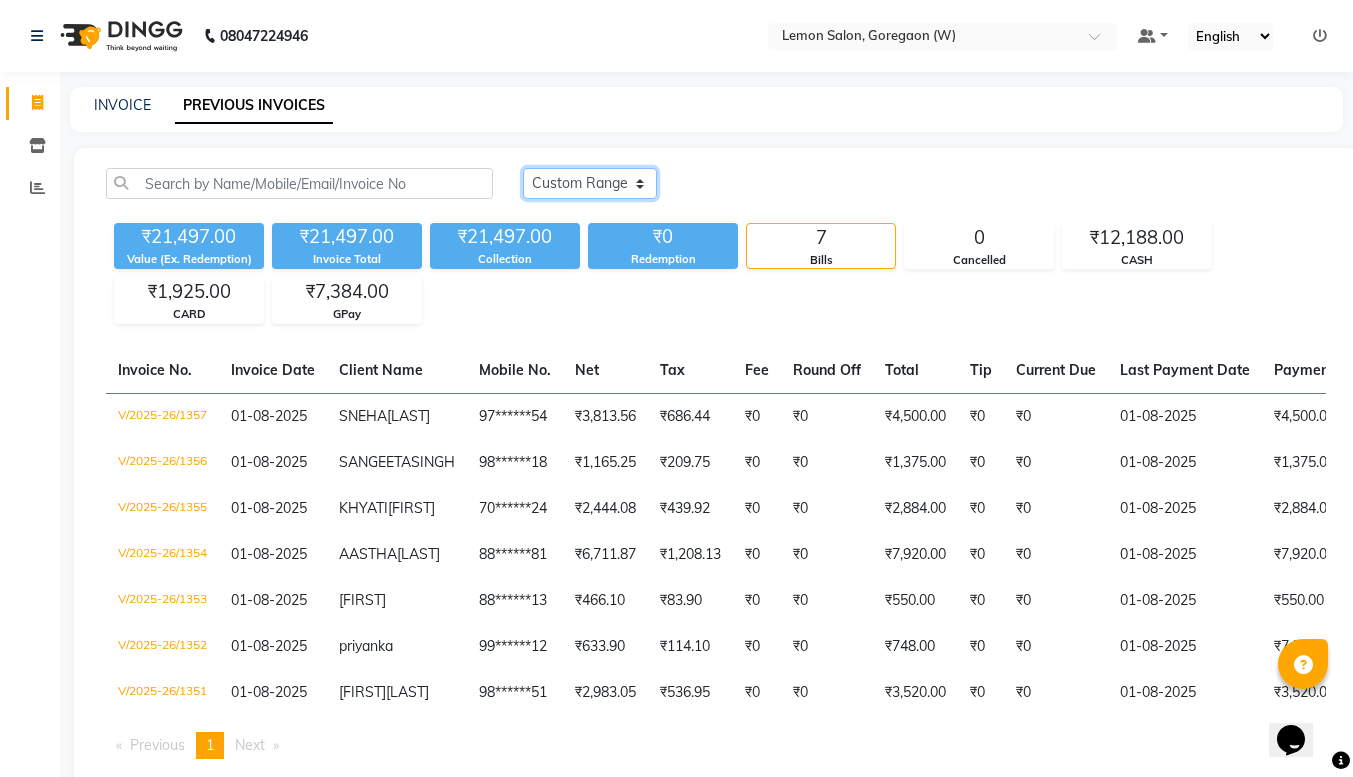 click on "Today Yesterday Custom Range" 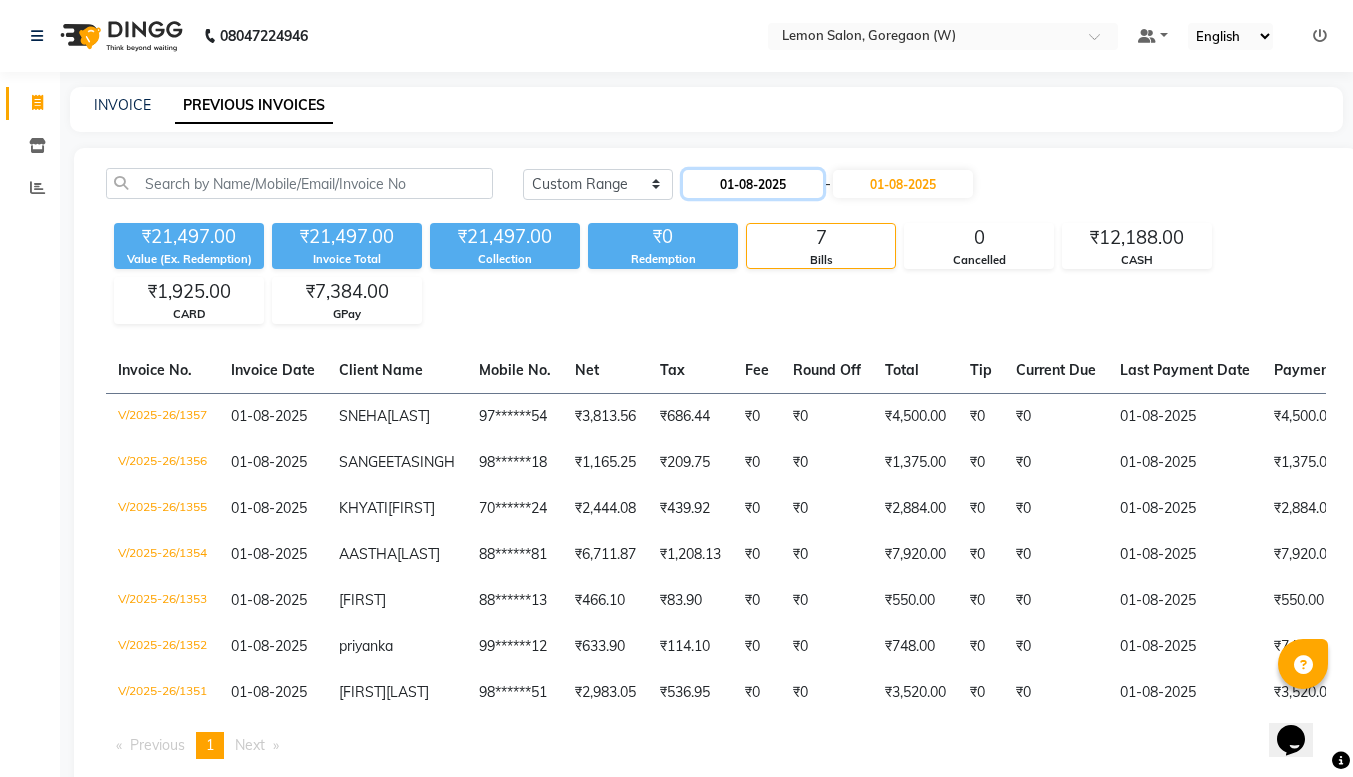 click on "01-08-2025" 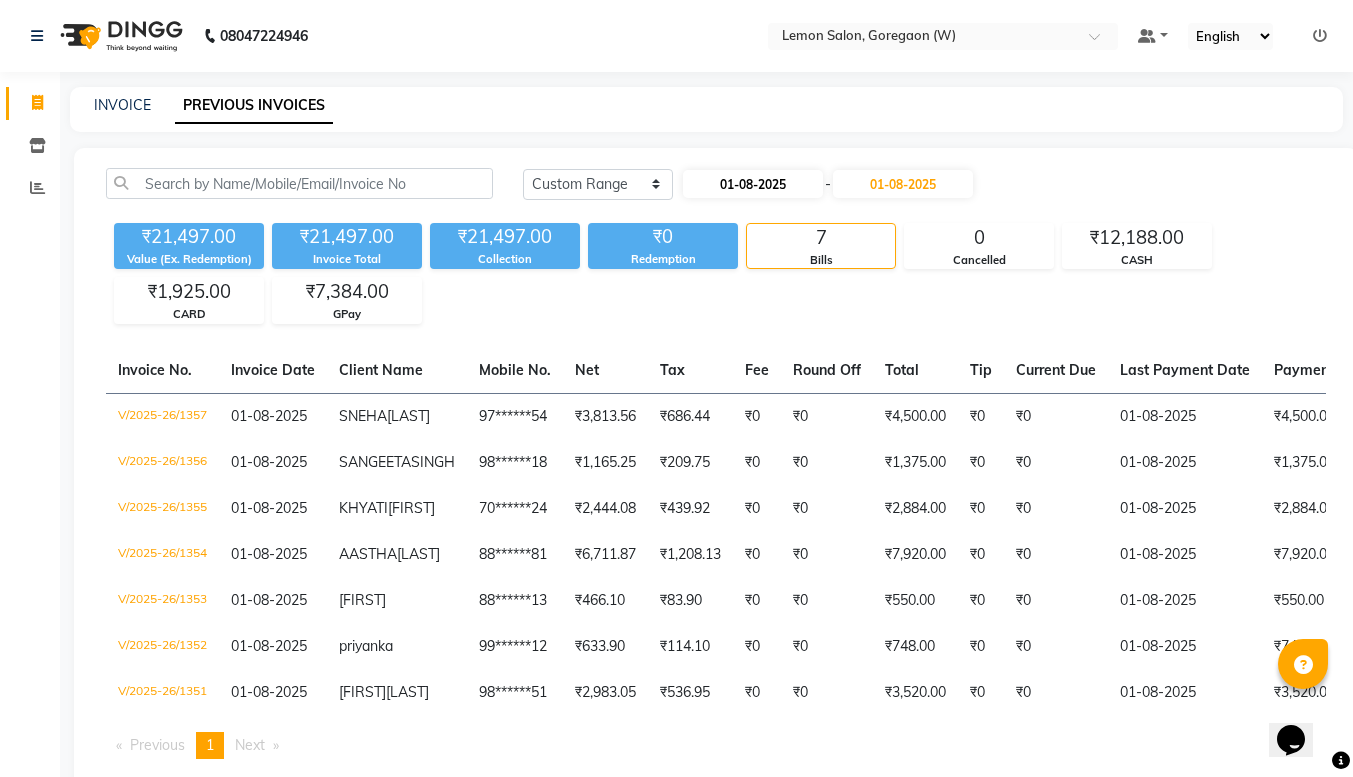 select on "8" 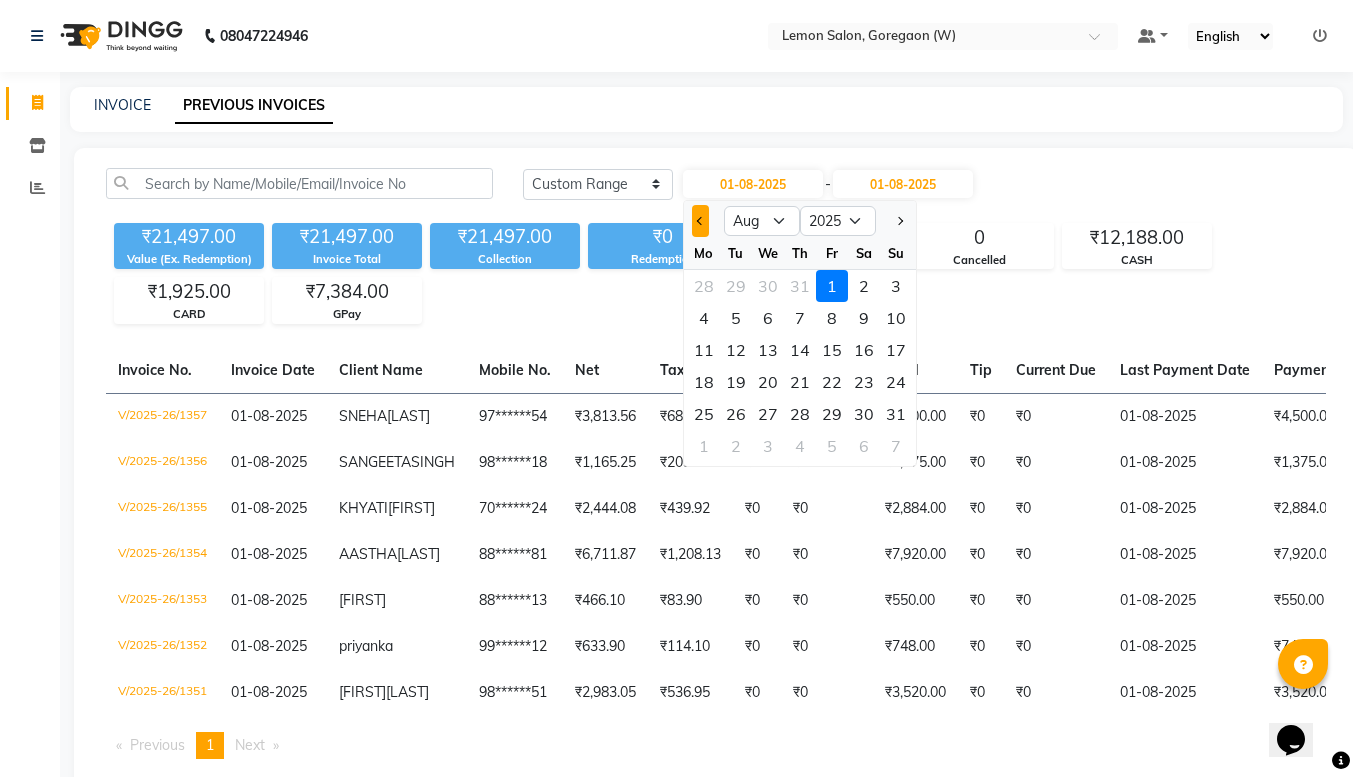 click 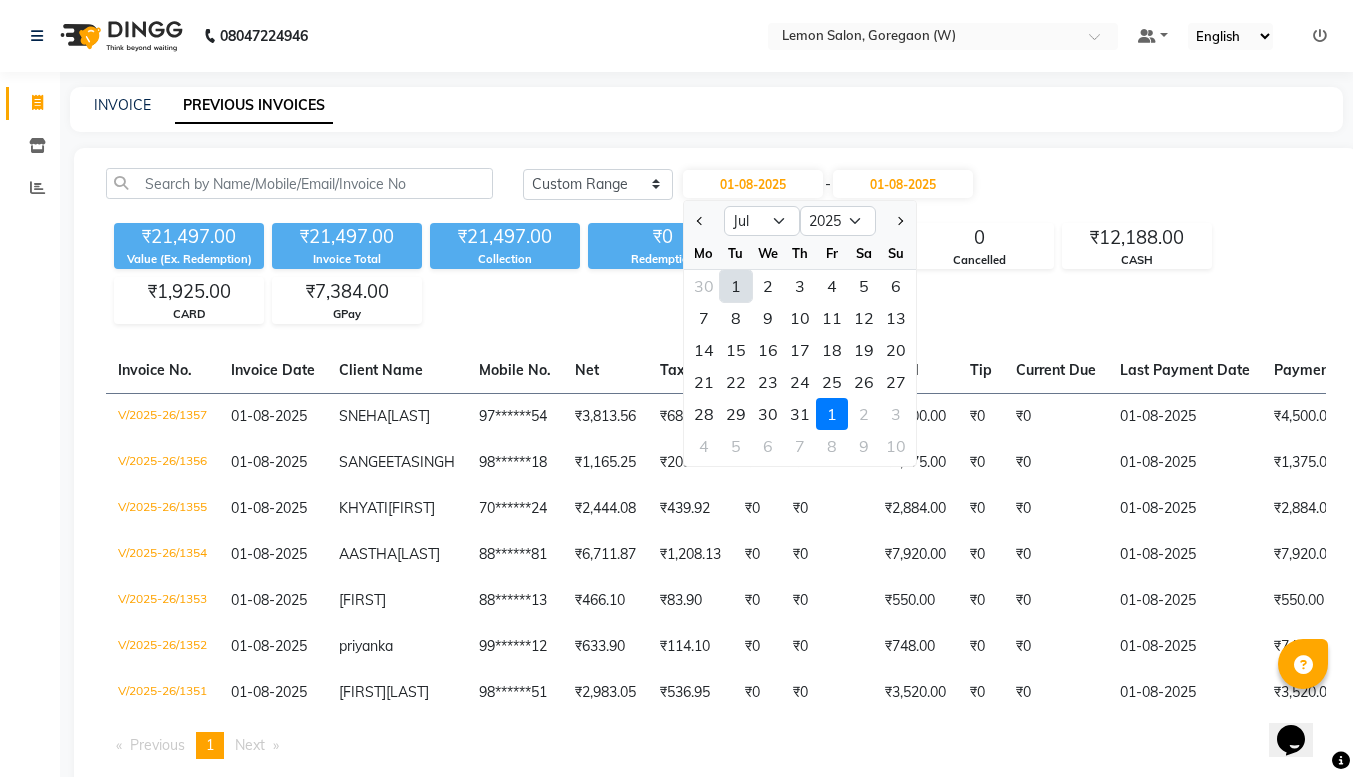 click on "1" 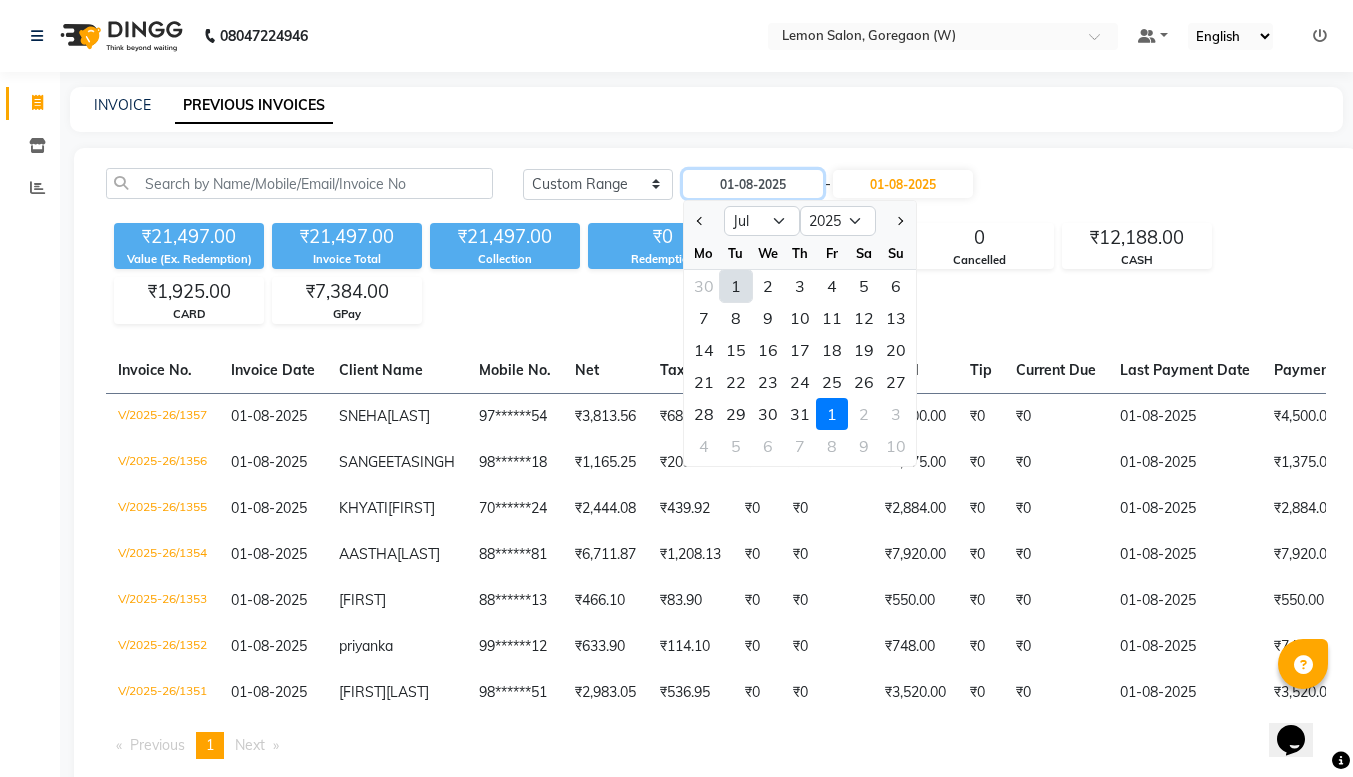 type on "01-07-2025" 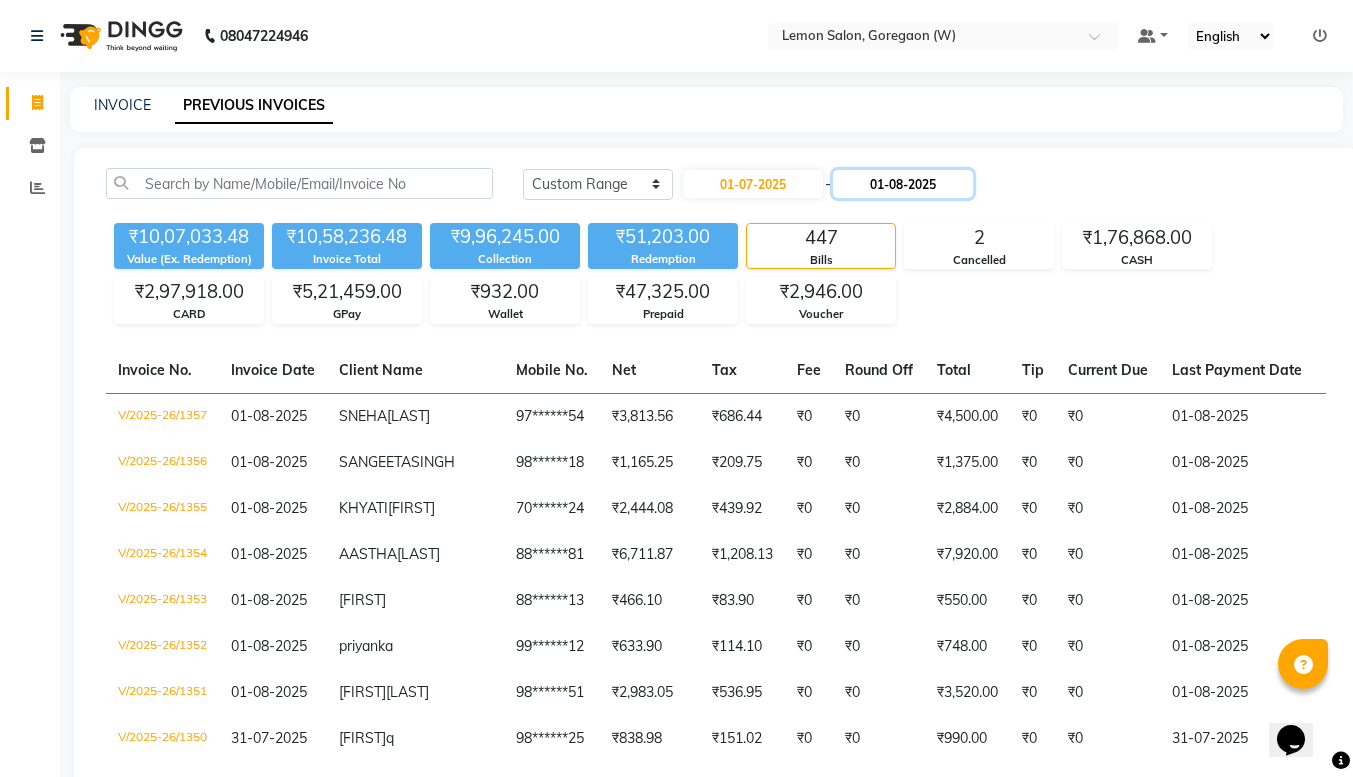 click on "01-08-2025" 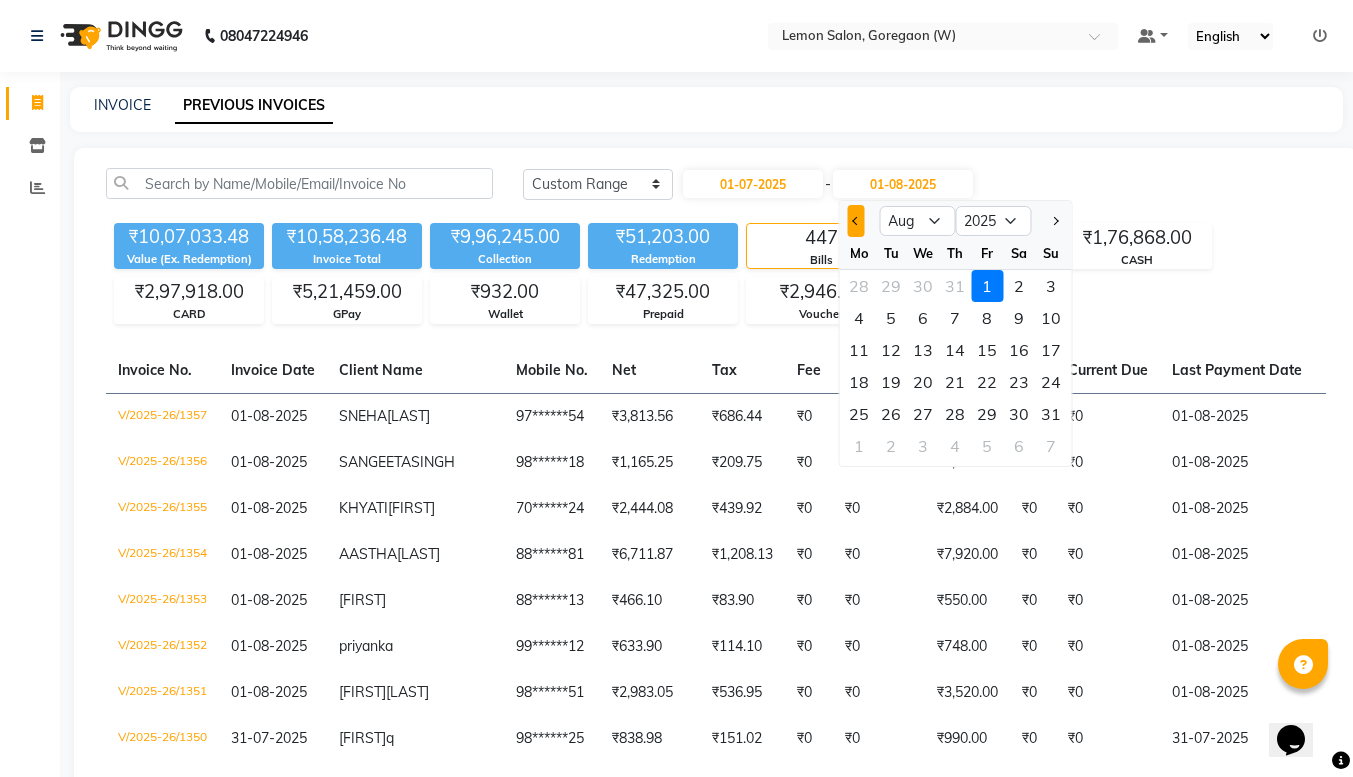 click 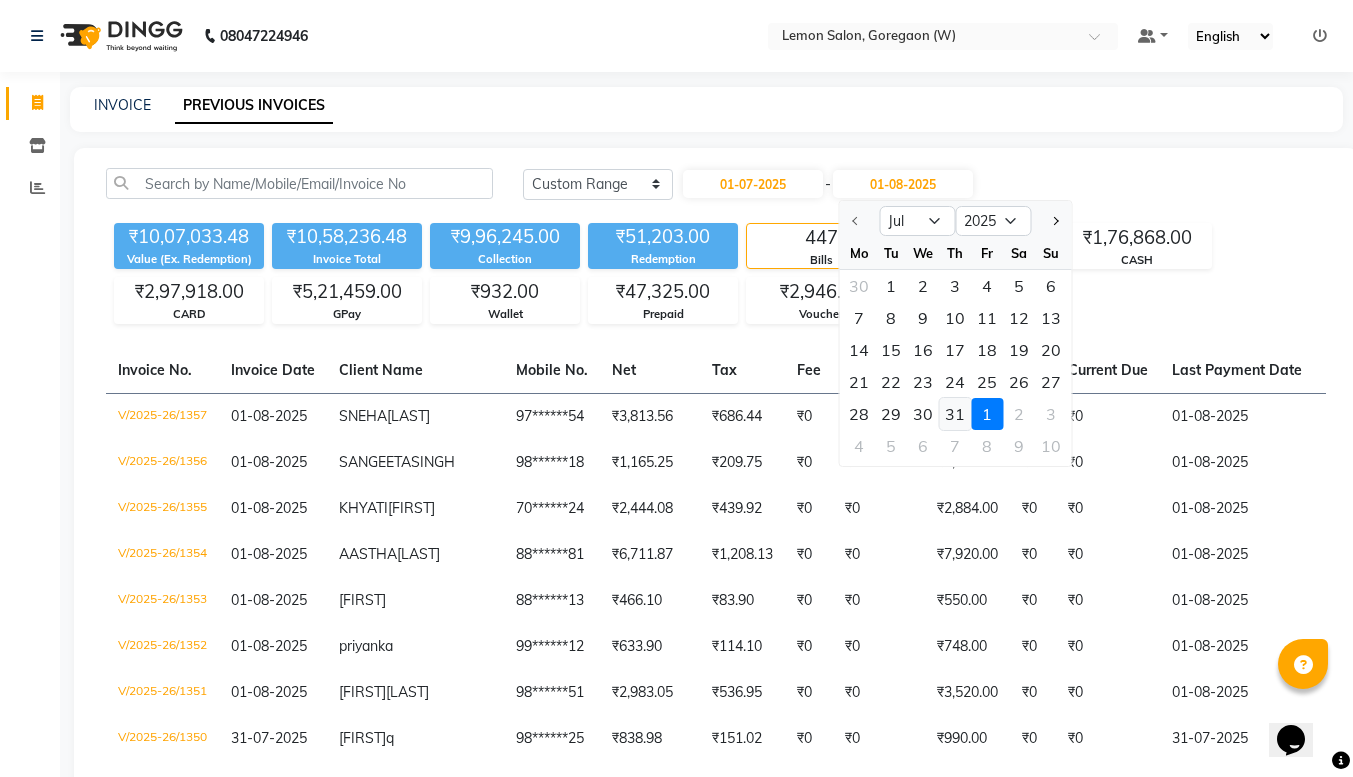 click on "31" 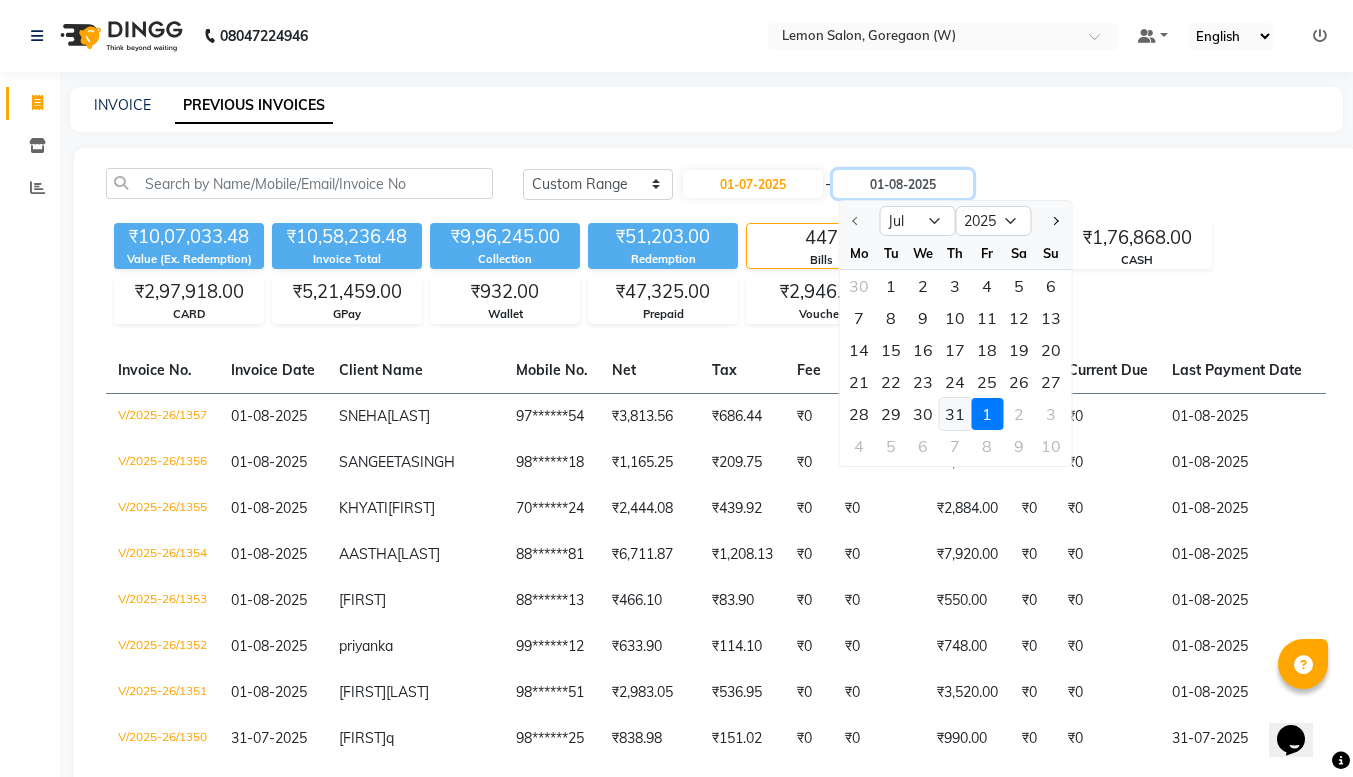 type on "31-07-2025" 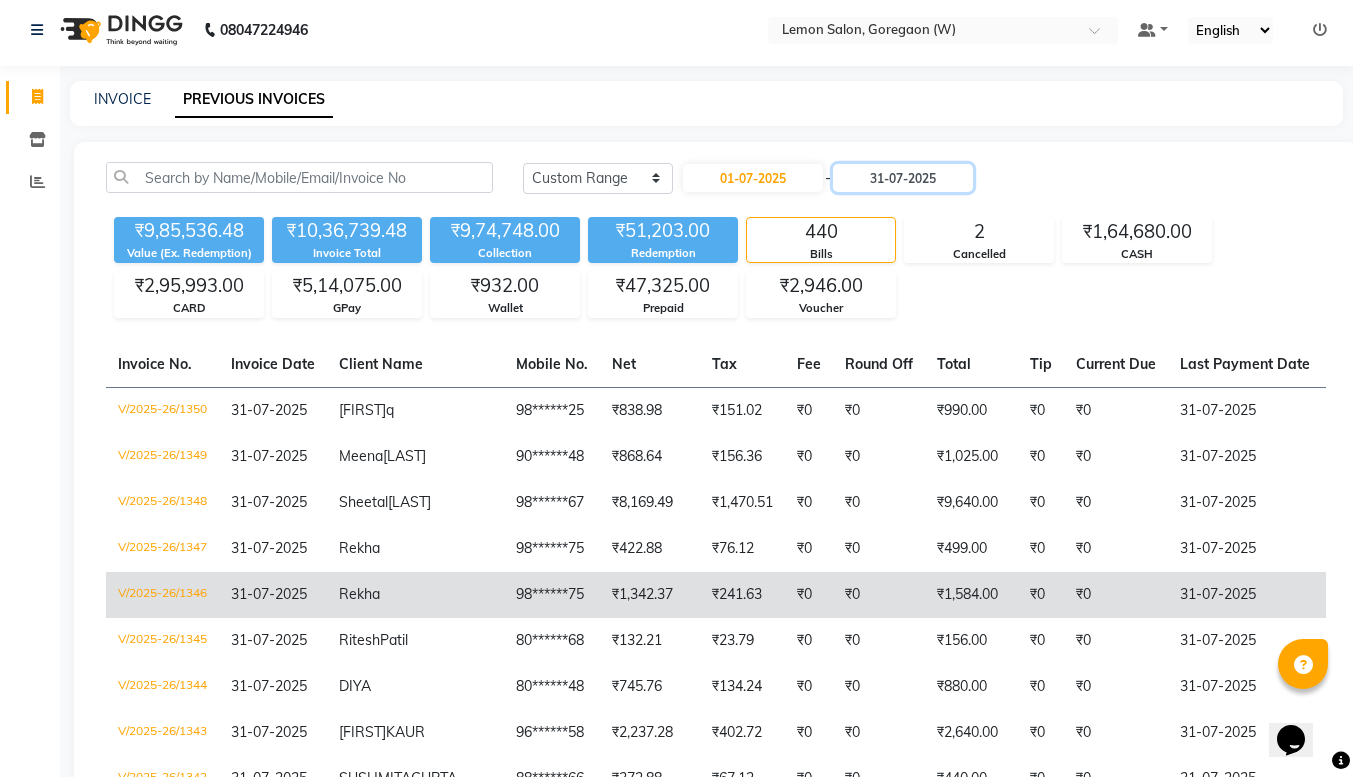 scroll, scrollTop: 0, scrollLeft: 0, axis: both 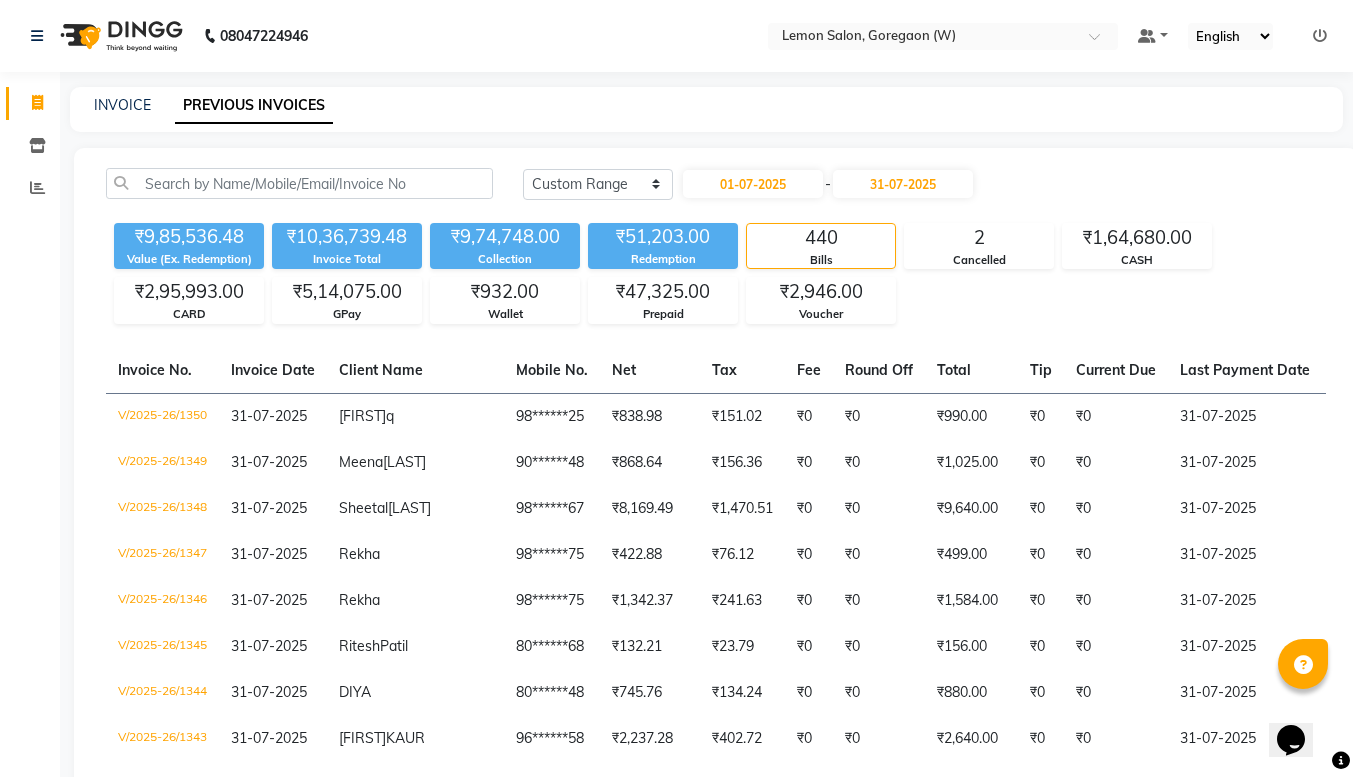 click on "₹9,85,536.48 Value (Ex. Redemption) ₹10,36,739.48 Invoice Total  ₹9,74,748.00 Collection ₹51,203.00 Redemption 440 Bills 2 Cancelled ₹1,64,680.00 CASH ₹2,95,993.00 CARD ₹5,14,075.00 GPay ₹932.00 Wallet ₹47,325.00 Prepaid ₹2,946.00 Voucher" 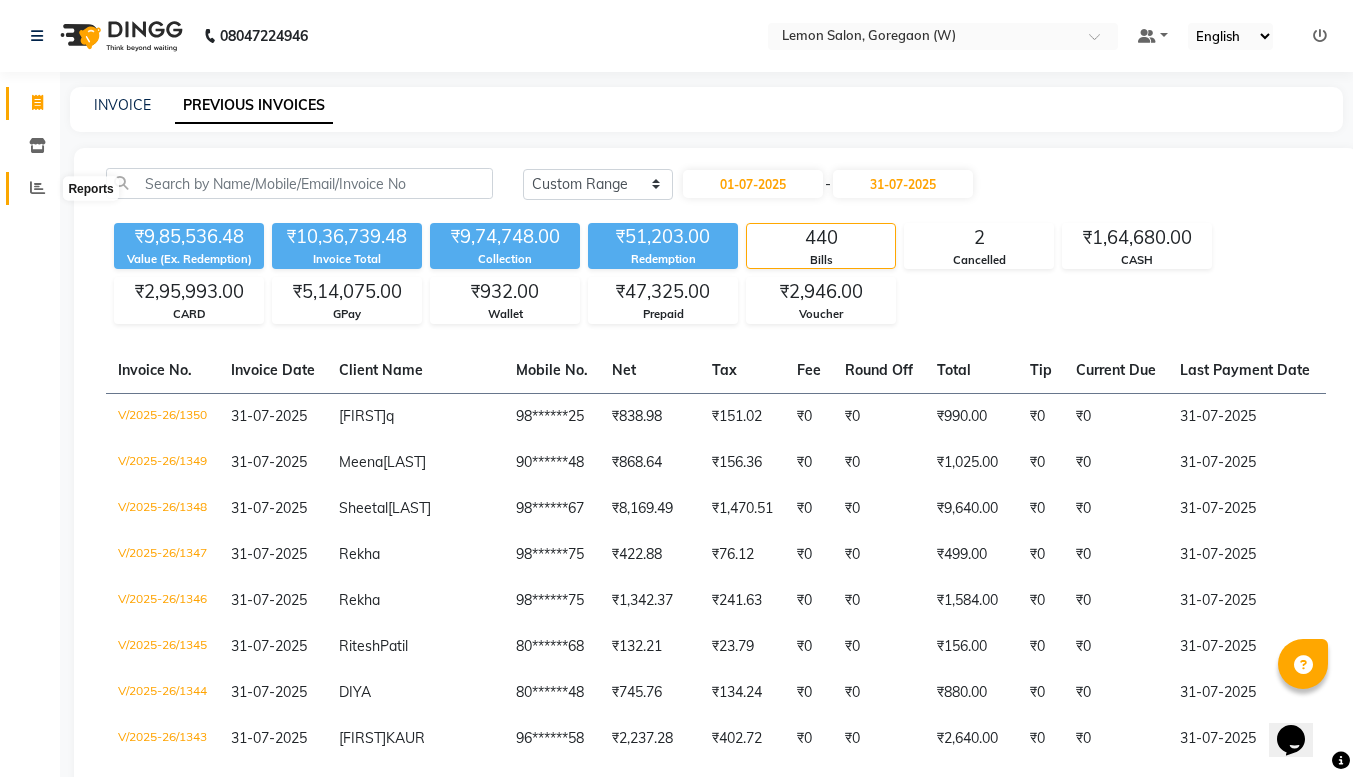 click 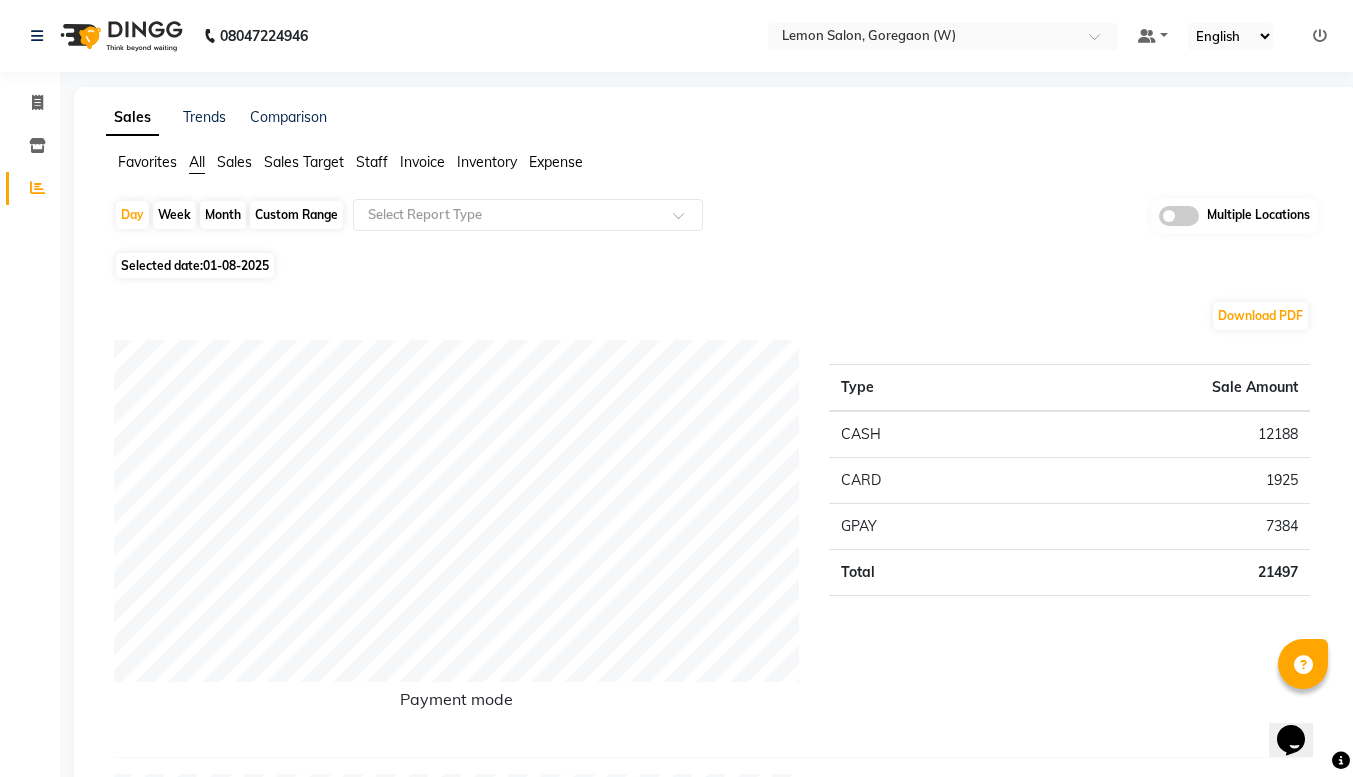 click on "Month" 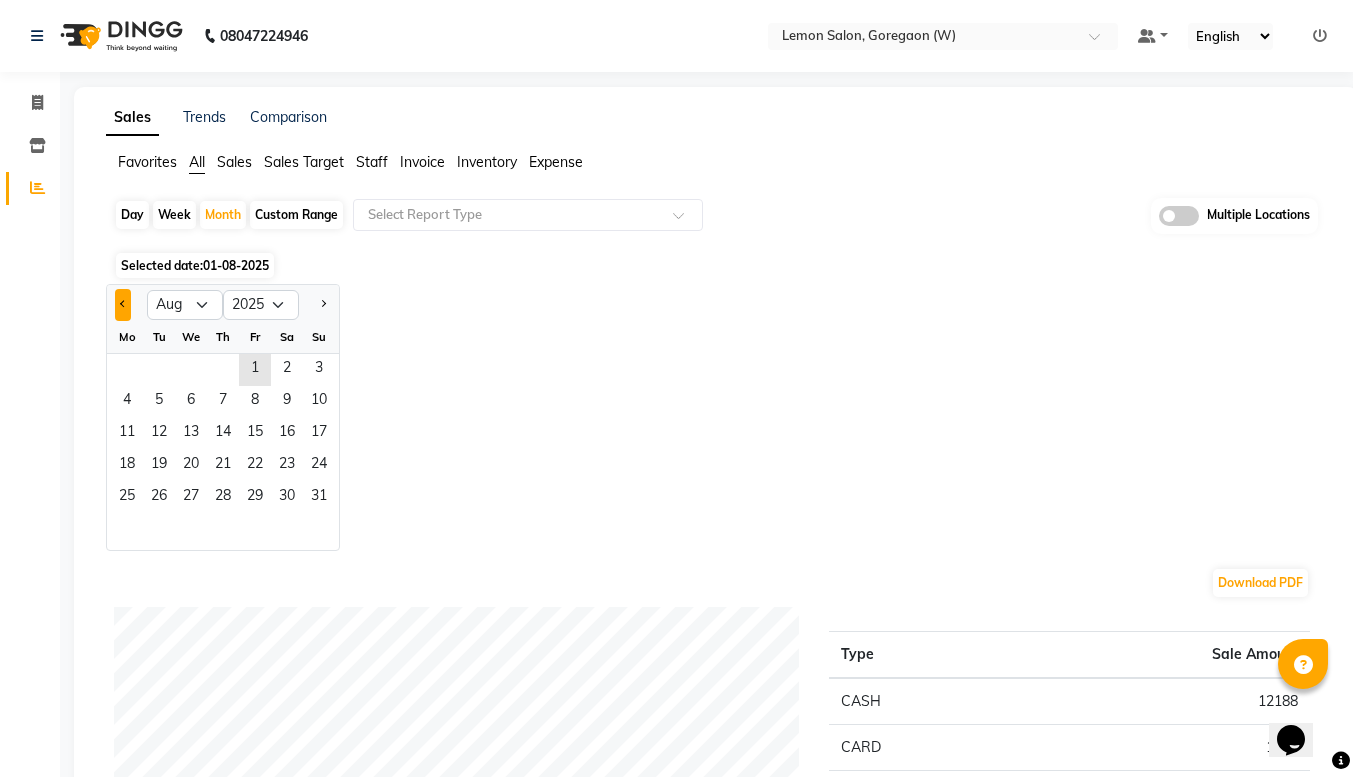 click 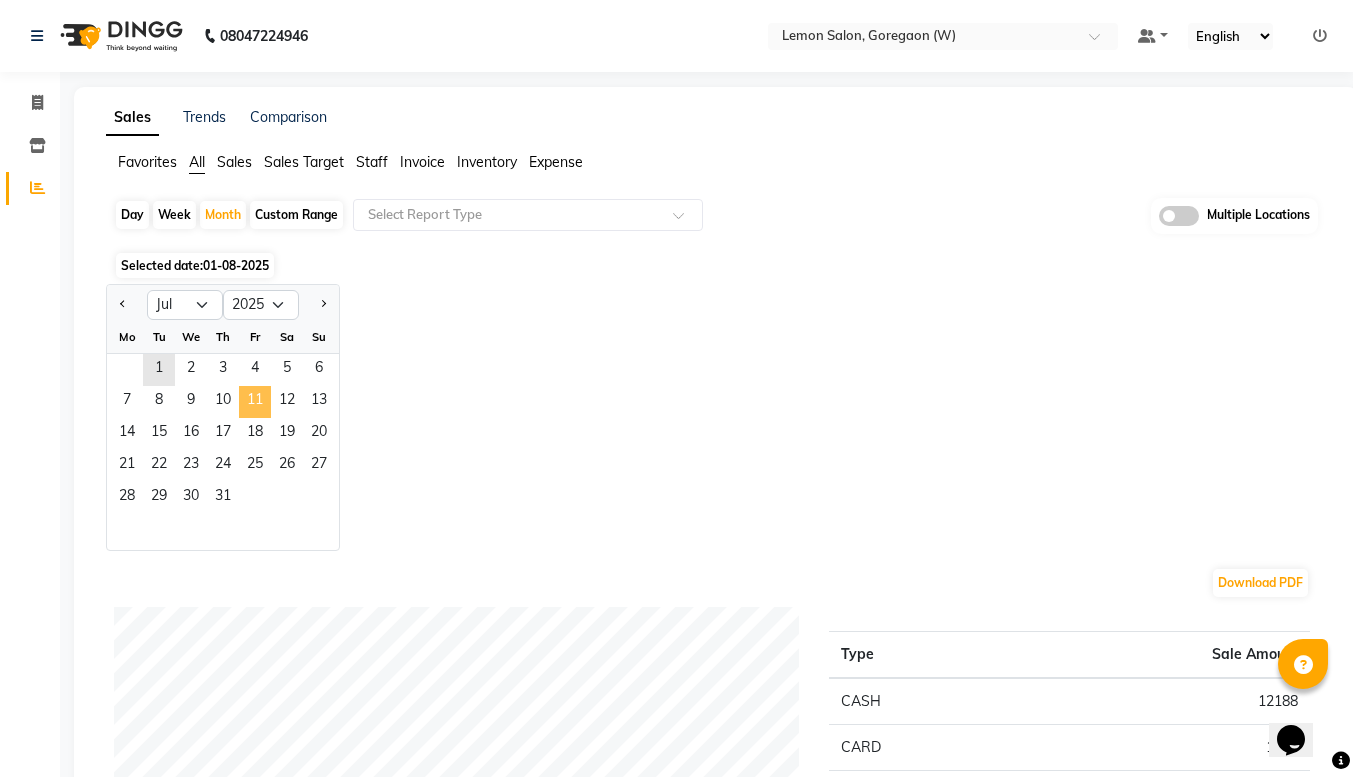 click on "11" 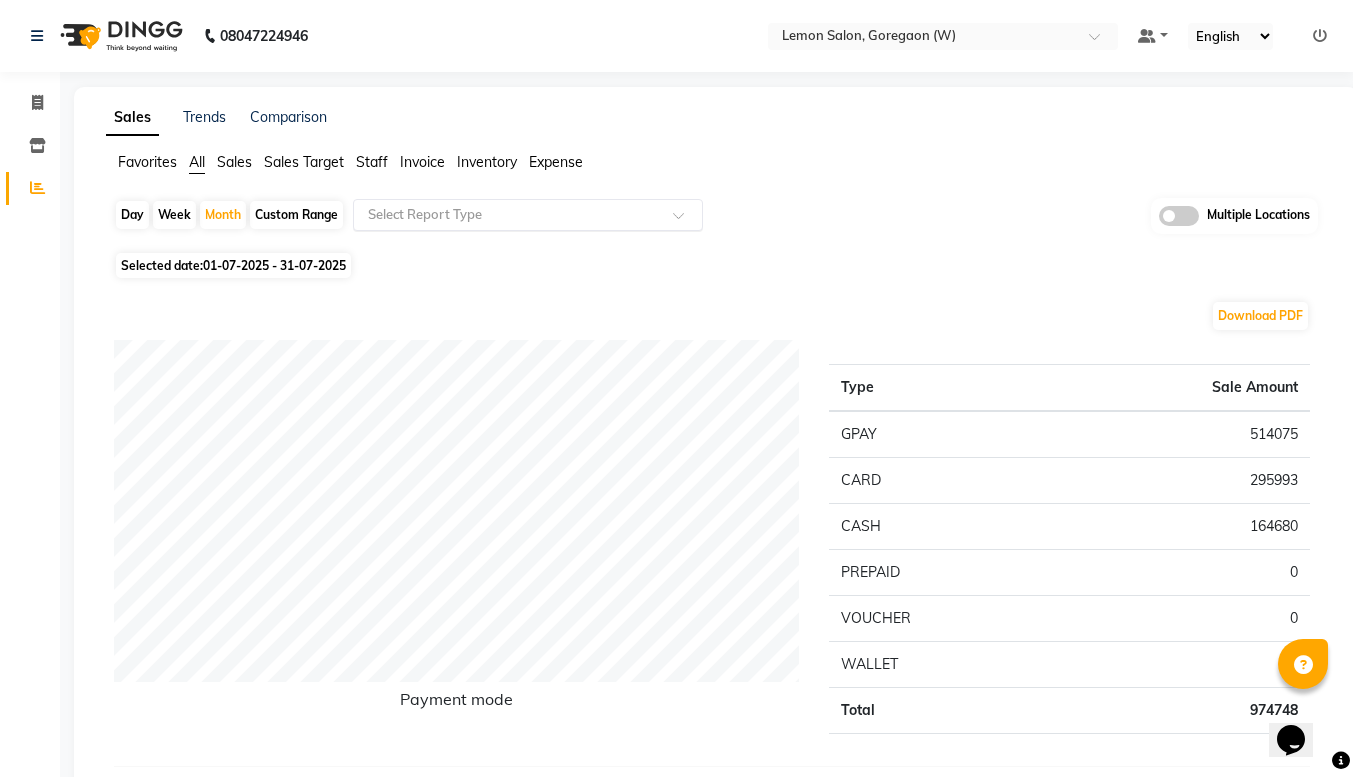 click 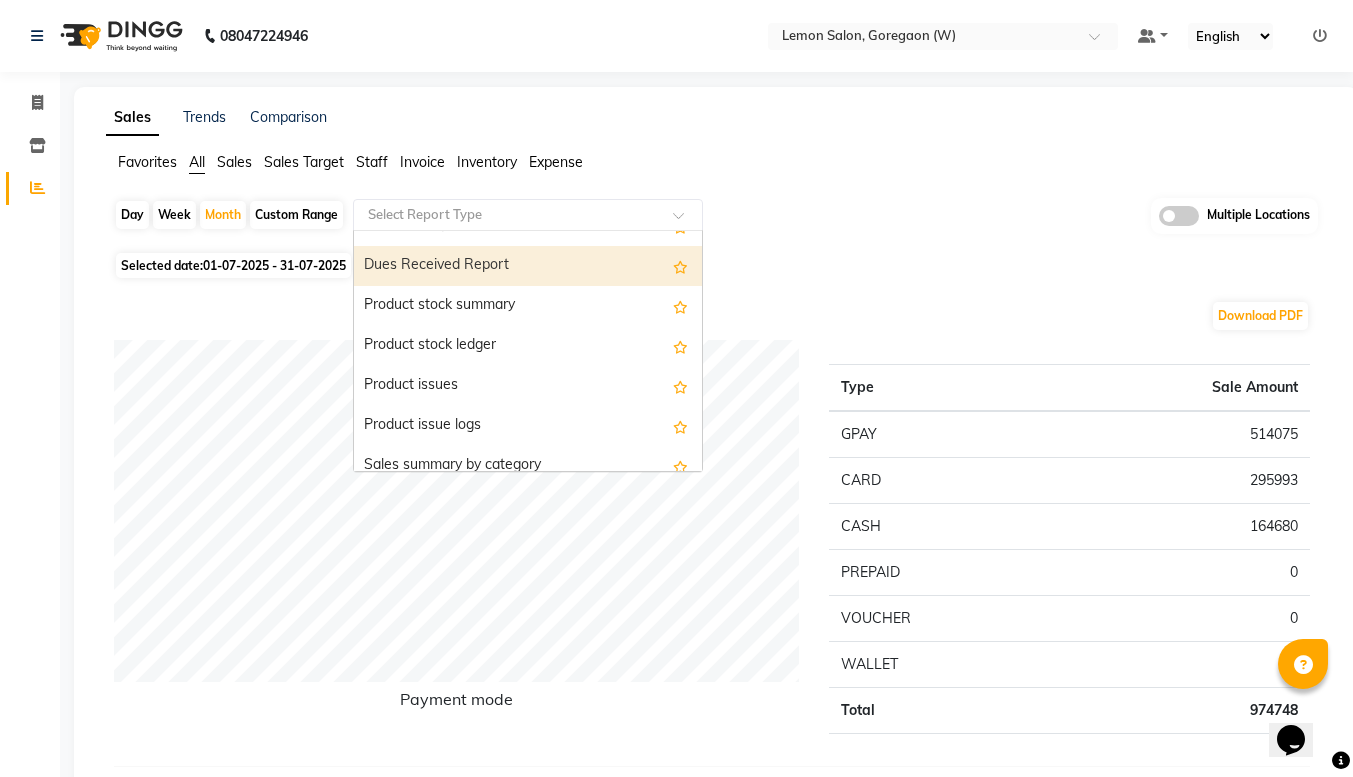 scroll, scrollTop: 1873, scrollLeft: 0, axis: vertical 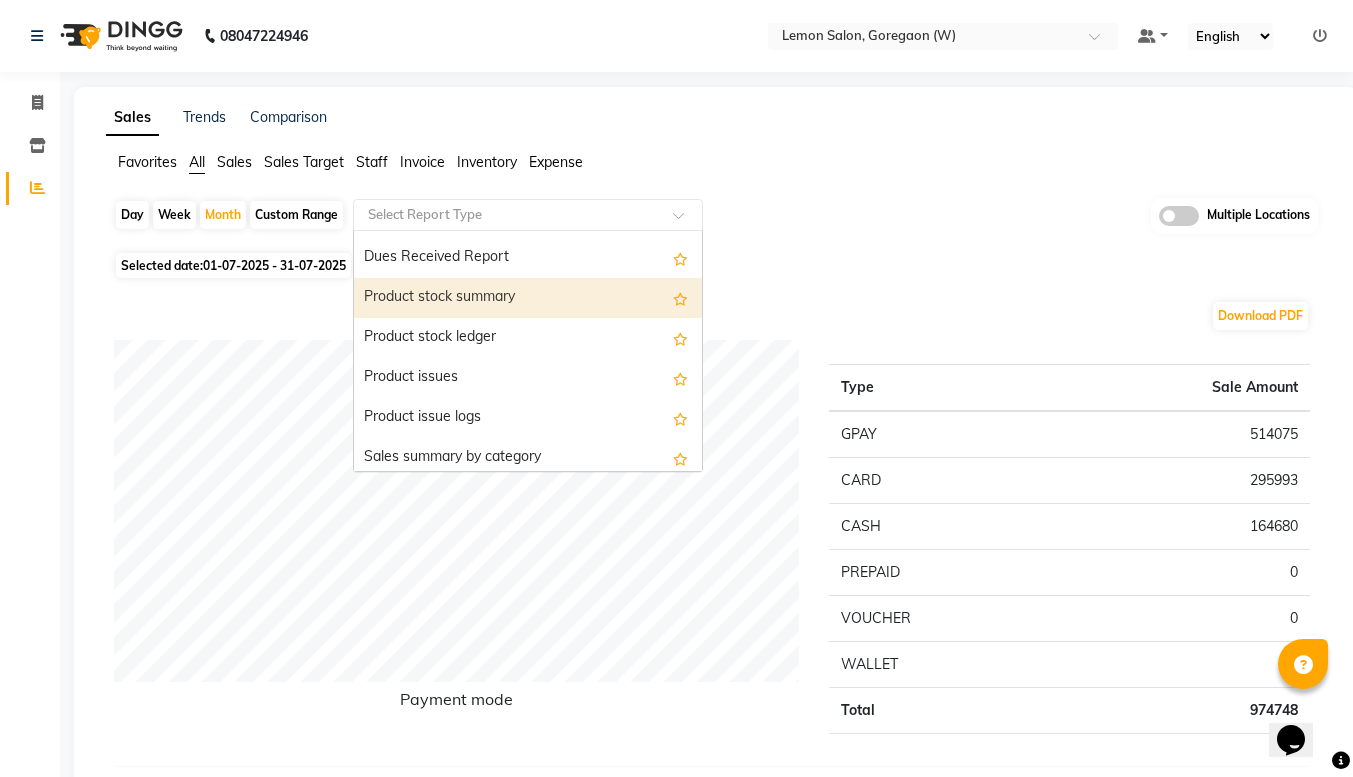 click on "Product stock summary" at bounding box center [528, 298] 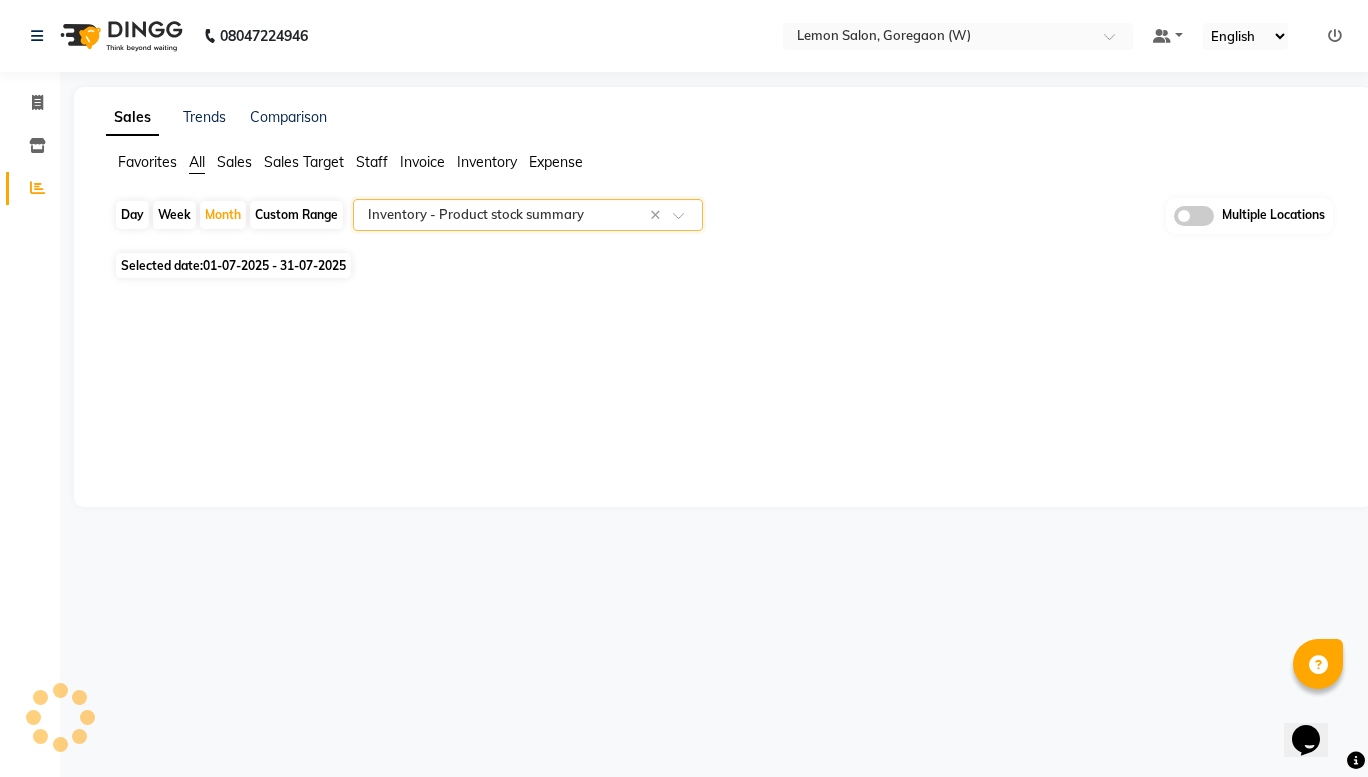 select on "full_report" 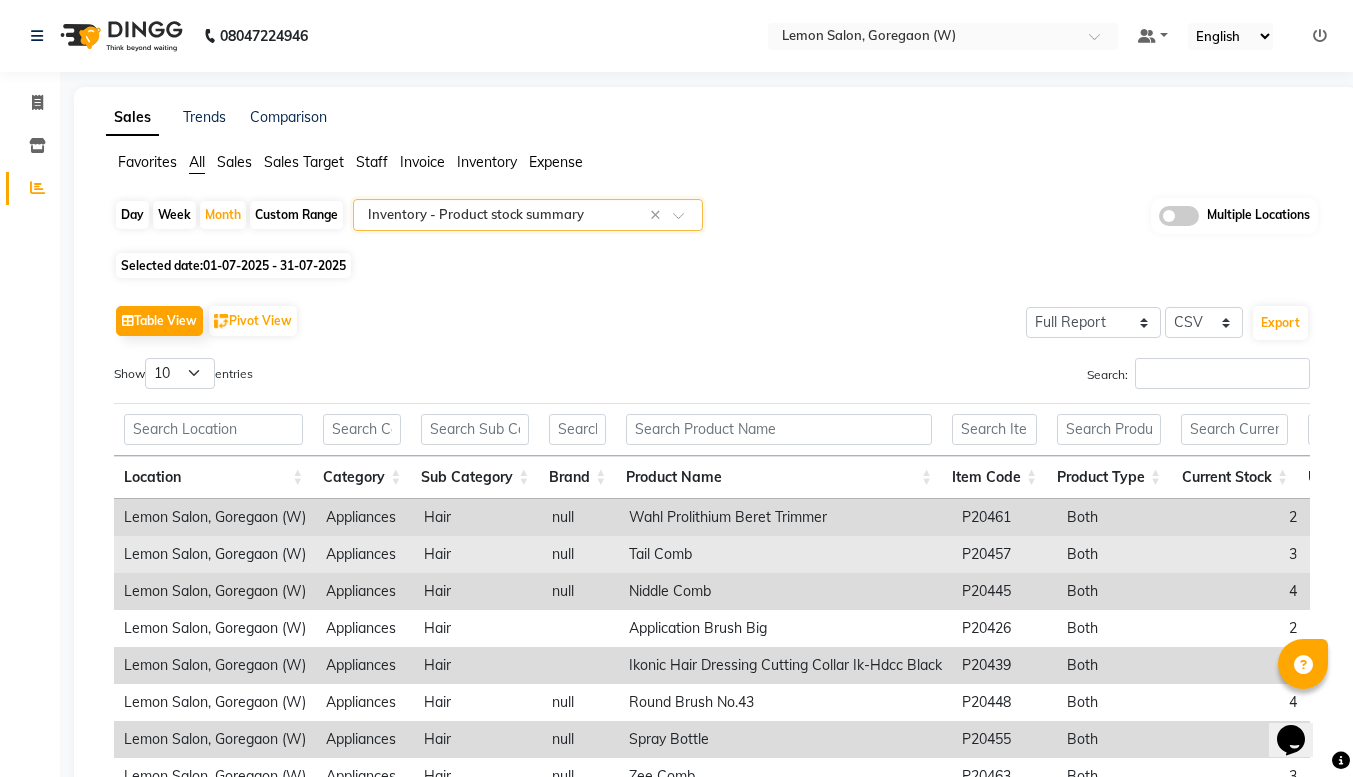 scroll, scrollTop: 273, scrollLeft: 0, axis: vertical 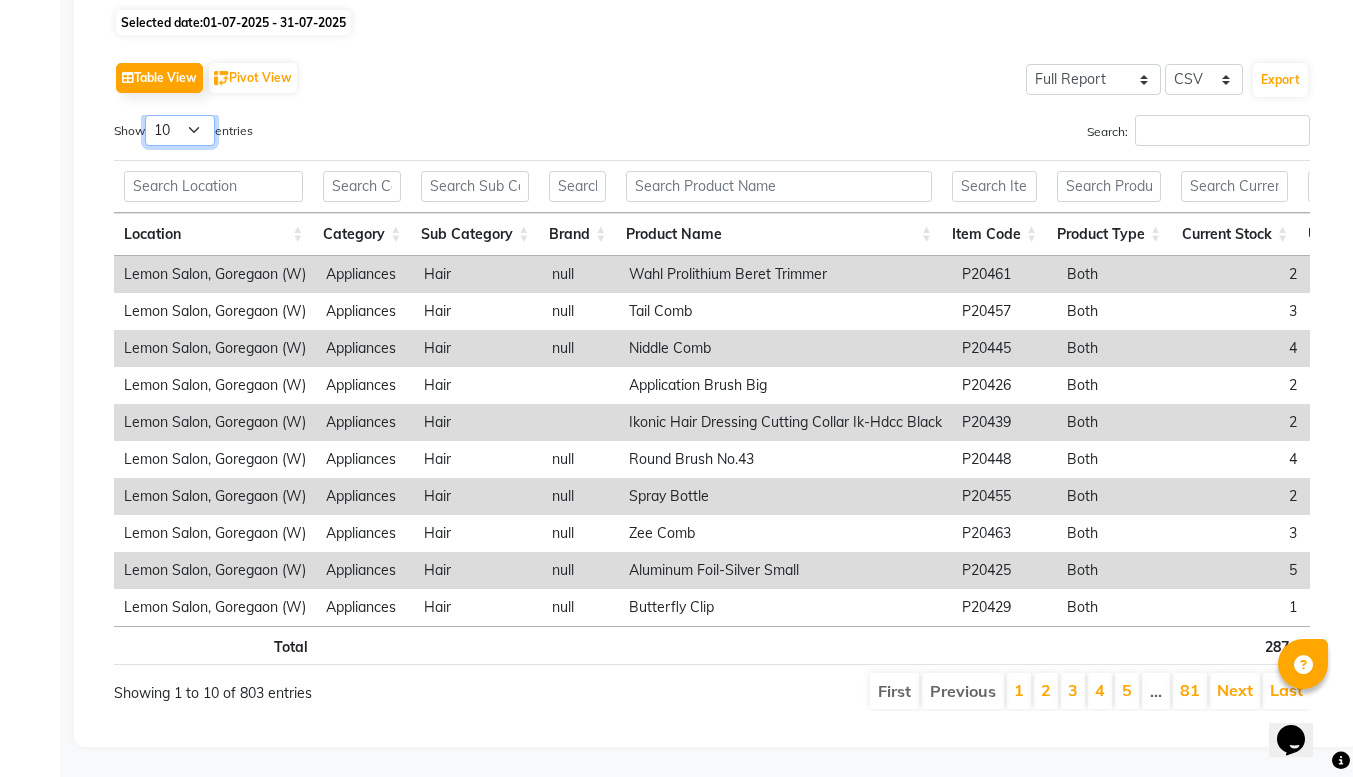 click on "10 25 50 100" at bounding box center (180, 130) 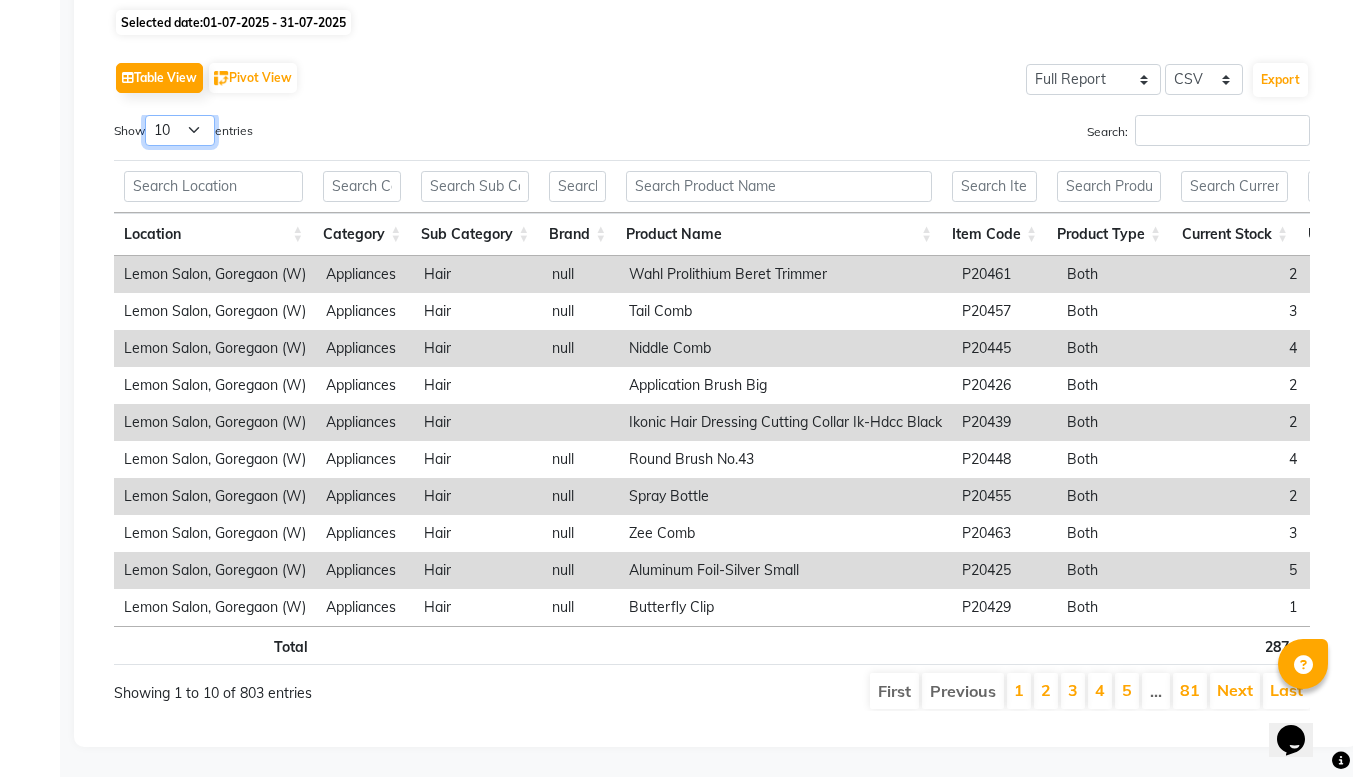 select on "100" 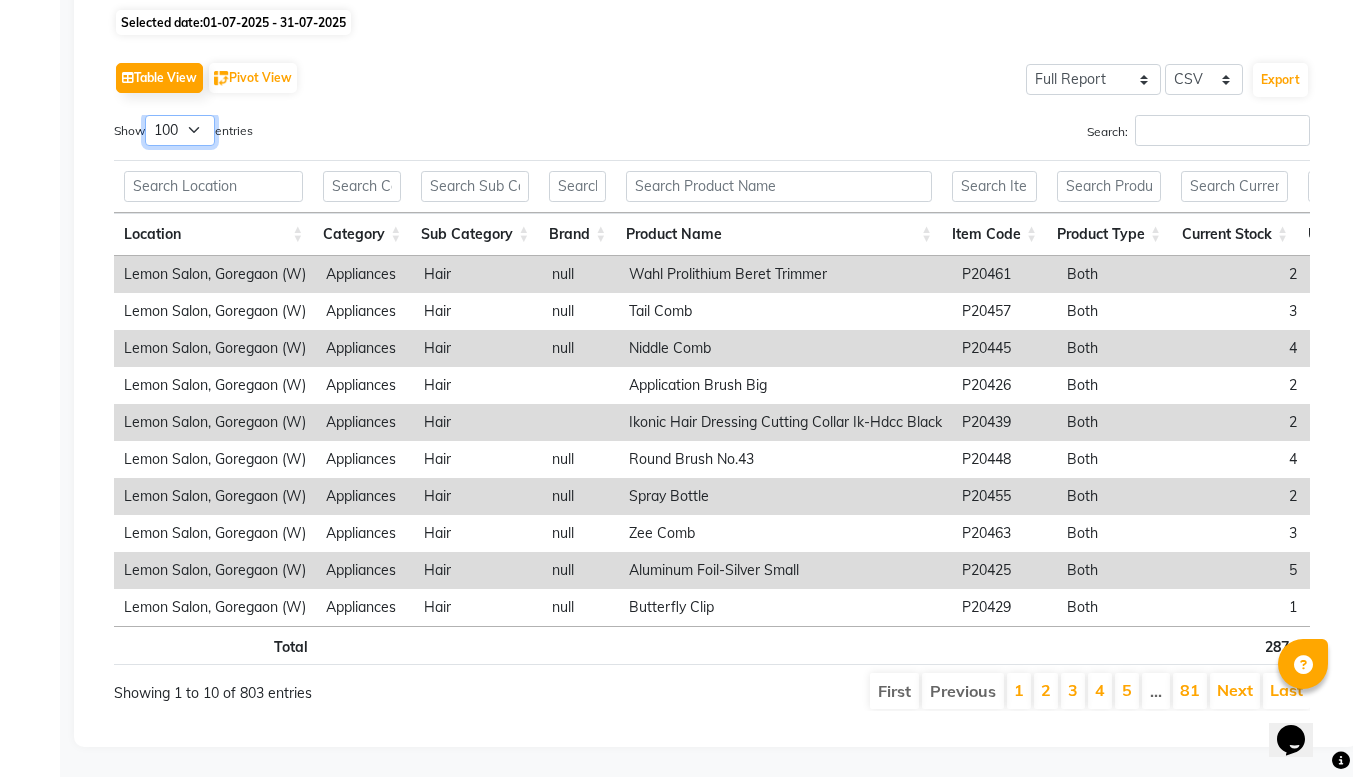 click on "10 25 50 100" at bounding box center (180, 130) 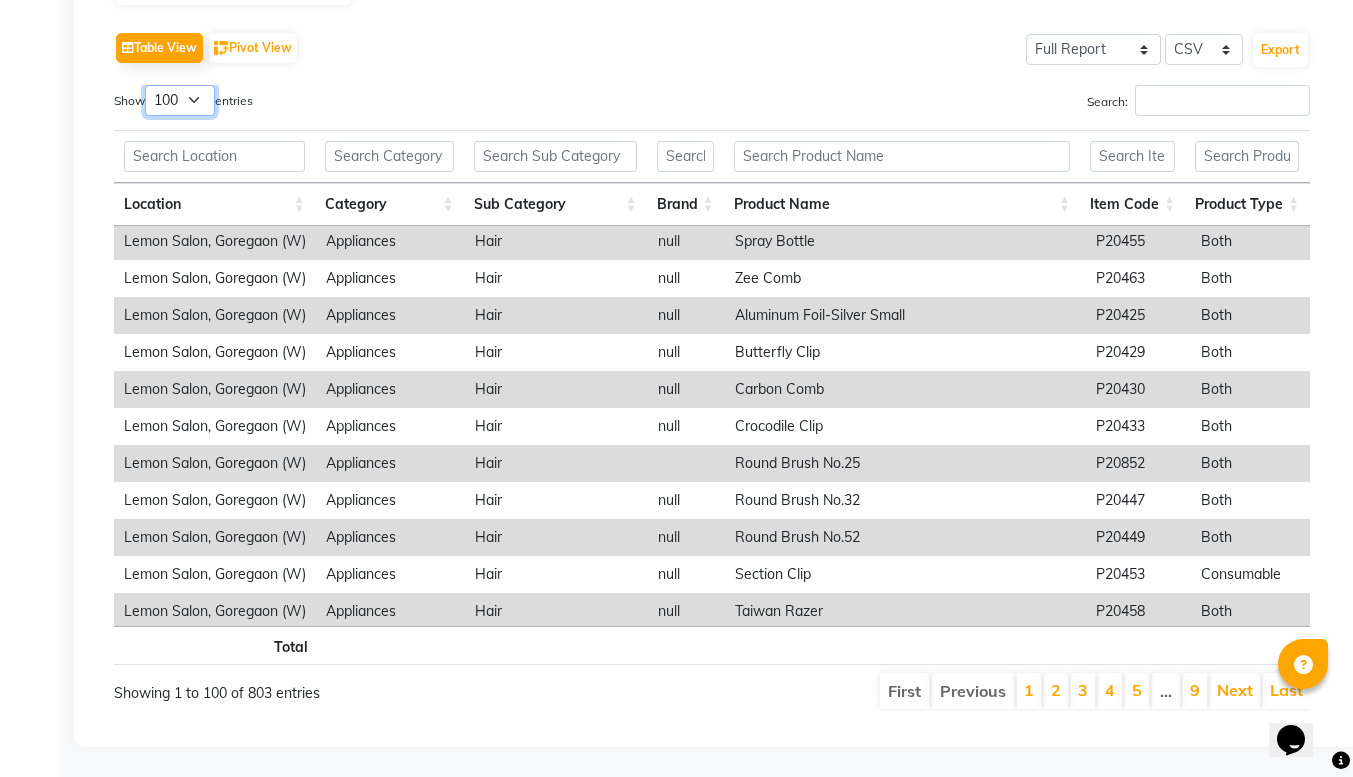 scroll, scrollTop: 0, scrollLeft: 0, axis: both 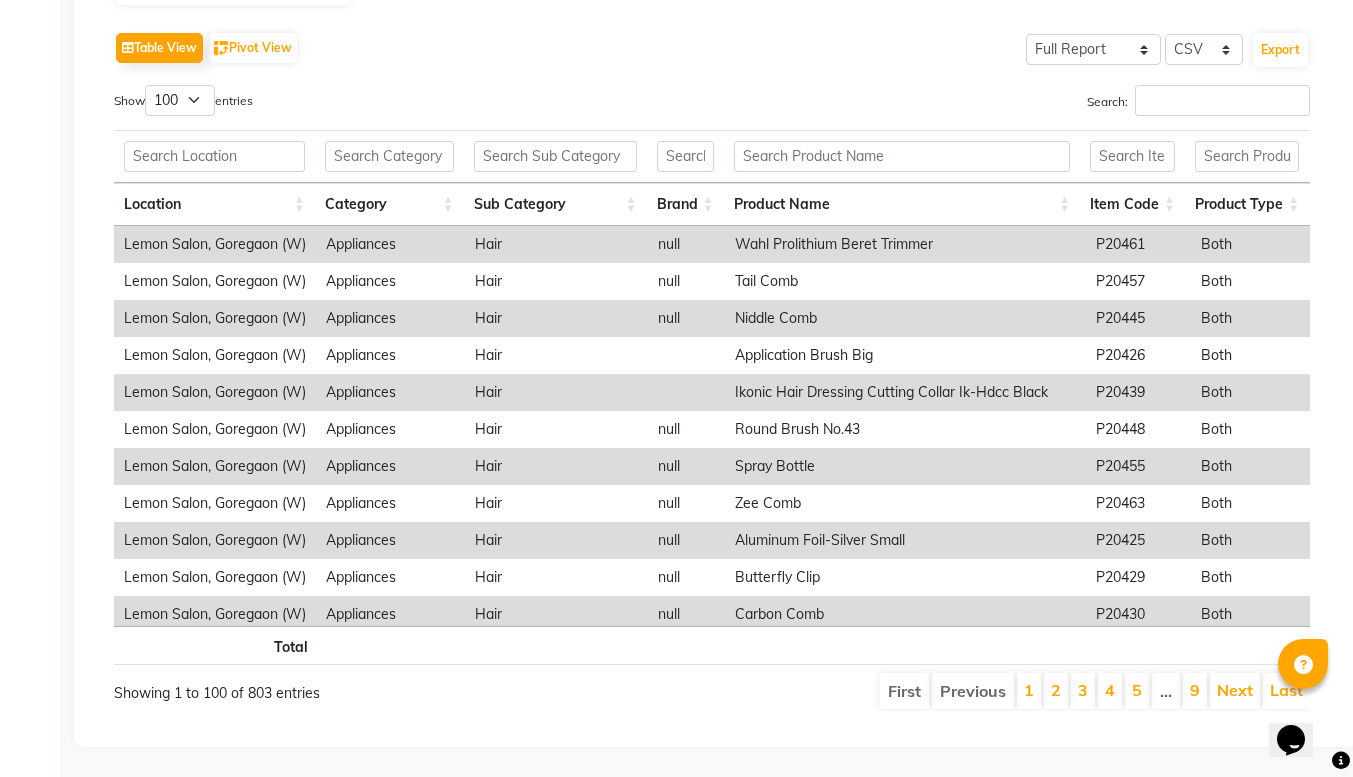 click on "Show  10 25 50 100  entries" at bounding box center [405, 104] 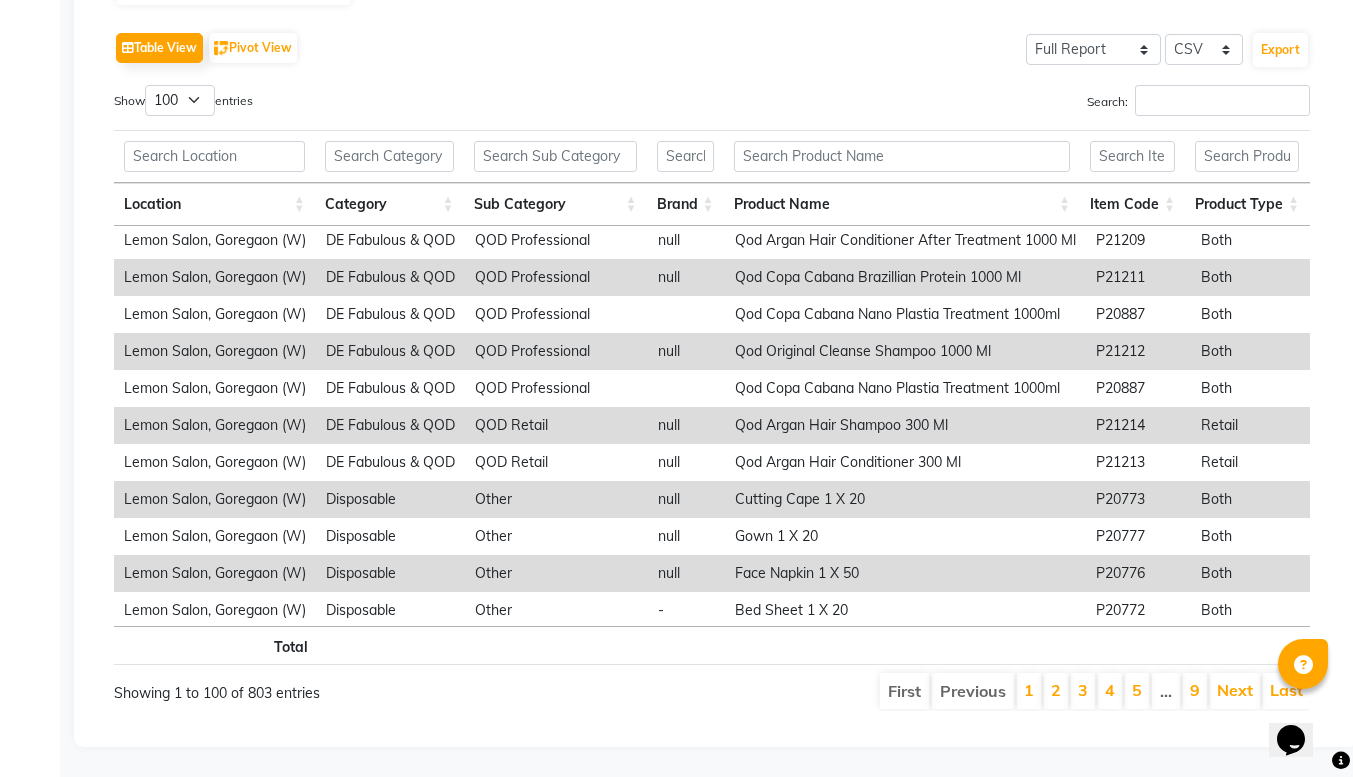 scroll, scrollTop: 1542, scrollLeft: 128, axis: both 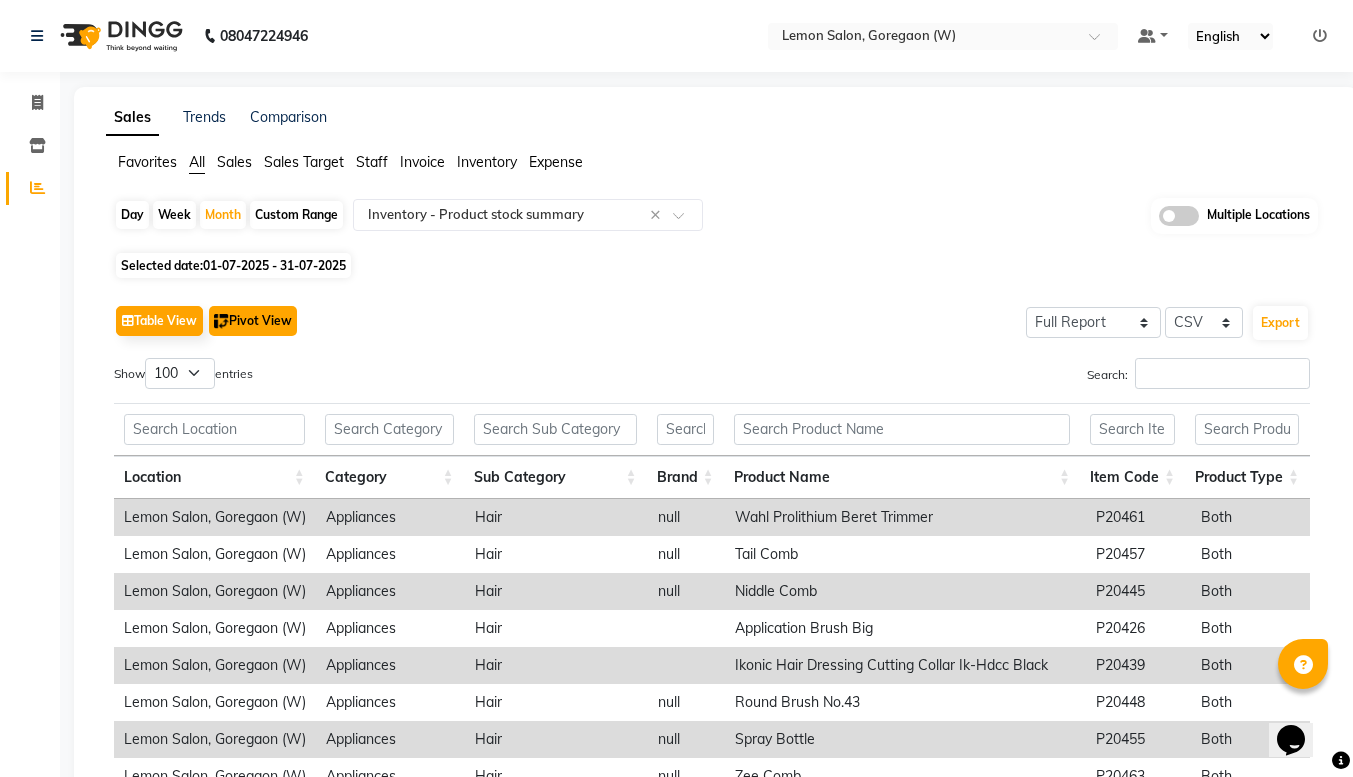 click on "Pivot View" 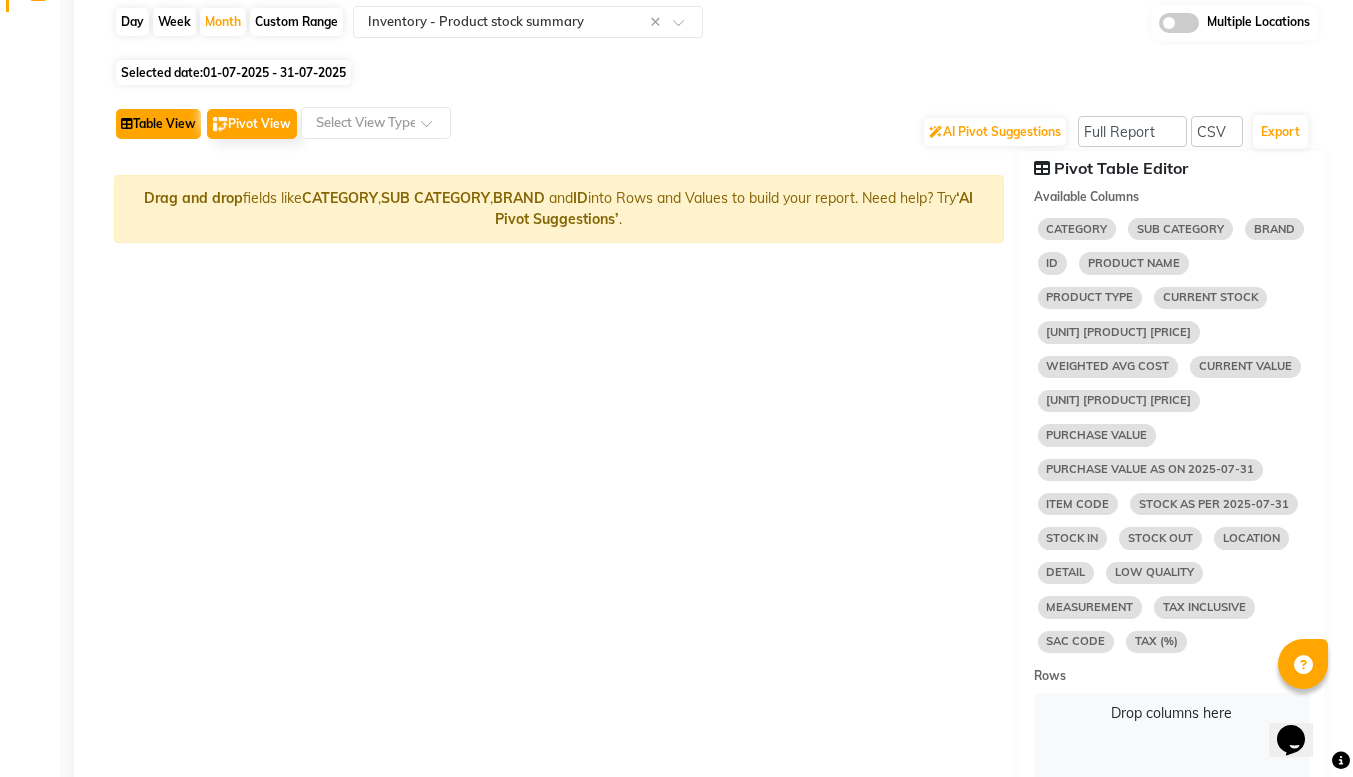 click on "Table View" 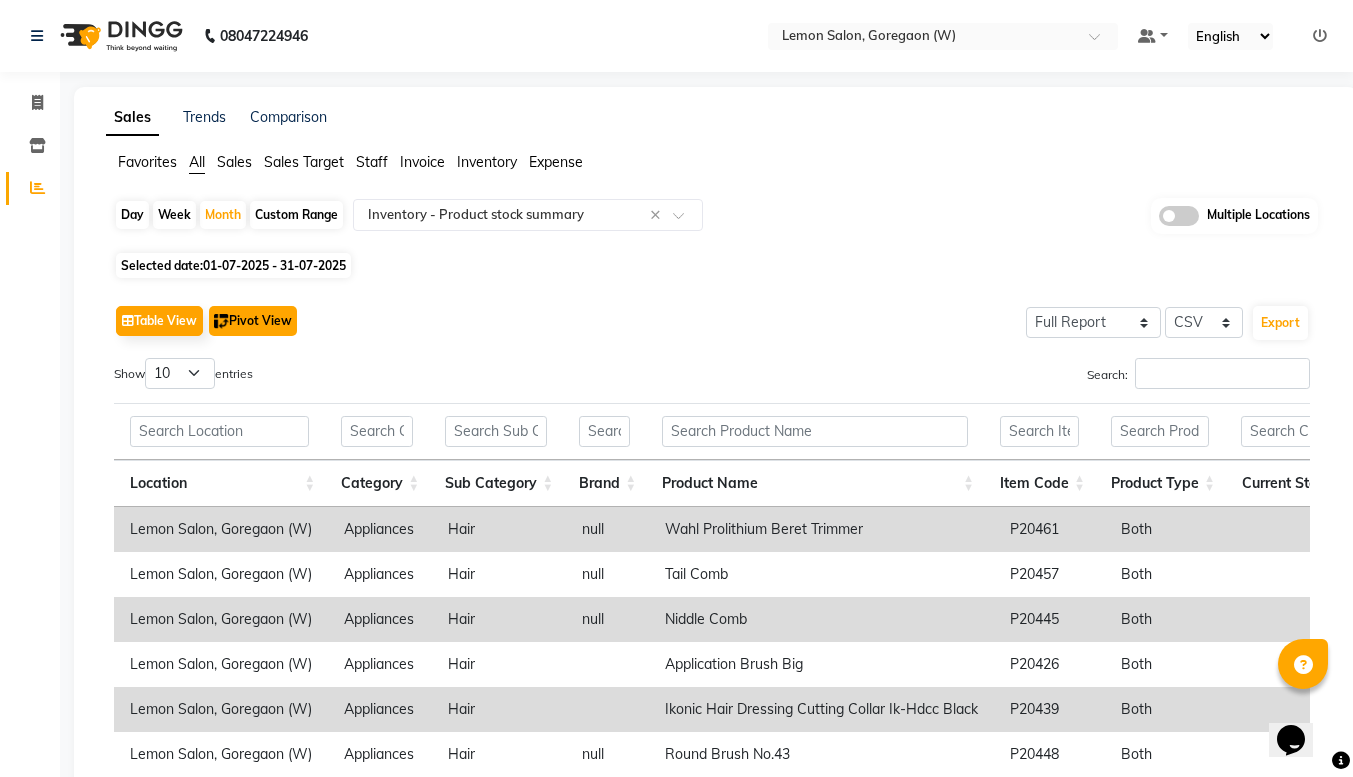 click 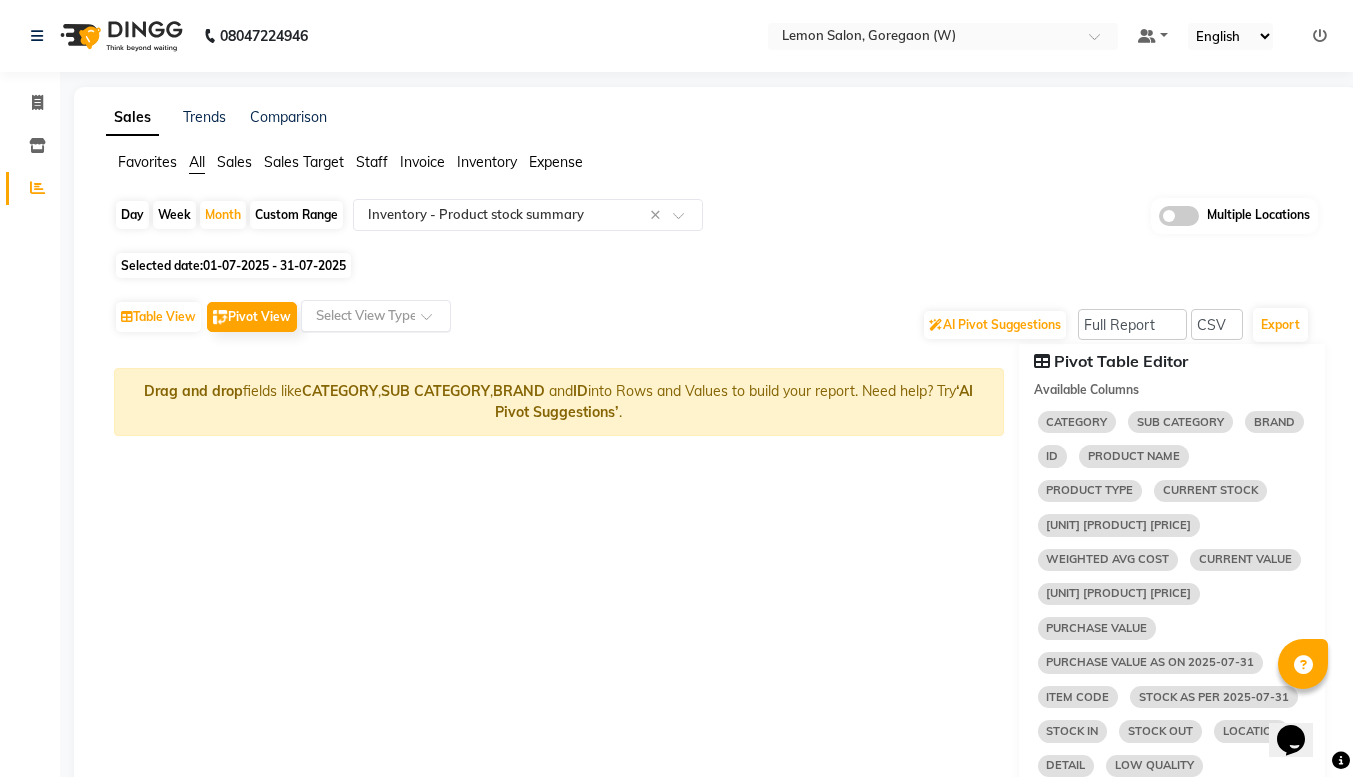 click 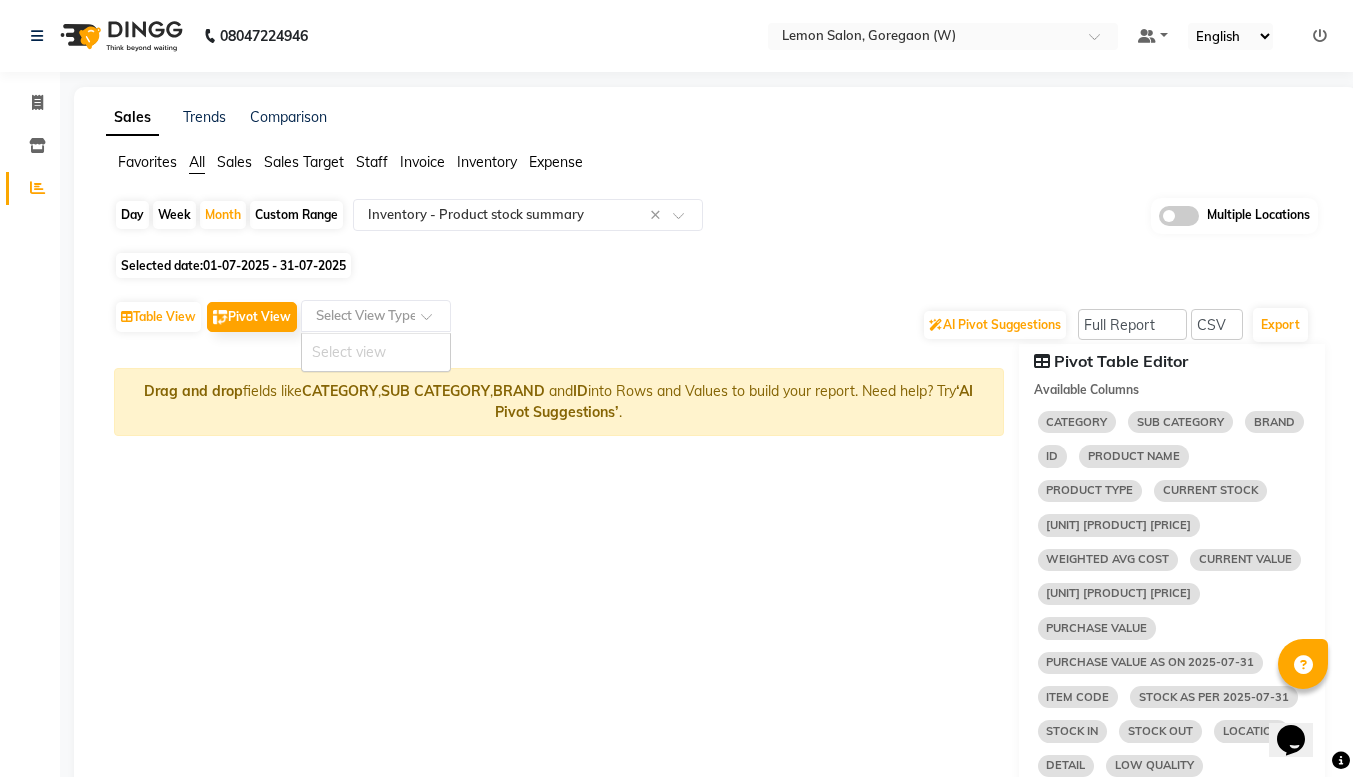 click 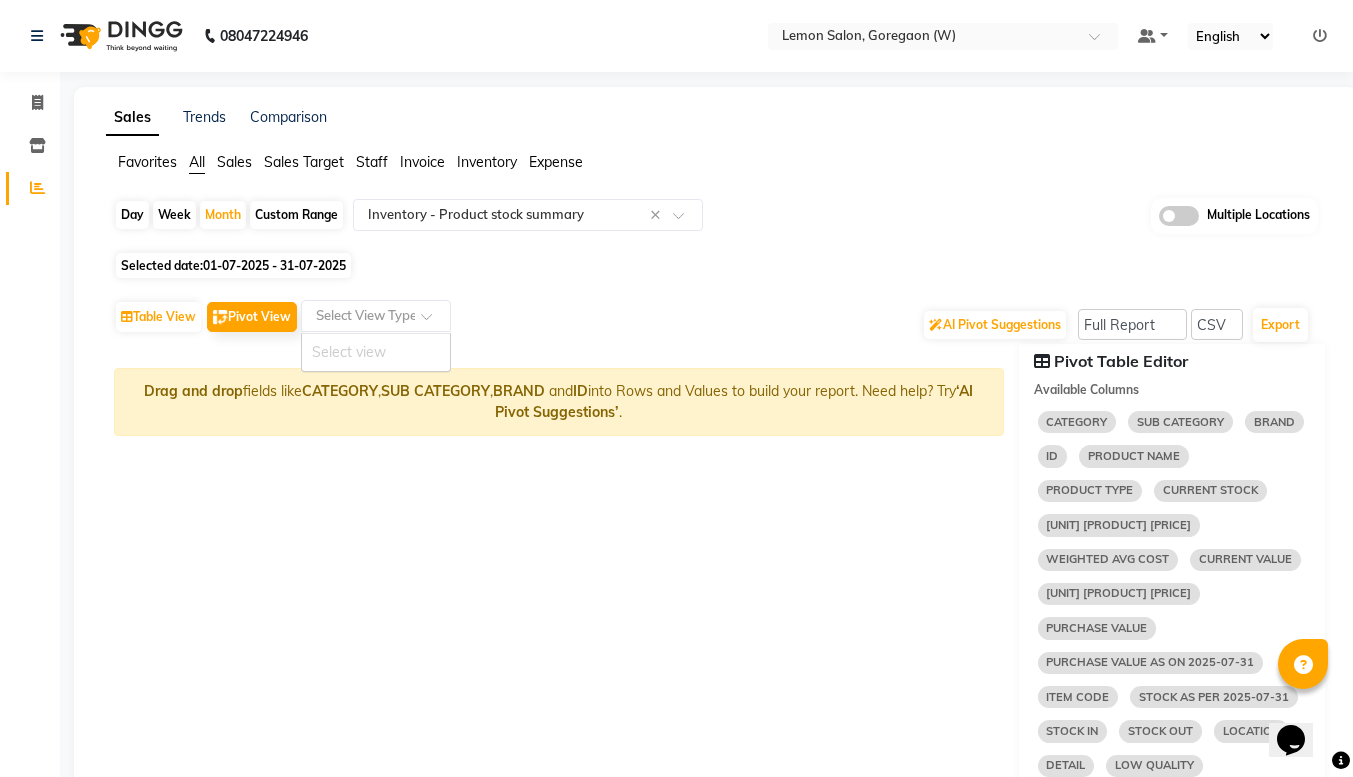 click on "Day   Week   Month   Custom Range  Select Report Type × Inventory -  Product stock summary × Multiple Locations Selected date:  01-07-2025 - 31-07-2025   Table View   Pivot View  Select View Type Select view  AI Pivot Suggestions  Select Full Report Filtered Report Select CSV PDF  Export  Drag and drop  fields like  CATEGORY ,   SUB CATEGORY ,   BRAND    and  ID  into Rows and Values to build your report. Need help? Try  ‘AI Pivot Suggestions’ .    Pivot Table Editor  Available Columns  CATEGORY   SUB CATEGORY   BRAND   ID   PRODUCT NAME   PRODUCT TYPE   CURRENT STOCK   UNIT SALE PRICE   WEIGHTED AVG COST   CURRENT VALUE   UNIT PURCHASE PRICE   PURCHASE VALUE   PURCHASE VALUE AS ON 2025-07-31   ITEM CODE   STOCK AS PER 2025-07-31   STOCK IN   STOCK OUT   LOCATION   DETAIL   LOW QUALITY   MEASUREMENT   TAX INCLUSIVE   SAC CODE   TAX (%)  Rows Drop columns here Values Drop columns here Filters Drop filters here PDF Preview × Close Download pdf ★ Mark as Favorite Save to Personal Favorites:" 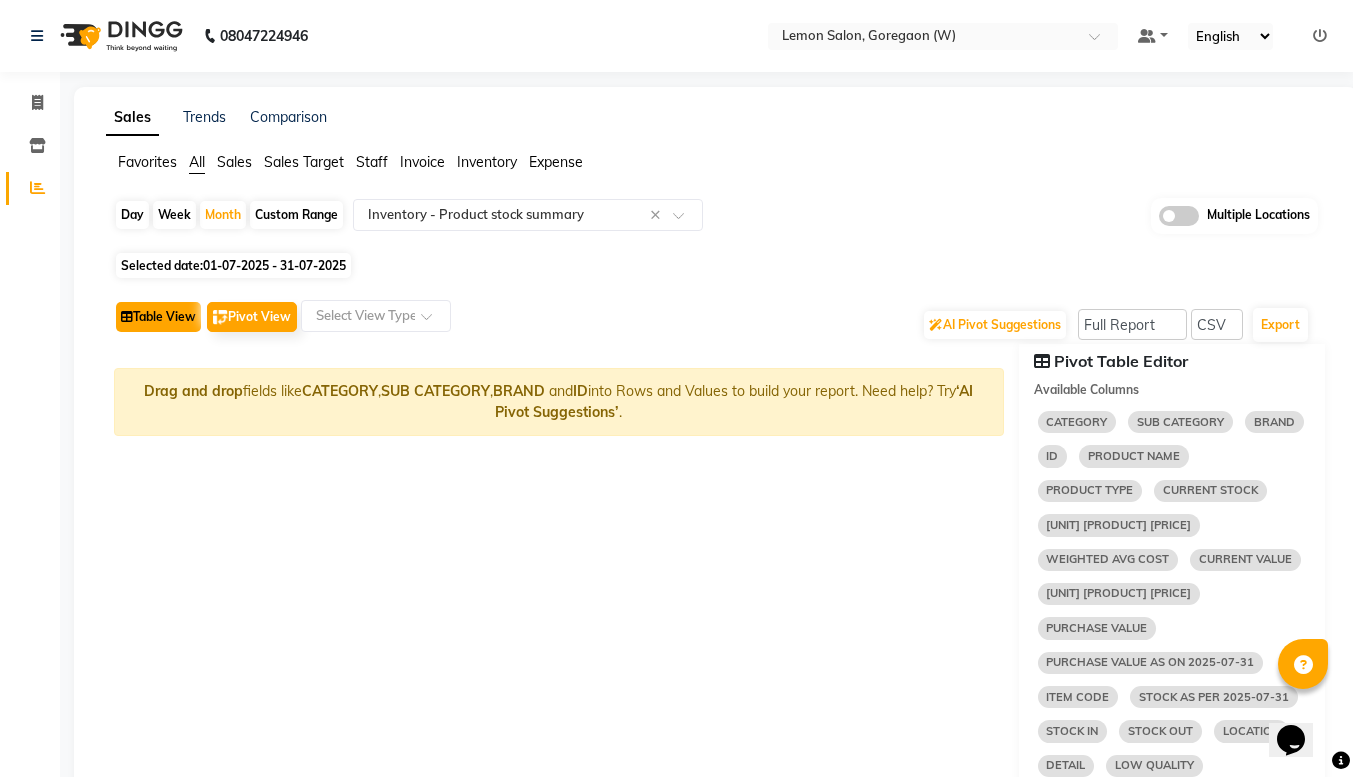 click on "Table View" 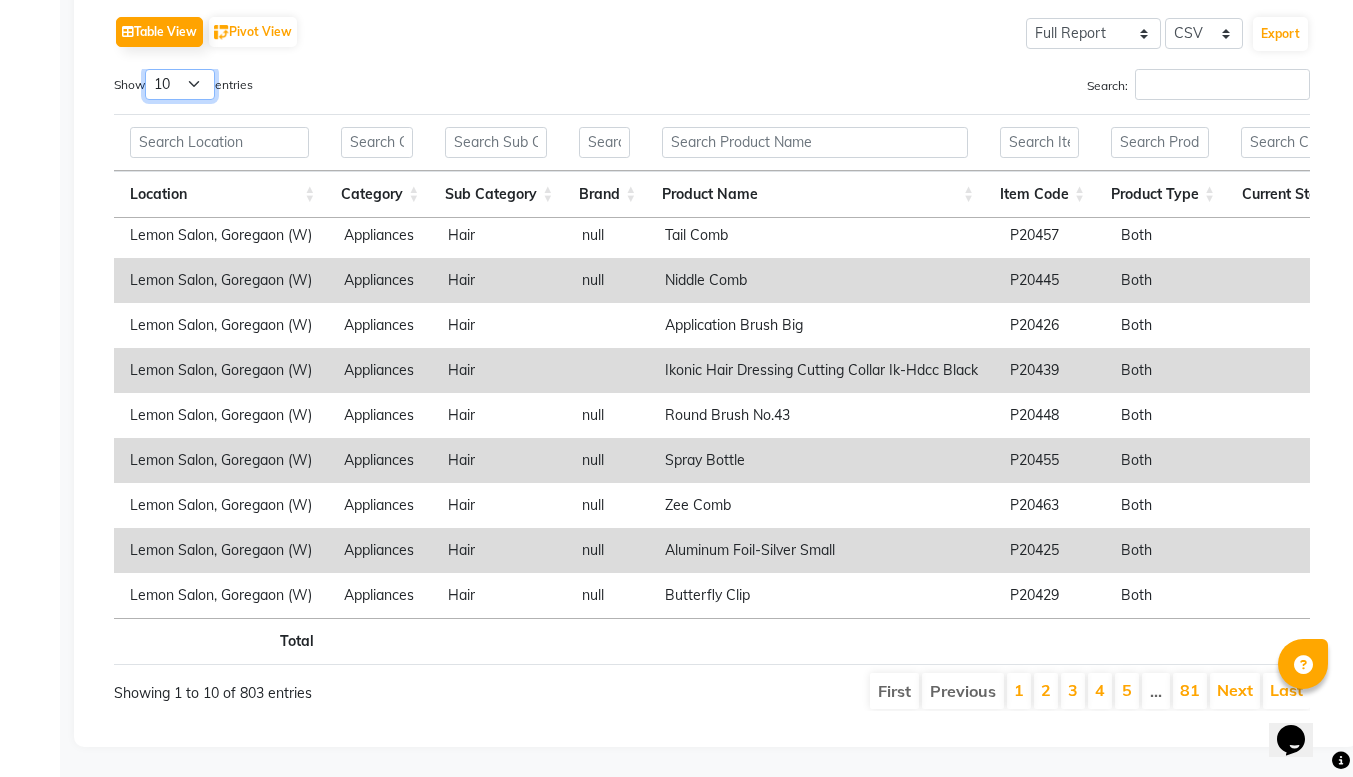 click on "10 25 50 100" at bounding box center (180, 84) 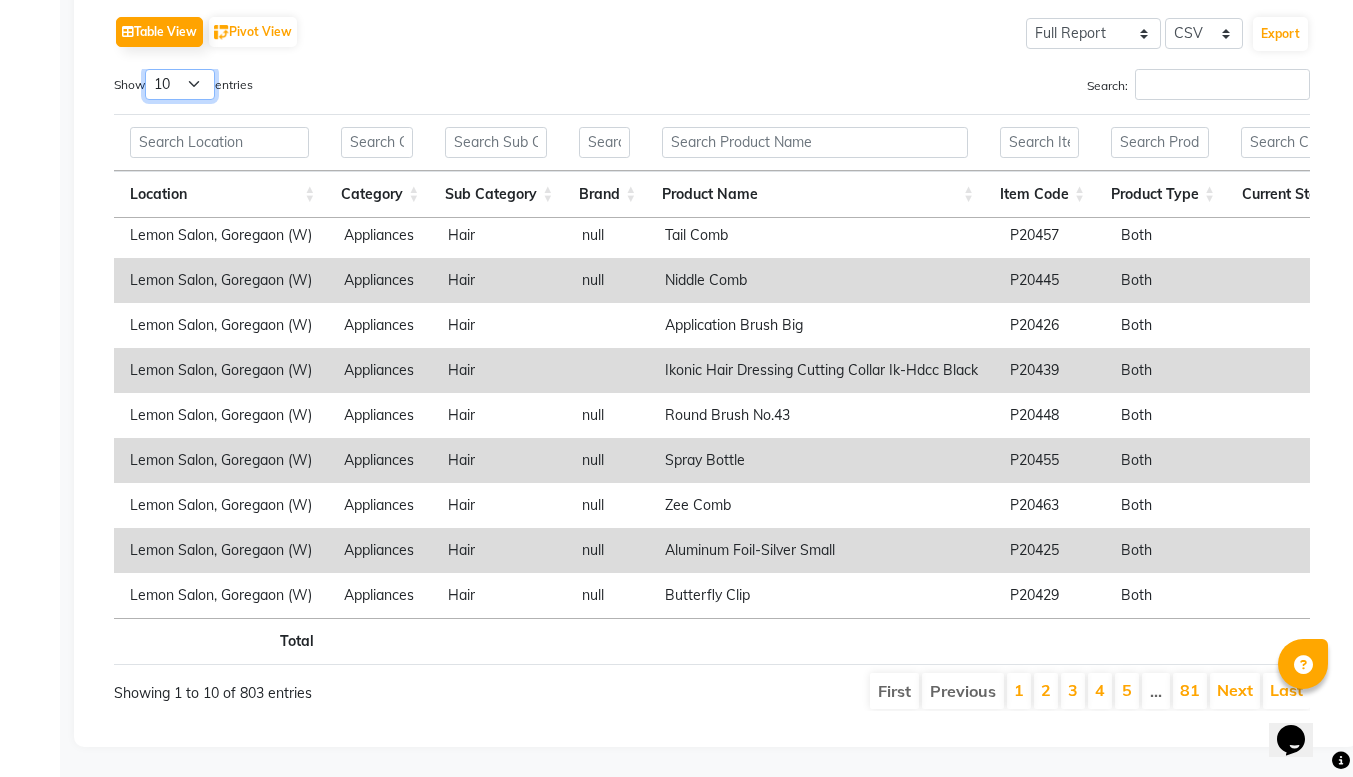 select on "100" 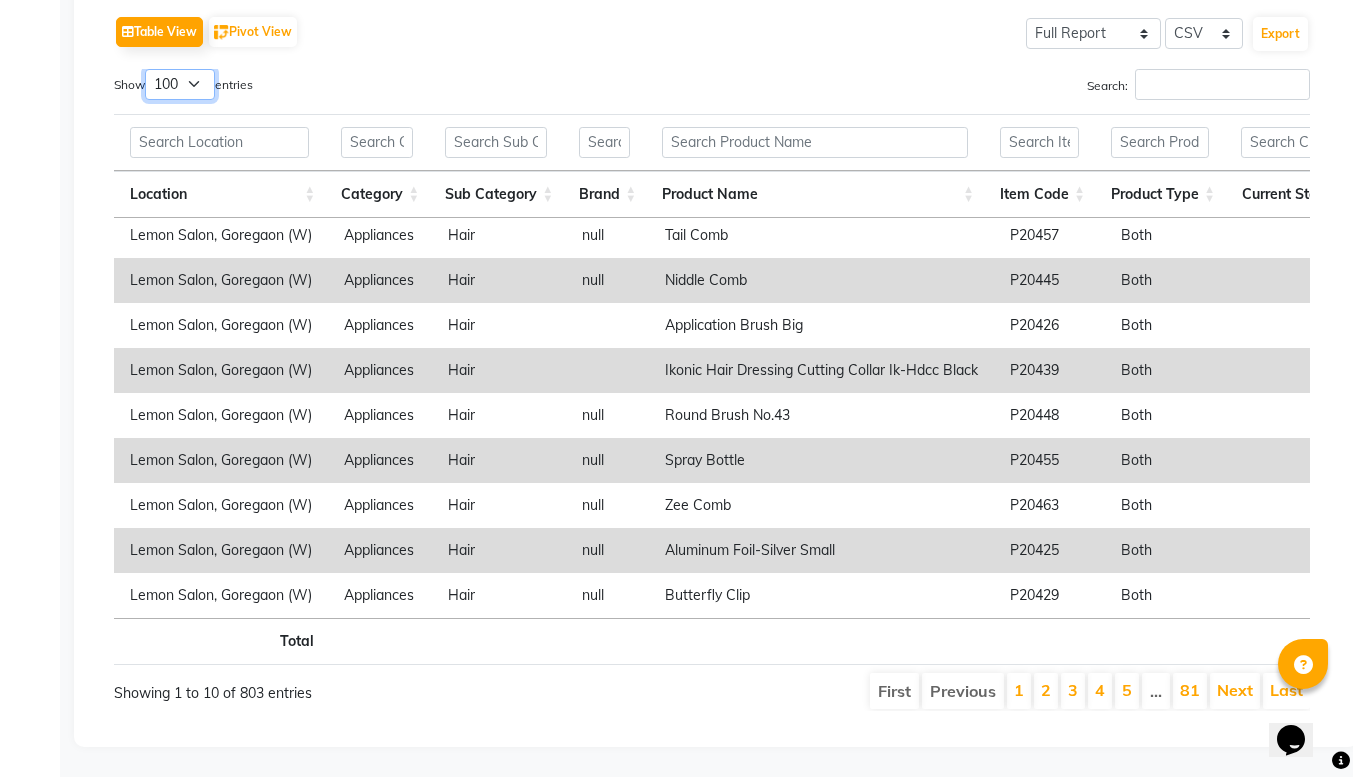 click on "10 25 50 100" at bounding box center (180, 84) 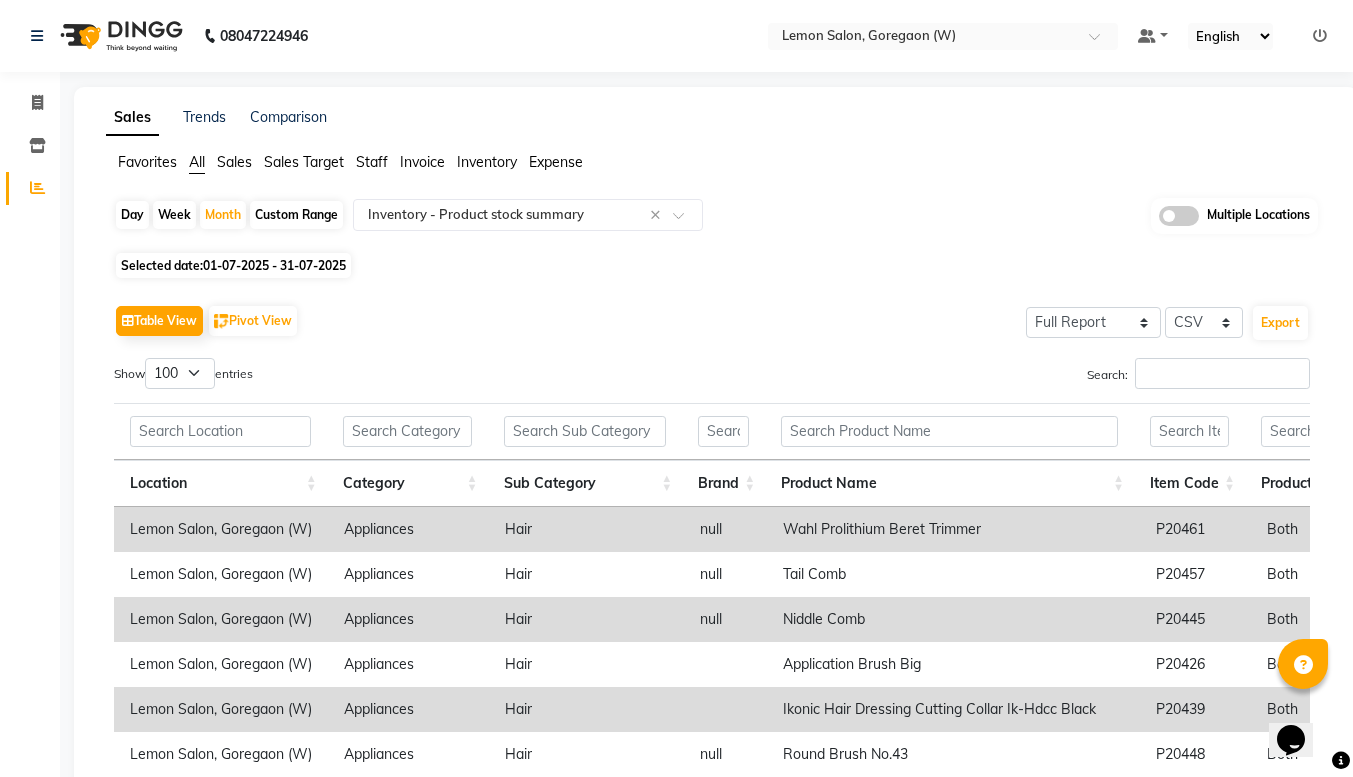 click on "Show  10 25 50 100  entries" at bounding box center [405, 377] 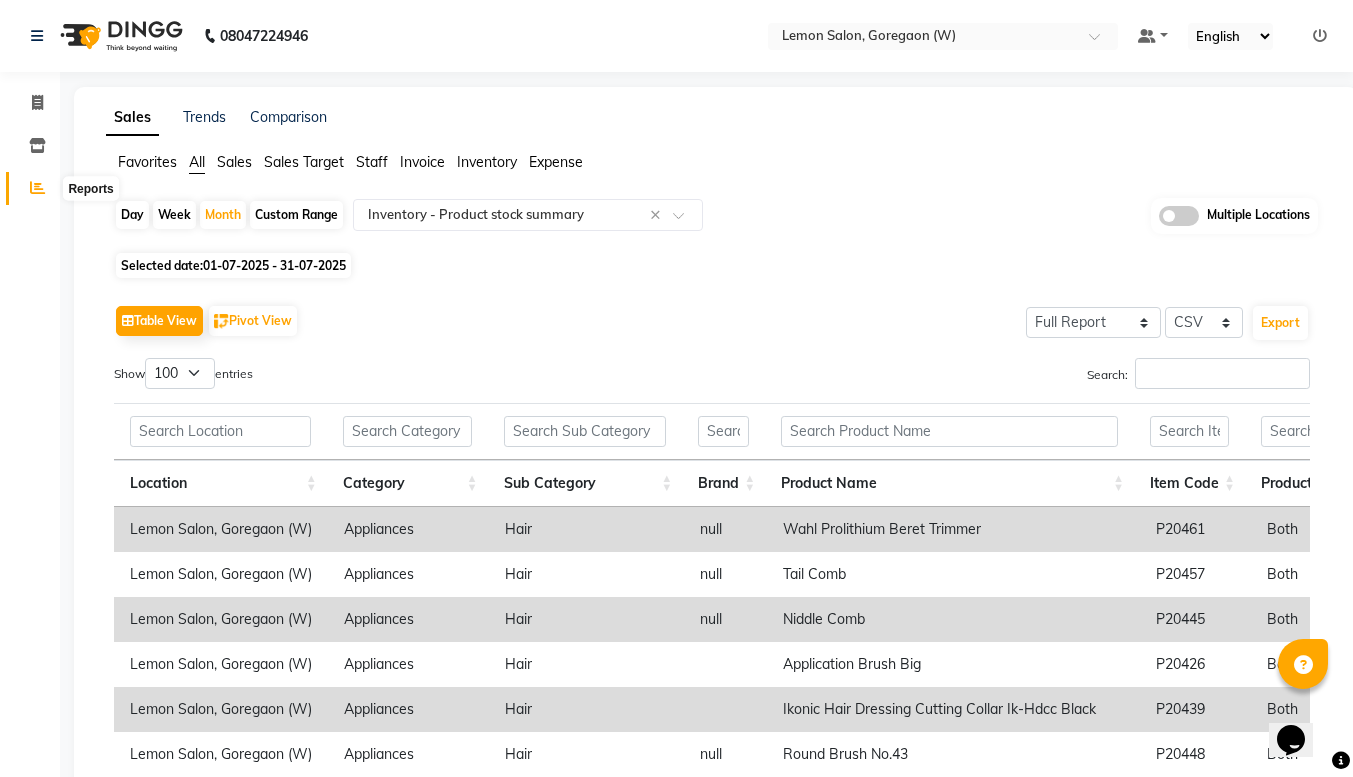 click 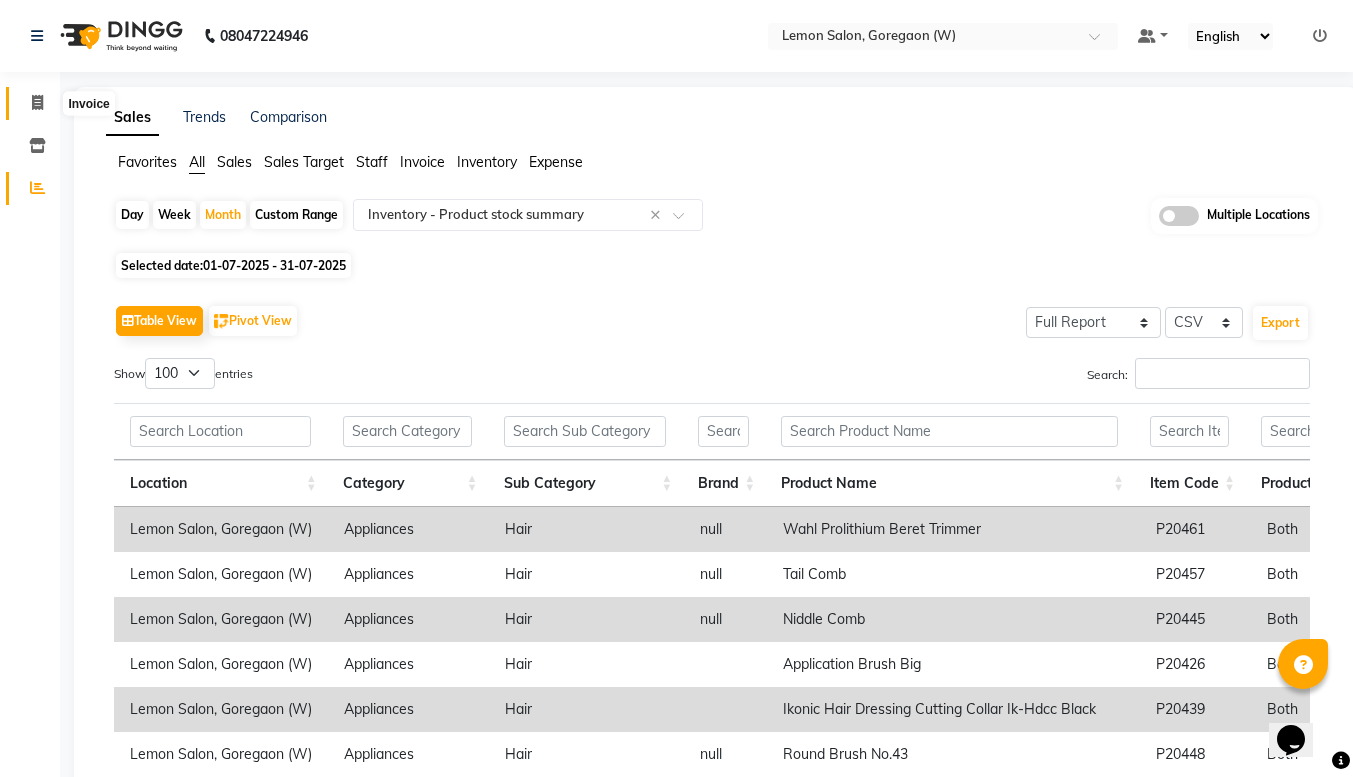 click 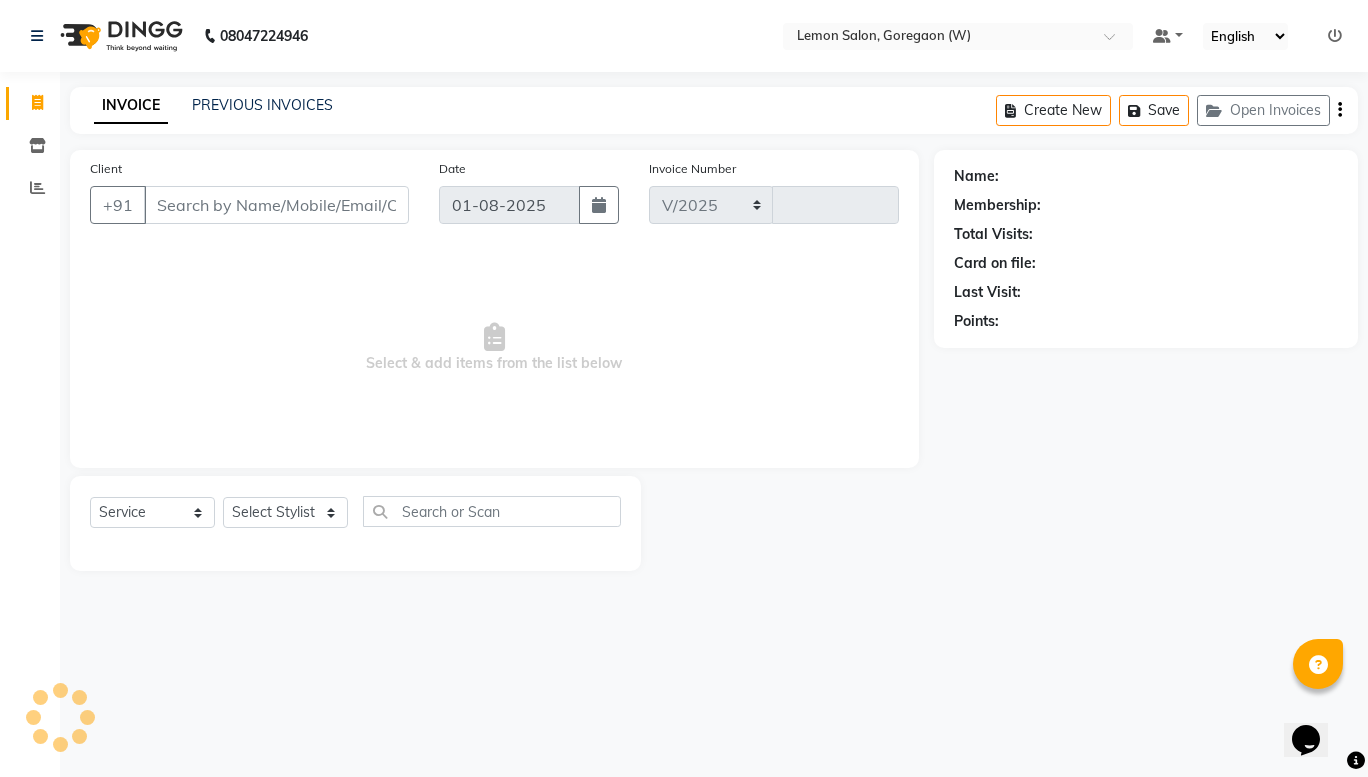 select on "8053" 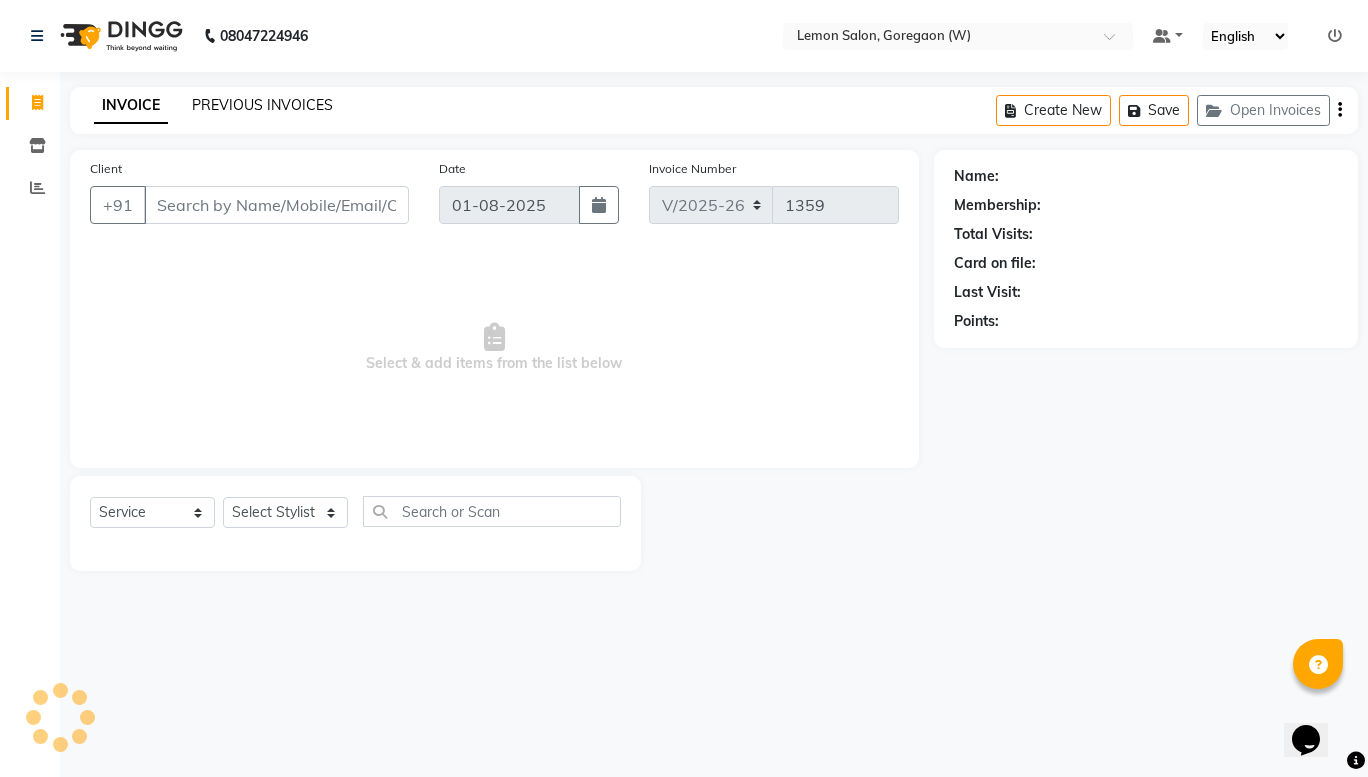click on "PREVIOUS INVOICES" 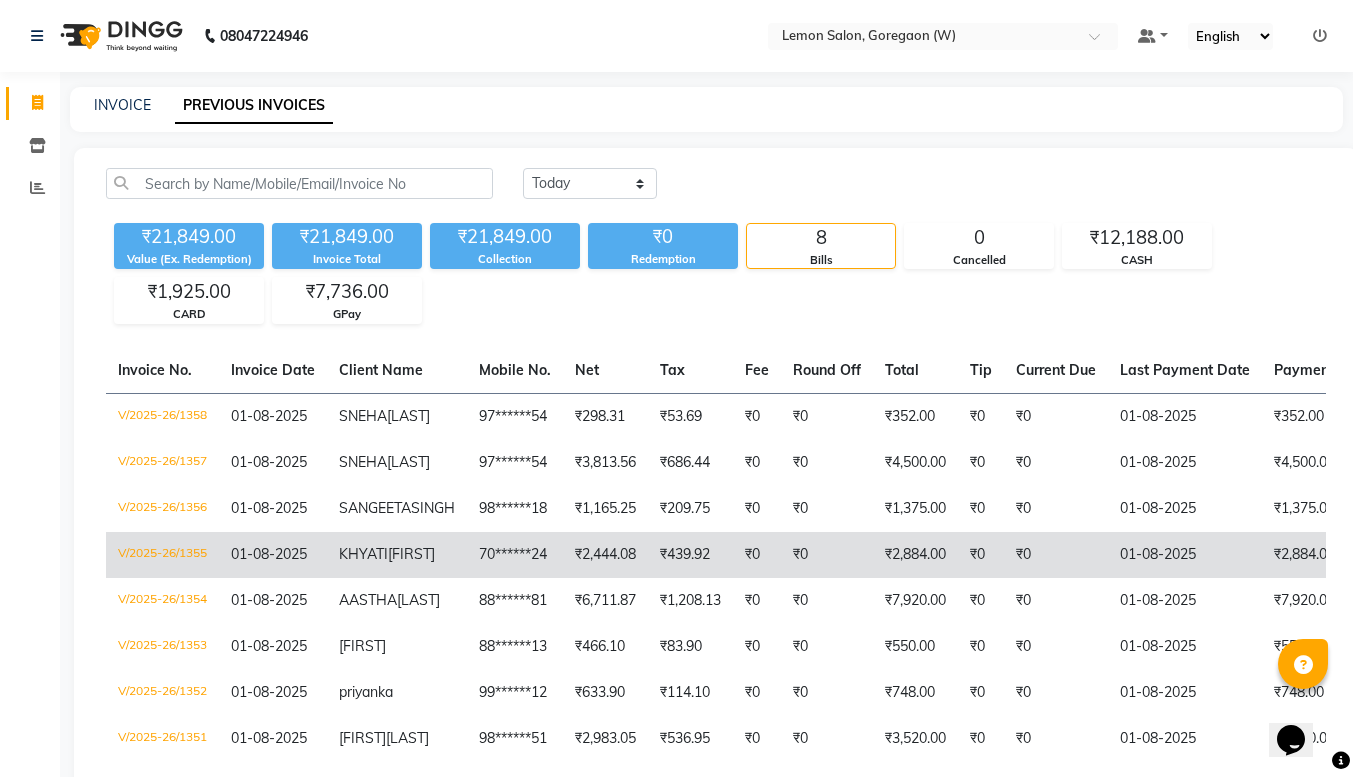 click on "V/2025-26/1355" 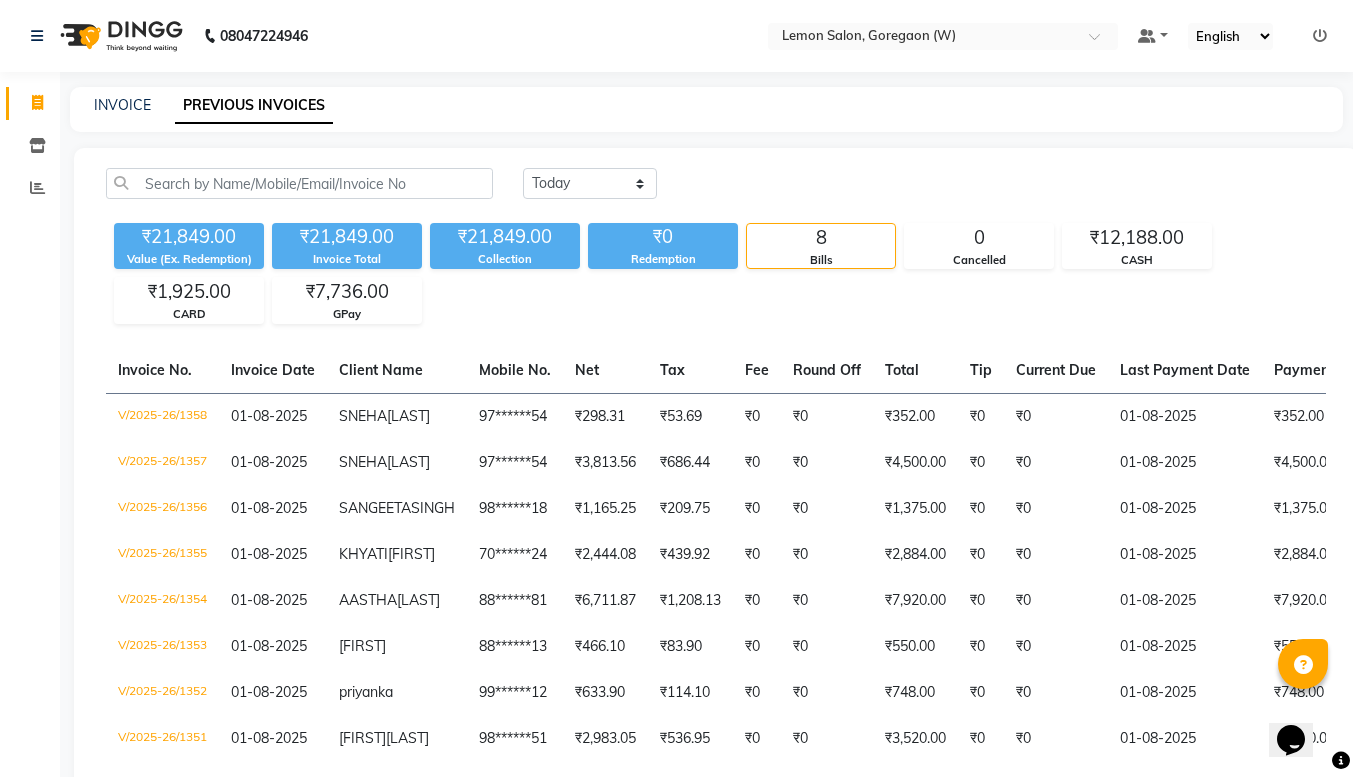 click on "Bills" 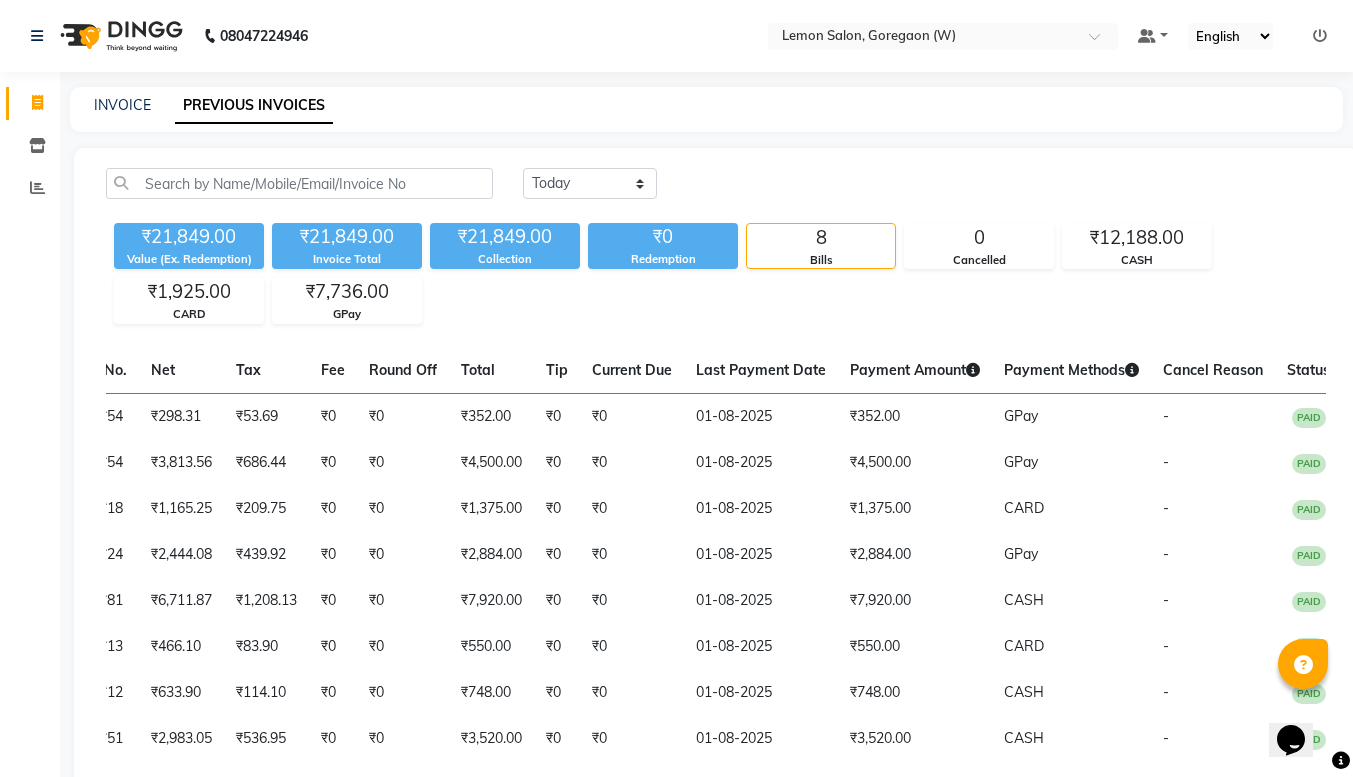 scroll, scrollTop: 229, scrollLeft: 0, axis: vertical 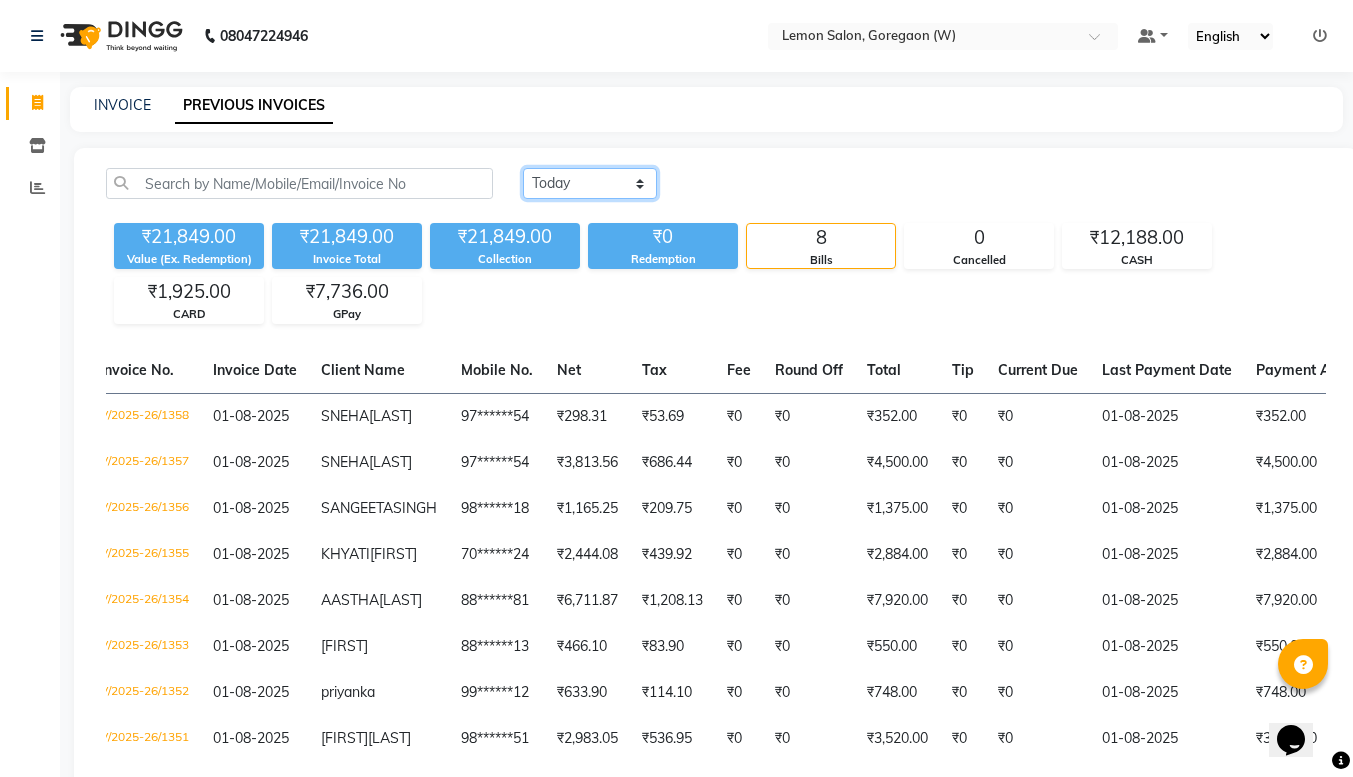 click on "Today Yesterday Custom Range" 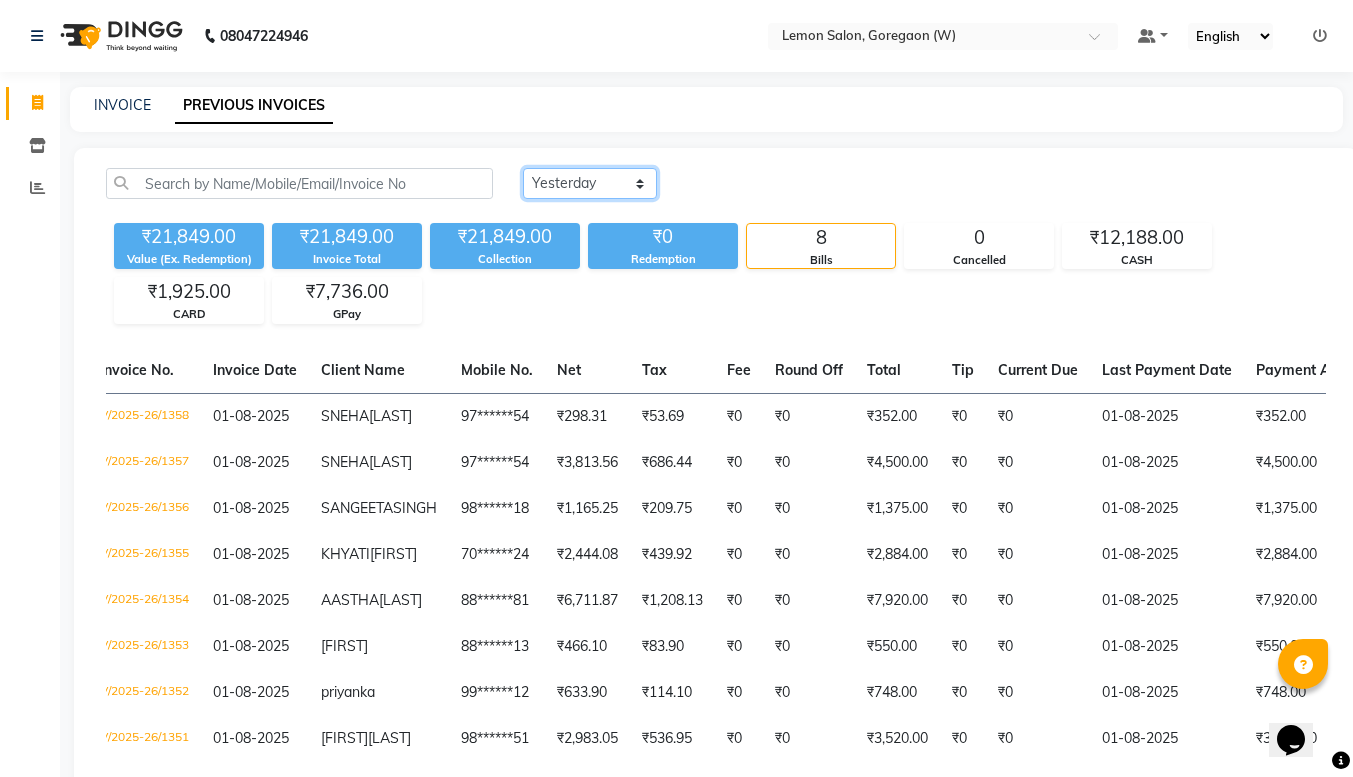 click on "Today Yesterday Custom Range" 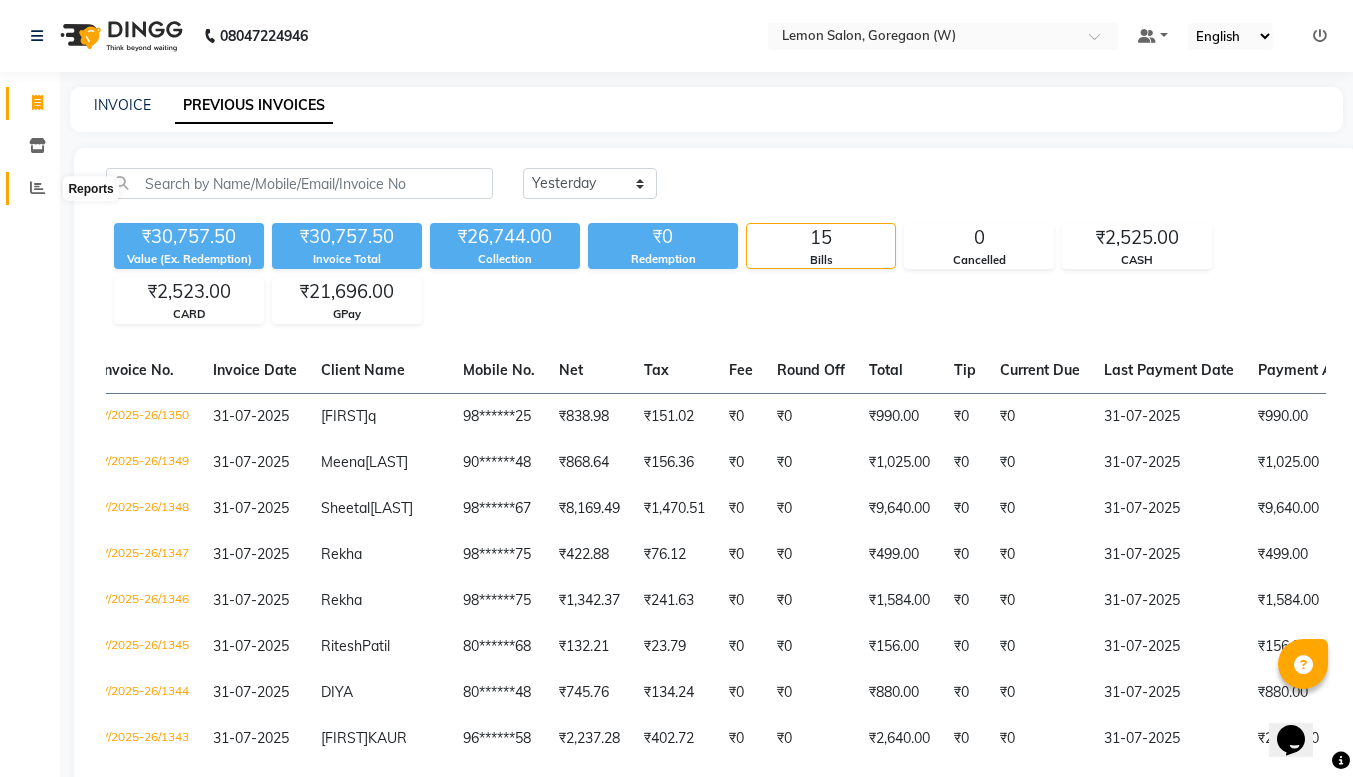 click 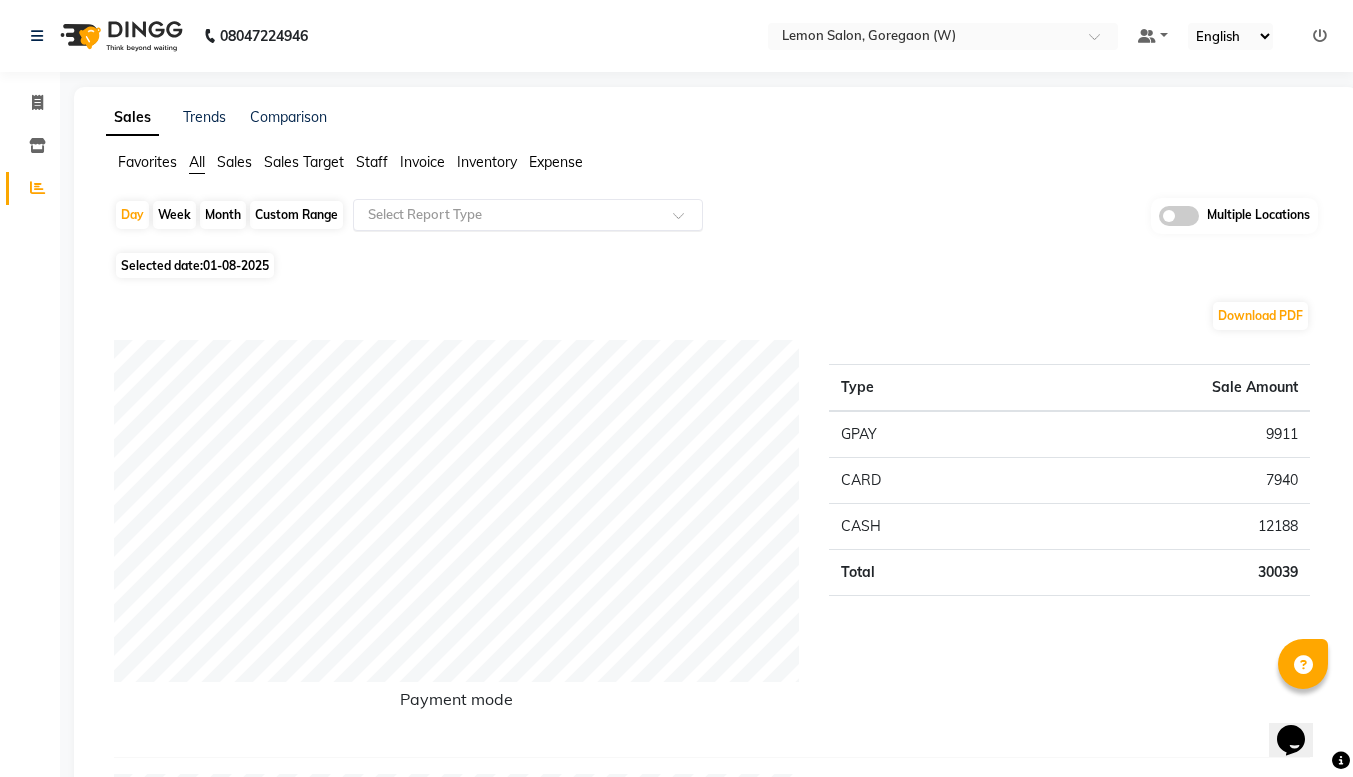 click 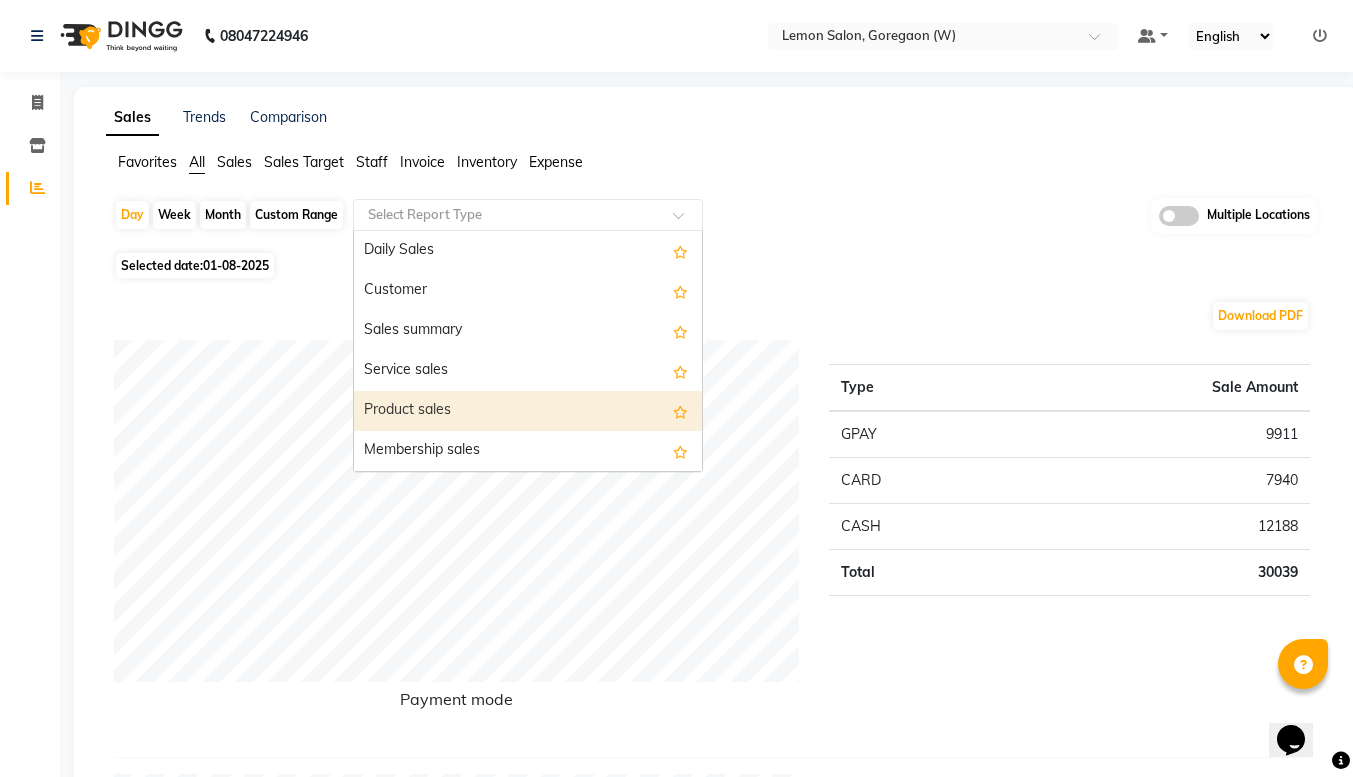 click on "Product sales" at bounding box center [528, 411] 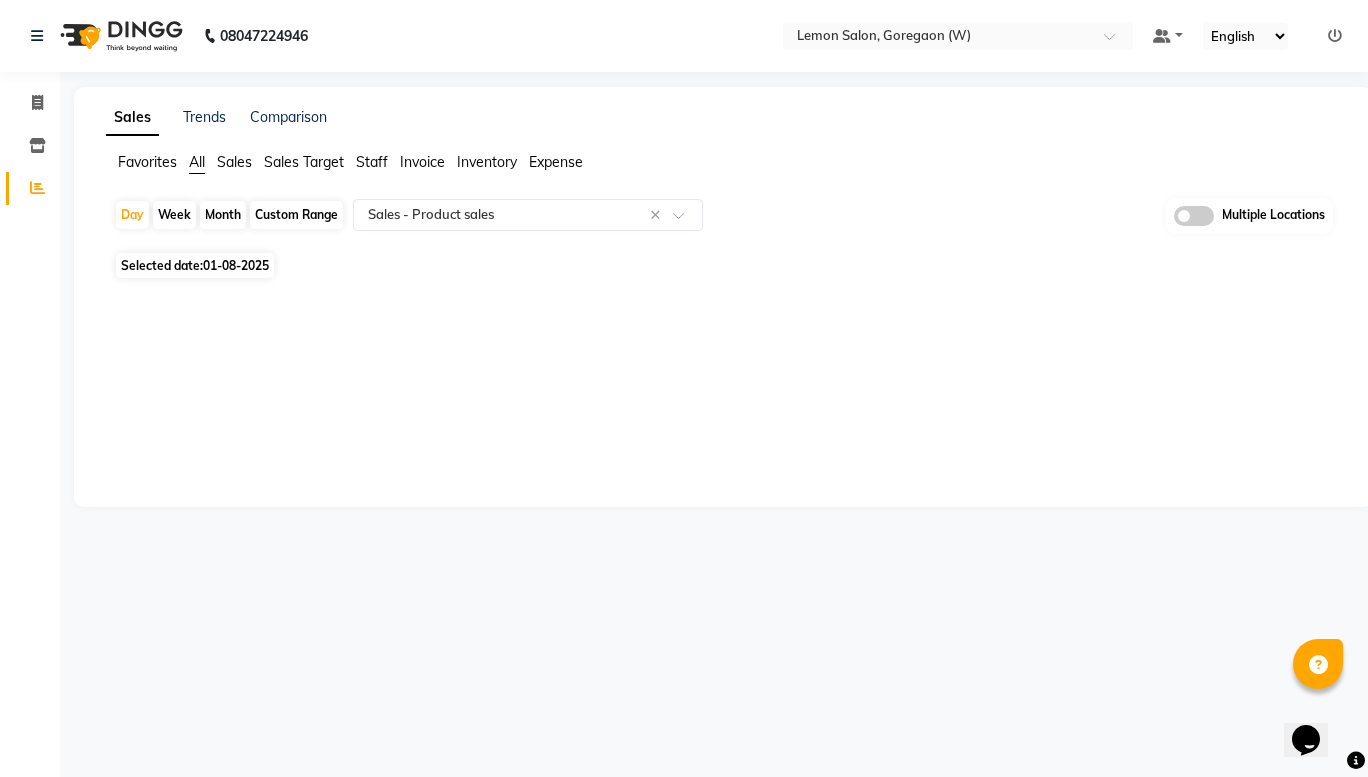 click on "Month" 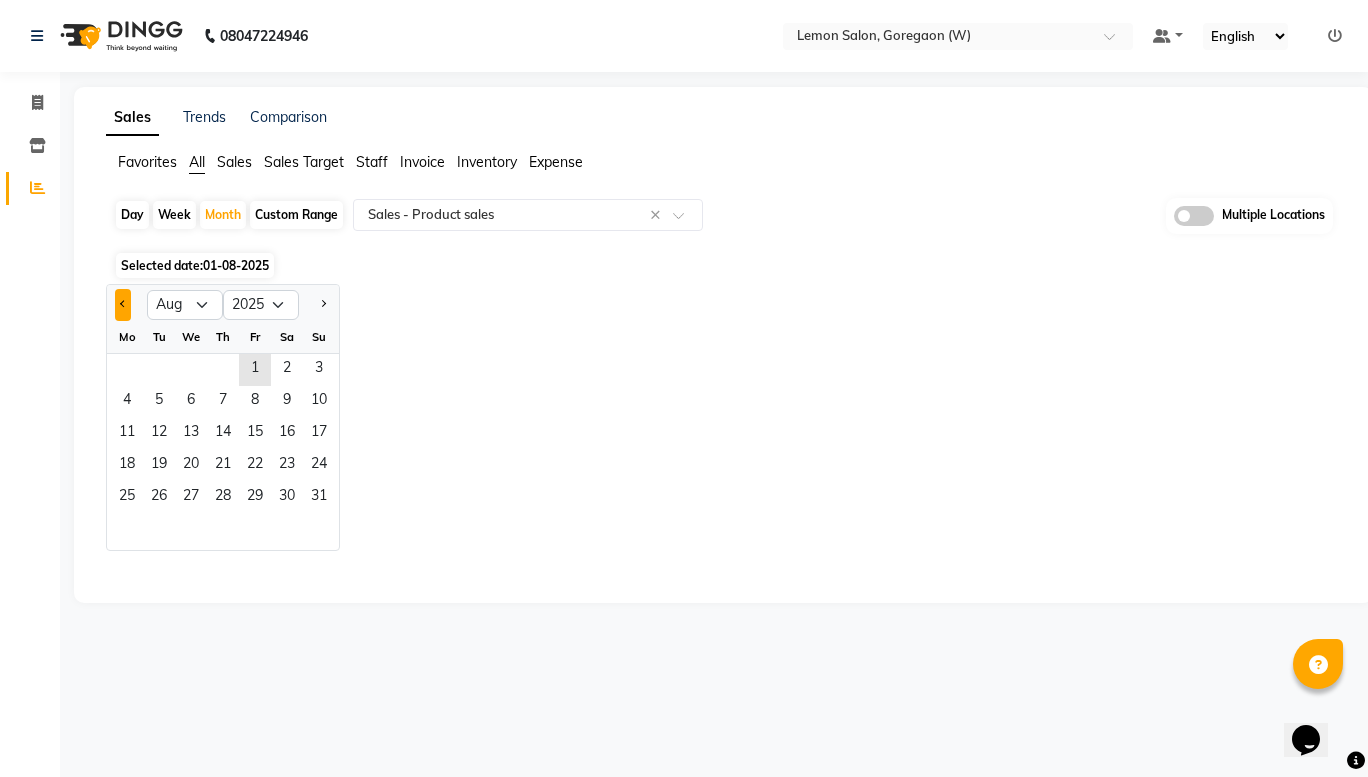 click 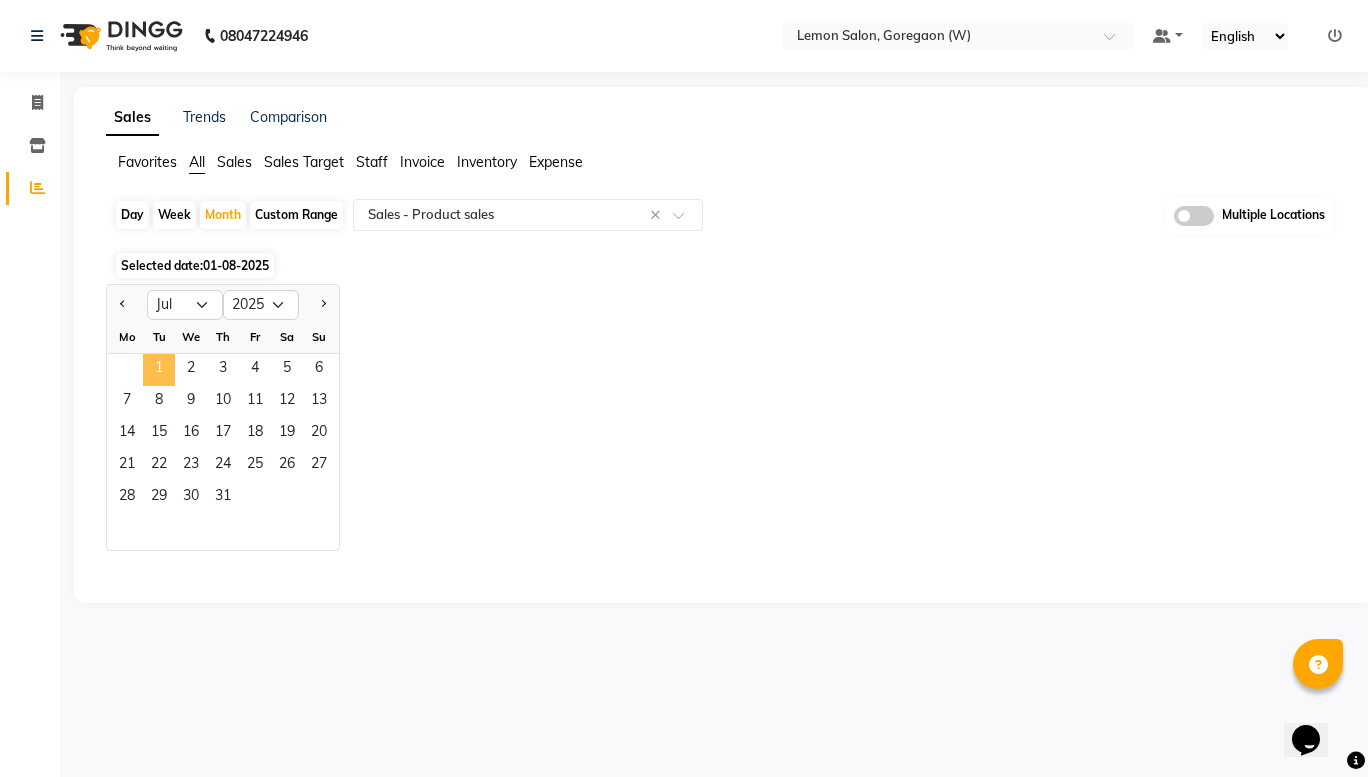 click on "1" 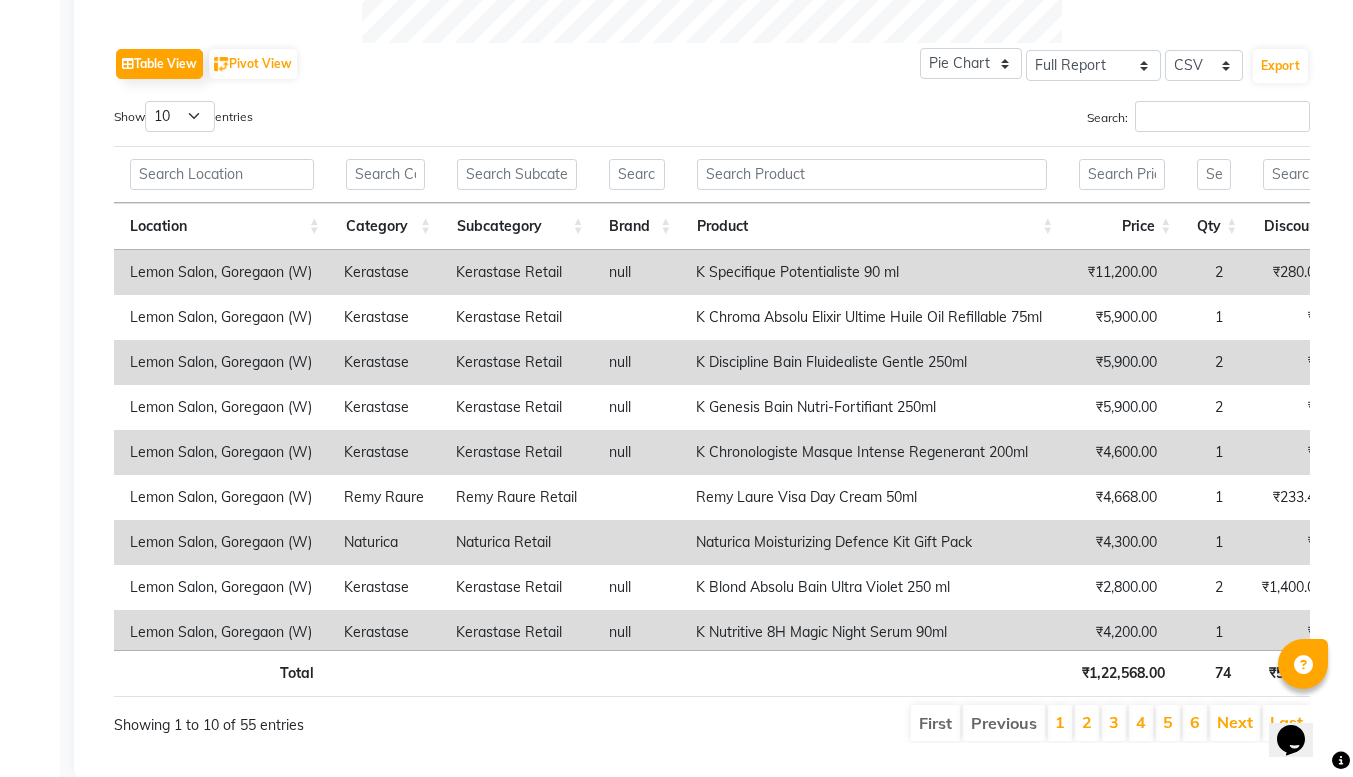 scroll, scrollTop: 983, scrollLeft: 0, axis: vertical 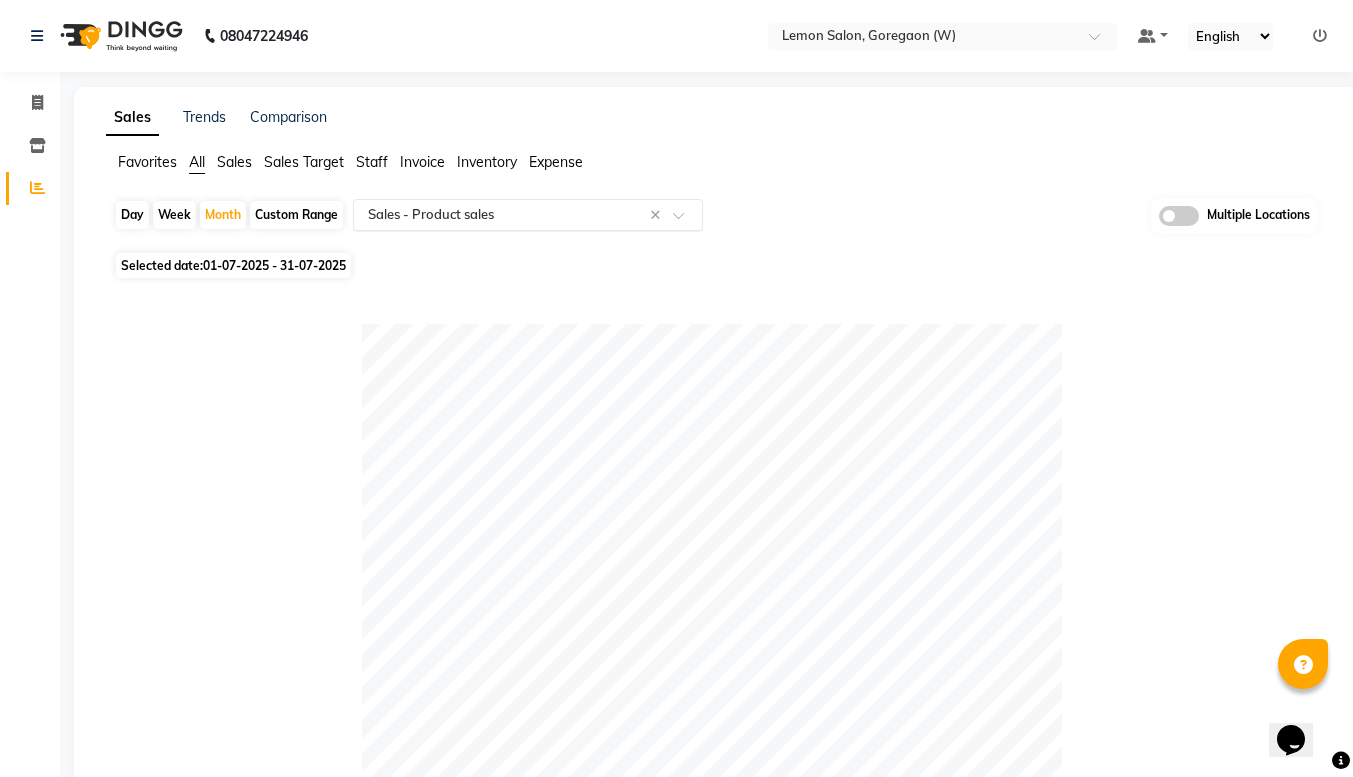 click 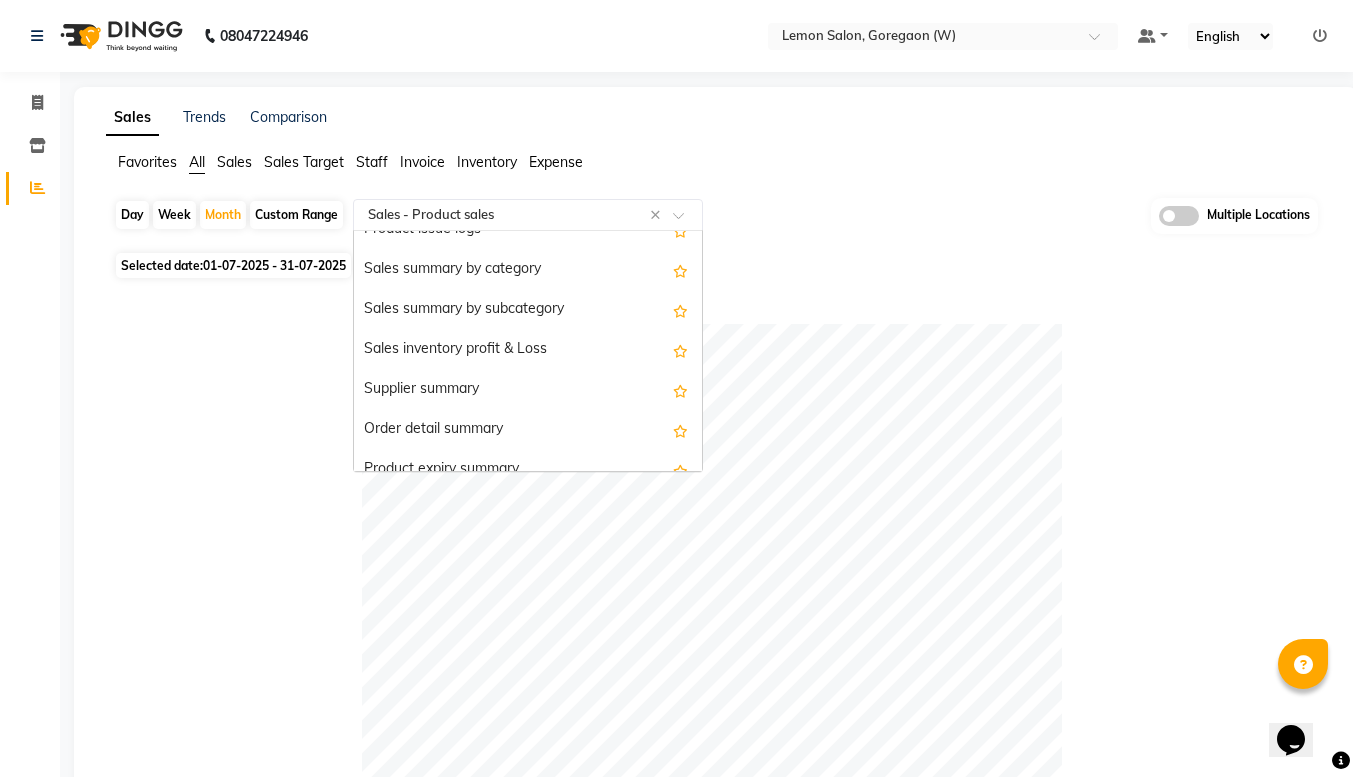 scroll, scrollTop: 2068, scrollLeft: 0, axis: vertical 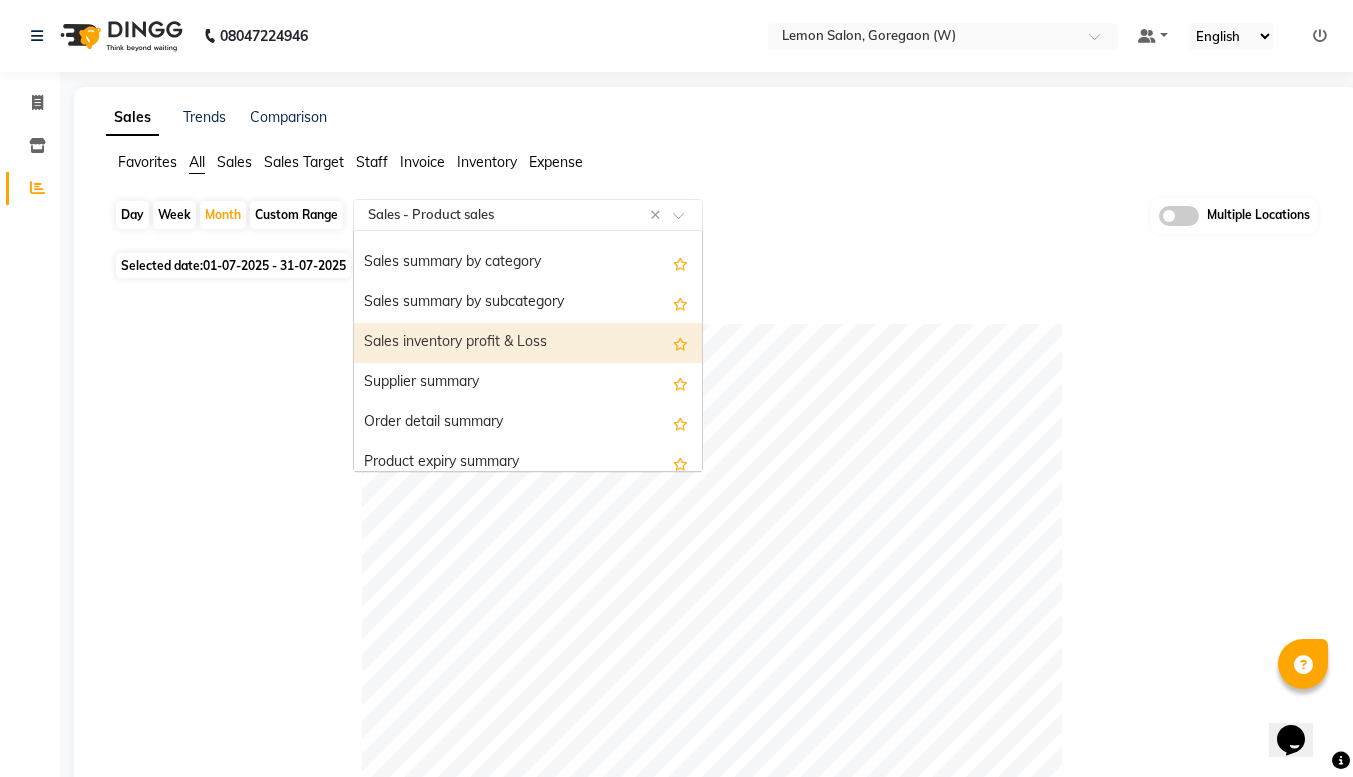 click on "Sales inventory profit & Loss" at bounding box center (528, 343) 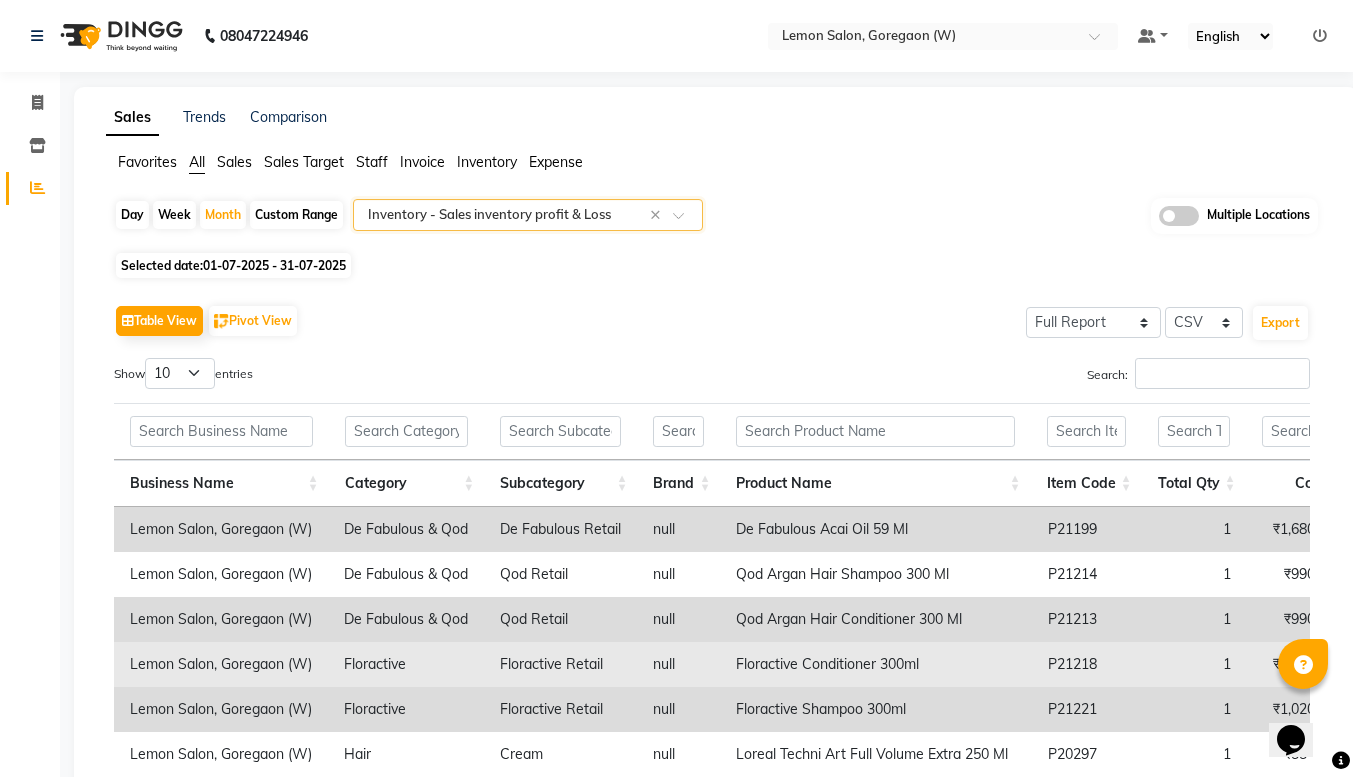 scroll, scrollTop: 65, scrollLeft: 0, axis: vertical 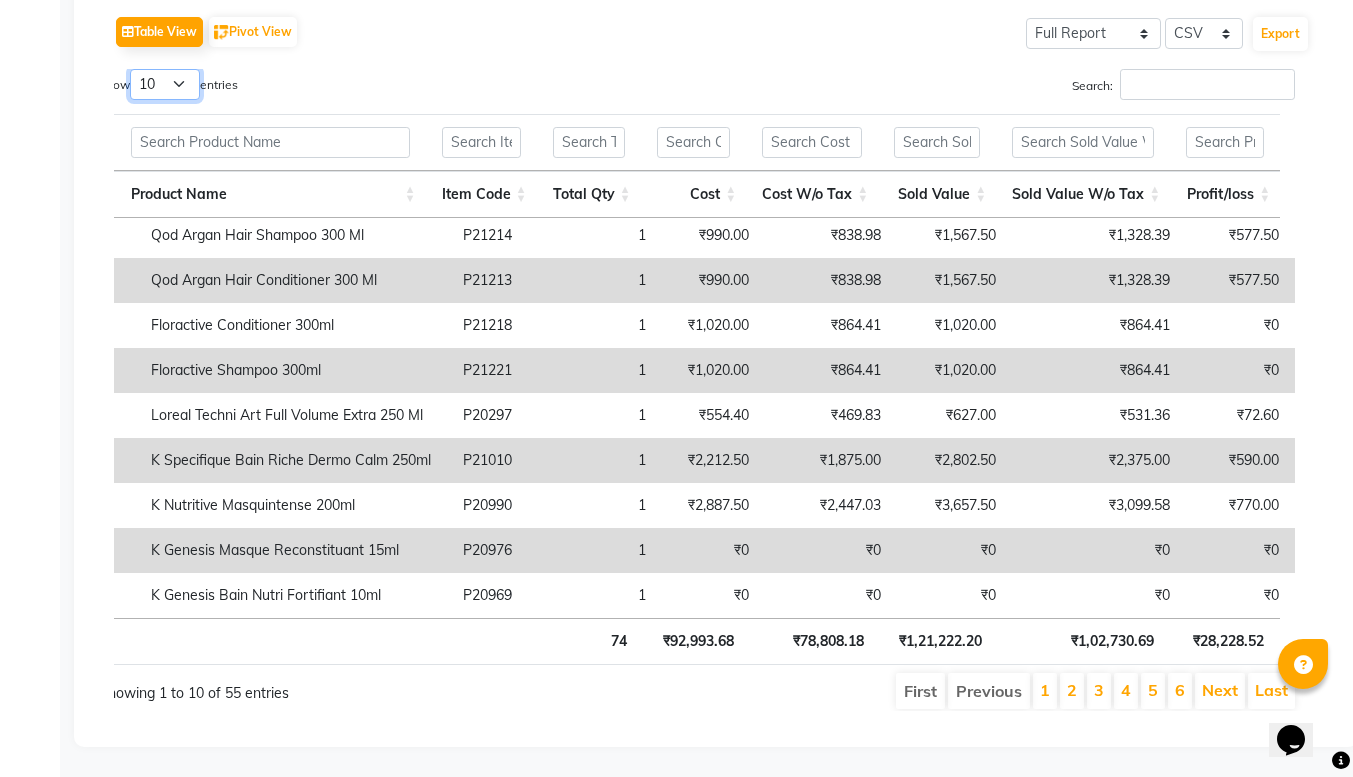 click on "10 25 50 100" at bounding box center (165, 84) 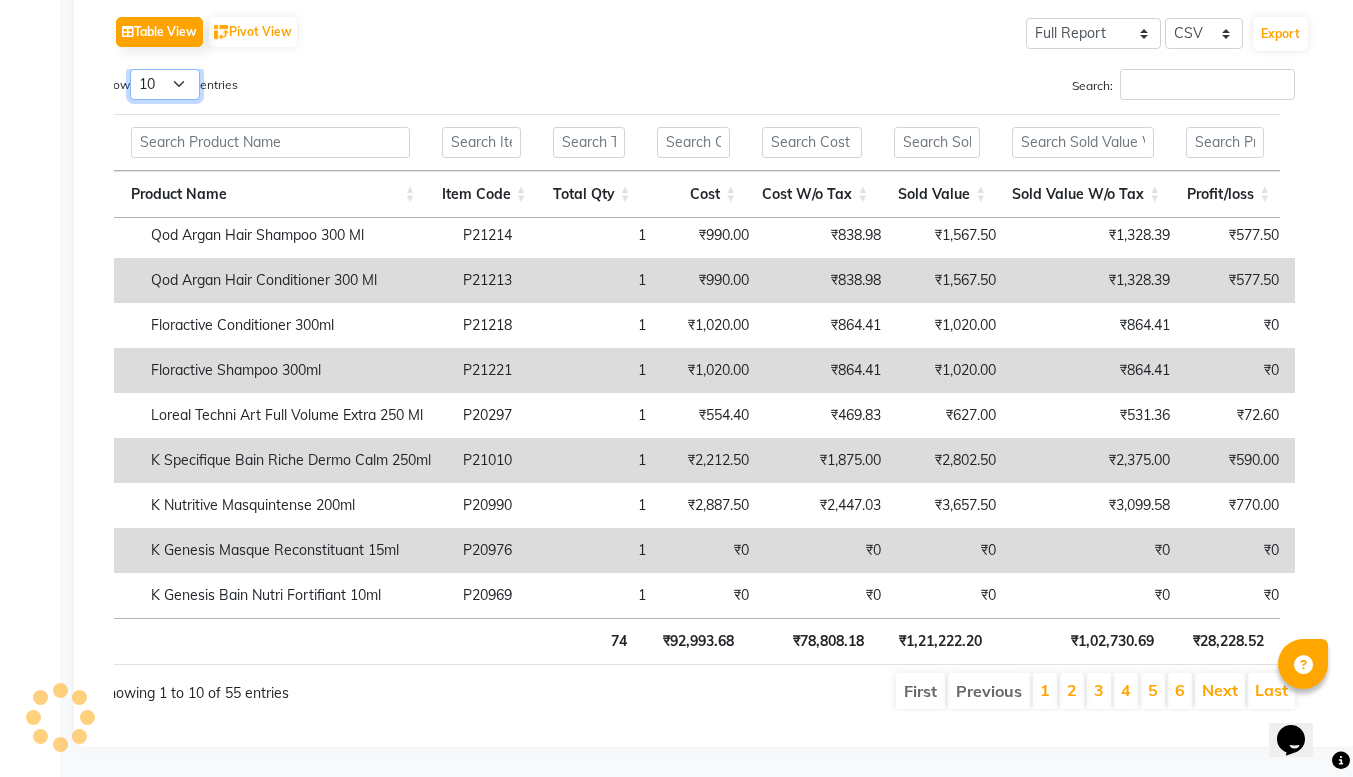 select on "100" 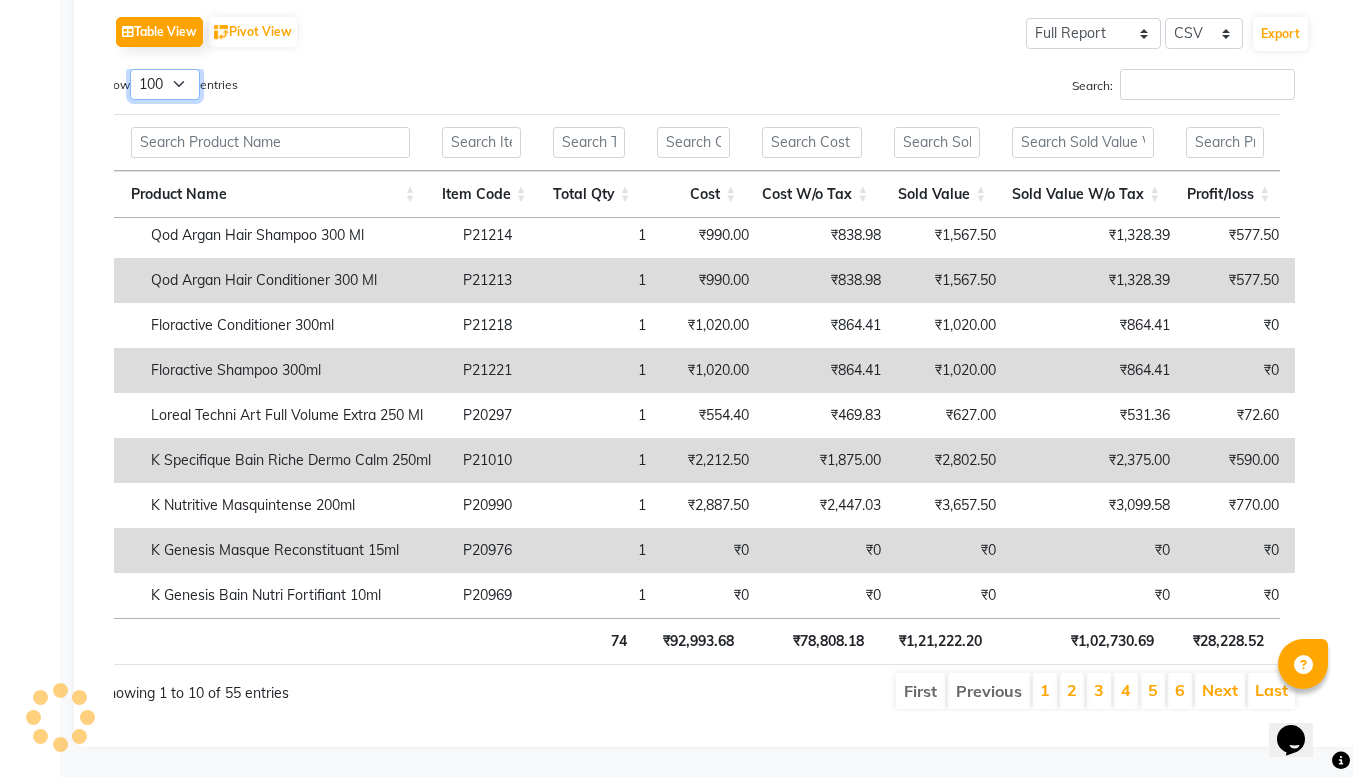 click on "10 25 50 100" at bounding box center (165, 84) 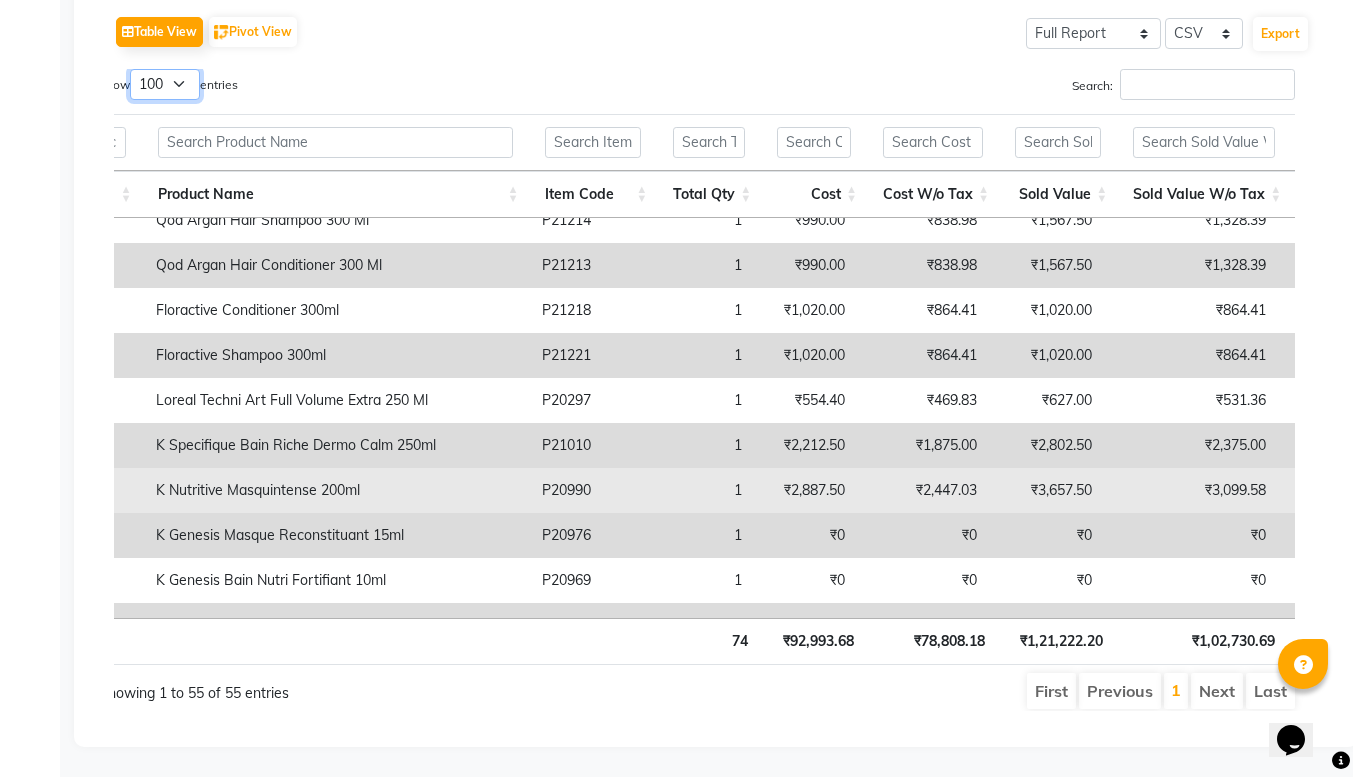 scroll, scrollTop: 317, scrollLeft: 686, axis: both 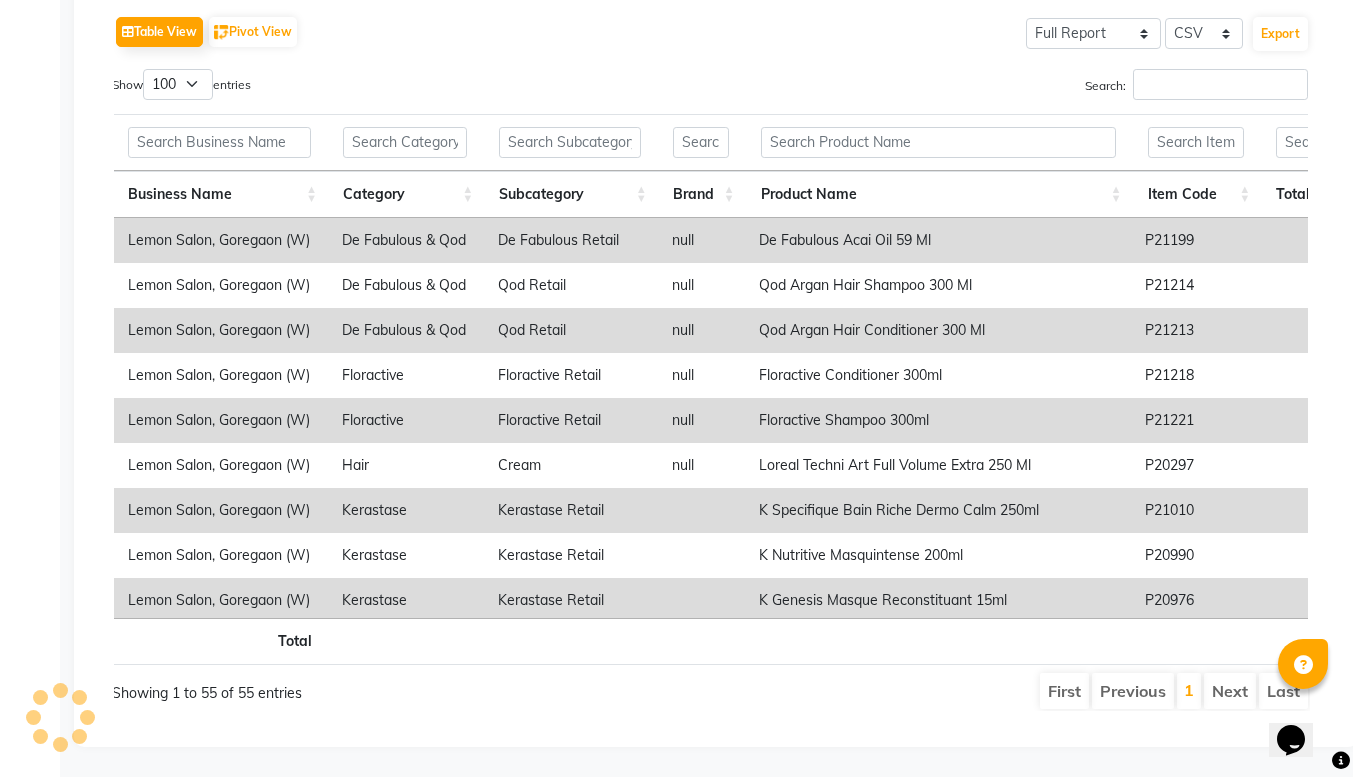 click on "Table View   Pivot View  Select Full Report Filtered Report Select CSV PDF  Export  Show  10 25 50 100  entries Search: Business Name Category Subcategory Brand Product Name Item Code Total Qty Cost Cost W/o Tax Sold Value Sold Value W/o Tax Profit/loss Business Name Category Subcategory Brand Product Name Item Code Total Qty Cost Cost W/o Tax Sold Value Sold Value W/o Tax Profit/loss Total 74 ₹92,993.68 ₹78,808.18 ₹1,21,222.20 ₹1,02,730.69 ₹28,228.52 Lemon Salon, Goregaon (W) De Fabulous & Qod De Fabulous Retail null De Fabulous Acai Oil 59 Ml P21199 1 ₹1,680.00 ₹1,423.73 ₹2,137.50 ₹1,811.44 ₹457.50 Lemon Salon, Goregaon (W) De Fabulous & Qod Qod Retail null Qod Argan Hair Shampoo 300 Ml P21214 1 ₹990.00 ₹838.98 ₹1,567.50 ₹1,328.39 ₹577.50 Lemon Salon, Goregaon (W) De Fabulous & Qod Qod Retail null Qod Argan Hair Conditioner 300 Ml P21213 1 ₹990.00 ₹838.98 ₹1,567.50 ₹1,328.39 ₹577.50 Lemon Salon, Goregaon (W) Floractive Floractive Retail null P21218 1 ₹1,020.00 1" 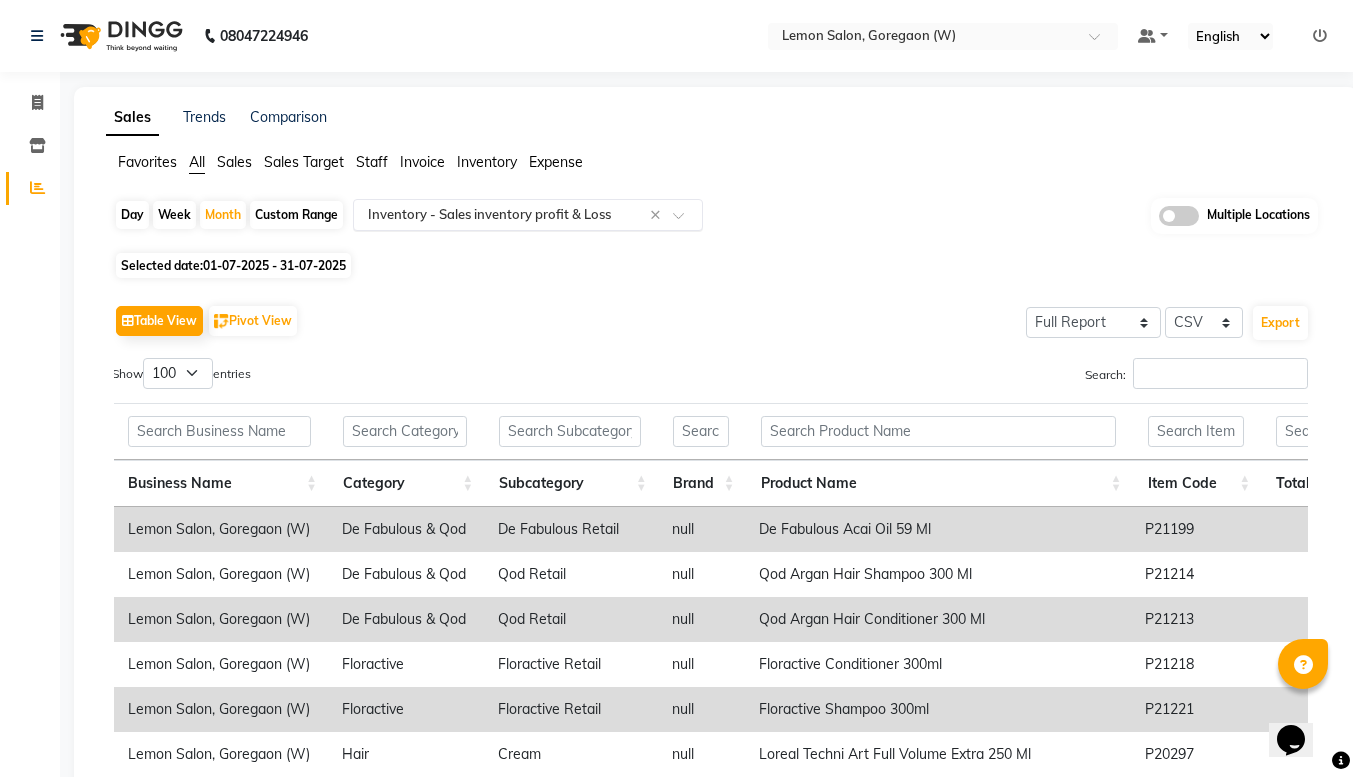 click 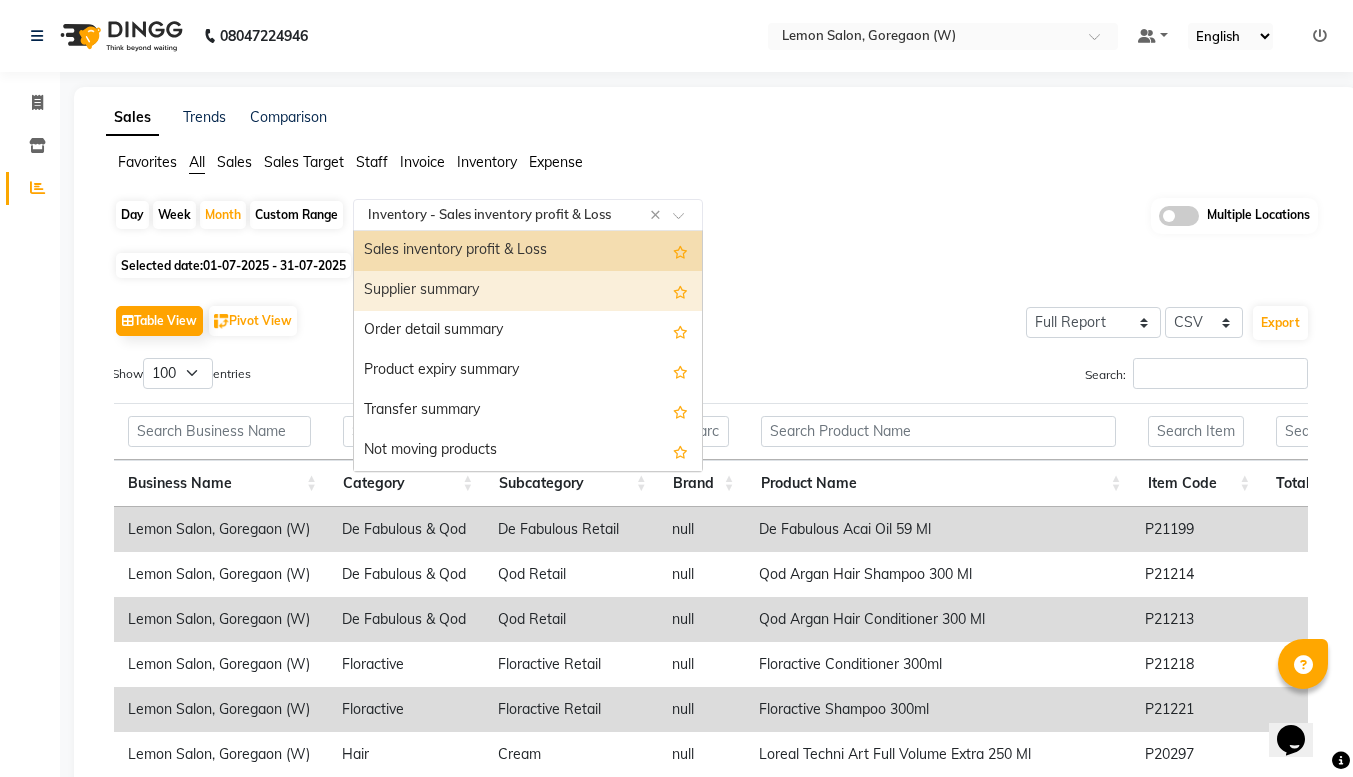 click on "Supplier summary" at bounding box center (528, 291) 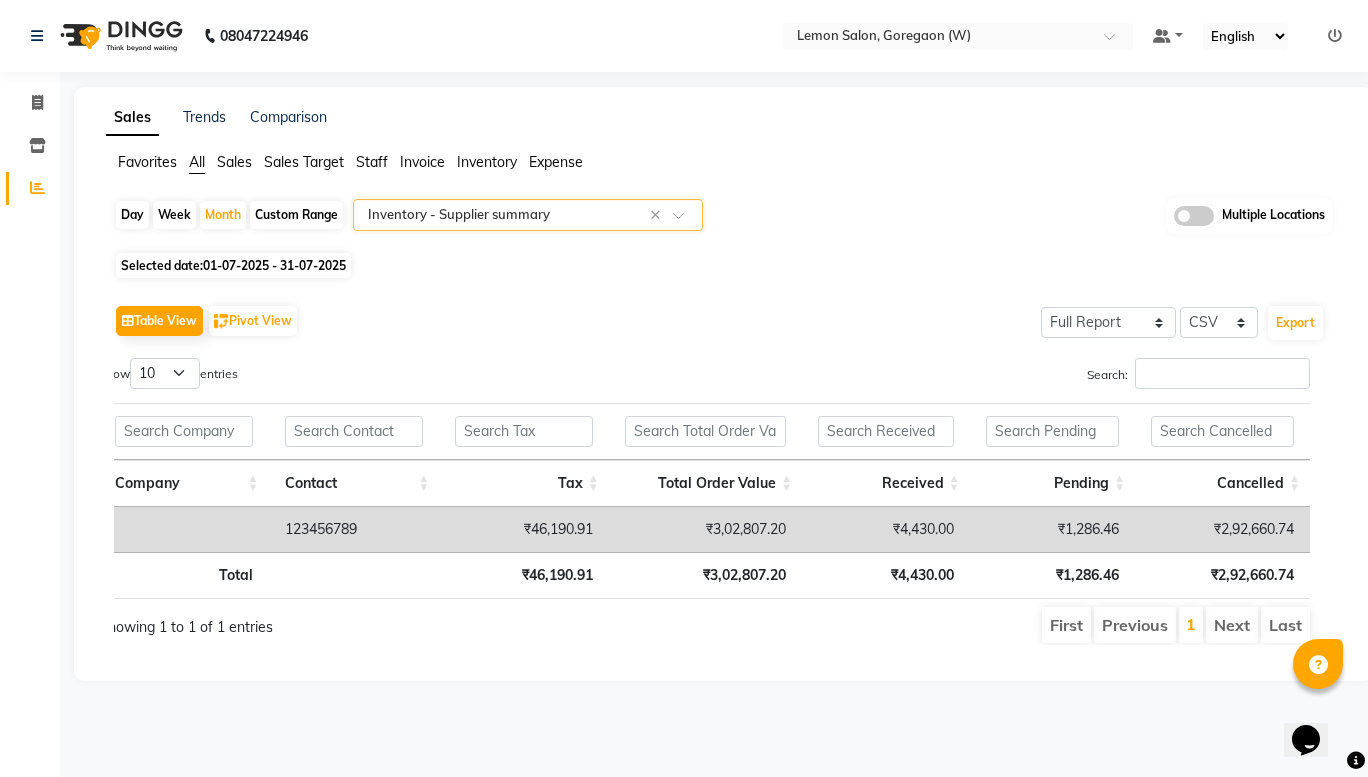 click on "Table View   Pivot View  Select Full Report Filtered Report Select CSV PDF  Export" 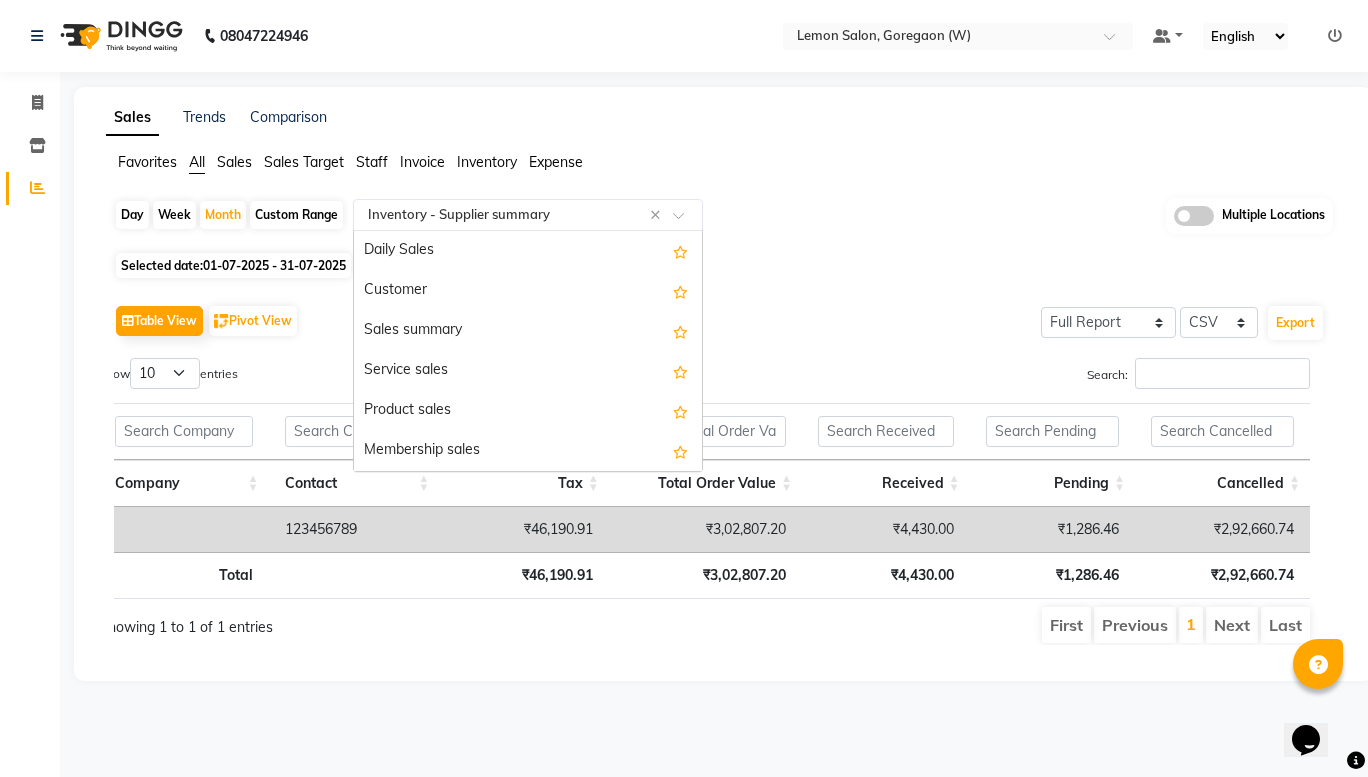click 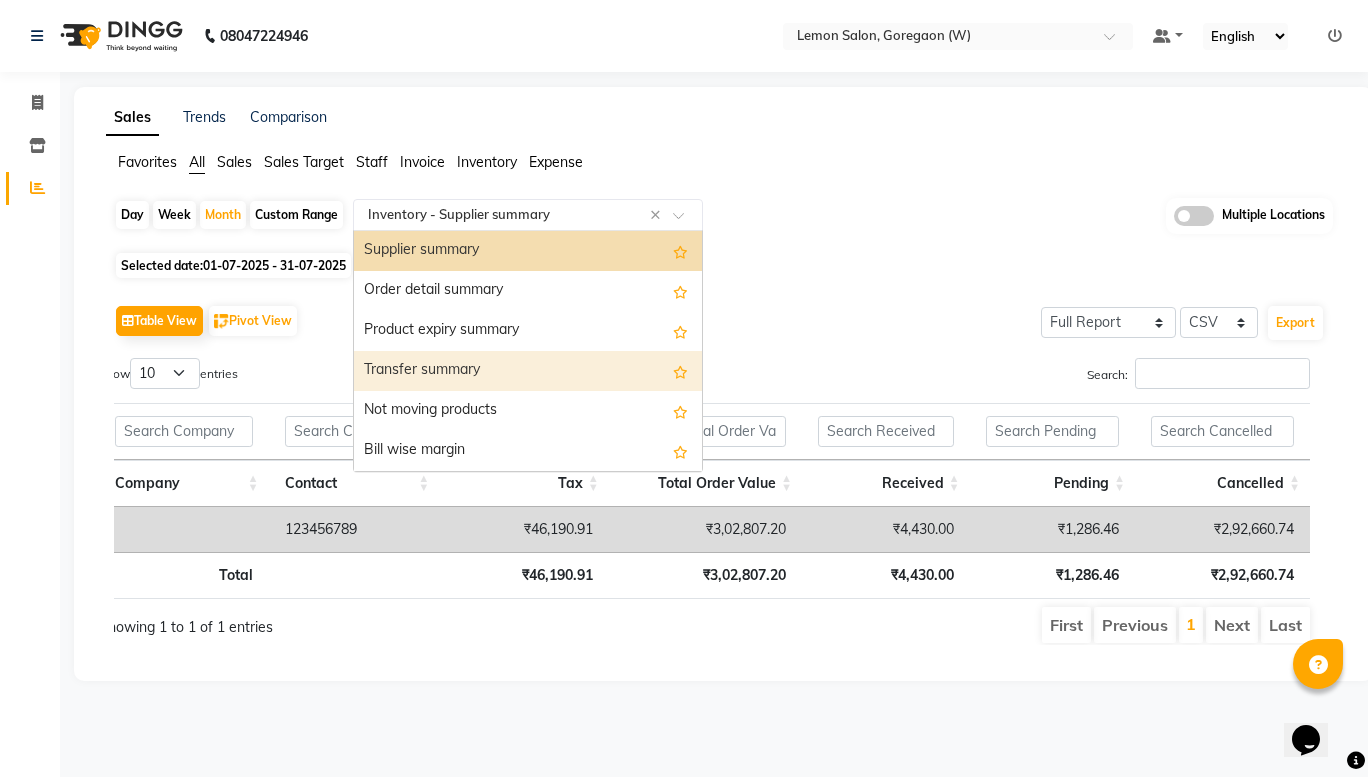 click on "Transfer summary" at bounding box center [528, 371] 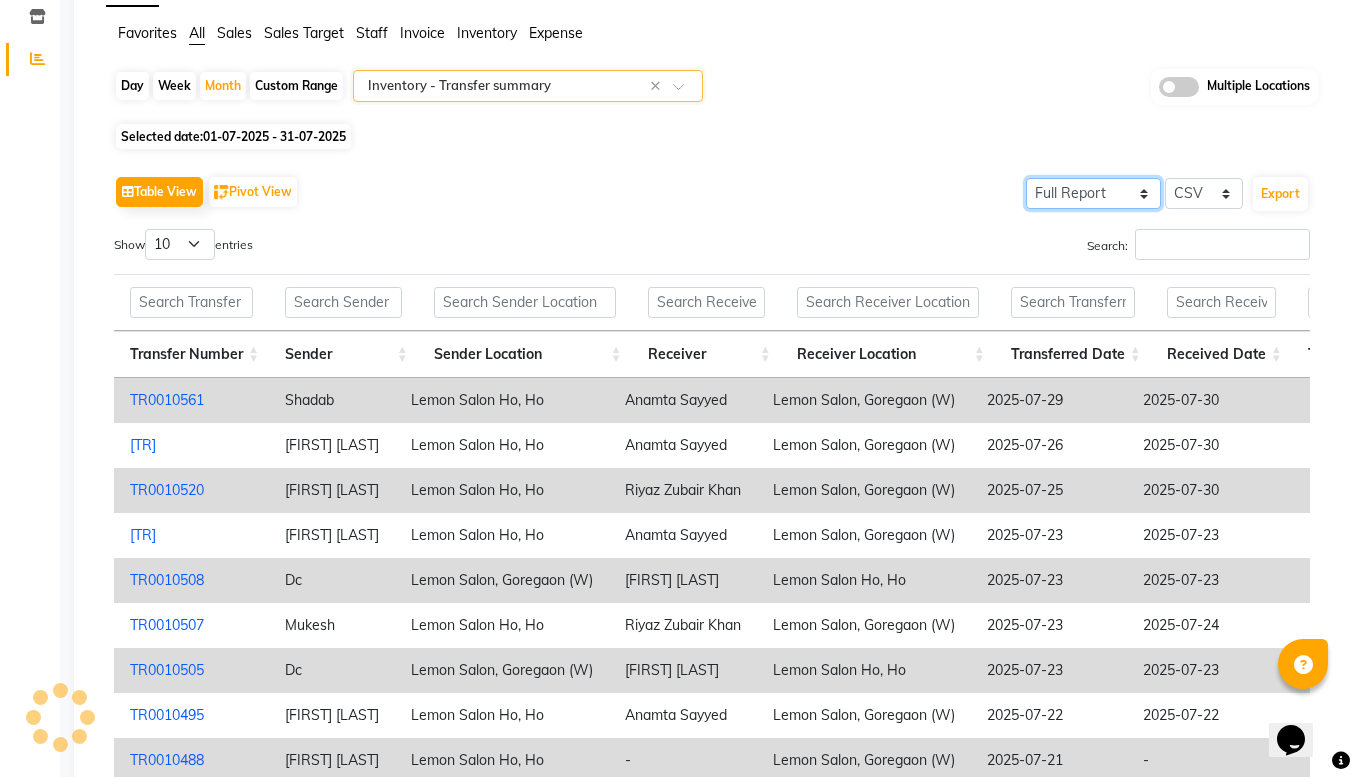 click on "Select Full Report Filtered Report" 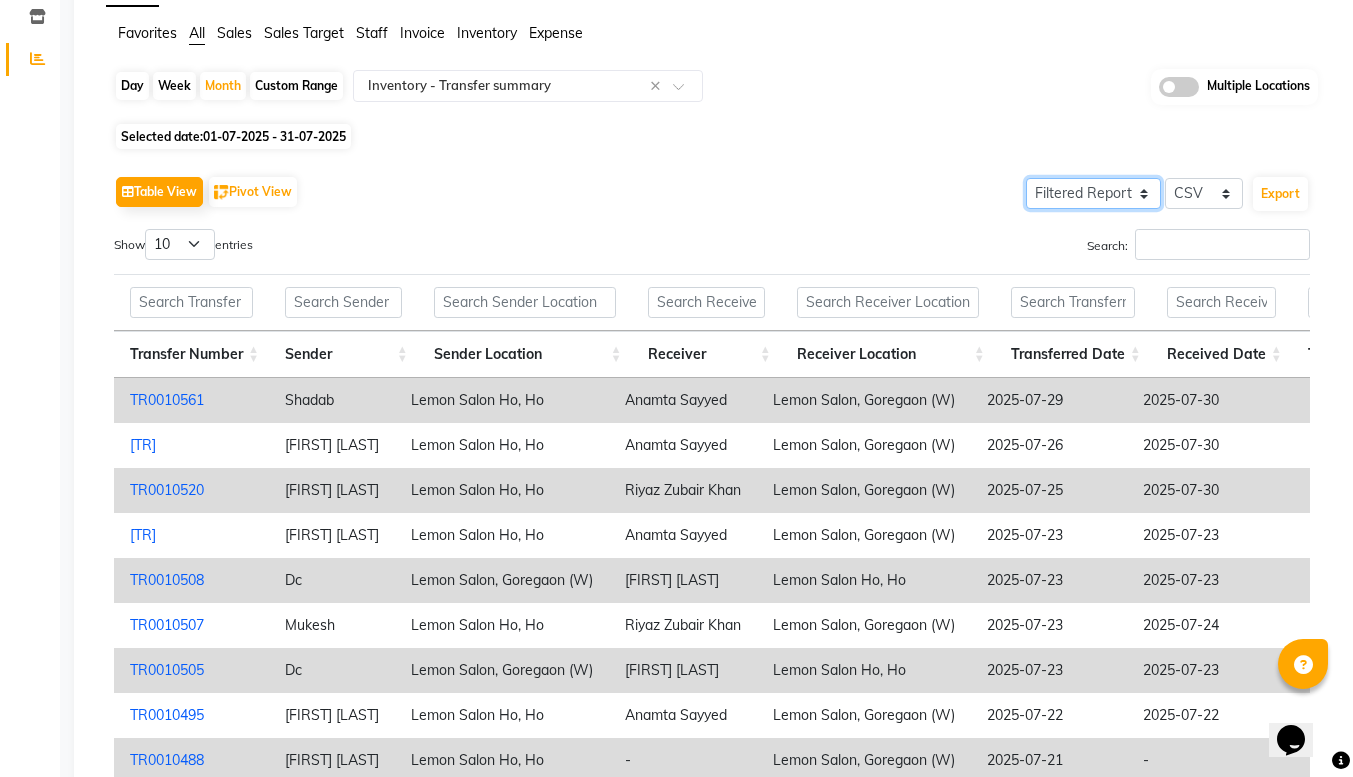 click on "Select Full Report Filtered Report" 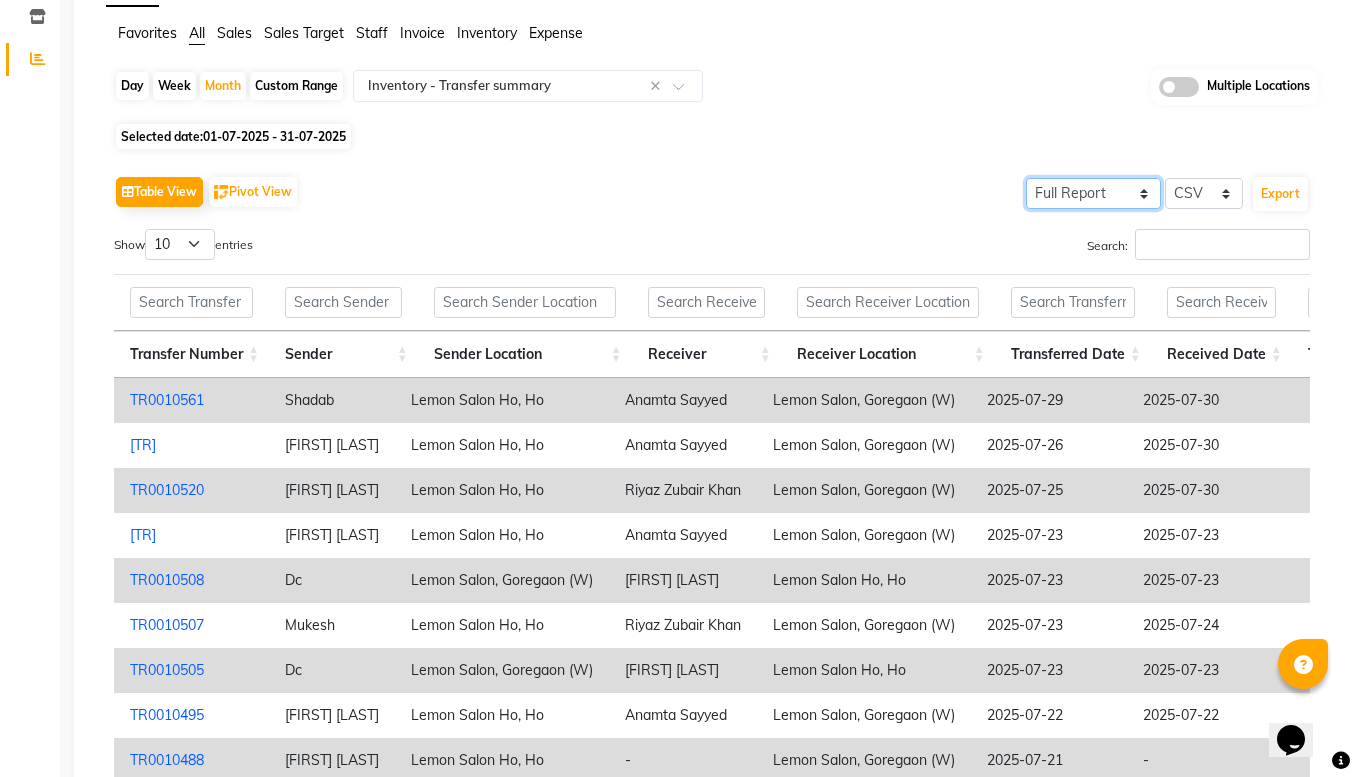 click on "Select Full Report Filtered Report" 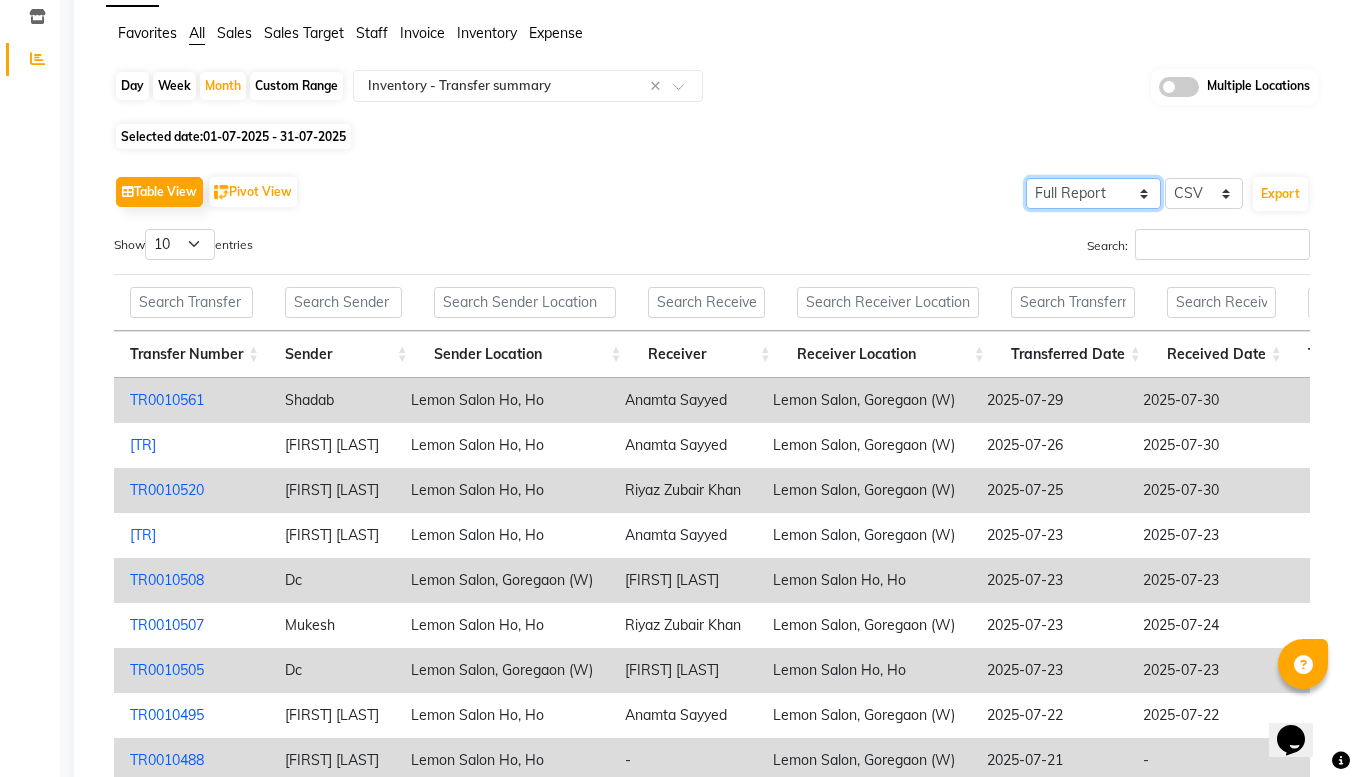 scroll, scrollTop: 65, scrollLeft: 0, axis: vertical 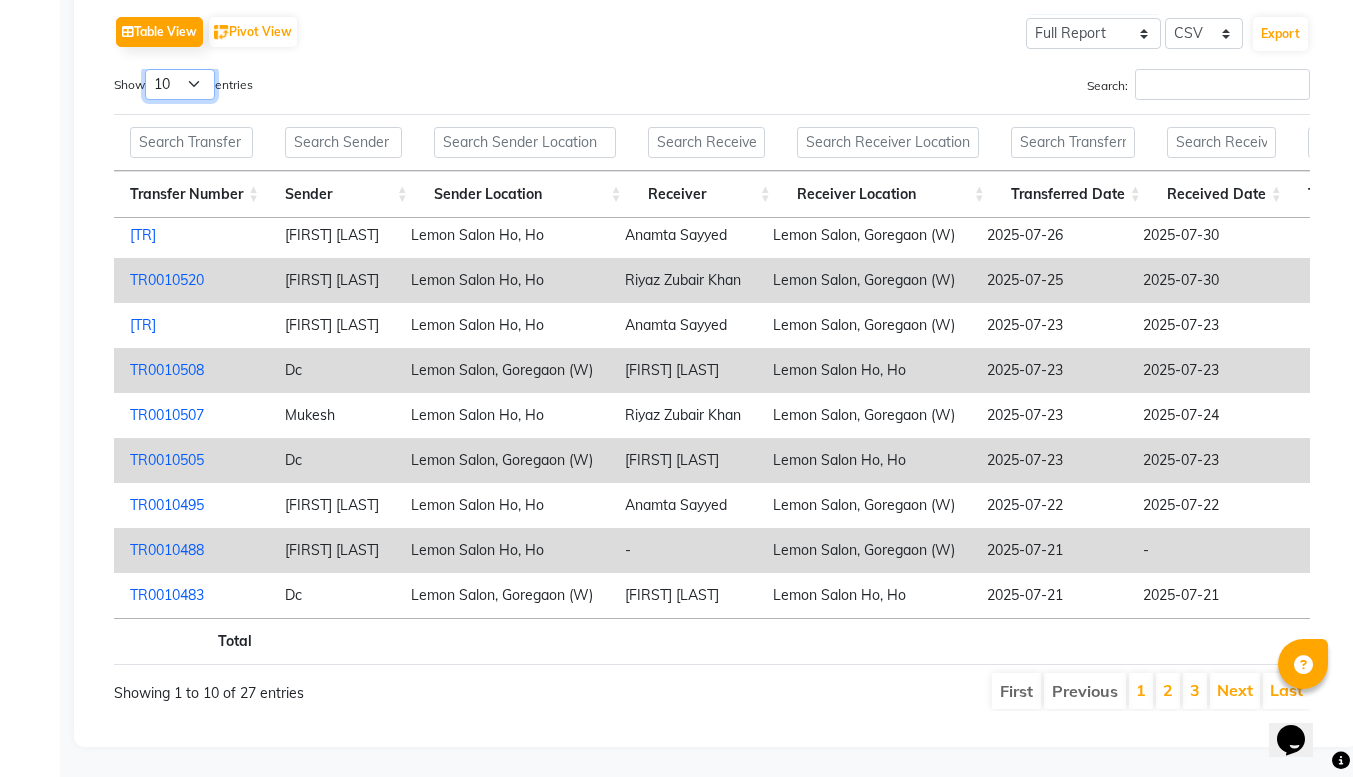 click on "10 25 50 100" at bounding box center [180, 84] 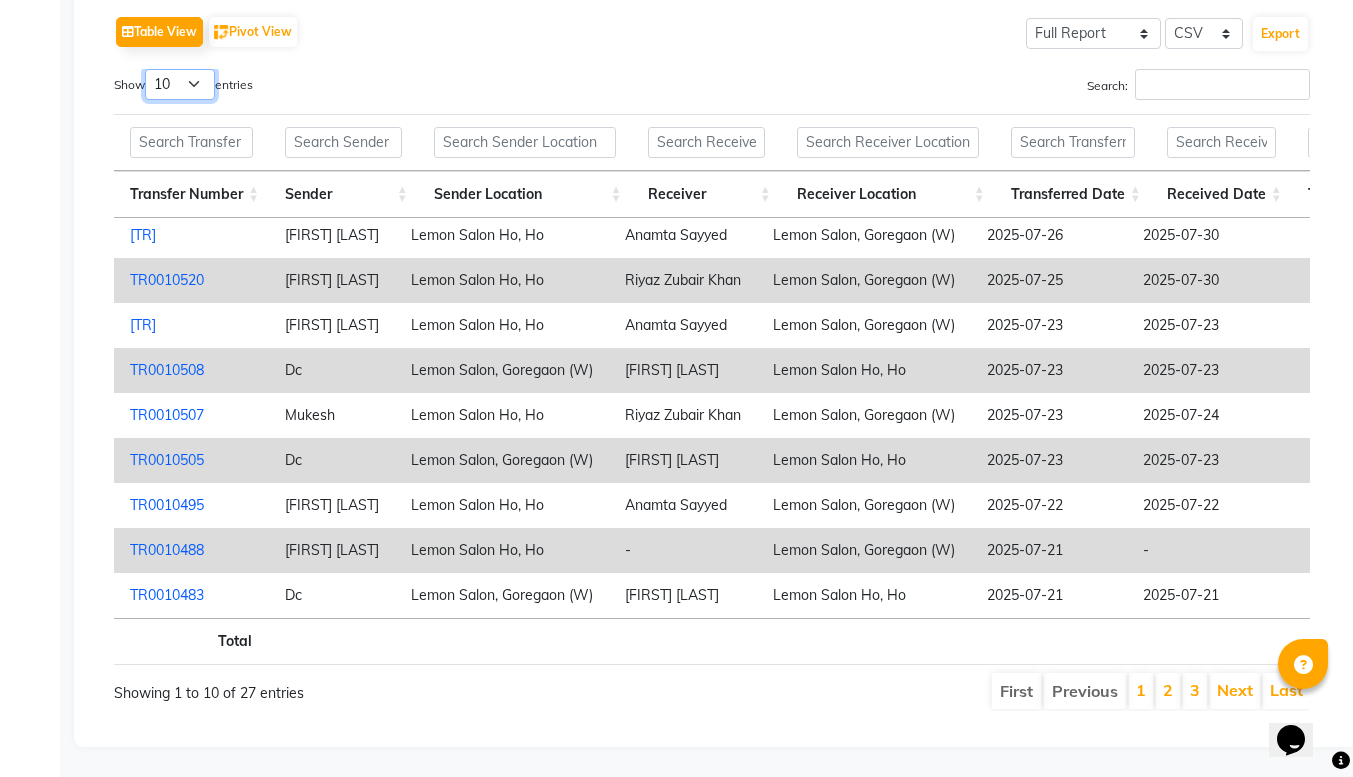 select on "50" 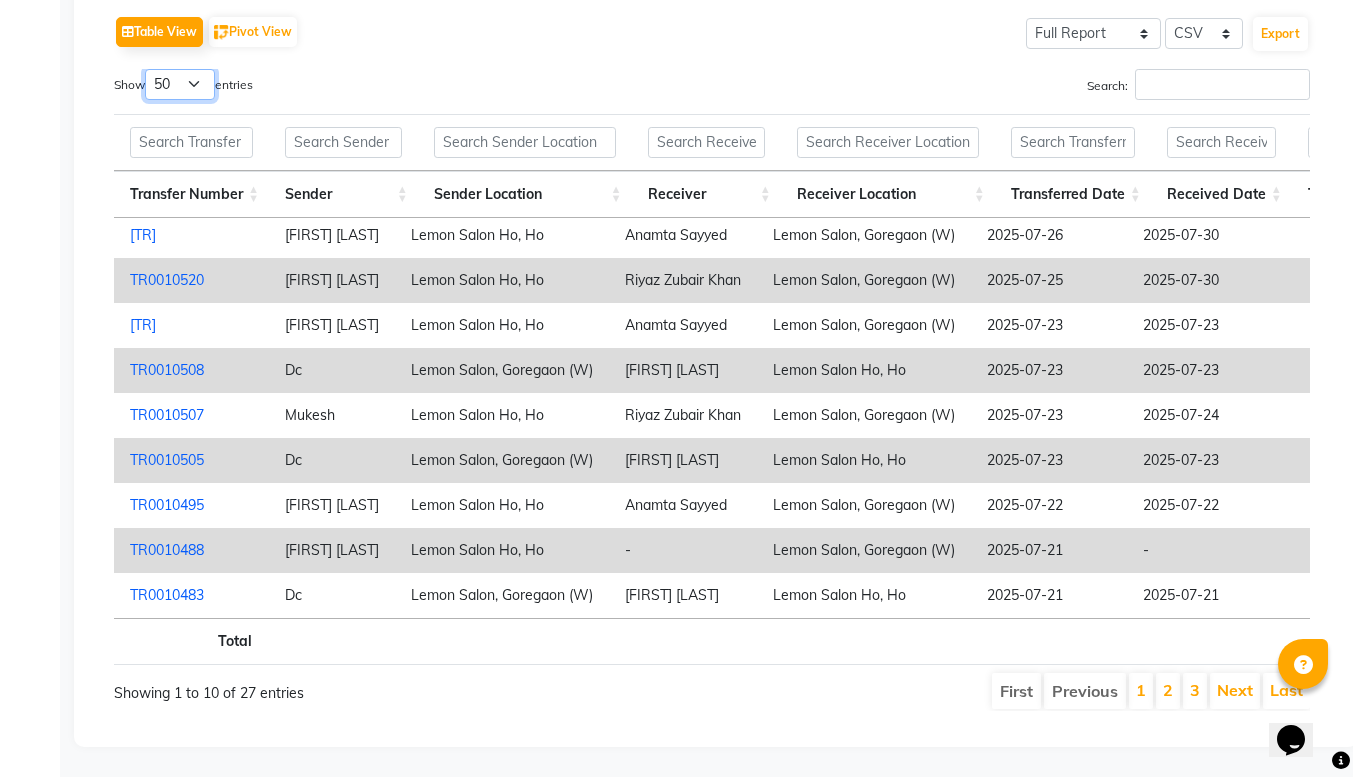 click on "10 25 50 100" at bounding box center (180, 84) 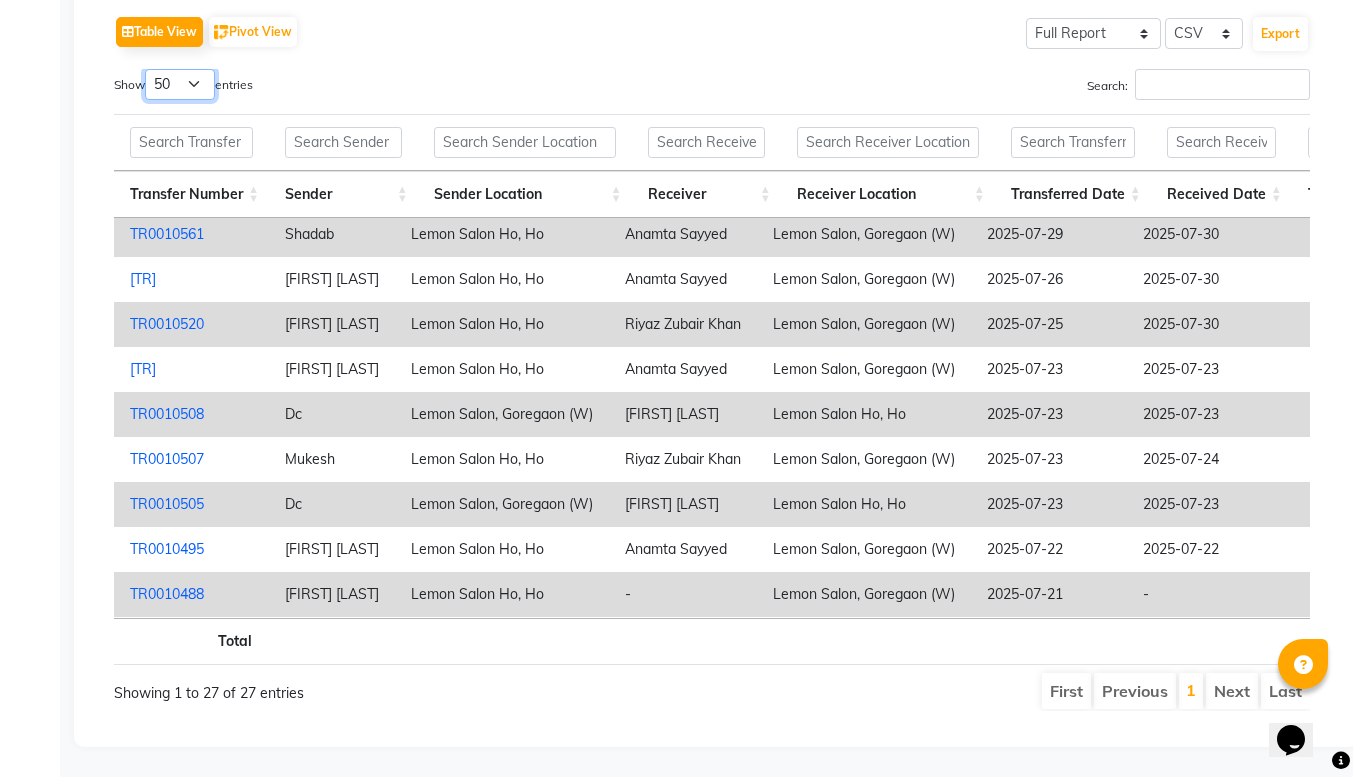 scroll, scrollTop: 6, scrollLeft: 390, axis: both 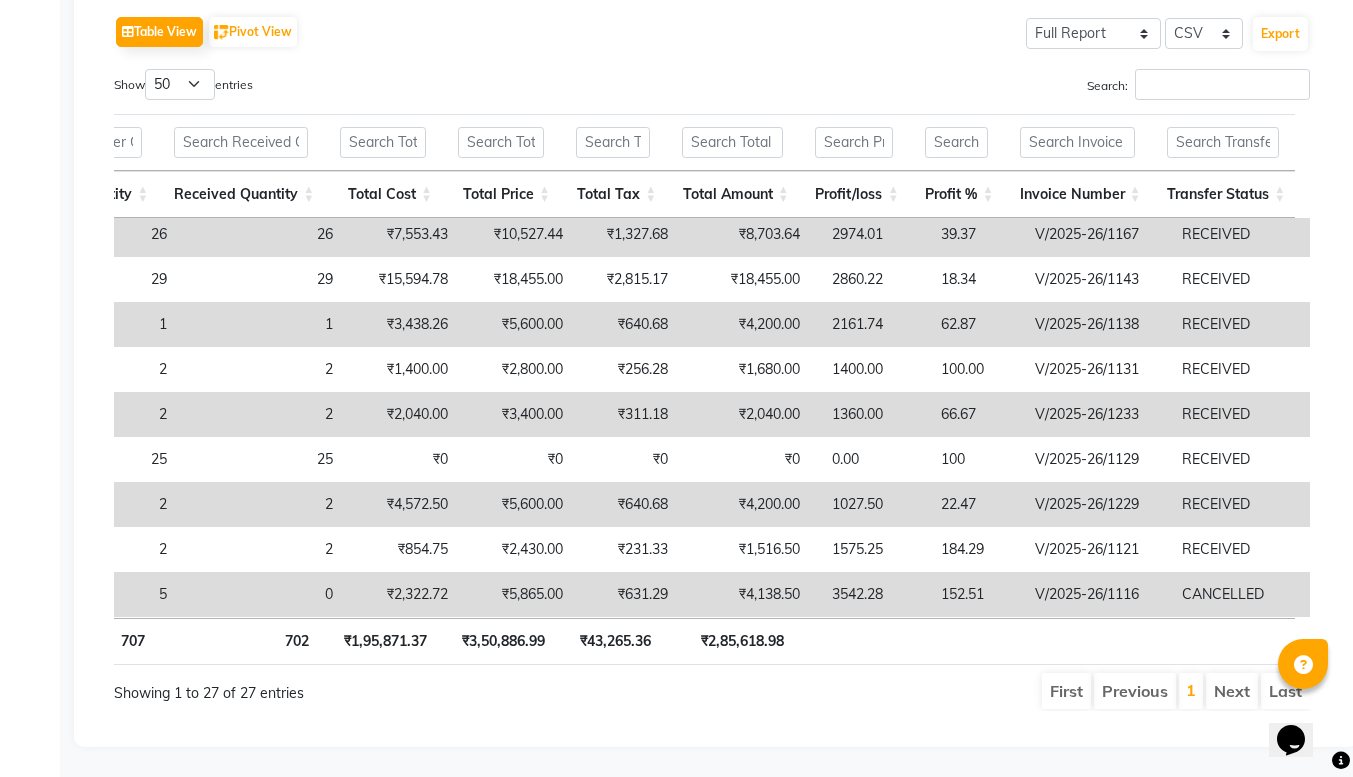 click on "Table View   Pivot View  Select Full Report Filtered Report Select CSV PDF  Export  Show  10 25 50 100  entries Search: Transfer Number Sender Sender Location Receiver Receiver Location Transferred Date Received Date Transfer Quantity Received Quantity Total Cost Total Price Total Tax Total Amount Profit/loss Profit % Invoice Number Transfer Status Transfer Number Sender Sender Location Receiver Receiver Location Transferred Date Received Date Transfer Quantity Received Quantity Total Cost Total Price Total Tax Total Amount Profit/loss Profit % Invoice Number Transfer Status Total 707 702 ₹1,95,871.37 ₹3,50,886.99 ₹43,265.36 ₹2,85,618.98 TR0010561 Shadab Lemon Salon Ho, Ho Anamta Sayyed Lemon Salon, Goregaon (W) 2025-07-29 2025-07-30 26 26 ₹7,553.43 ₹10,527.44 ₹1,327.68 ₹8,703.64 2974.01 39.37 V/2025-26/1167 RECEIVED TR0010531 Mohammed Faisal Lemon Salon Ho, Ho Anamta Sayyed Lemon Salon, Goregaon (W) 2025-07-26 2025-07-30 29 29 ₹15,594.78 ₹18,455.00 ₹2,815.17 ₹18,455.00 2860.22 1 1" 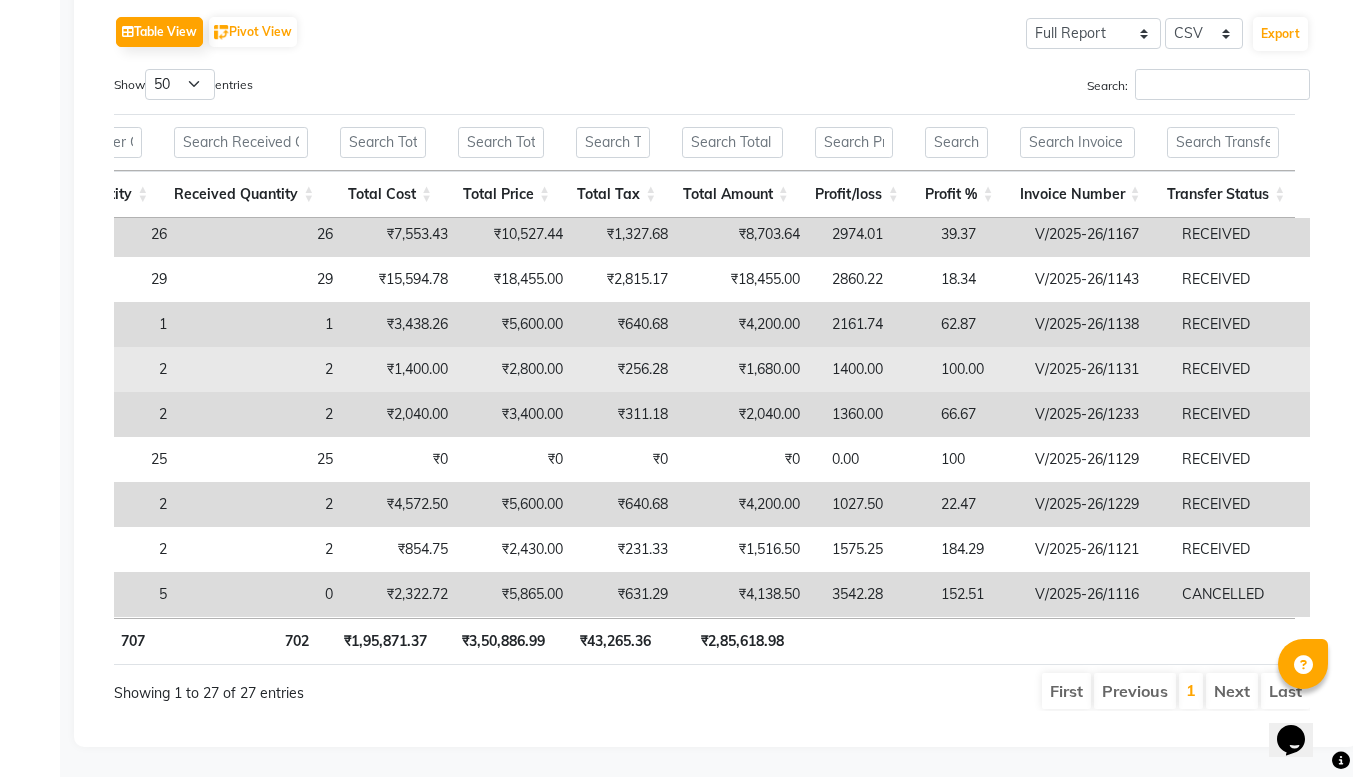 scroll, scrollTop: 6, scrollLeft: 775, axis: both 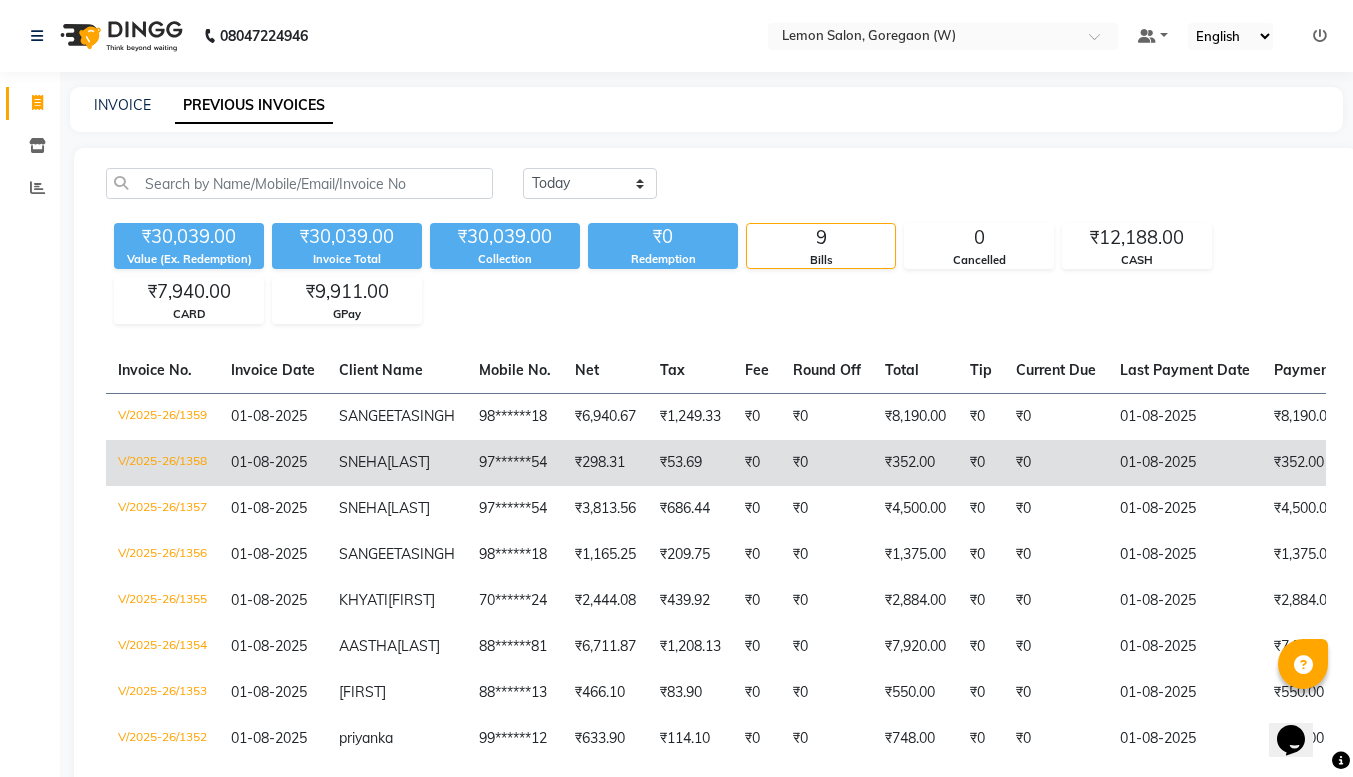 select on "service" 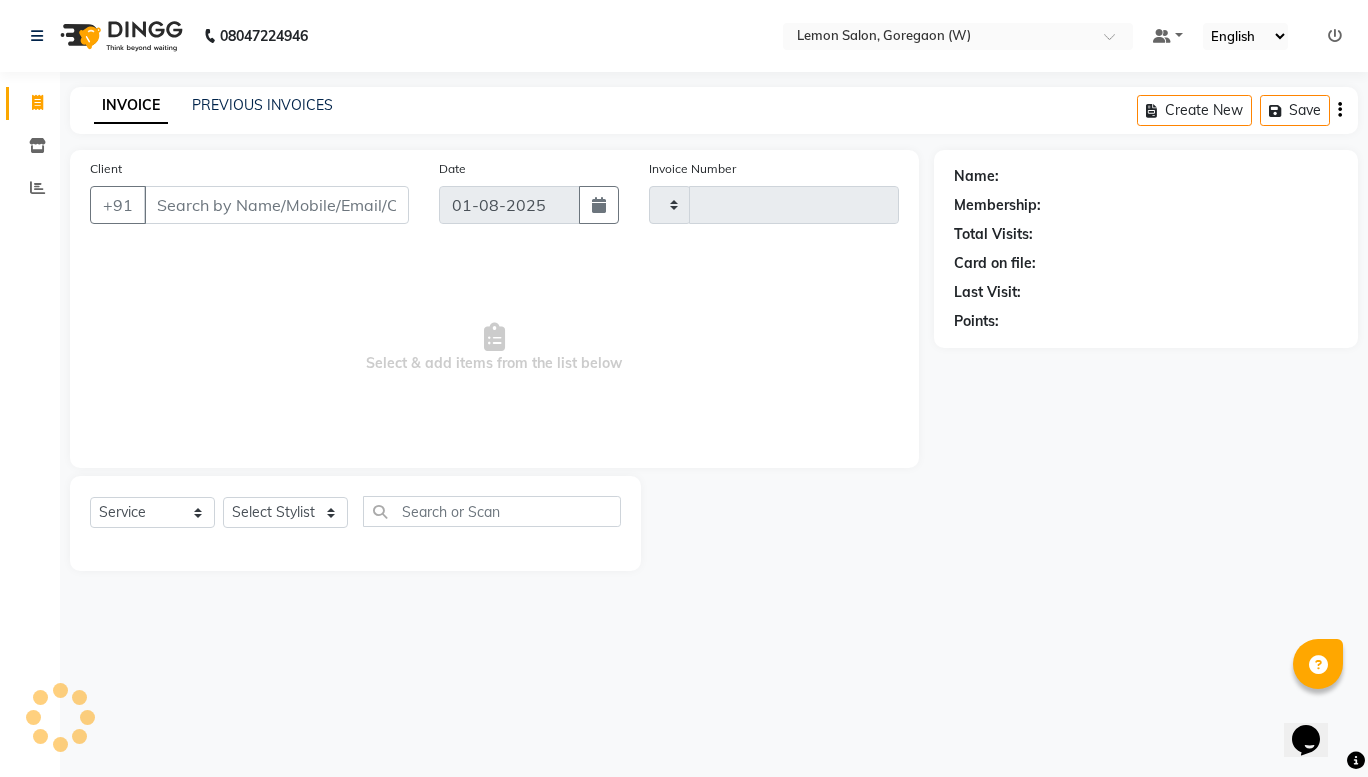 type on "1360" 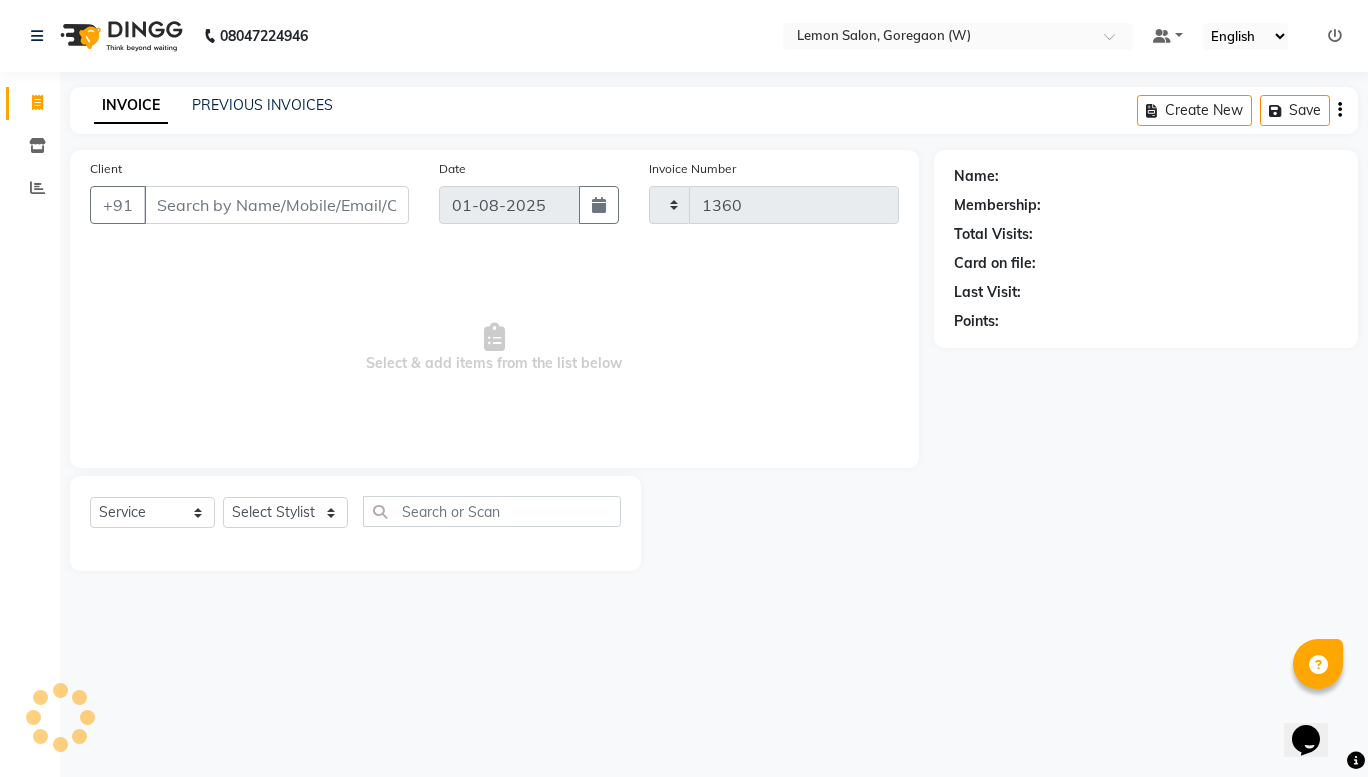 select on "8053" 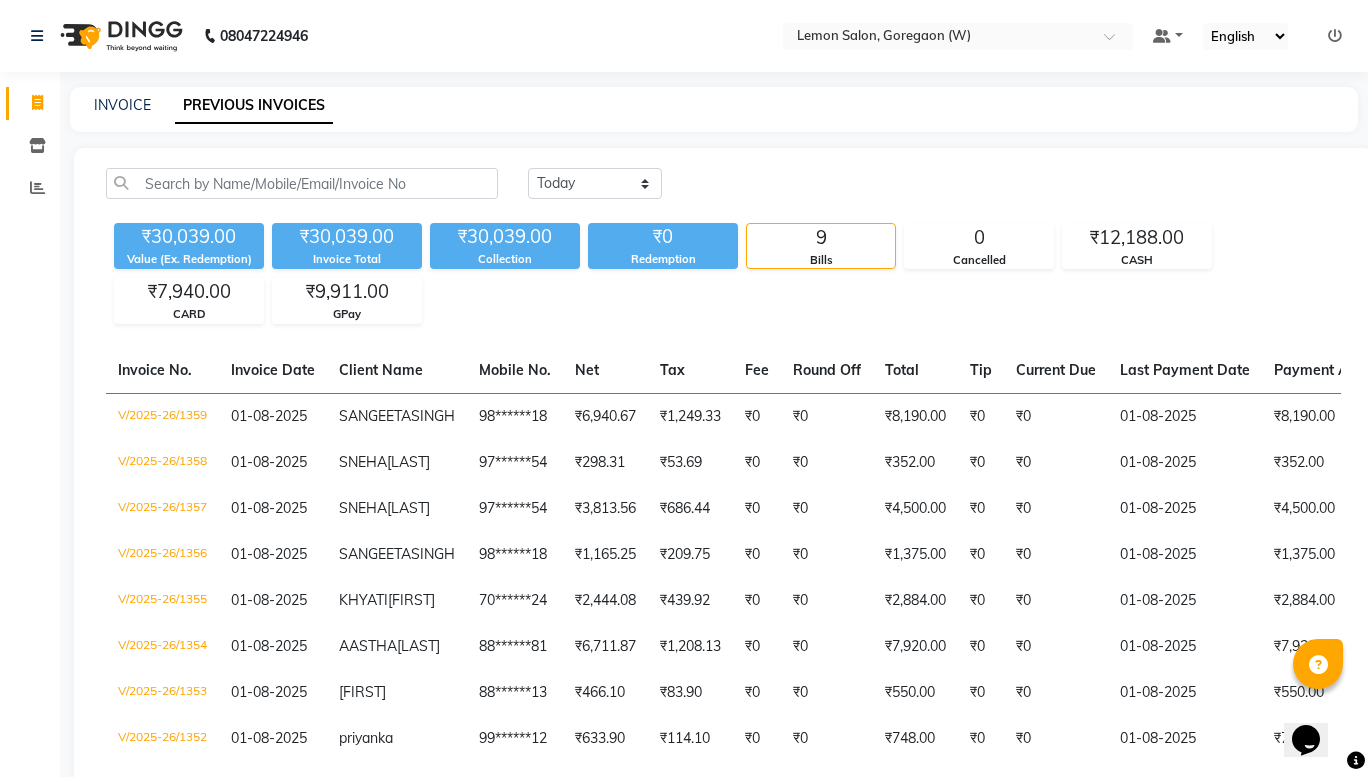 select on "8053" 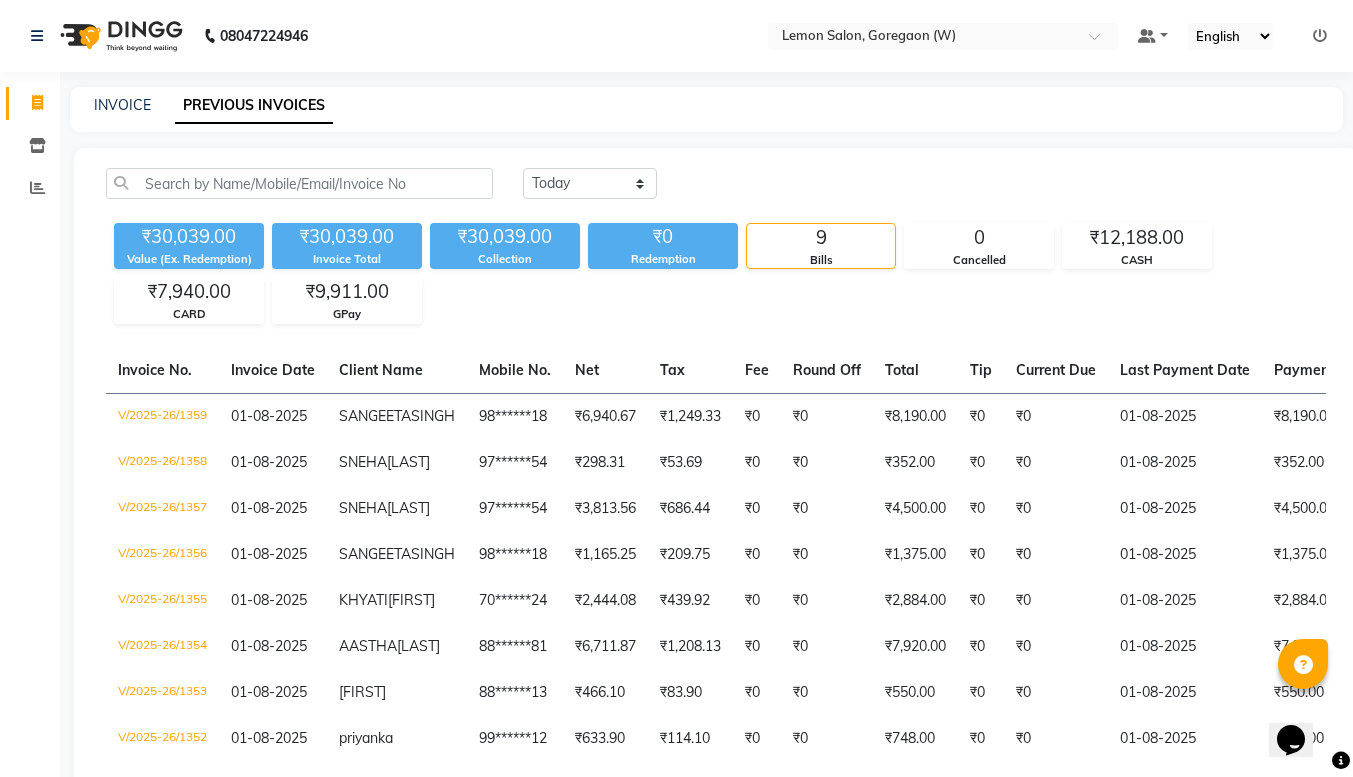 select on "service" 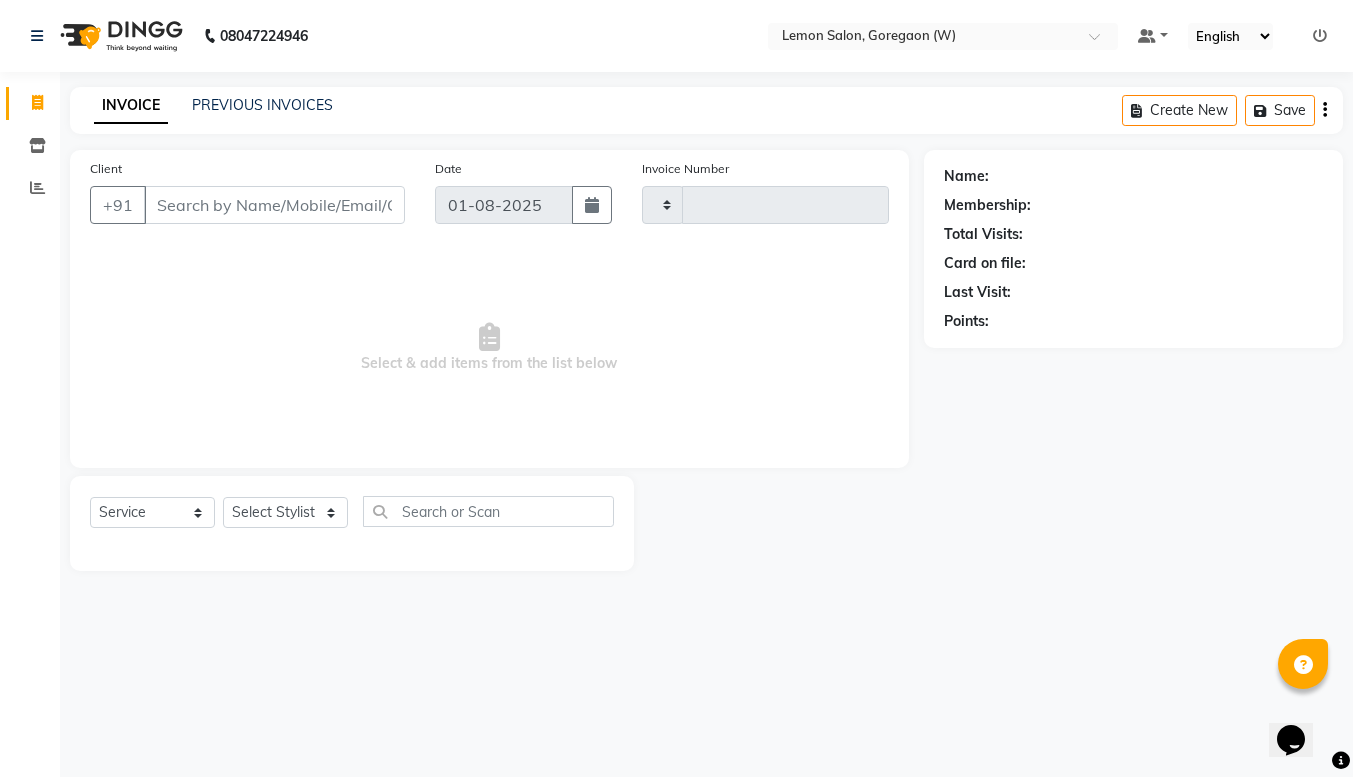 type on "1360" 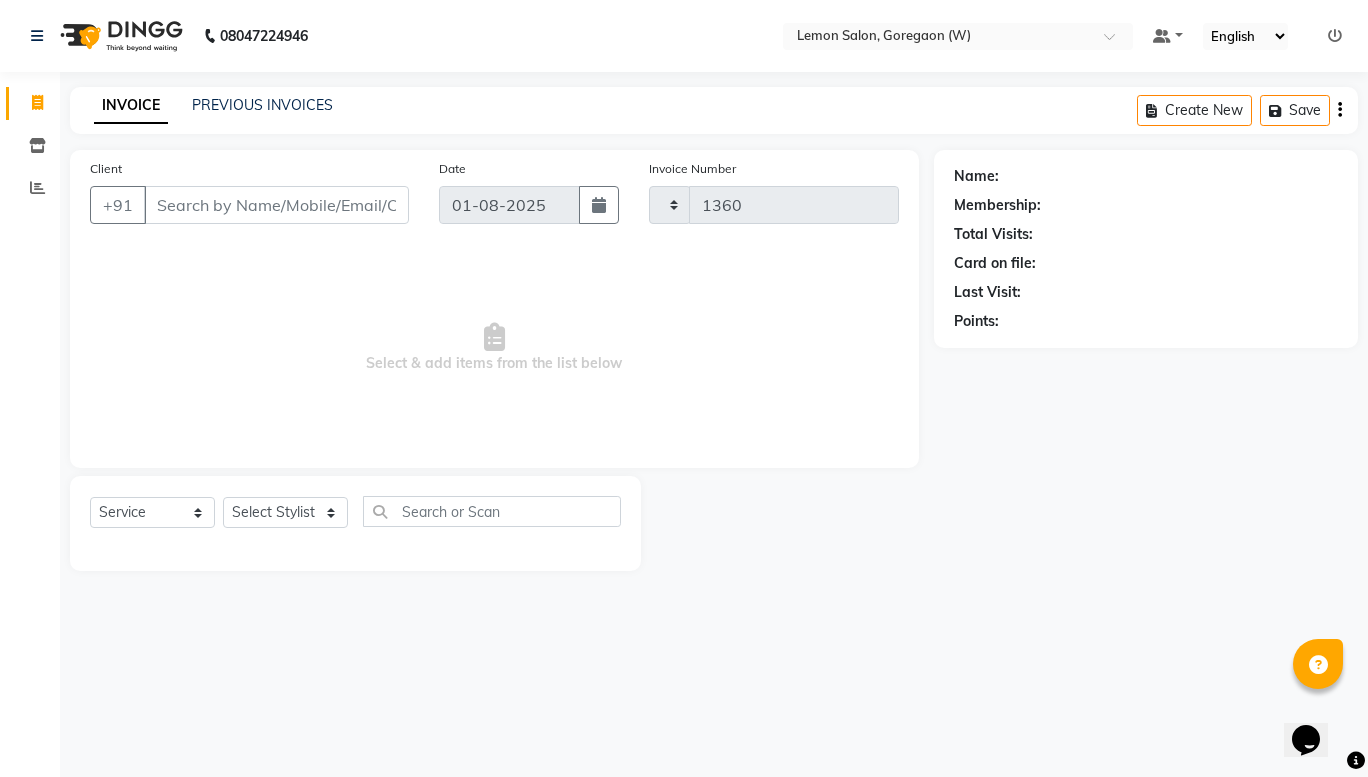 select on "8053" 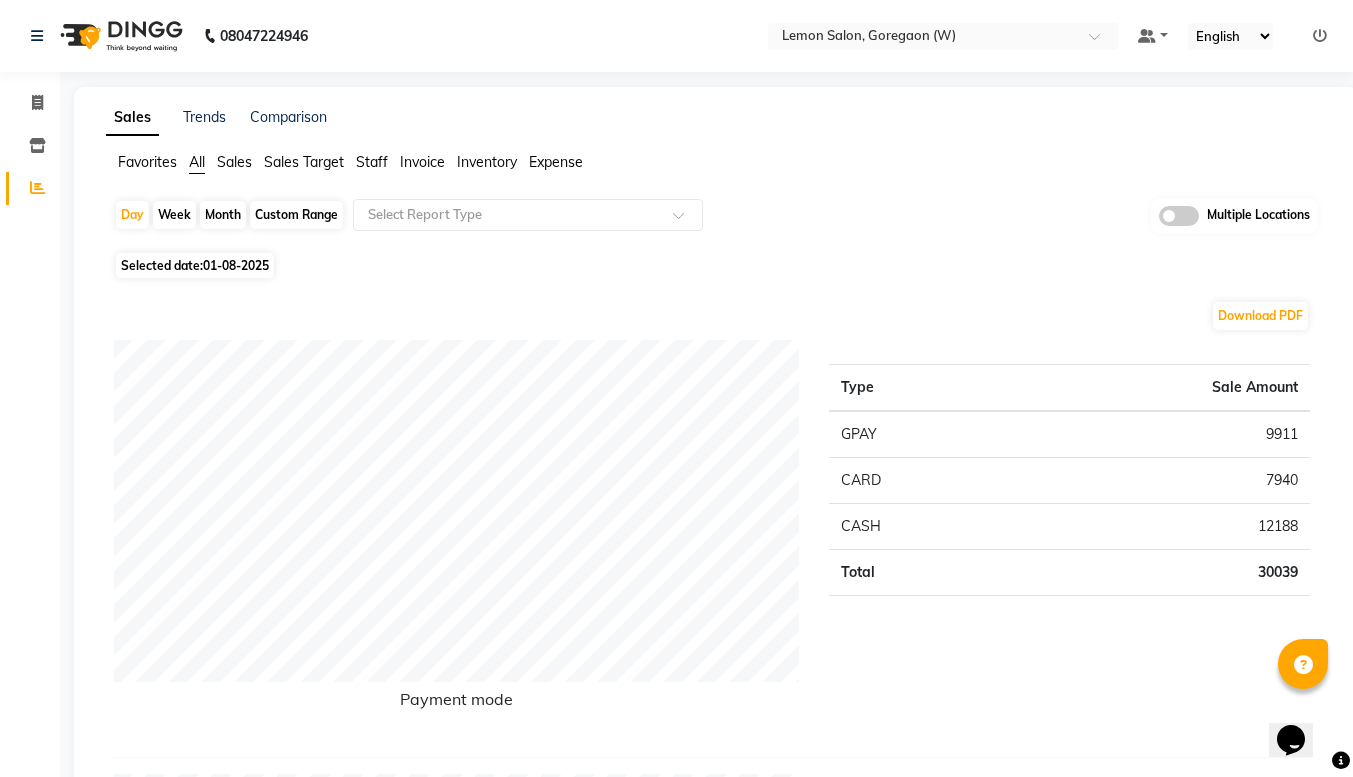 select on "service" 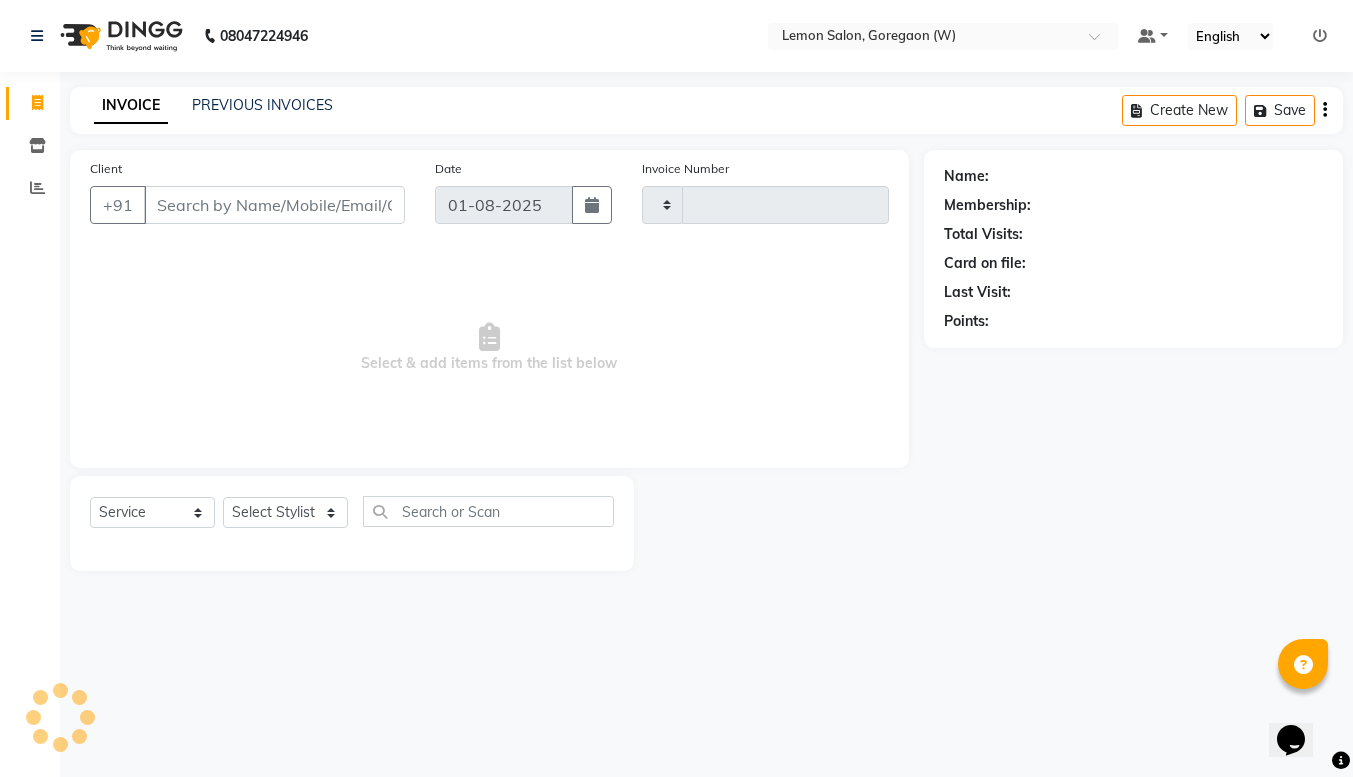 type on "1360" 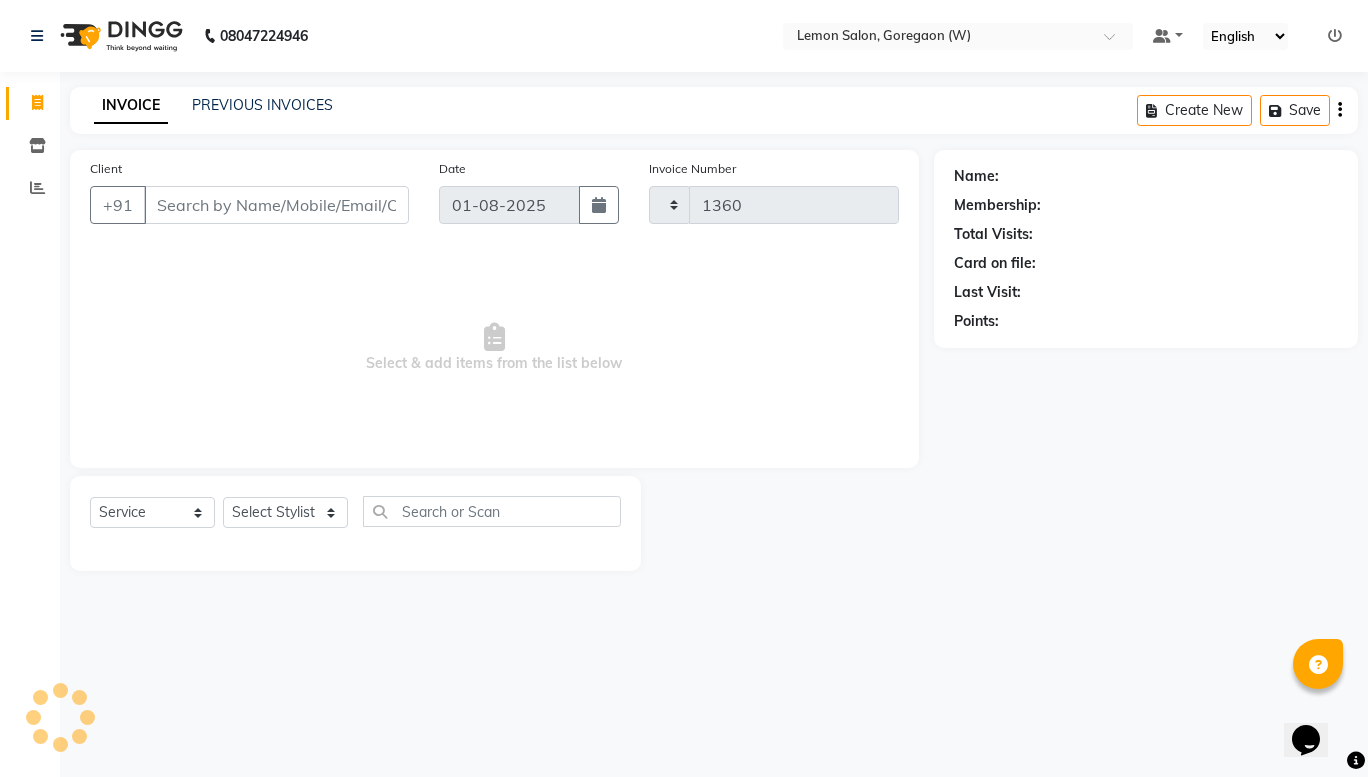 select on "8053" 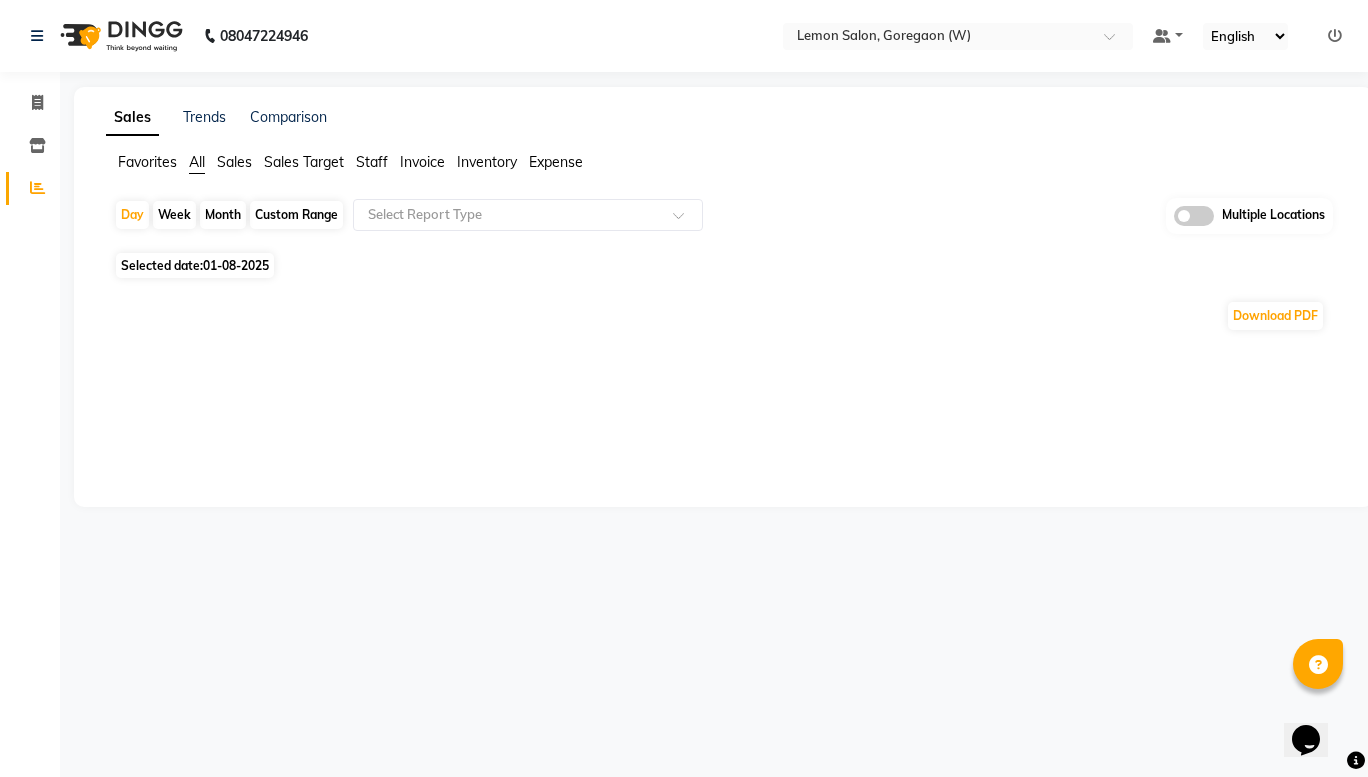 select on "service" 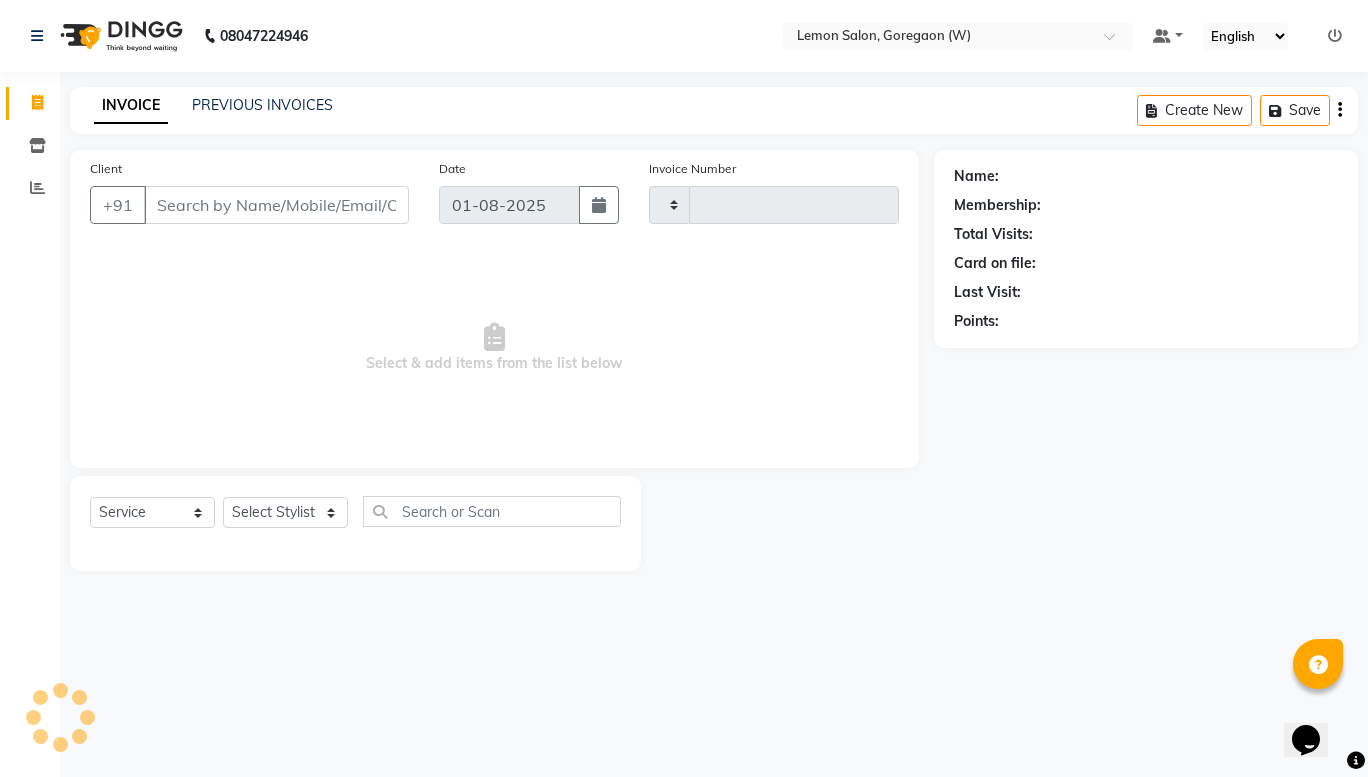 type on "1360" 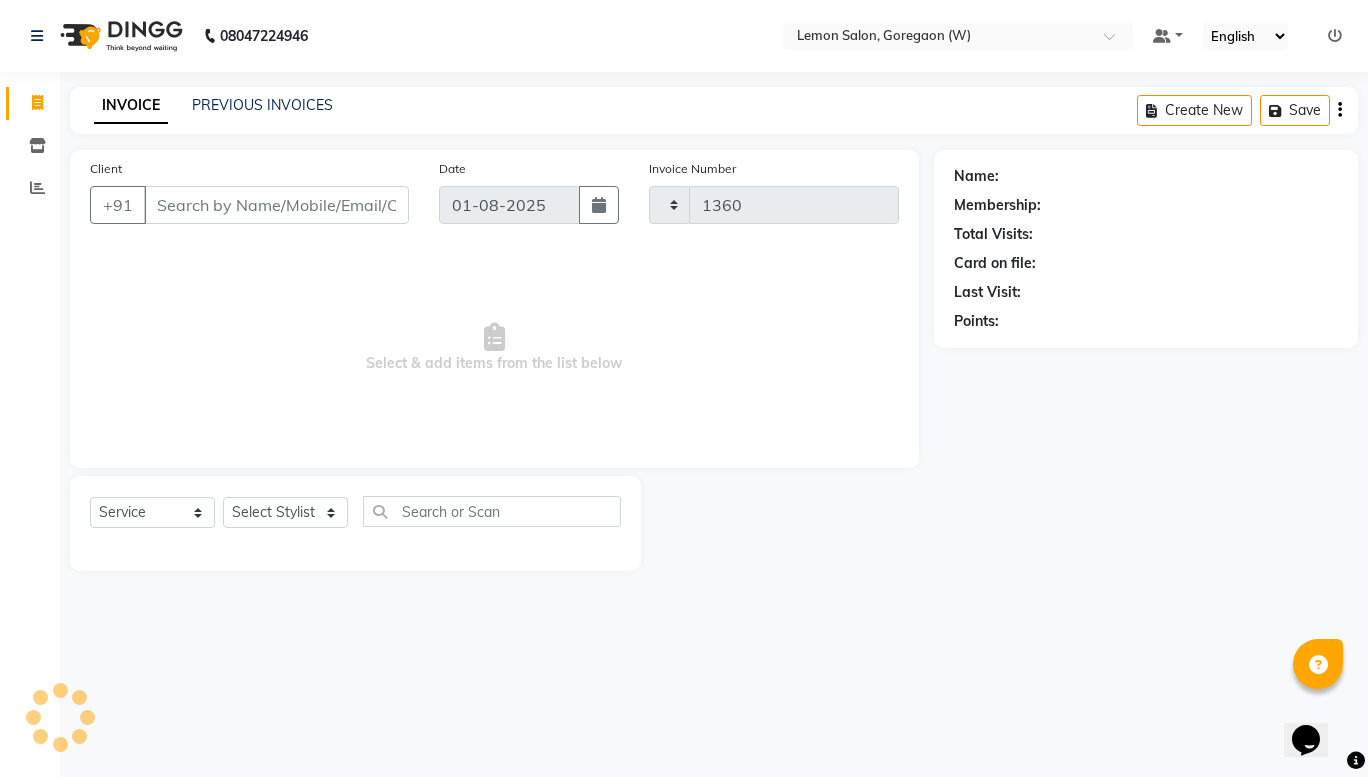 select on "8053" 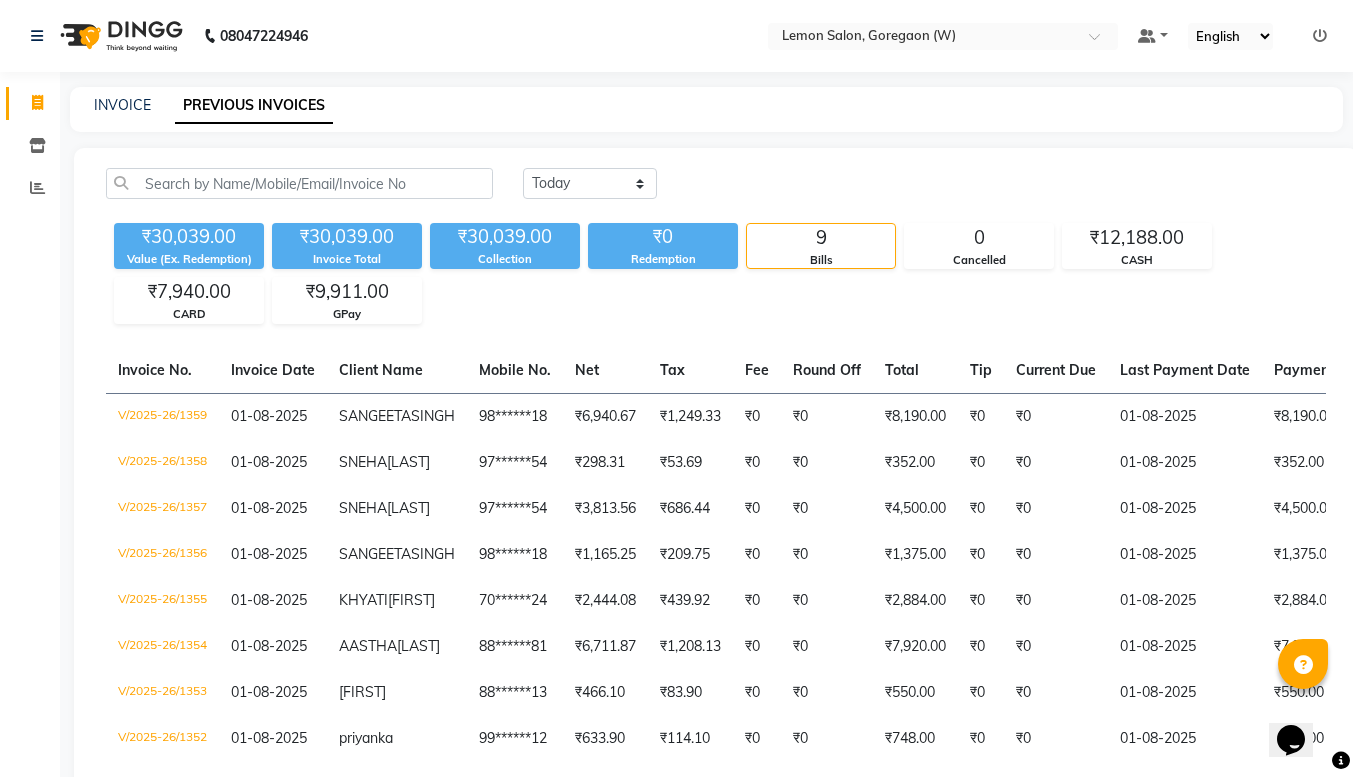 scroll, scrollTop: 0, scrollLeft: 424, axis: horizontal 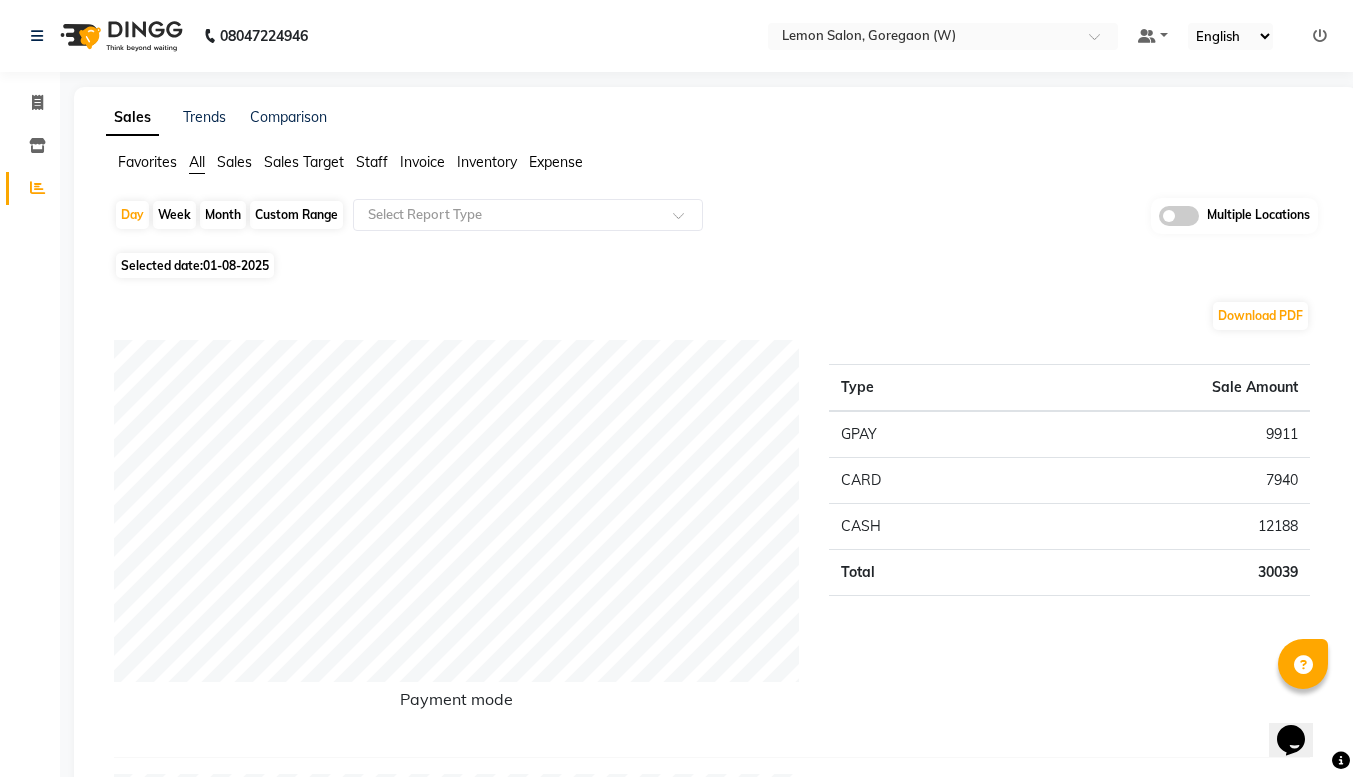 select on "8053" 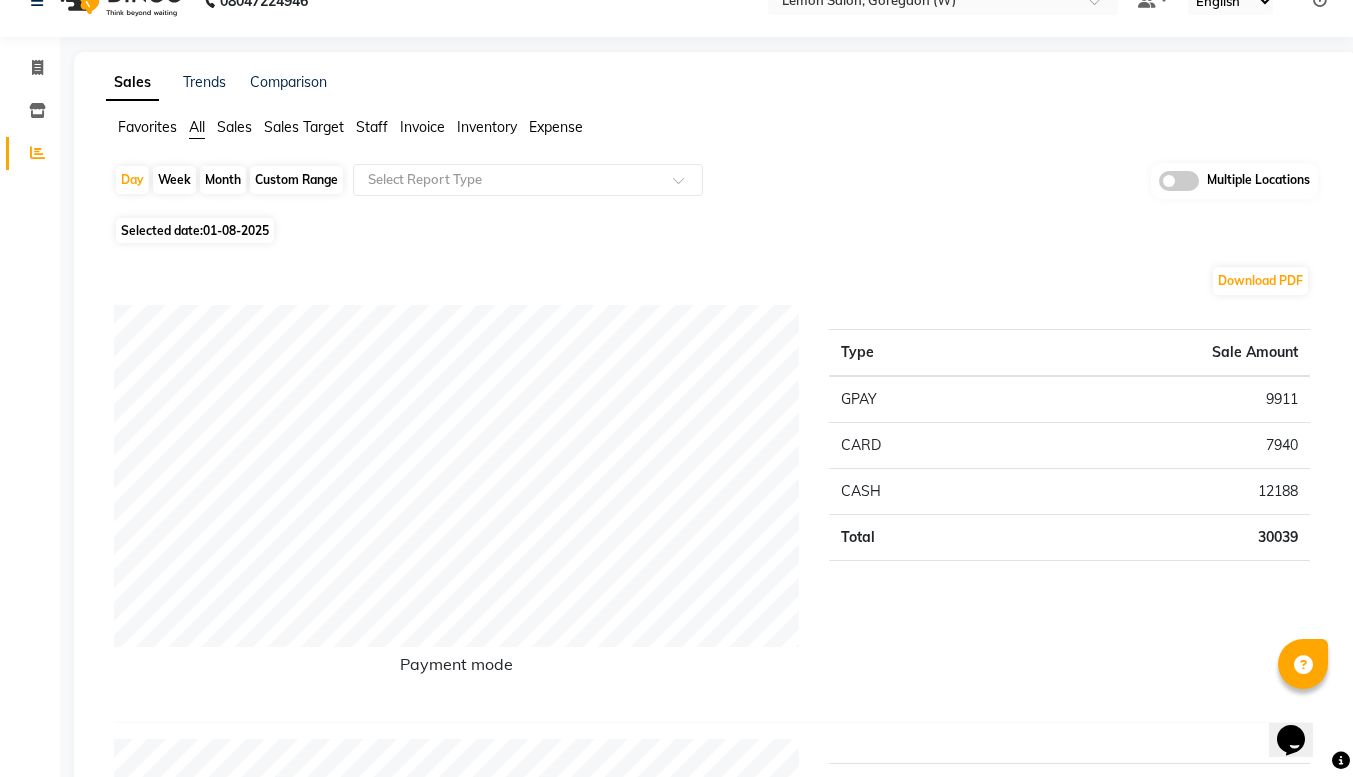 scroll, scrollTop: 0, scrollLeft: 0, axis: both 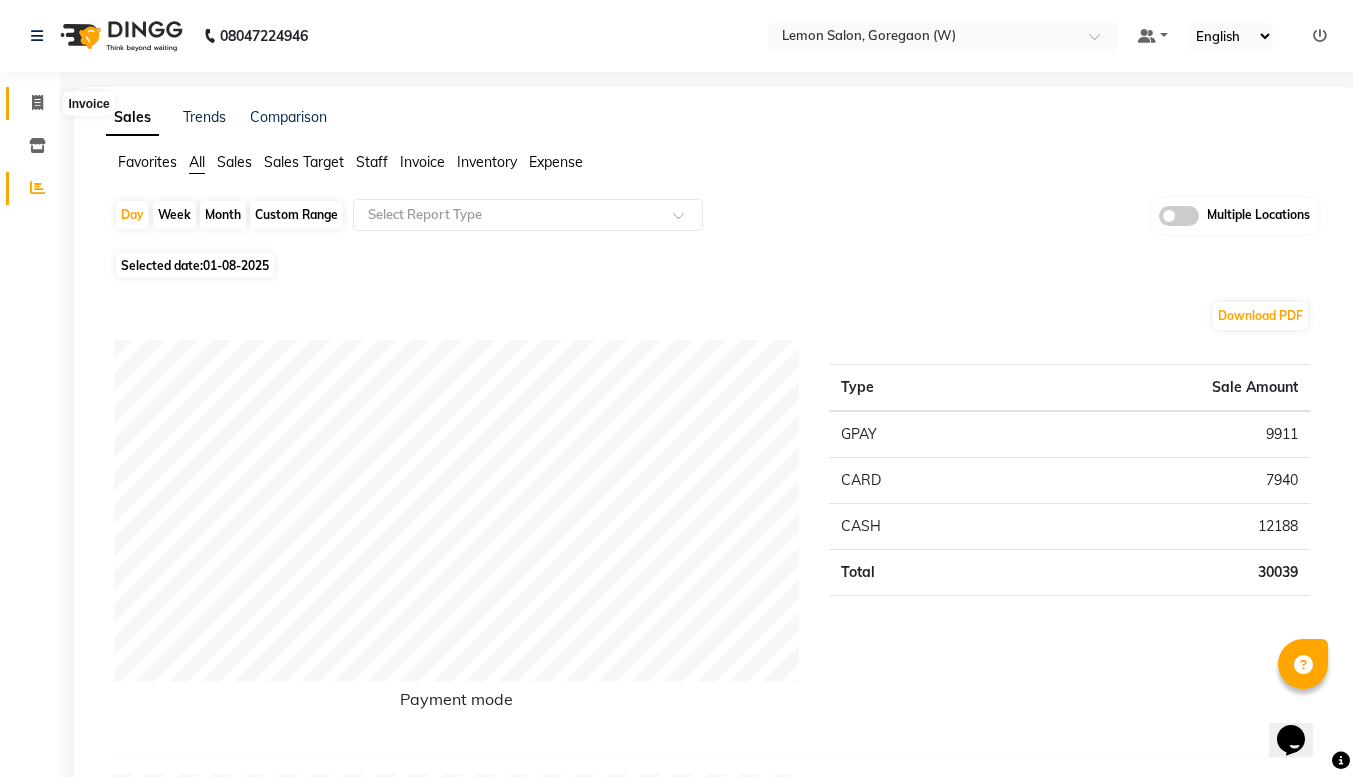 click 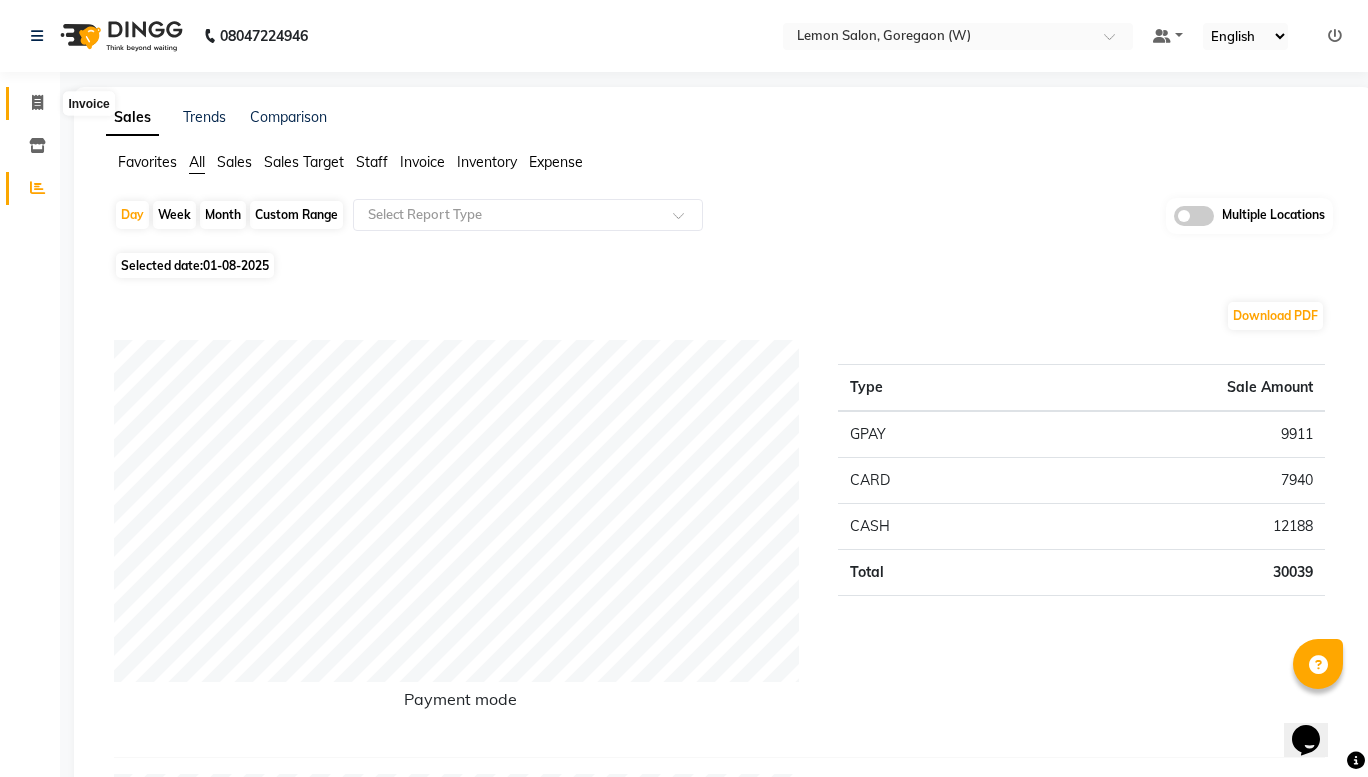 select on "service" 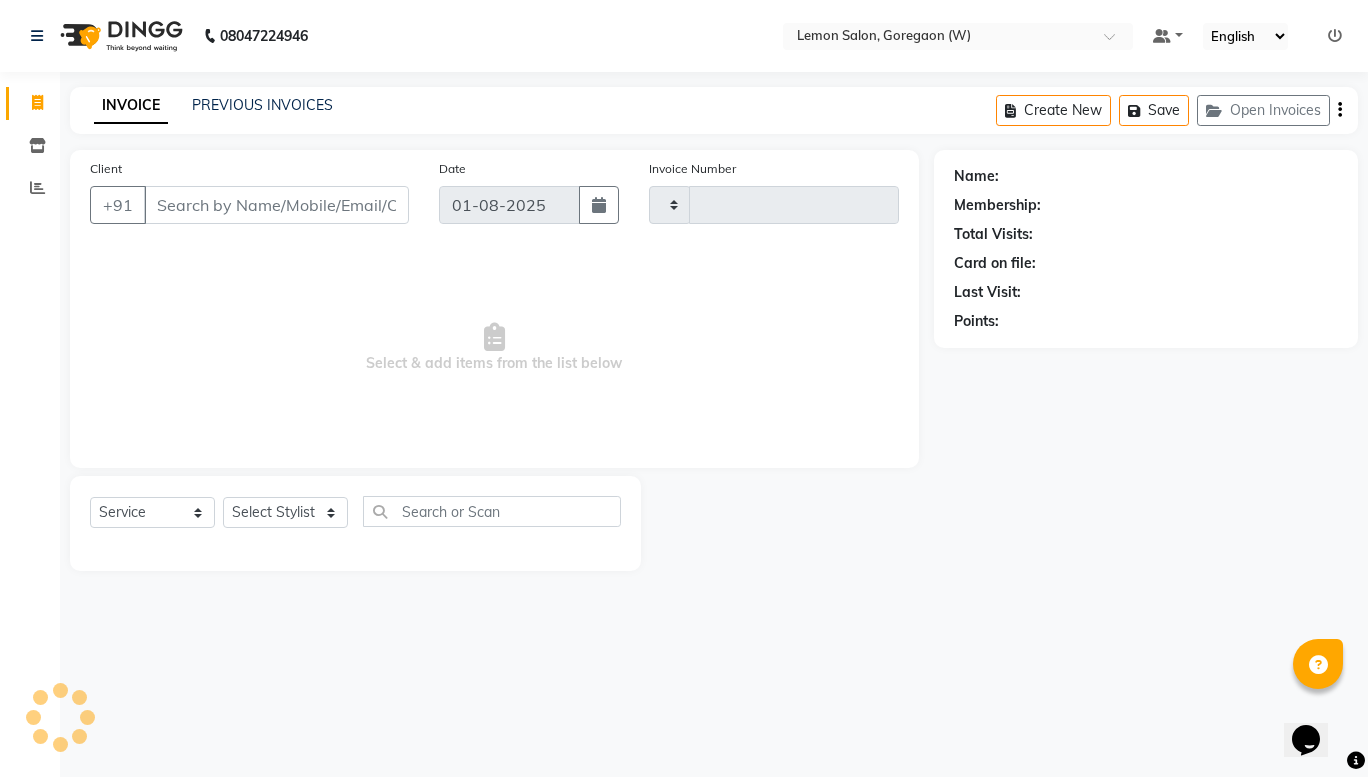 type on "1360" 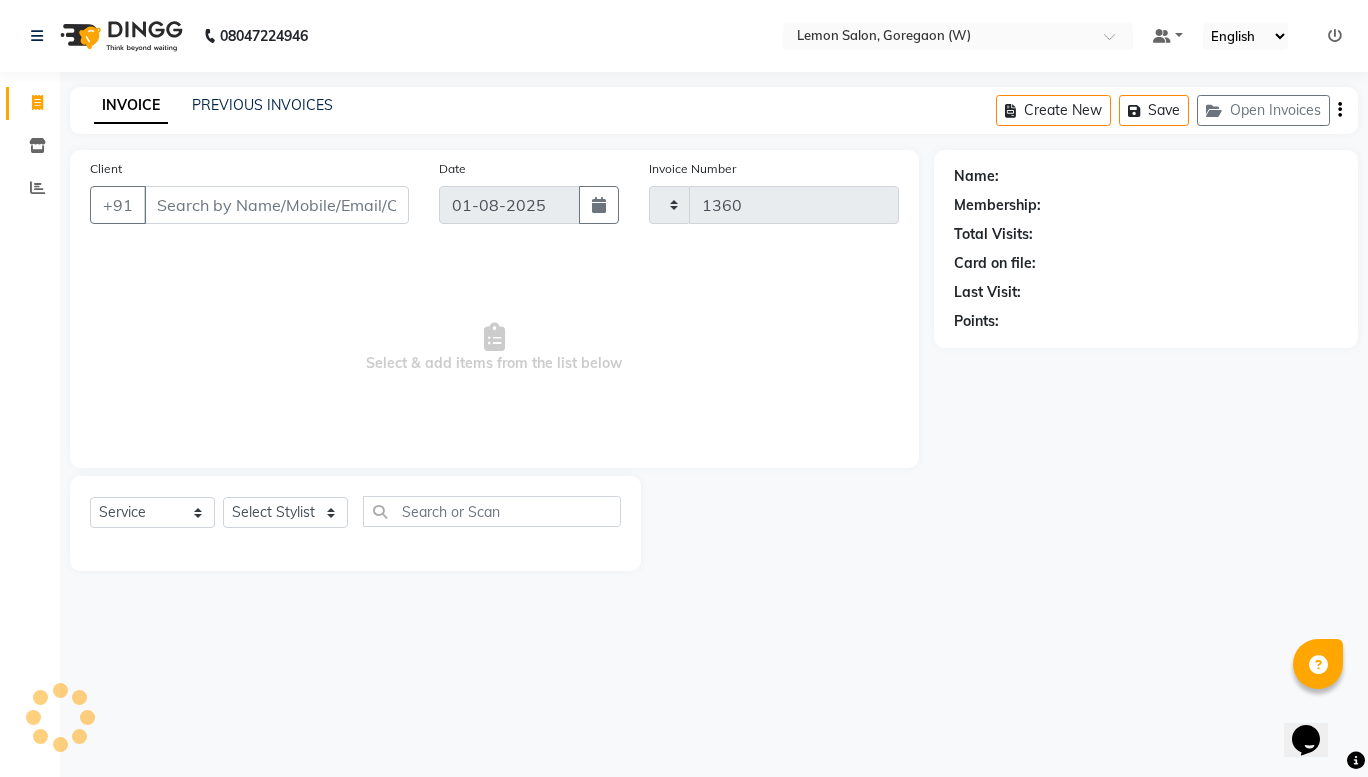 select on "8053" 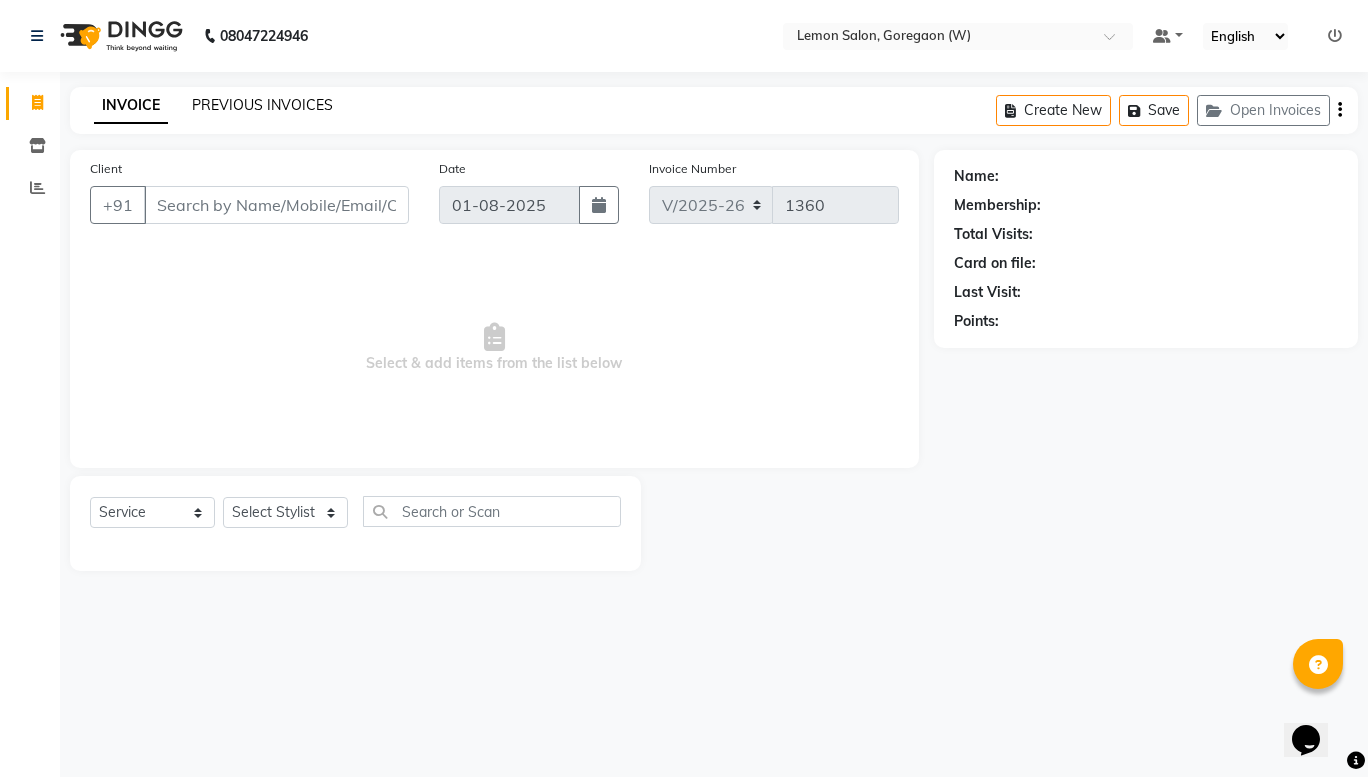 click on "PREVIOUS INVOICES" 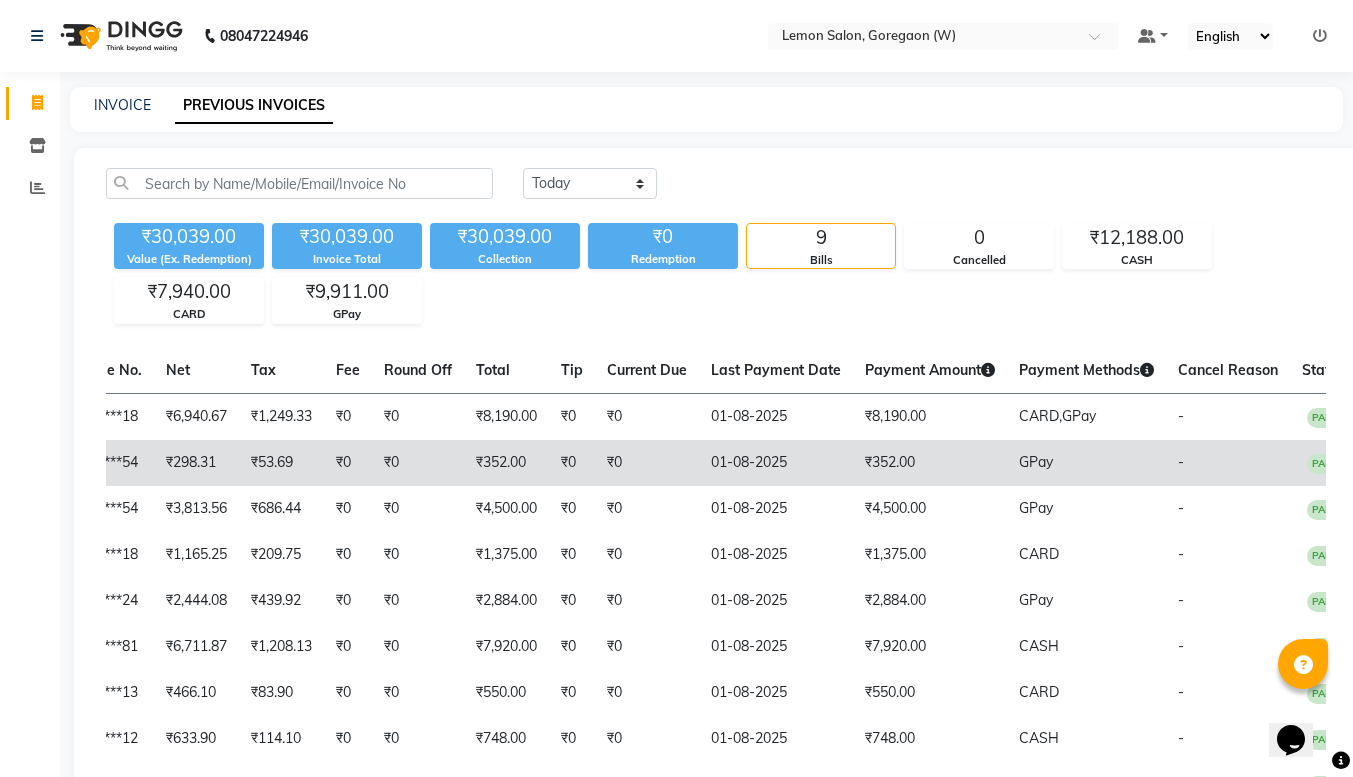 scroll, scrollTop: 0, scrollLeft: 424, axis: horizontal 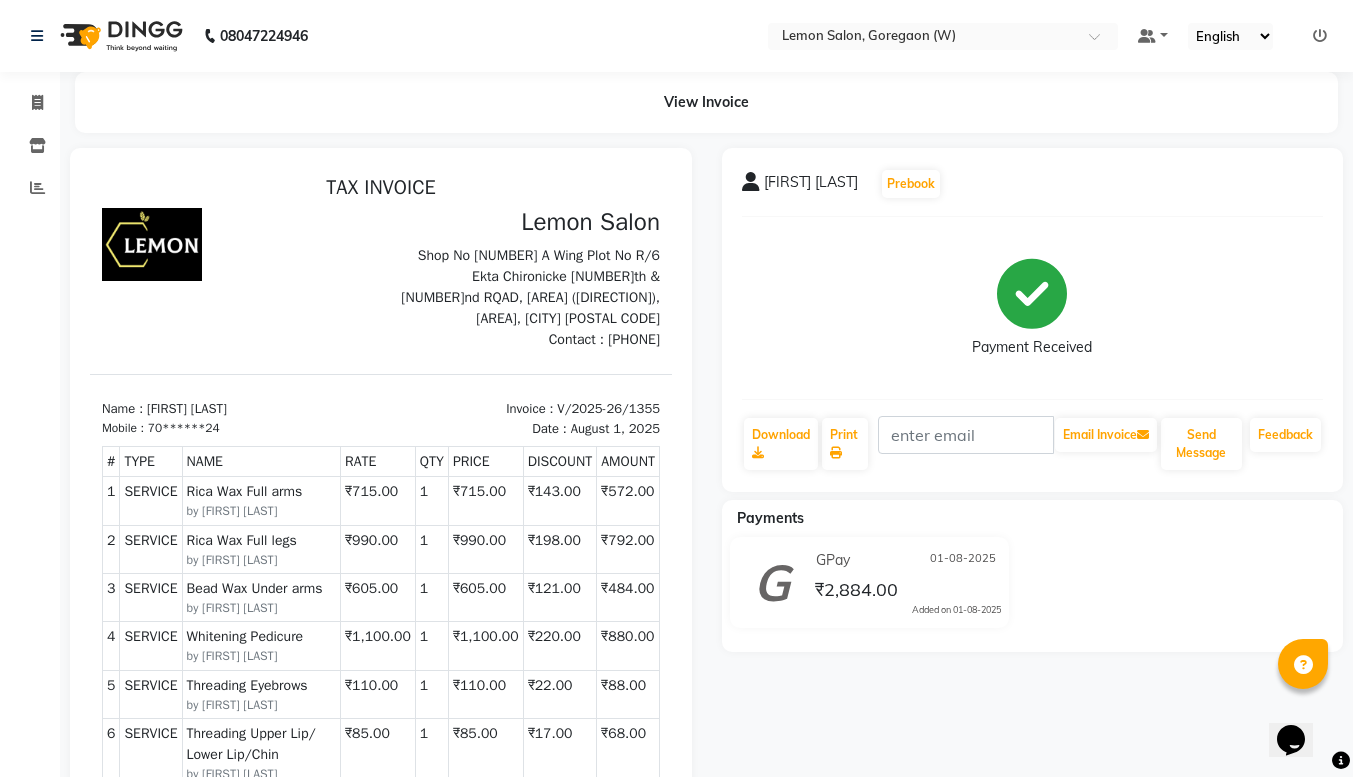 drag, startPoint x: 491, startPoint y: 224, endPoint x: 627, endPoint y: 313, distance: 162.53308 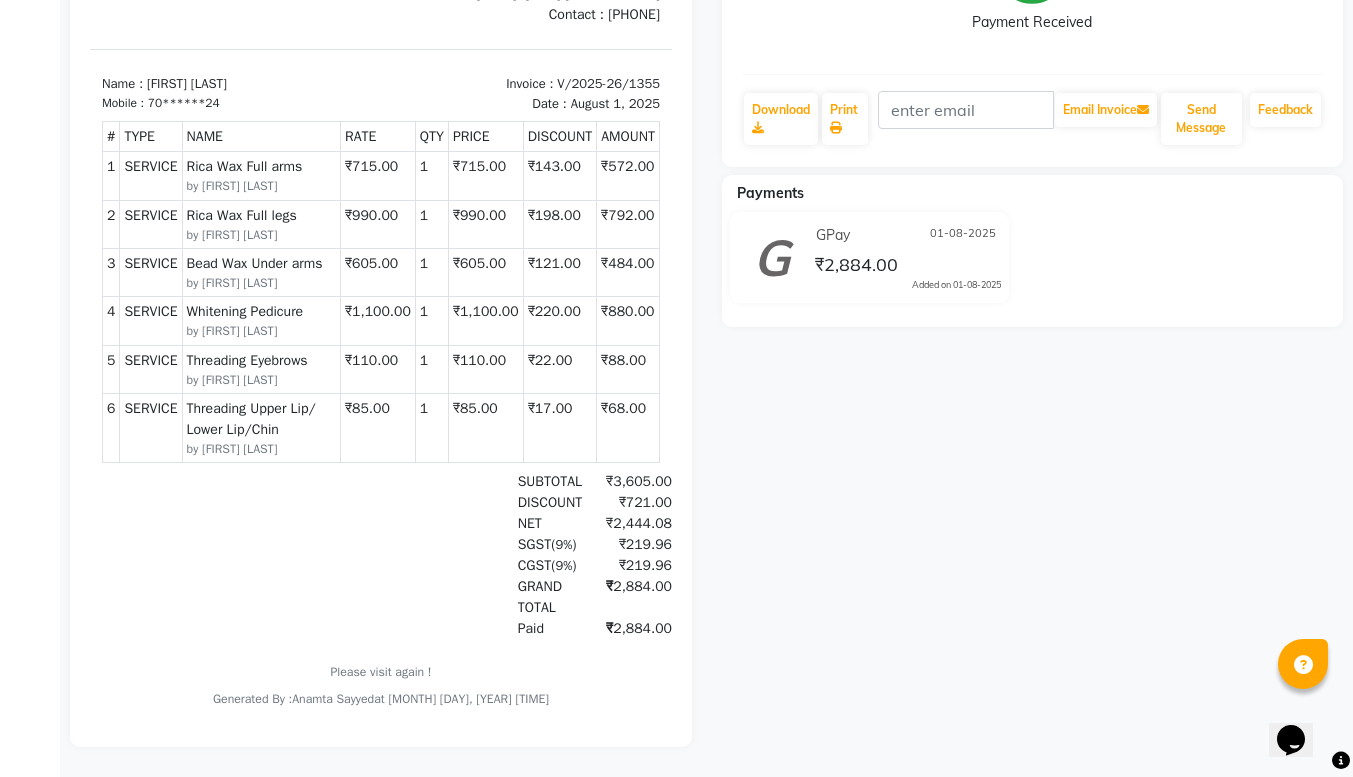 scroll, scrollTop: 0, scrollLeft: 0, axis: both 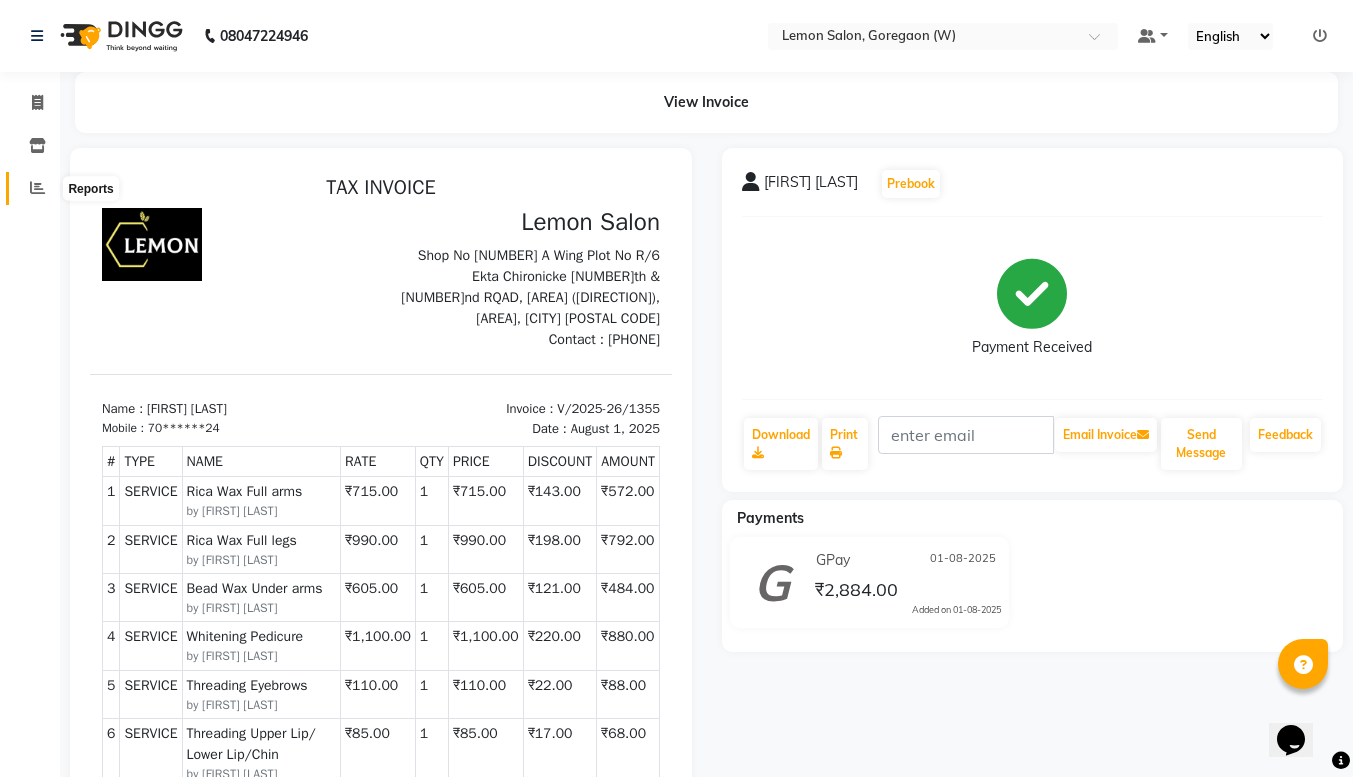 click 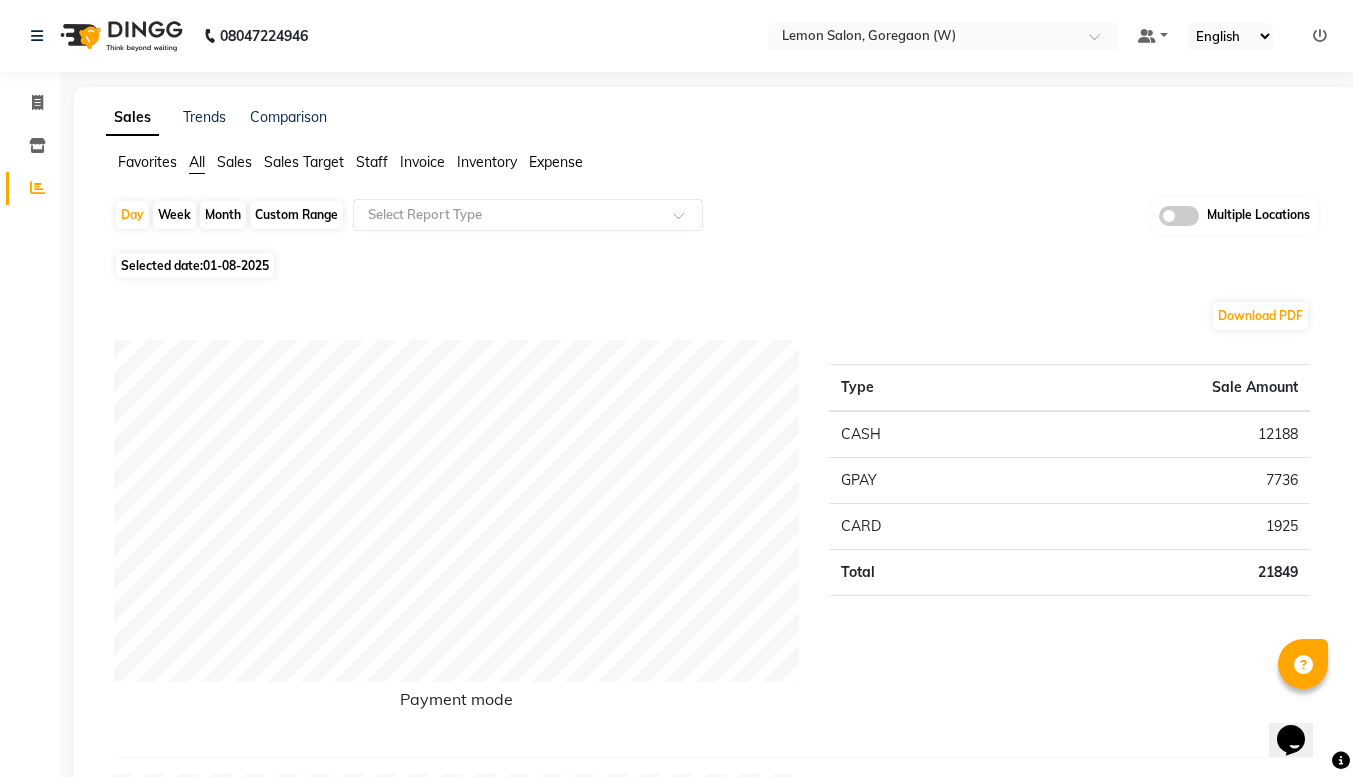 click on "Month" 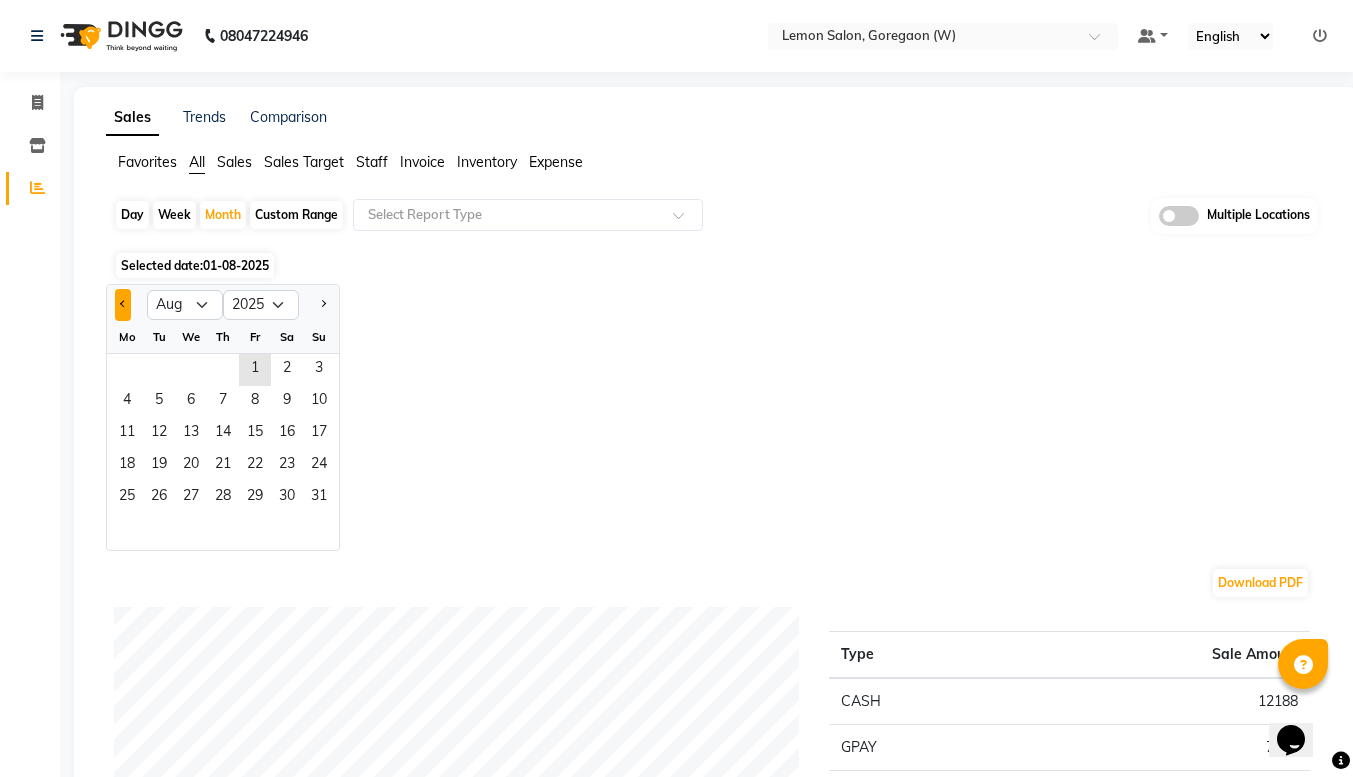 click 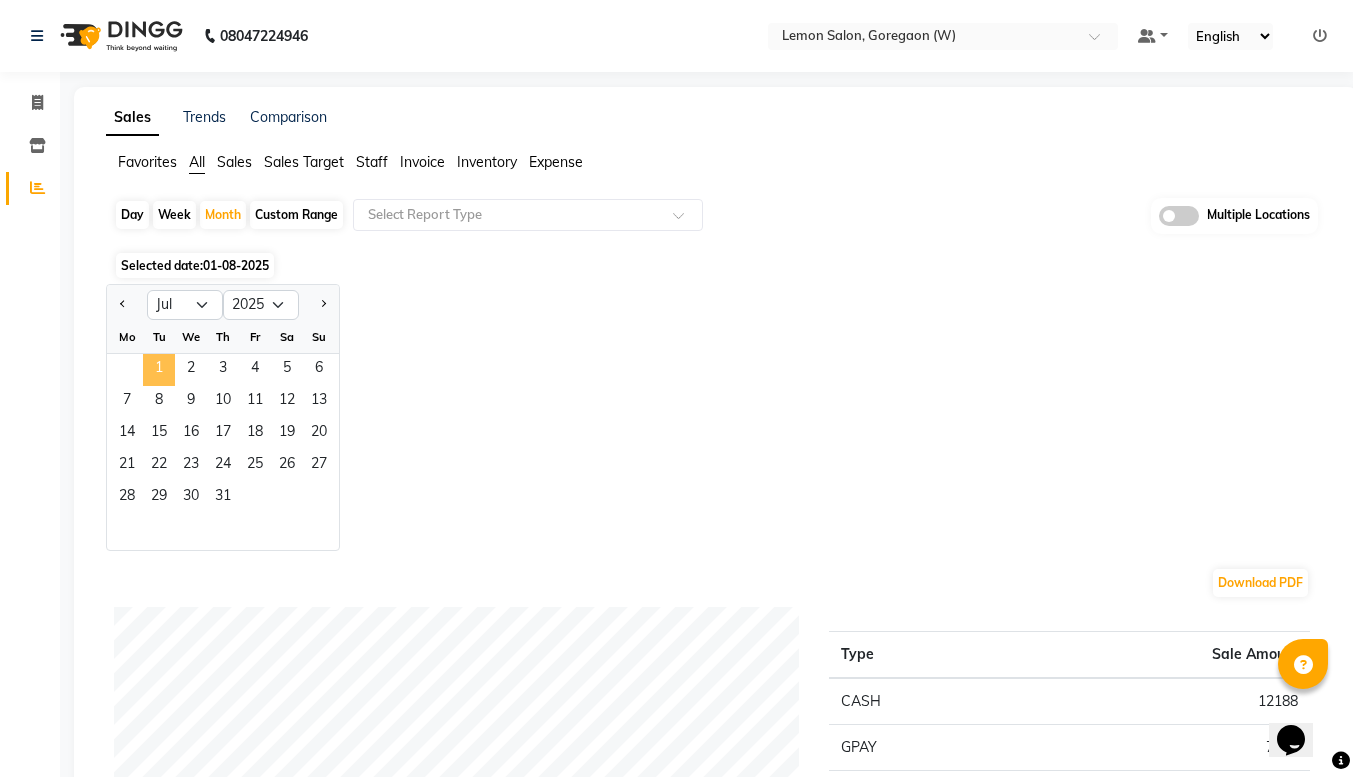 click on "1" 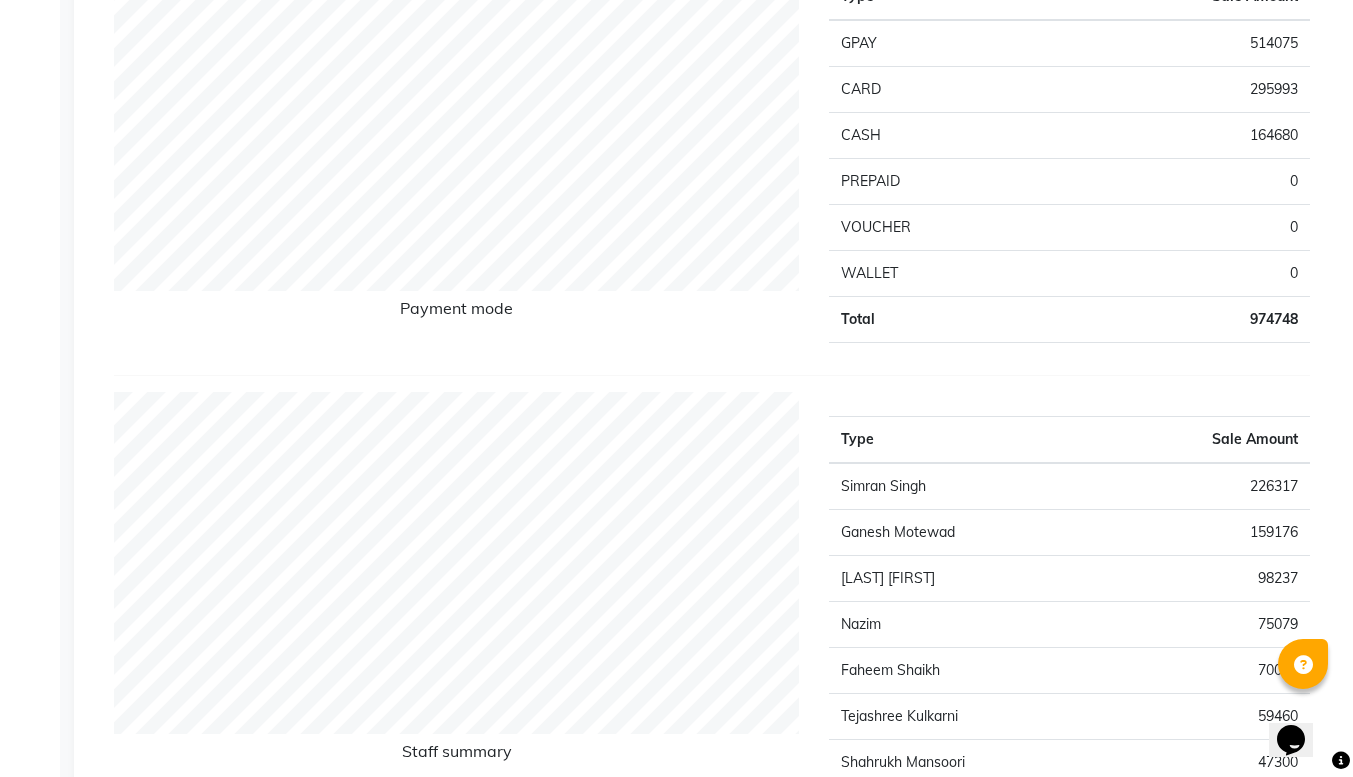 scroll, scrollTop: 0, scrollLeft: 0, axis: both 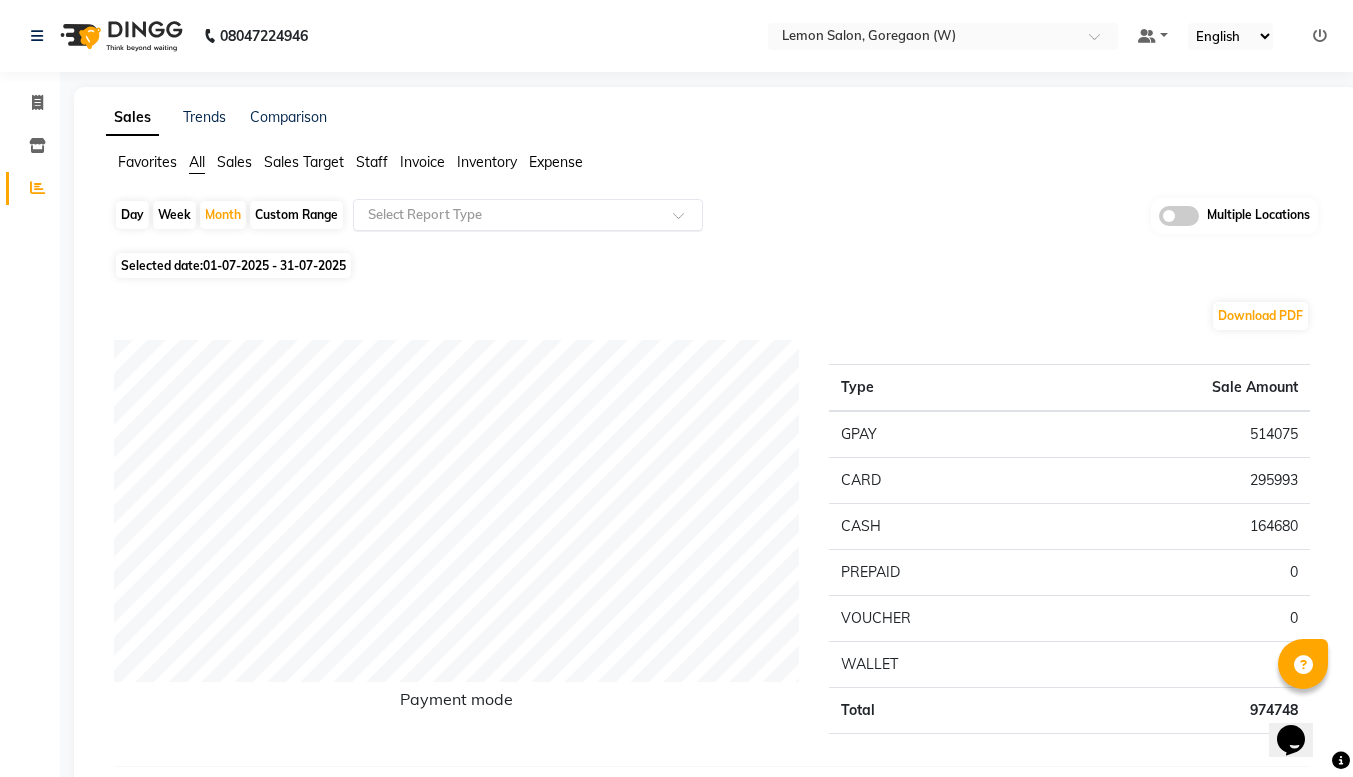 click 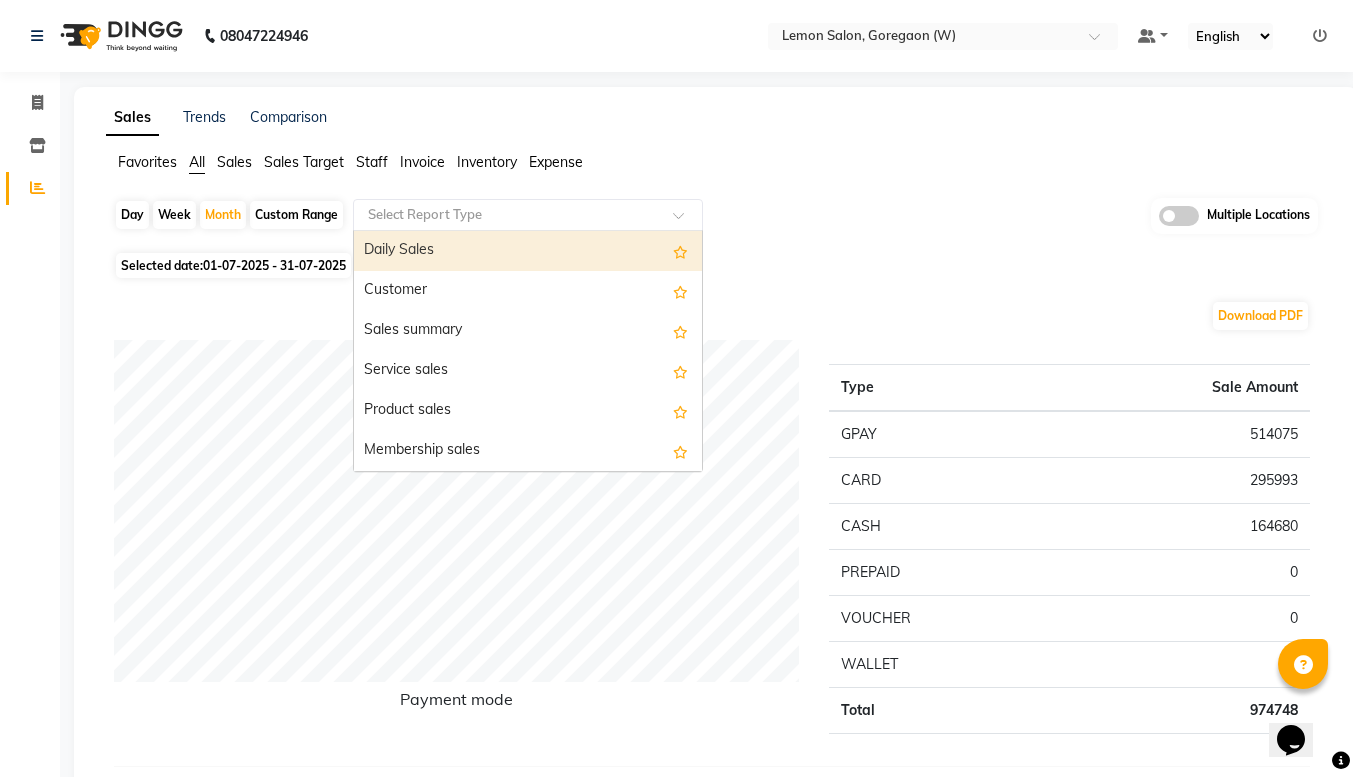 click on "Day   Week   Month   Custom Range  Select Report Type  Daily Sales   Customer   Sales summary   Service sales   Product sales   Membership sales   Package sales   Prepaid sales   Voucher sales   Payment mode   Service by category   Sales by center   Gift card sales   Business Analysis   Backline Transaction Log Summary   Backline Transaction Log   Staff summary   Staff by service   Staff by product   Staff by membership   Staff by customer service   Staff by customer   Staff attendance   Staff attendance logs   Staff performance   Staff performance service   Staff performance product   Staff combined summary   Staff service summary   Staff product summary   Staff membership summary   Staff prepaid summary   Staff voucher summary   Staff package summary   Staff transfer   Staff performance summary   Staff Gift card Summary   Staff Tip Summary   Invoice   Tax invoice   Tax detail invoice   Invoice unpaid(balance due)   Invoice tax report (Products only)   Invoice discount summary   Invoice Item wise   Expense" 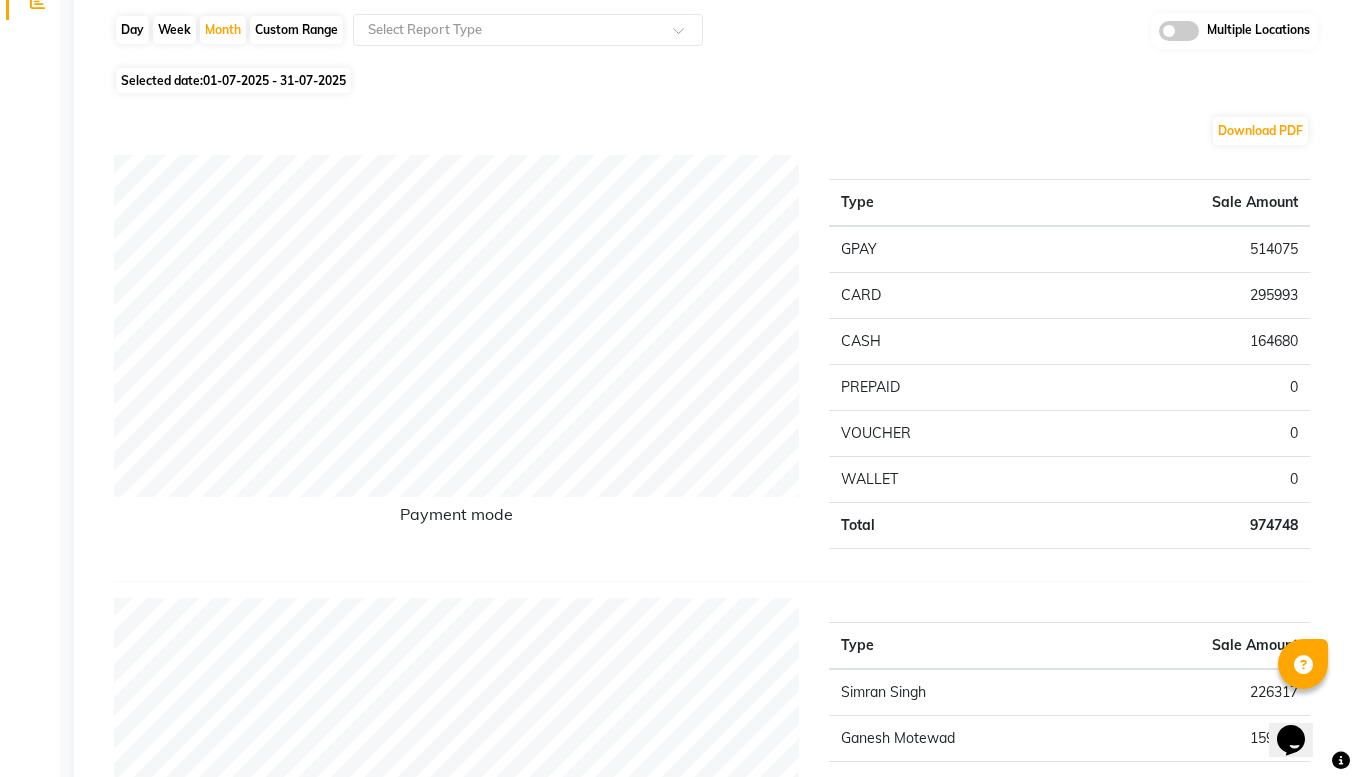 scroll, scrollTop: 0, scrollLeft: 0, axis: both 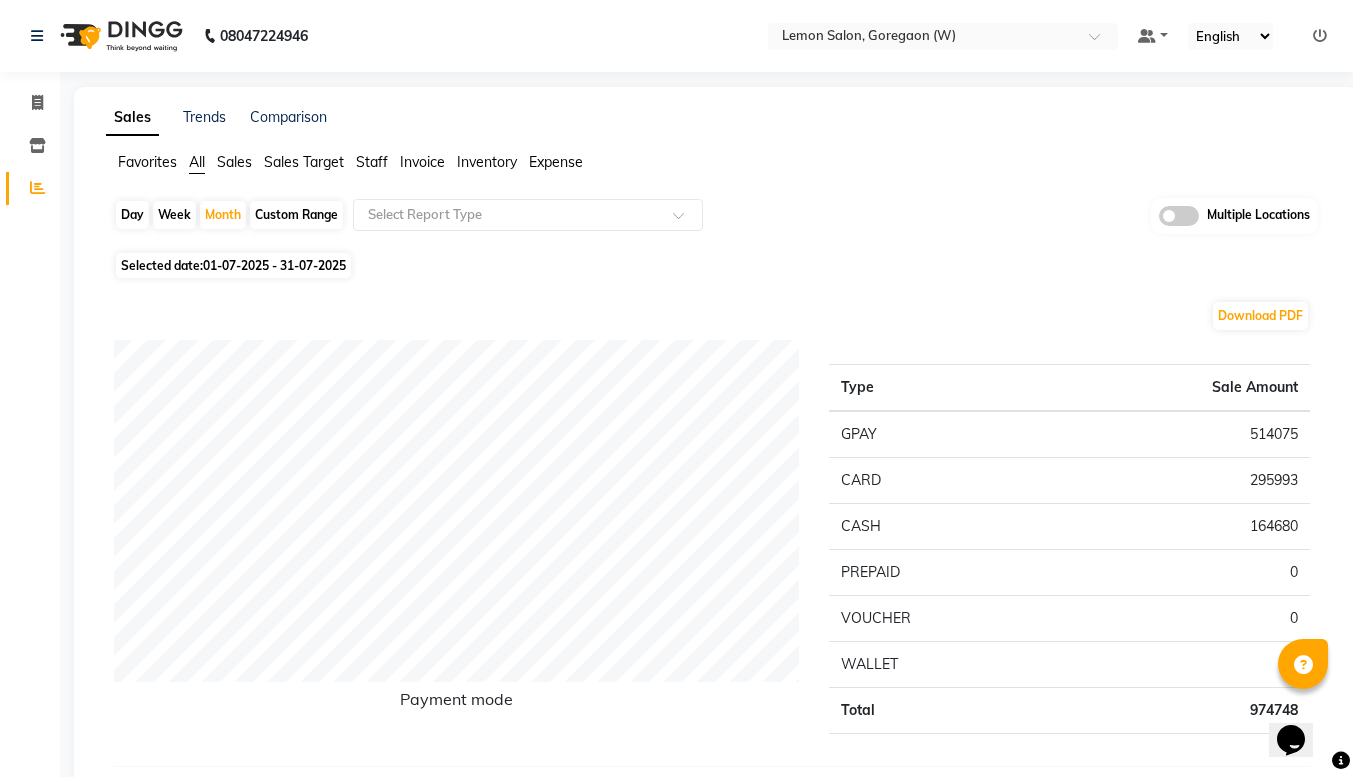 click on "Download PDF" 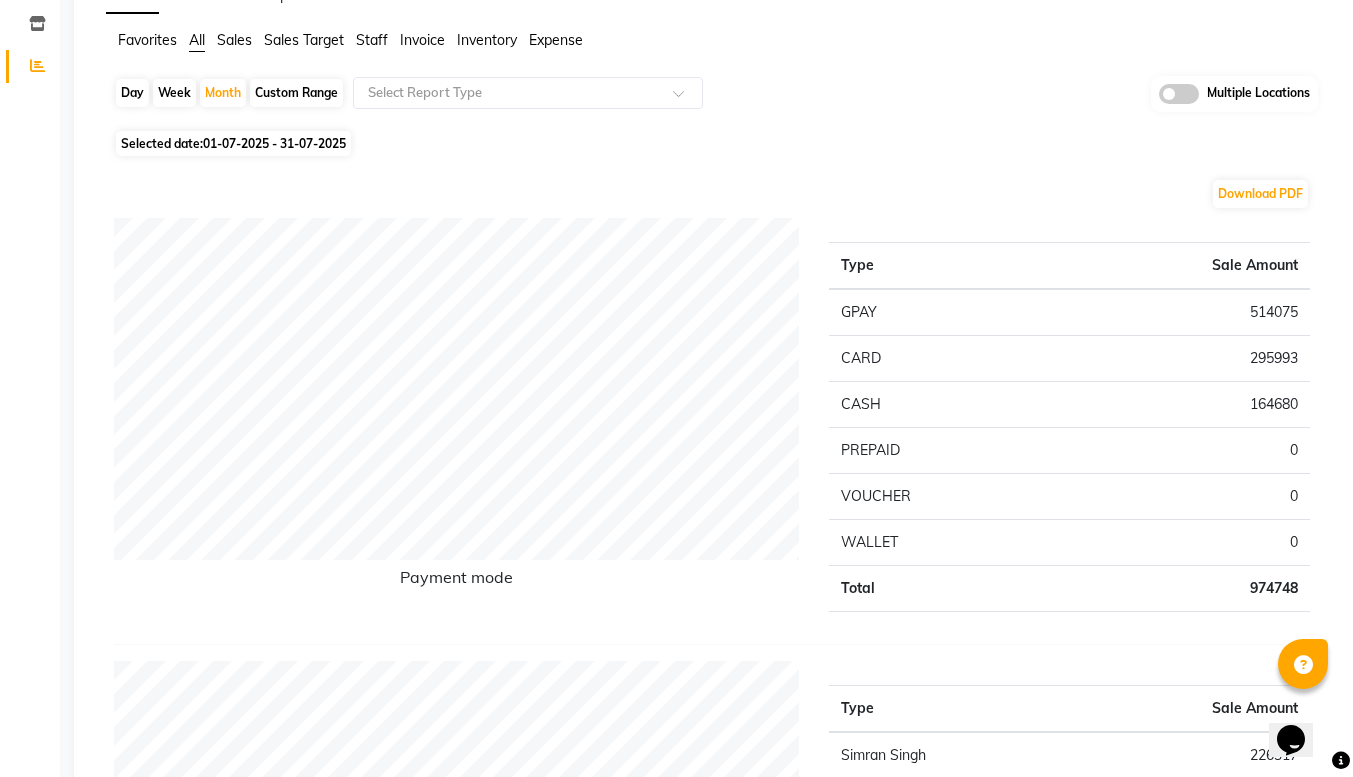 scroll, scrollTop: 134, scrollLeft: 0, axis: vertical 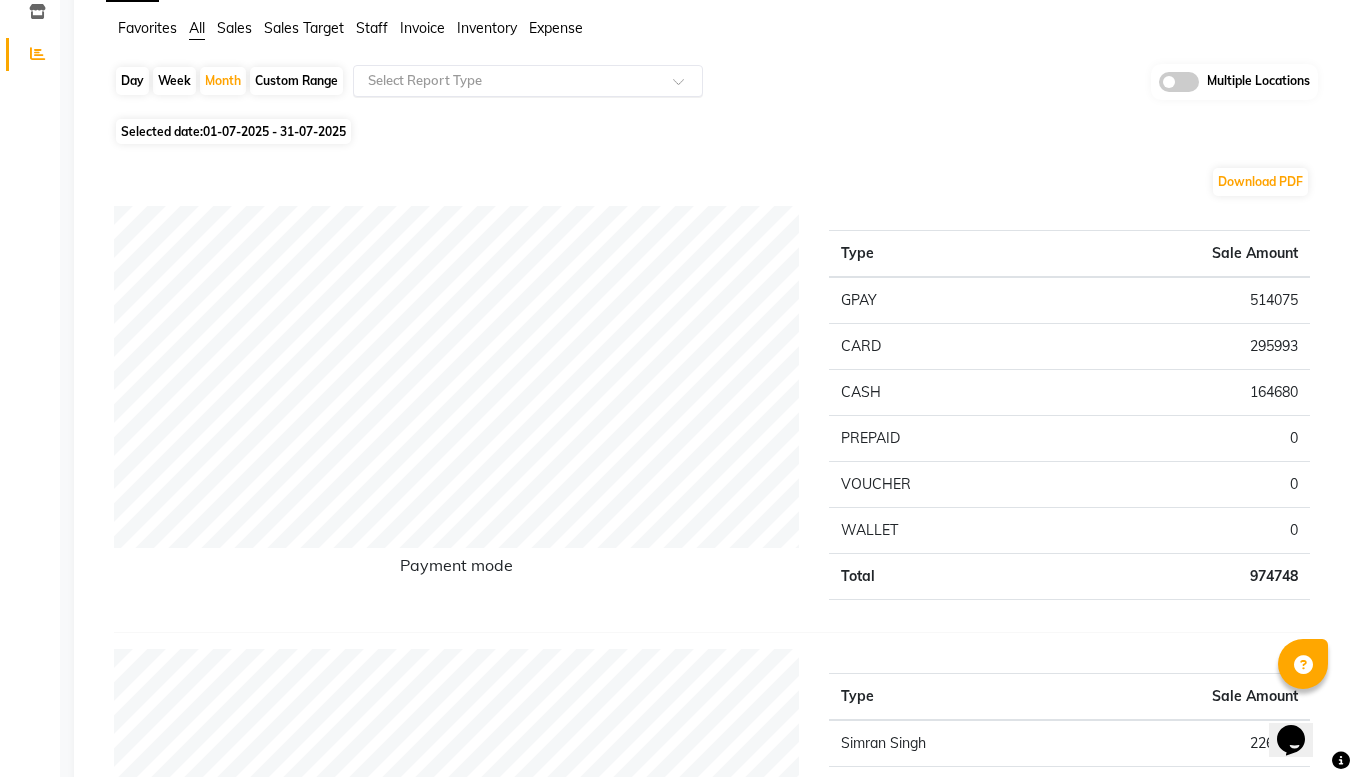click 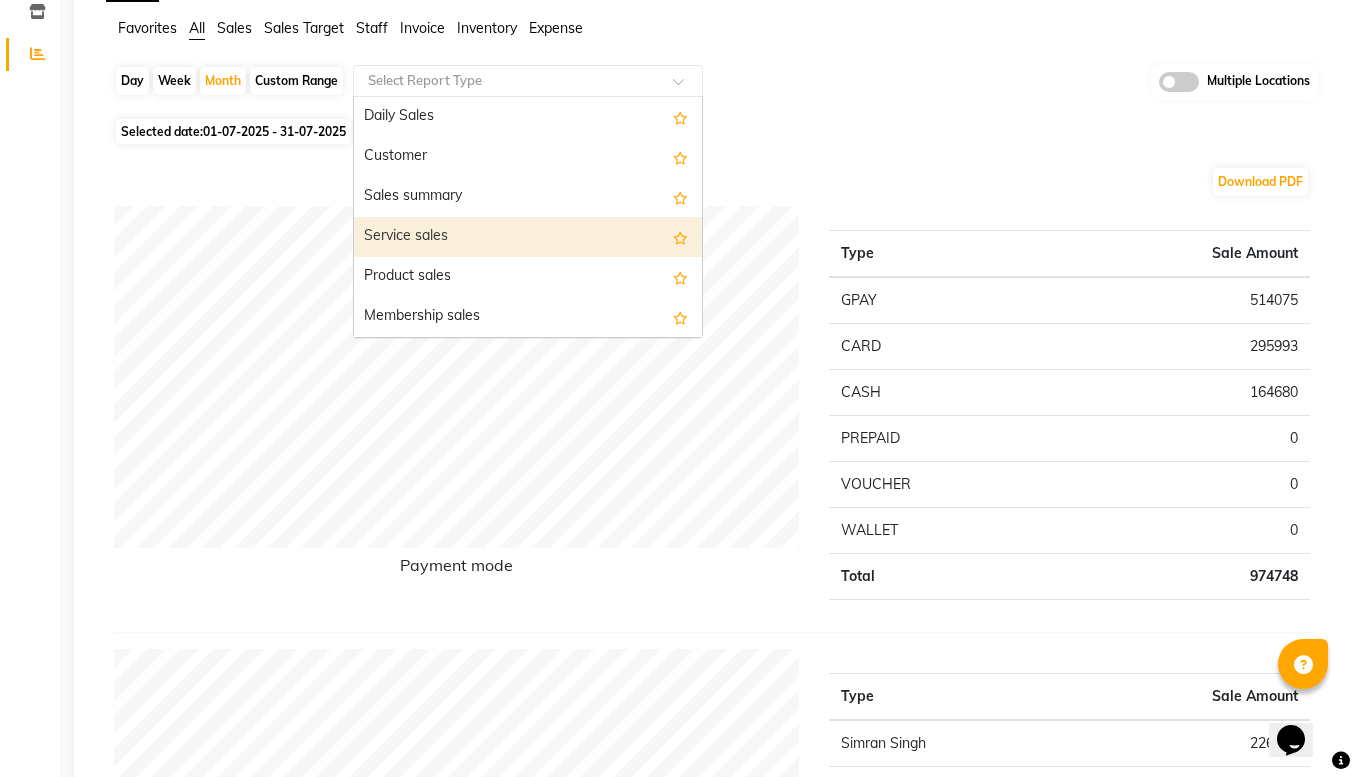click on "Service sales" at bounding box center [528, 237] 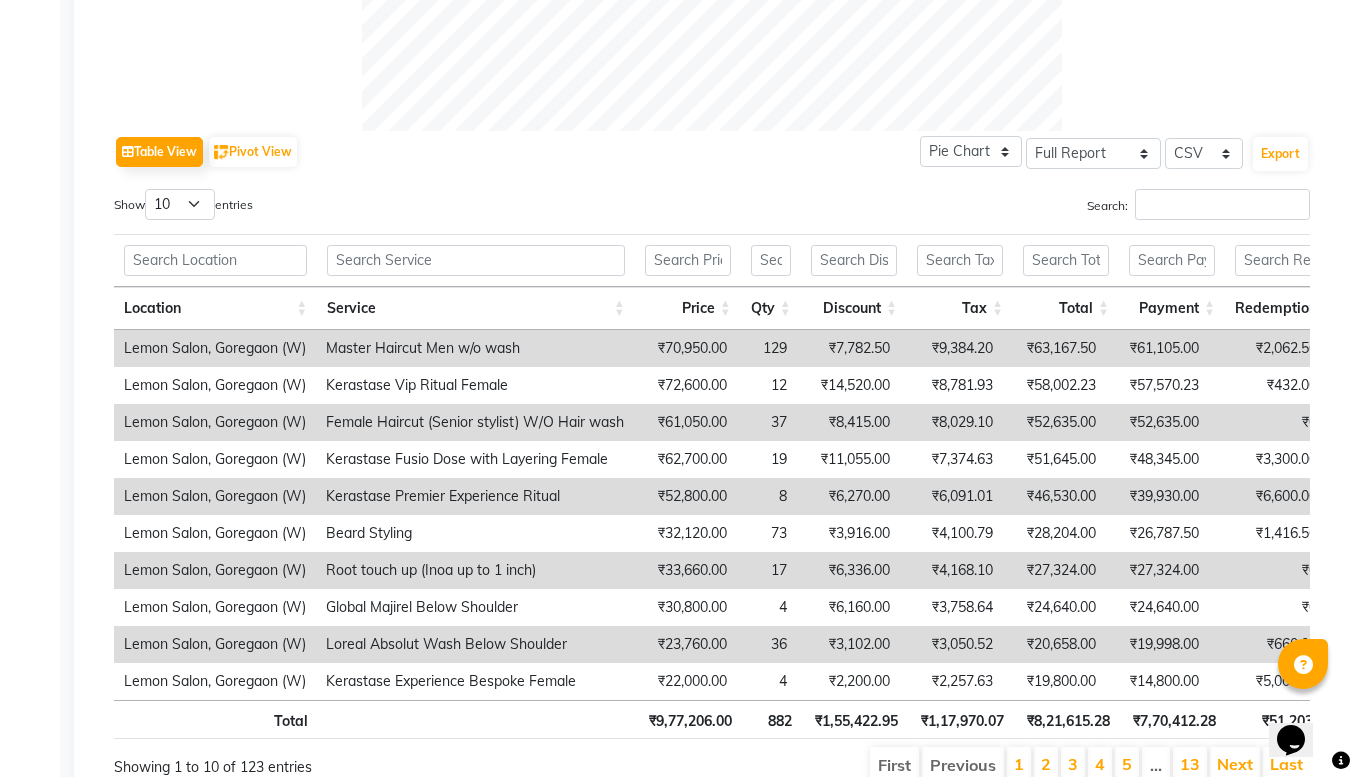 scroll, scrollTop: 900, scrollLeft: 0, axis: vertical 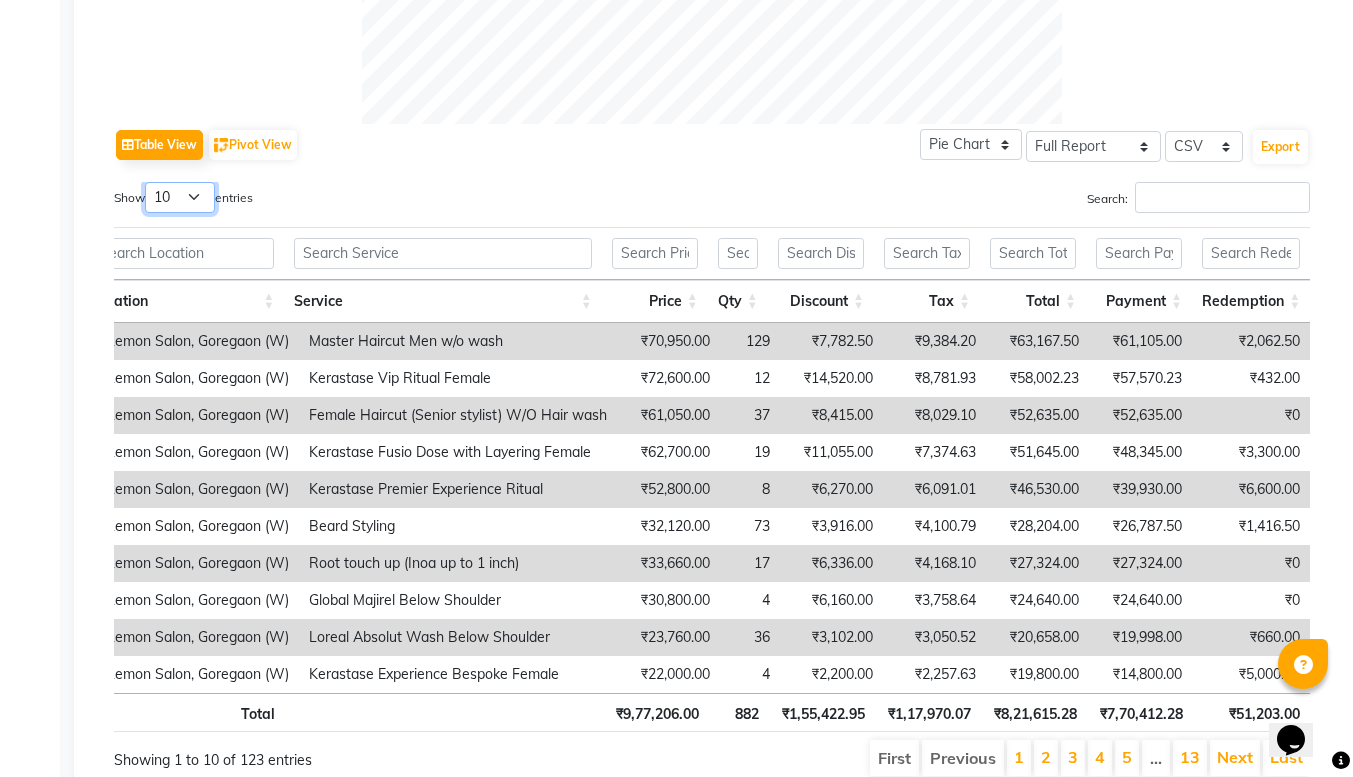 click on "10 25 50 100" at bounding box center [180, 197] 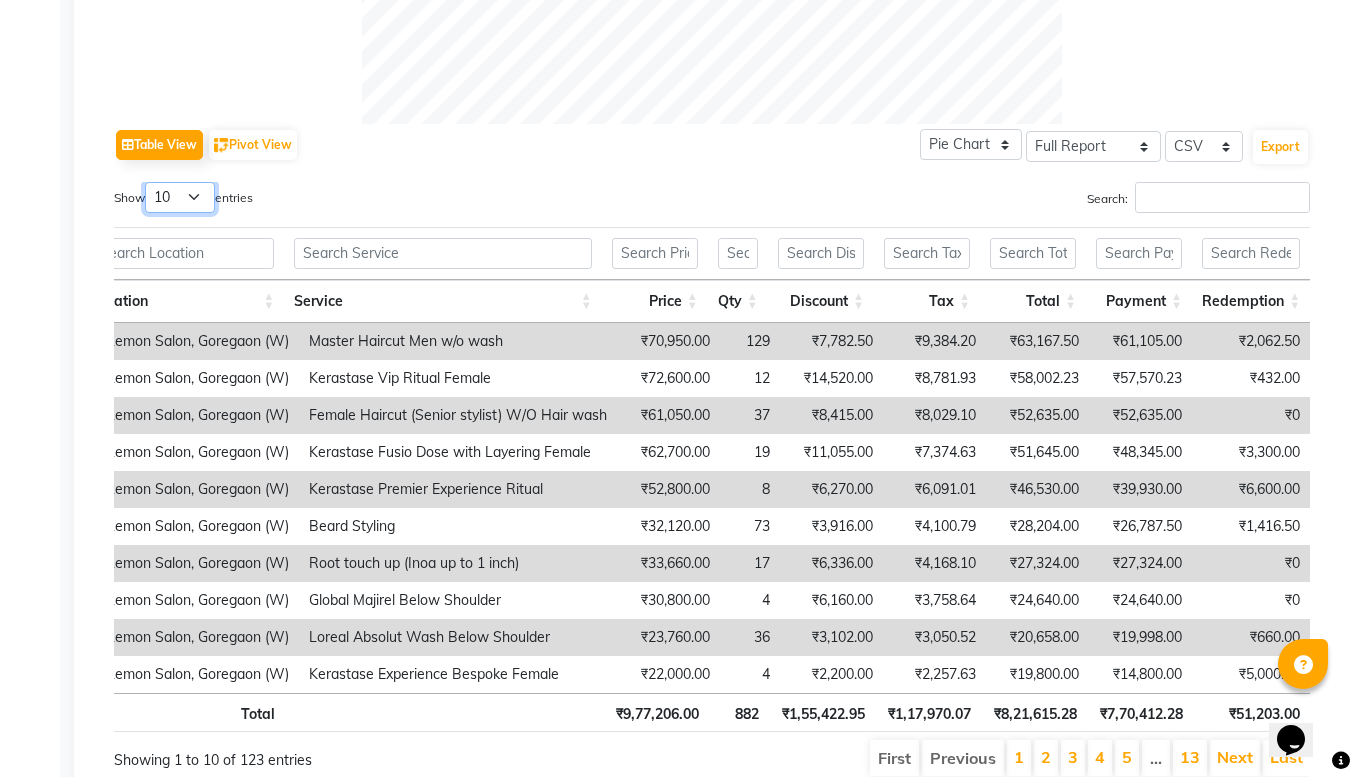 select on "100" 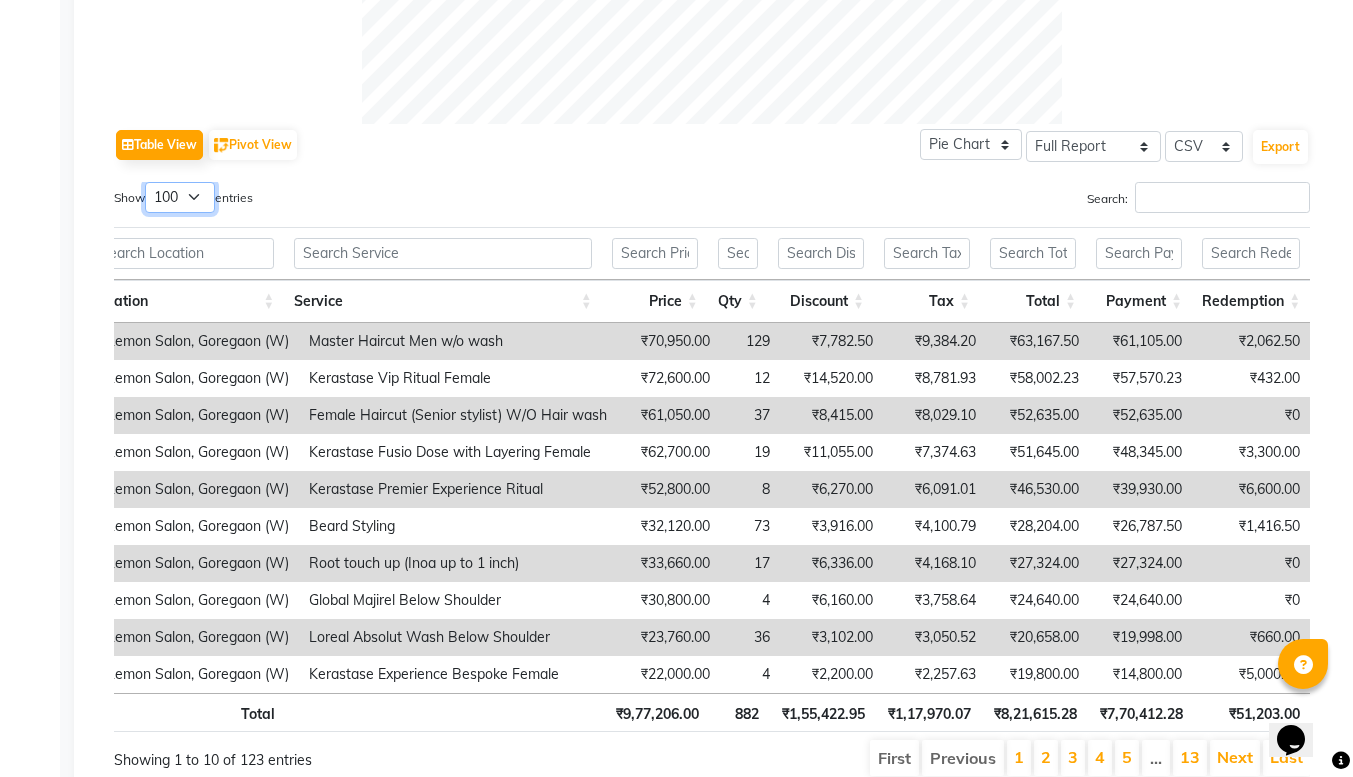 click on "10 25 50 100" at bounding box center [180, 197] 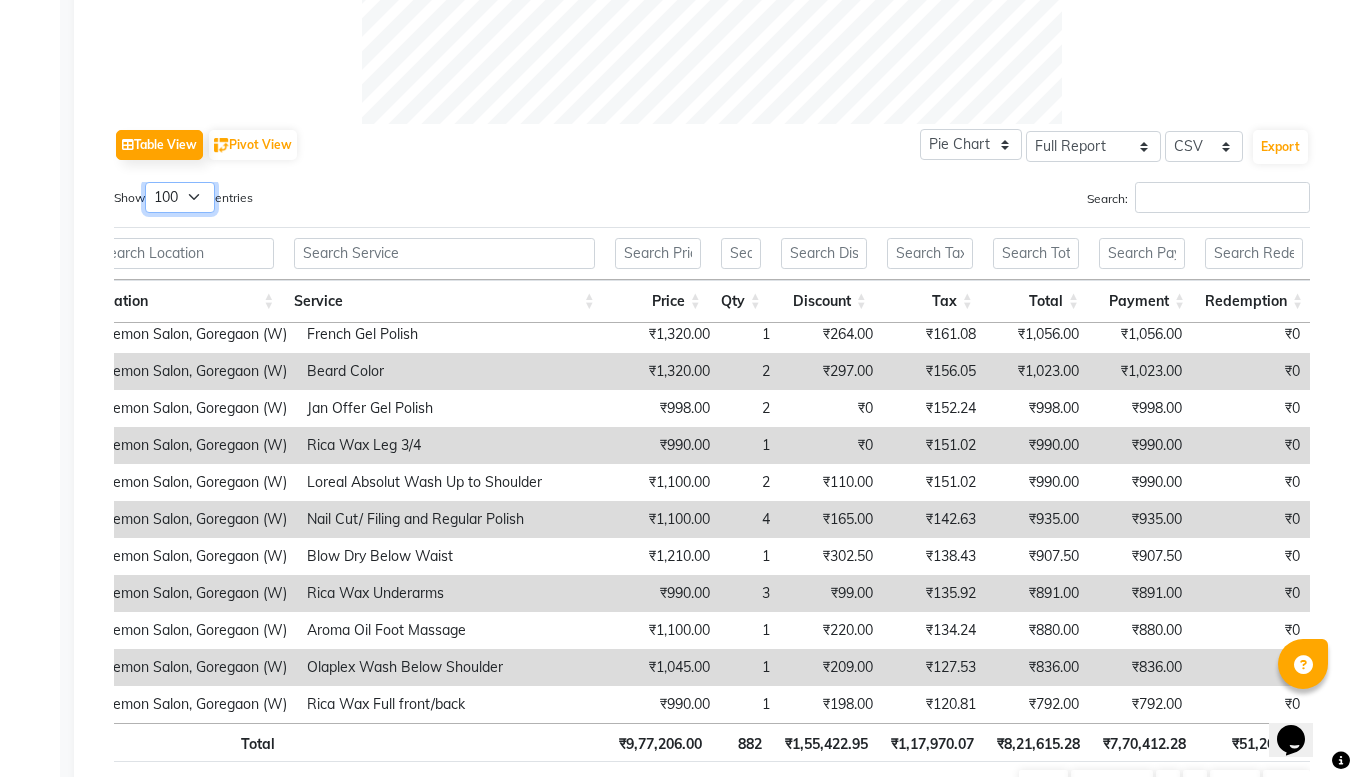 scroll, scrollTop: 3315, scrollLeft: 51, axis: both 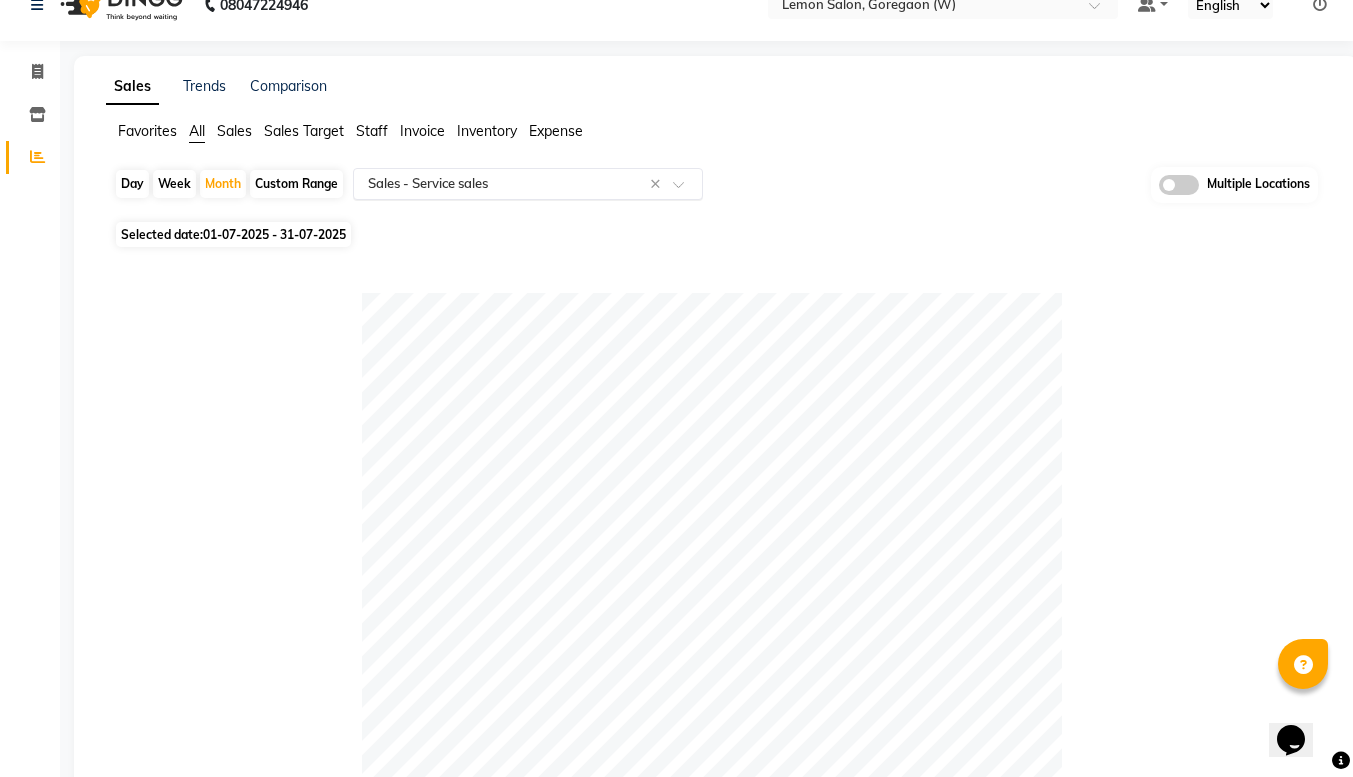 click 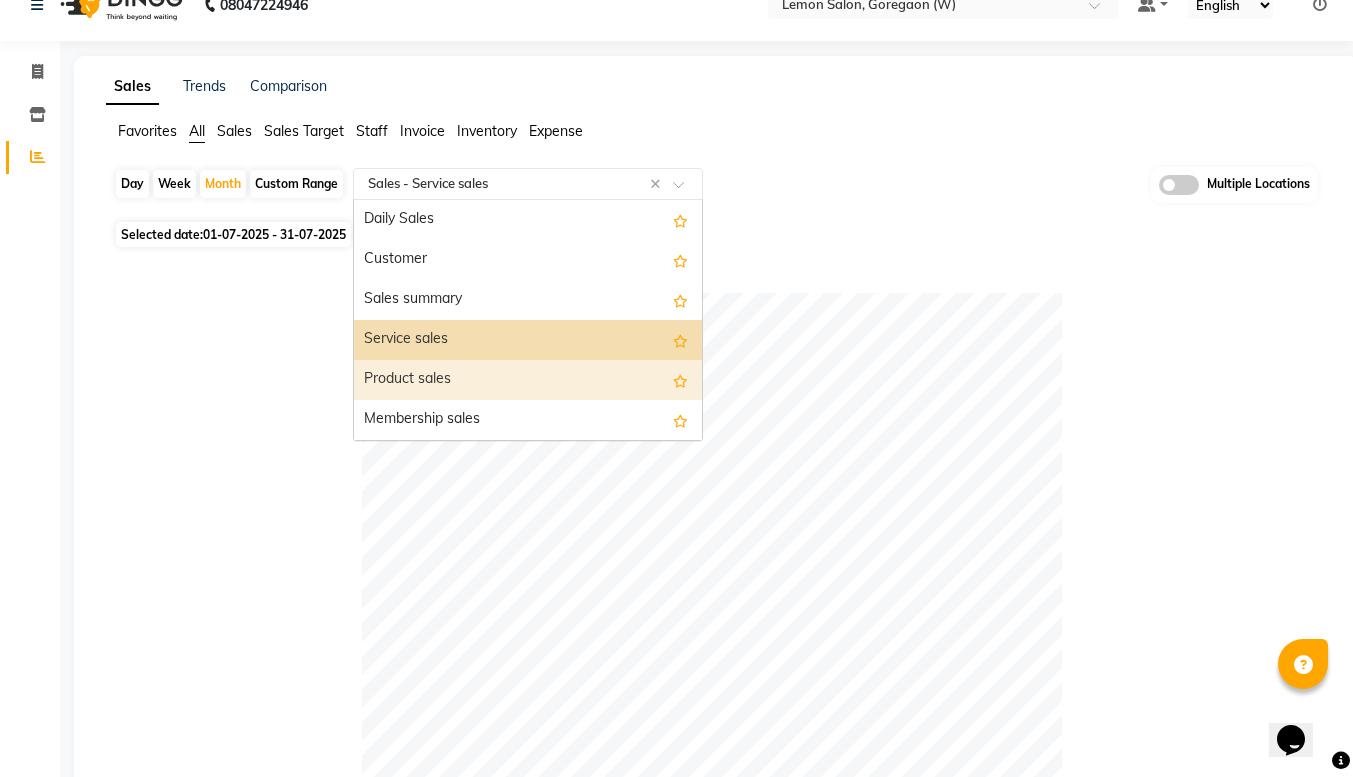 click on "Product sales" at bounding box center [528, 380] 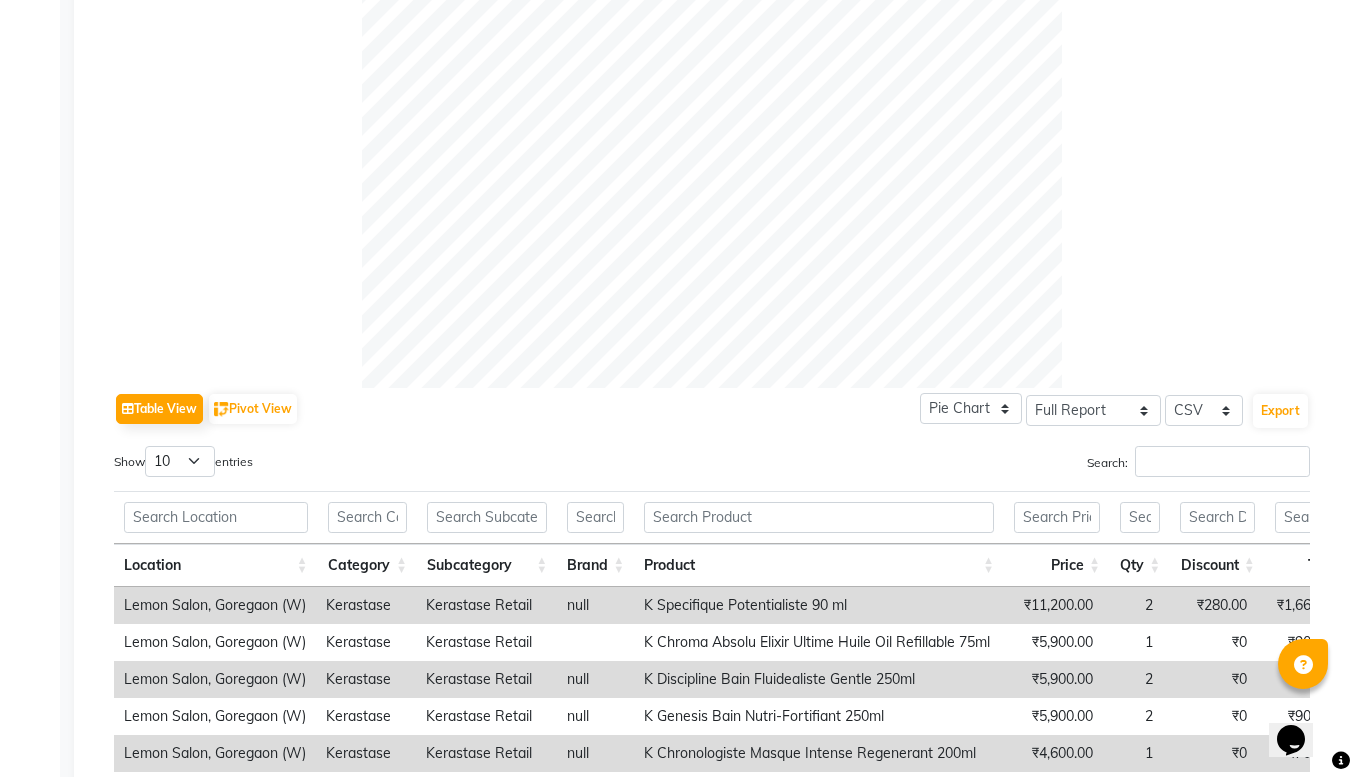 scroll, scrollTop: 997, scrollLeft: 0, axis: vertical 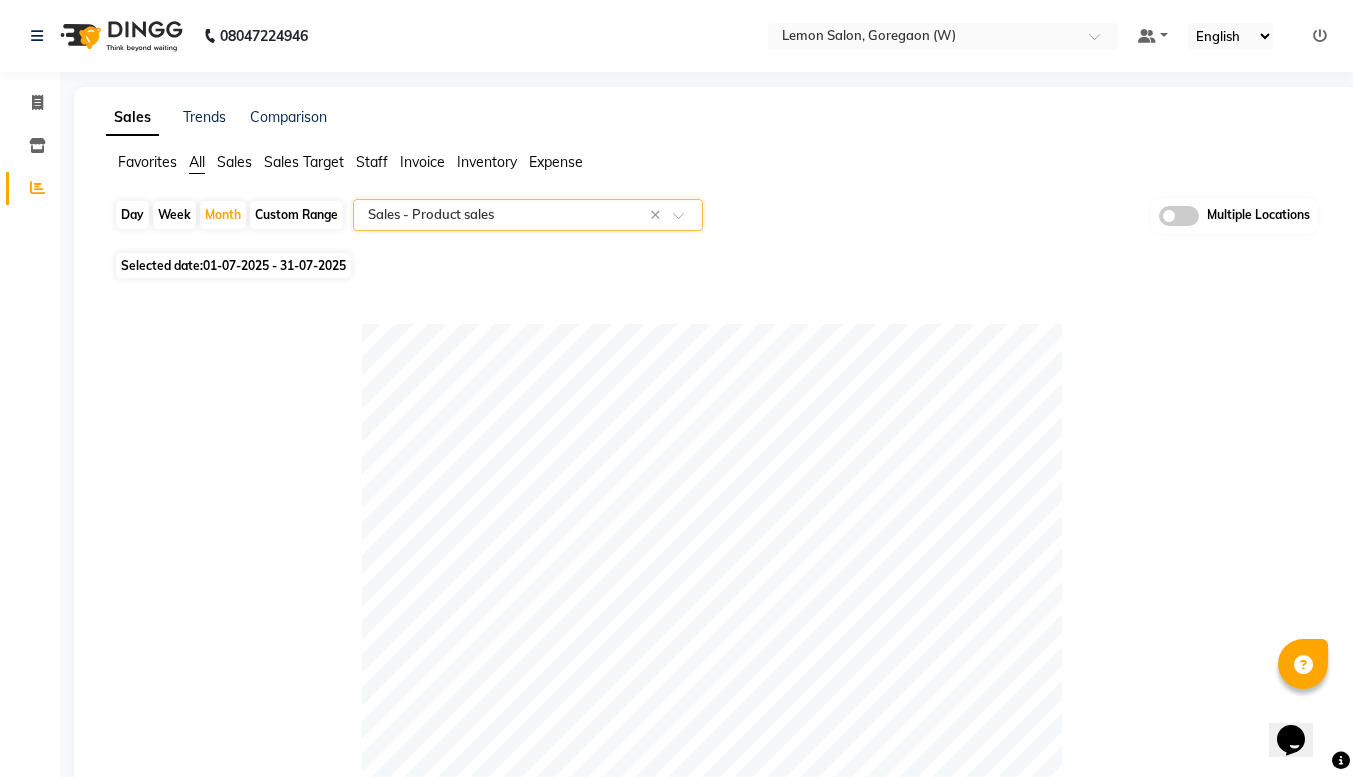 click 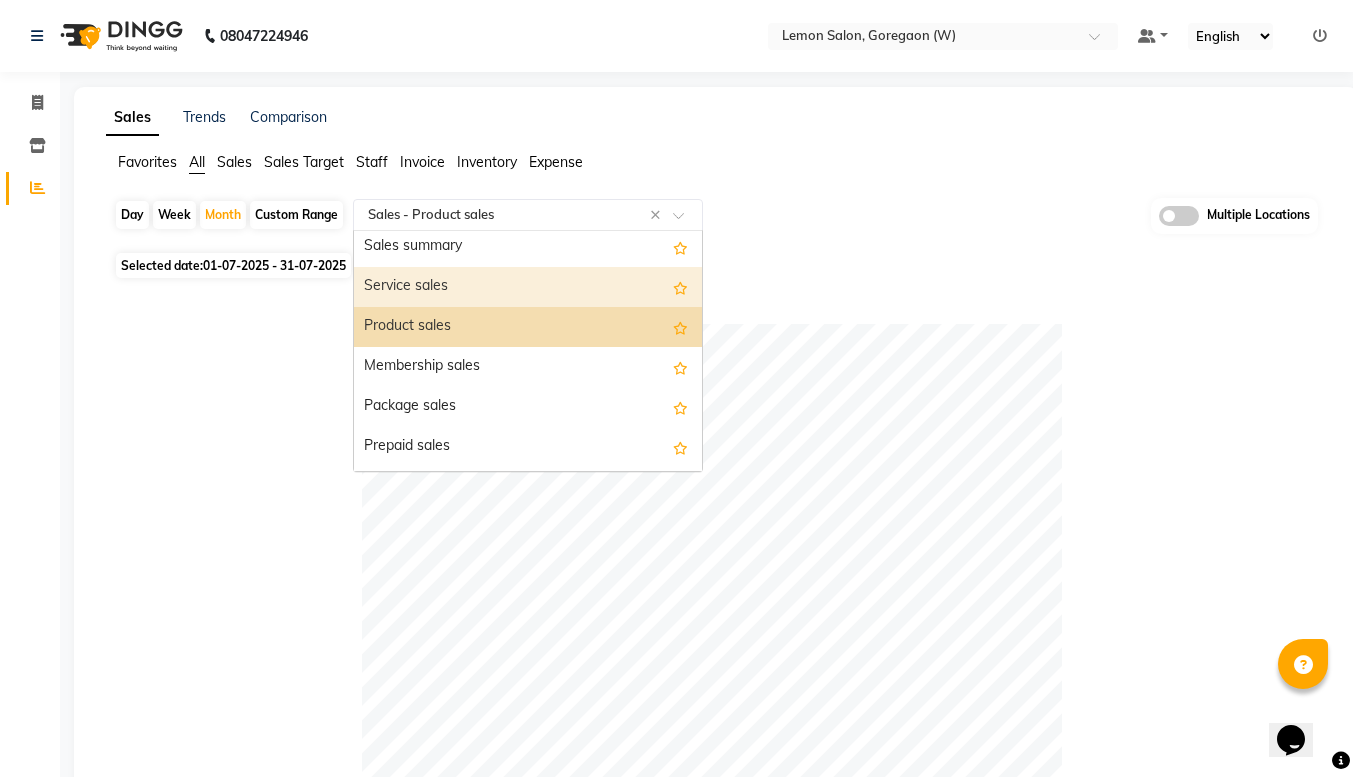 scroll, scrollTop: 85, scrollLeft: 0, axis: vertical 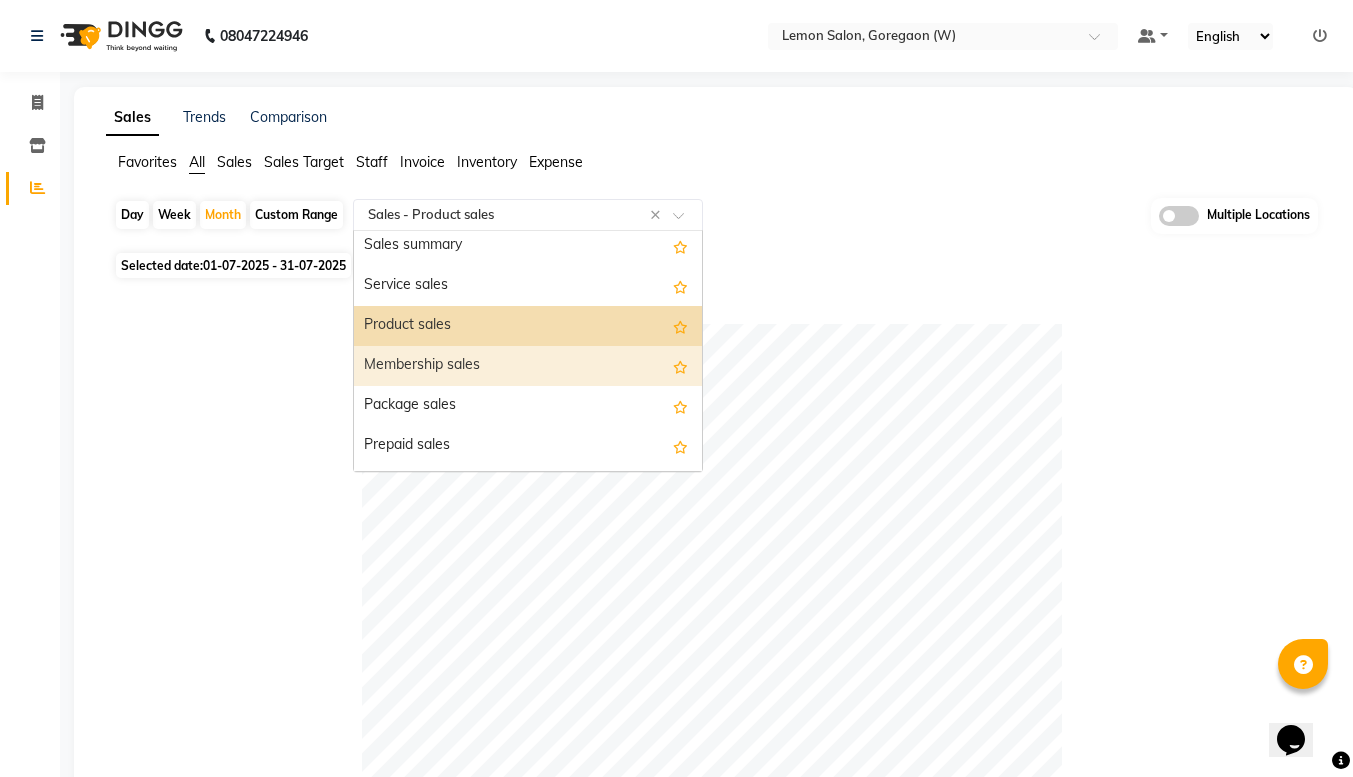 click on "Membership sales" at bounding box center [528, 366] 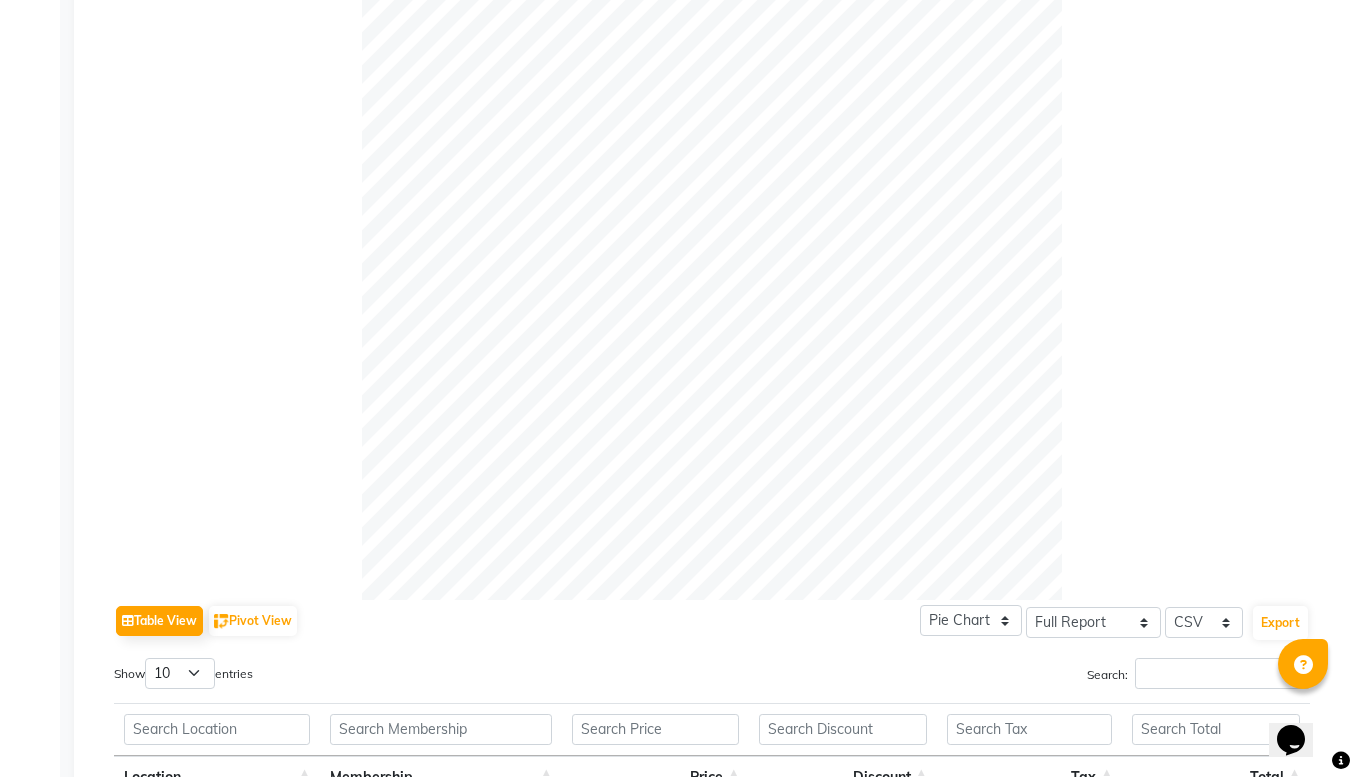 scroll, scrollTop: 723, scrollLeft: 0, axis: vertical 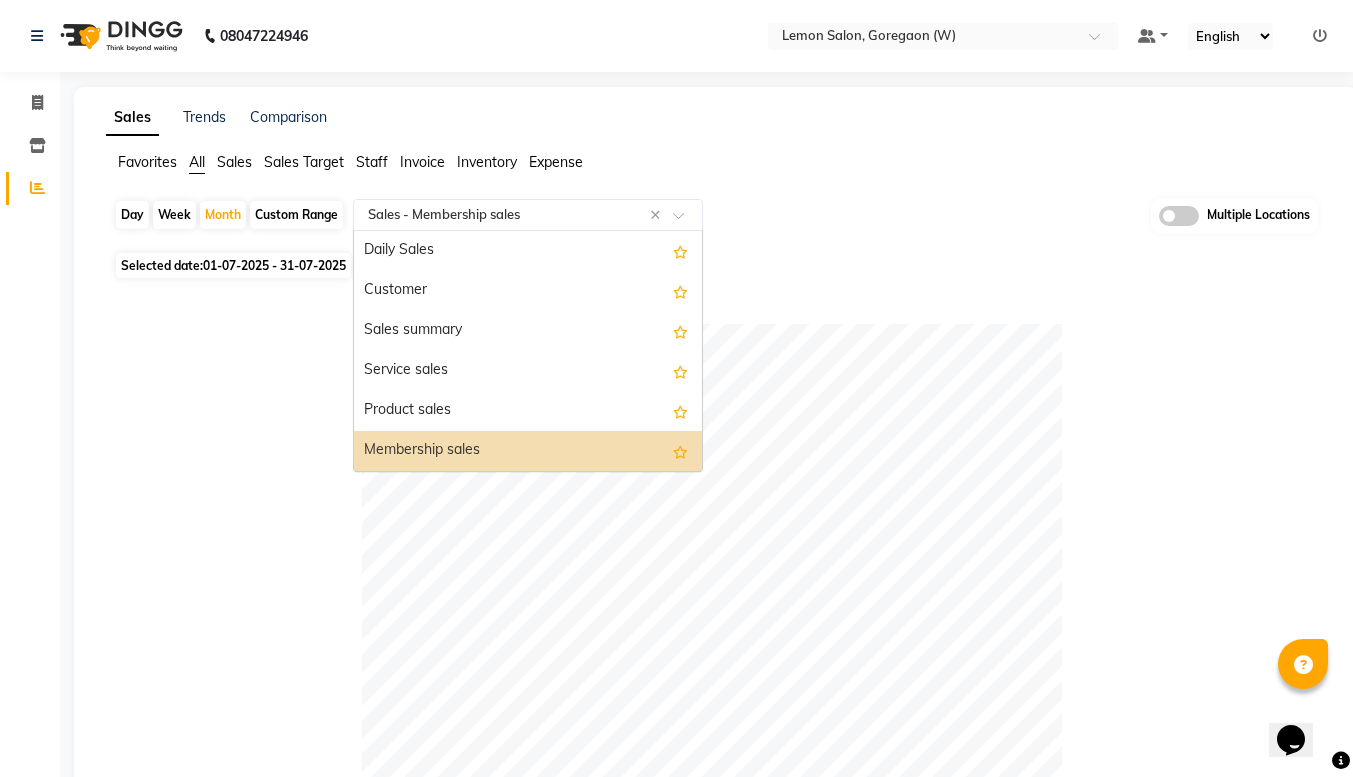 click 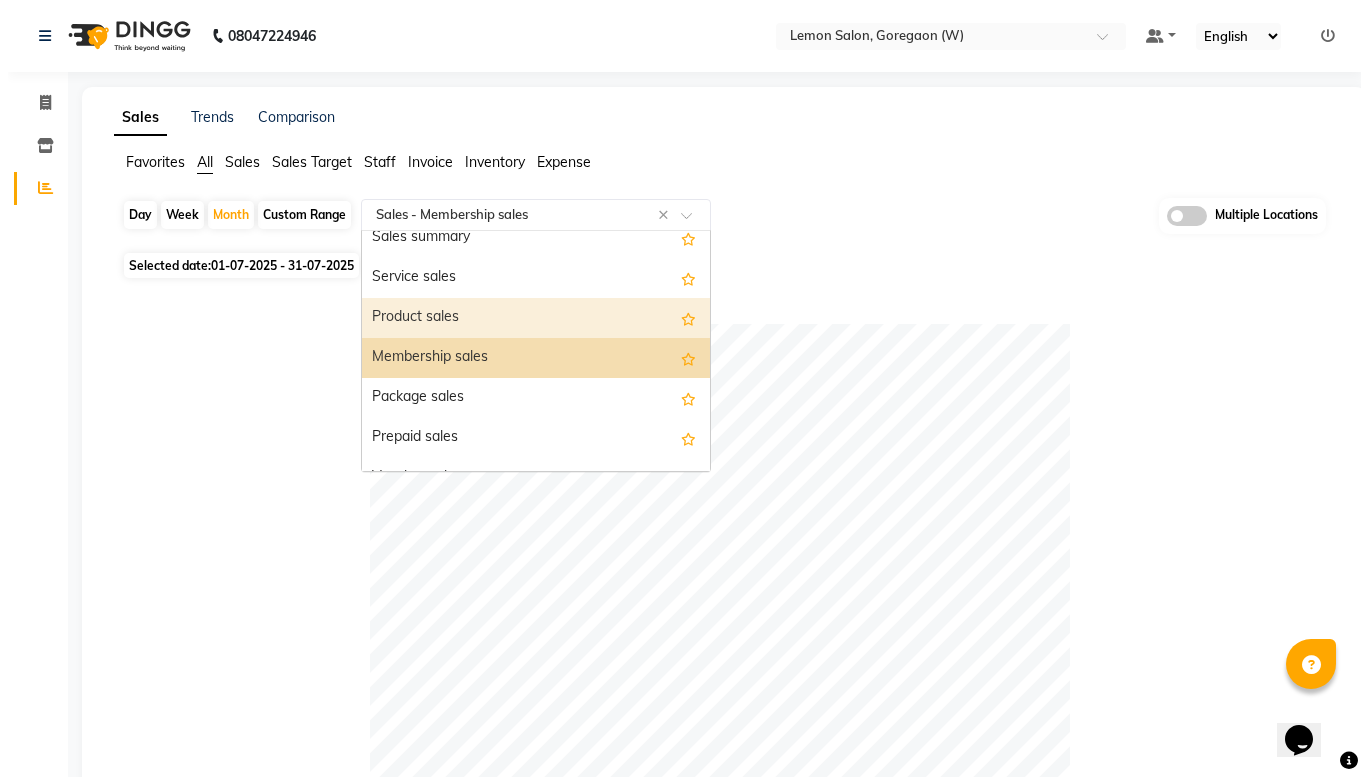 scroll, scrollTop: 94, scrollLeft: 0, axis: vertical 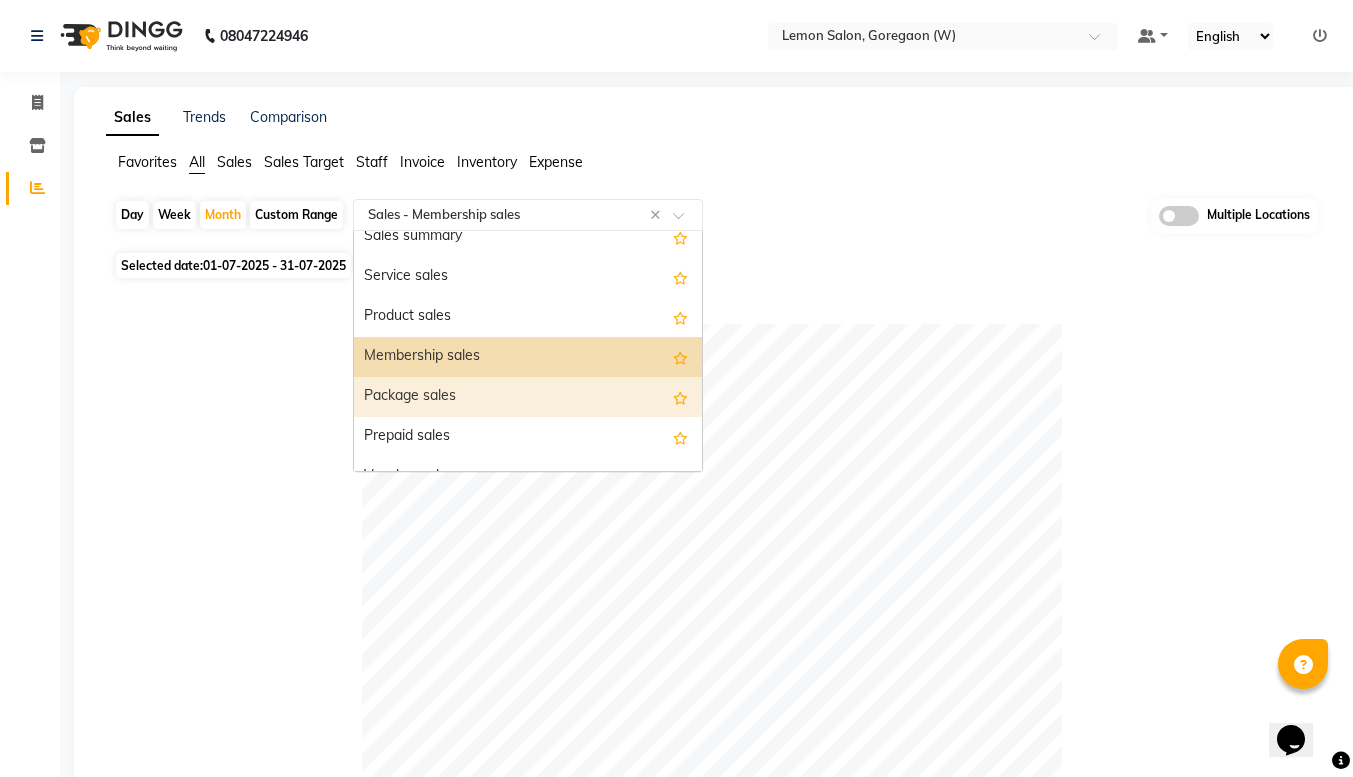 click on "Package sales" at bounding box center [528, 397] 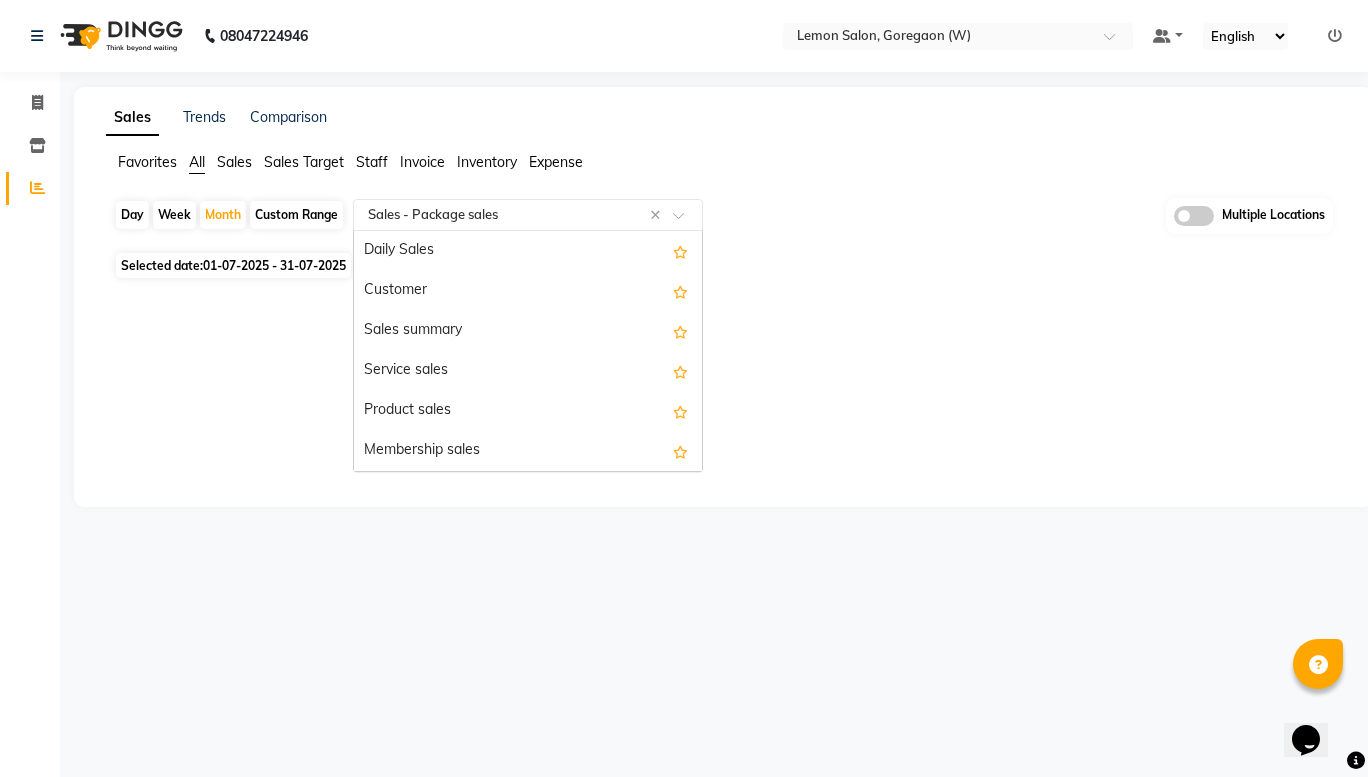 click 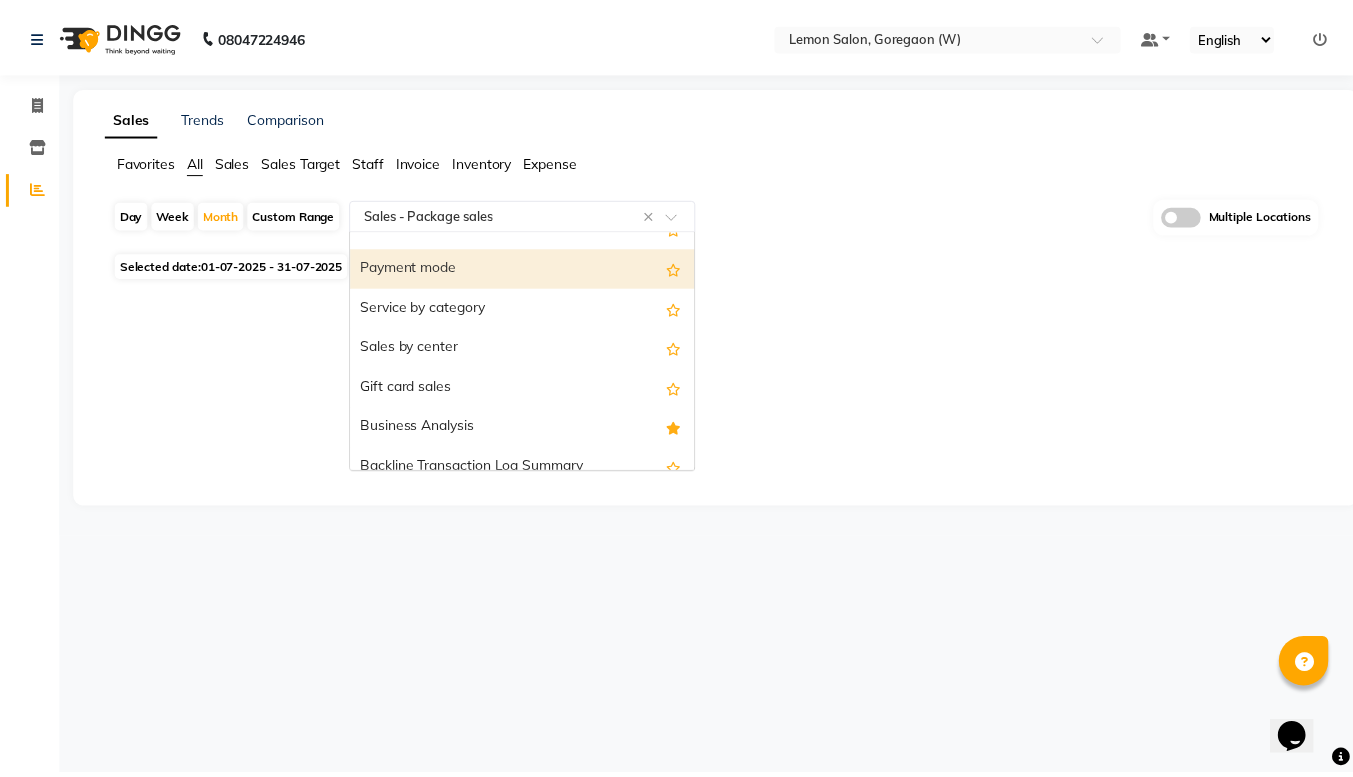 scroll, scrollTop: 247, scrollLeft: 0, axis: vertical 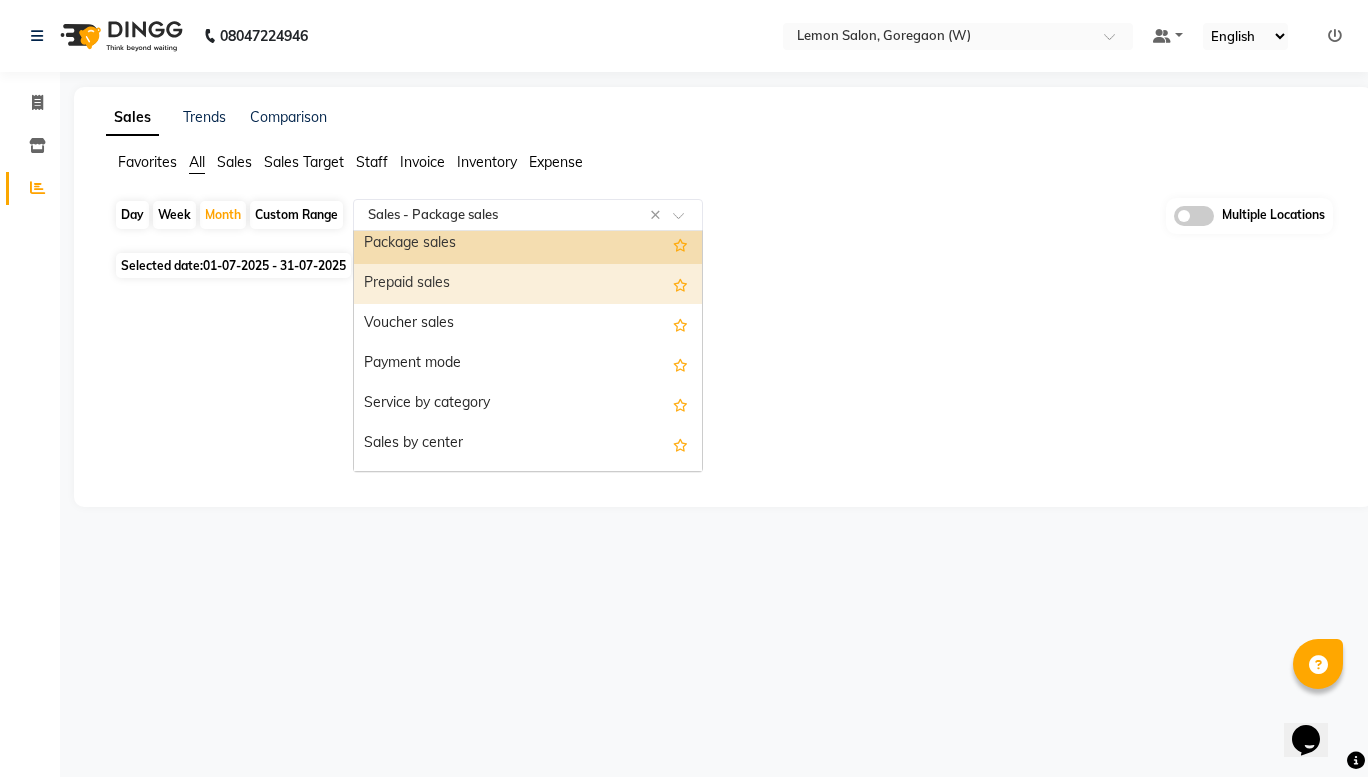 click on "Prepaid sales" at bounding box center (528, 284) 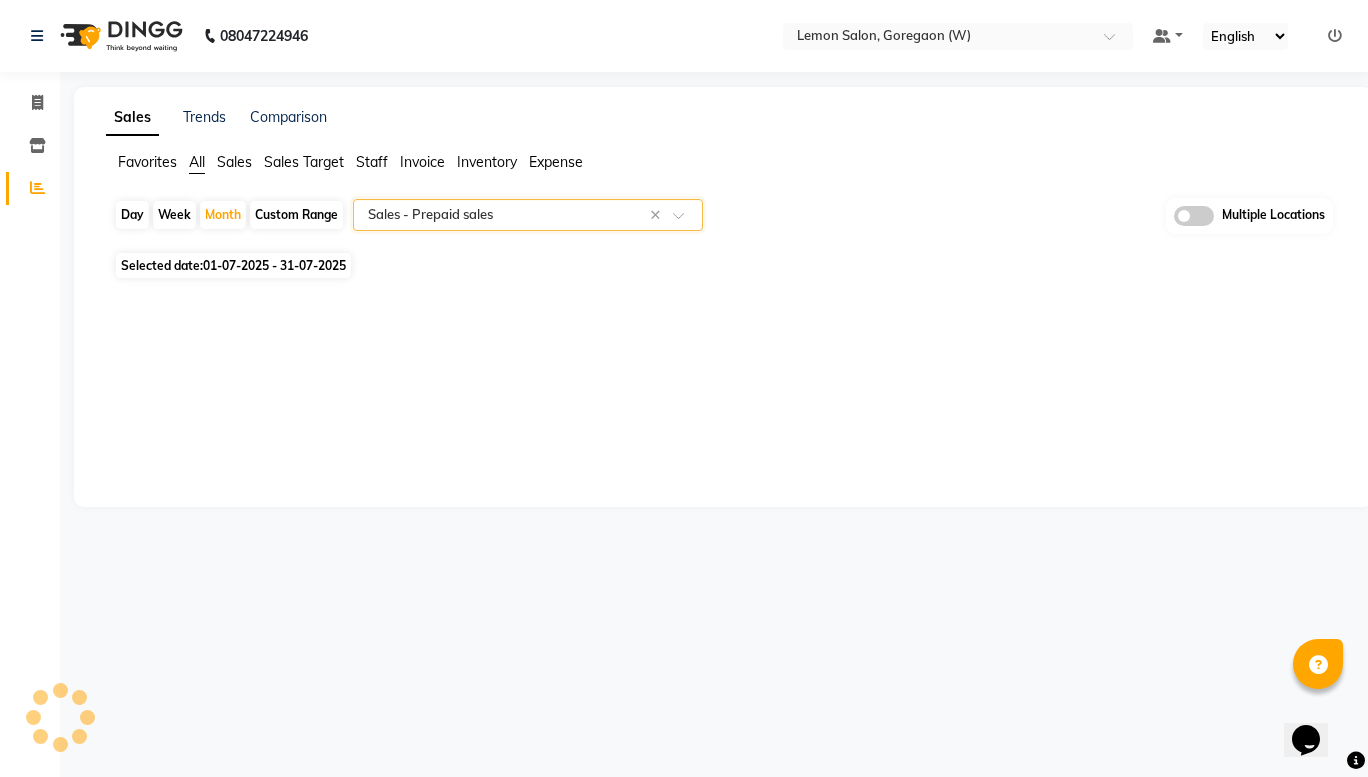 select on "full_report" 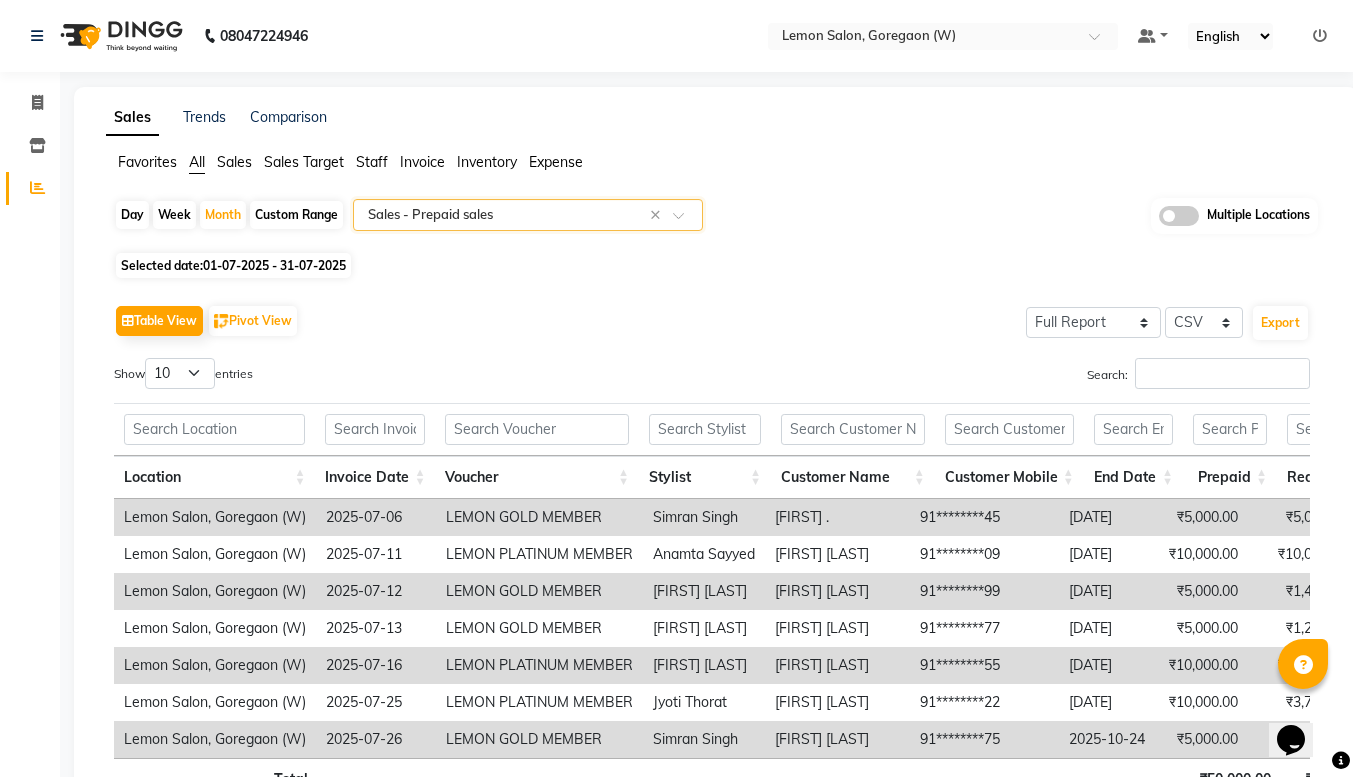 scroll, scrollTop: 162, scrollLeft: 0, axis: vertical 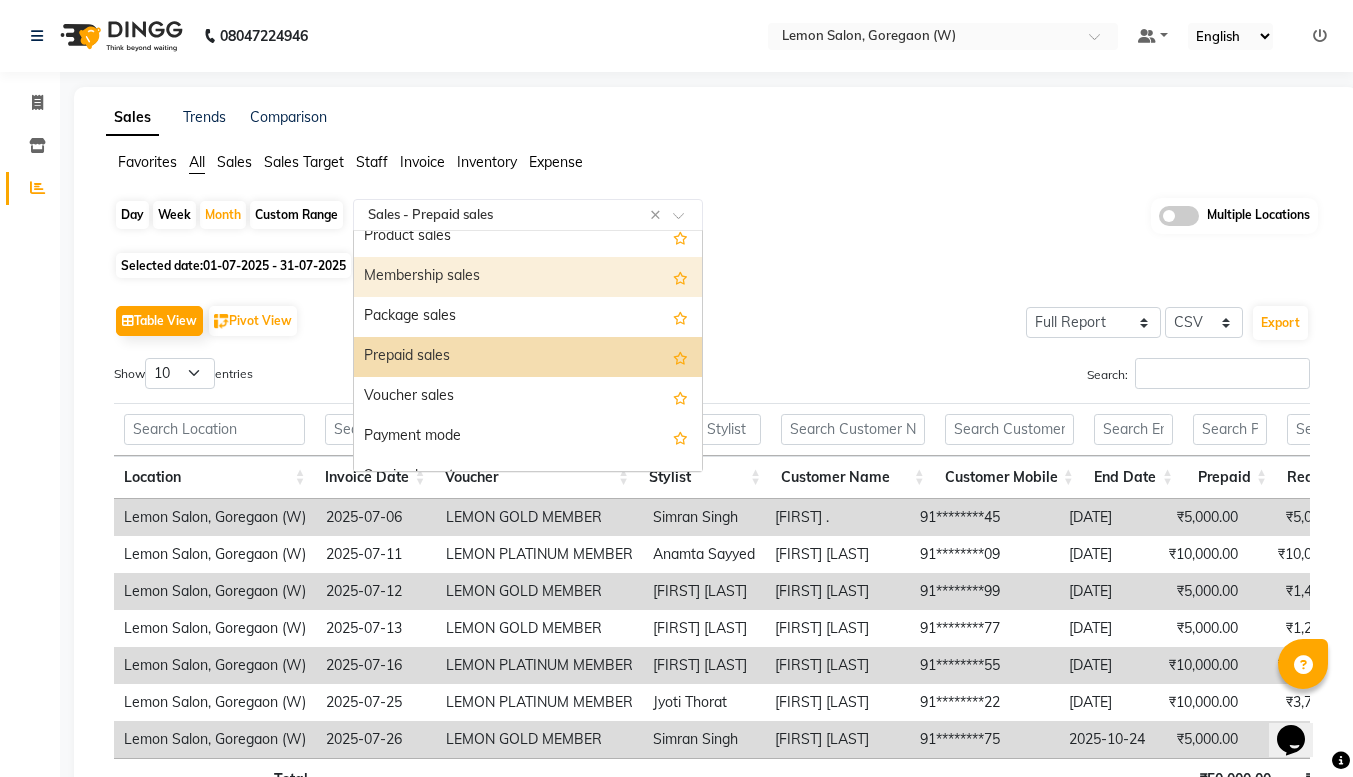 click on "Membership sales" at bounding box center [528, 277] 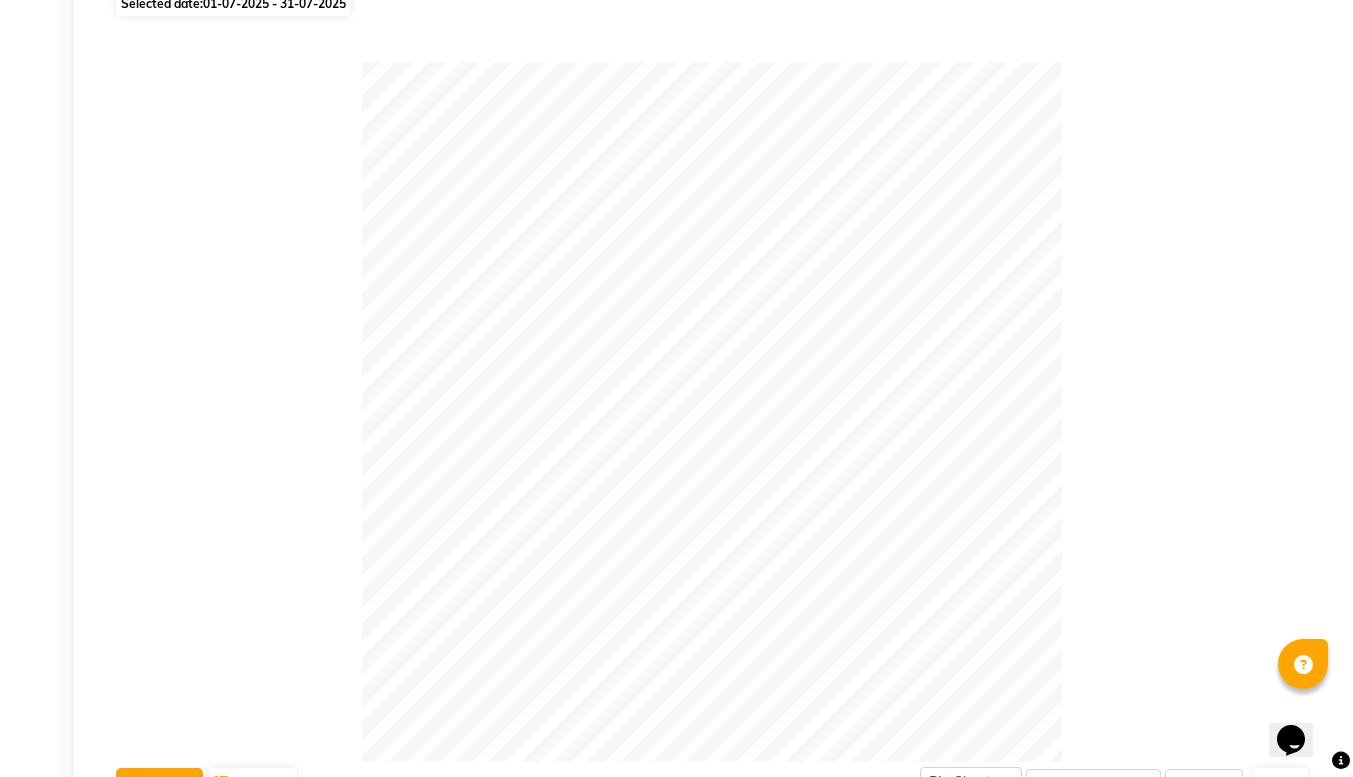 scroll, scrollTop: 0, scrollLeft: 0, axis: both 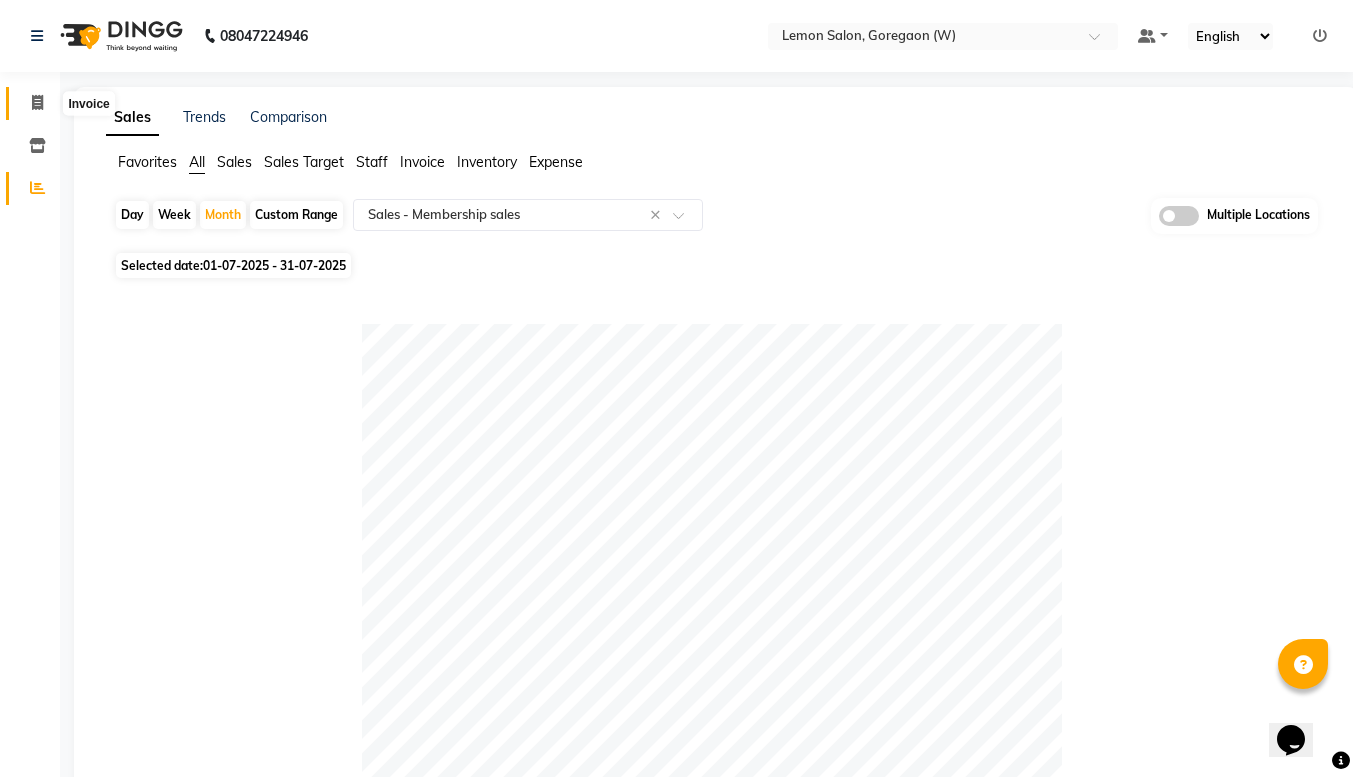 click 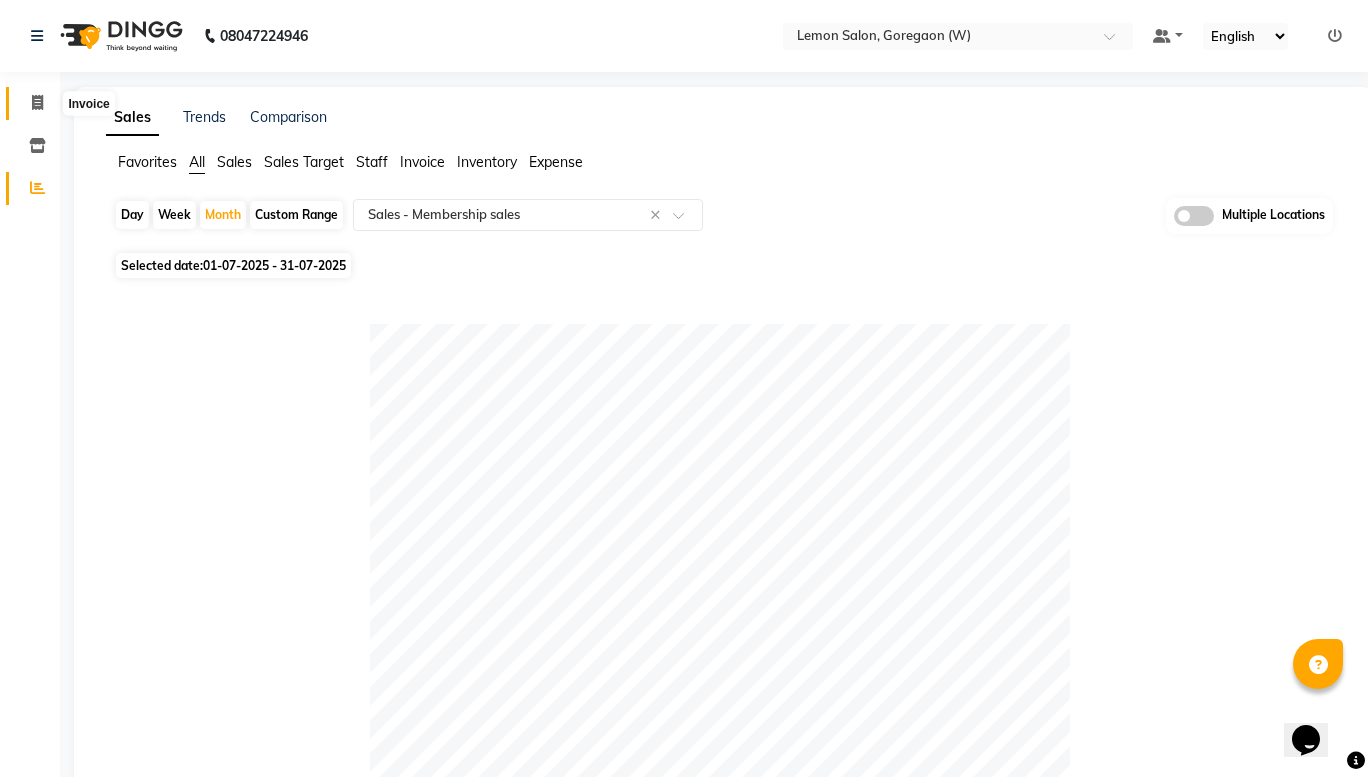 select on "8053" 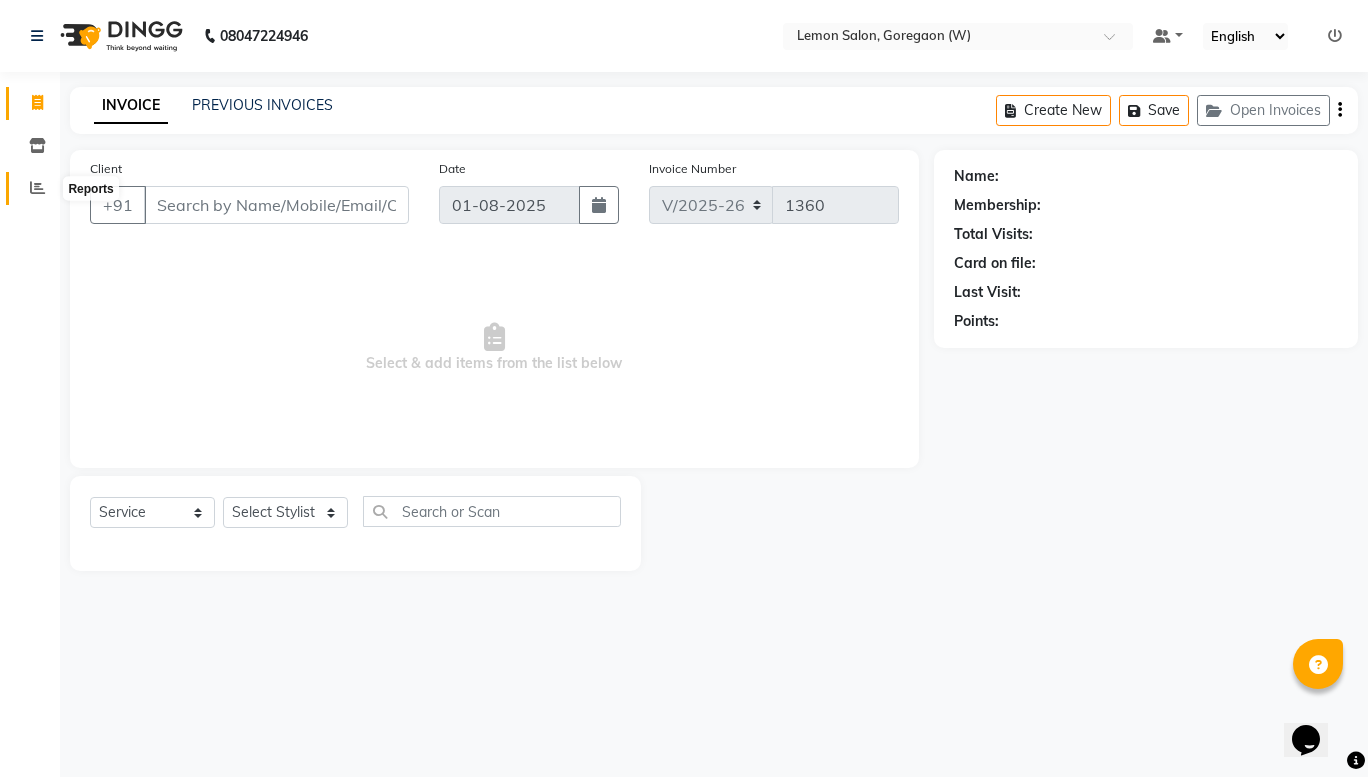 click 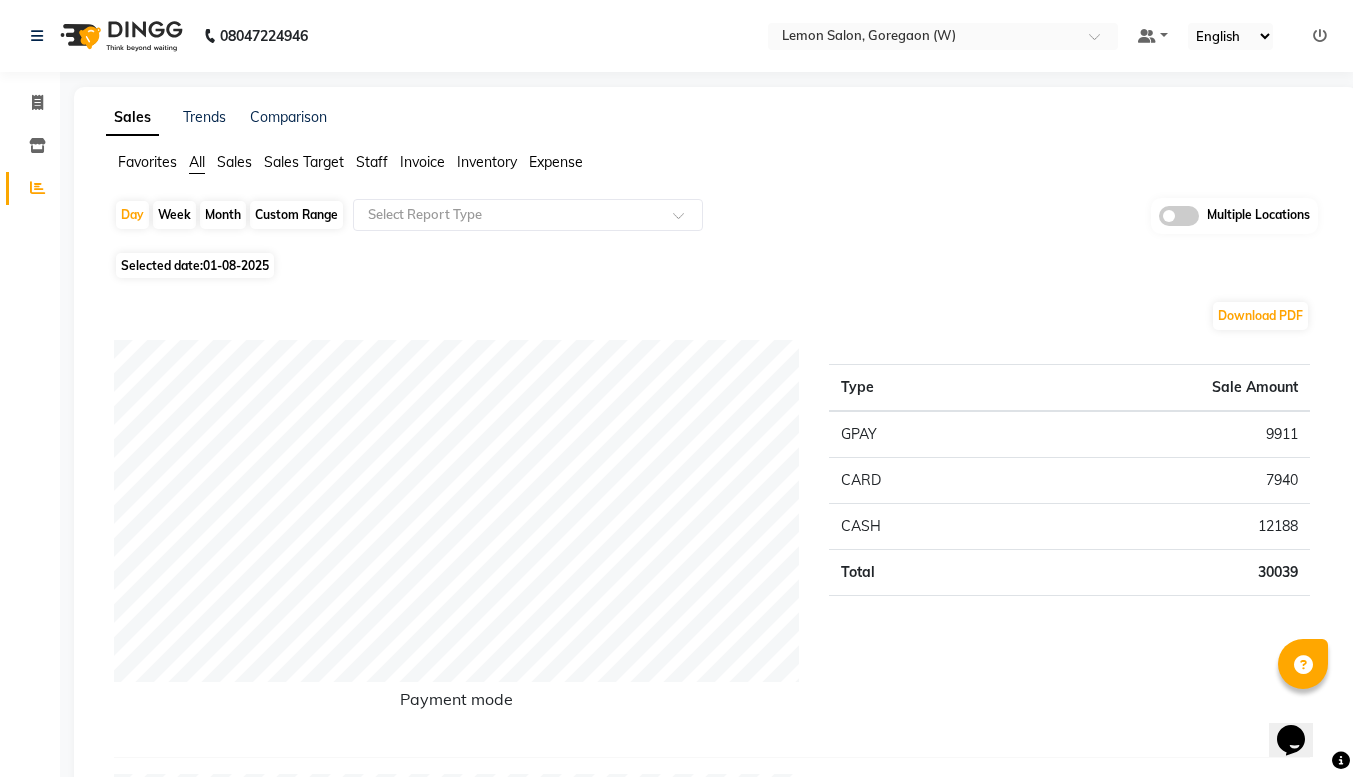 click on "Month" 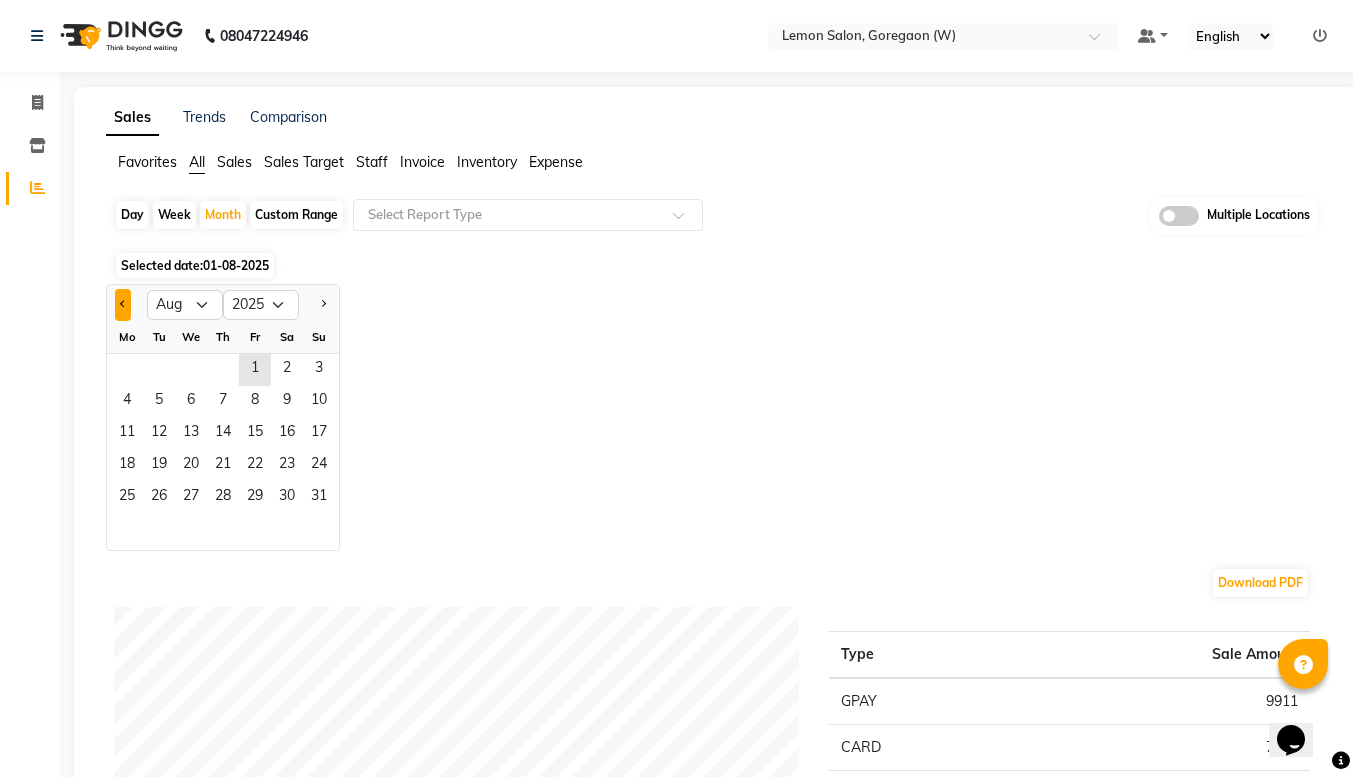 click 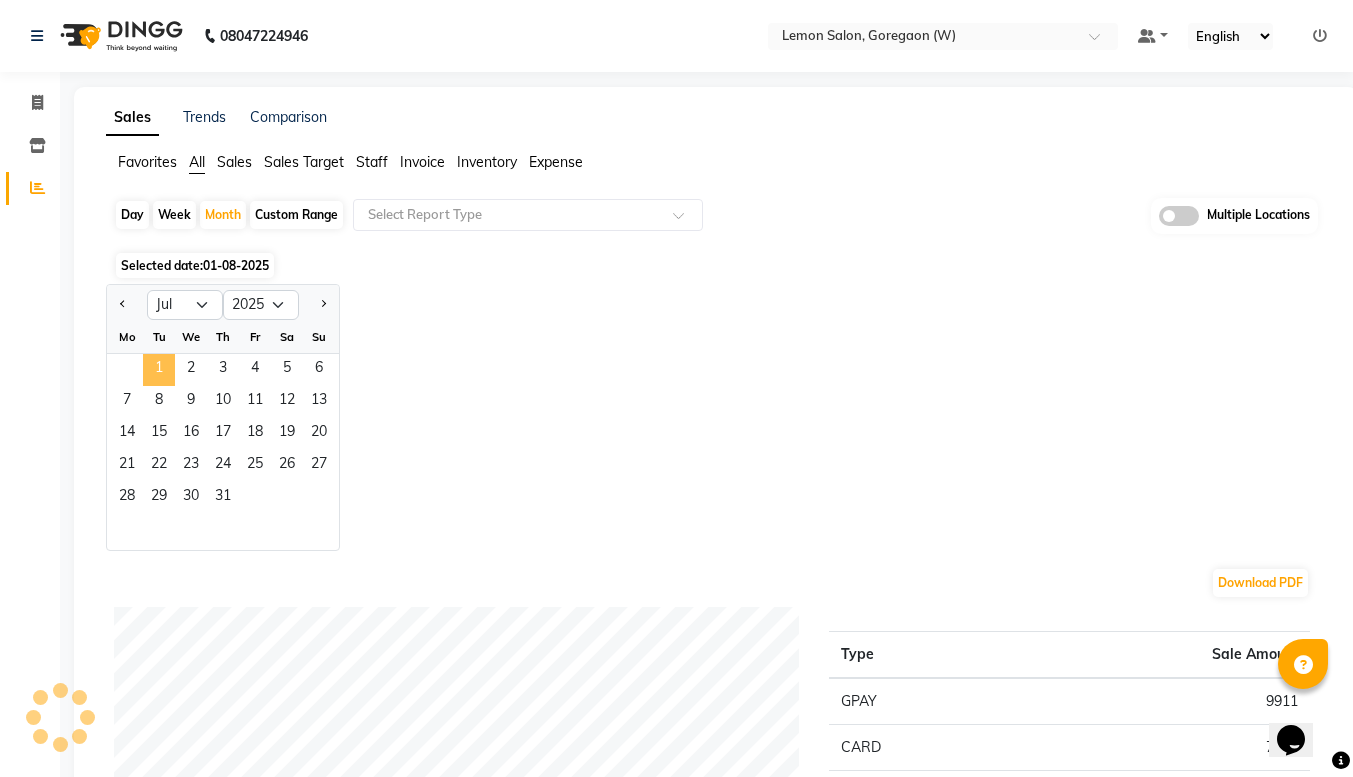 click on "1" 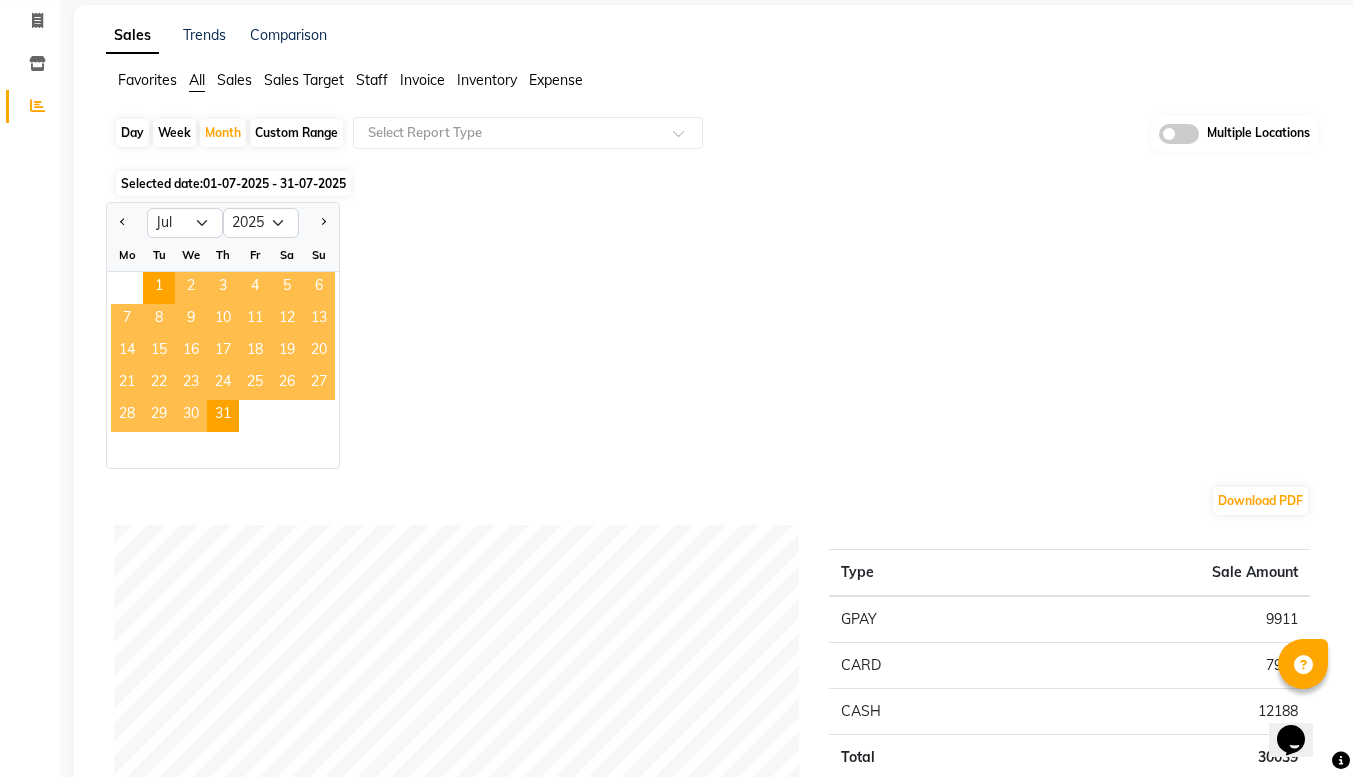 scroll, scrollTop: 0, scrollLeft: 0, axis: both 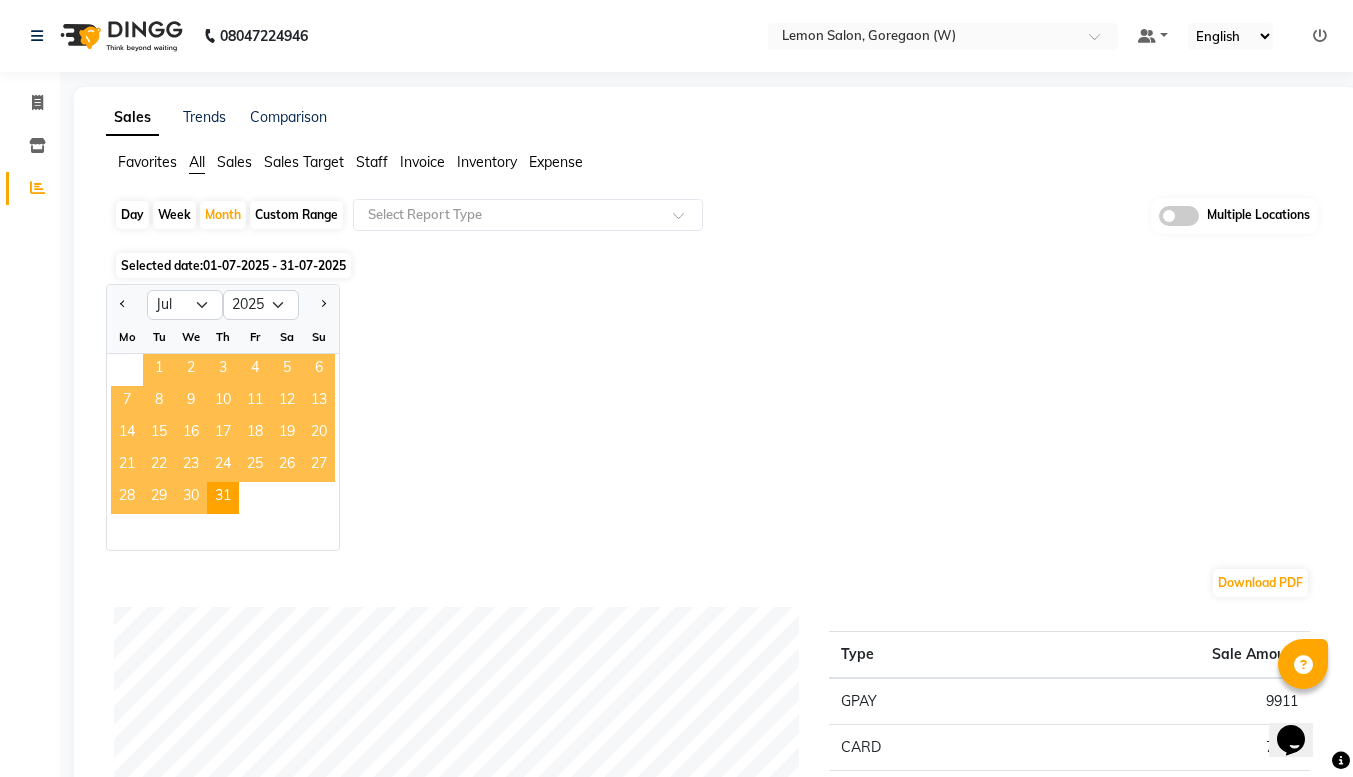 click on "1" 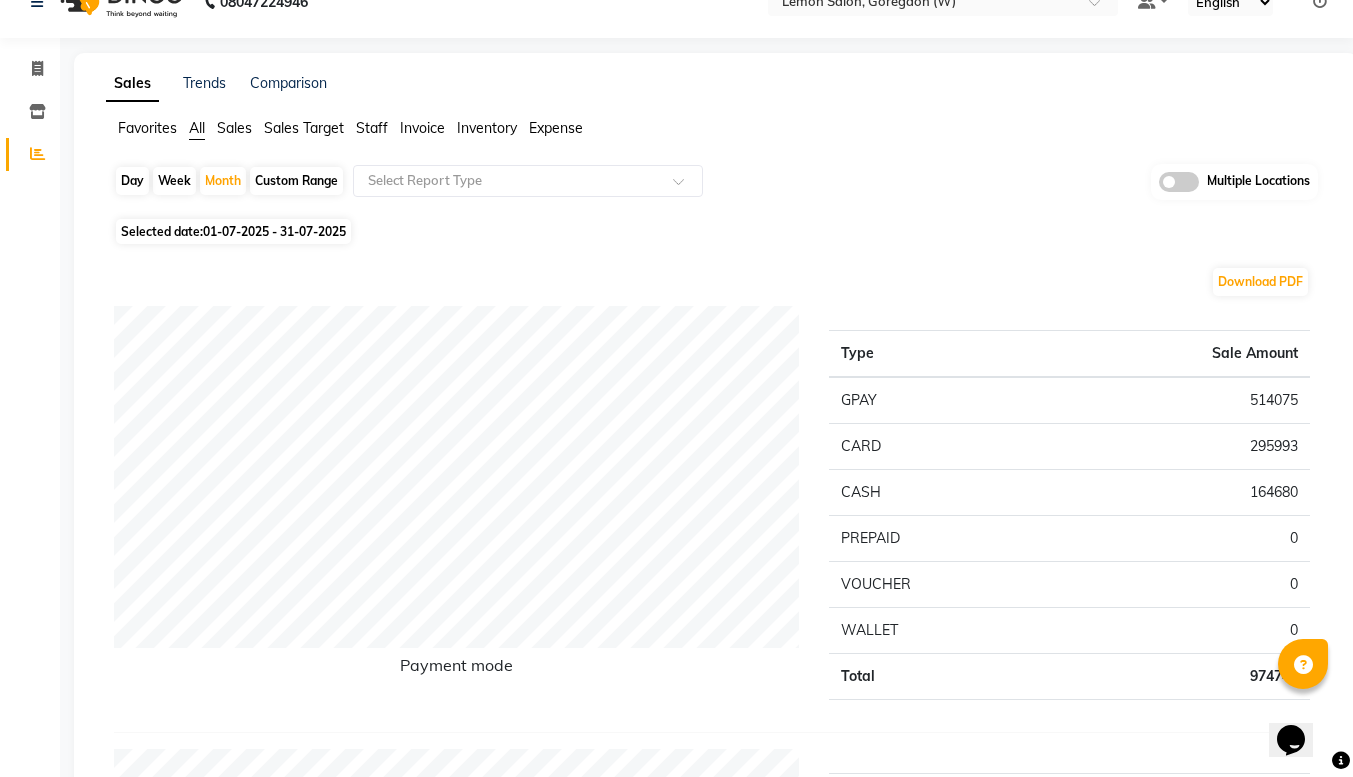 scroll, scrollTop: 0, scrollLeft: 0, axis: both 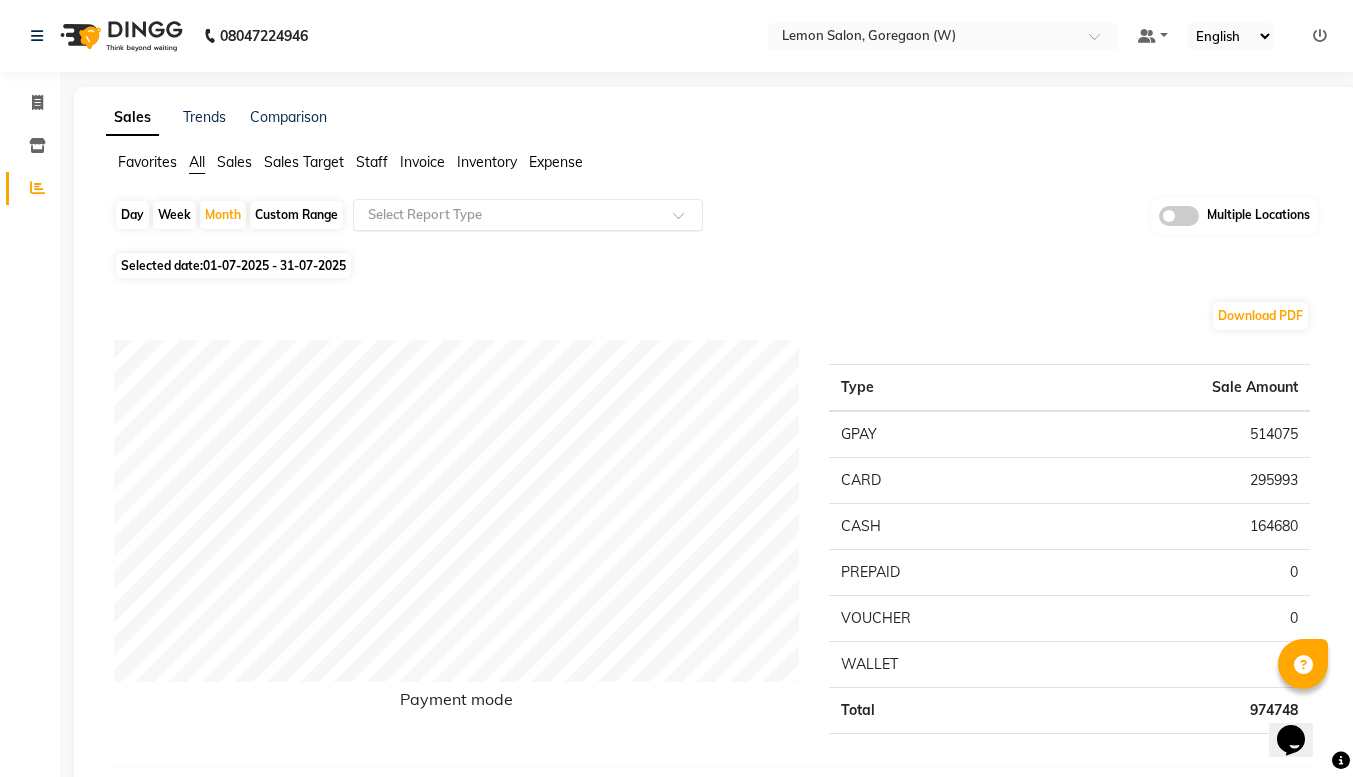 click 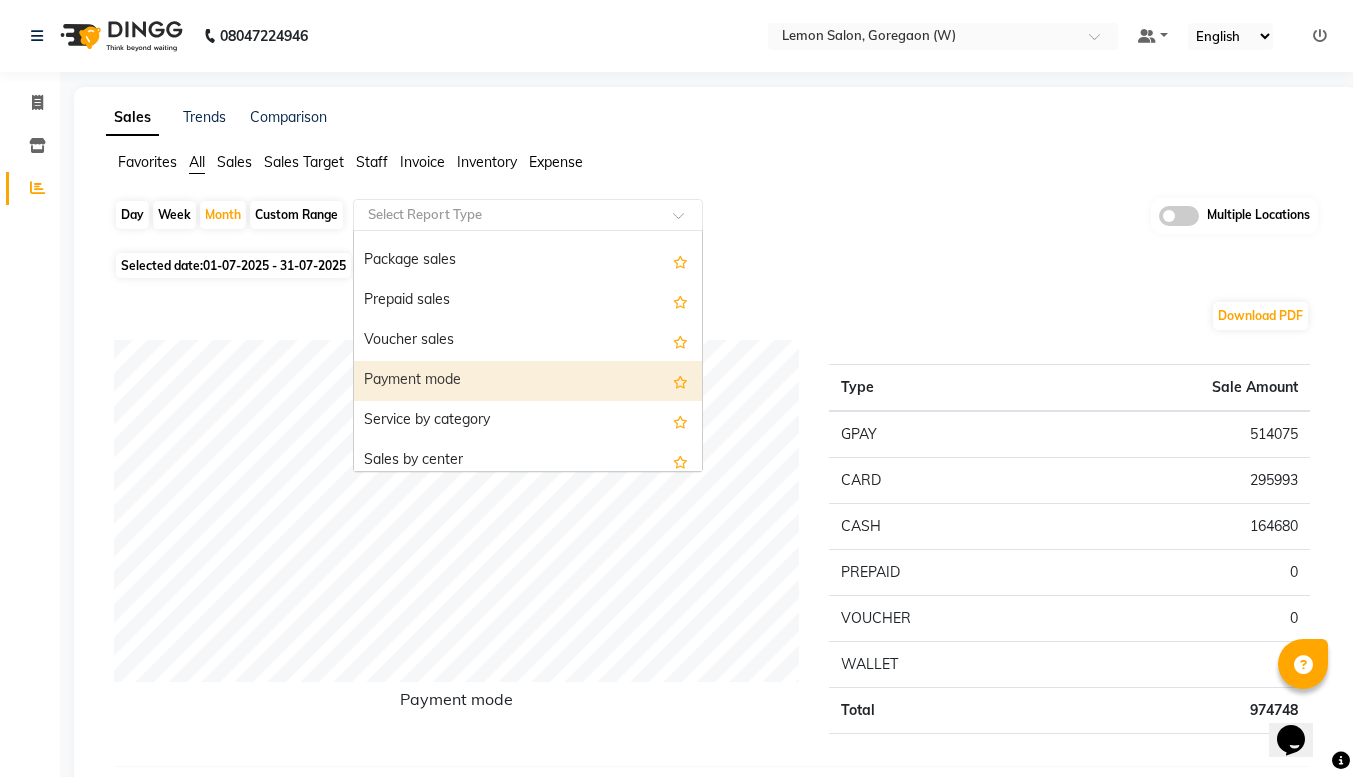 scroll, scrollTop: 307, scrollLeft: 0, axis: vertical 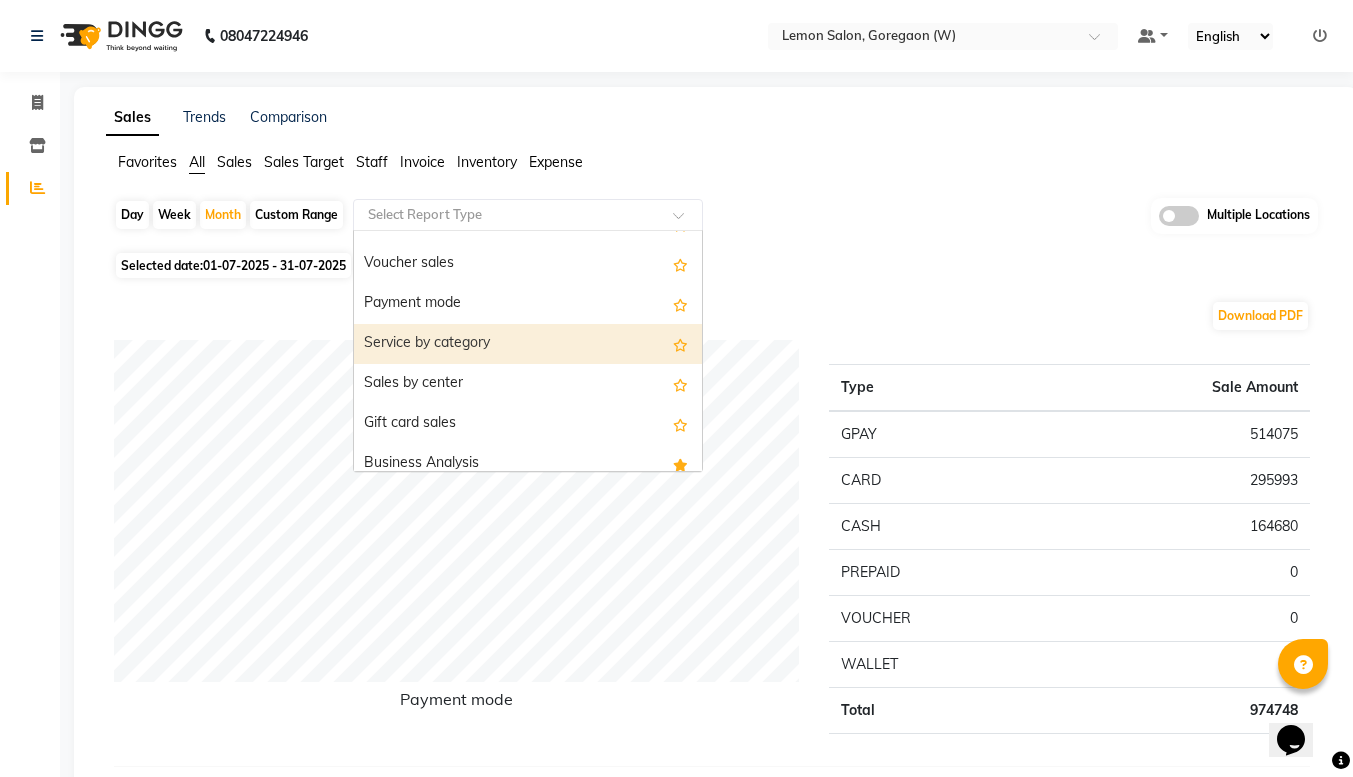 click on "Service by category" at bounding box center [528, 344] 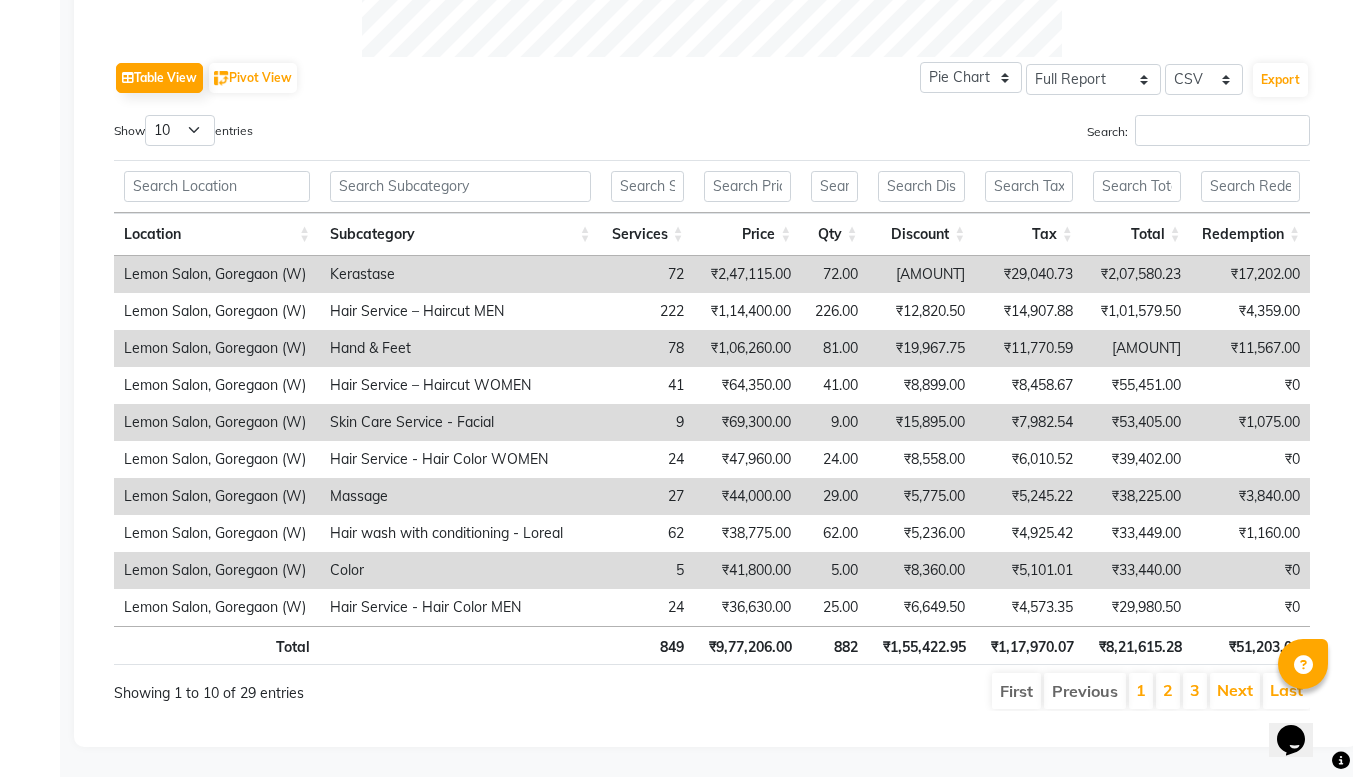 scroll, scrollTop: 982, scrollLeft: 0, axis: vertical 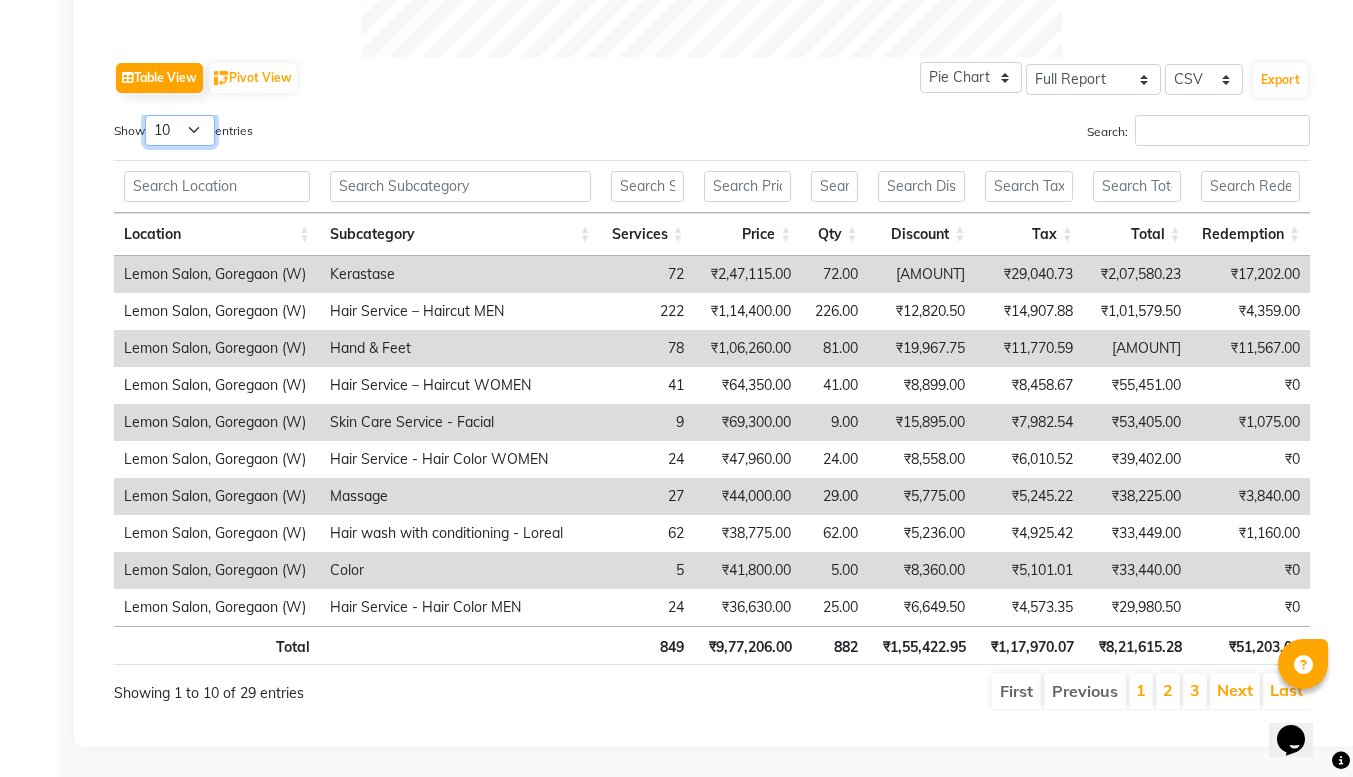 click on "10 25 50 100" at bounding box center [180, 130] 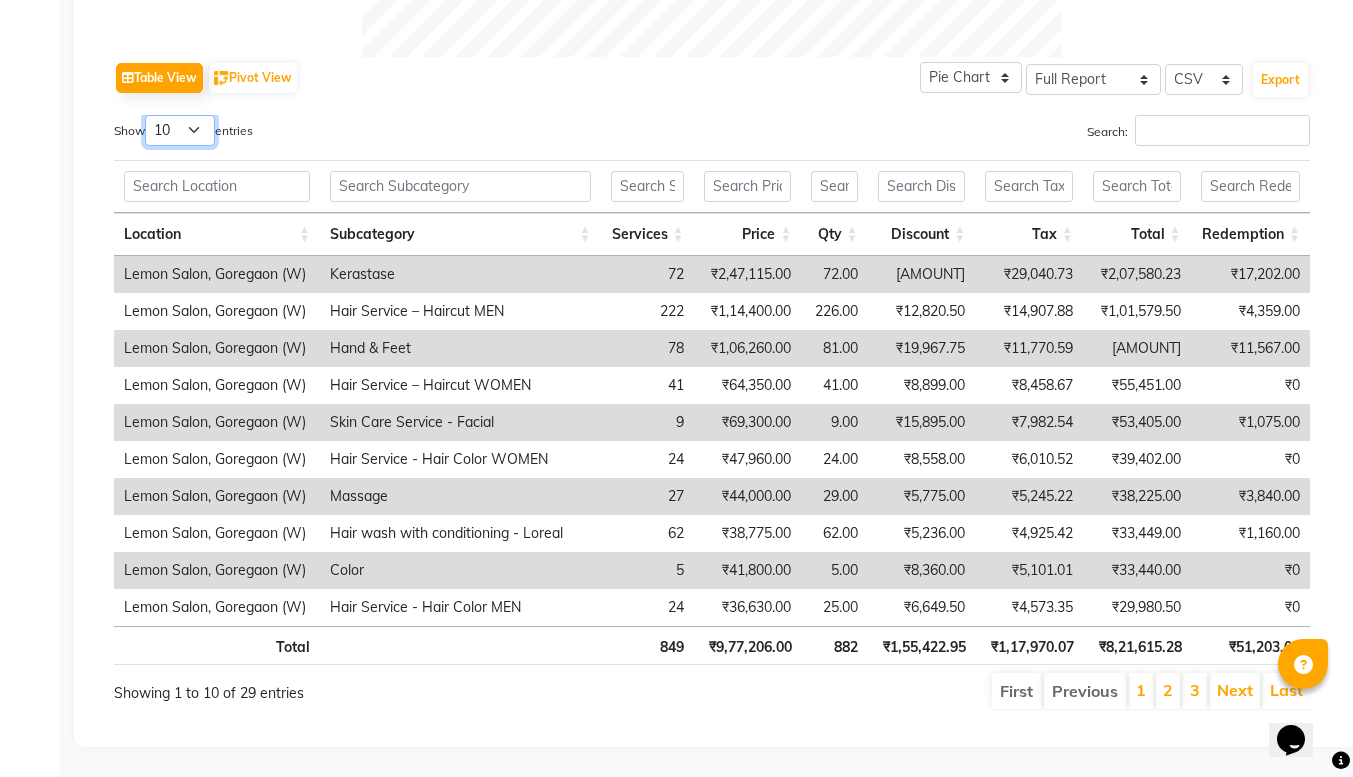 select on "100" 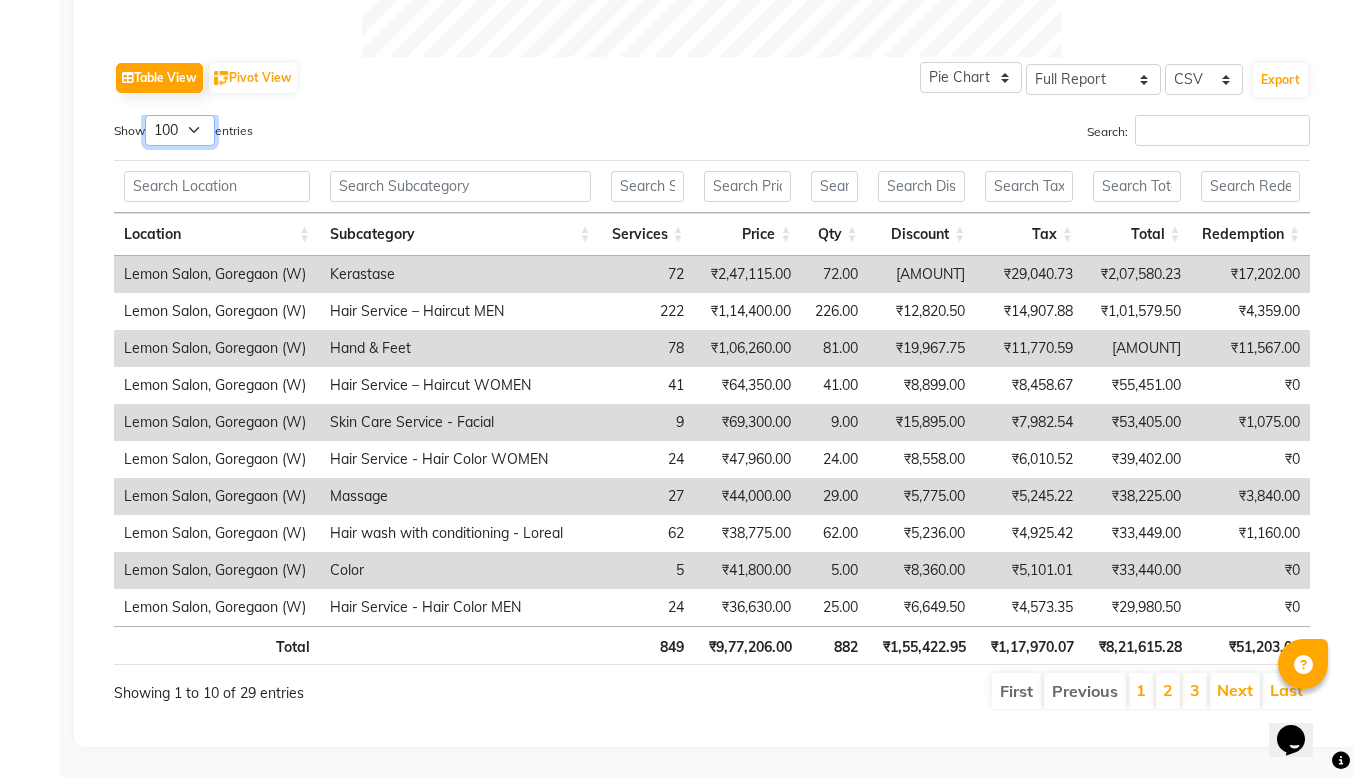 click on "10 25 50 100" at bounding box center (180, 130) 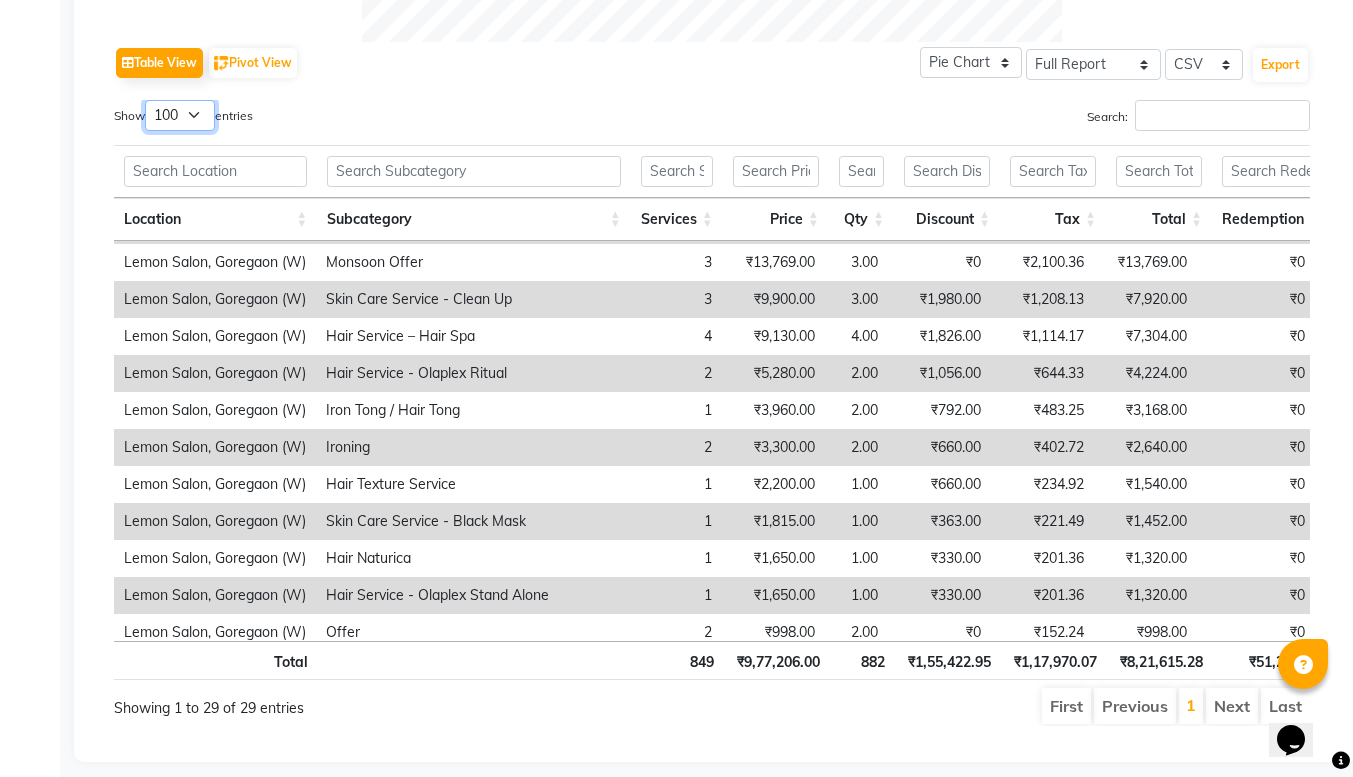 scroll, scrollTop: 688, scrollLeft: 0, axis: vertical 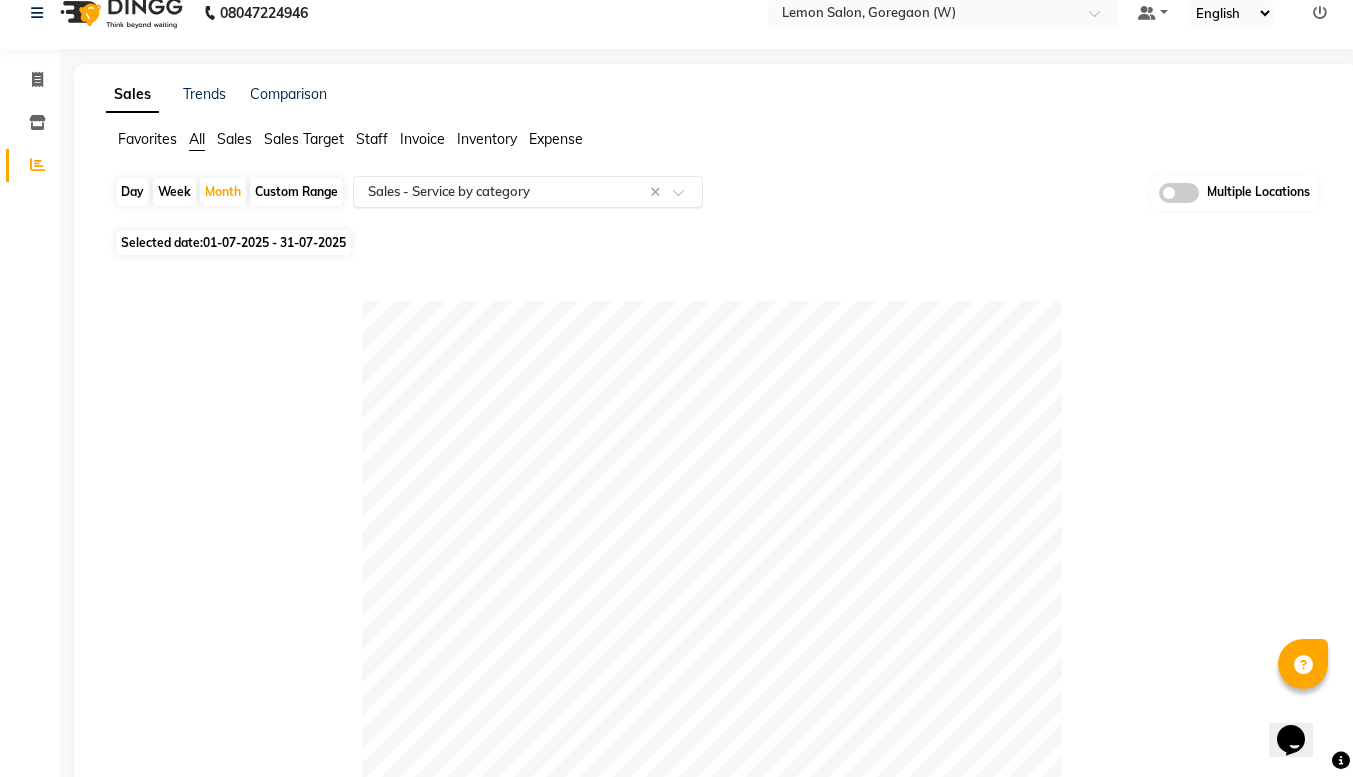 click 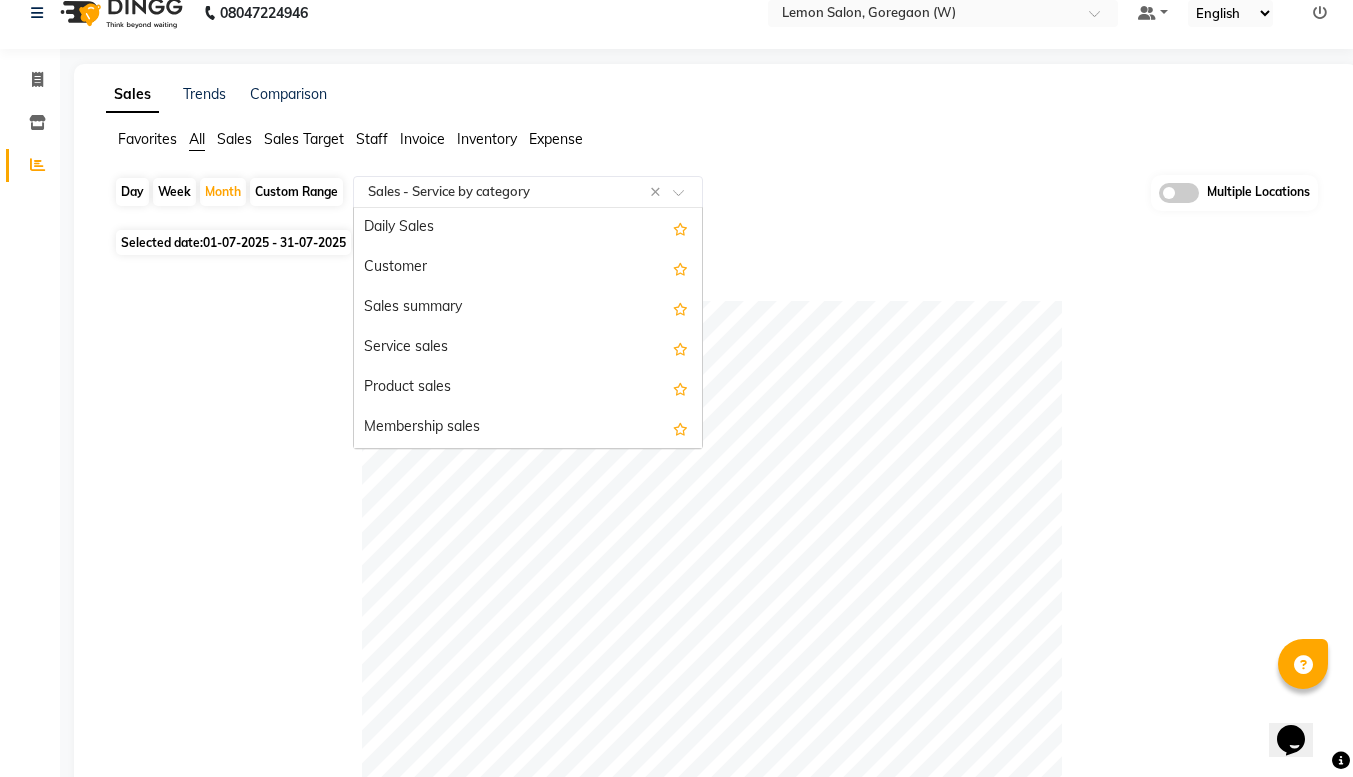 scroll, scrollTop: 400, scrollLeft: 0, axis: vertical 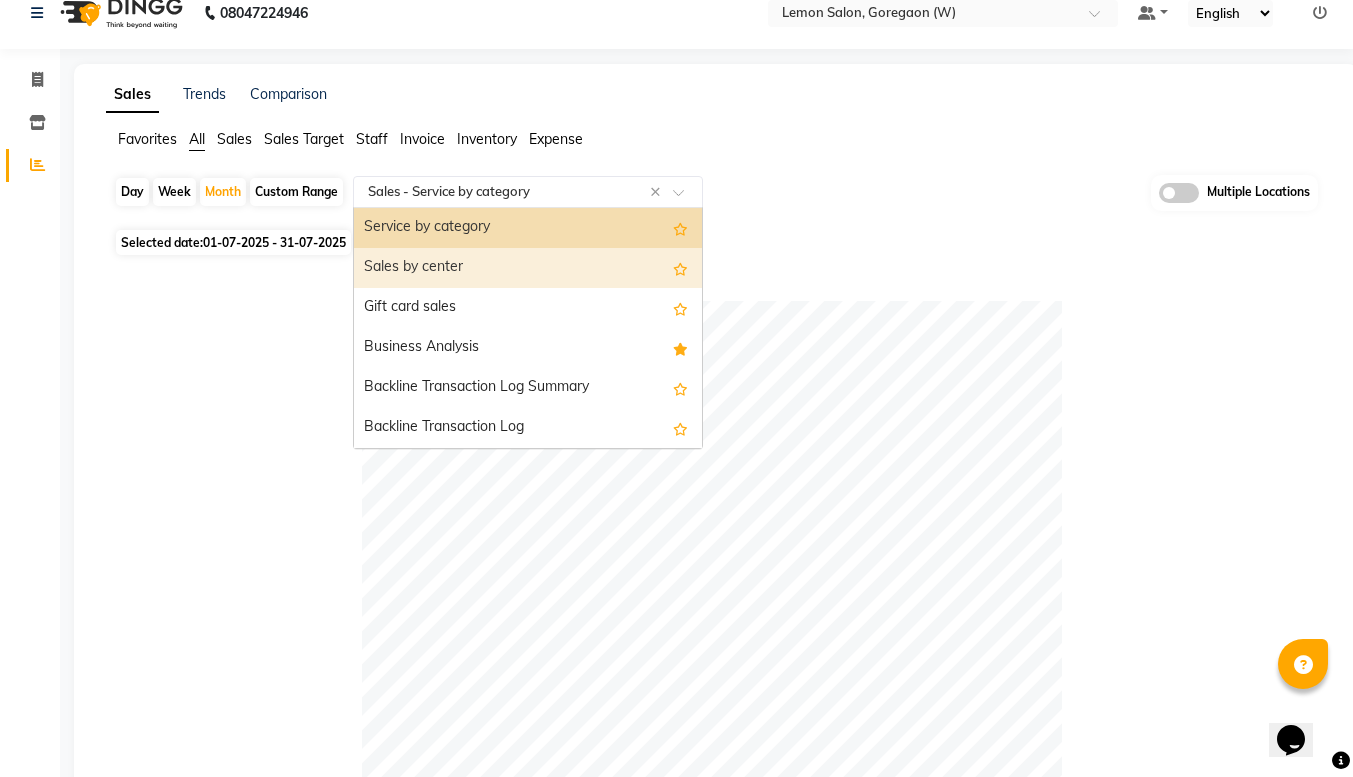 click on "Sales by center" at bounding box center [528, 268] 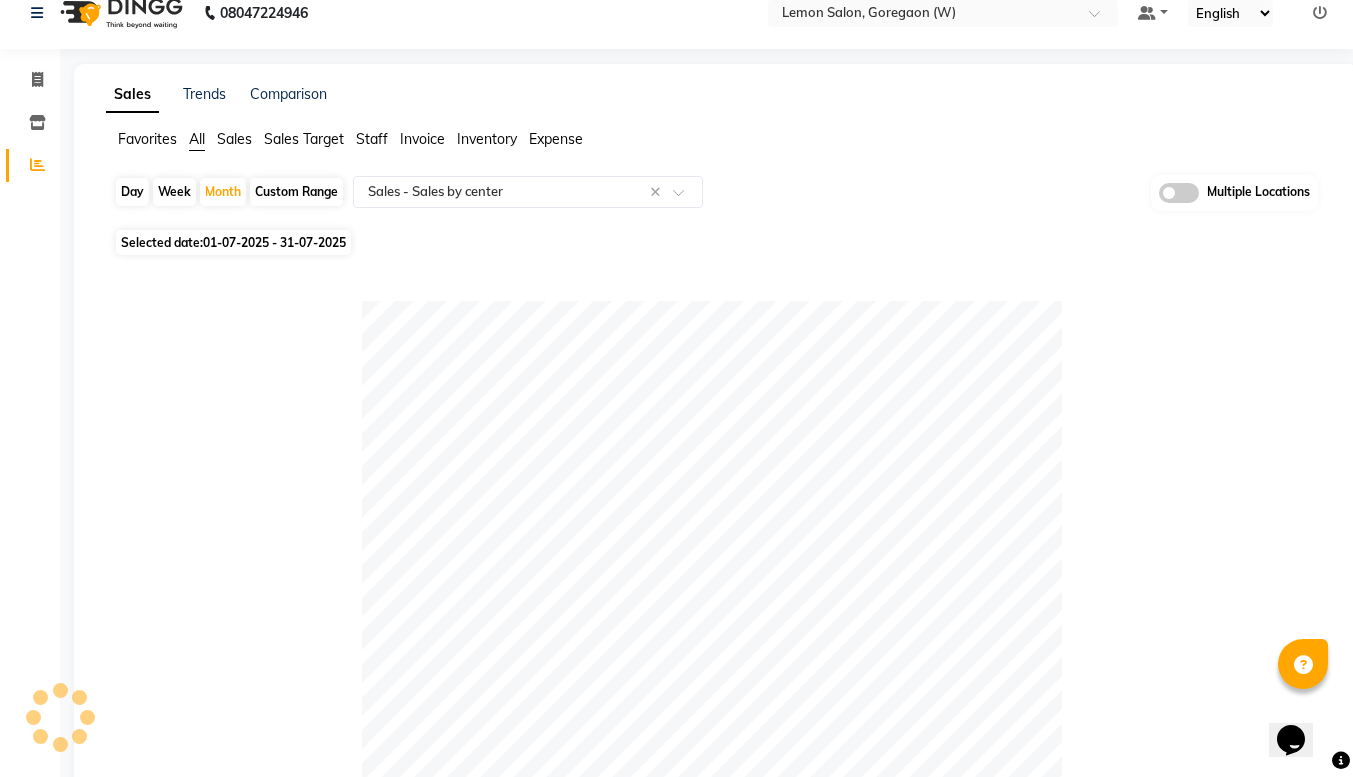 click on "Table View   Pivot View  Pie Chart Bar Chart Select Full Report Filtered Report Select CSV PDF  Export  Show  10 25 50 100  entries Search: Location Subcategory Services Price Qty Discount Tax Total Redemption Location Subcategory Services Price Qty Discount Tax Total Redemption Total 849 ₹9,77,206.00 882 ₹1,55,422.95 ₹1,17,970.07 ₹8,21,615.28 ₹51,203.00 Lemon Salon, Goregaon (W) Kerastase 72 ₹2,47,115.00 72.00 ₹39,457.00 ₹29,040.73 ₹2,07,580.23 ₹17,202.00 Lemon Salon, Goregaon (W) Hair Service – Haircut MEN 222 ₹1,14,400.00 226.00 ₹12,820.50 ₹14,907.88 ₹1,01,579.50 ₹4,359.00 Lemon Salon, Goregaon (W) Hand & Feet 78 ₹1,06,260.00 81.00 ₹19,967.75 ₹11,770.59 ₹86,292.25 ₹11,567.00 Lemon Salon, Goregaon (W) Hair Service – Haircut WOMEN 41 ₹64,350.00 41.00 ₹8,899.00 ₹8,458.67 ₹55,451.00 ₹0 Lemon Salon, Goregaon (W) Skin Care Service - Facial 9 ₹69,300.00 9.00 ₹15,895.00 ₹7,982.54 ₹53,405.00 ₹1,075.00 Lemon Salon, Goregaon (W) 24 ₹47,960.00 24.00" 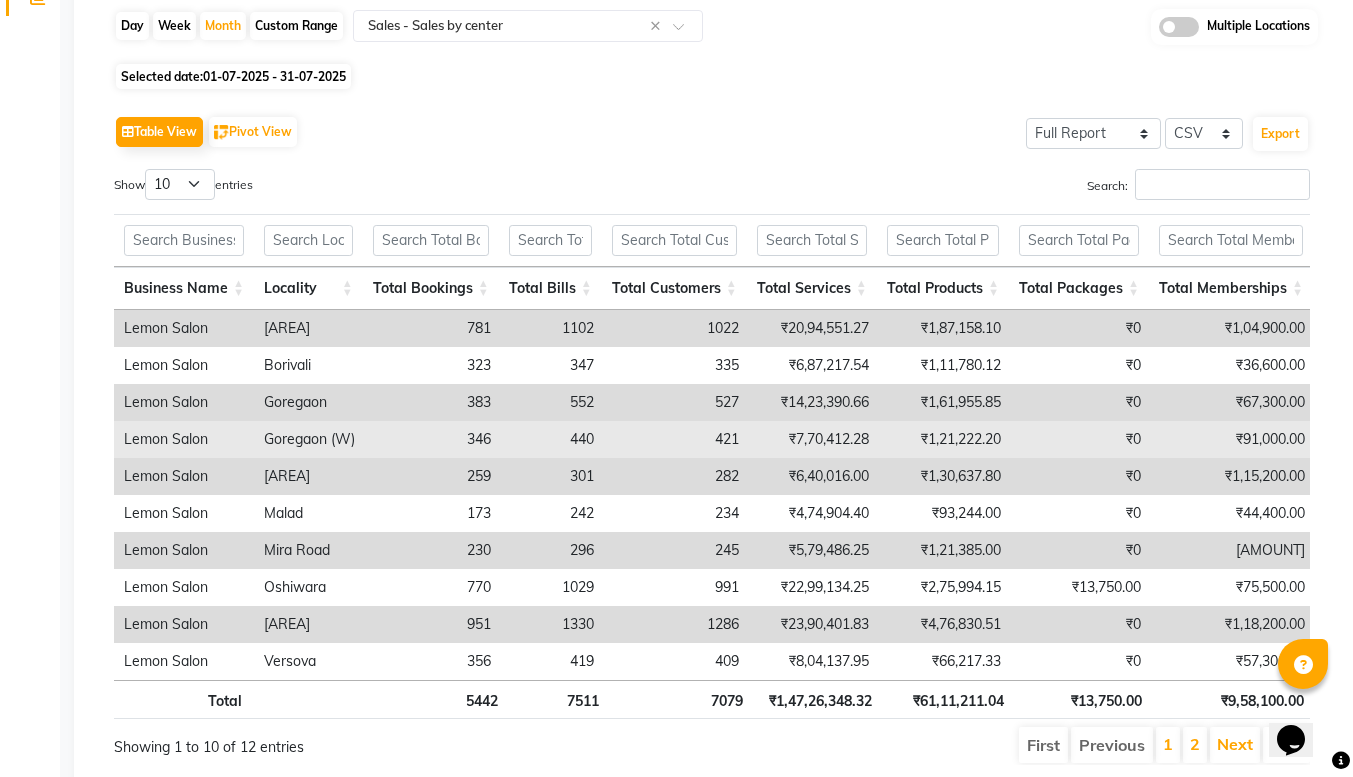 scroll, scrollTop: 273, scrollLeft: 0, axis: vertical 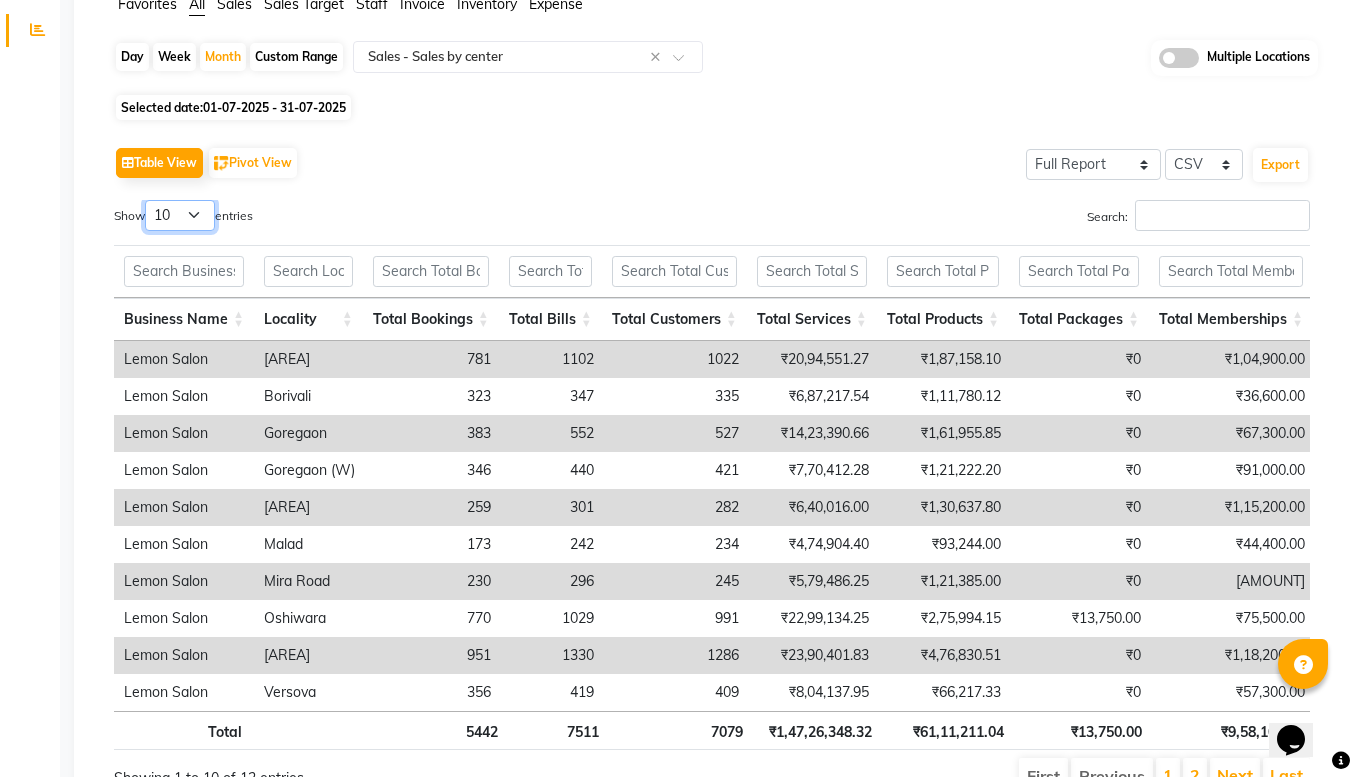 click on "10 25 50 100" at bounding box center (180, 215) 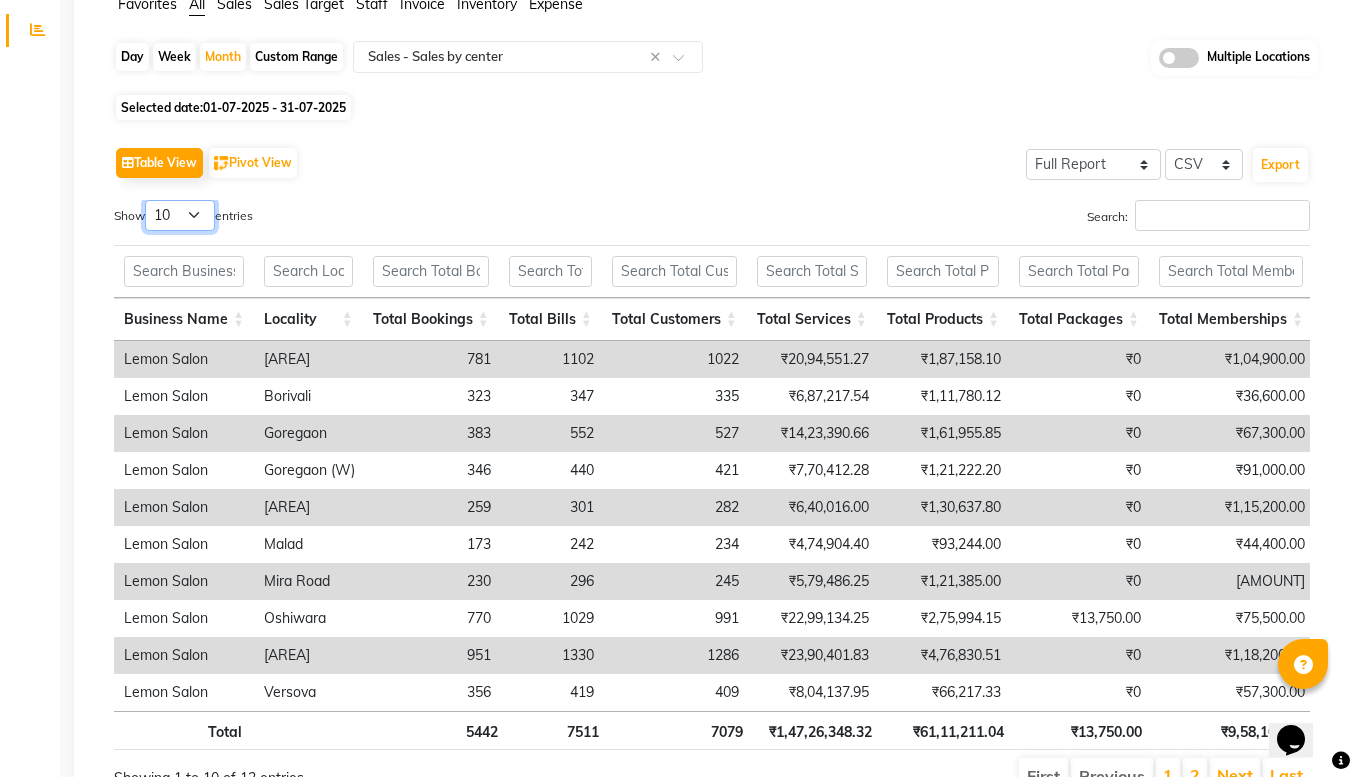 select on "100" 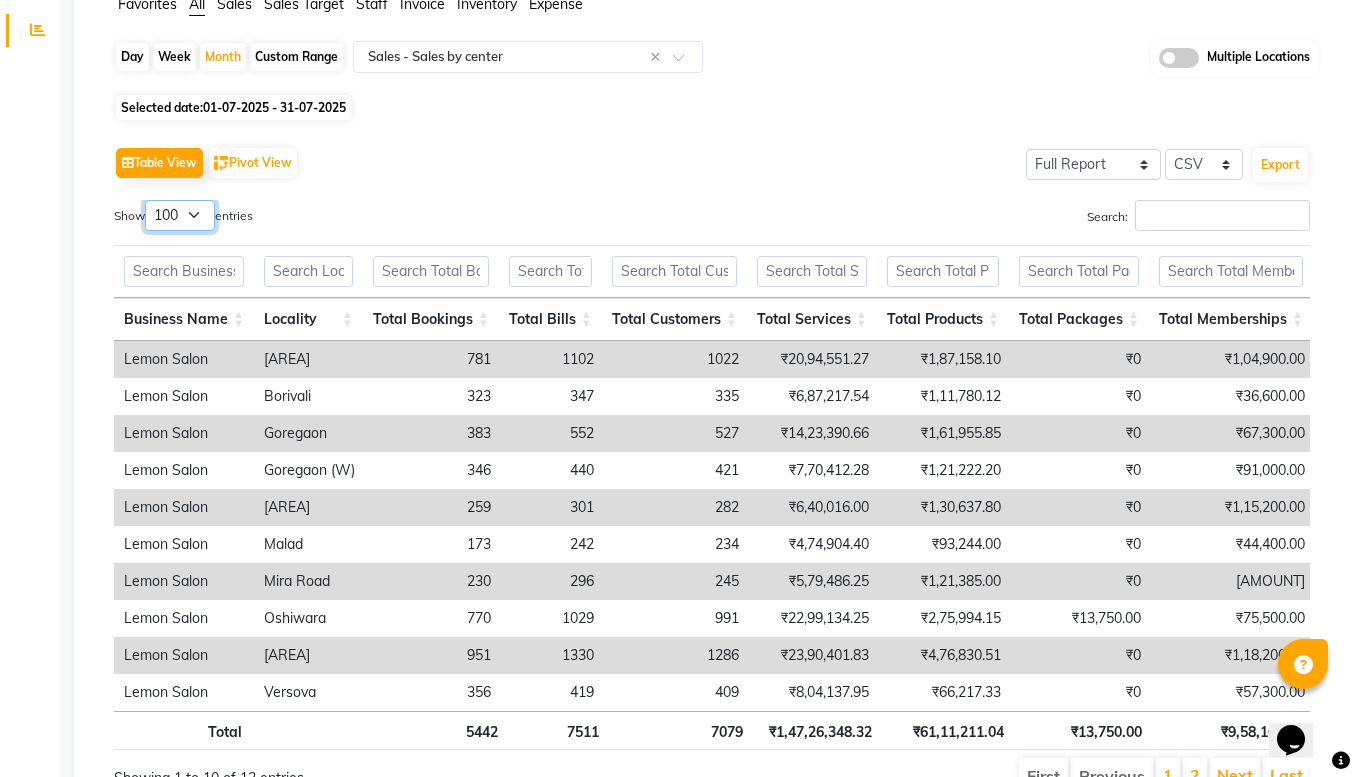 click on "10 25 50 100" at bounding box center [180, 215] 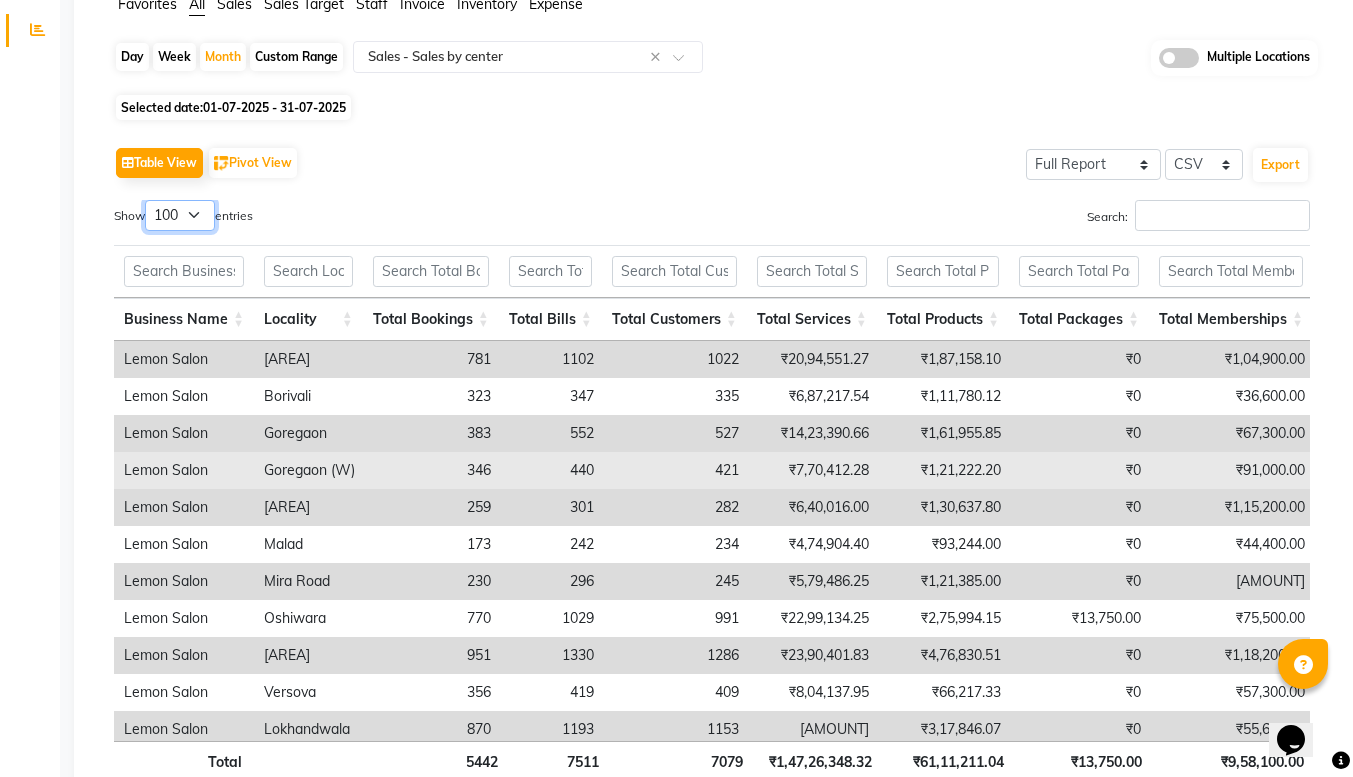 scroll, scrollTop: 59, scrollLeft: 0, axis: vertical 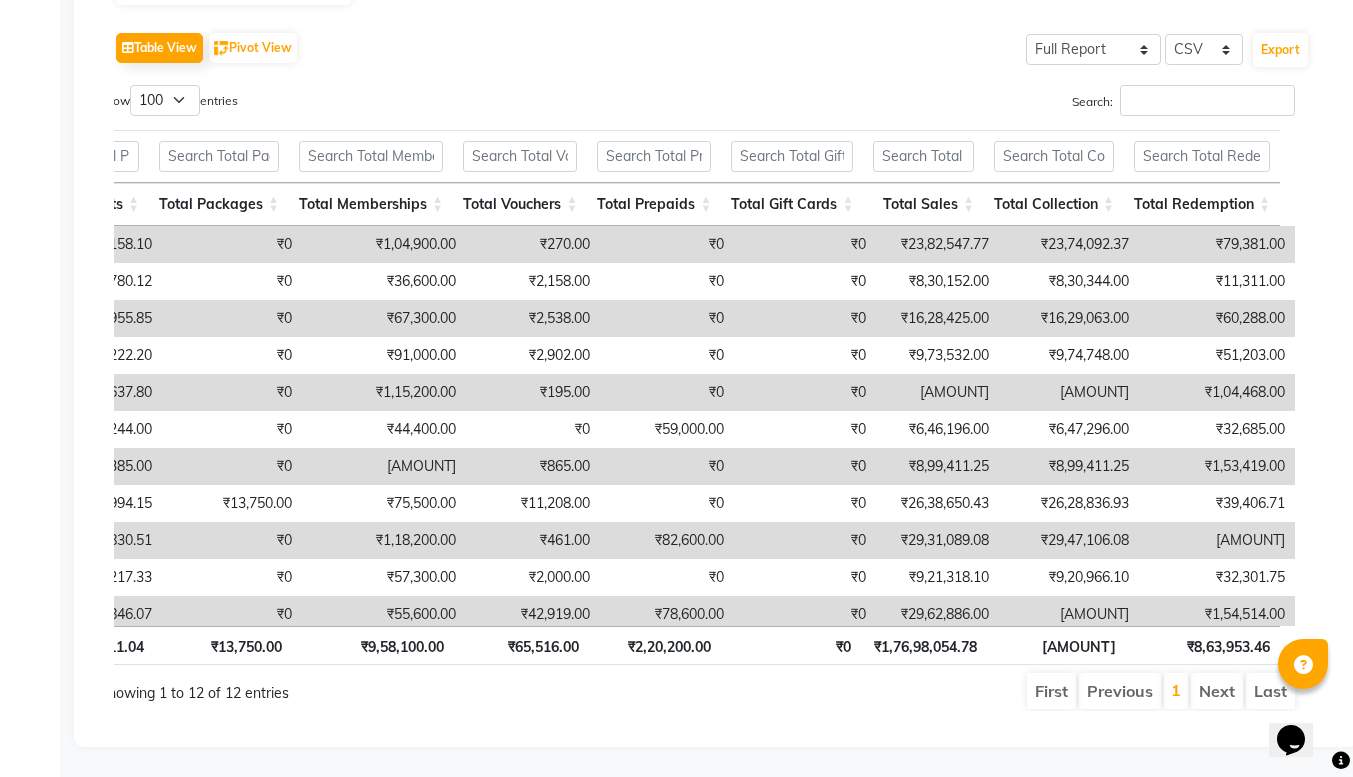 click on "Show  10 25 50 100  entries" at bounding box center [390, 104] 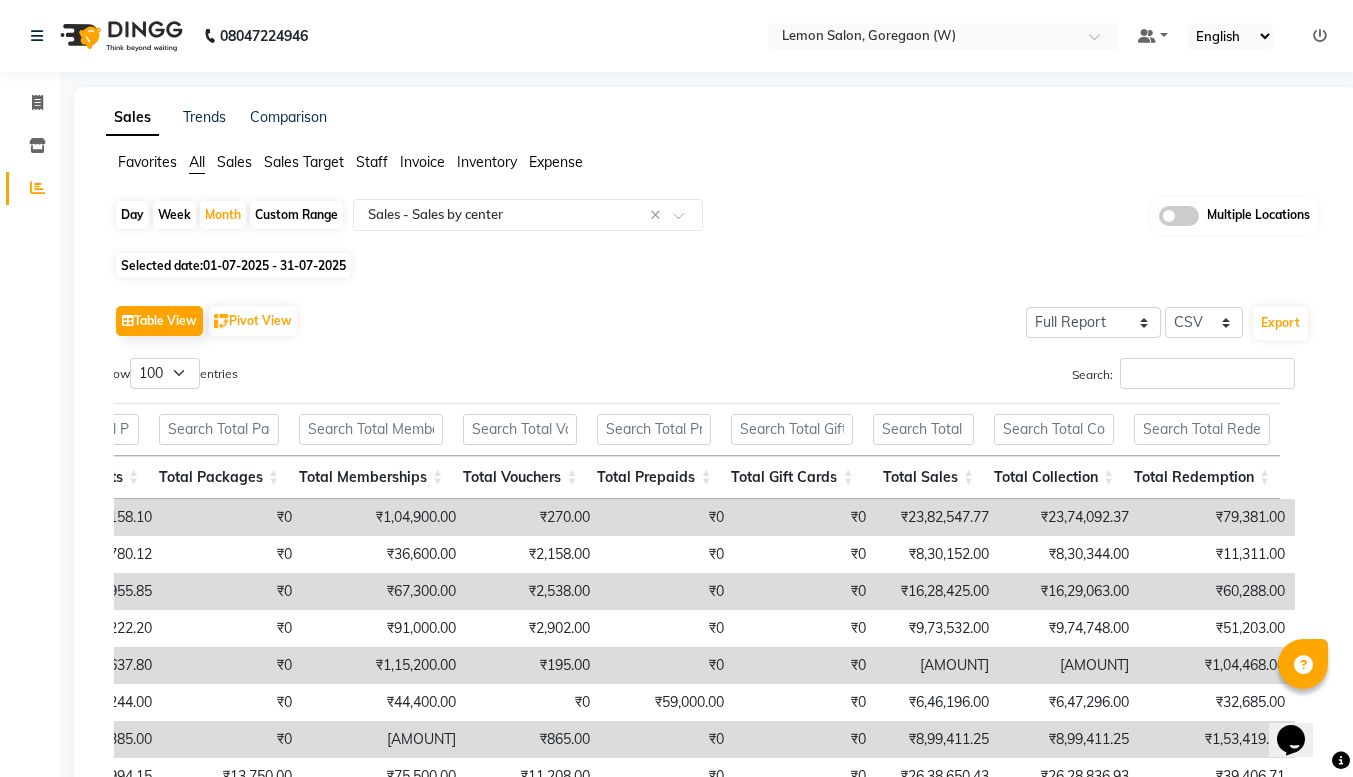 click on "Custom Range" 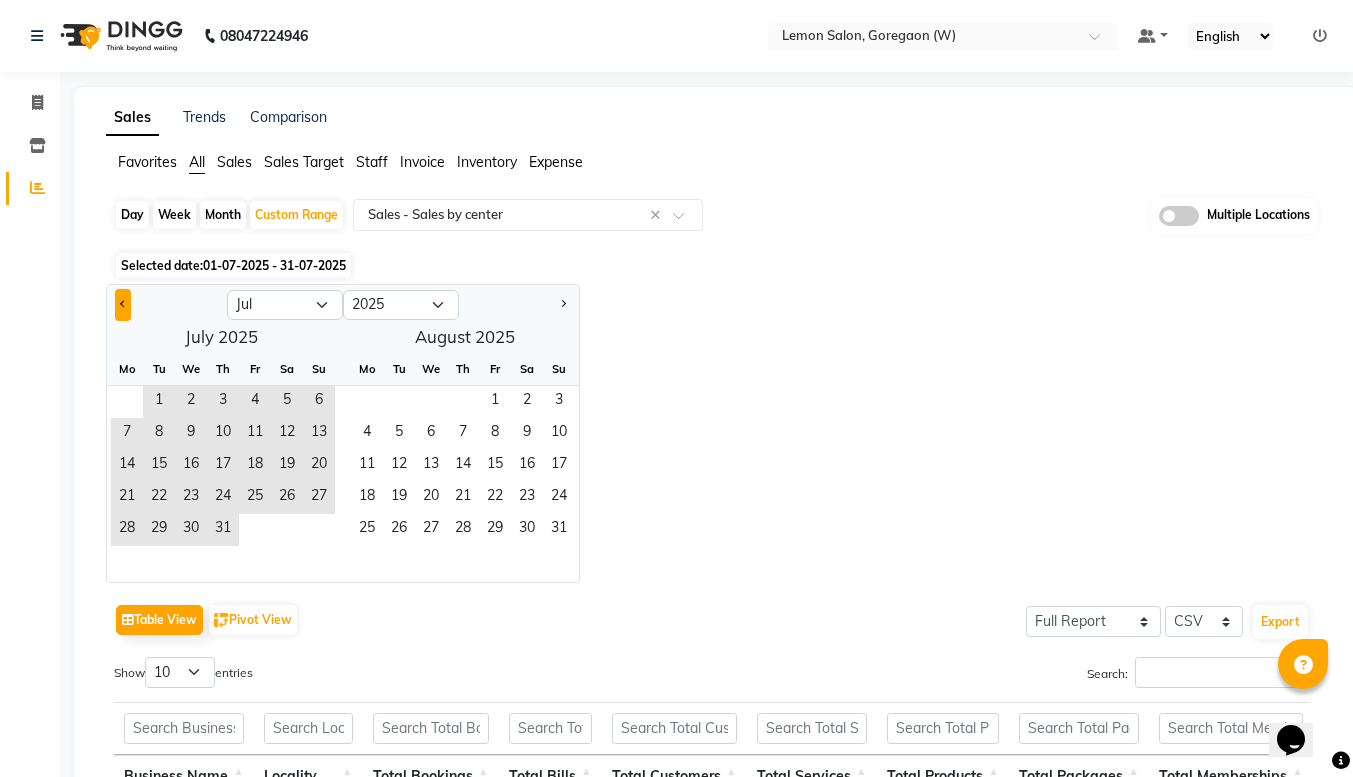 click 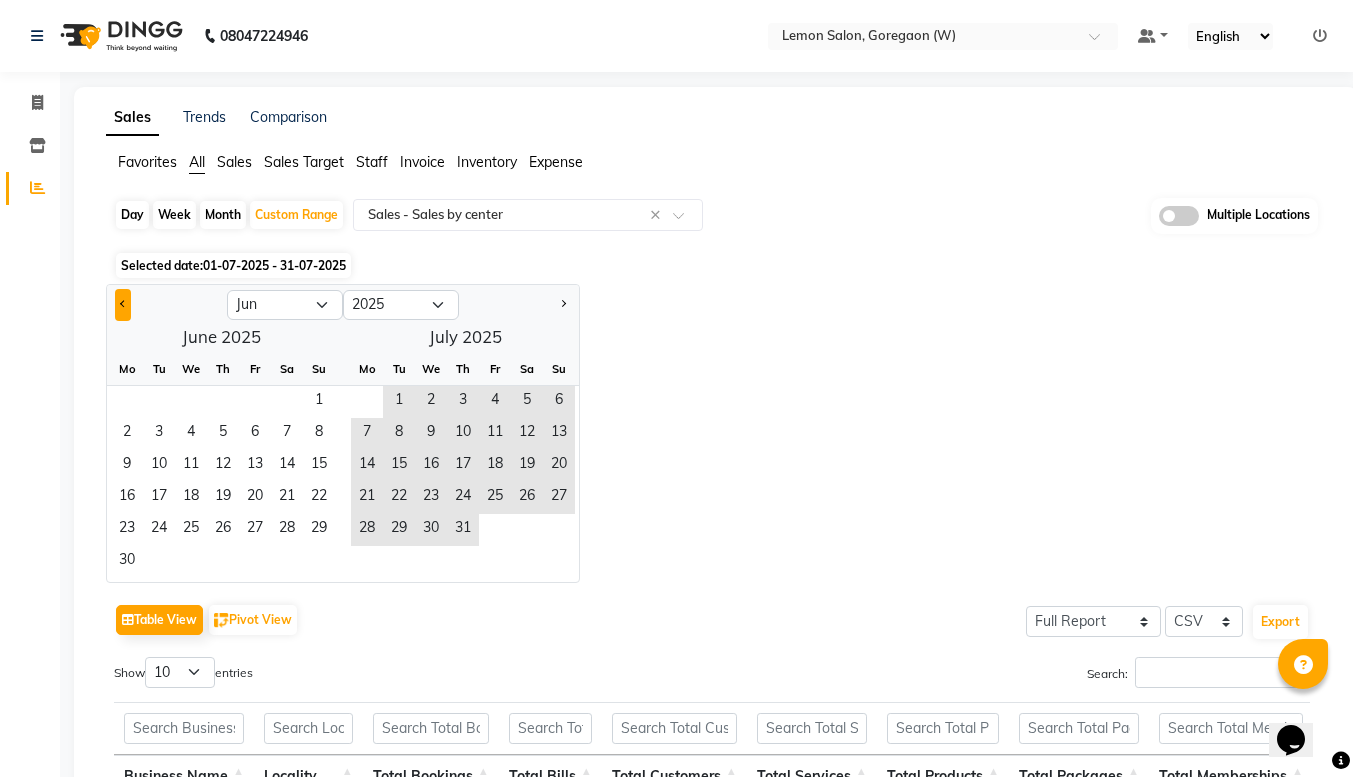 click 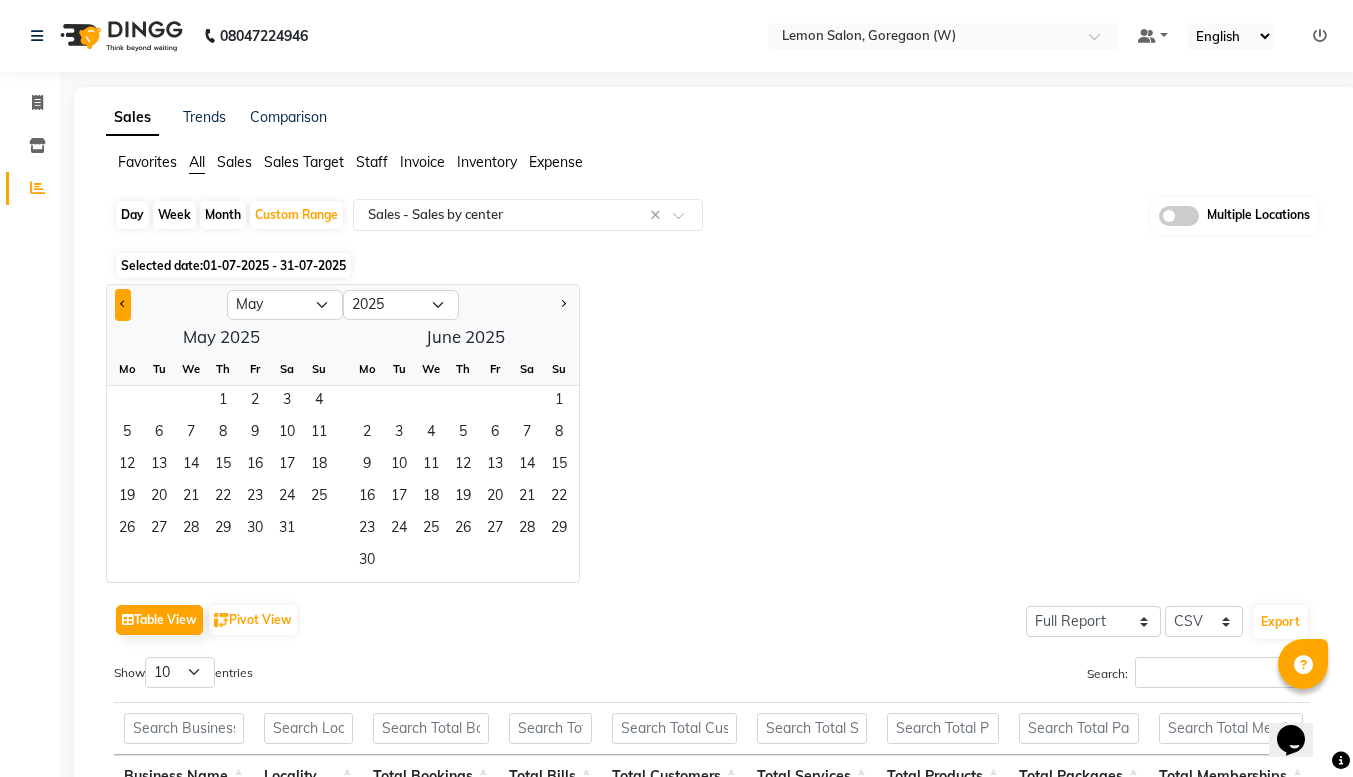click 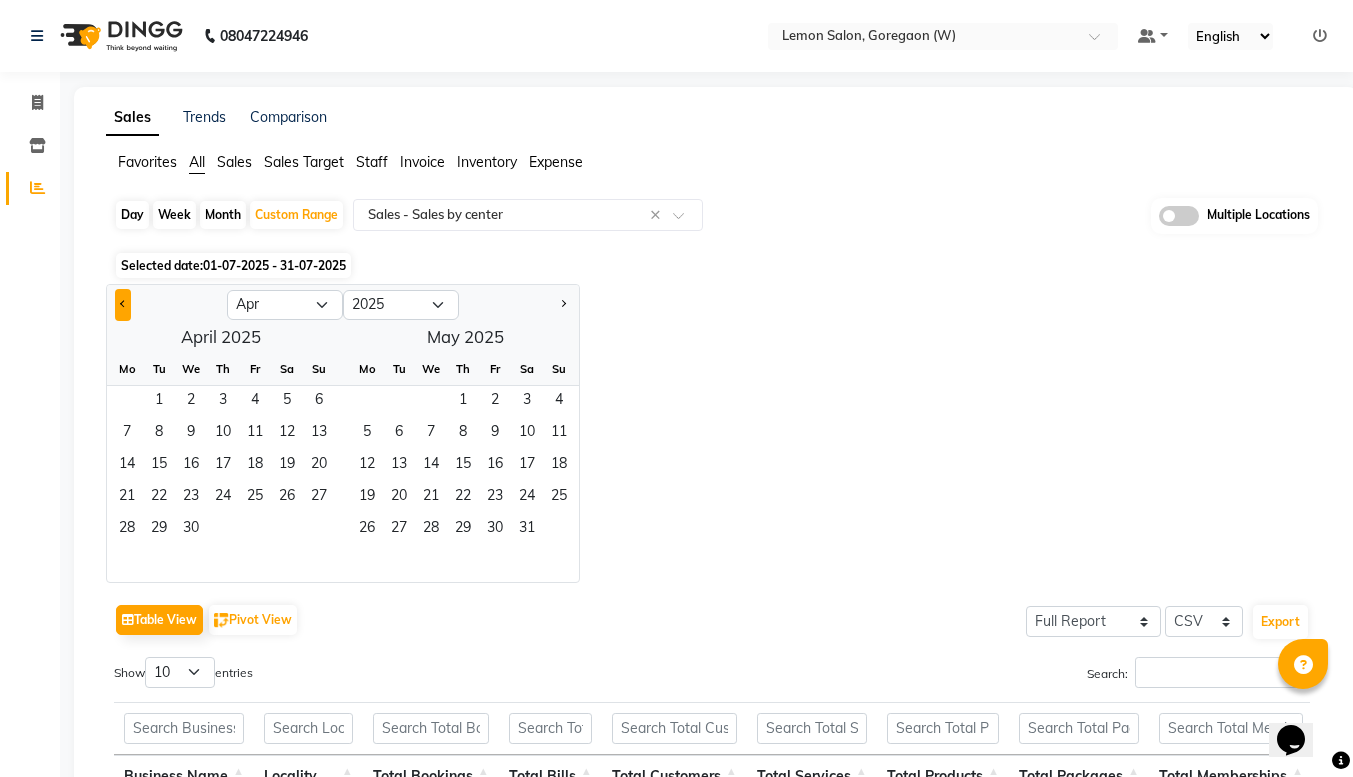 click 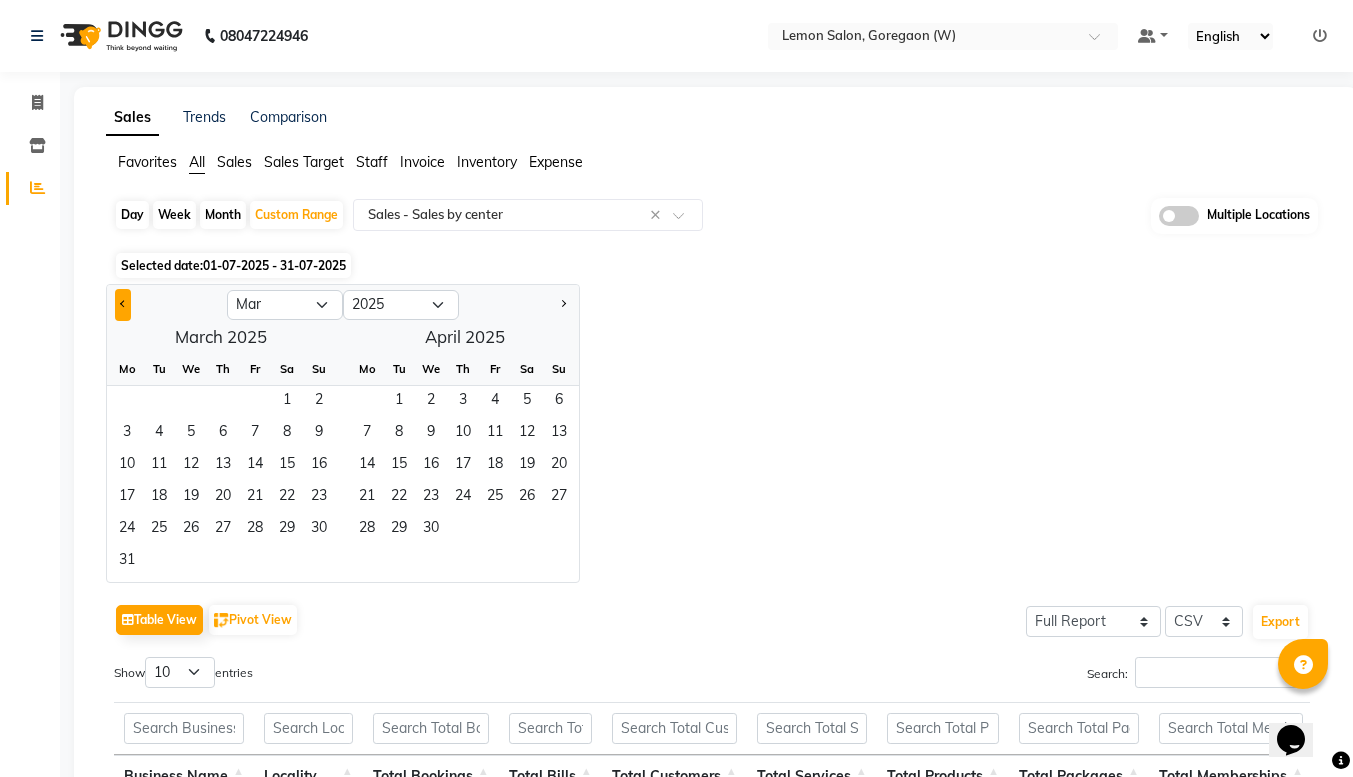 click 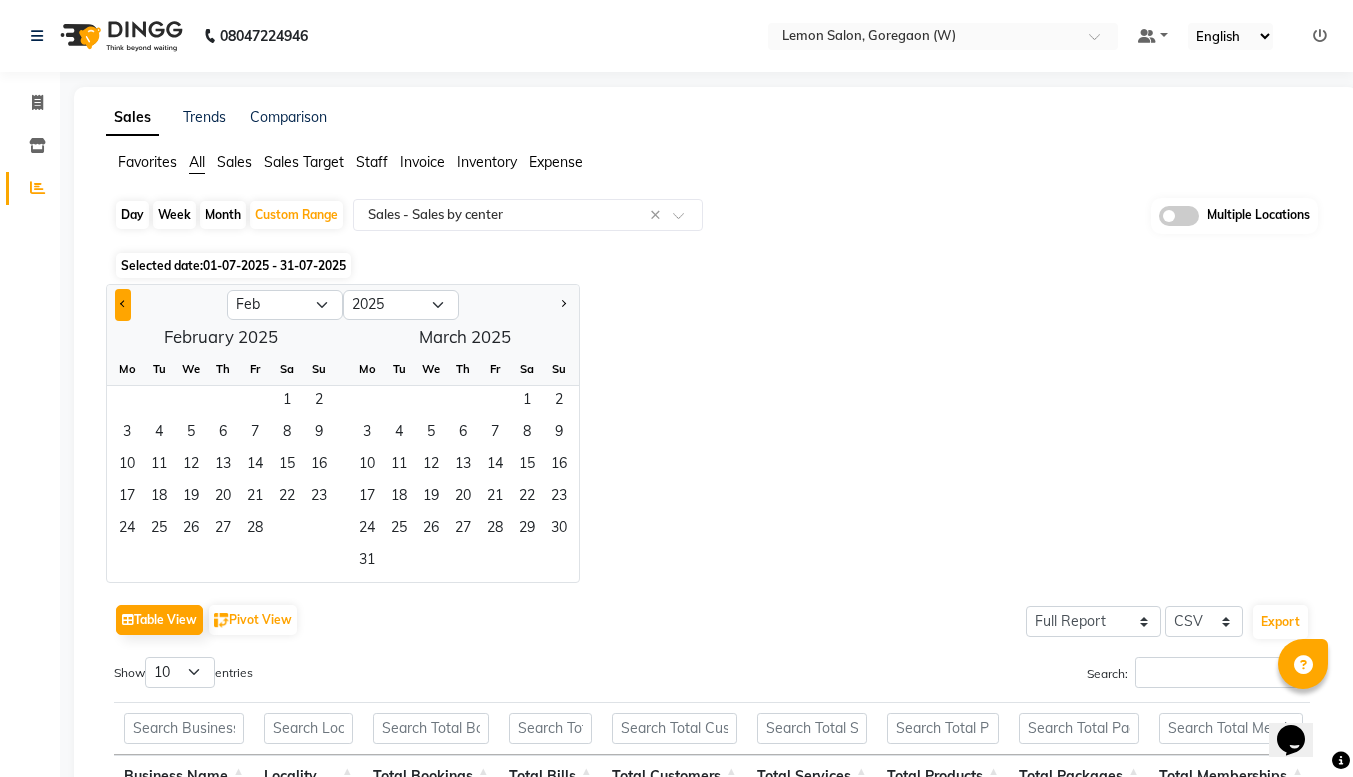 click 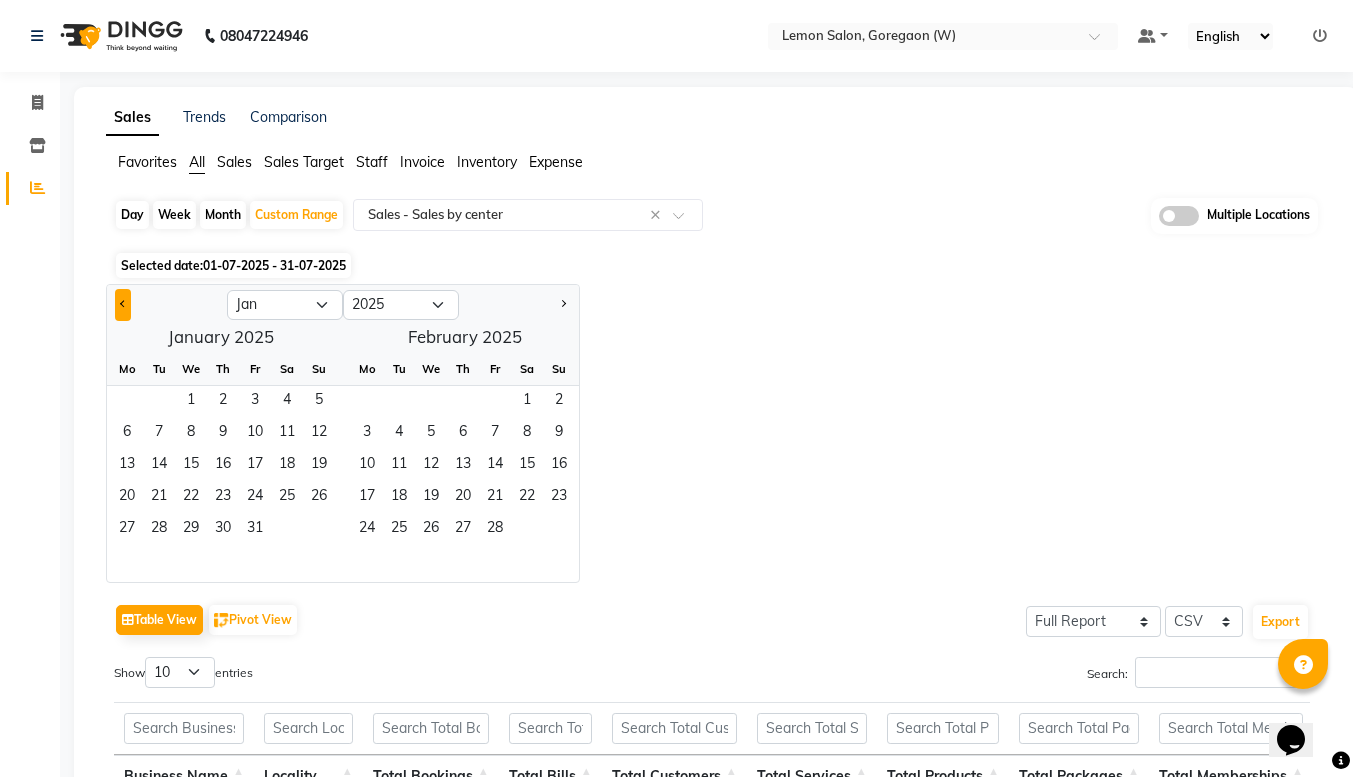 click 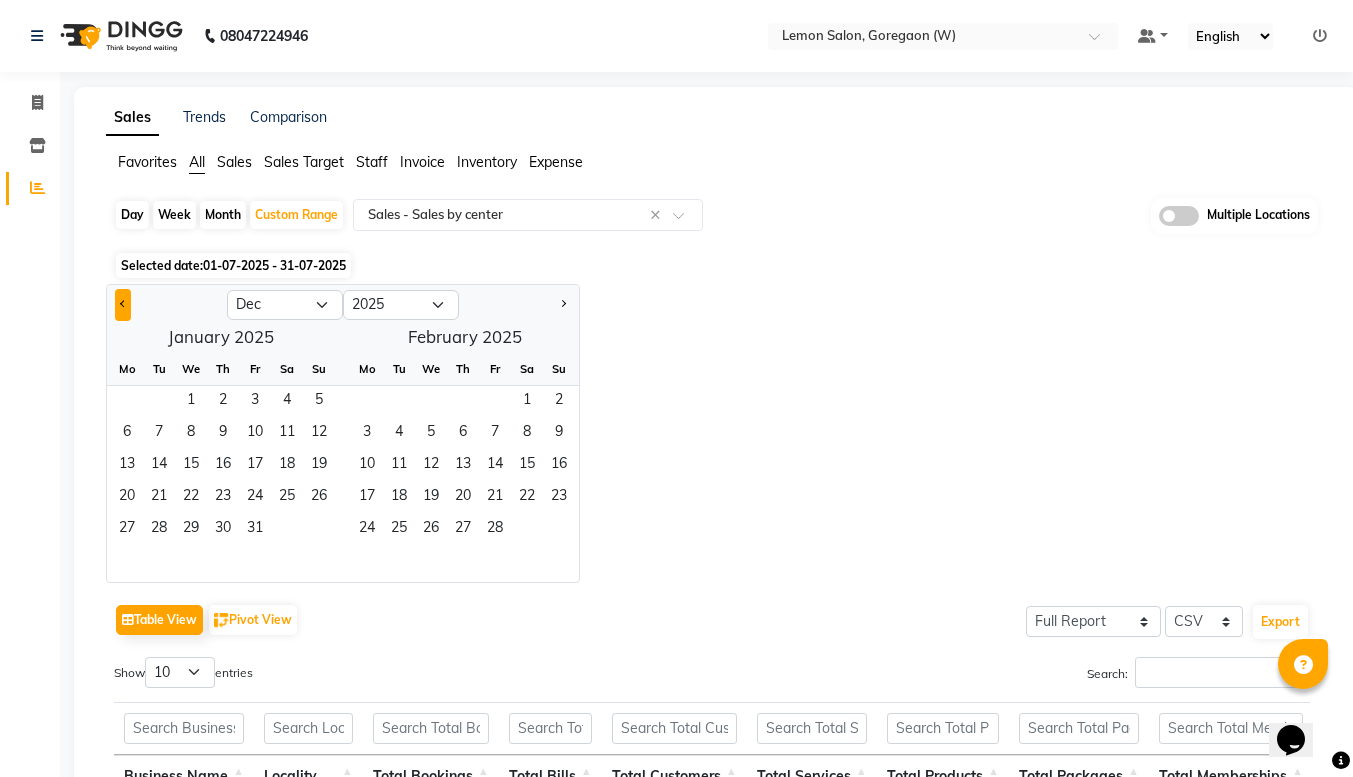 select on "2024" 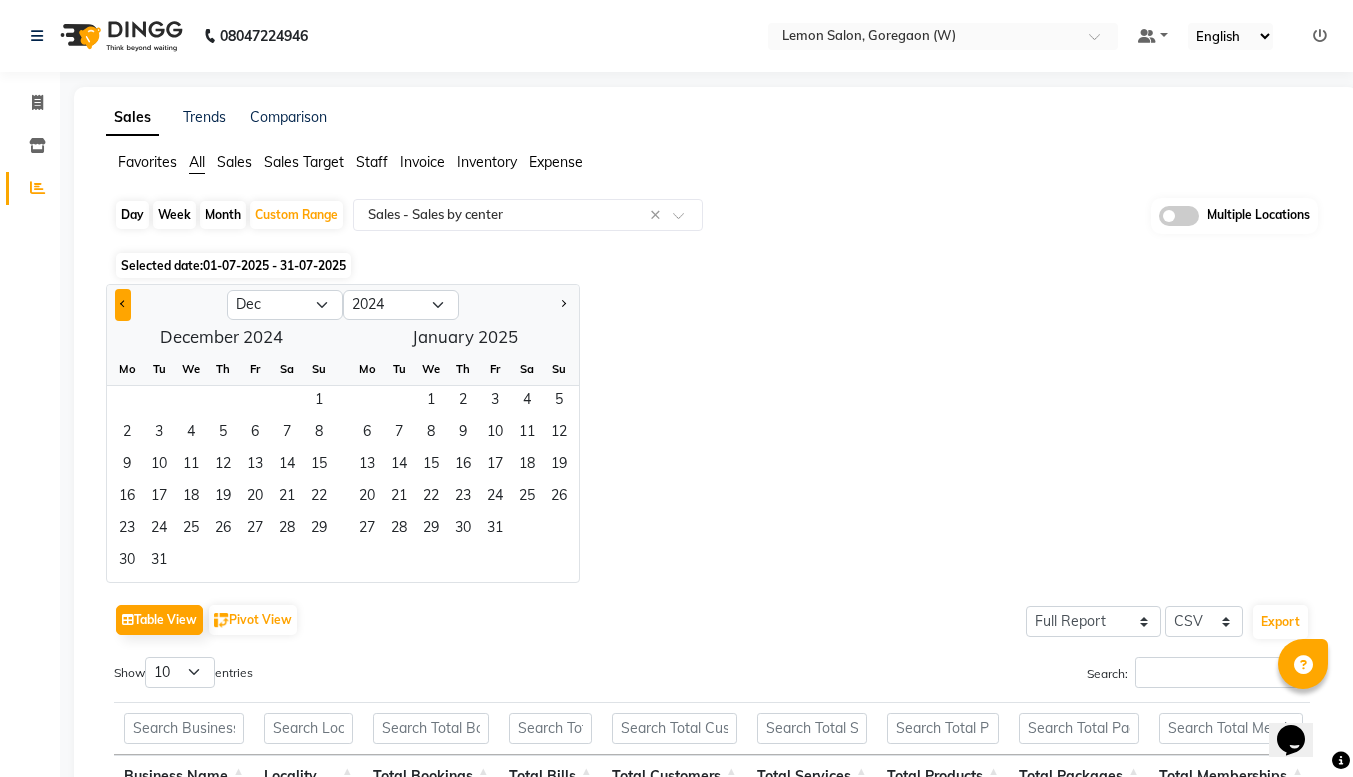 click 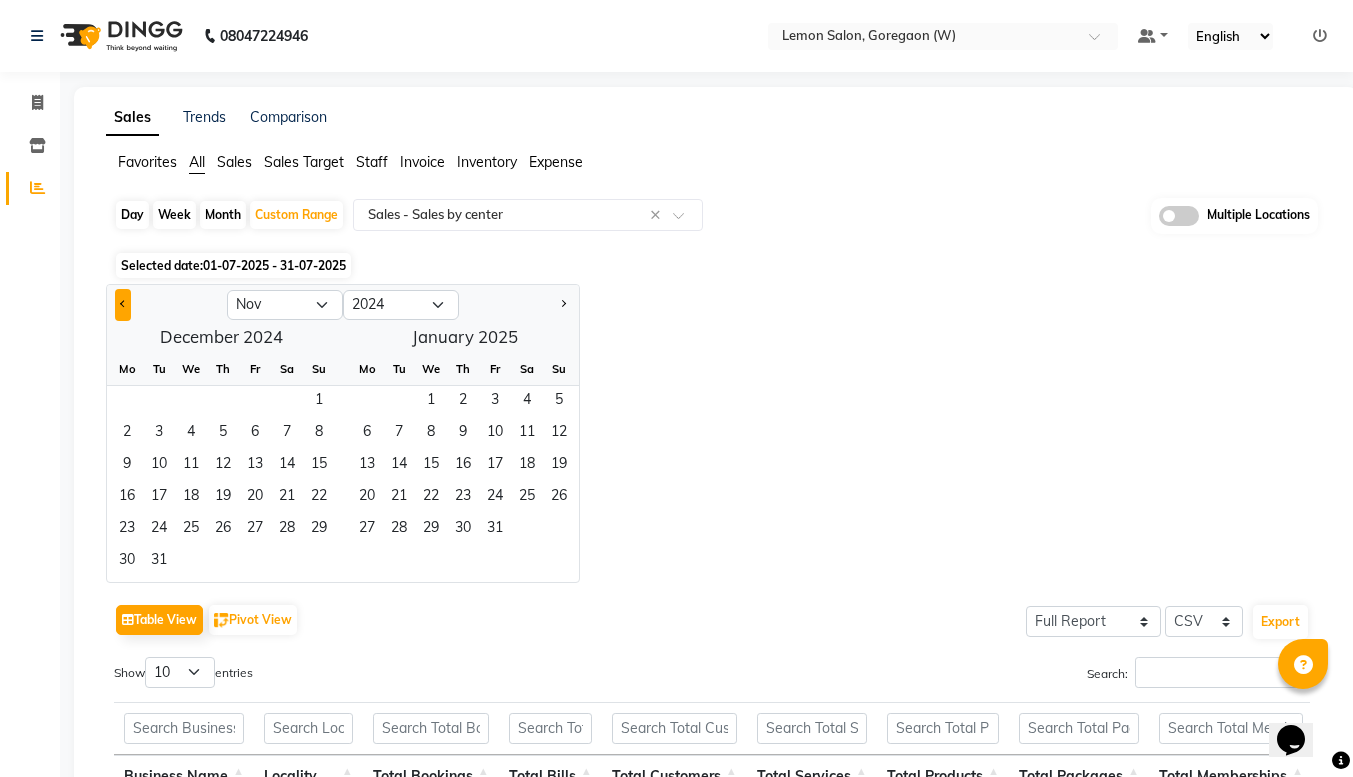 click 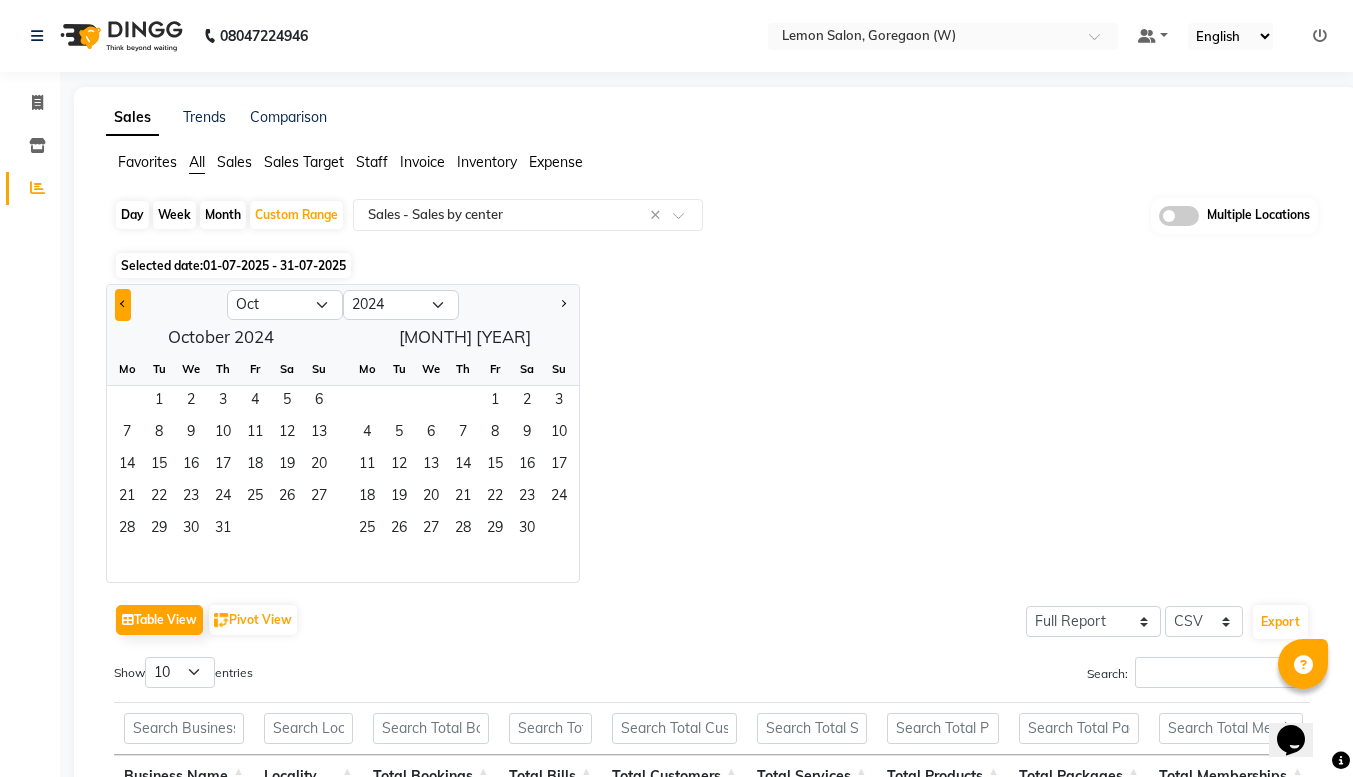 click 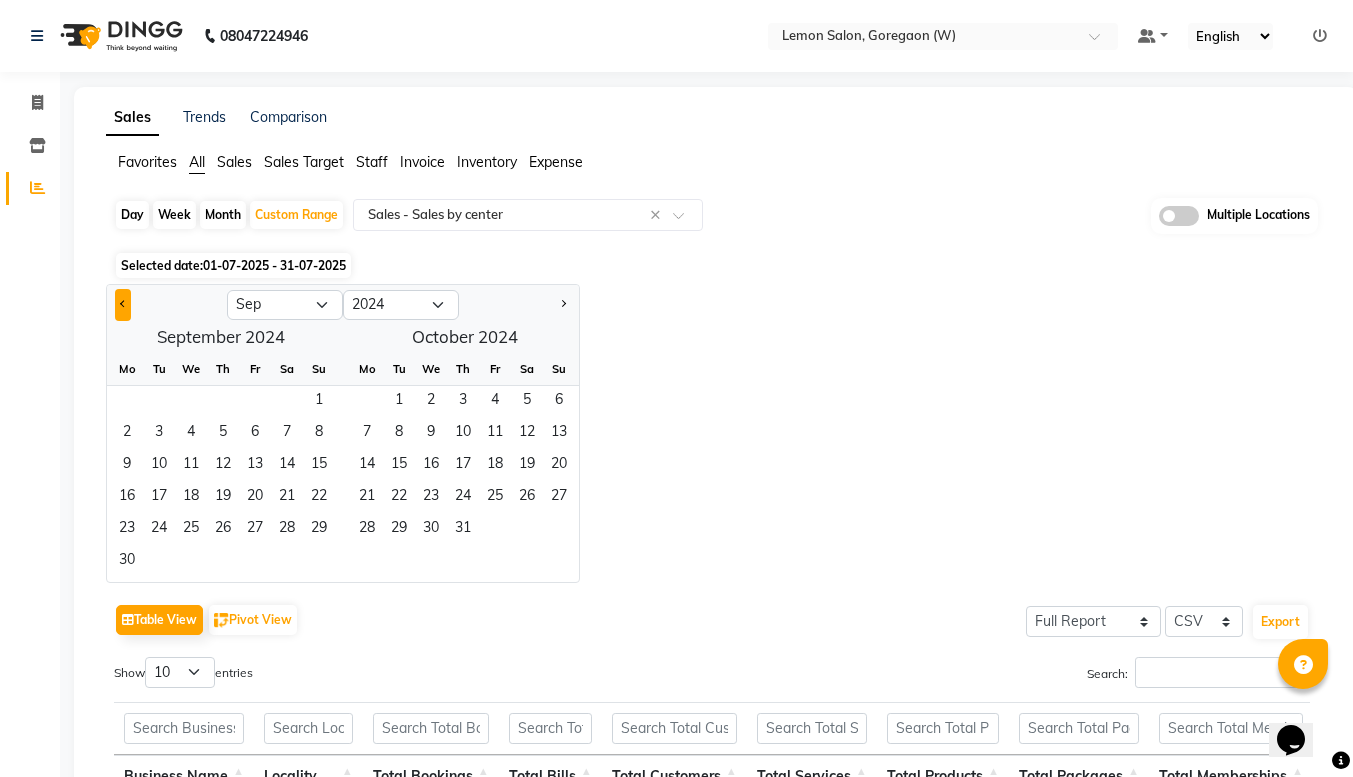 click 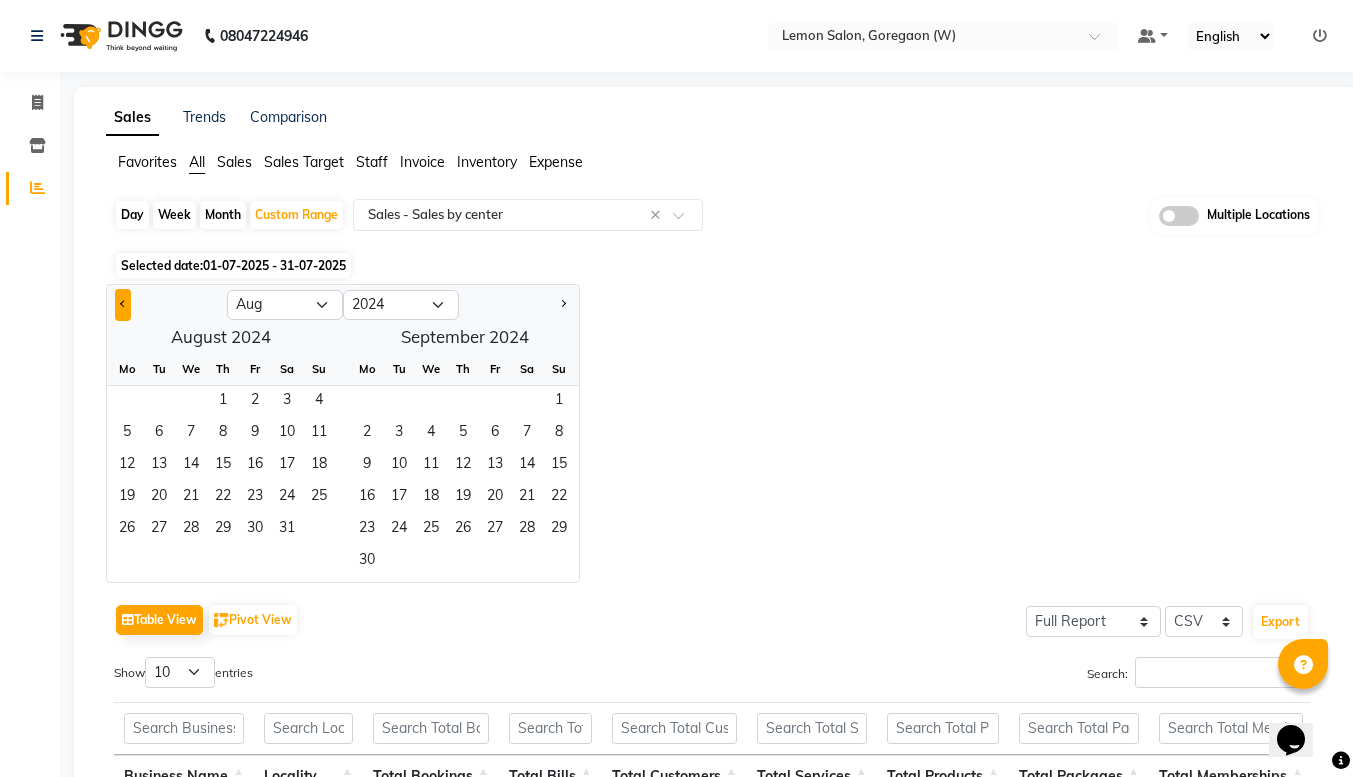 click 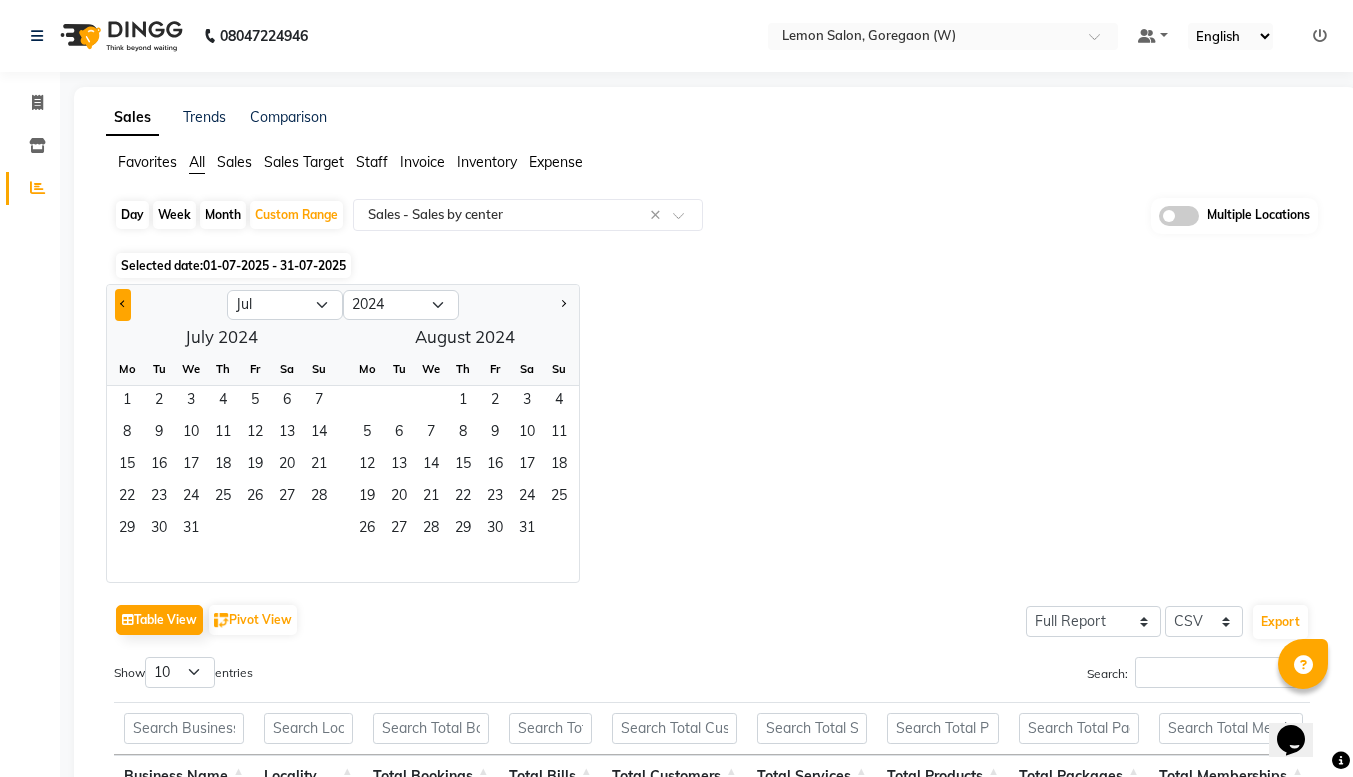 click 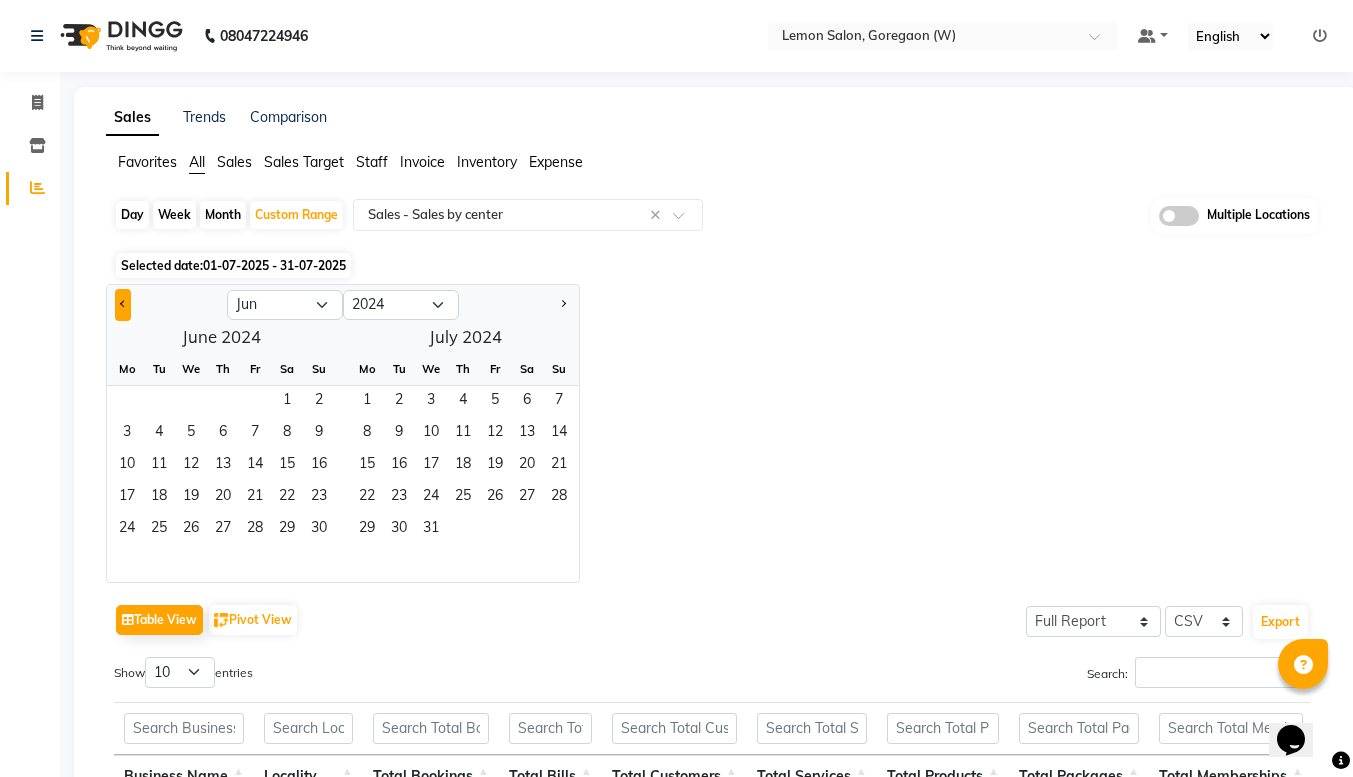 click 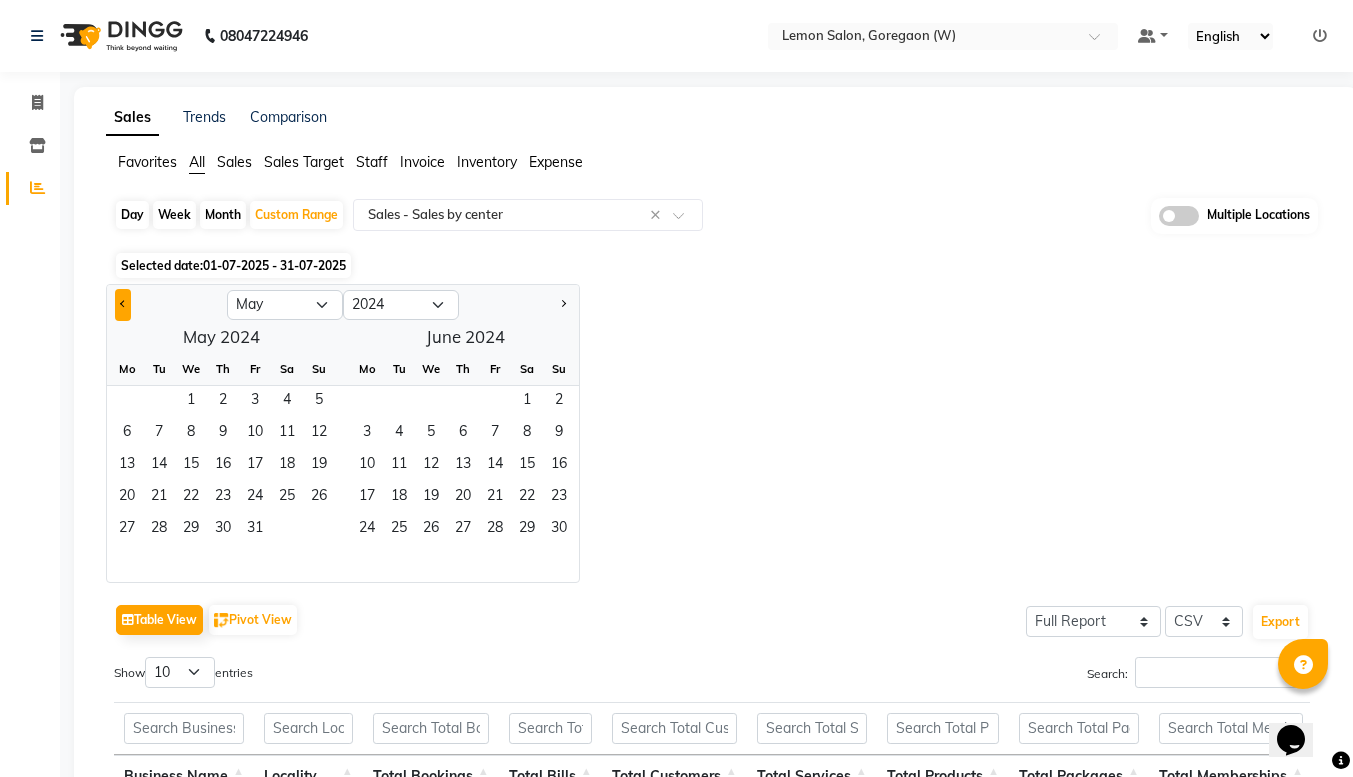 click 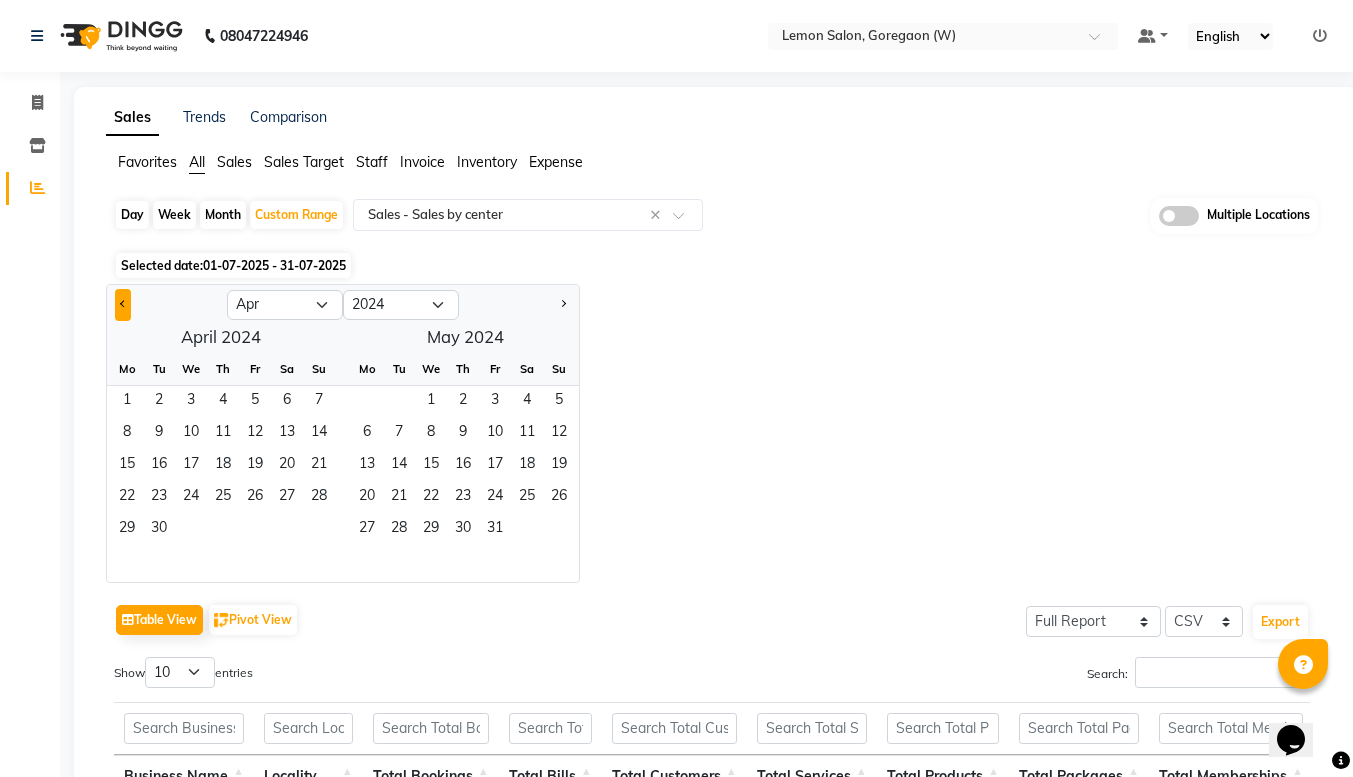 click 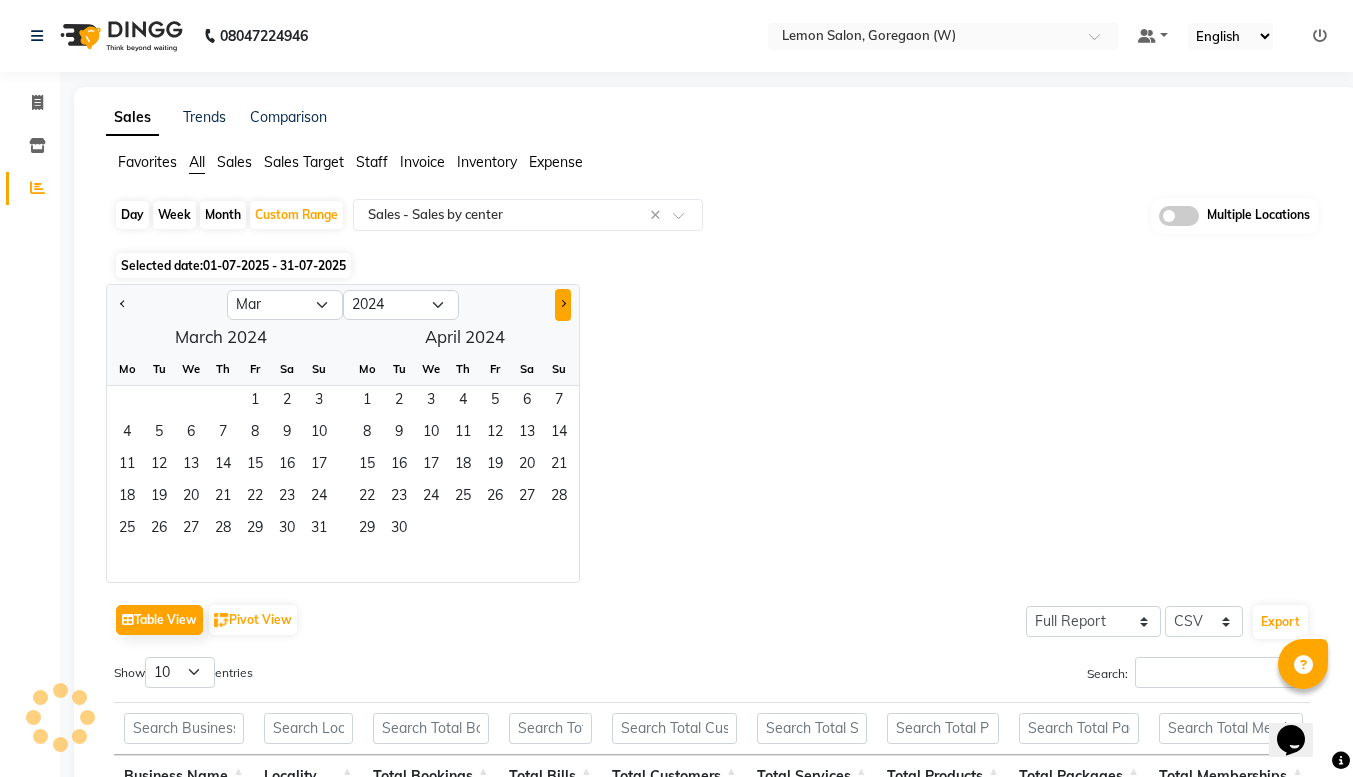 click 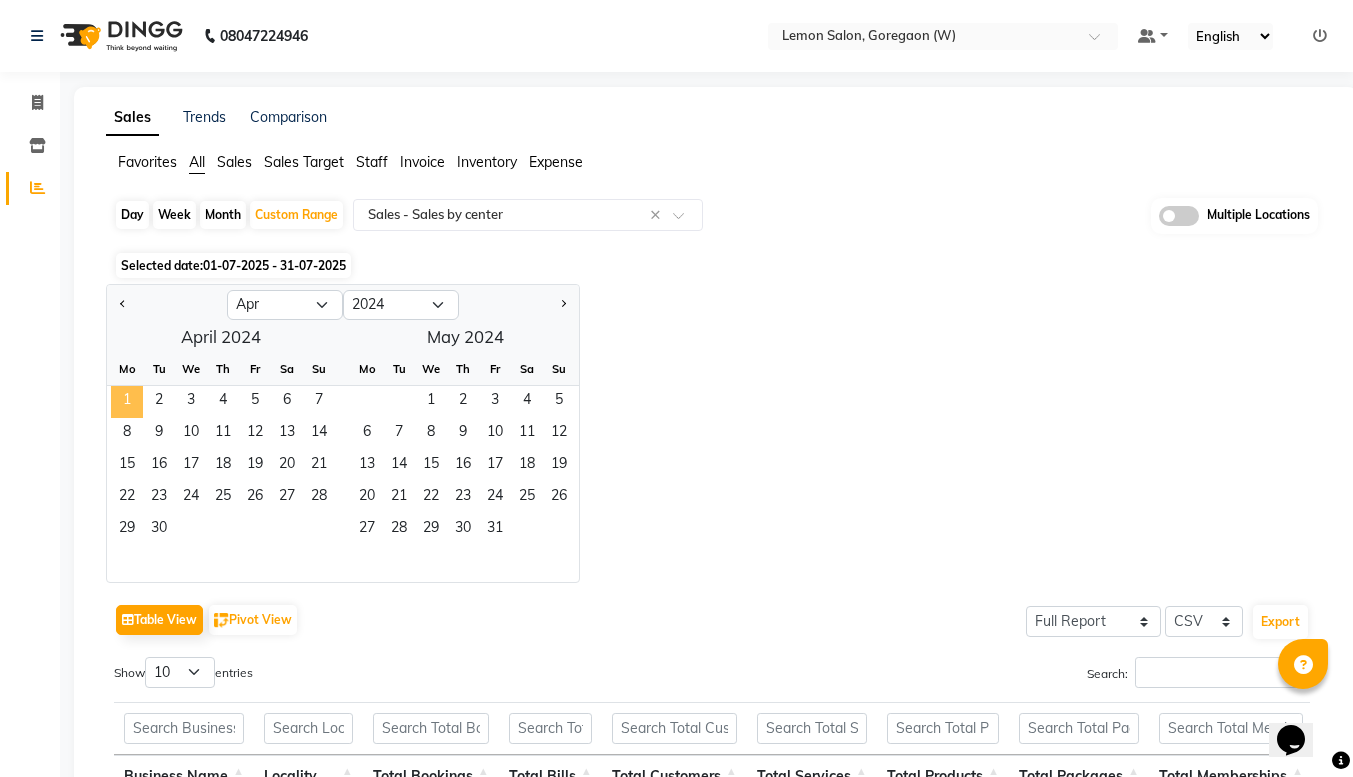 click on "1" 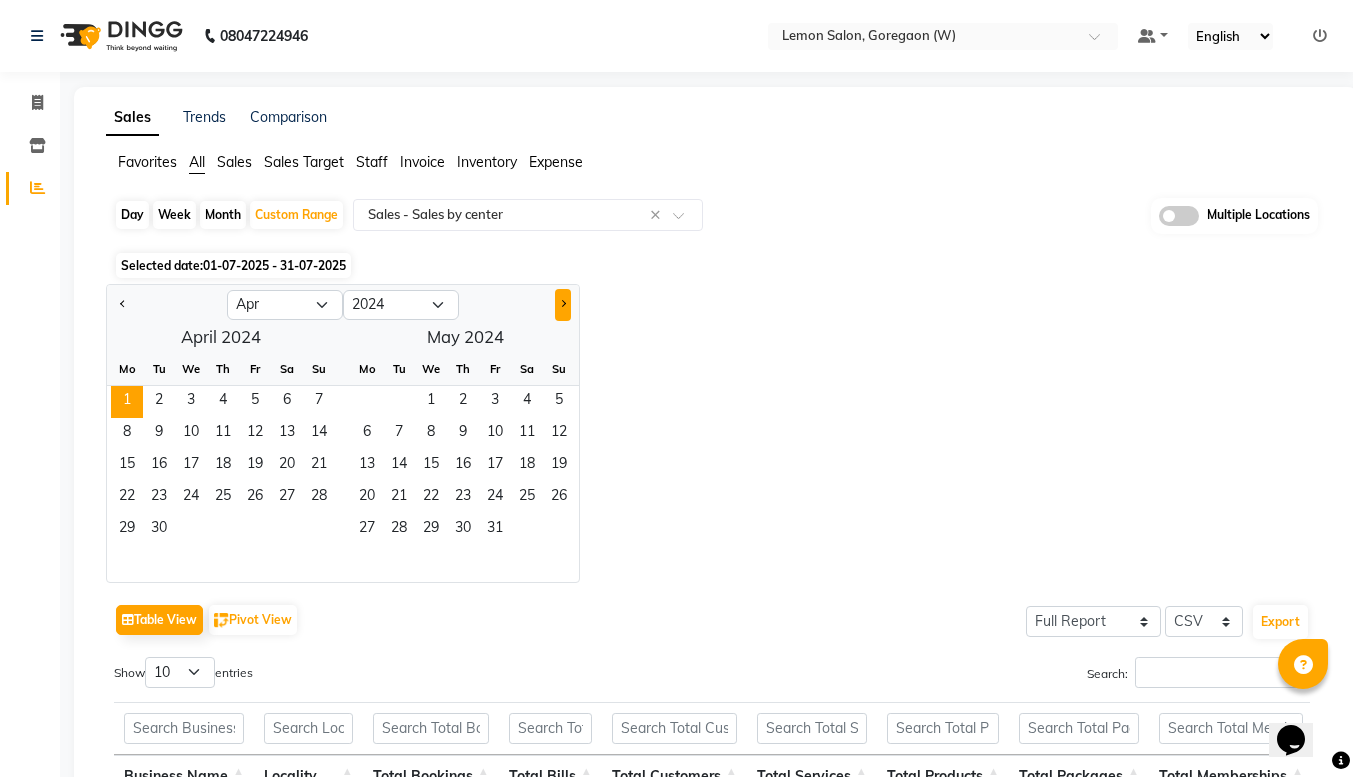 click 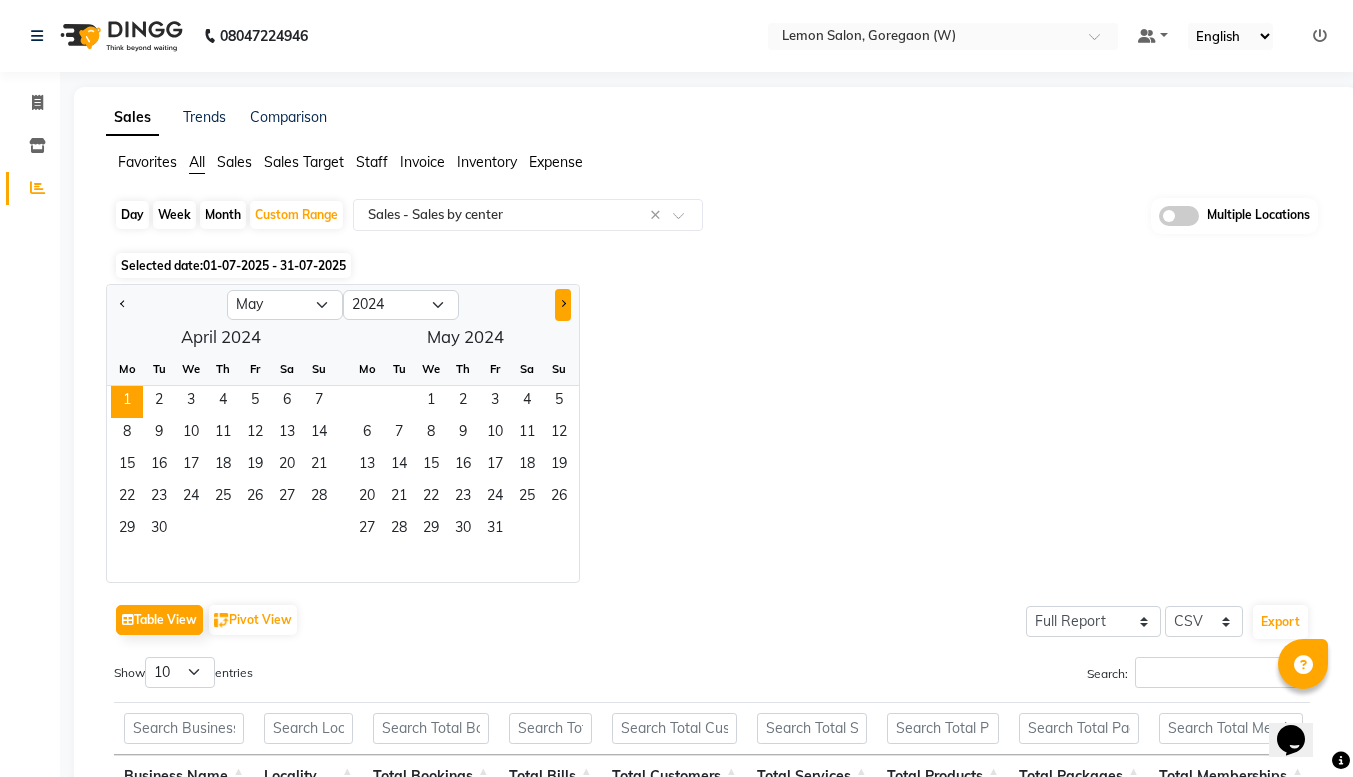 click 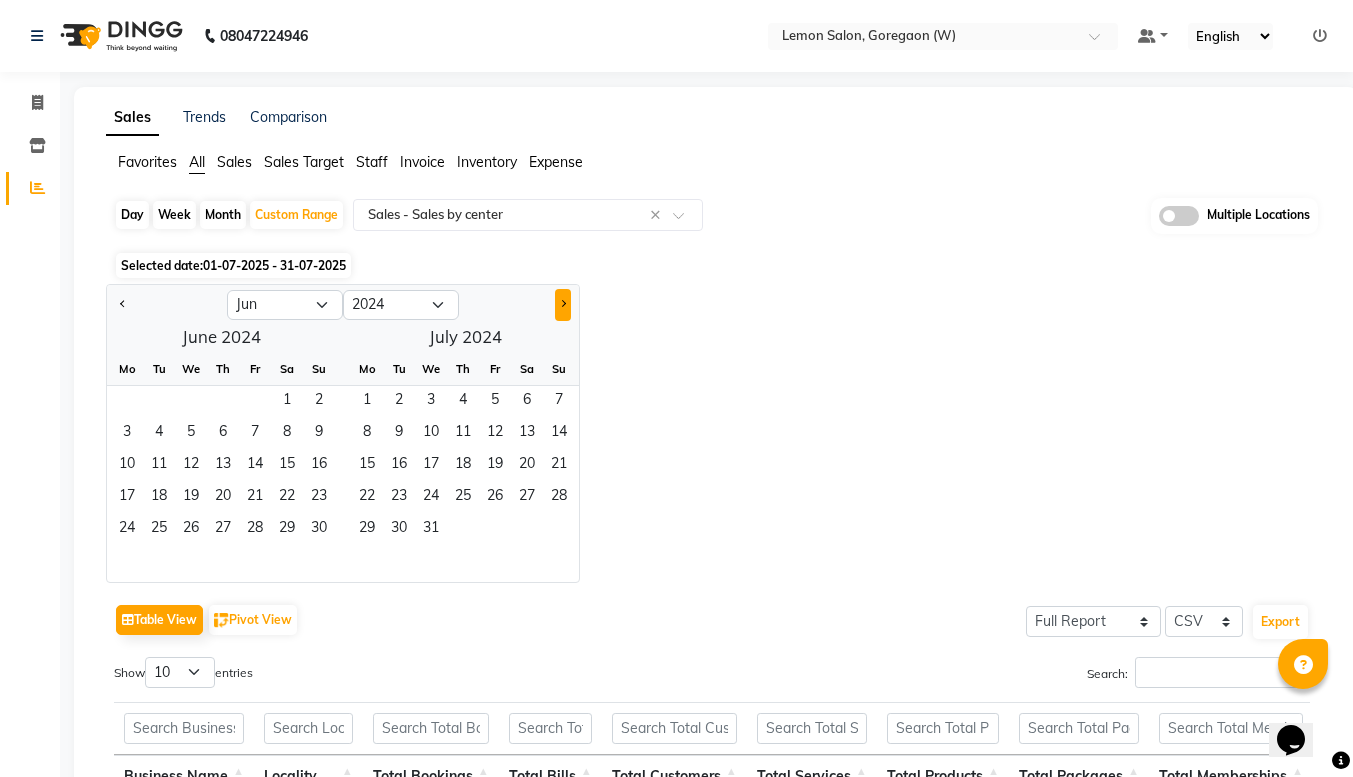 click 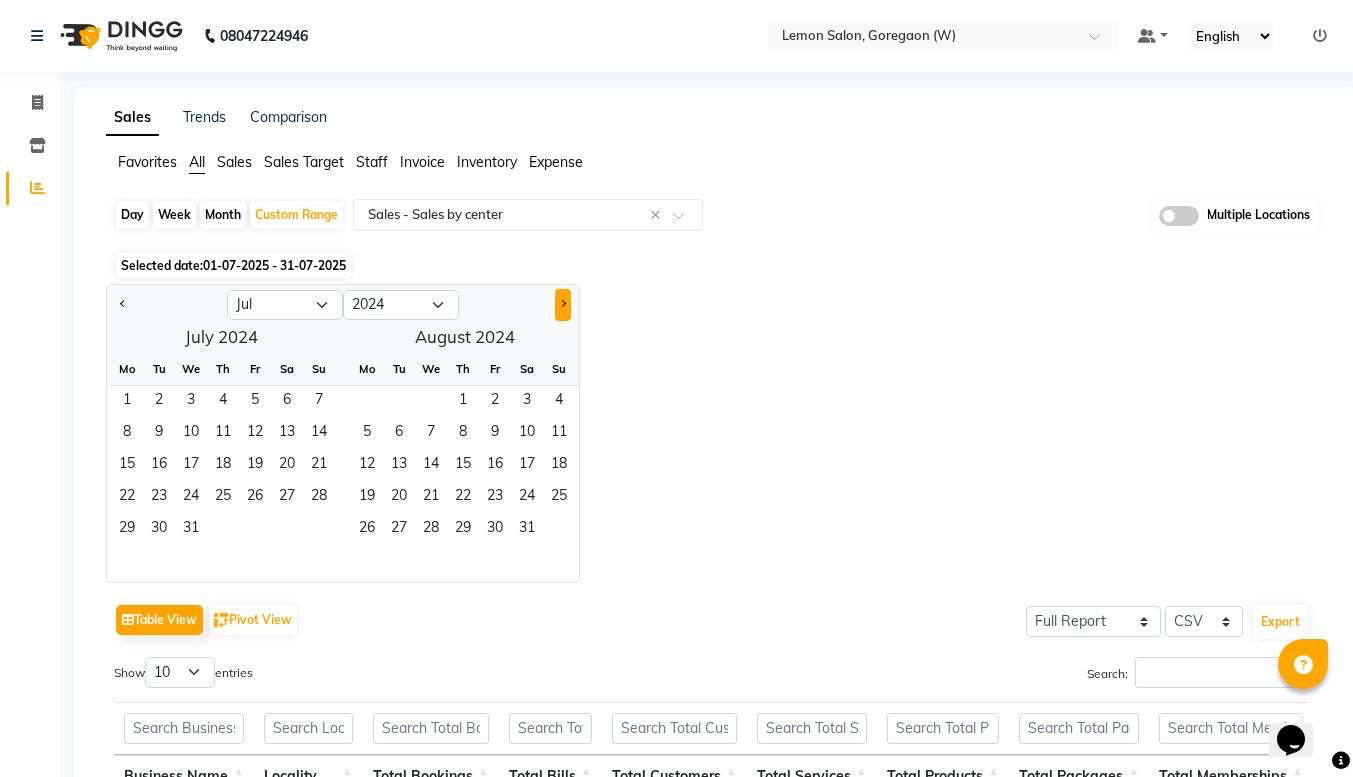 click 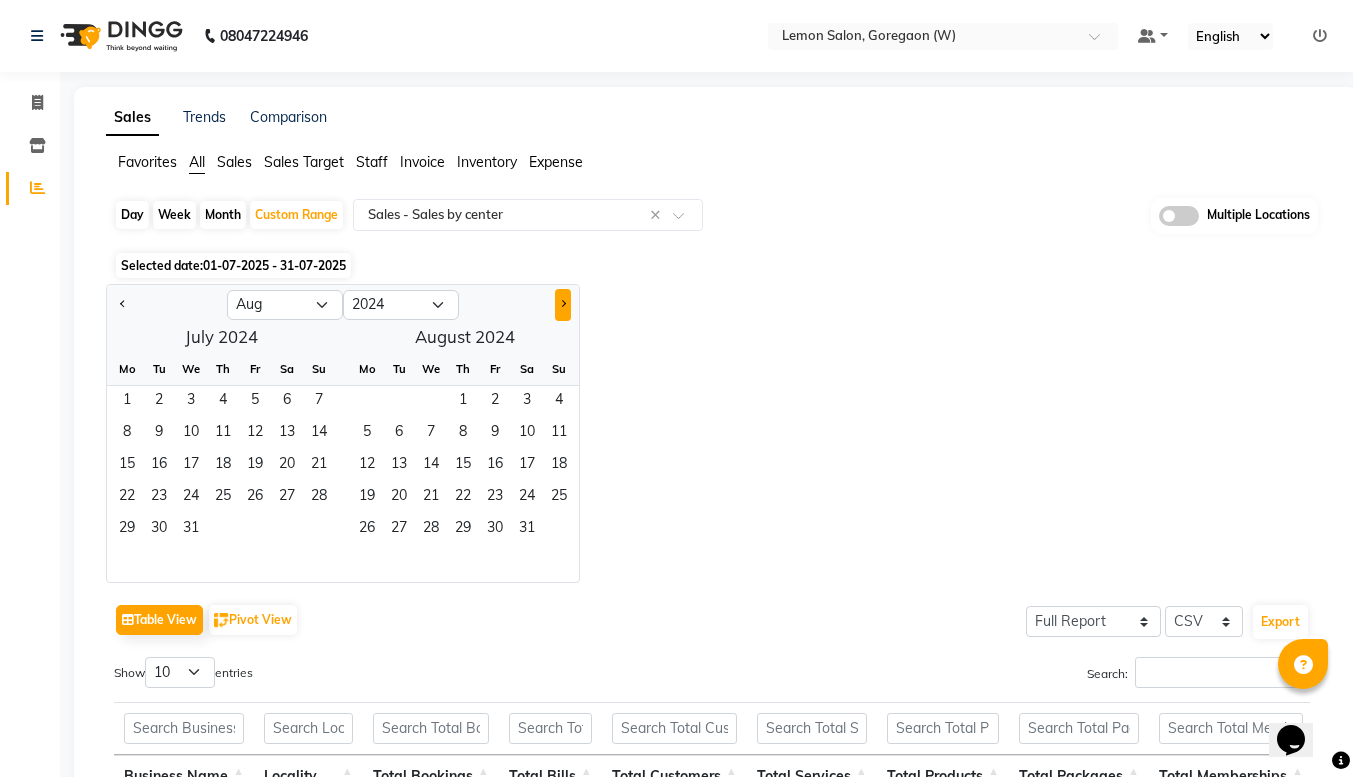 click 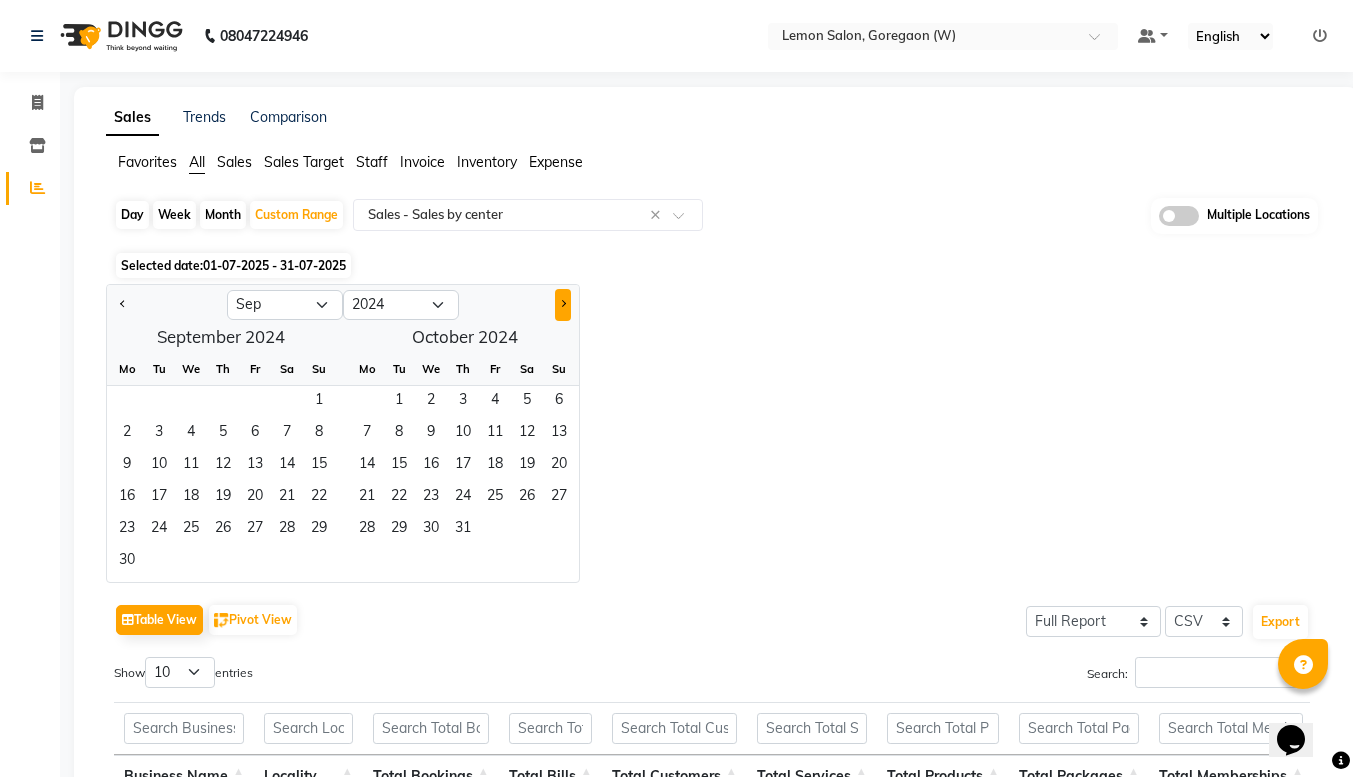 click 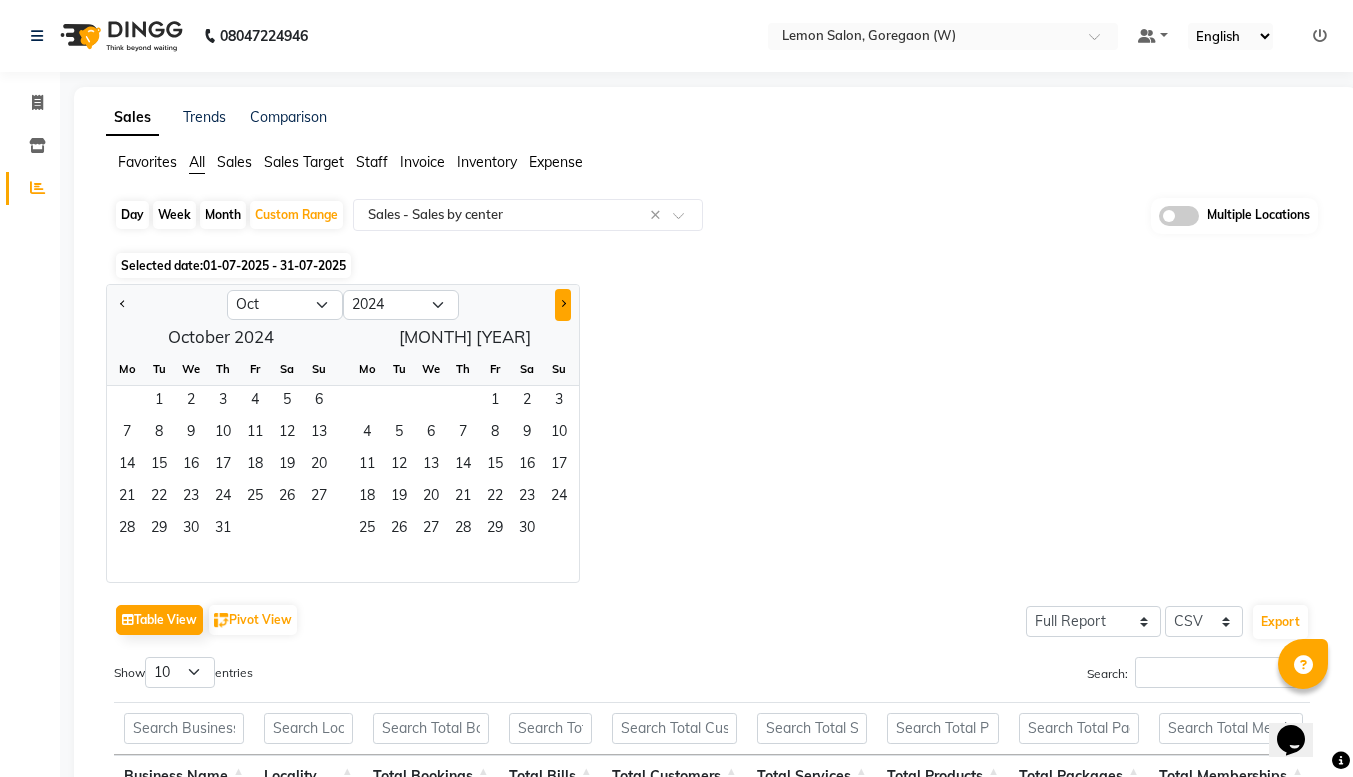 click 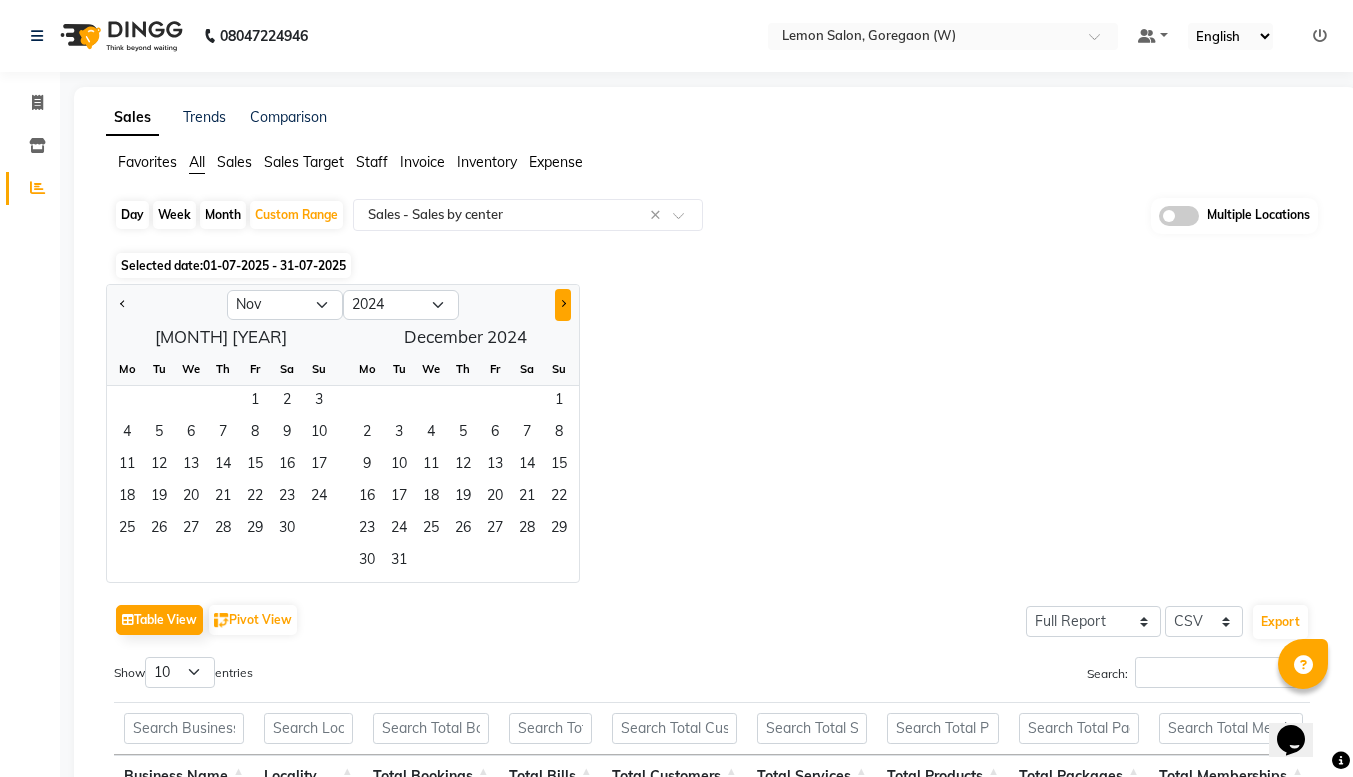click 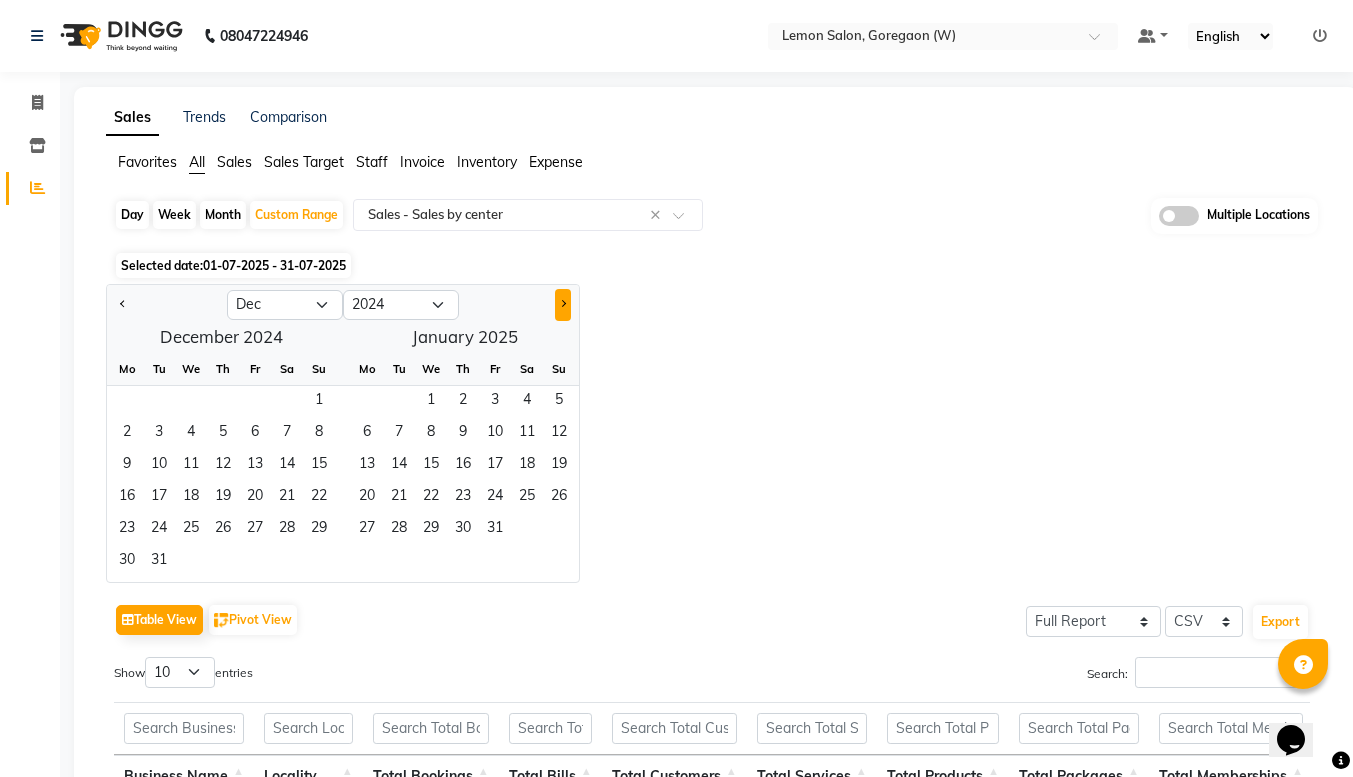 click 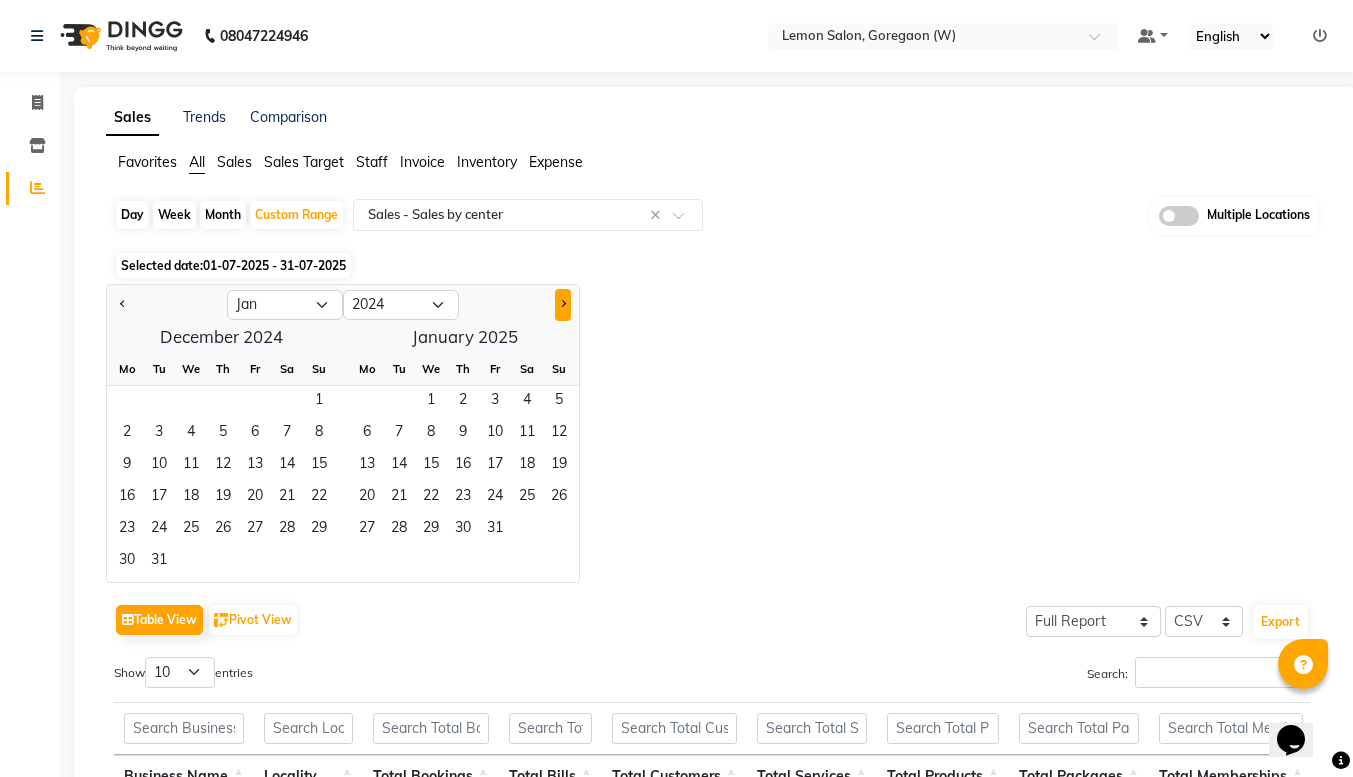select on "2025" 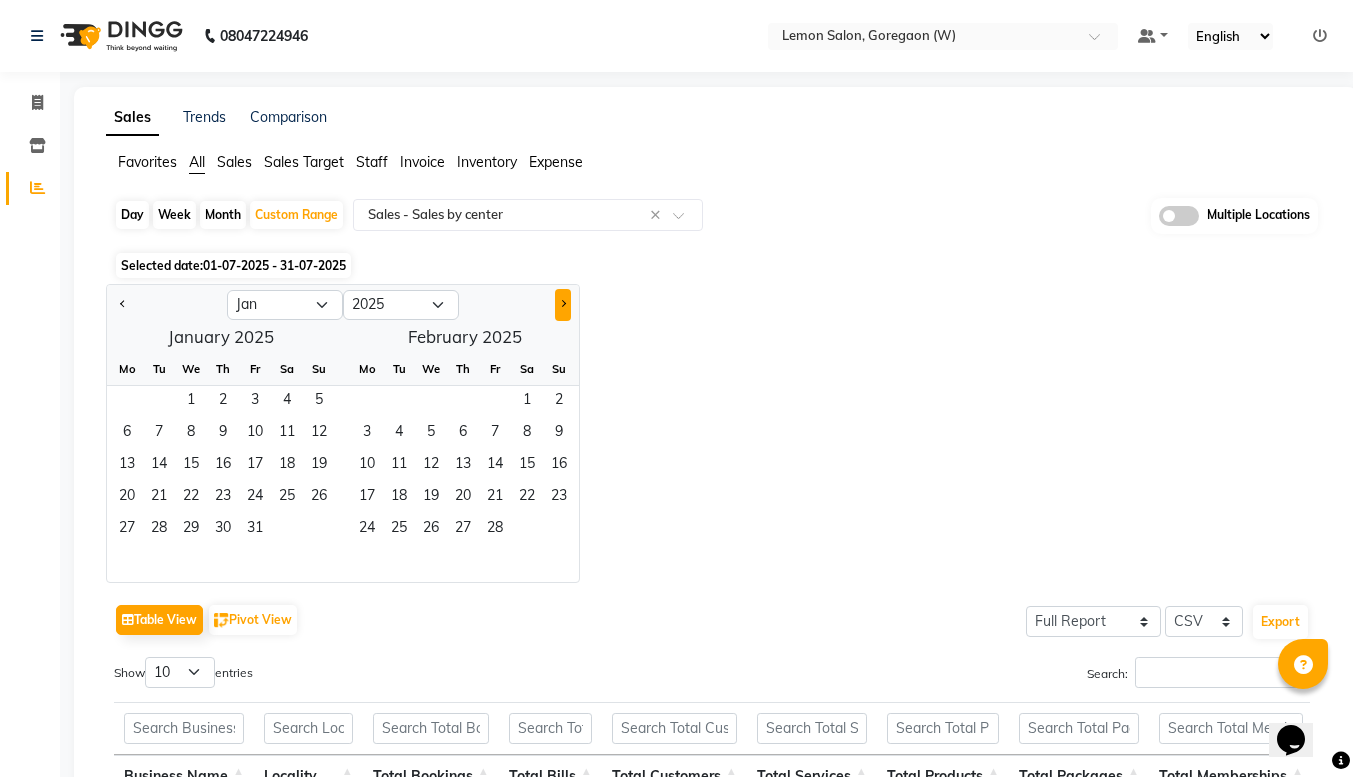 click 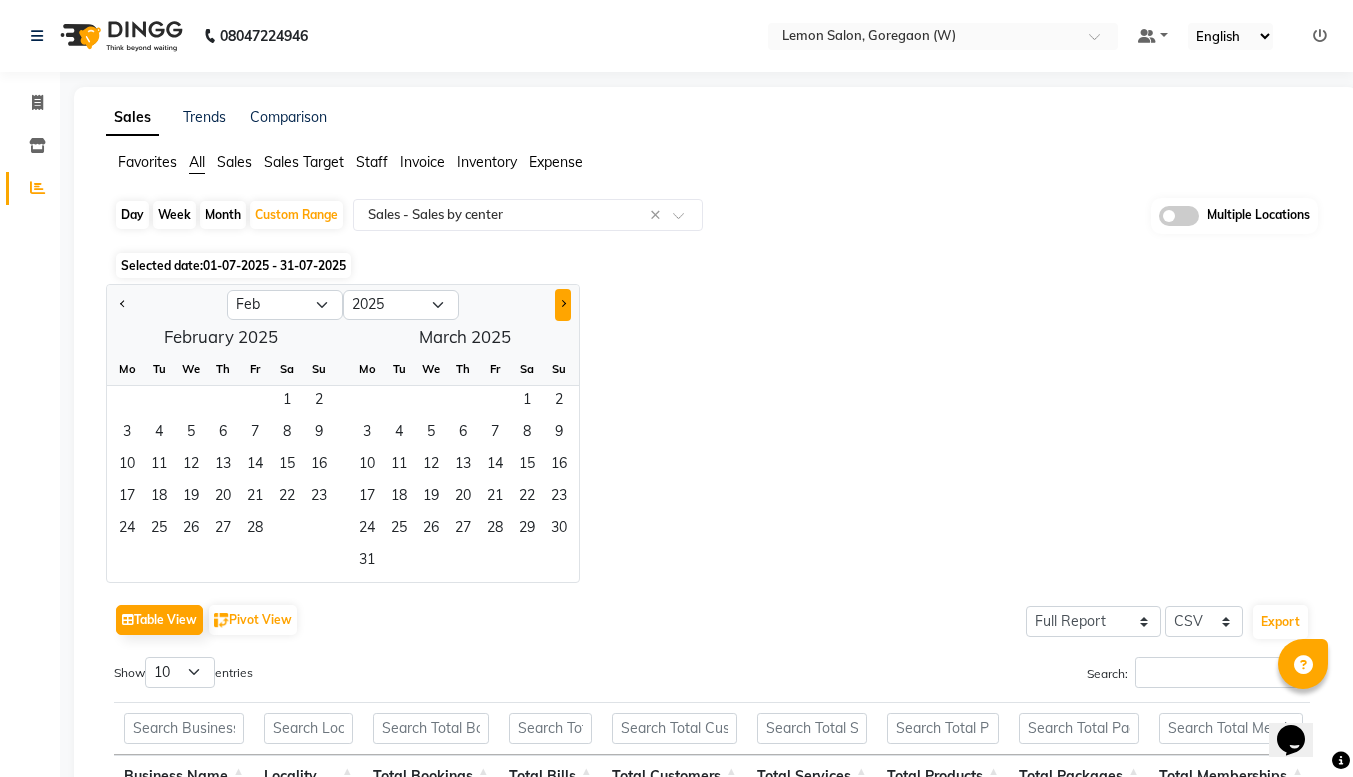 click 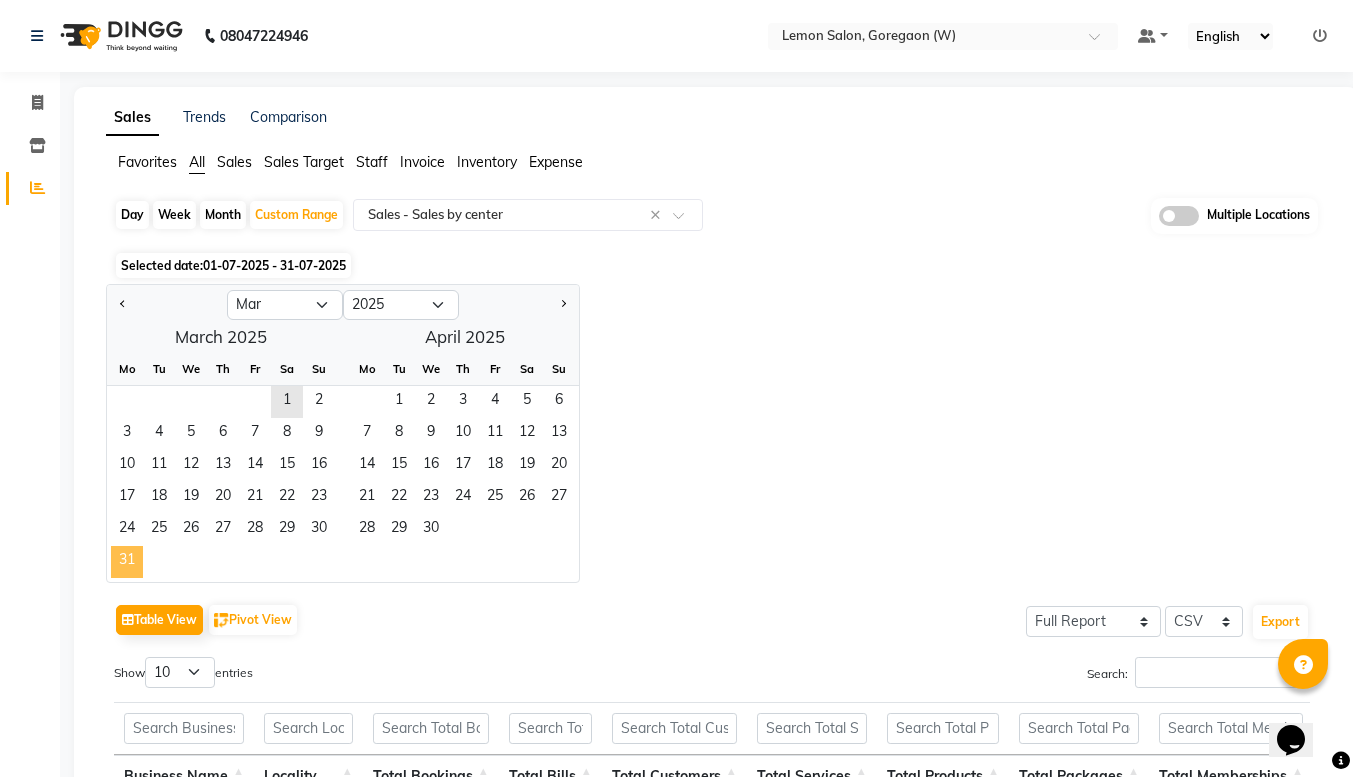 click on "31" 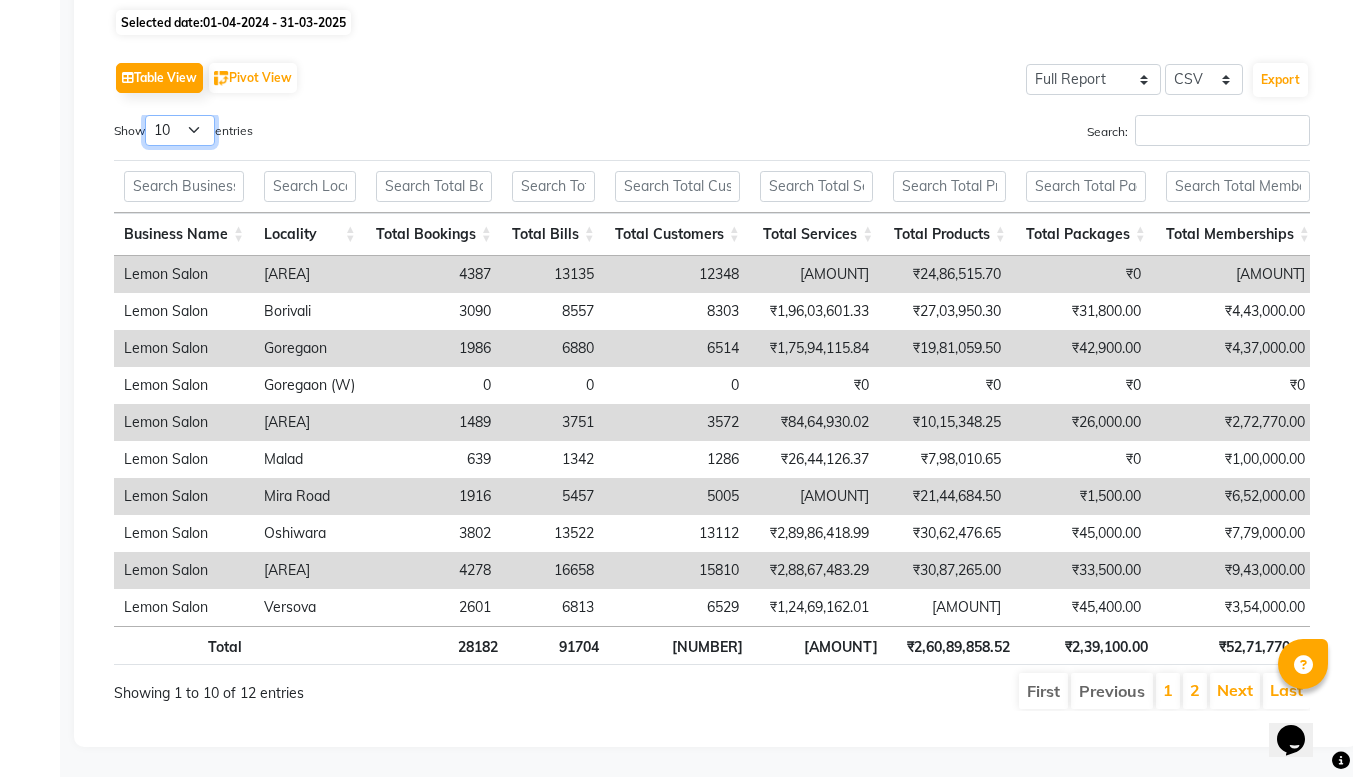 click on "10 25 50 100" at bounding box center (180, 130) 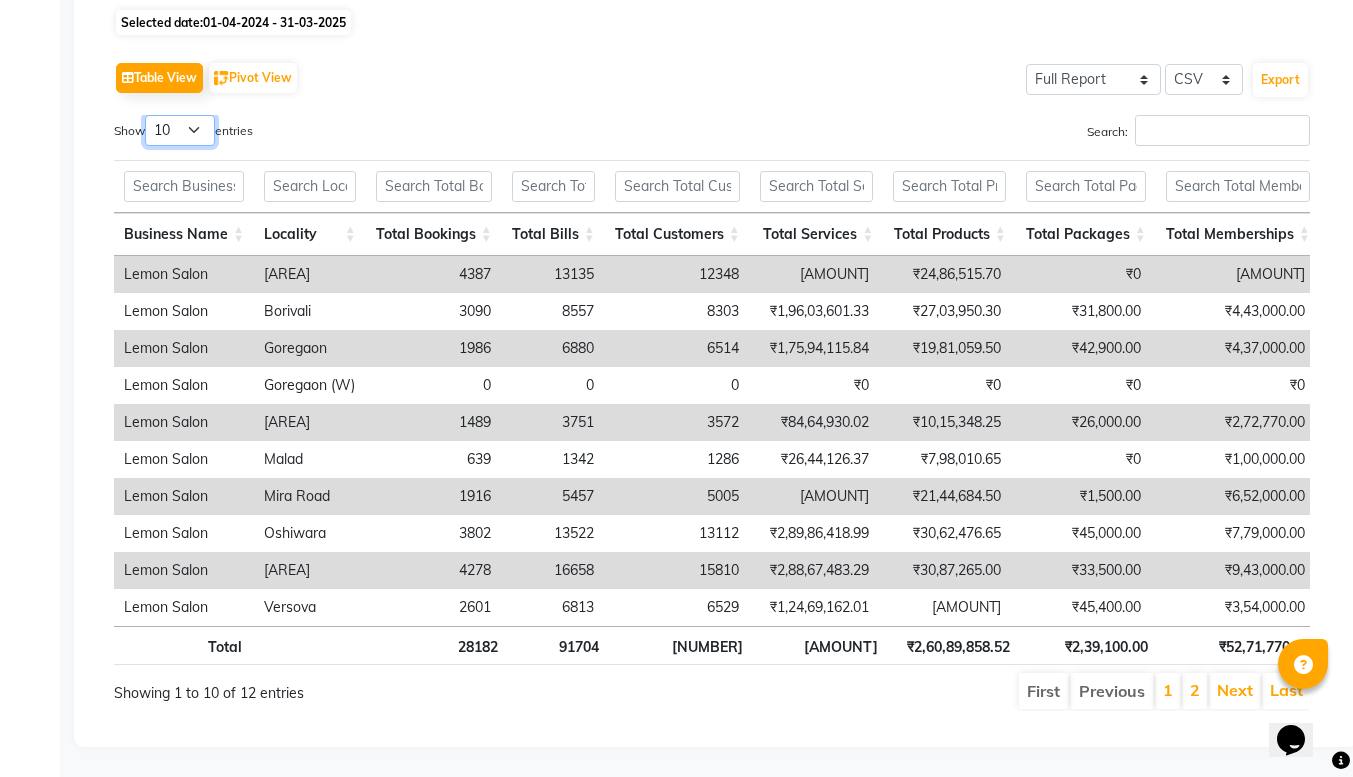 select on "100" 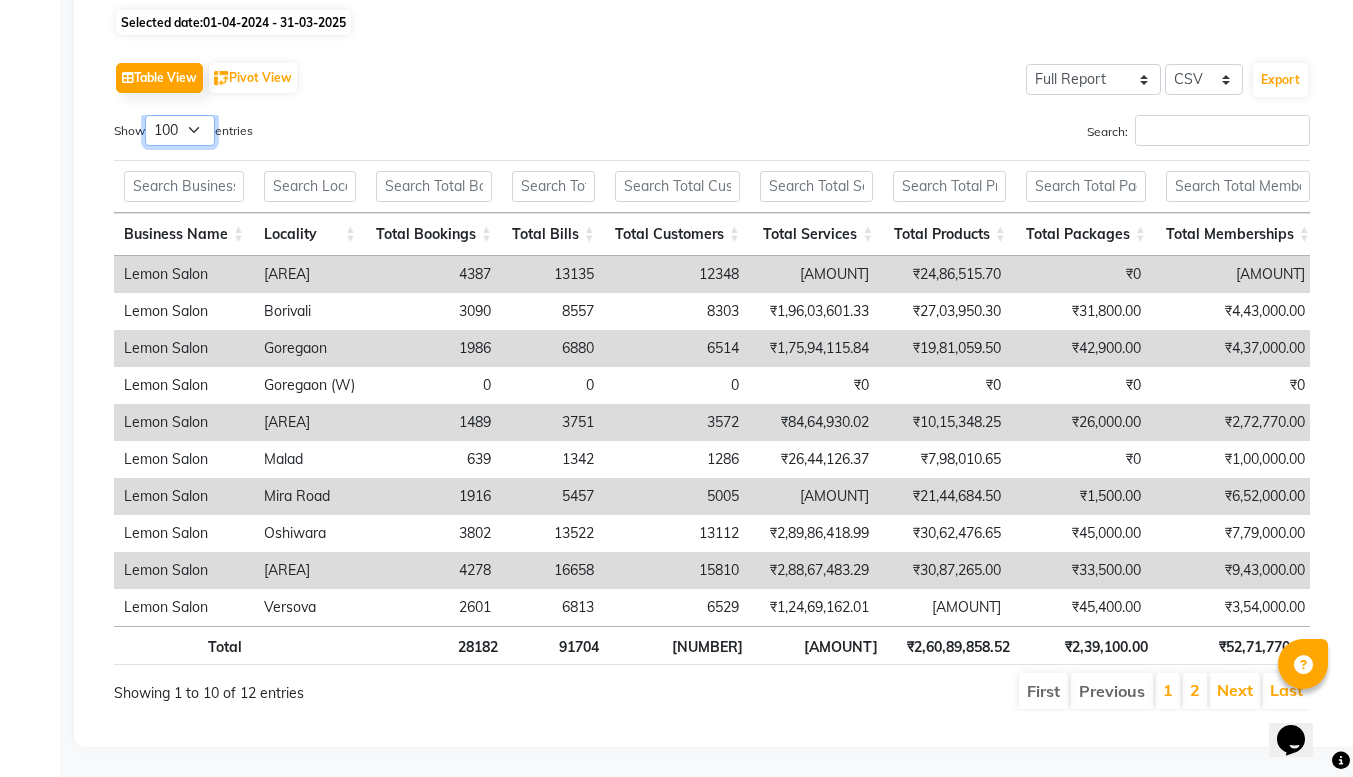 click on "10 25 50 100" at bounding box center (180, 130) 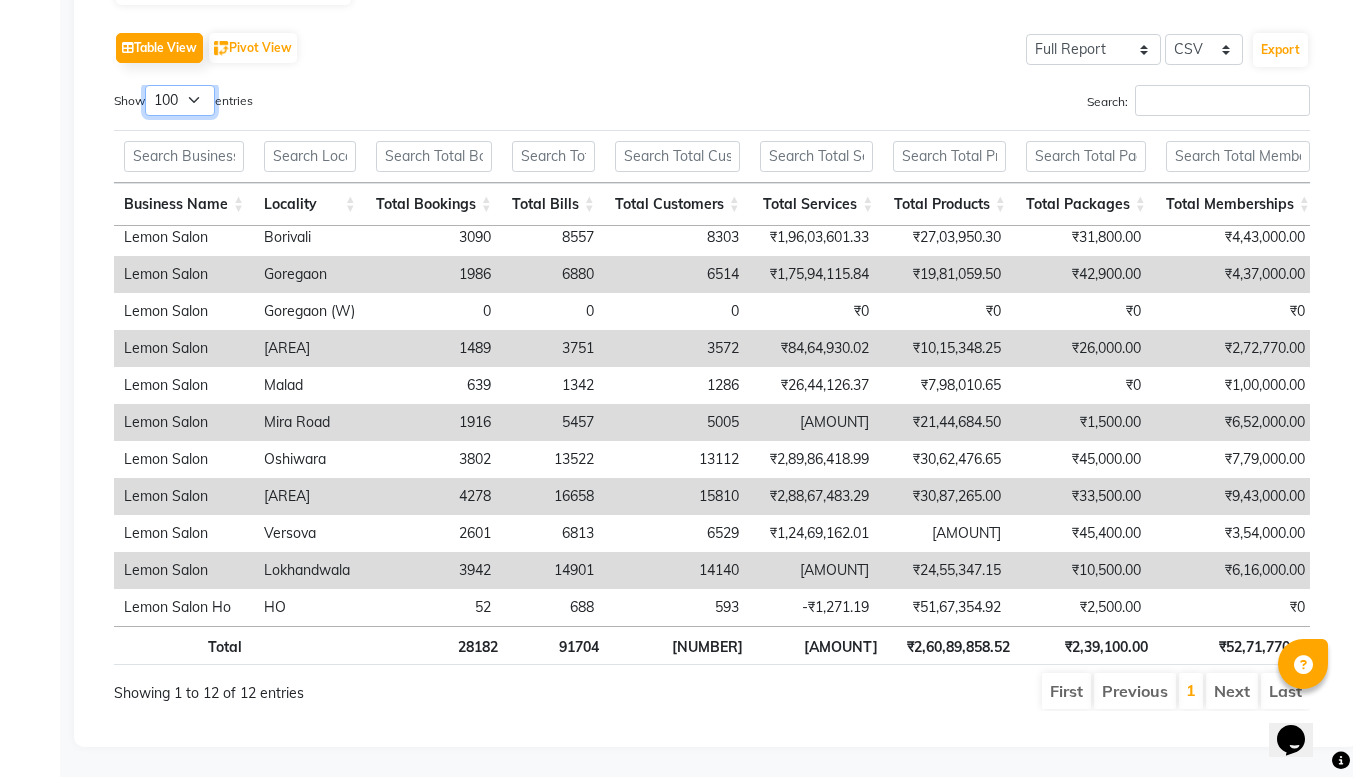 scroll, scrollTop: 59, scrollLeft: 569, axis: both 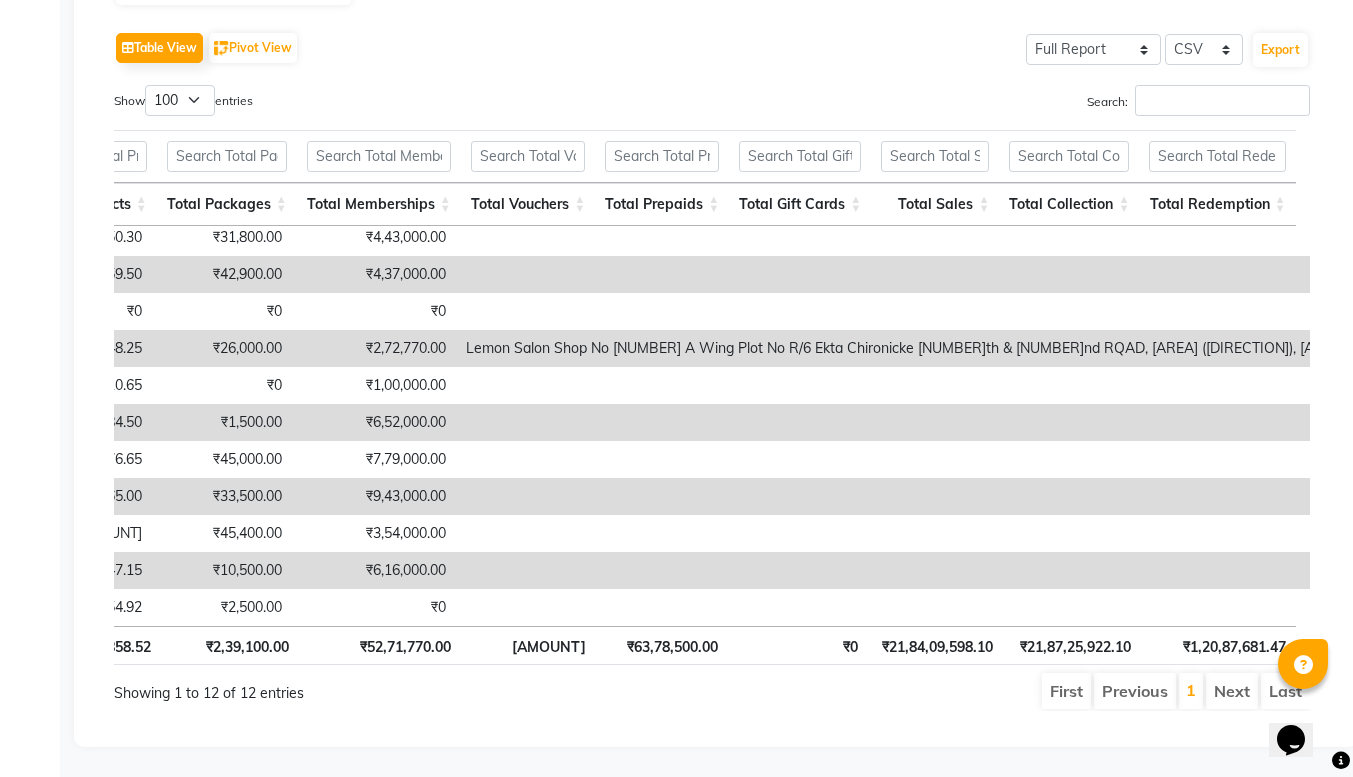 click on "Show  10 25 50 100  entries" at bounding box center [405, 104] 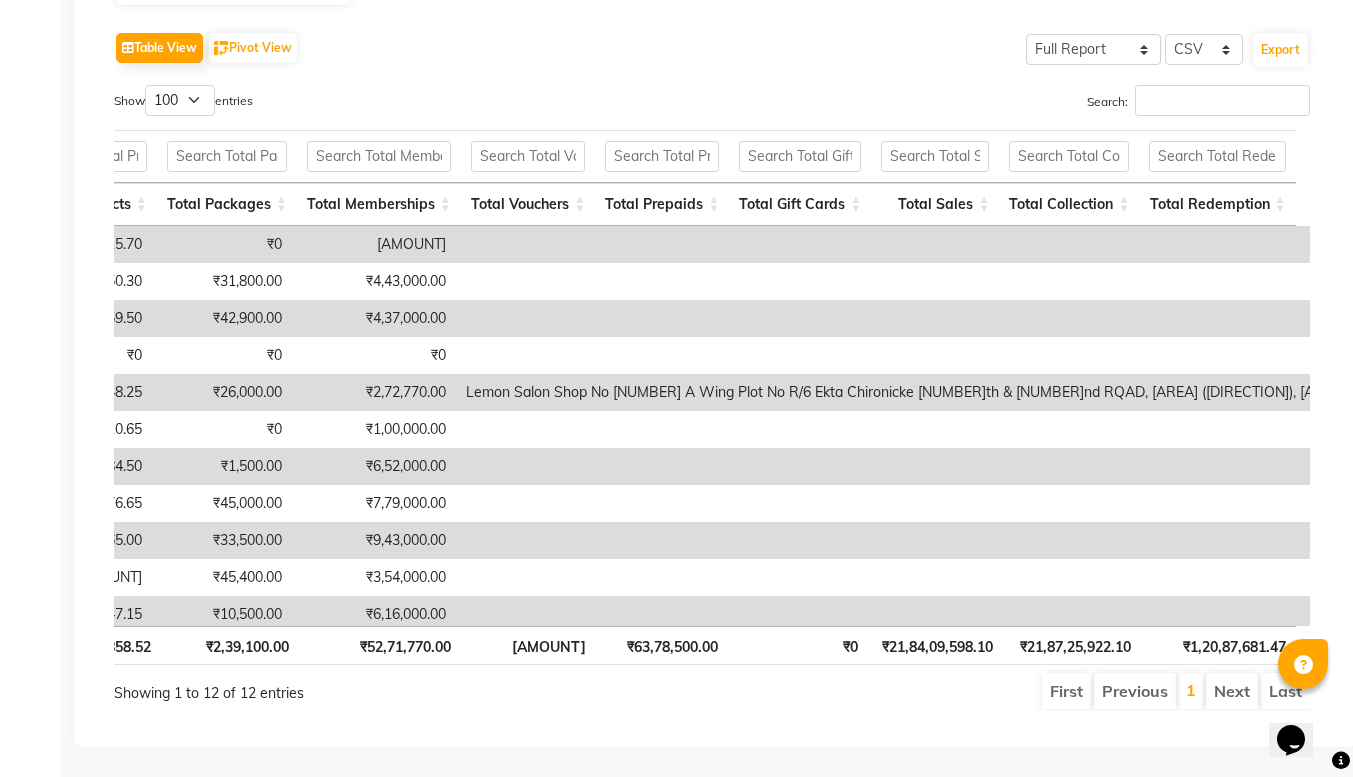 scroll, scrollTop: 59, scrollLeft: 859, axis: both 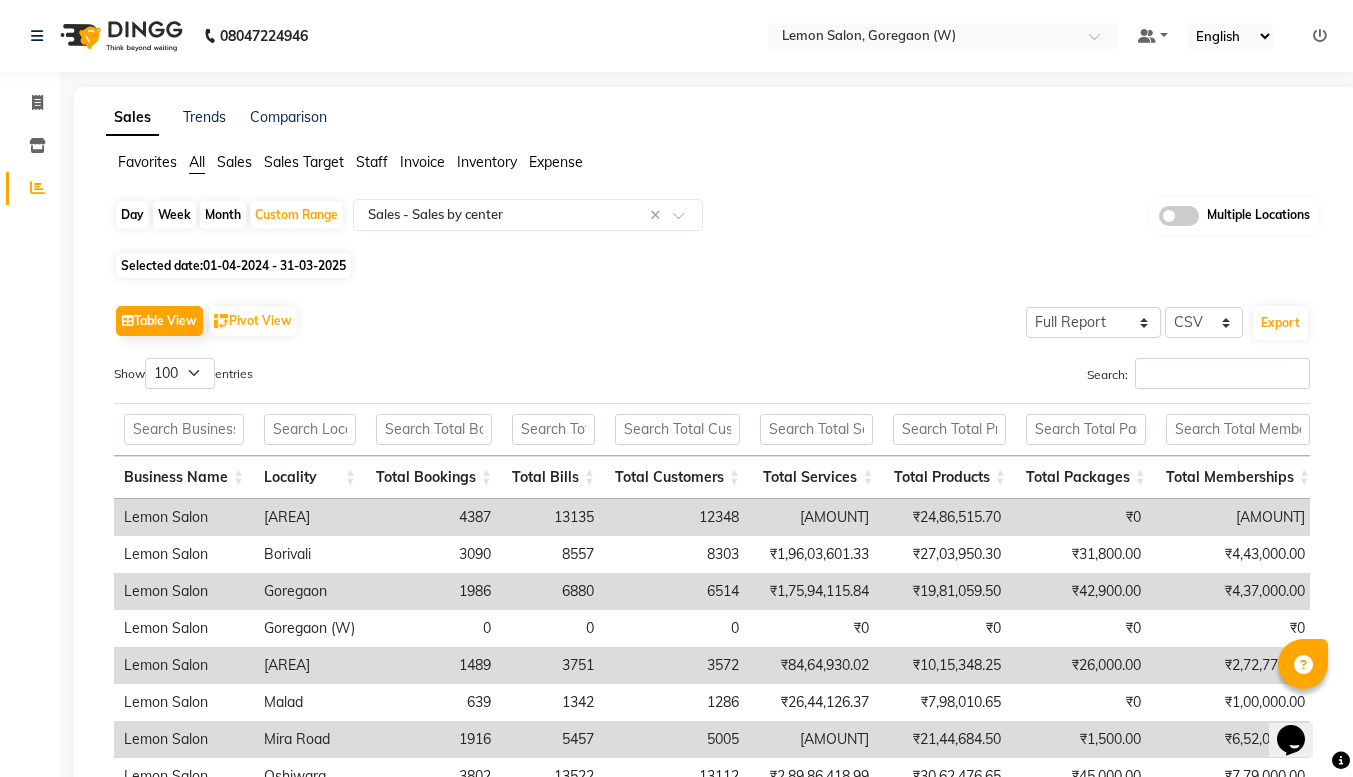 click on "Table View   Pivot View  Select Full Report Filtered Report Select CSV PDF  Export  Show  10 25 50 100  entries Search: Business Name Locality Total Bookings Total Bills Total Customers Total Services Total Products Total Packages Total Memberships Total Vouchers Total Prepaids Total Gift Cards Total Sales Total Collection Total Redemption Business Name Locality Total Bookings Total Bills Total Customers Total Services Total Products Total Packages Total Memberships Total Vouchers Total Prepaids Total Gift Cards Total Sales Total Collection Total Redemption Total 28182 91704 87212 ₹18,38,77,268.83 ₹2,60,89,858.52 ₹2,39,100.00 ₹52,71,770.00 ₹23,22,225.00 ₹63,78,500.00 ₹0 ₹21,84,09,598.10 ₹21,87,25,922.10 ₹1,20,87,681.47 Lemon Salon Bandra 4387 13135 12348 ₹2,47,97,671.59 ₹24,86,515.70 ₹0 ₹6,75,000.00 ₹4,54,570.00 ₹2,40,000.00 ₹0 ₹2,85,45,183.76 ₹2,86,55,576.26 ₹9,48,477.50 Lemon Salon Borivali 3090 8557 8303 ₹1,96,03,601.33 ₹27,03,950.30 ₹31,800.00 ₹0 Goregaon" 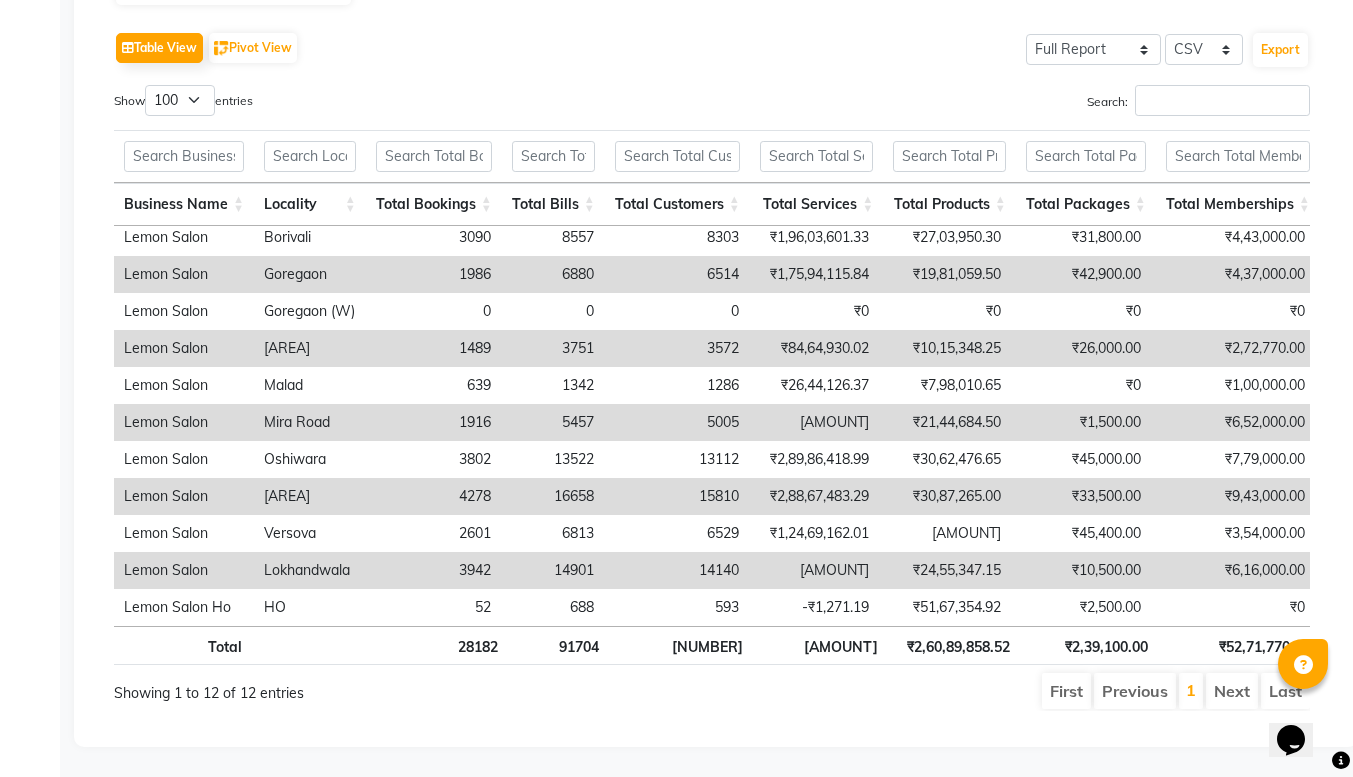 scroll, scrollTop: 0, scrollLeft: 0, axis: both 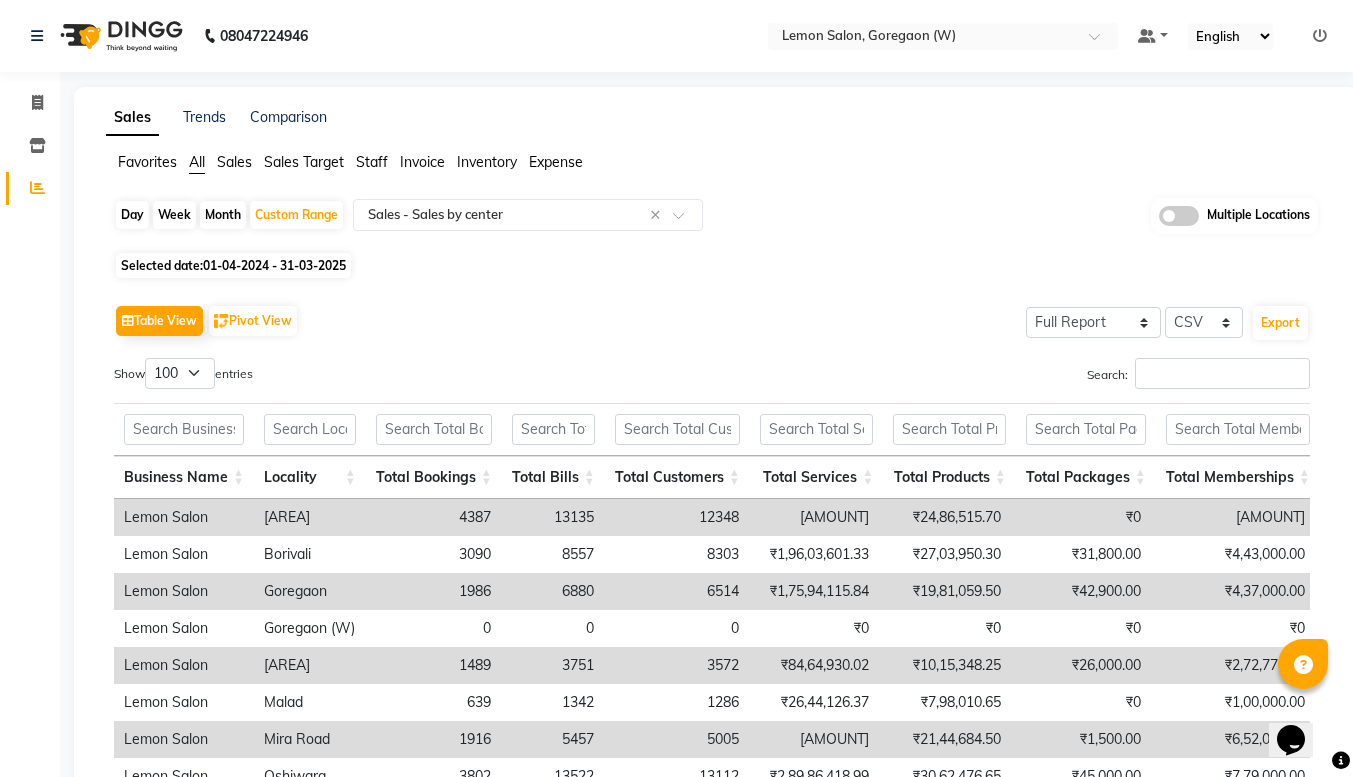 click on "Table View   Pivot View  Select Full Report Filtered Report Select CSV PDF  Export" 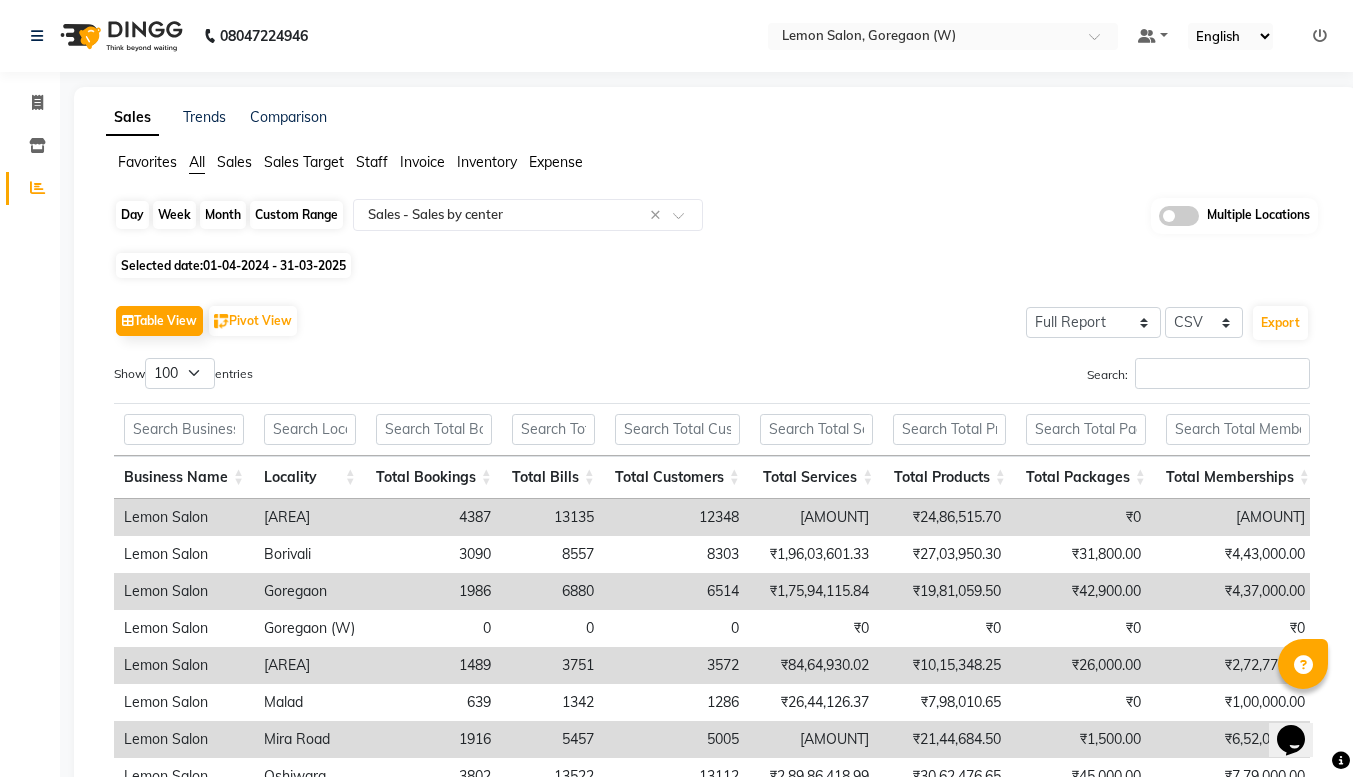 click on "Custom Range" 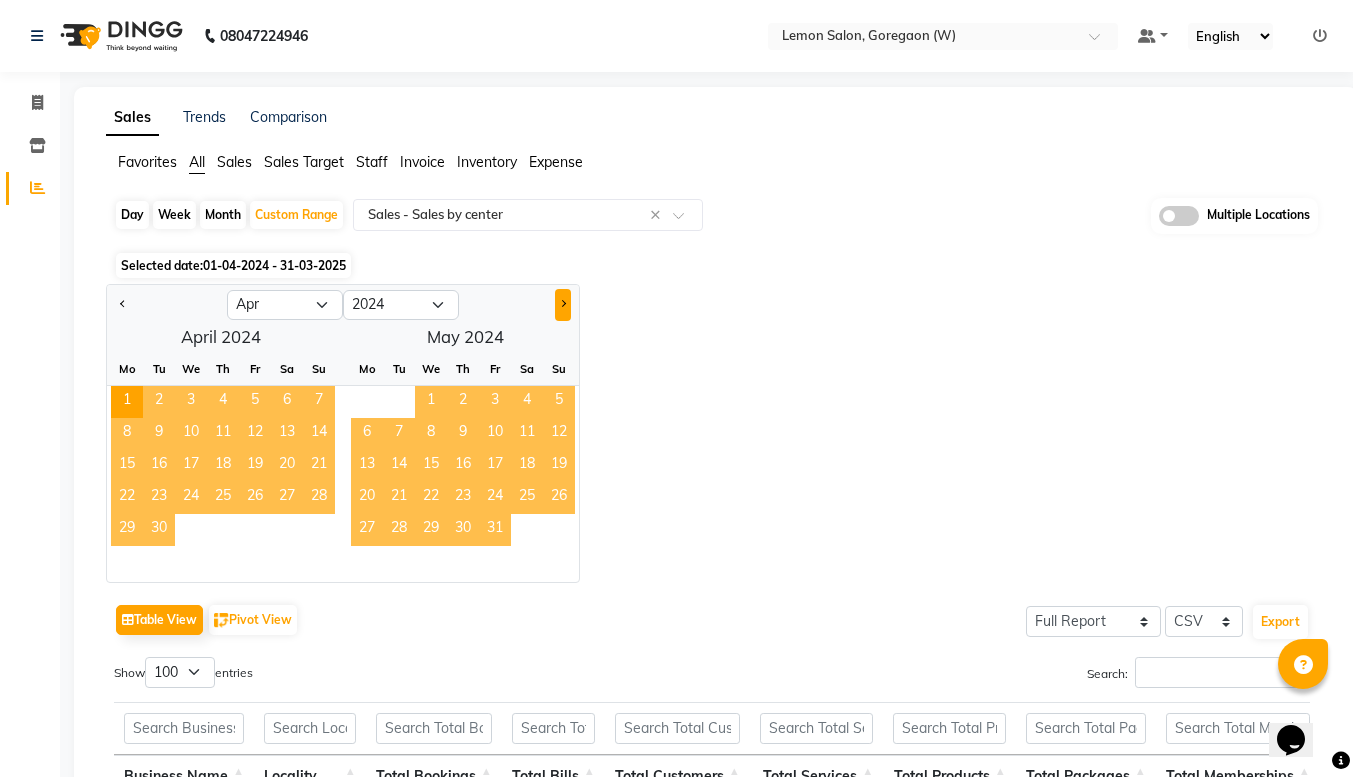 click 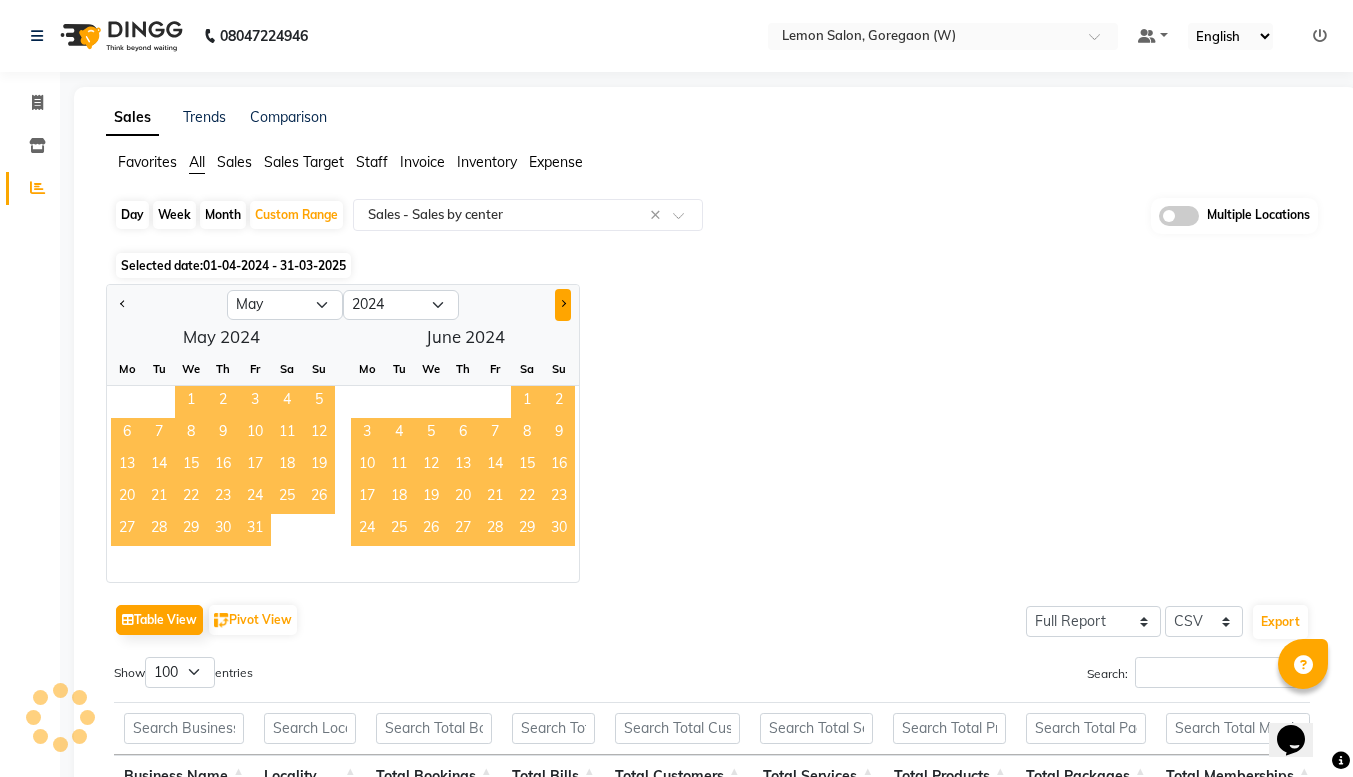 click 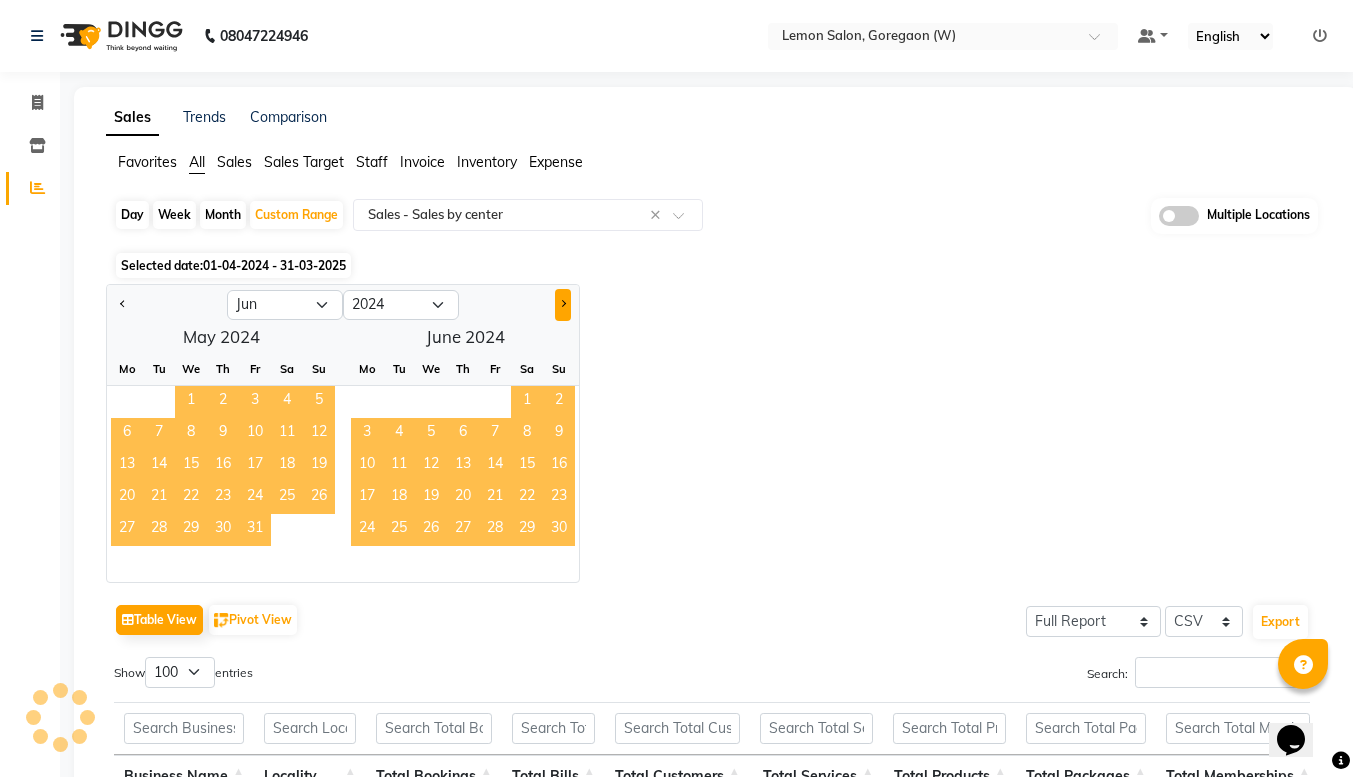 click 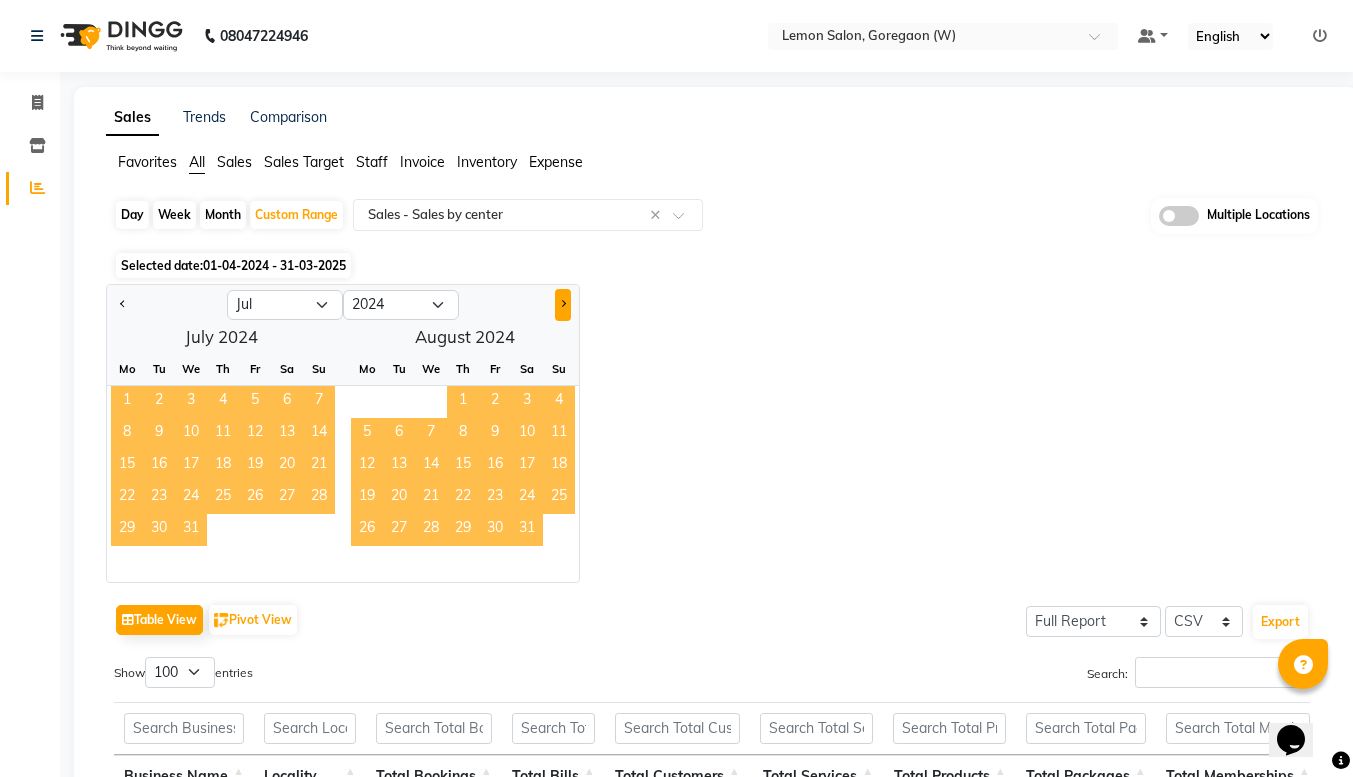 click 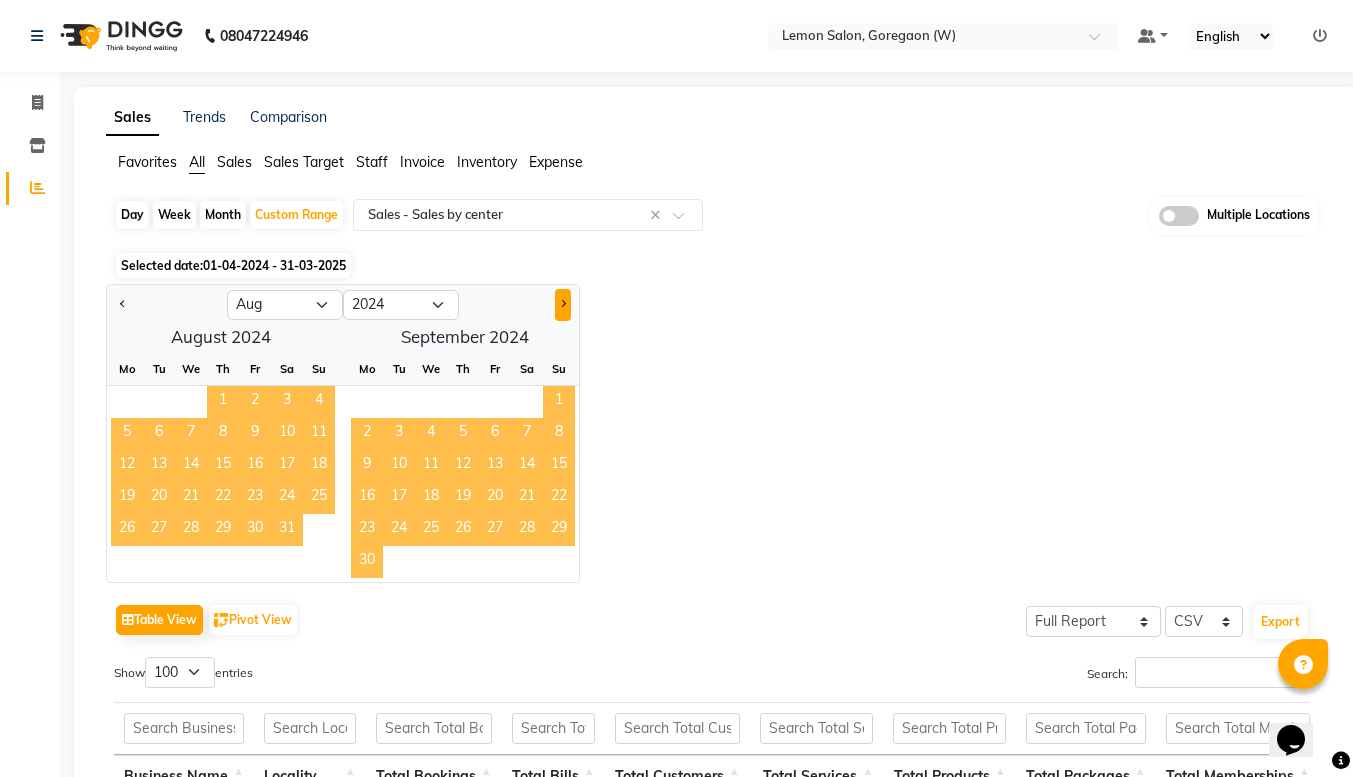 click 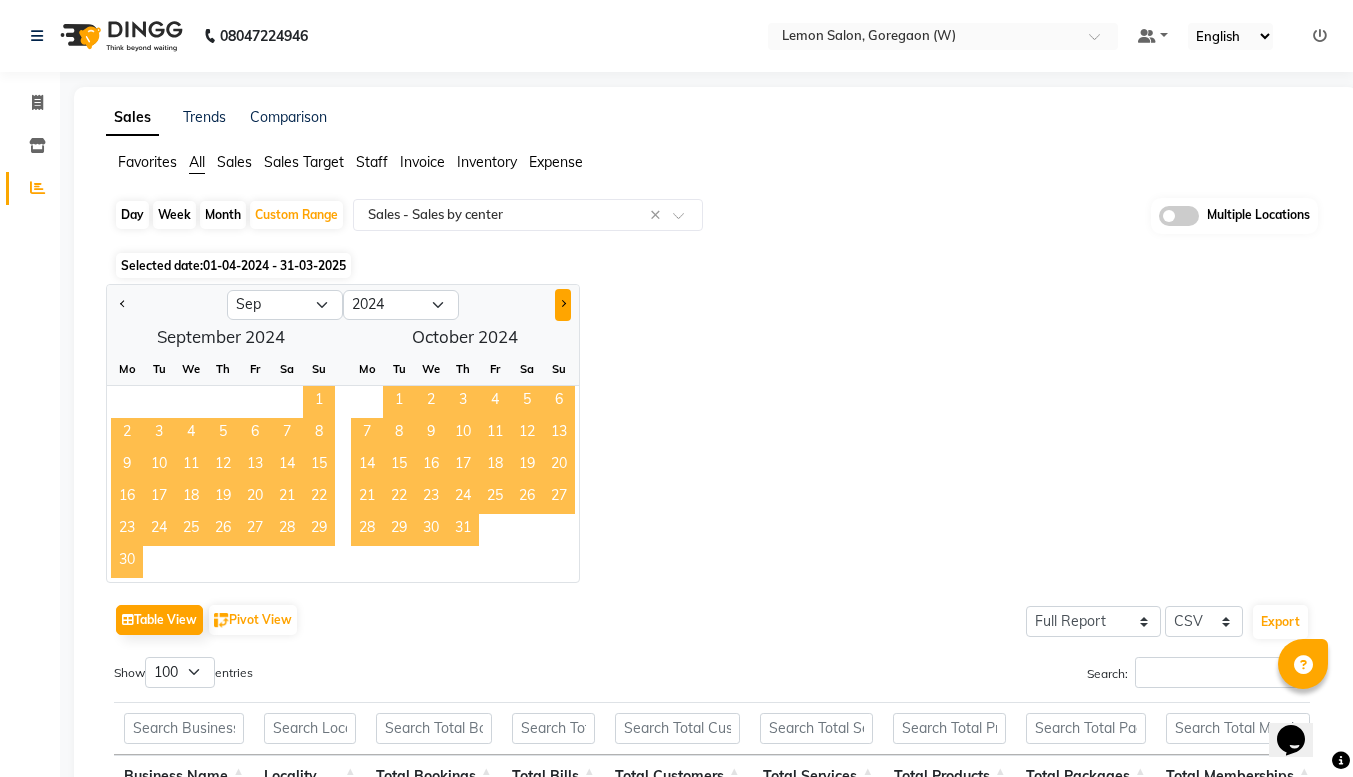 click 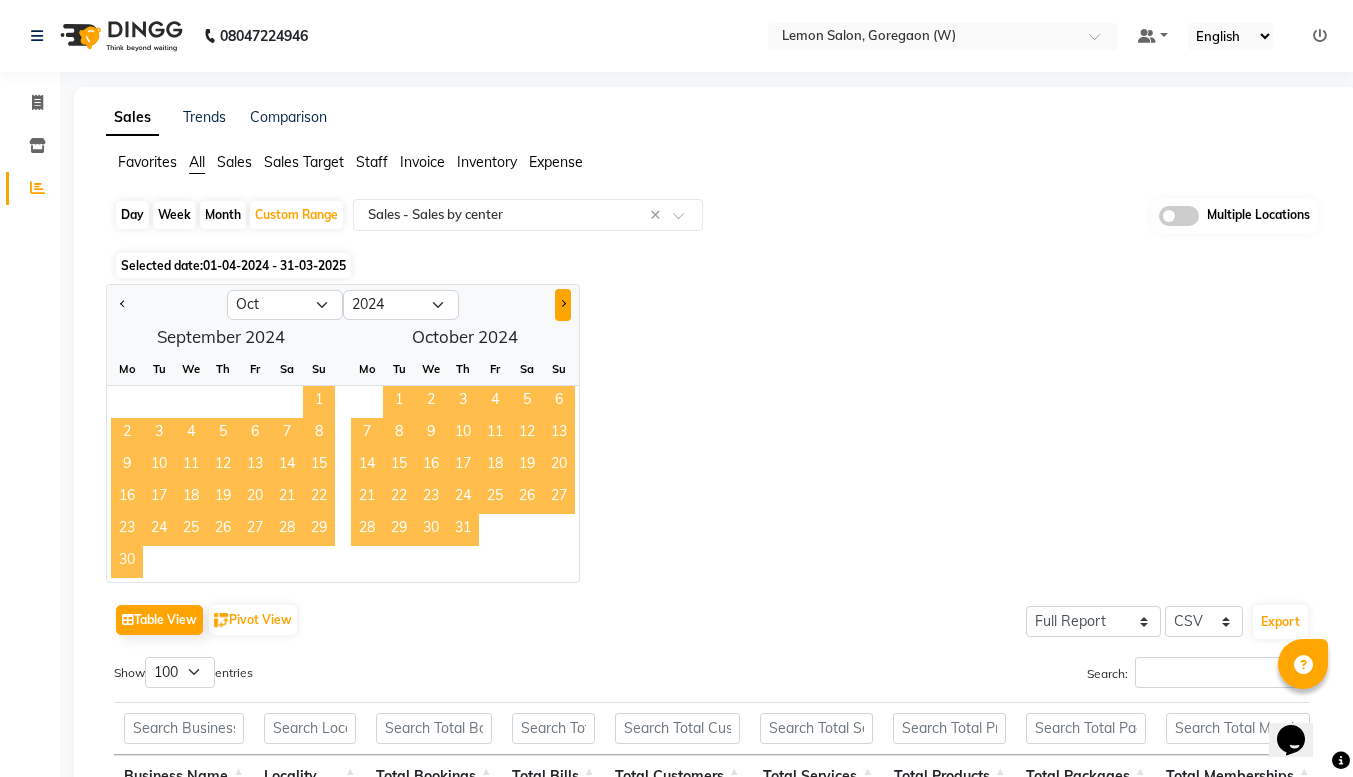 click 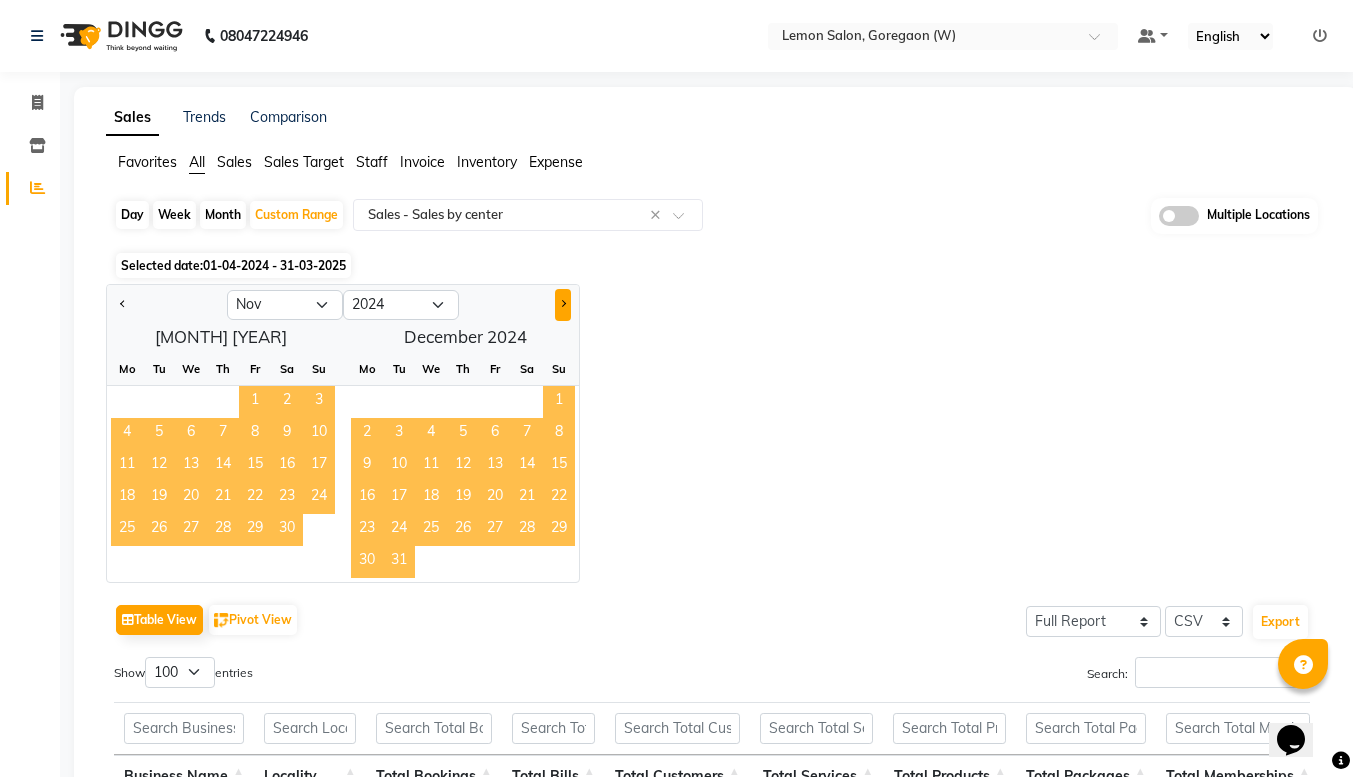 click 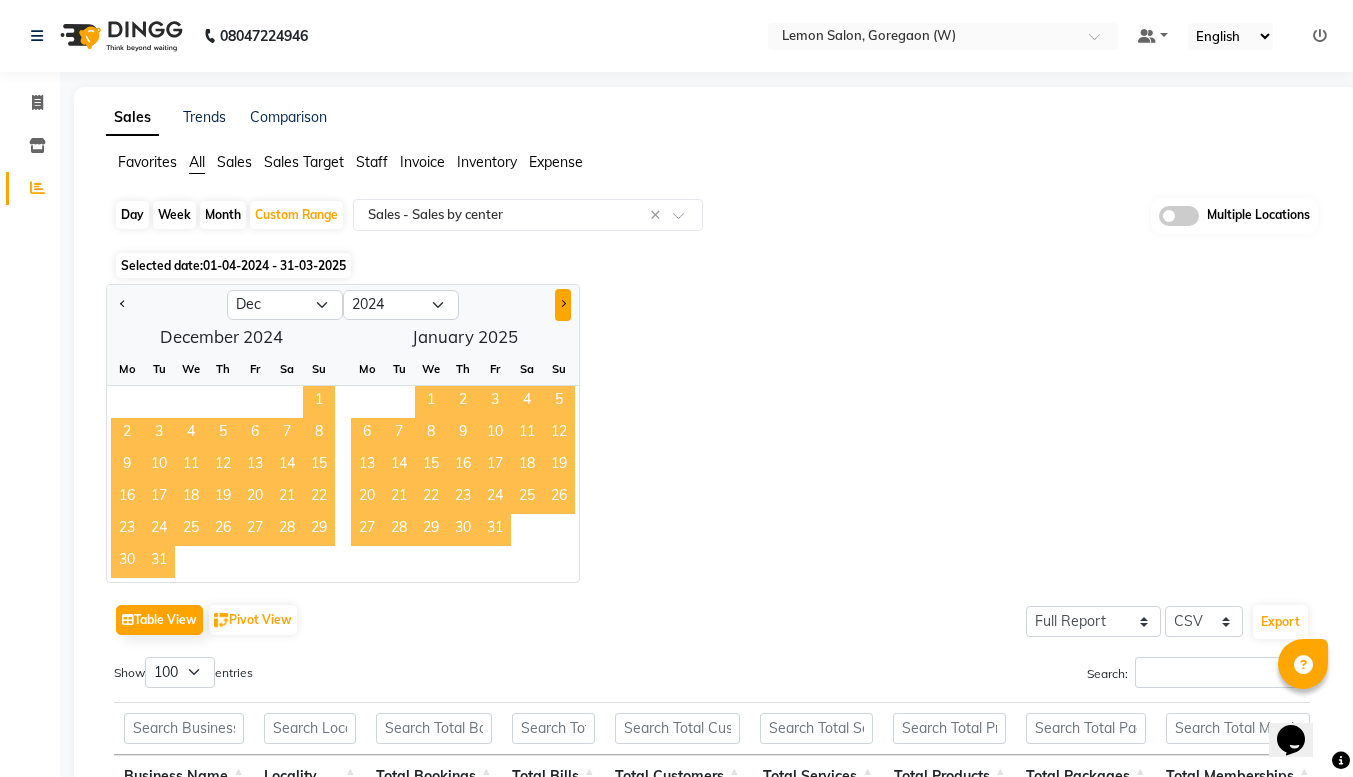 click 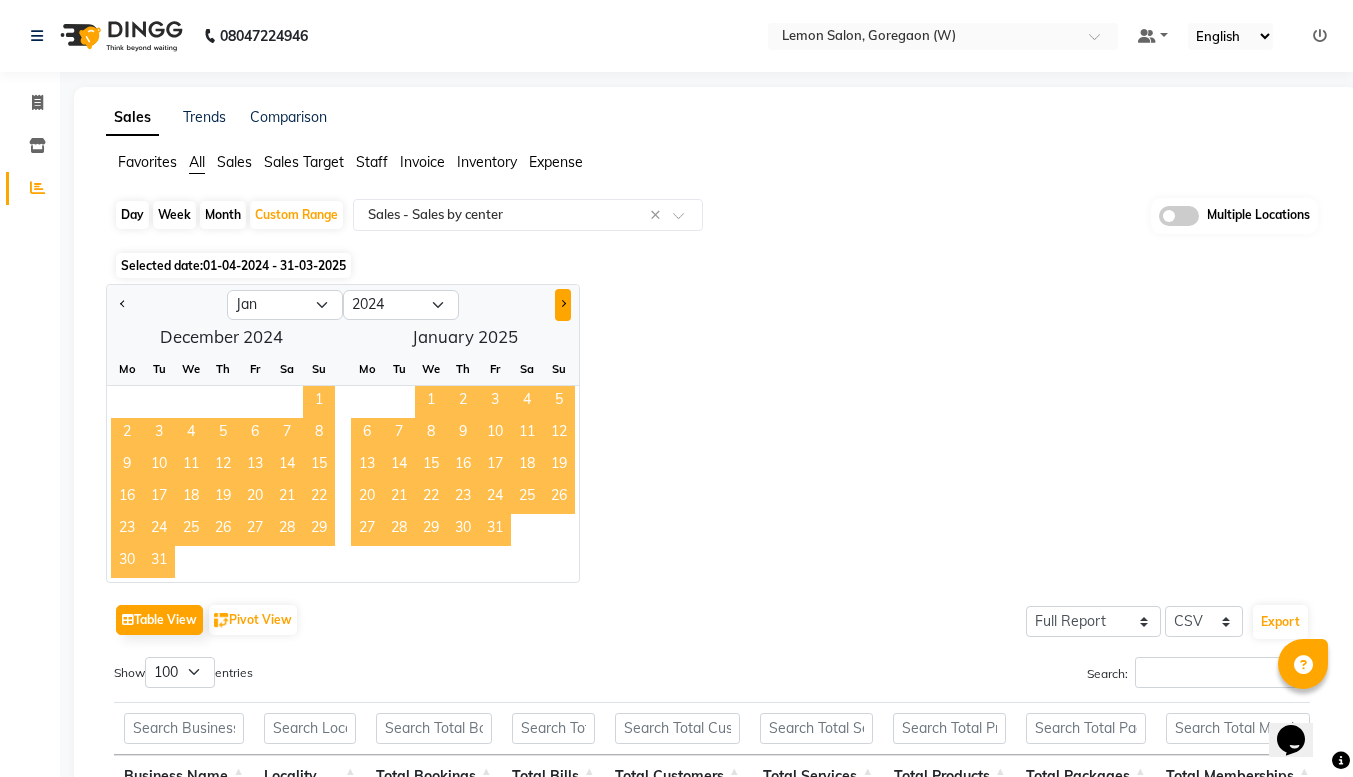 select on "2025" 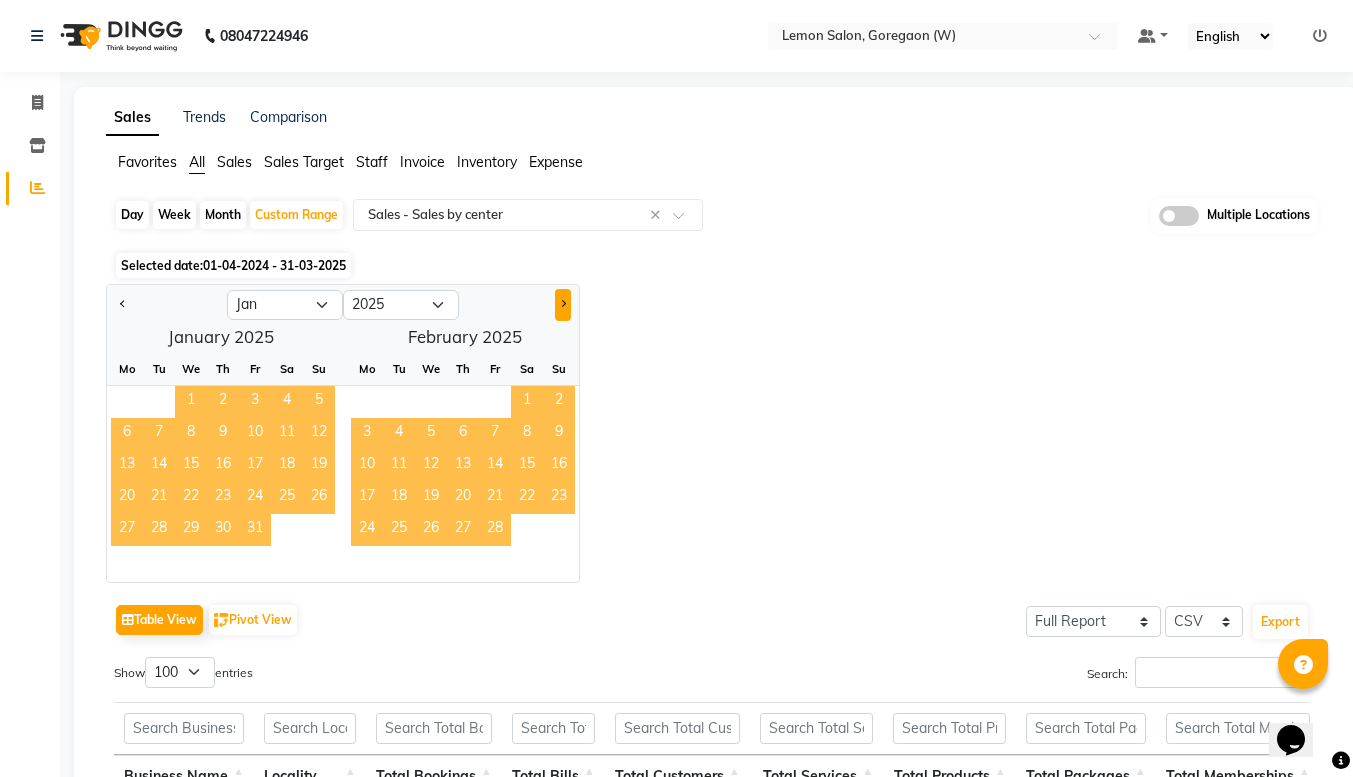 click 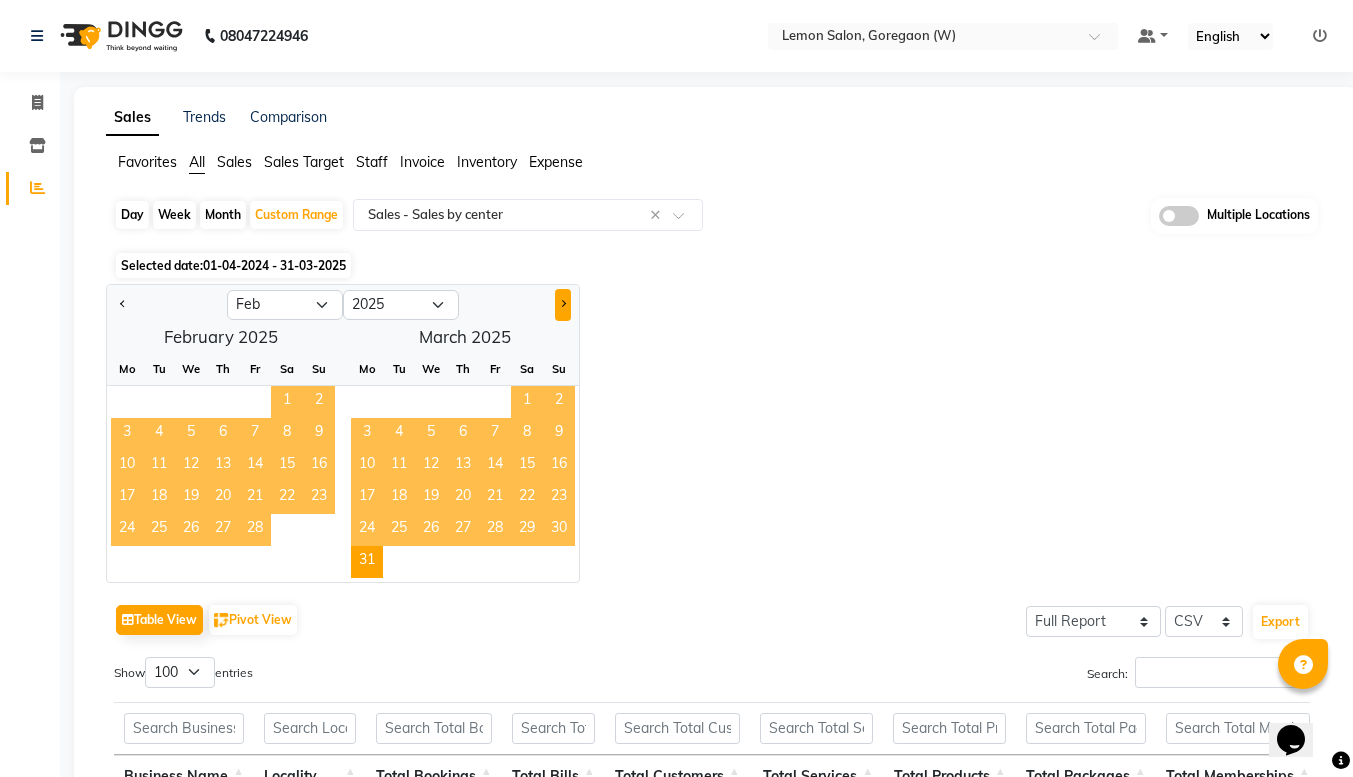 click 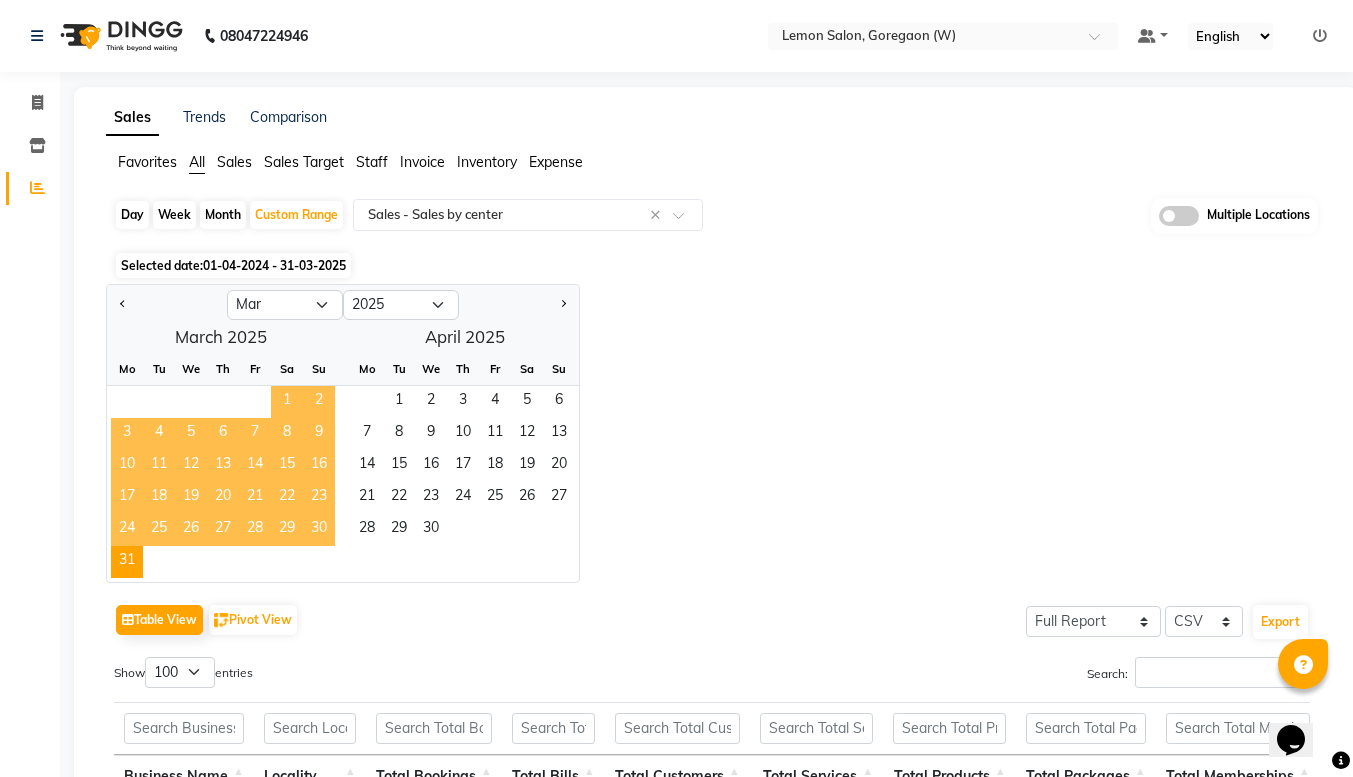 click on "1" 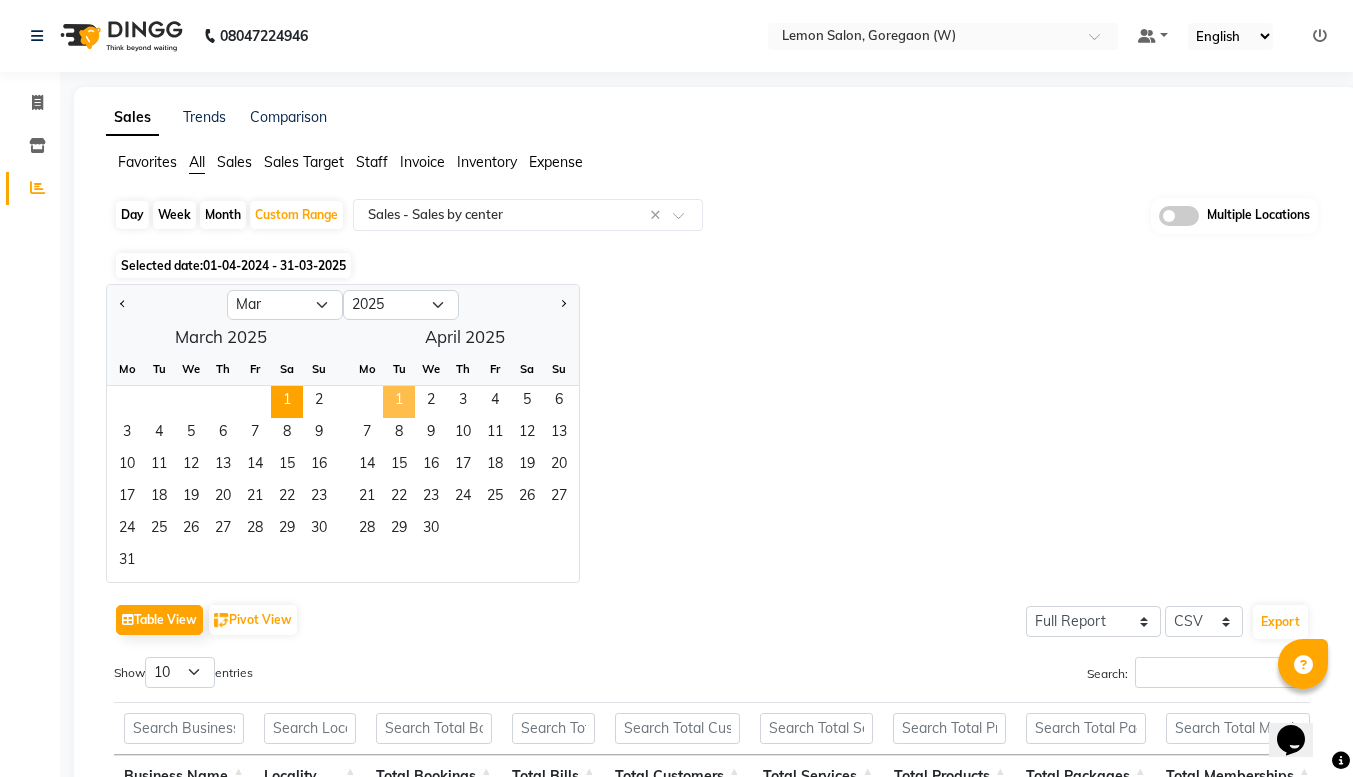 click on "1" 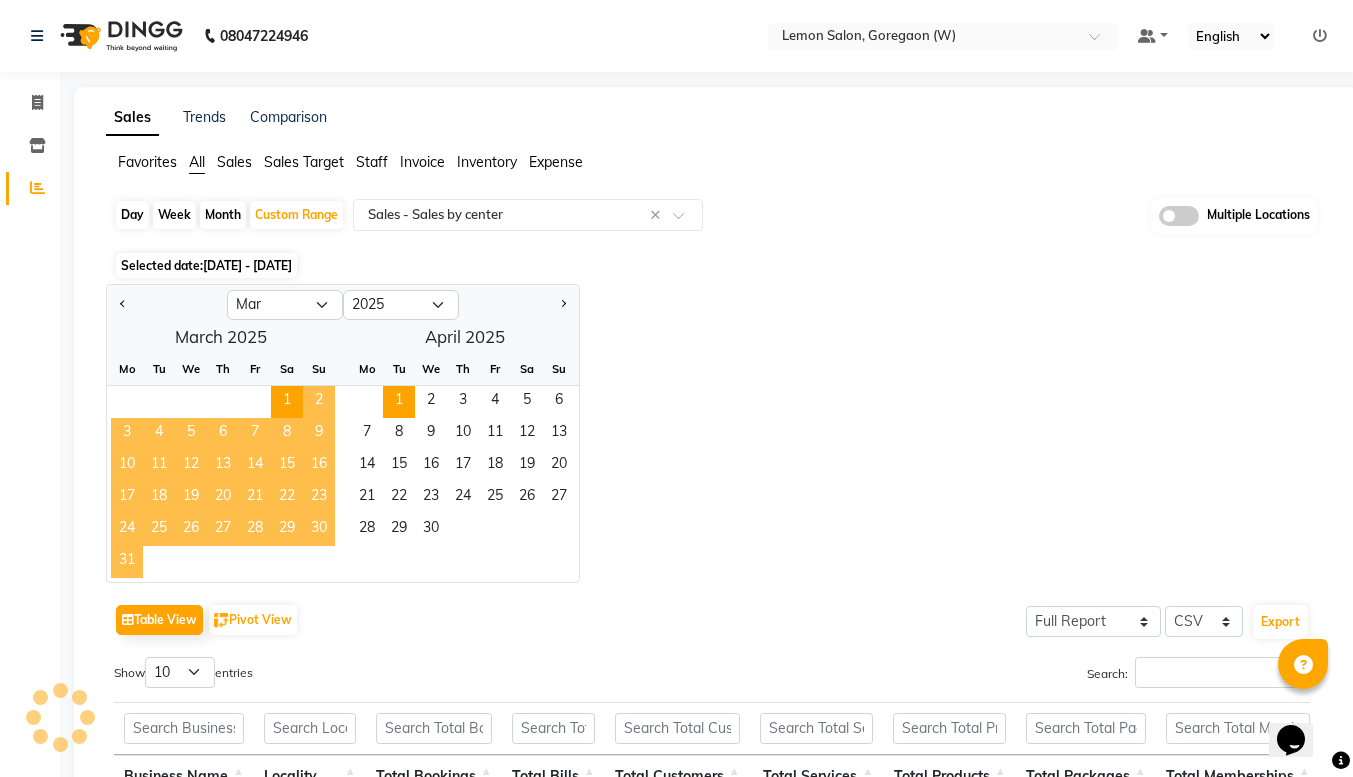click on "Jan Feb Mar Apr May Jun Jul Aug Sep Oct Nov Dec 2015 2016 2017 2018 2019 2020 2021 2022 2023 2024 2025 2026 2027 2028 2029 2030 2031 2032 2033 2034 2035  March 2025  Mo Tu We Th Fr Sa Su  1   2   3   4   5   6   7   8   9   10   11   12   13   14   15   16   17   18   19   20   21   22   23   24   25   26   27   28   29   30   31   April 2025  Mo Tu We Th Fr Sa Su  1   2   3   4   5   6   7   8   9   10   11   12   13   14   15   16   17   18   19   20   21   22   23   24   25   26   27   28   29   30" 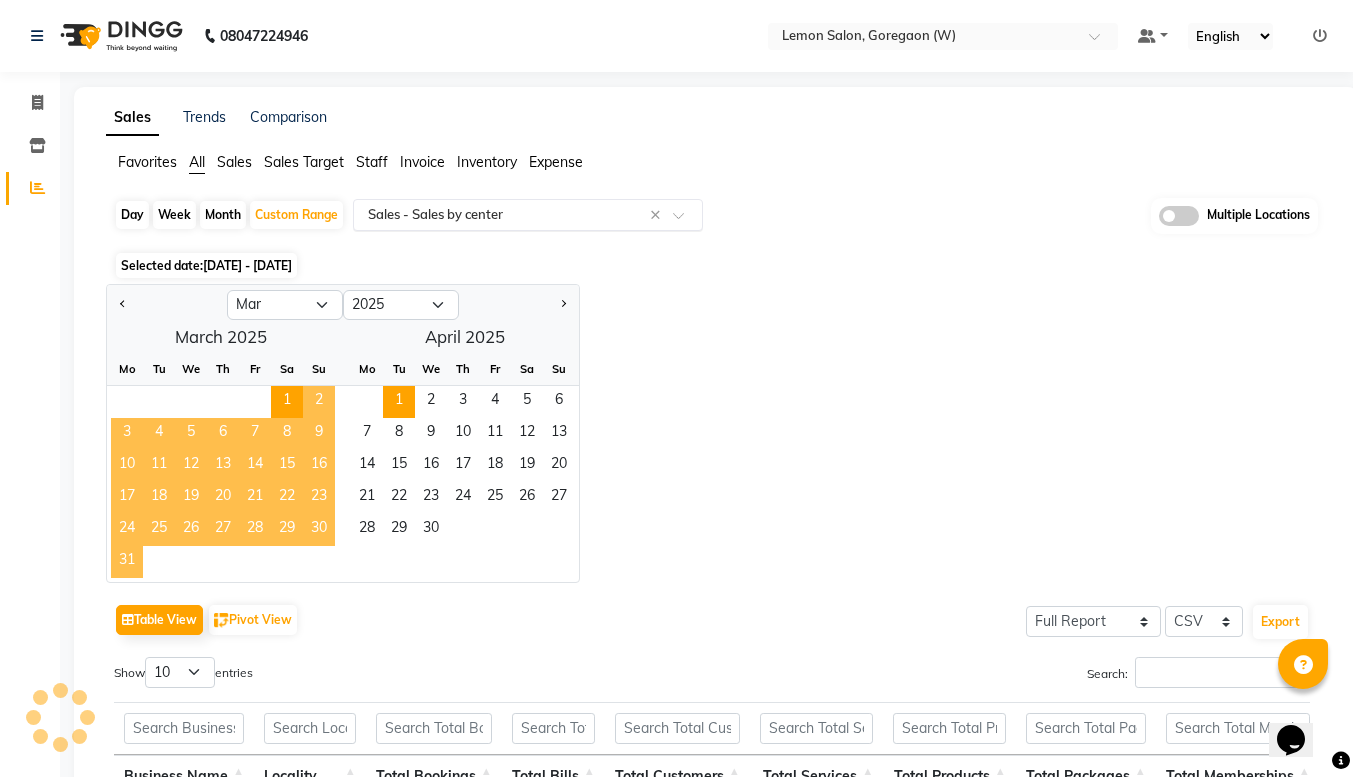 click 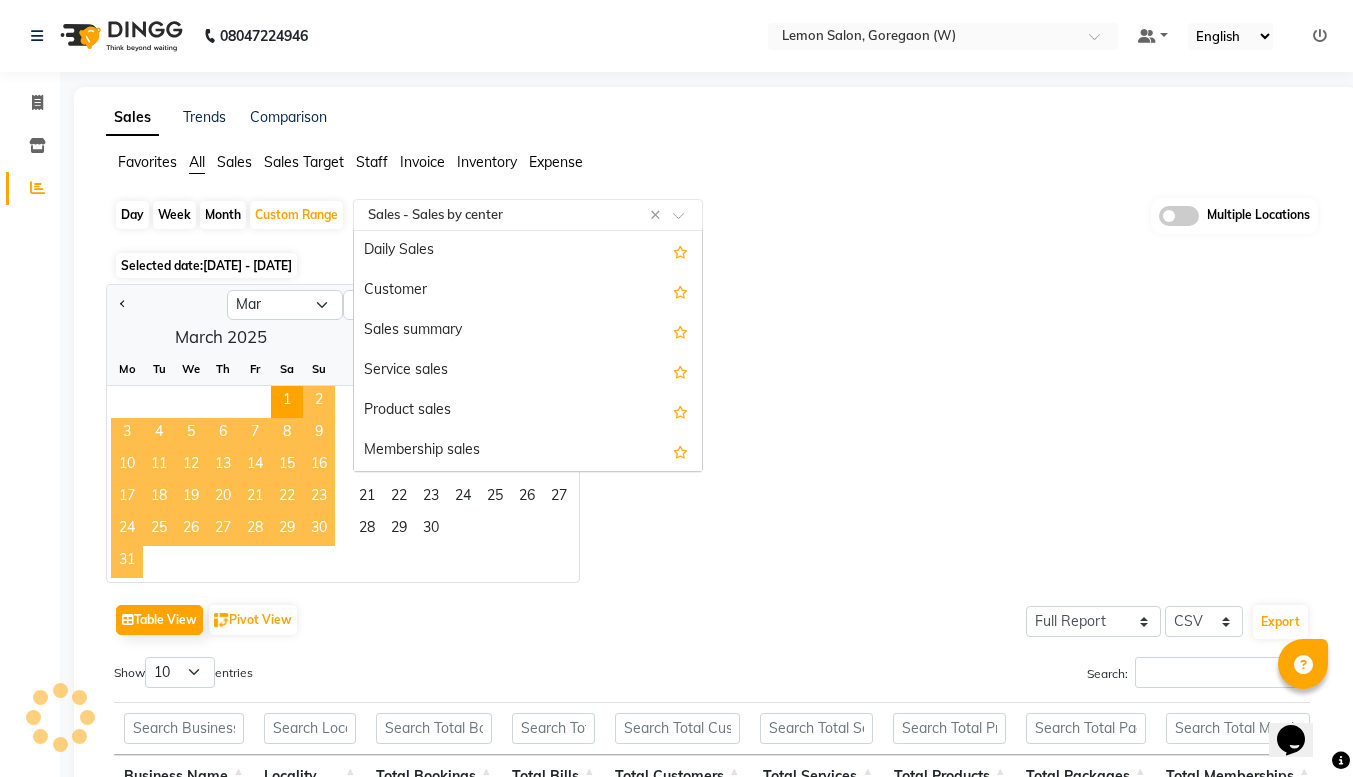 scroll, scrollTop: 440, scrollLeft: 0, axis: vertical 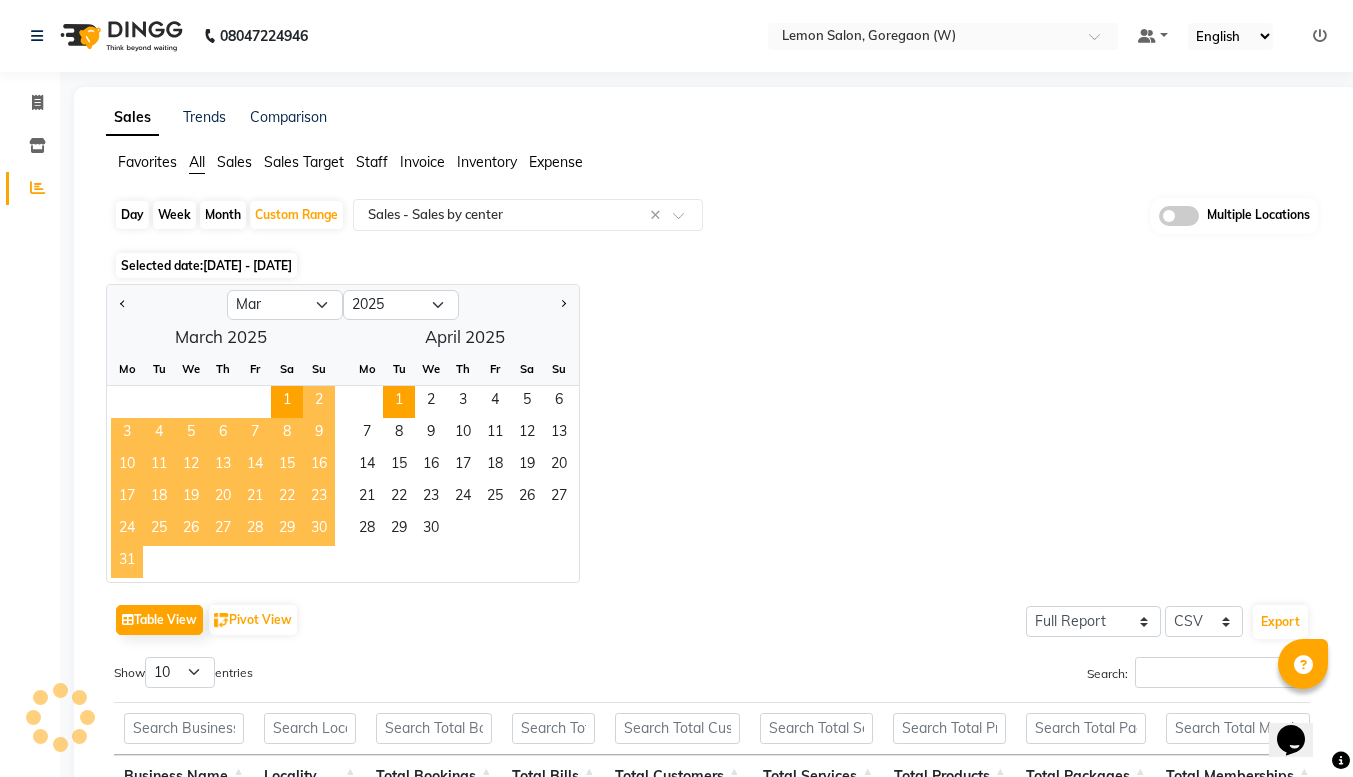 click on "Jan Feb Mar Apr May Jun Jul Aug Sep Oct Nov Dec 2015 2016 2017 2018 2019 2020 2021 2022 2023 2024 2025 2026 2027 2028 2029 2030 2031 2032 2033 2034 2035  March 2025  Mo Tu We Th Fr Sa Su  1   2   3   4   5   6   7   8   9   10   11   12   13   14   15   16   17   18   19   20   21   22   23   24   25   26   27   28   29   30   31   April 2025  Mo Tu We Th Fr Sa Su  1   2   3   4   5   6   7   8   9   10   11   12   13   14   15   16   17   18   19   20   21   22   23   24   25   26   27   28   29   30" 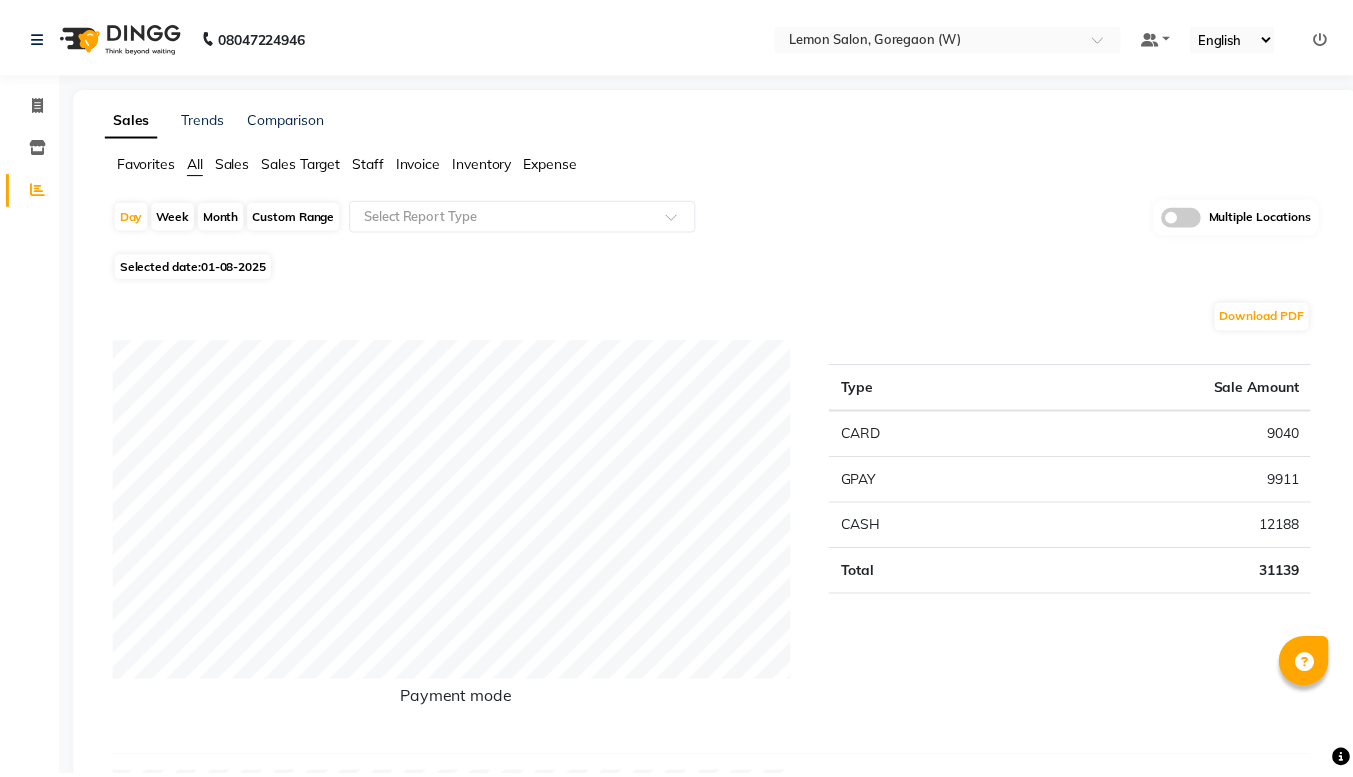 scroll, scrollTop: 0, scrollLeft: 0, axis: both 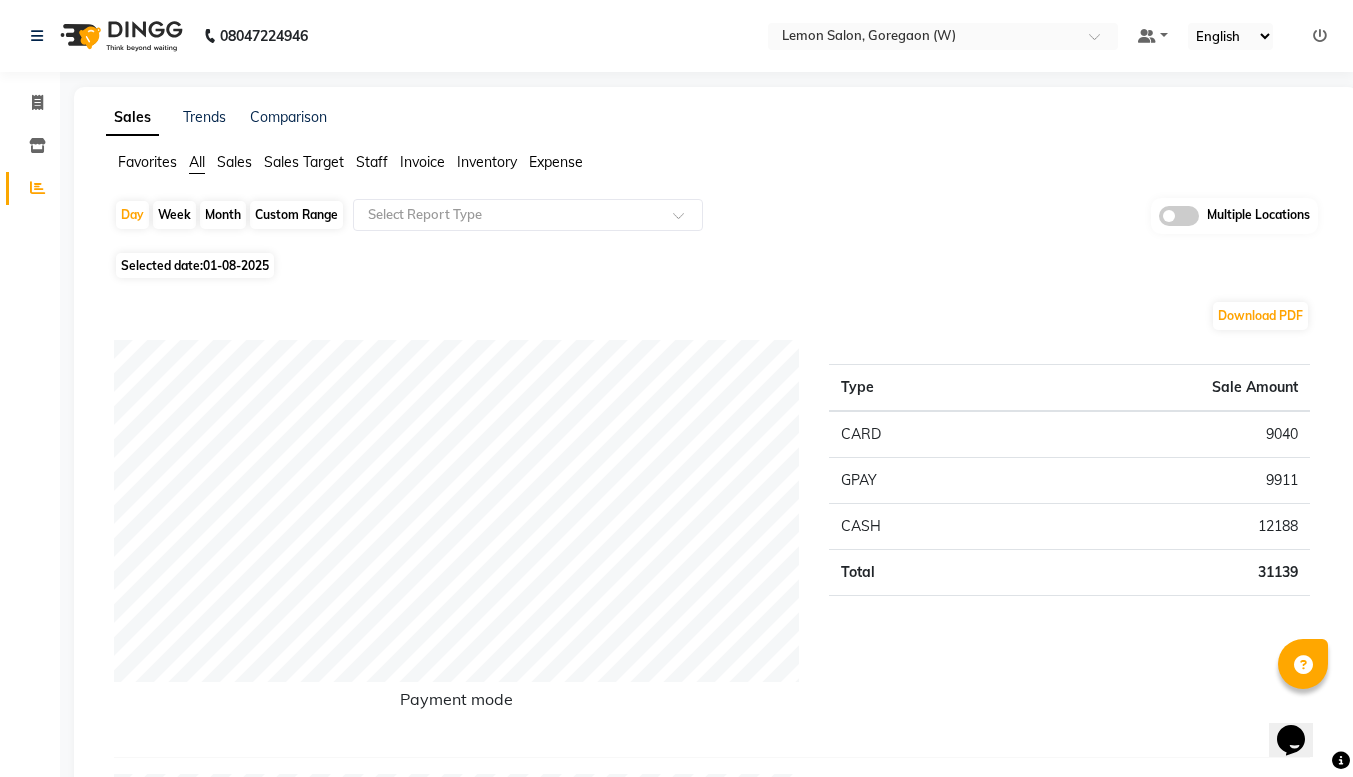click on "Month" 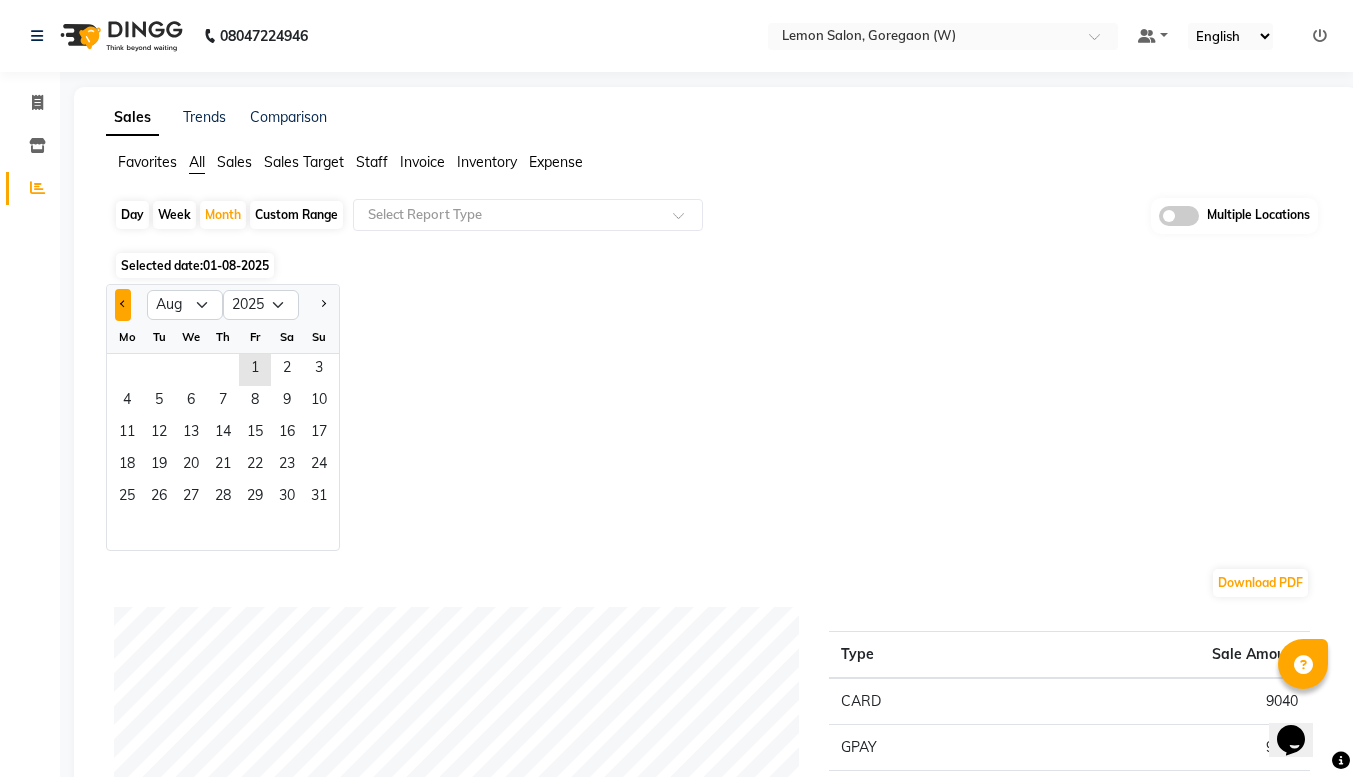 click 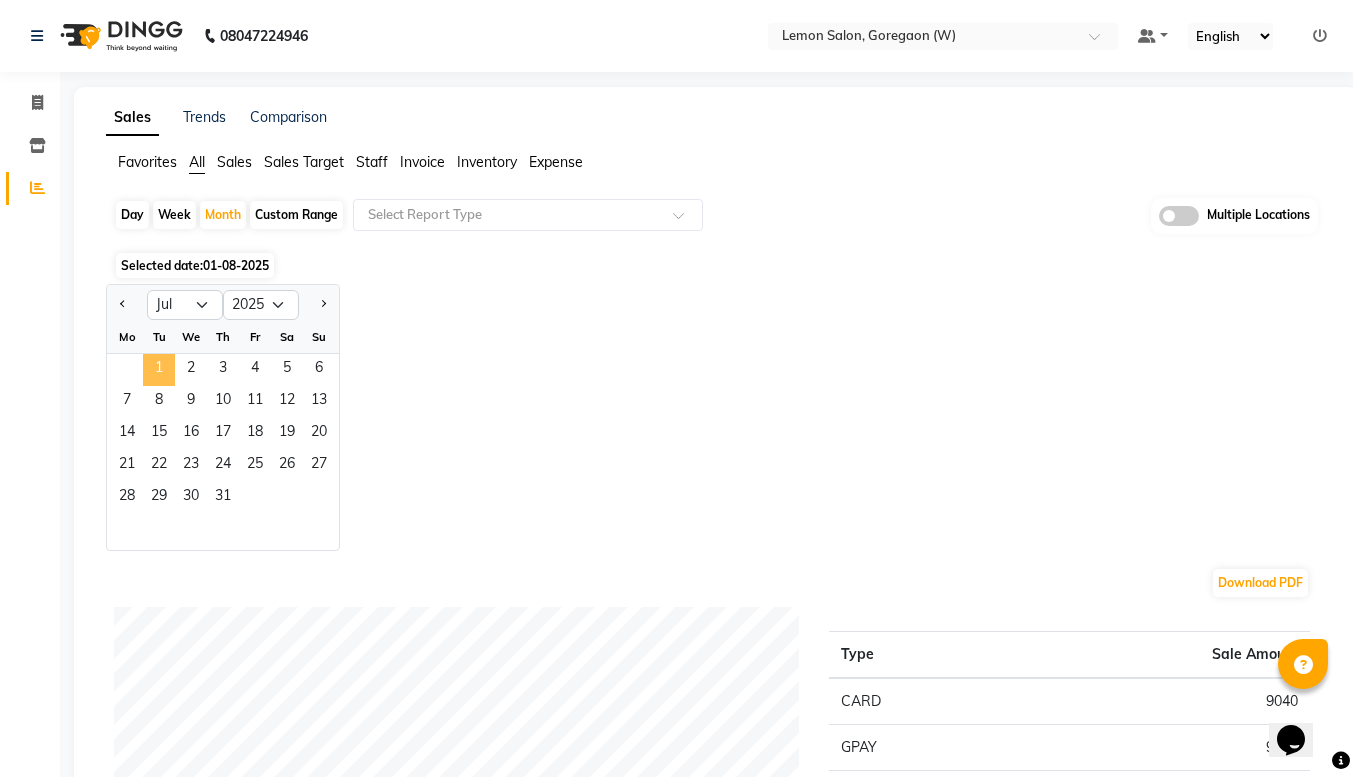 click on "1" 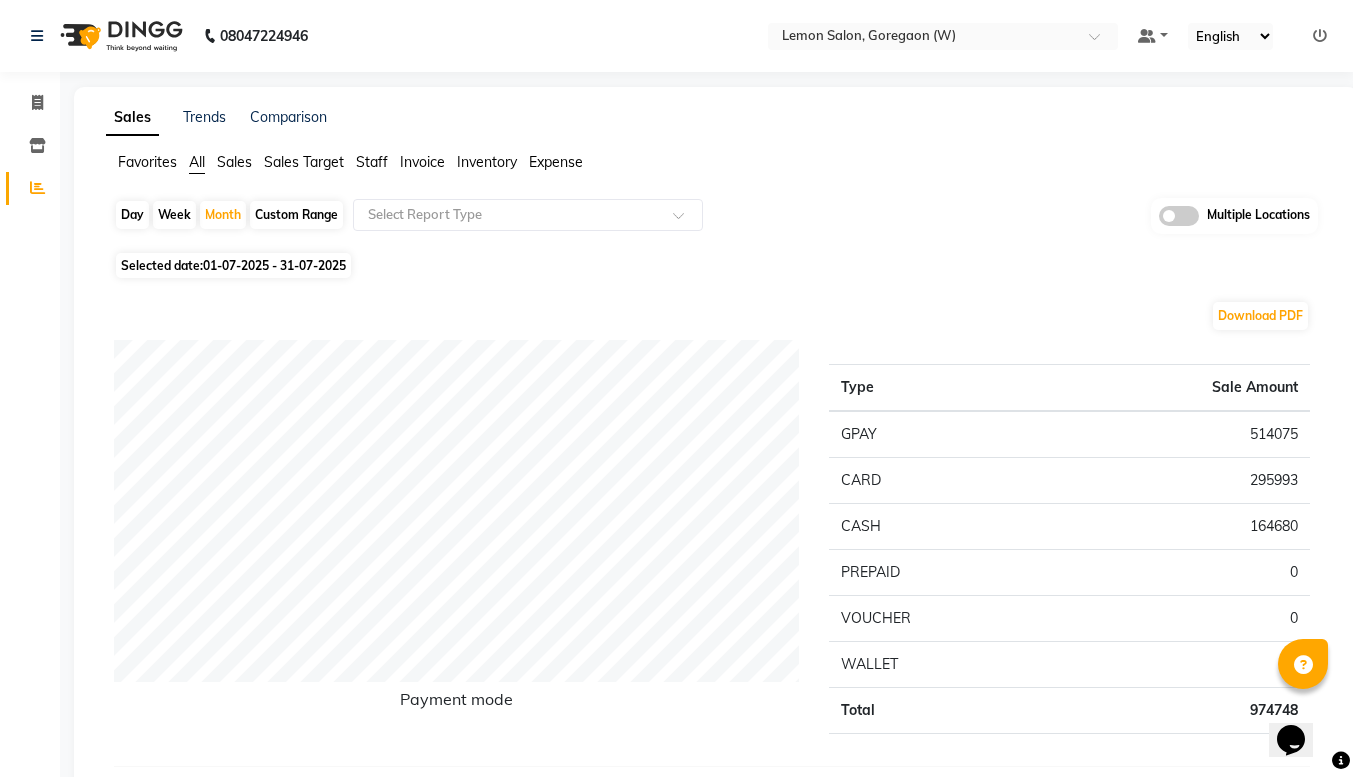 click on "Day   Week   Month   Custom Range  Select Report Type Multiple Locations" 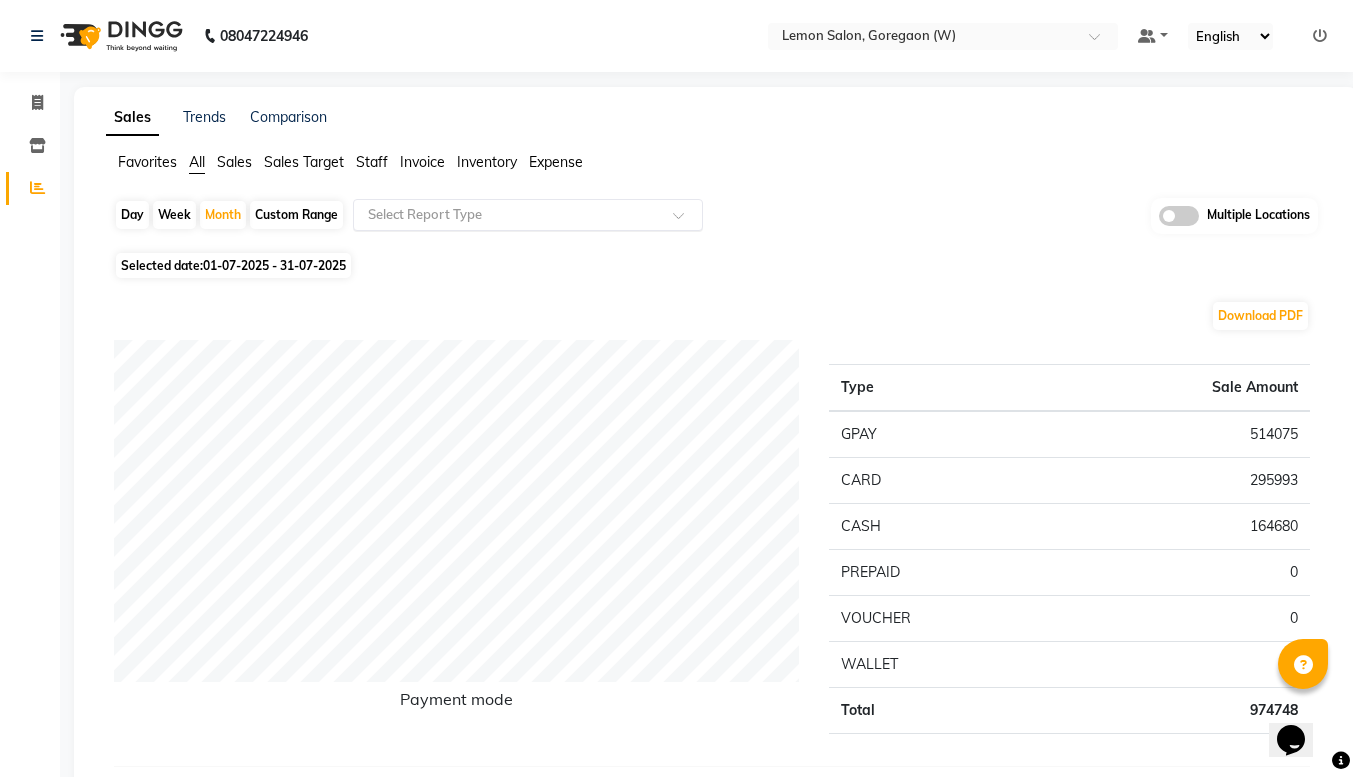 click 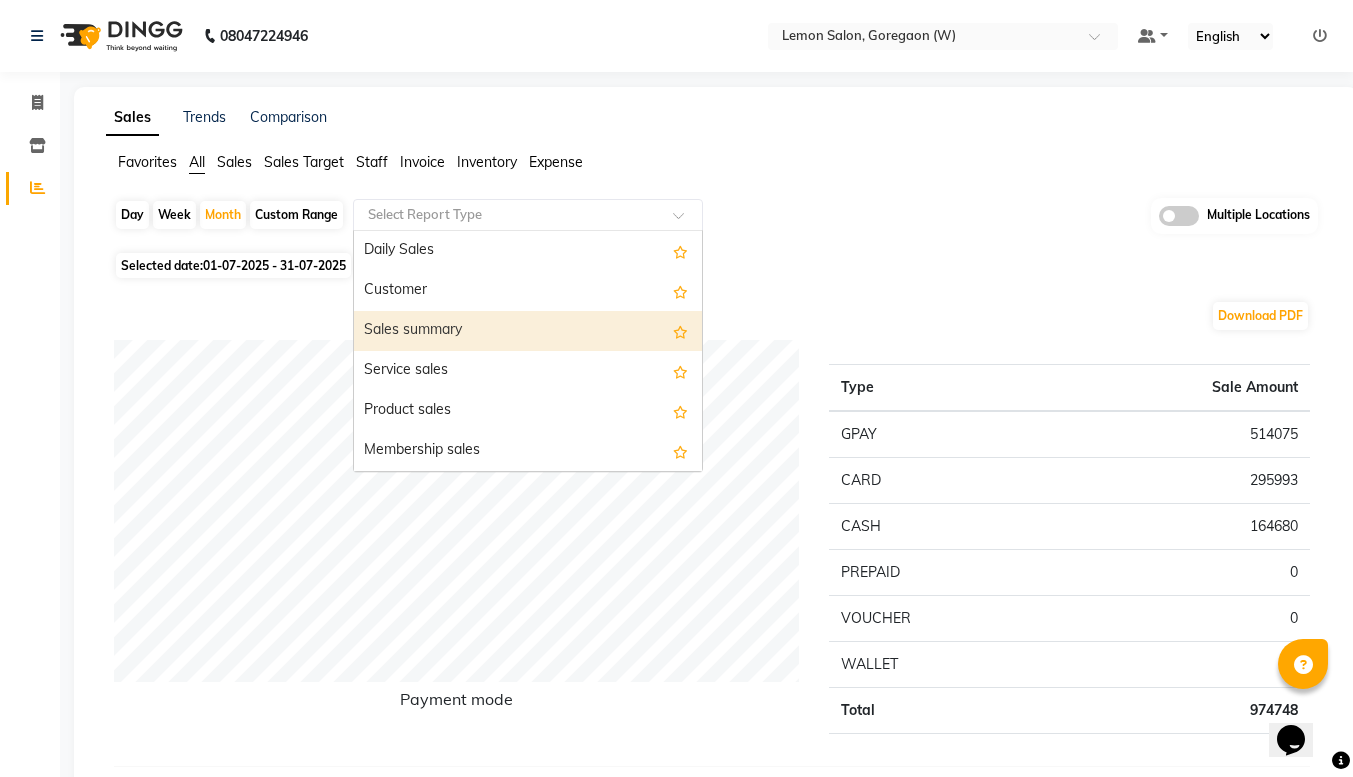click on "Sales summary" at bounding box center [528, 331] 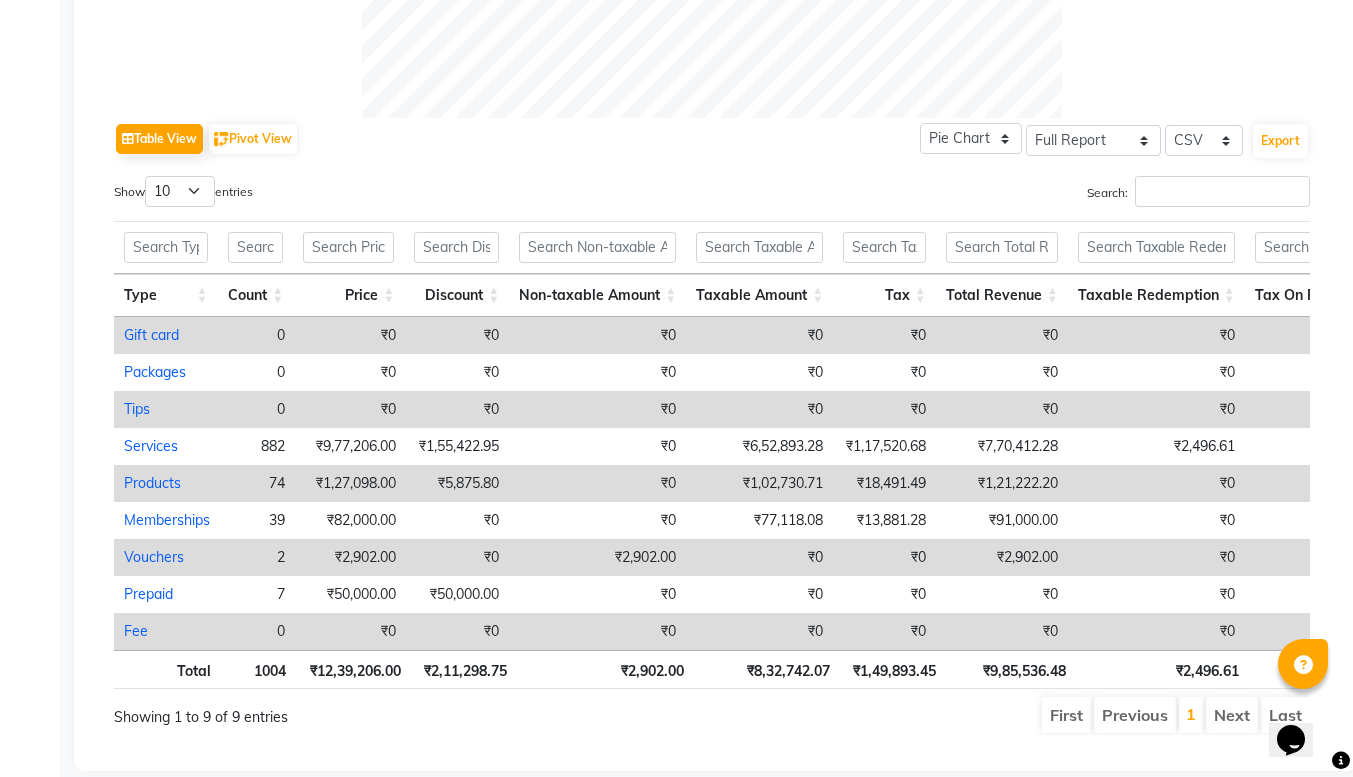 scroll, scrollTop: 960, scrollLeft: 0, axis: vertical 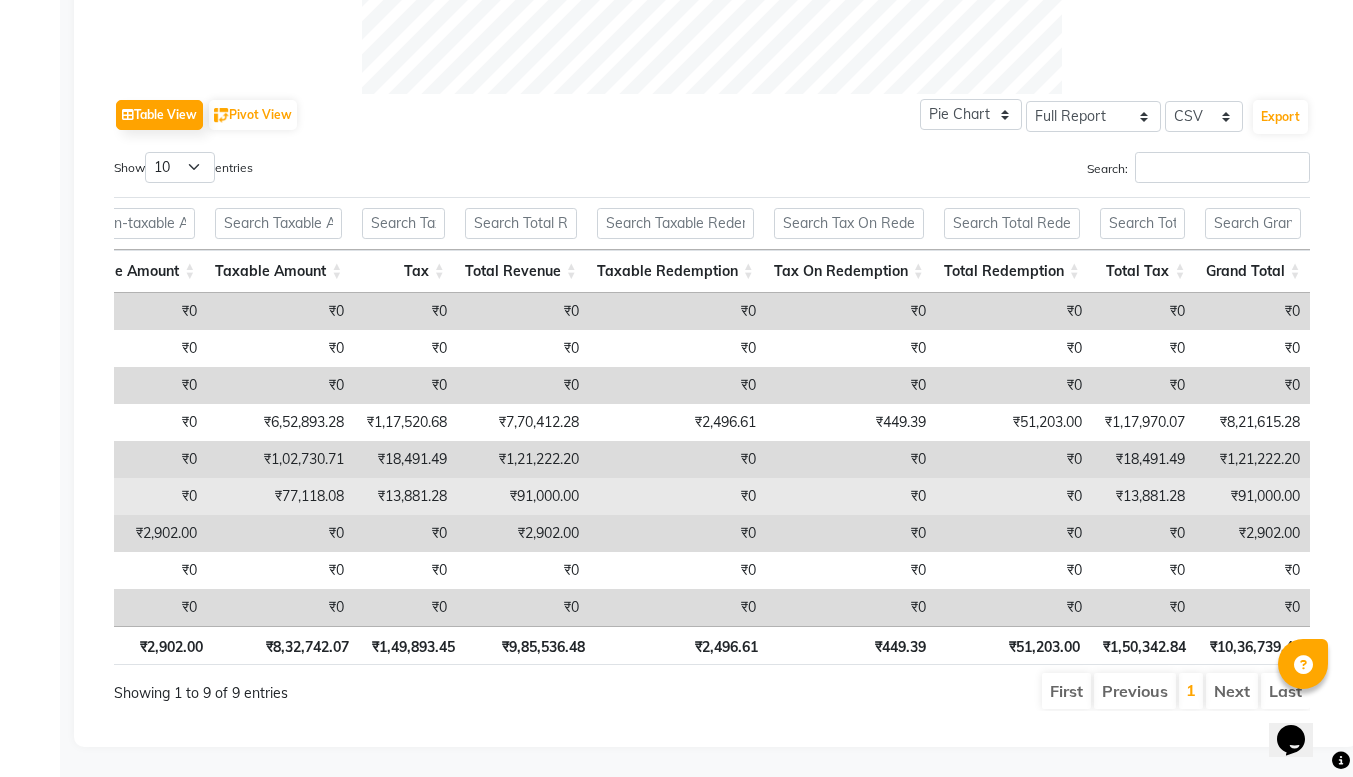 click on "₹77,118.08" at bounding box center [280, 496] 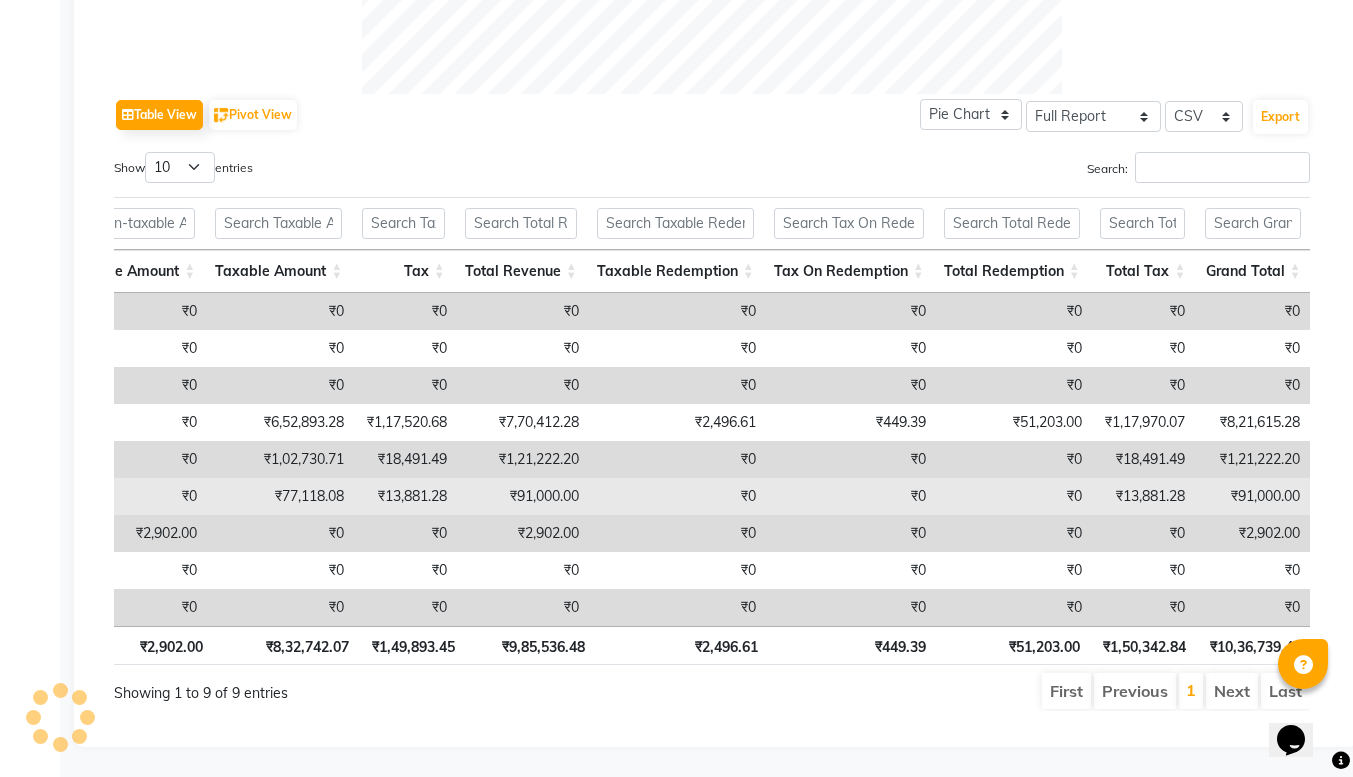 select on "full_report" 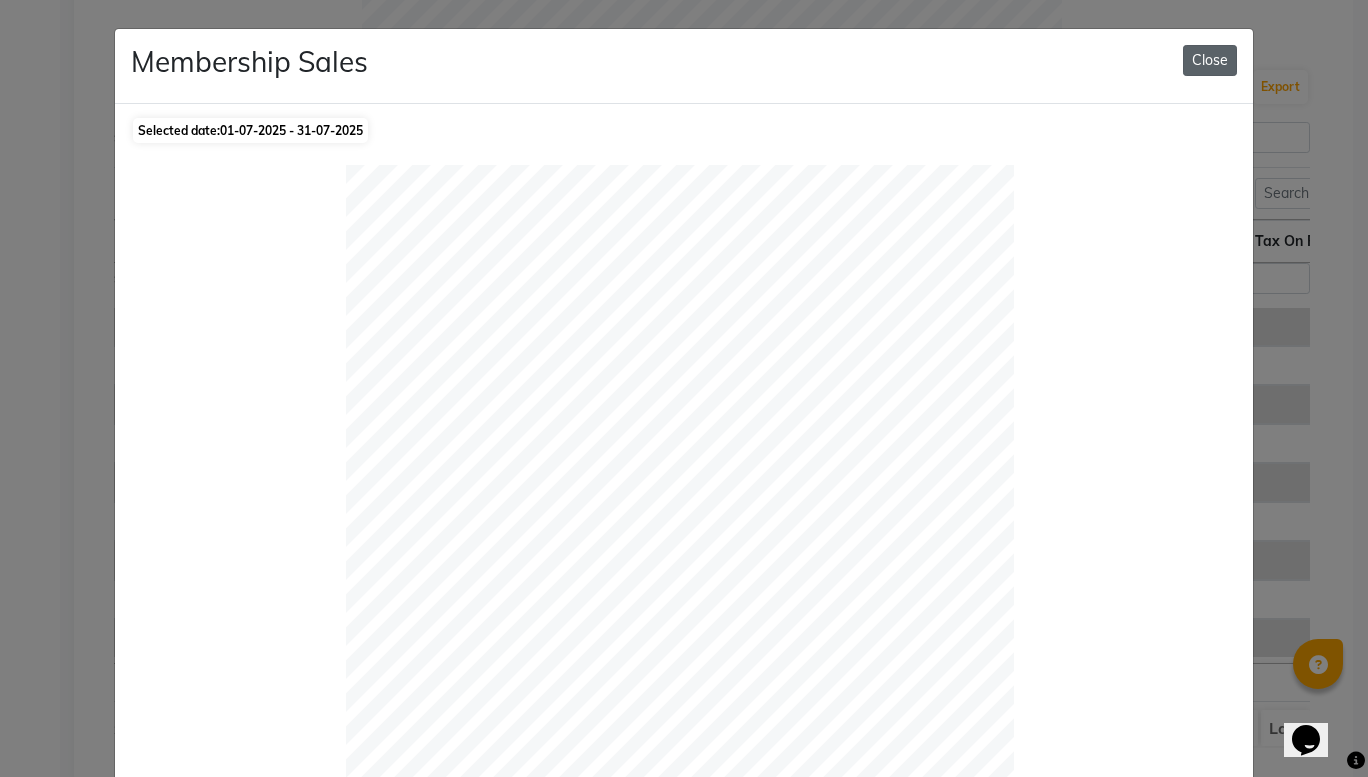 click on "Close" 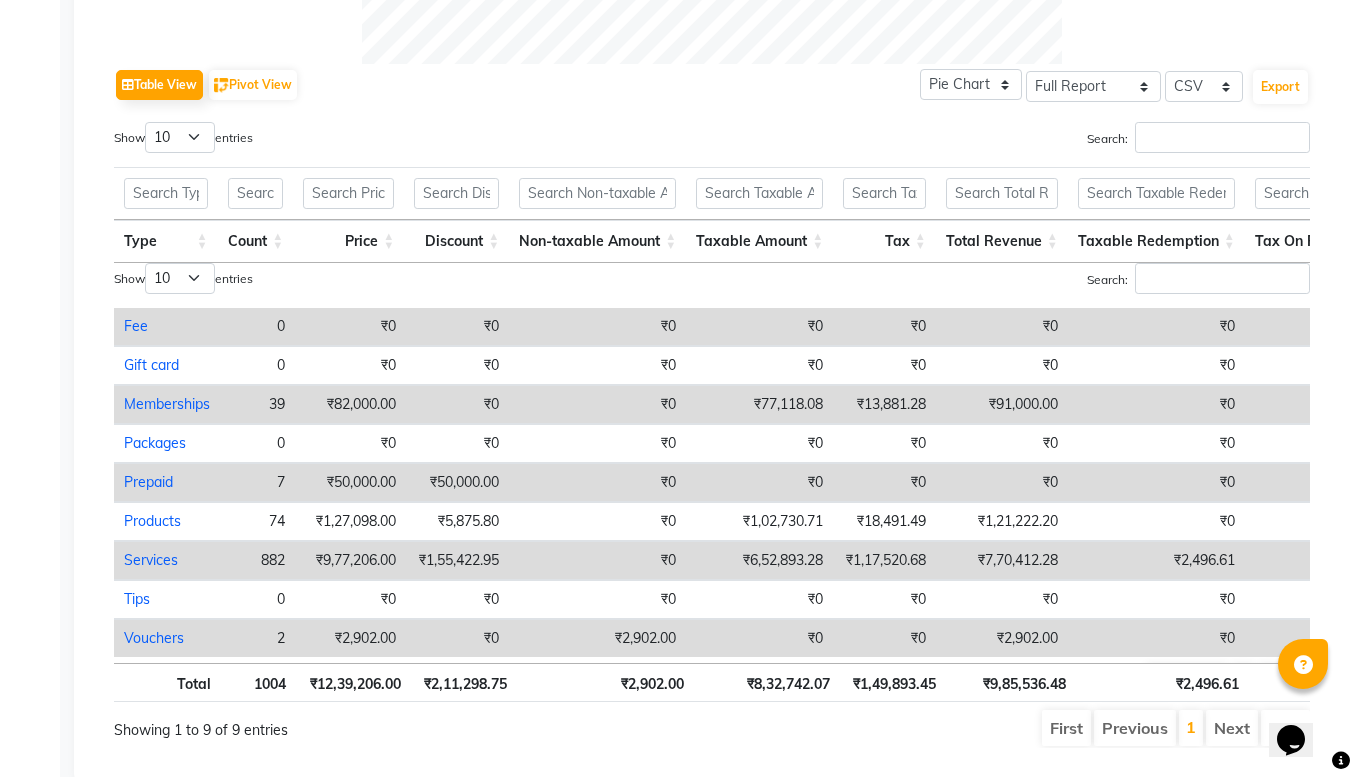 click on "Table View   Pivot View  Pie Chart Bar Chart Select Full Report Filtered Report Select CSV PDF  Export" 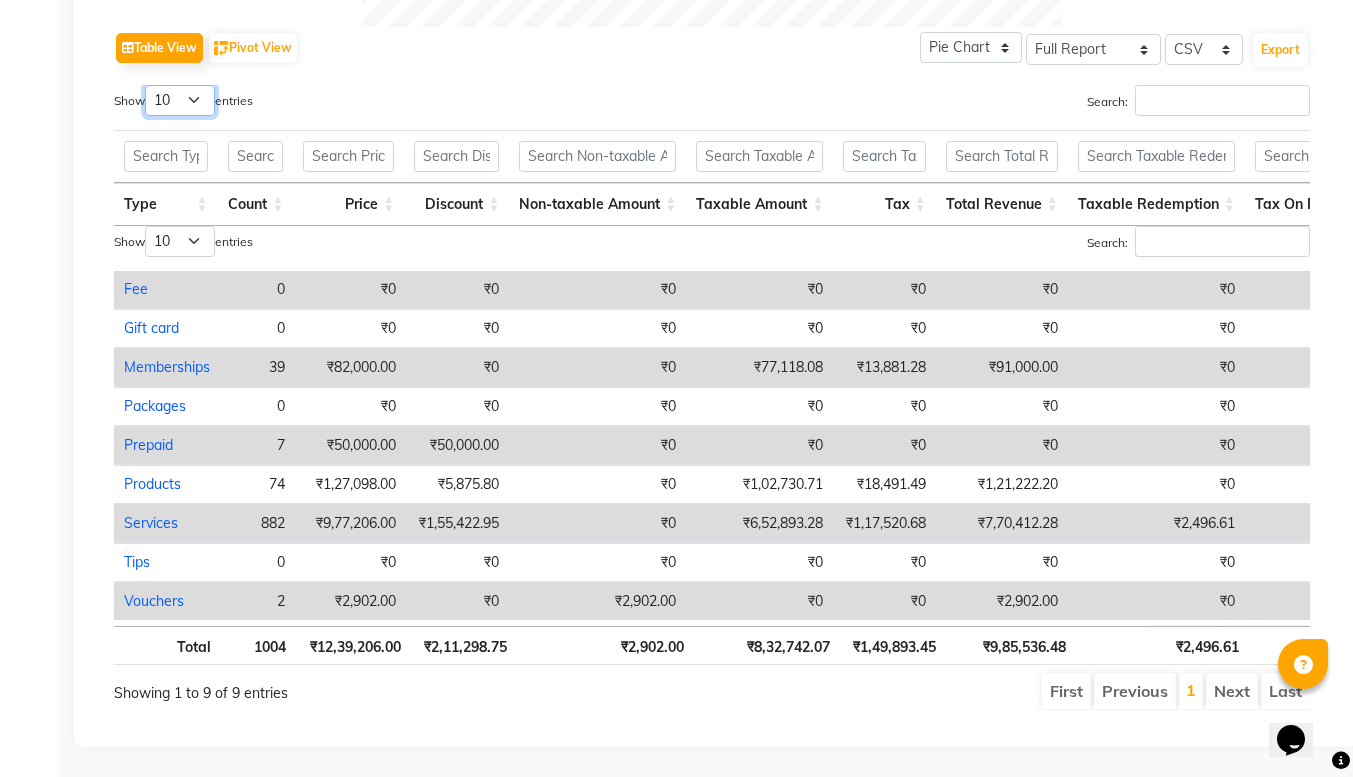 click on "10 25 50 100" at bounding box center (180, 100) 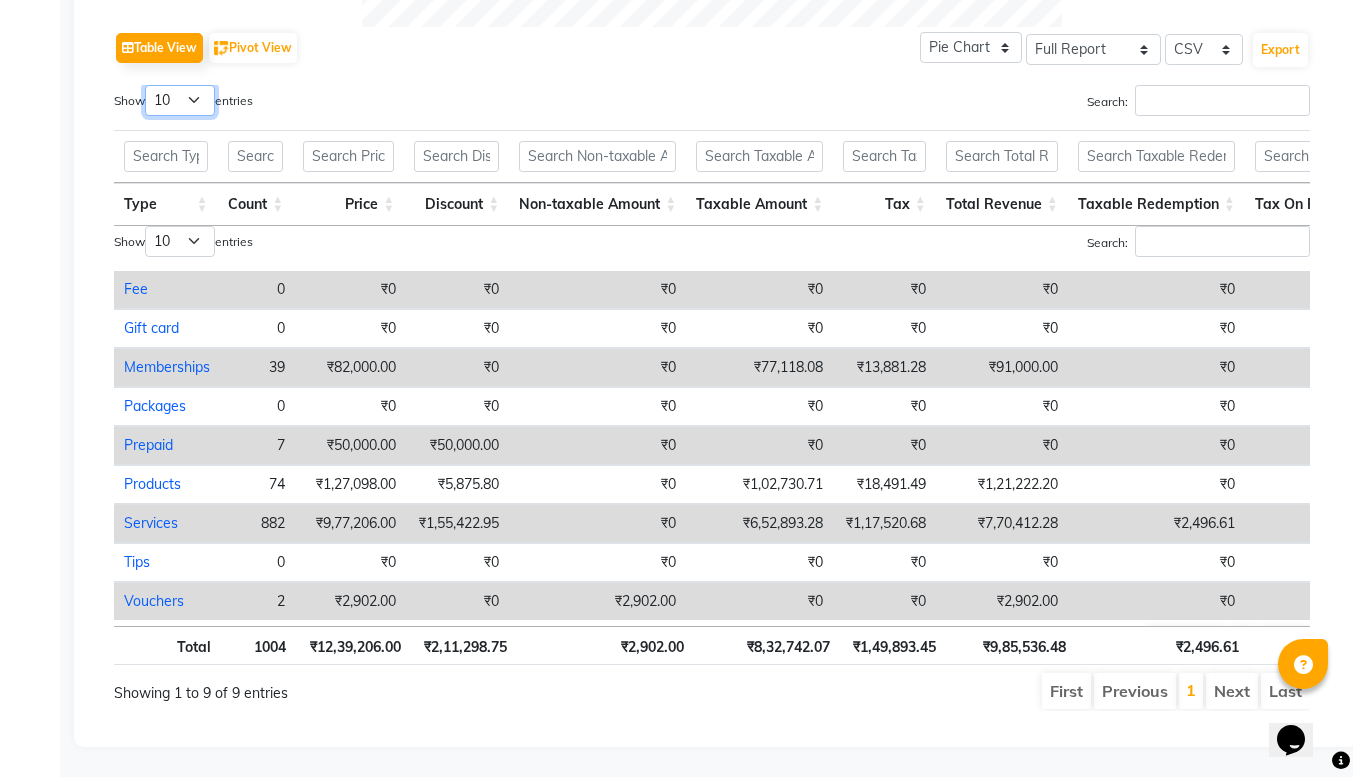 select on "100" 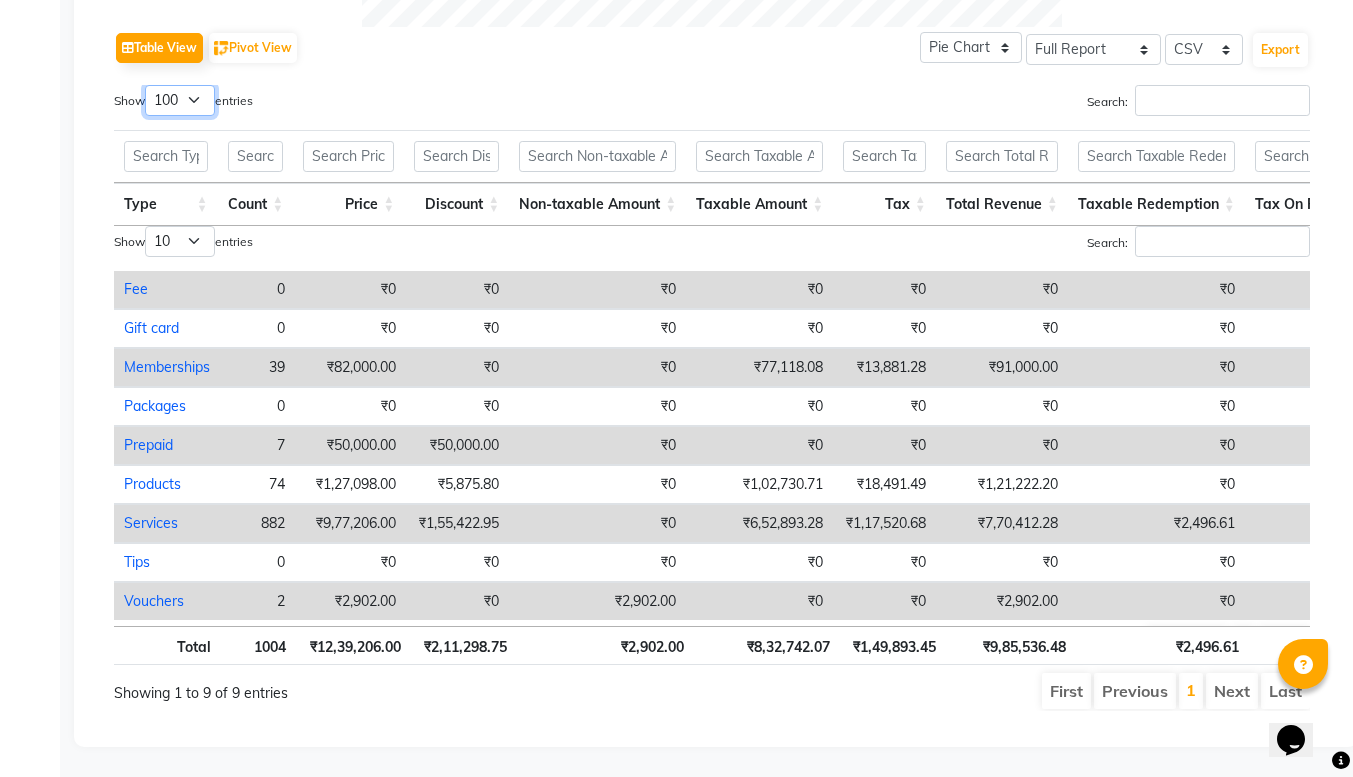 click on "10 25 50 100" at bounding box center [180, 100] 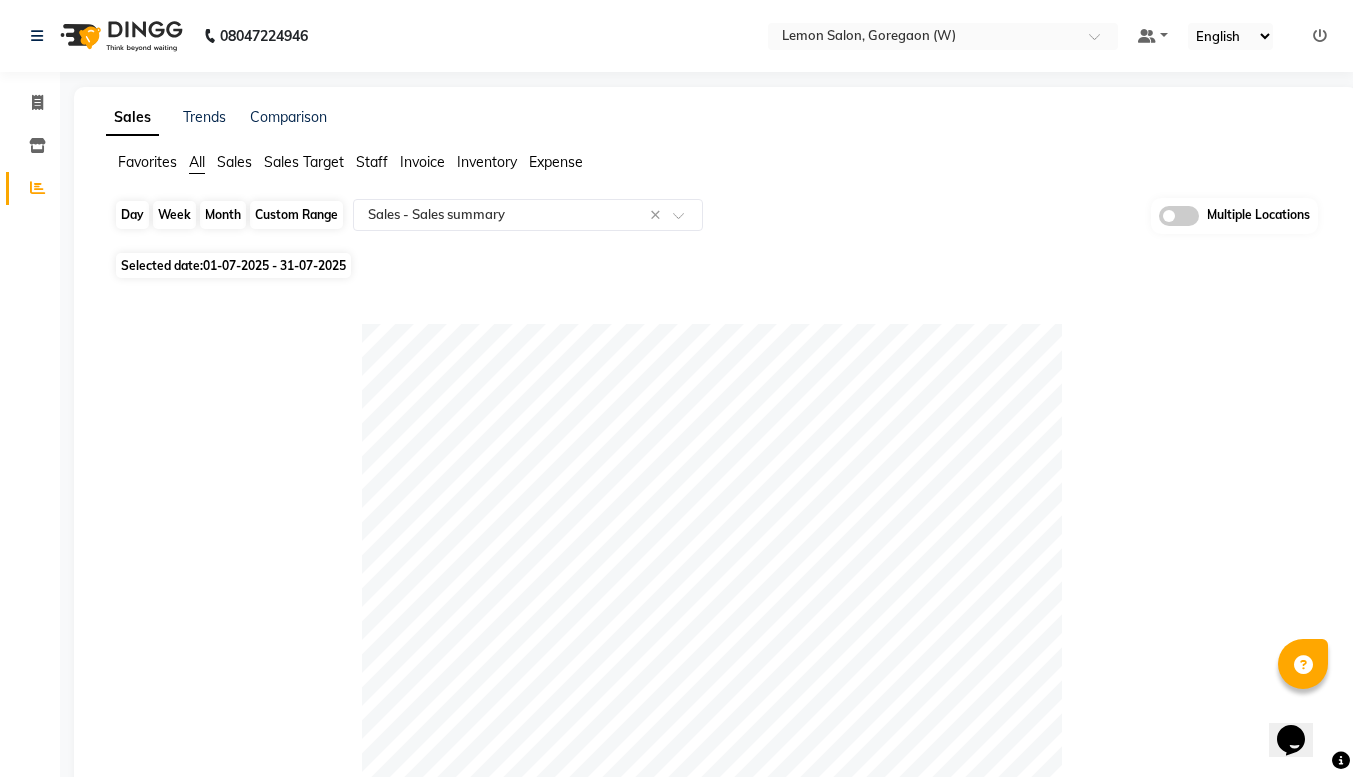click on "Month" 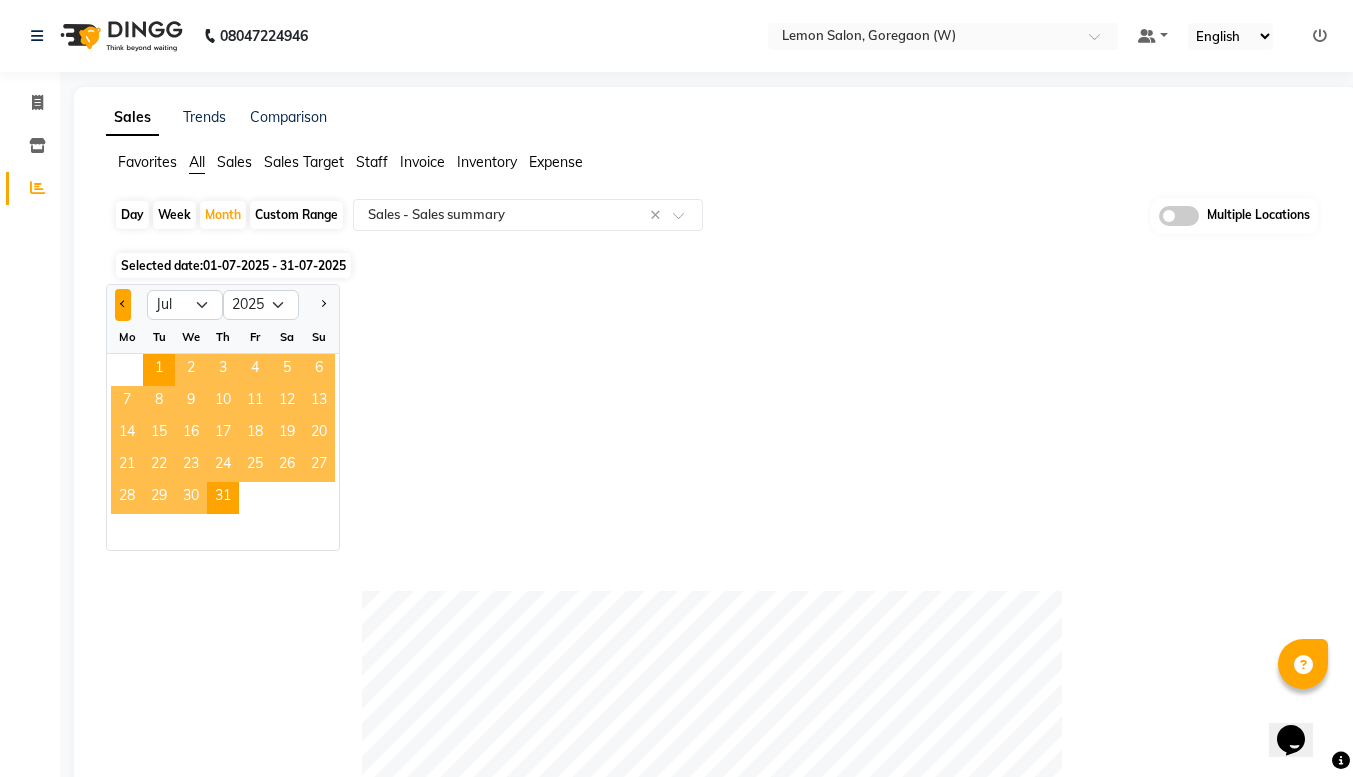 click 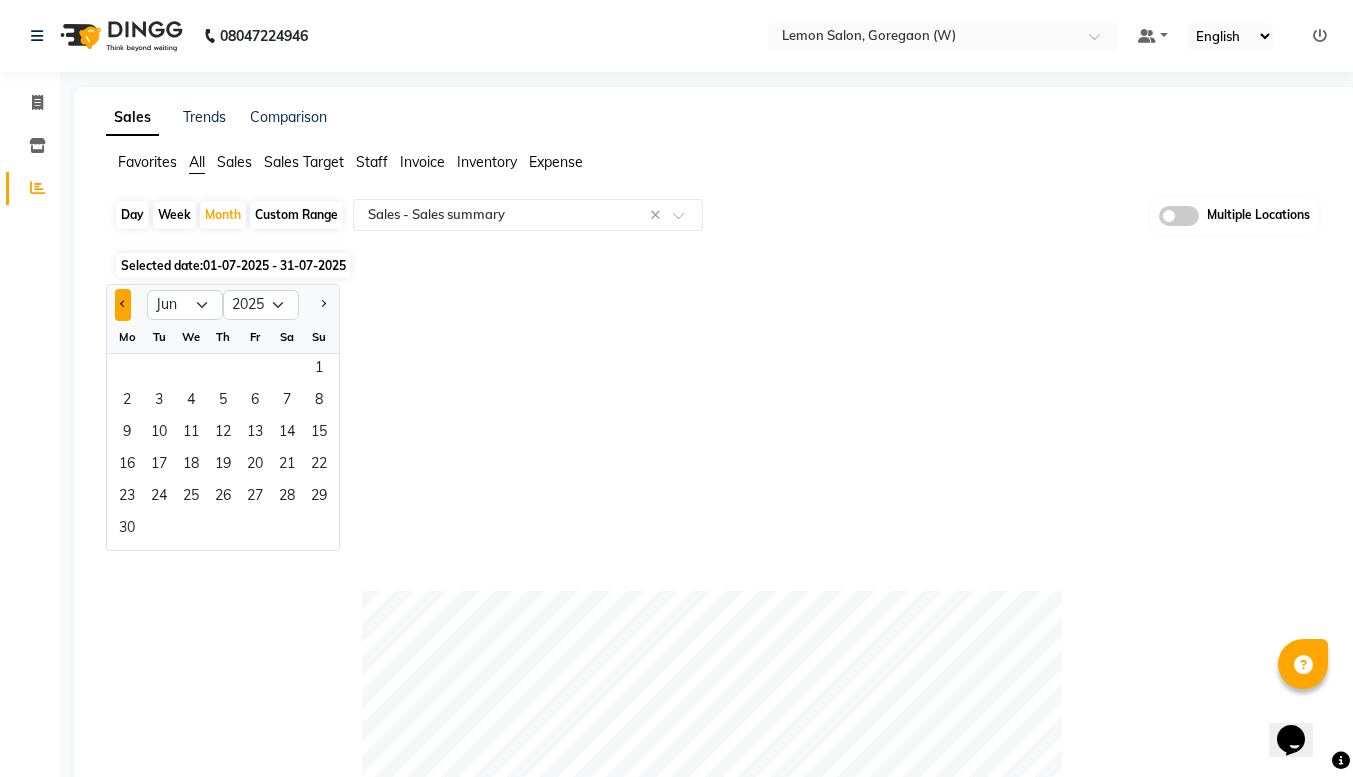 click 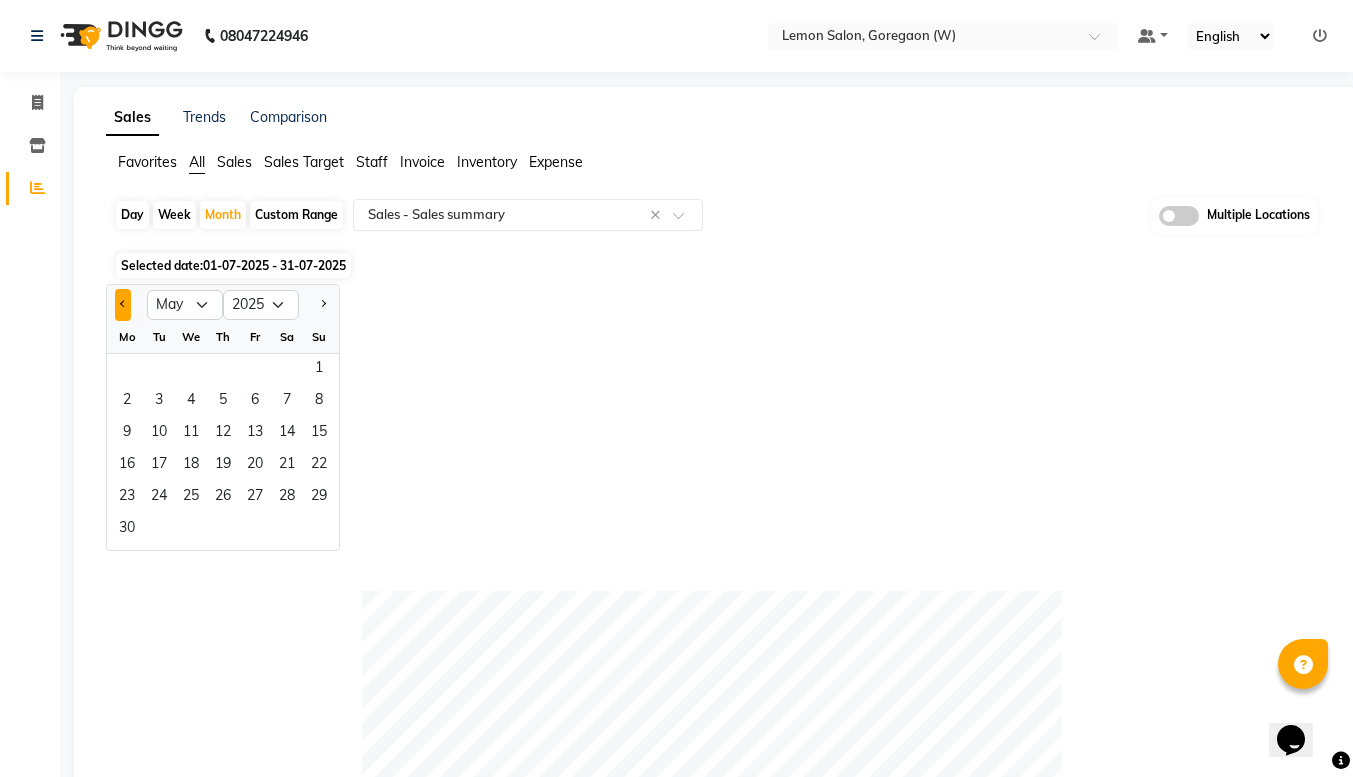 click 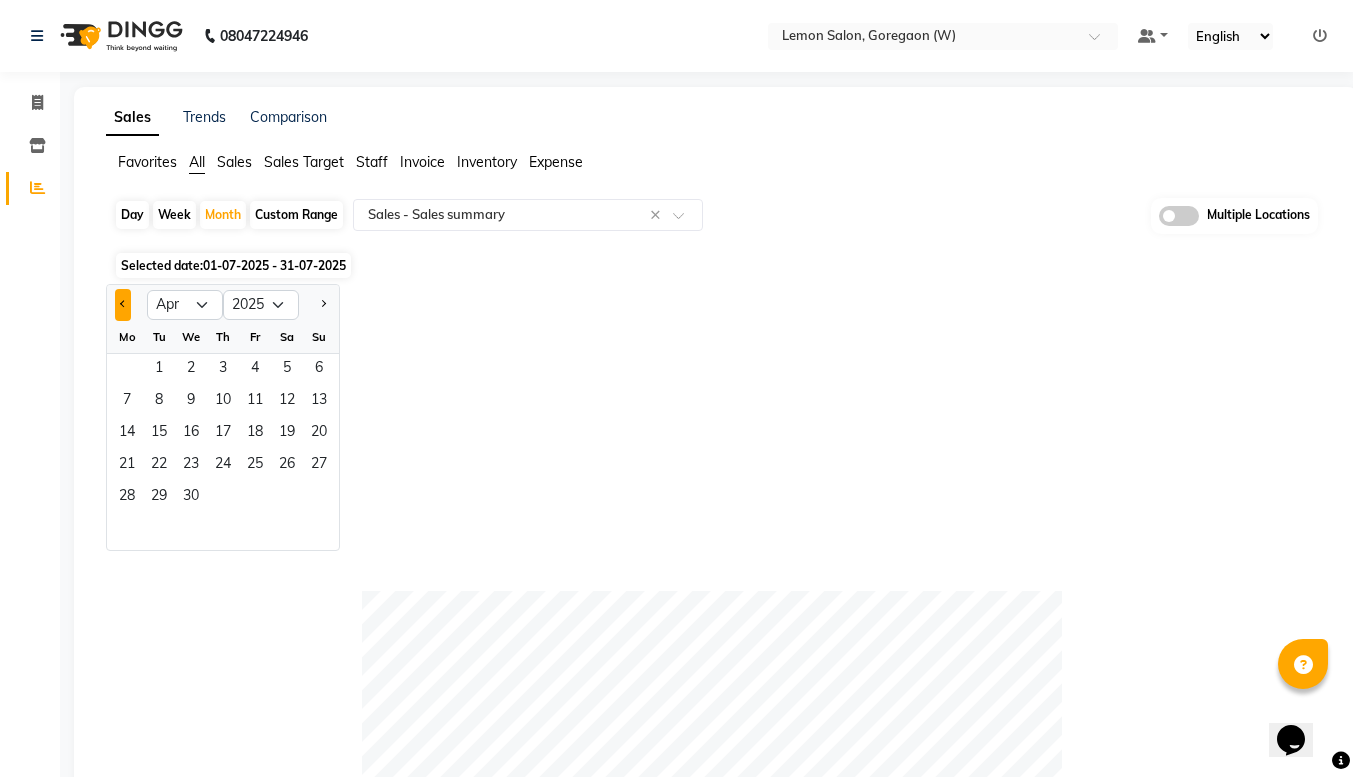 click 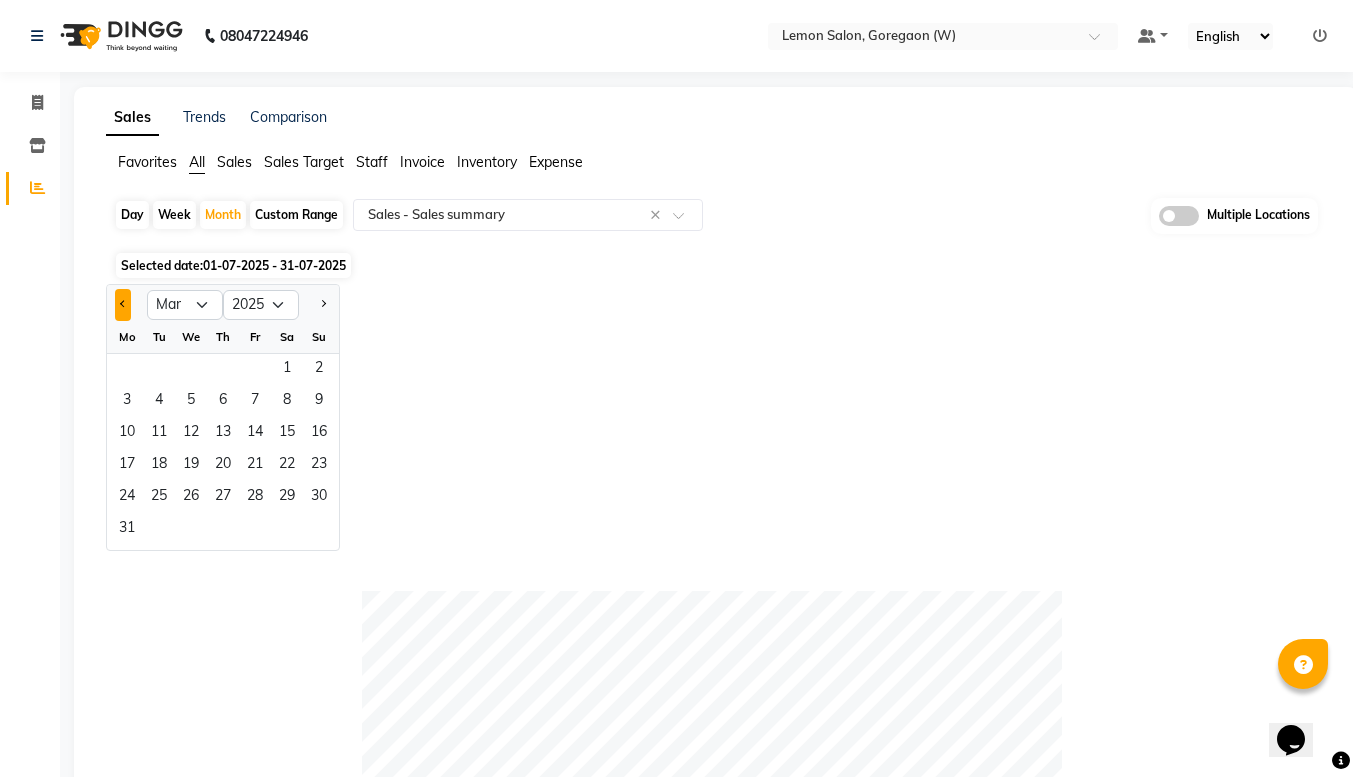 click 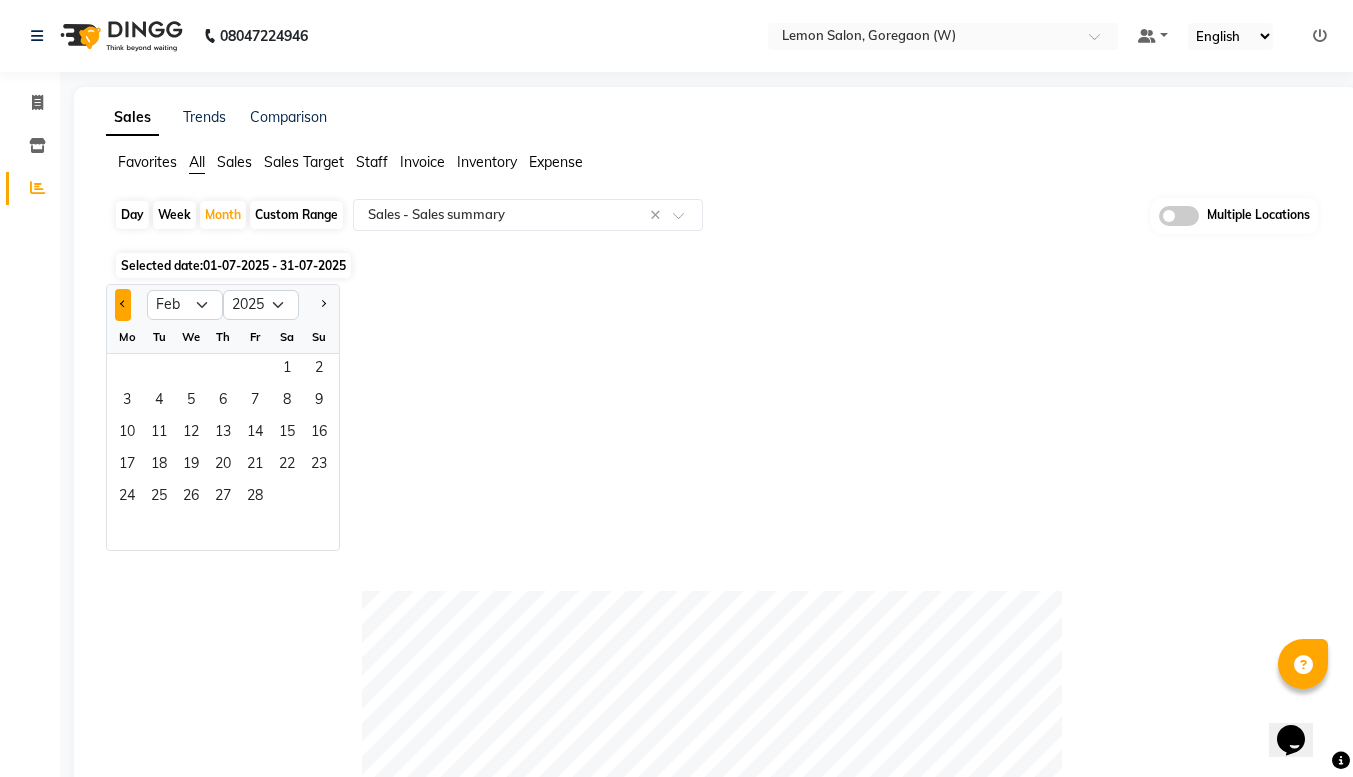 click 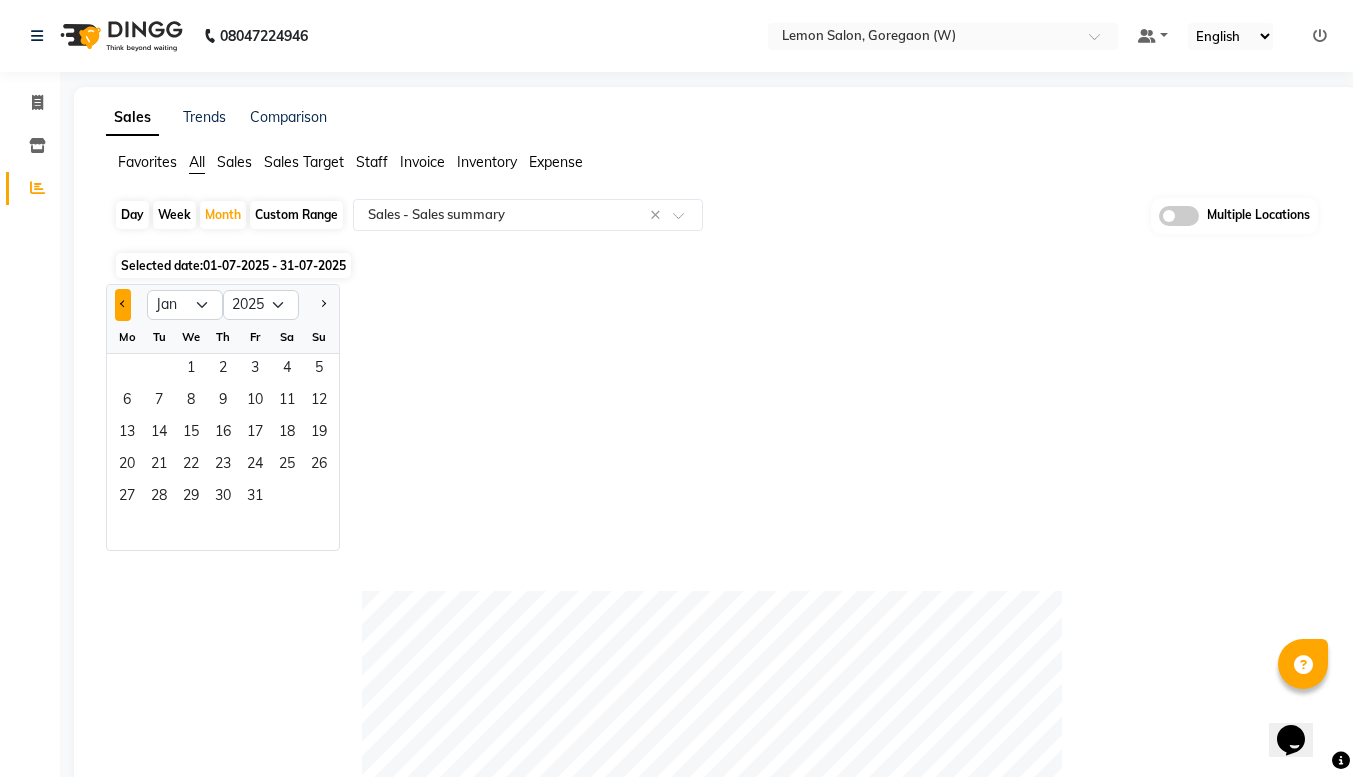 click 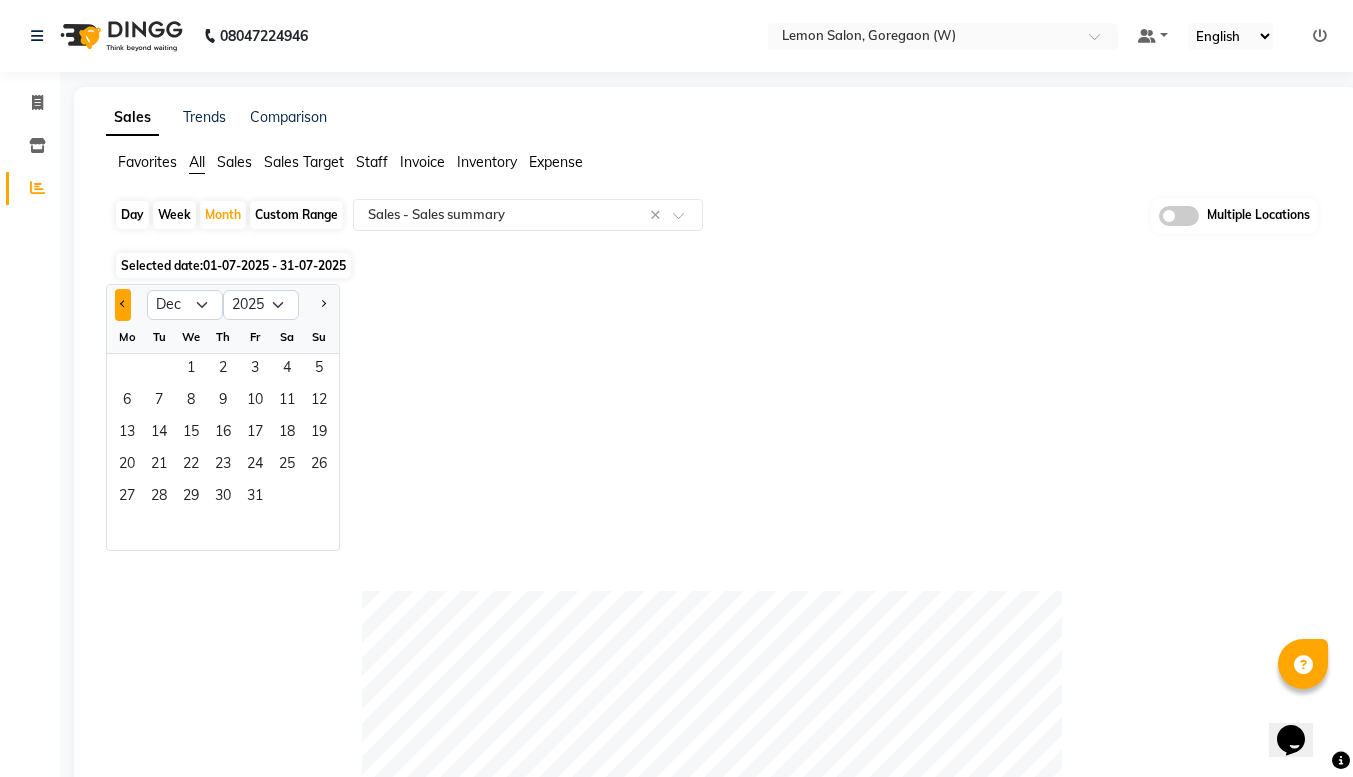 click 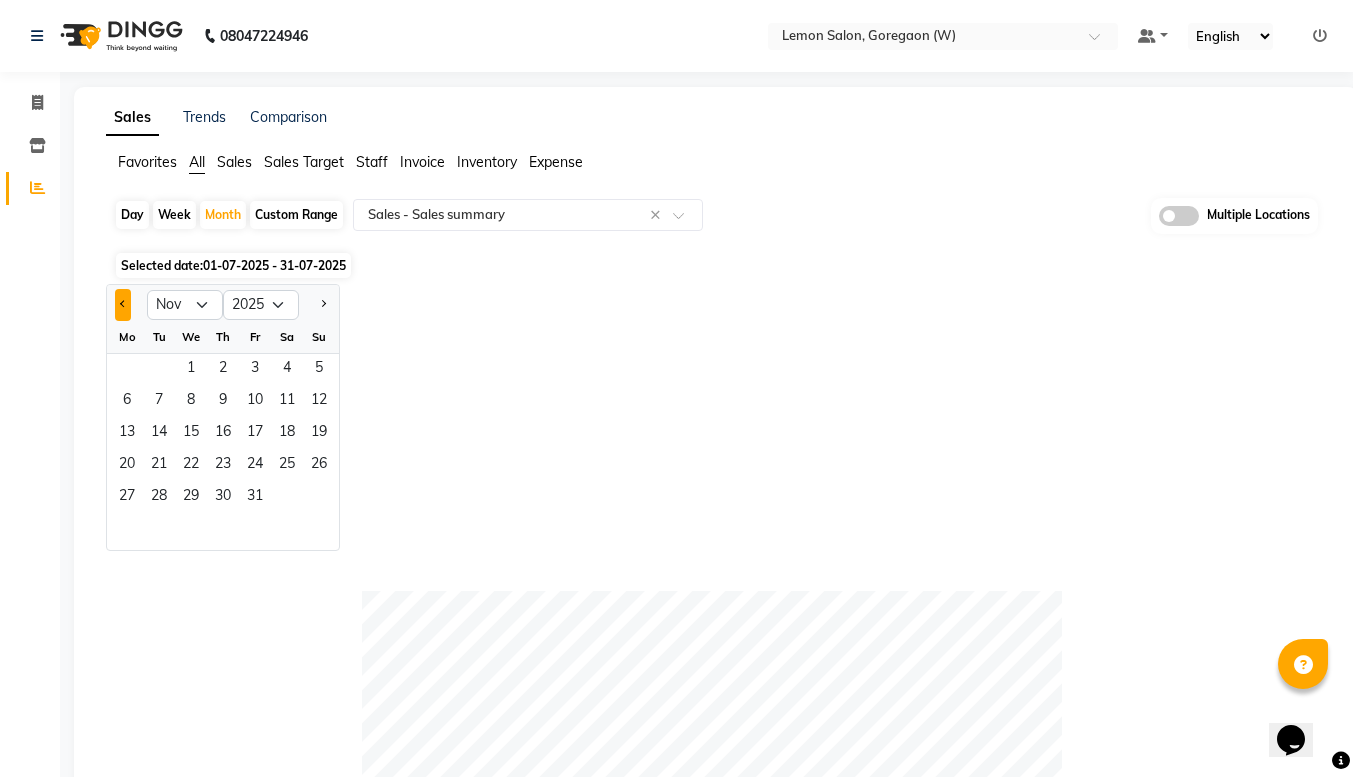 select on "2024" 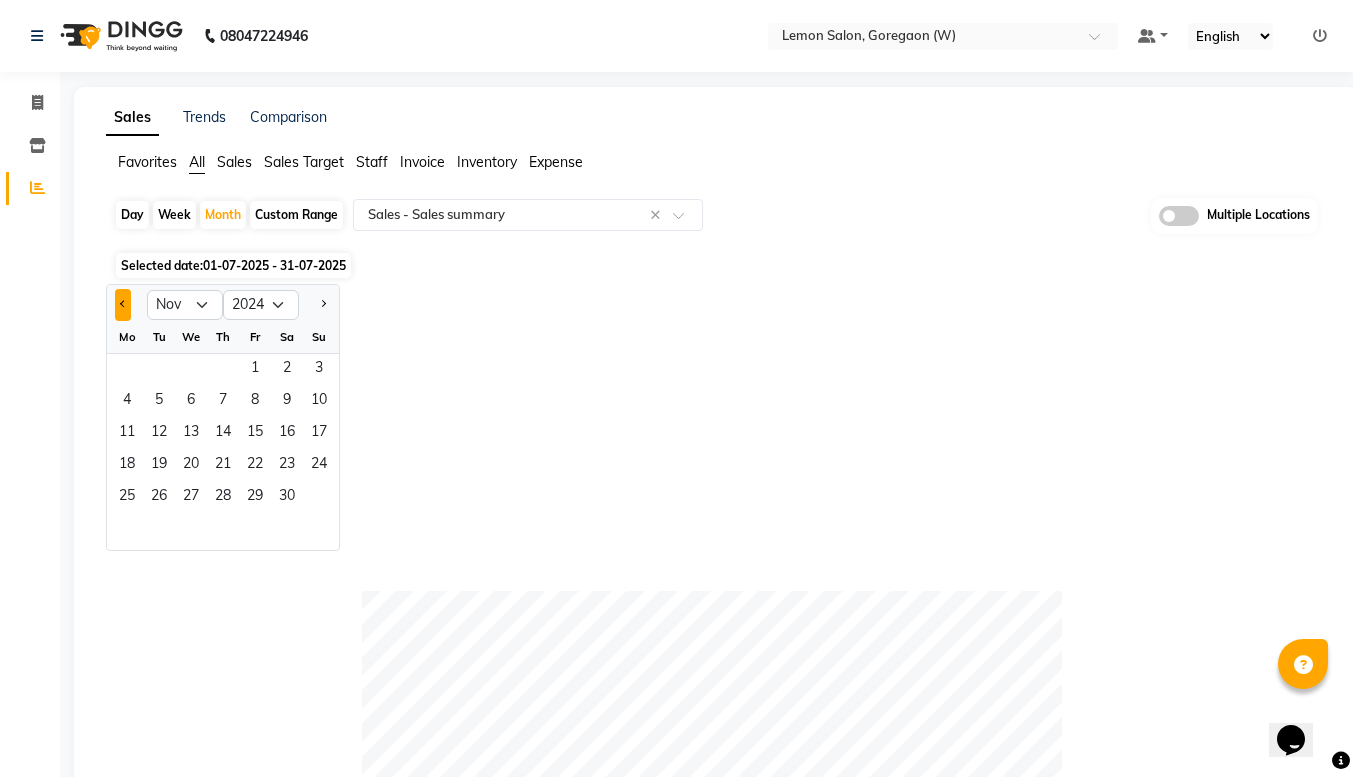 click 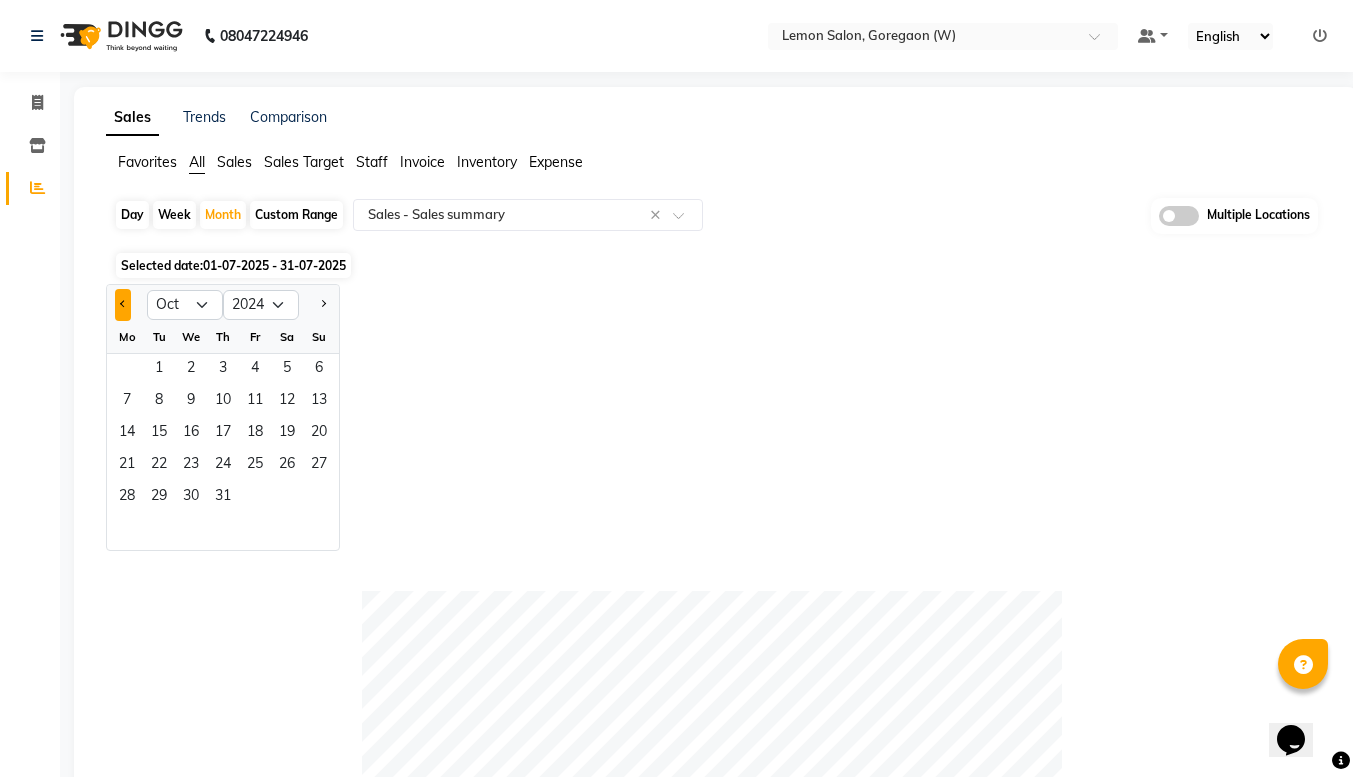click 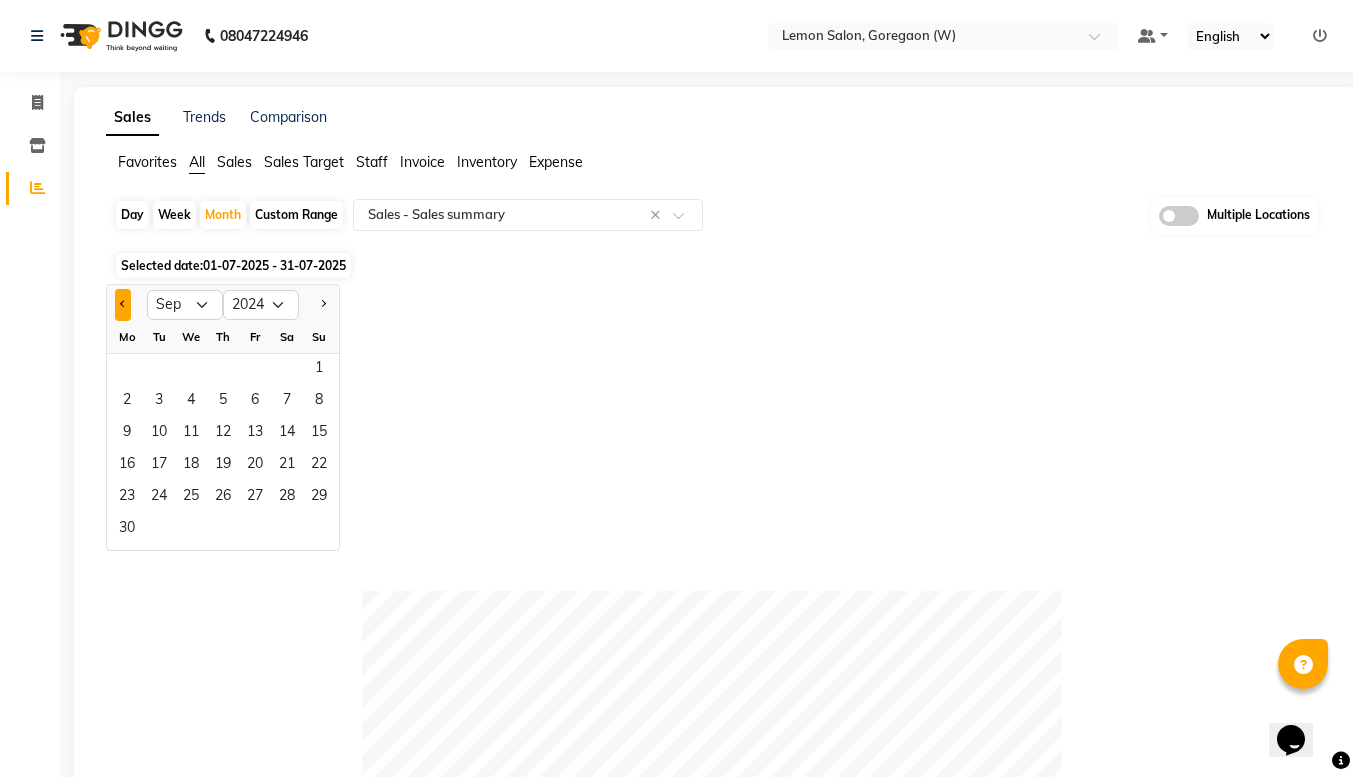 click 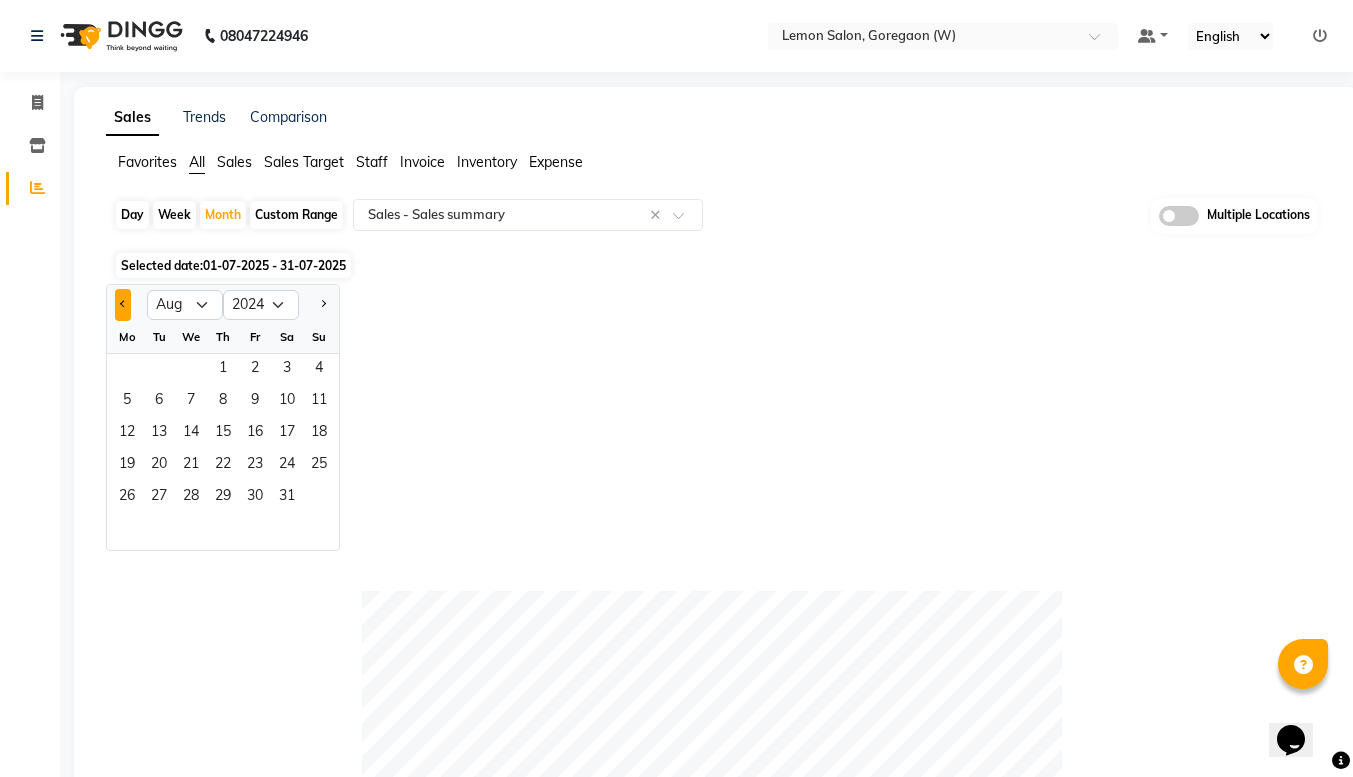 click 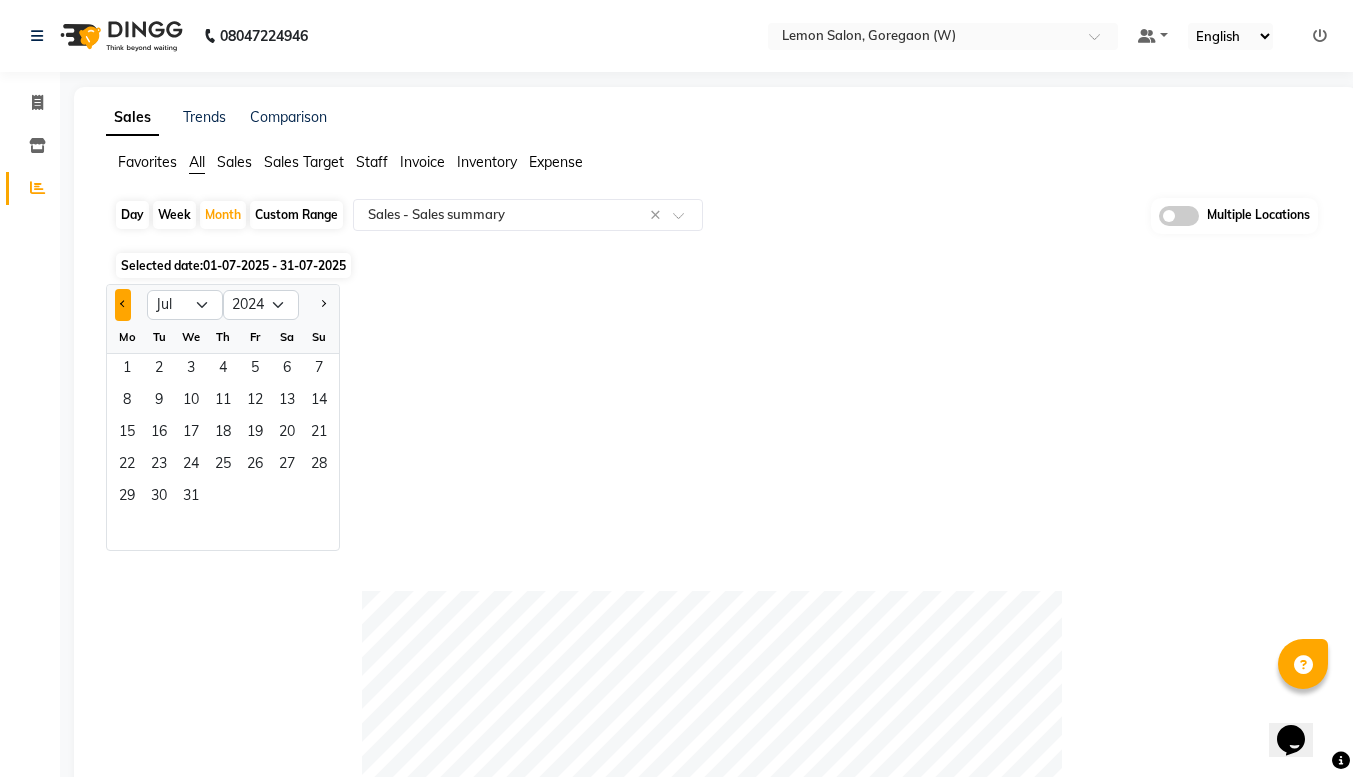 click 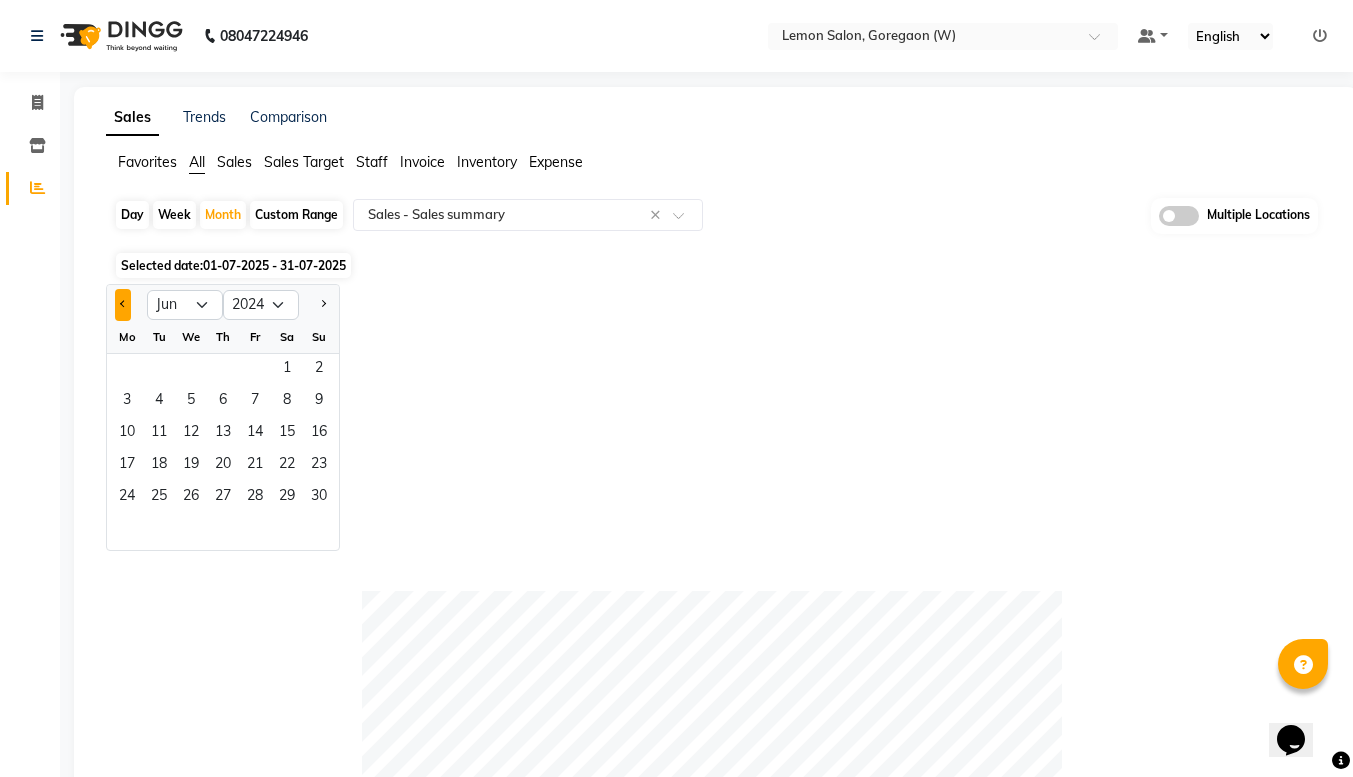 click 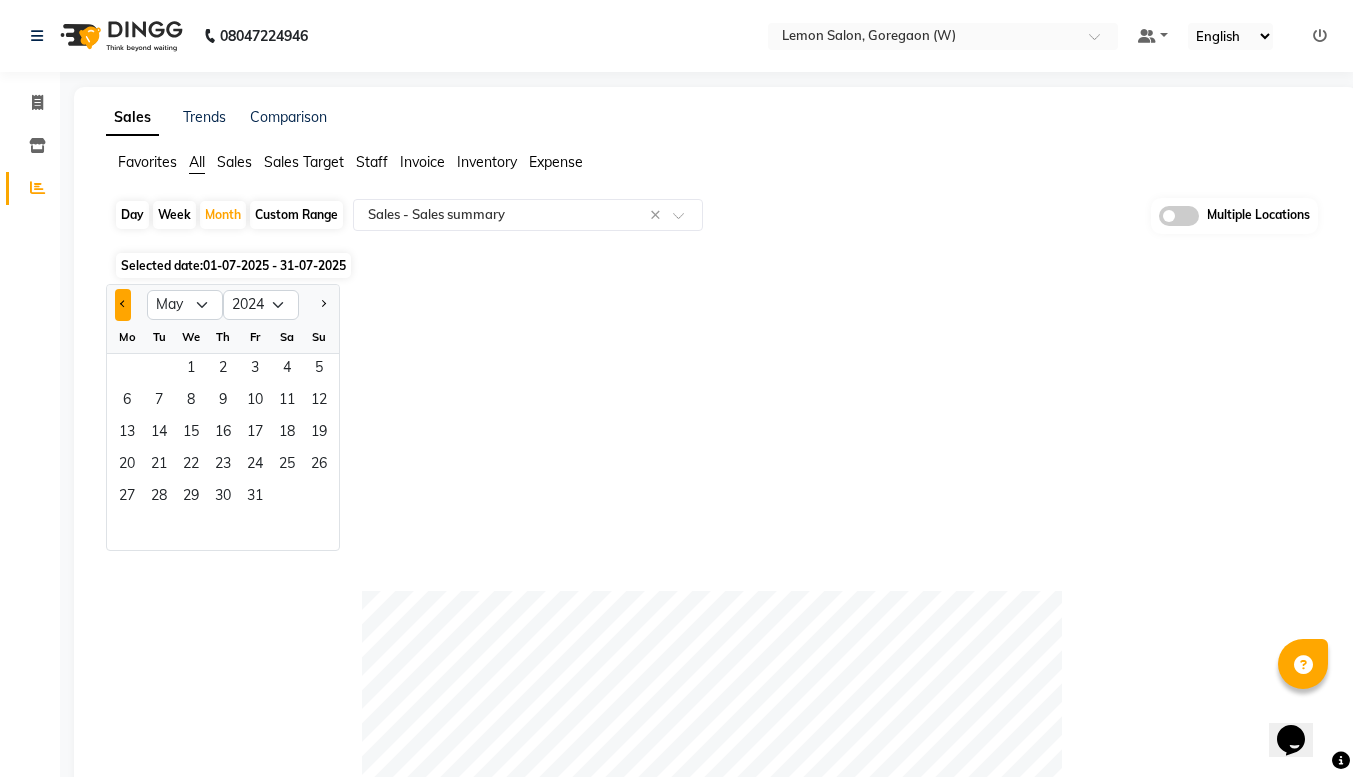 click 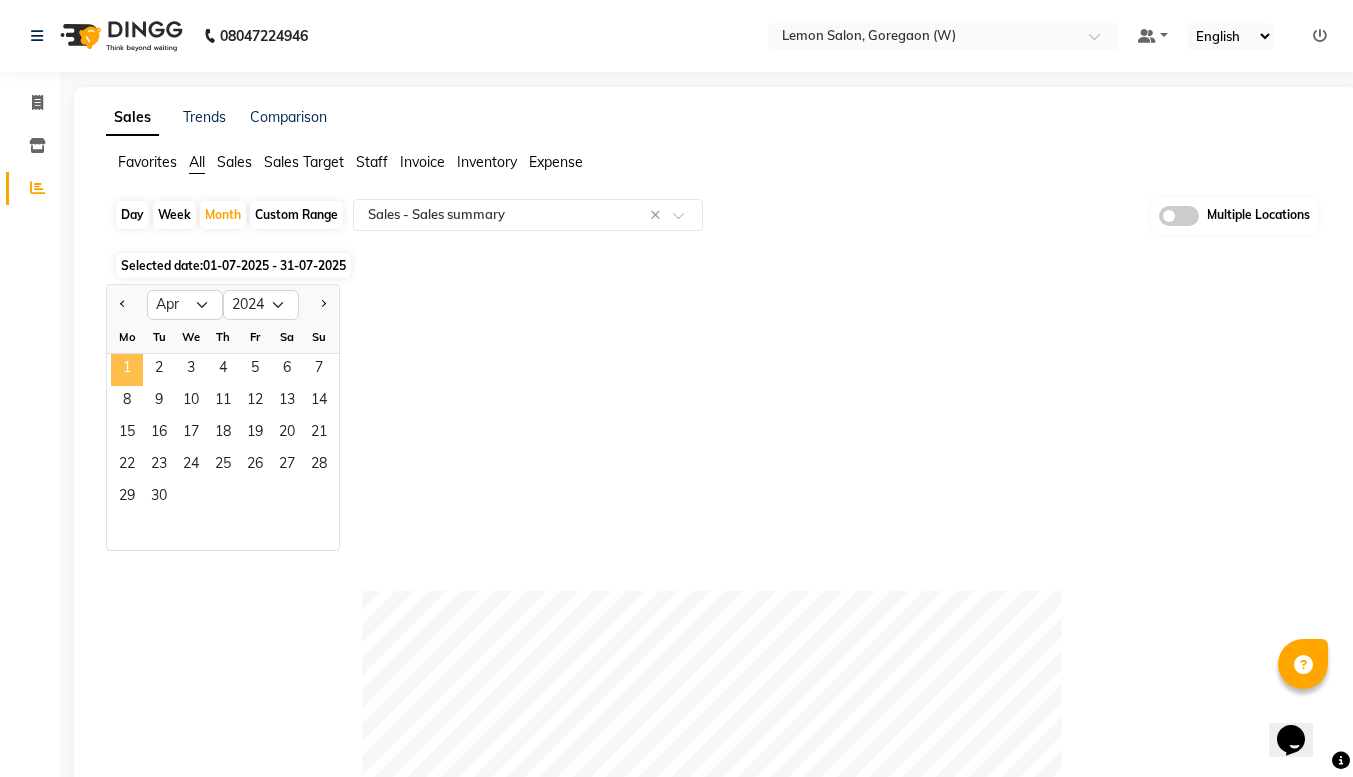 click on "1" 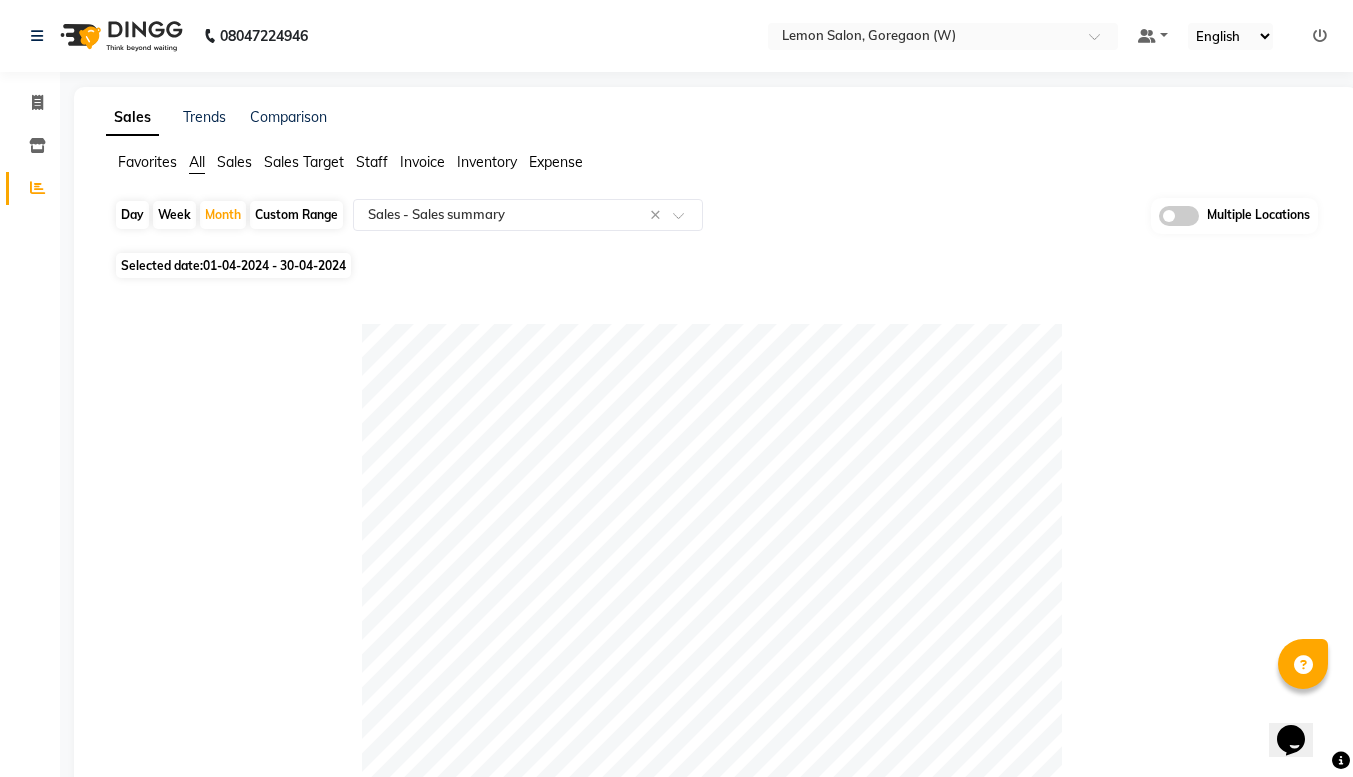 click on "Custom Range" 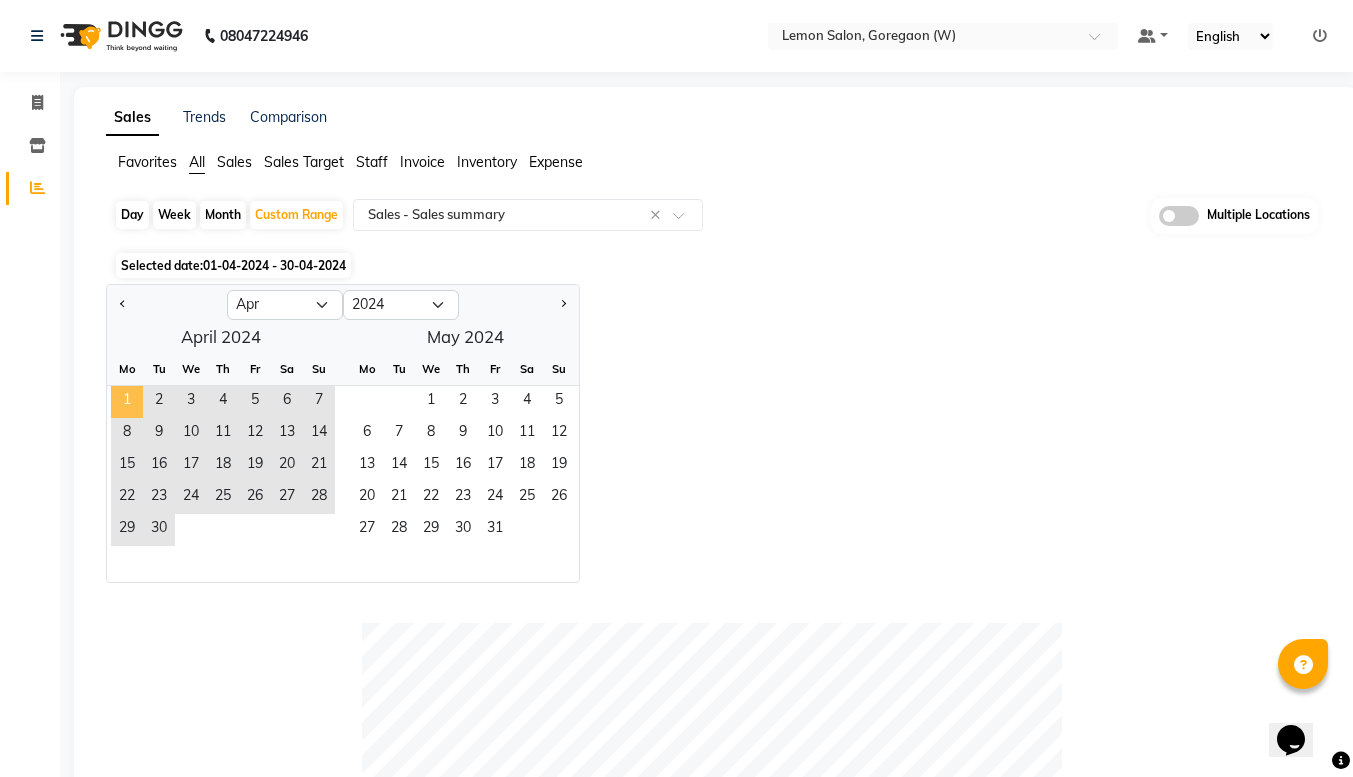 click on "1" 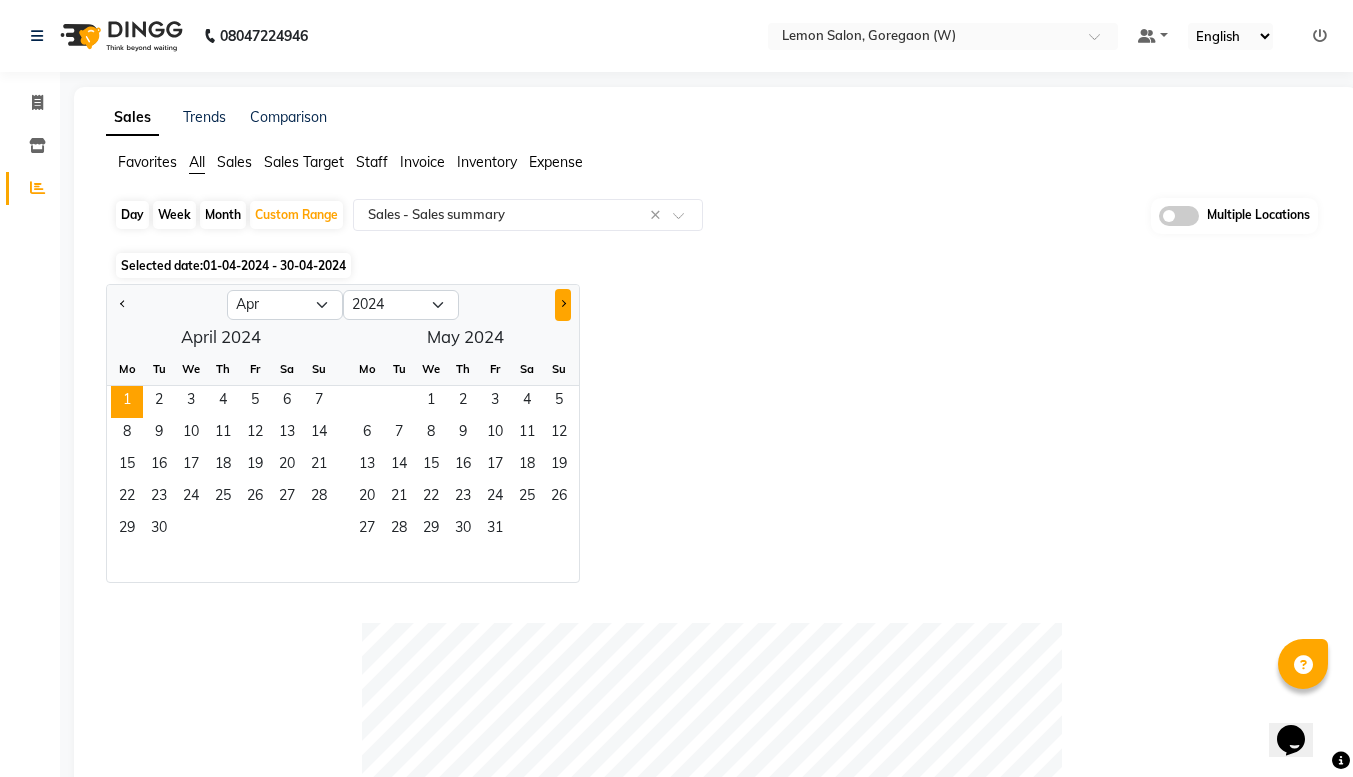 click 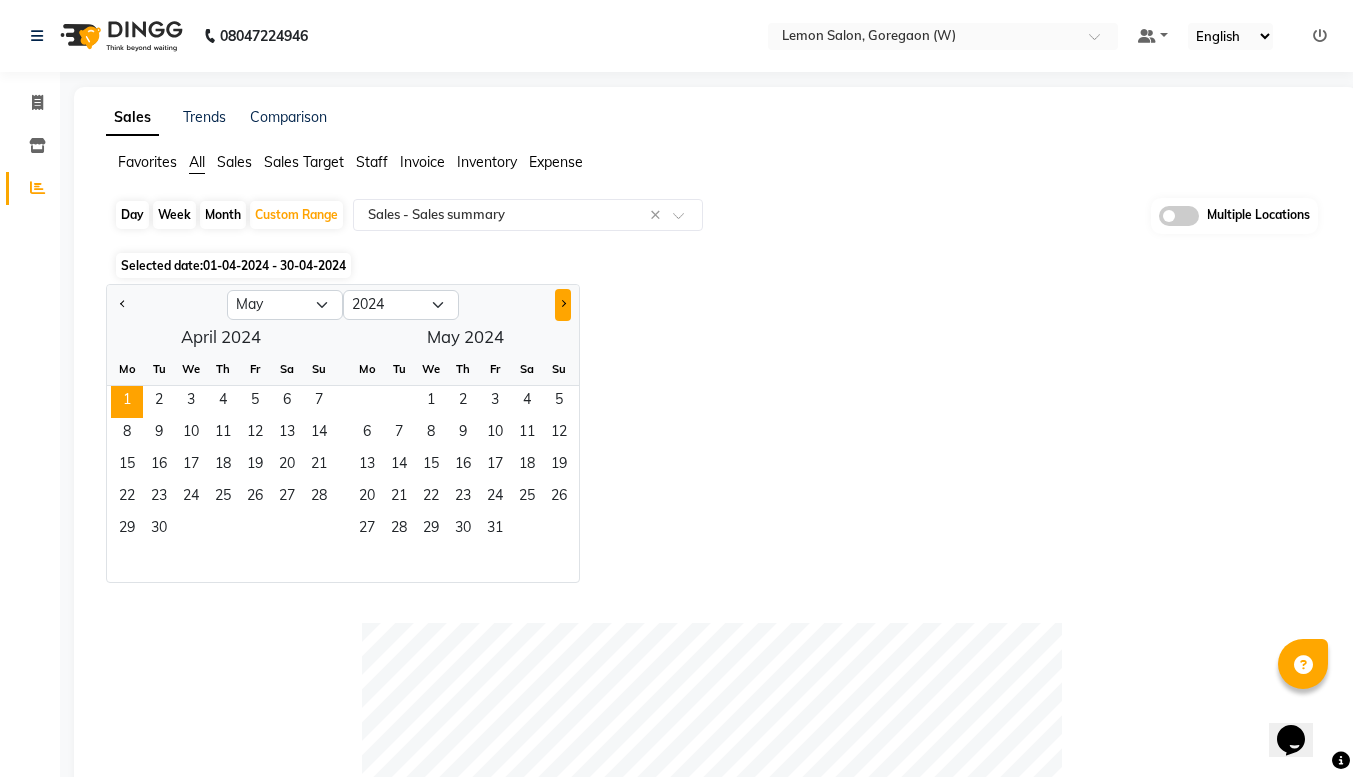 click 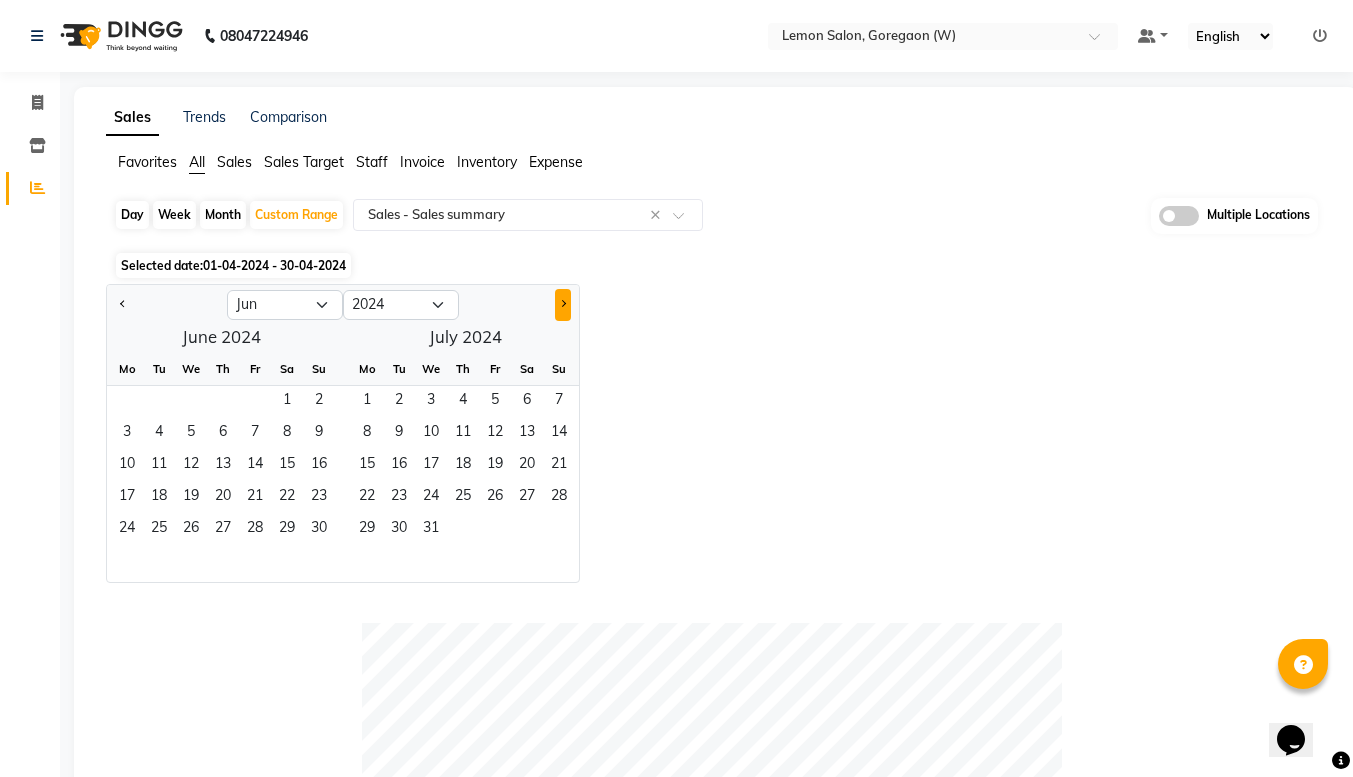 click 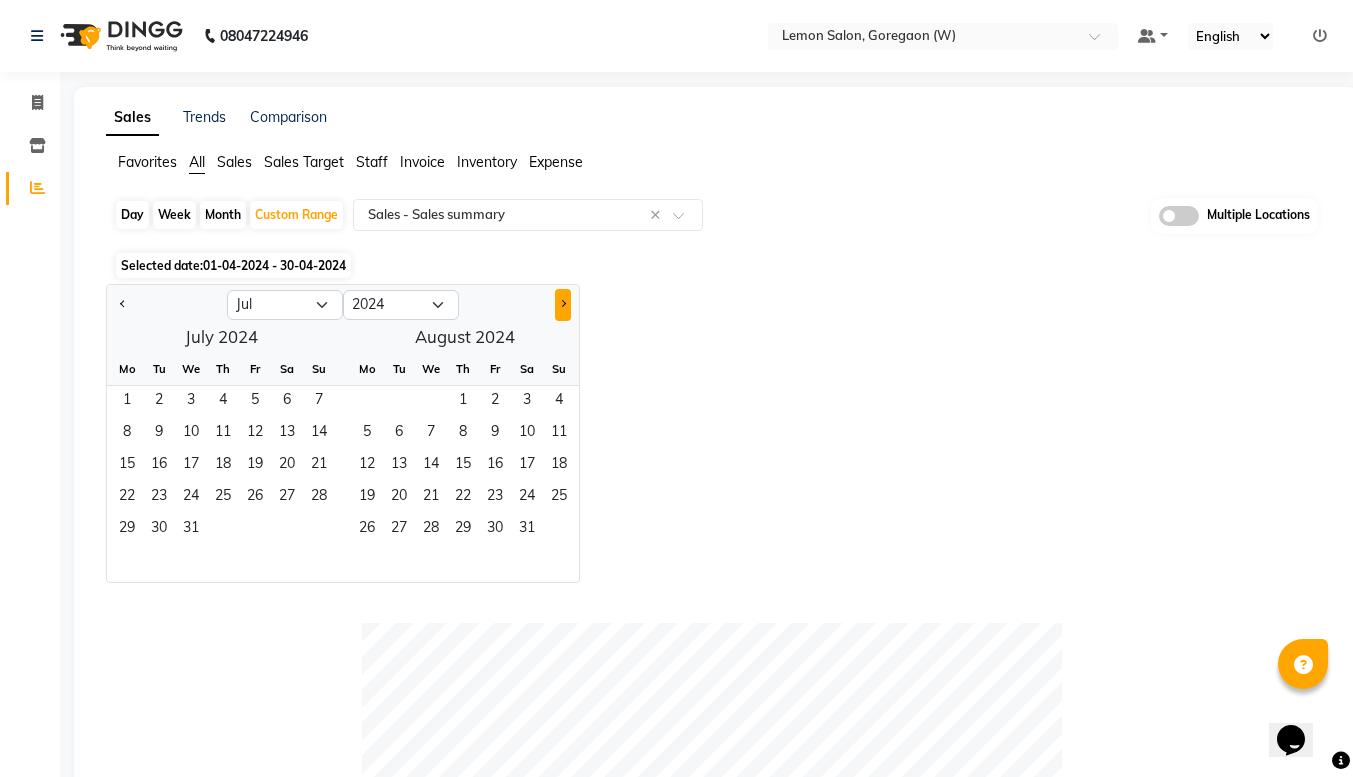 click 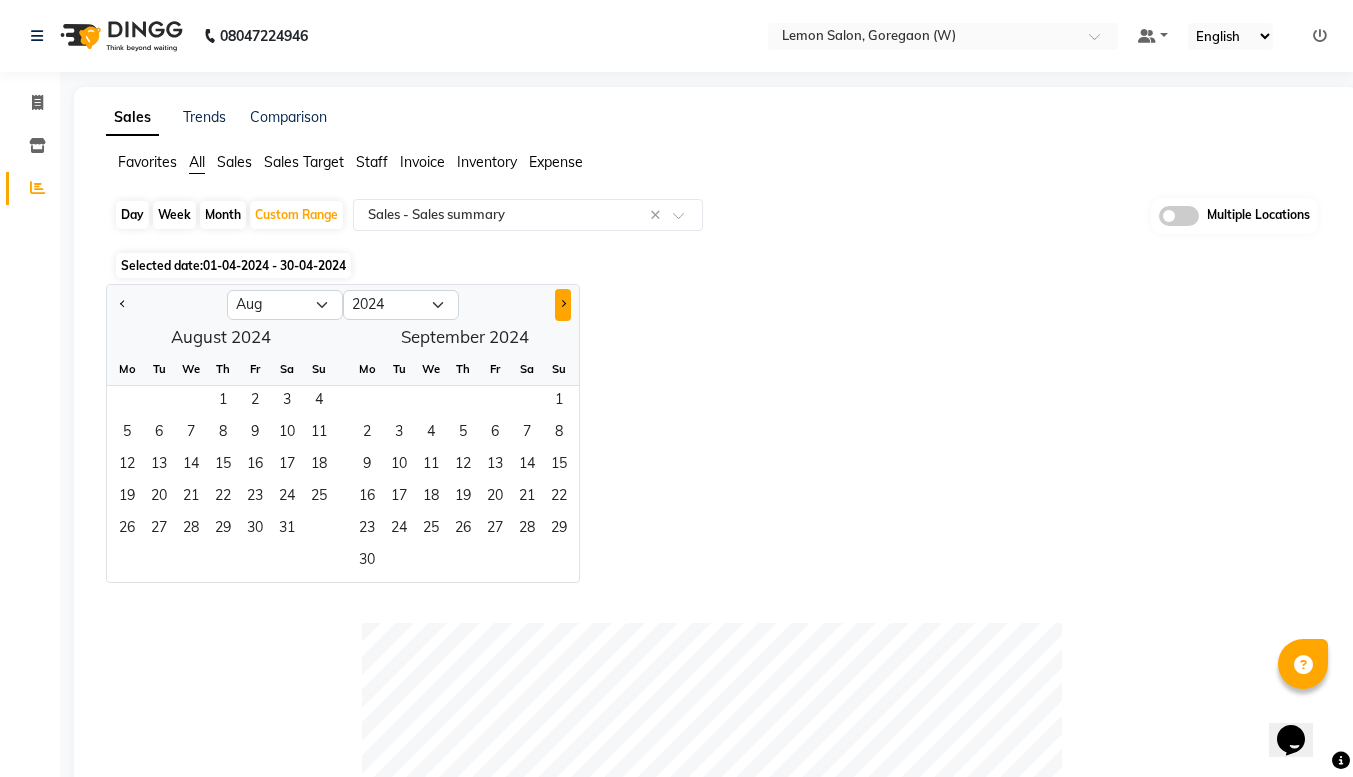 click 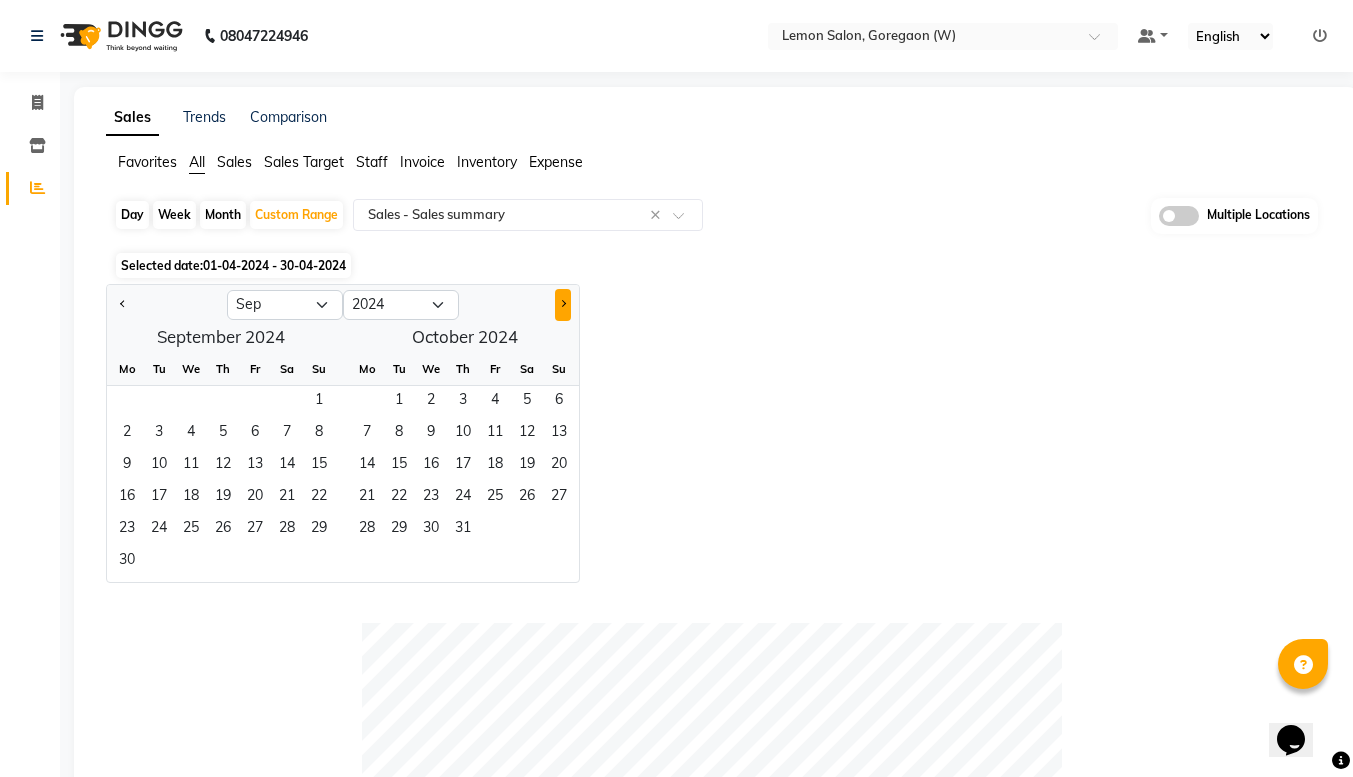 click 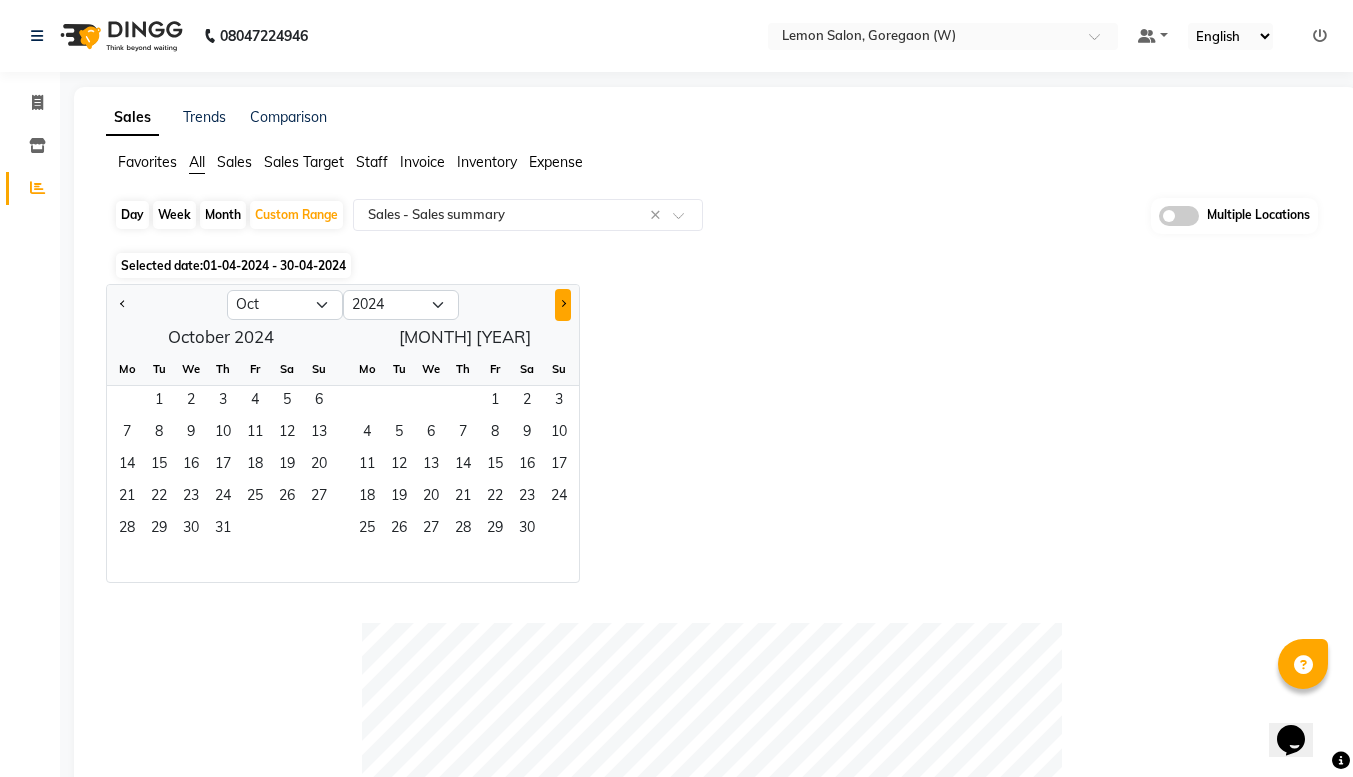 click 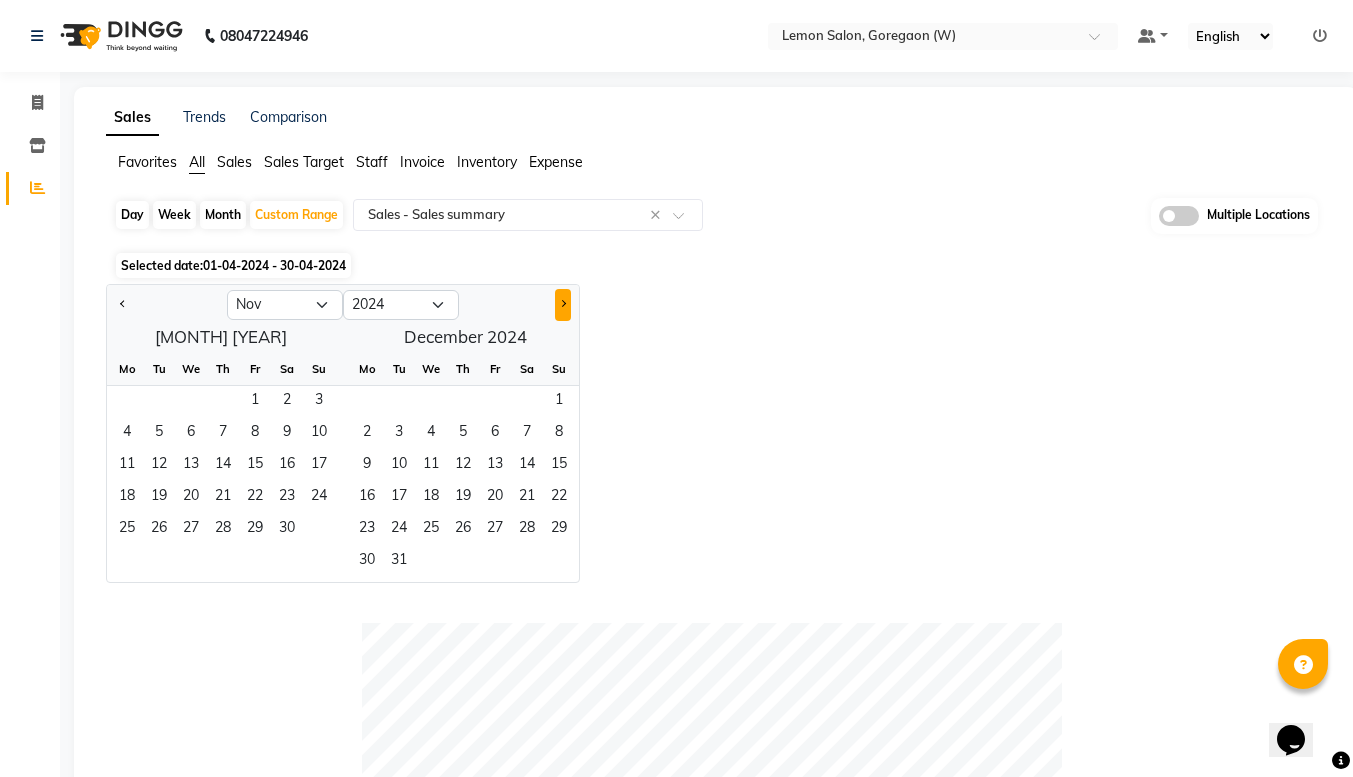 click 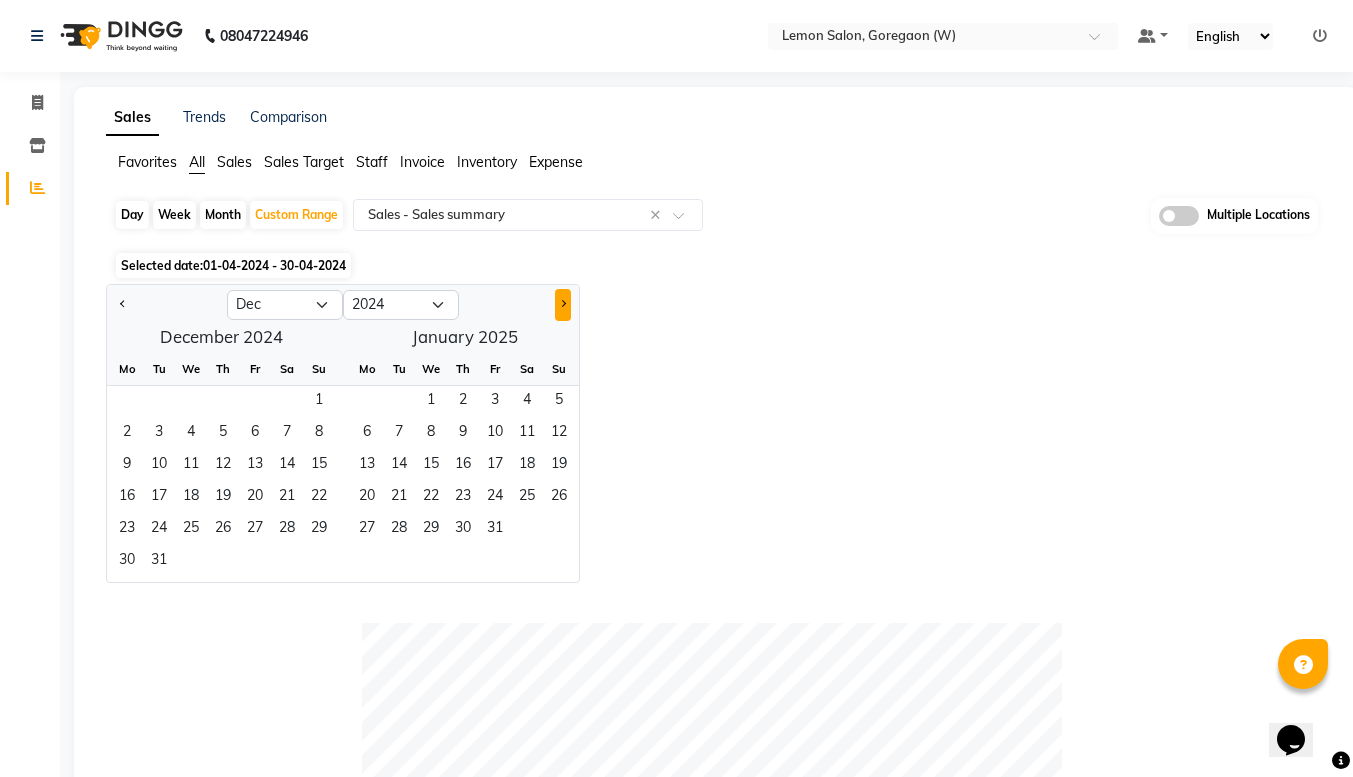 click 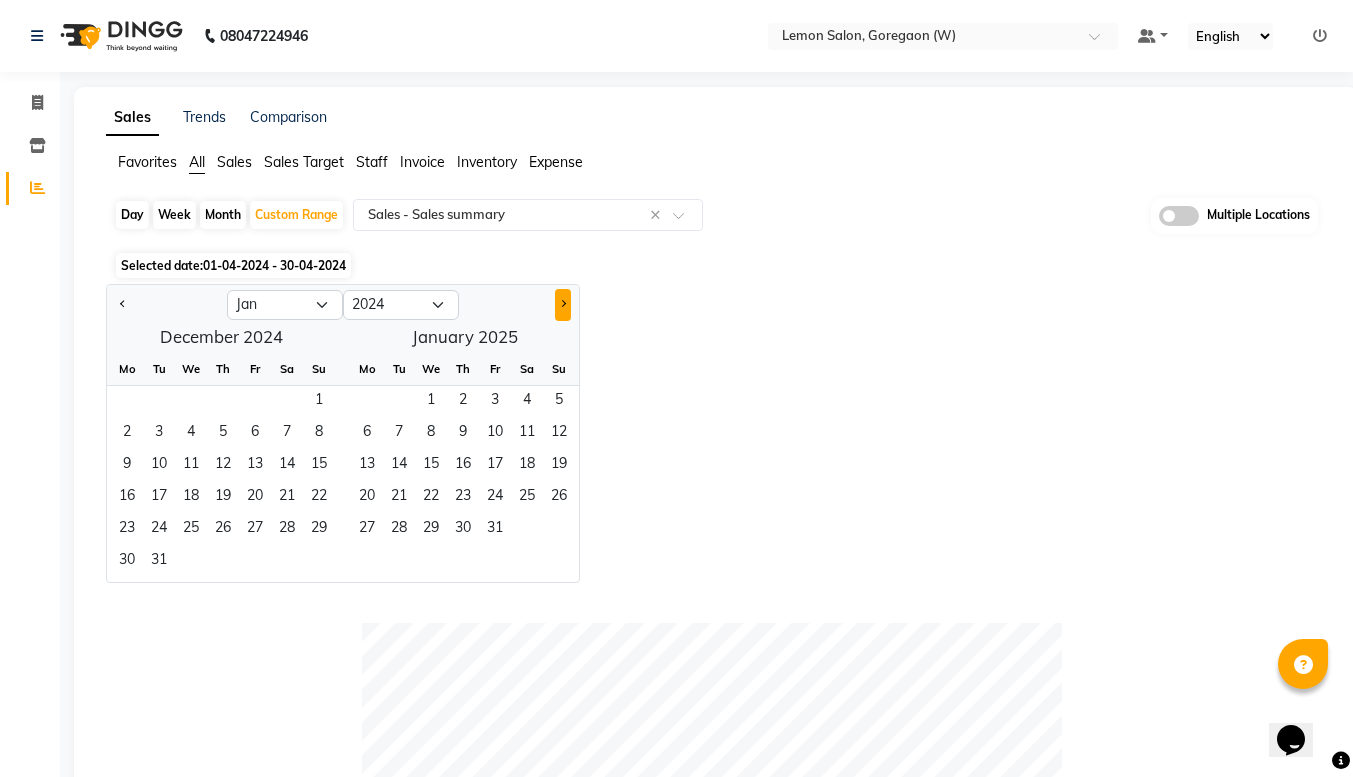 select on "2025" 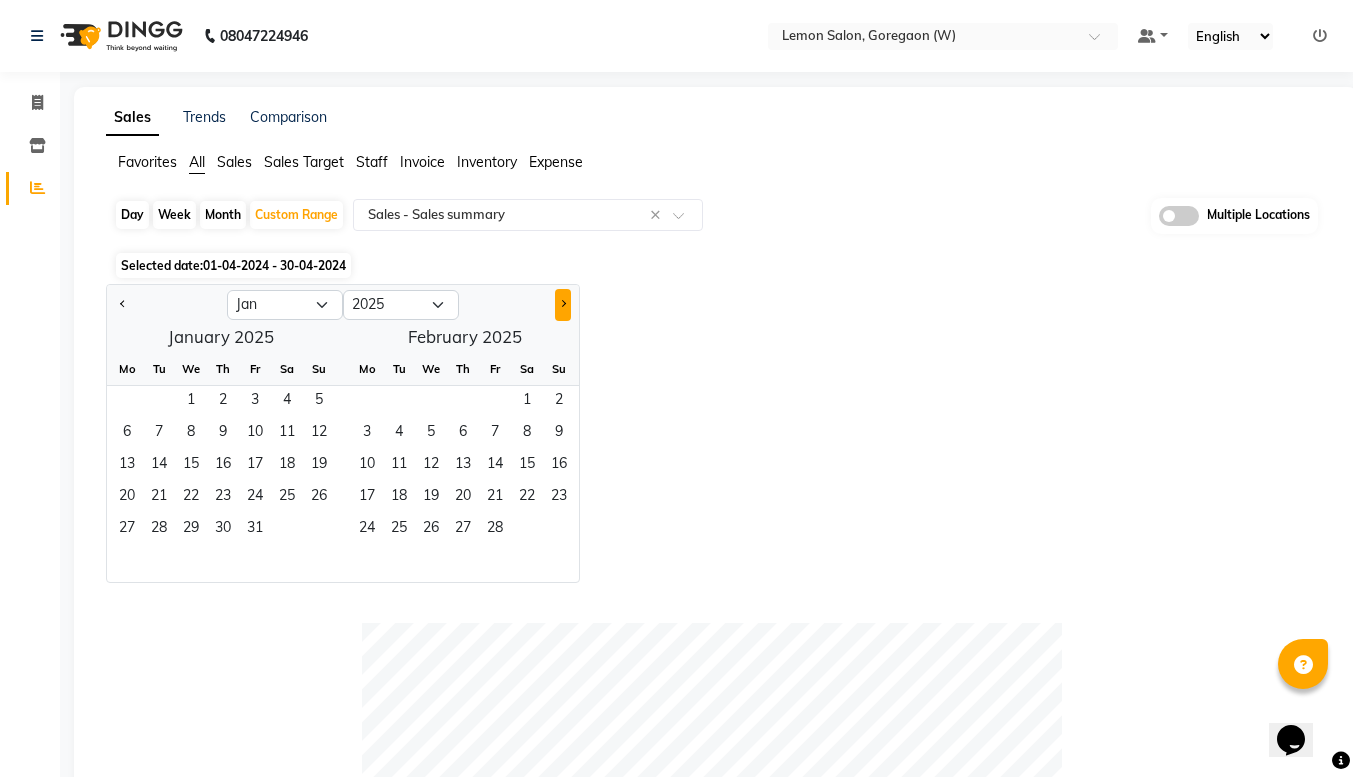 click 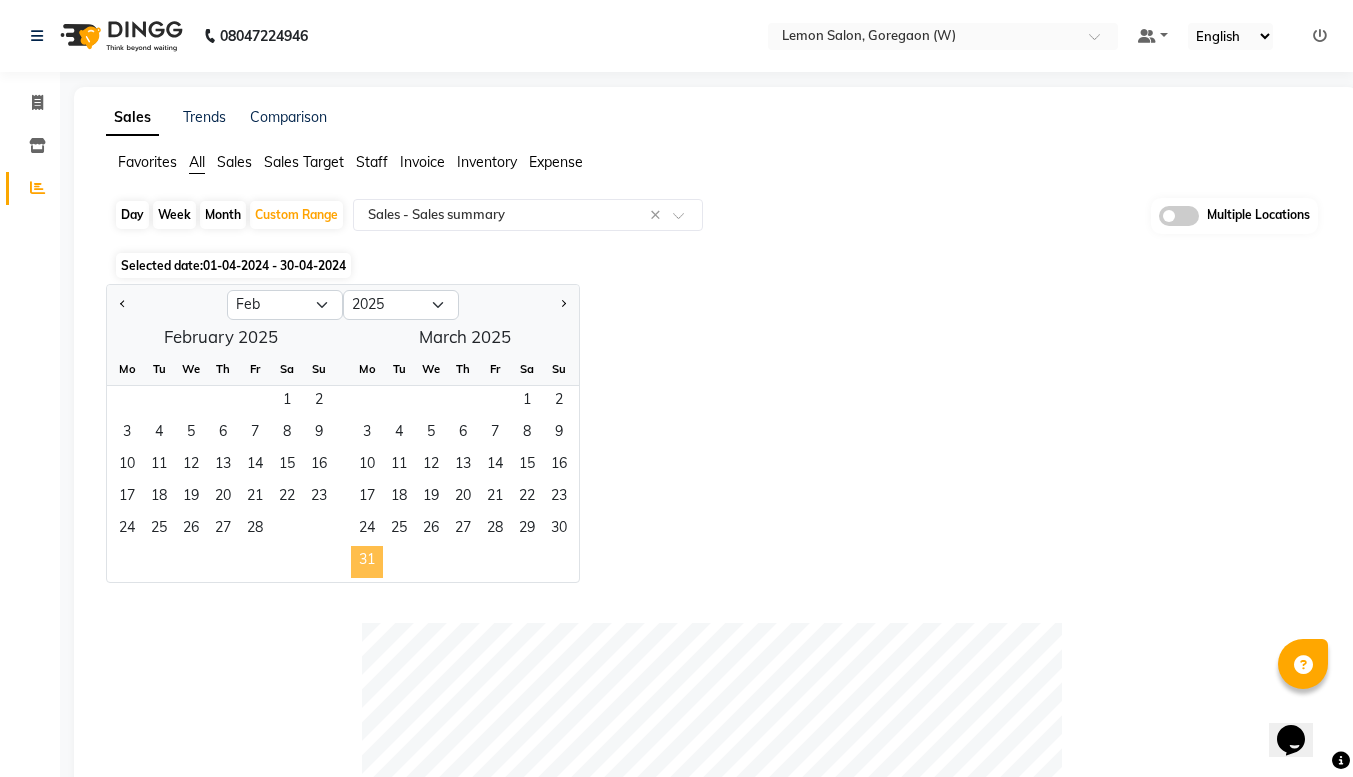 click on "31" 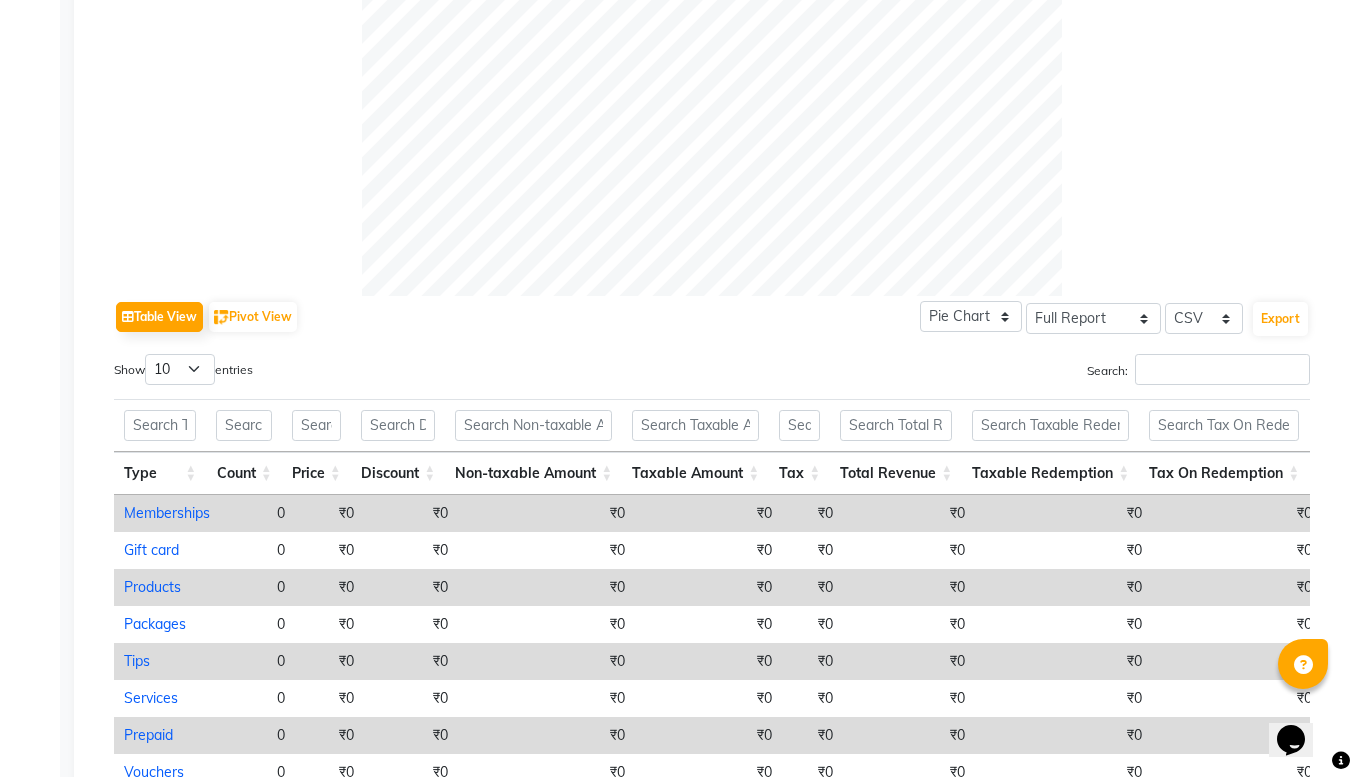 scroll, scrollTop: 960, scrollLeft: 0, axis: vertical 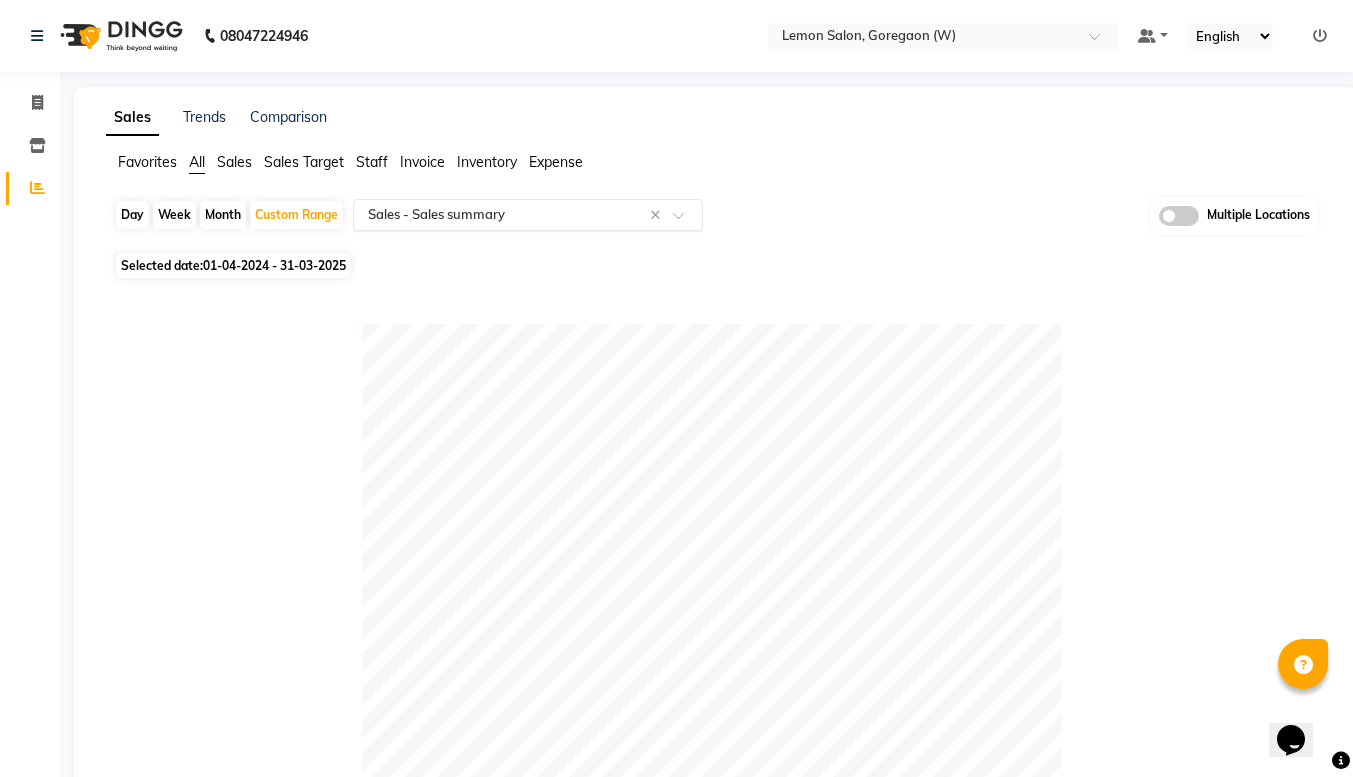 click 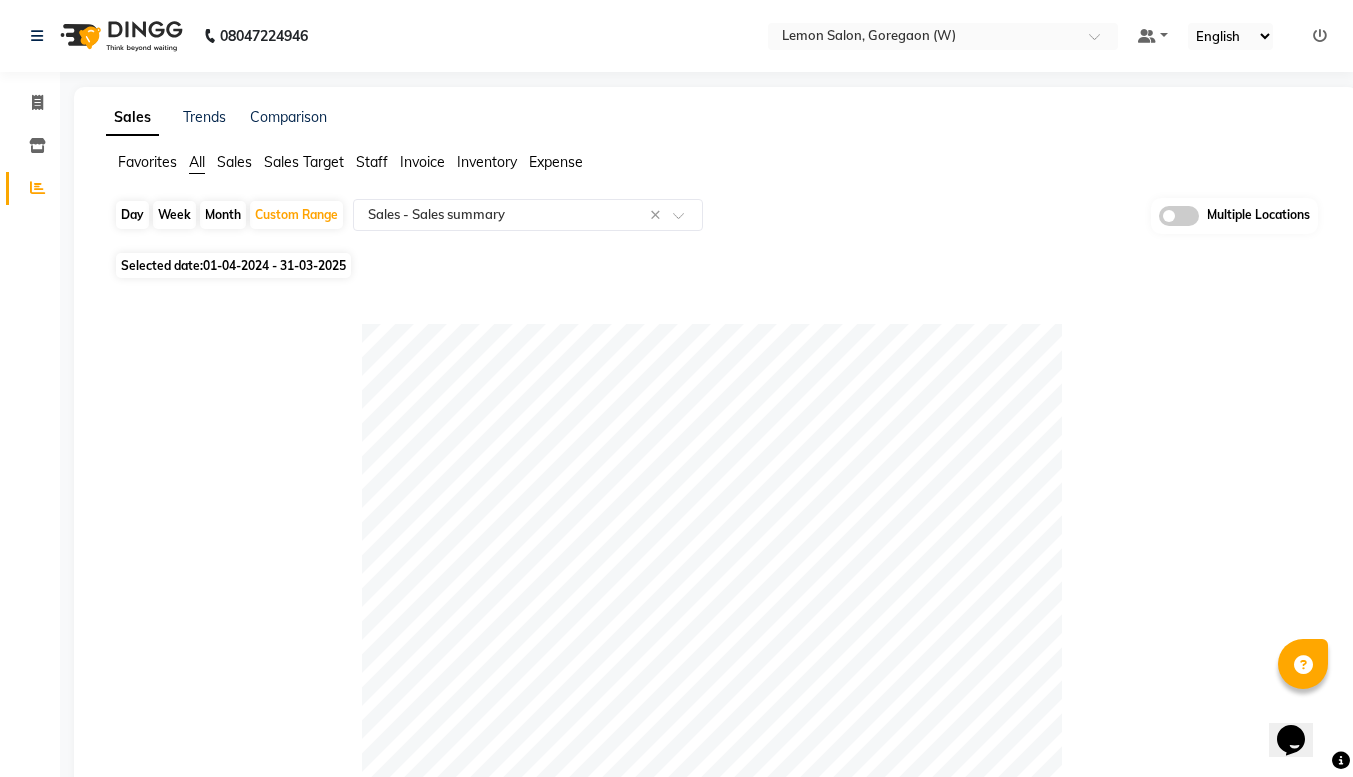 click on "Table View Pivot View Pie Chart Bar Chart Select Full Report Filtered Report Select CSV PDF Export Show 10 25 50 100 entries Search: Type Count Price Discount Non-taxable Amount Taxable Amount Tax Total Revenue Taxable Redemption Tax On Redemption Total Redemption Total Tax Grand Total Type Count Price Discount Non-taxable Amount Taxable Amount Tax Total Revenue Taxable Redemption Tax On Redemption Total Redemption Total Tax Grand Total Total 0 ₹0 ₹0 ₹0 ₹0 ₹0 ₹0 ₹0 ₹0 ₹0 ₹0 ₹0 Memberships 0 ₹0 ₹0 ₹0 ₹0 ₹0 ₹0 ₹0 ₹0 ₹0 ₹0 ₹0 Gift card 0 ₹0 ₹0 ₹0 ₹0 ₹0 ₹0 ₹0 ₹0 ₹0 ₹0 ₹0 Products 0 ₹0 ₹0 ₹0 ₹0 ₹0 ₹0 ₹0 ₹0 ₹0 ₹0 ₹0 Packages 0 ₹0 ₹0 ₹0 ₹0 ₹0 ₹0 ₹0 ₹0 ₹0 ₹0 ₹0 Tips 0 ₹0 ₹0 ₹0 ₹0 ₹0 ₹0 ₹0 ₹0 ₹0 ₹0 ₹0 Services 0 ₹0 ₹0 ₹0 ₹0 ₹0 ₹0 ₹0 ₹0 ₹0 ₹0 ₹0 Prepaid 0 ₹0 ₹0 ₹0 ₹0 ₹0 ₹0 ₹0 ₹0 ₹0 ₹0 ₹0 Vouchers 0 ₹0 ₹0 ₹0 ₹0 ₹0 ₹0 ₹0 Fee" 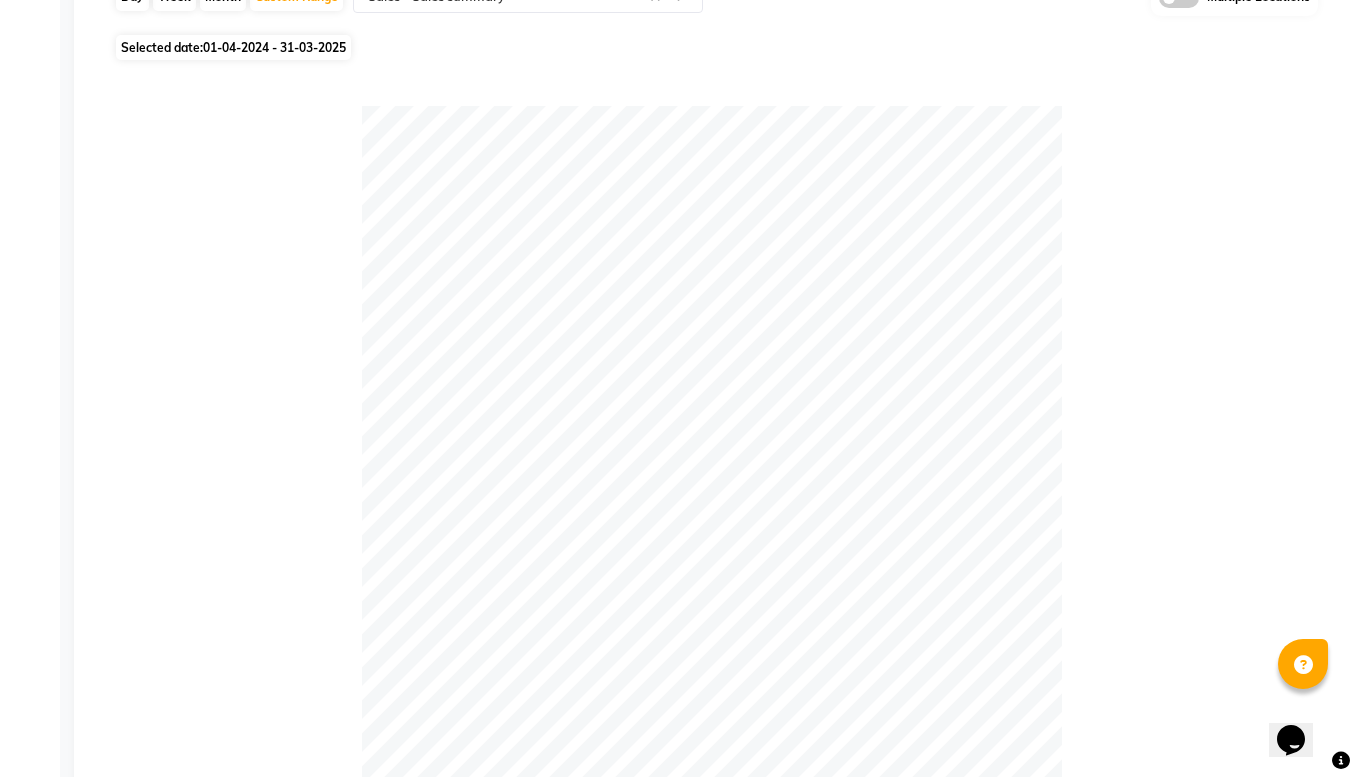 scroll, scrollTop: 0, scrollLeft: 0, axis: both 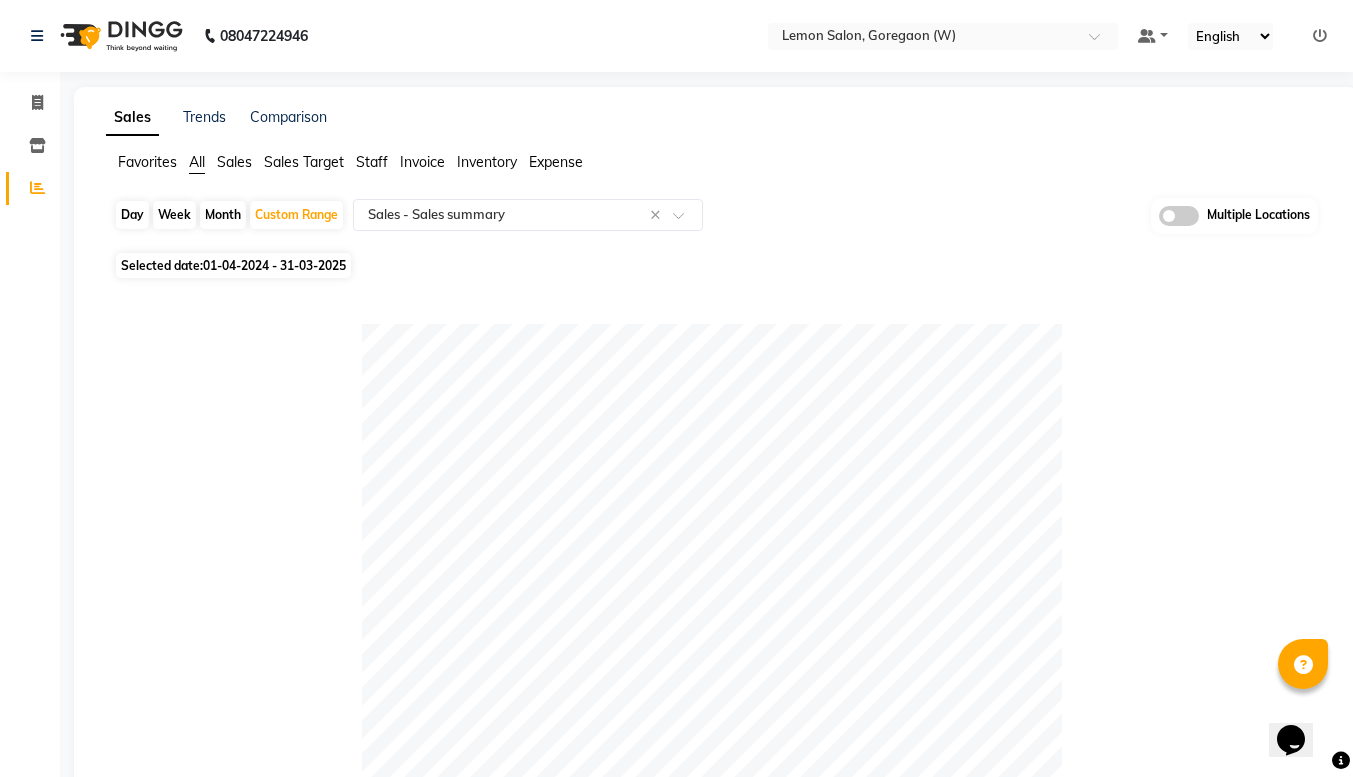 click on "Month" 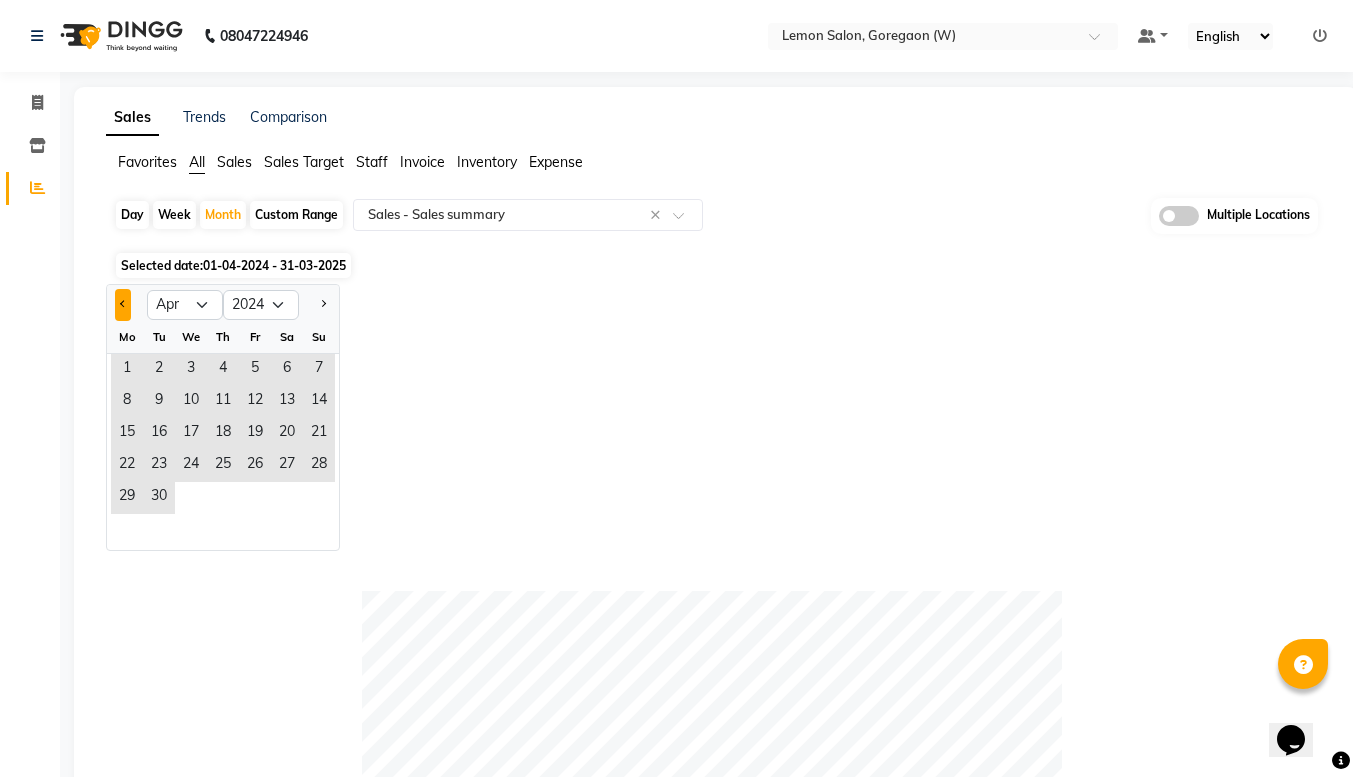 click 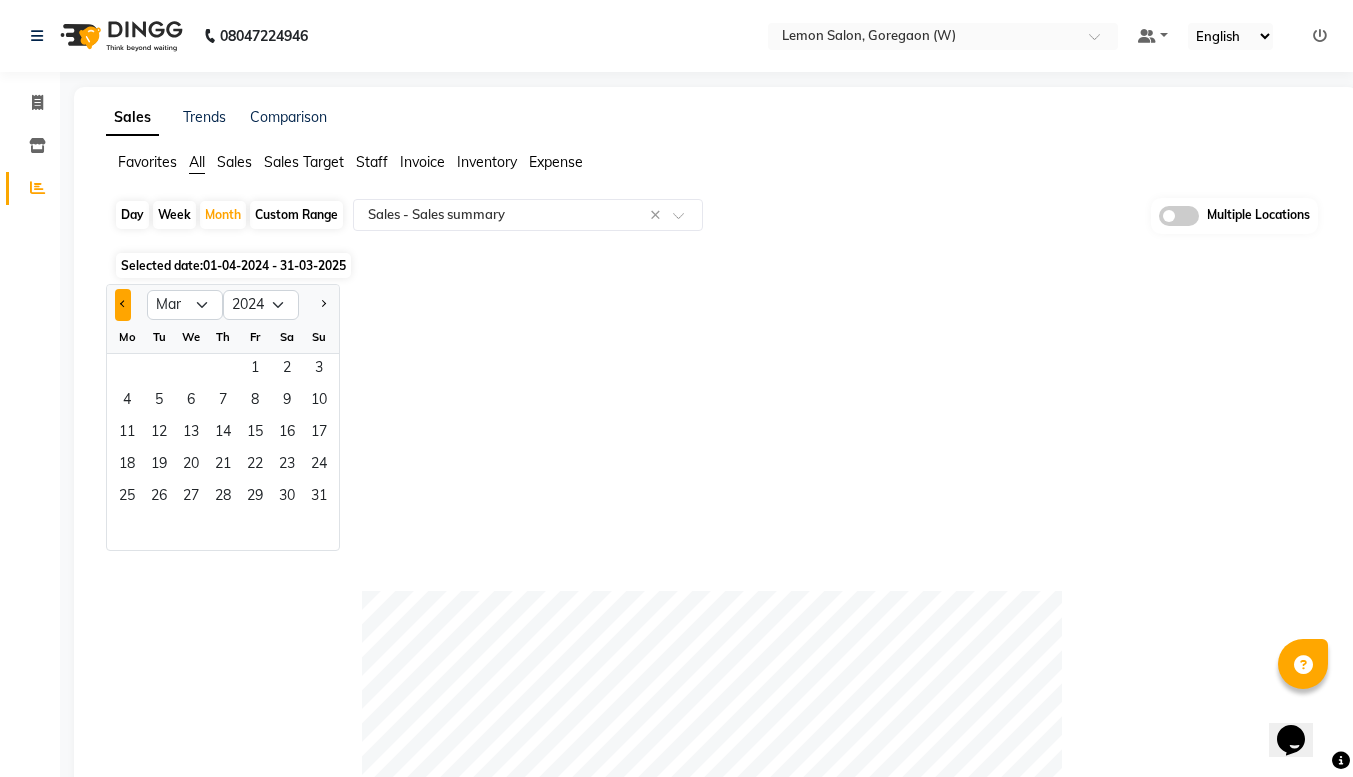 click 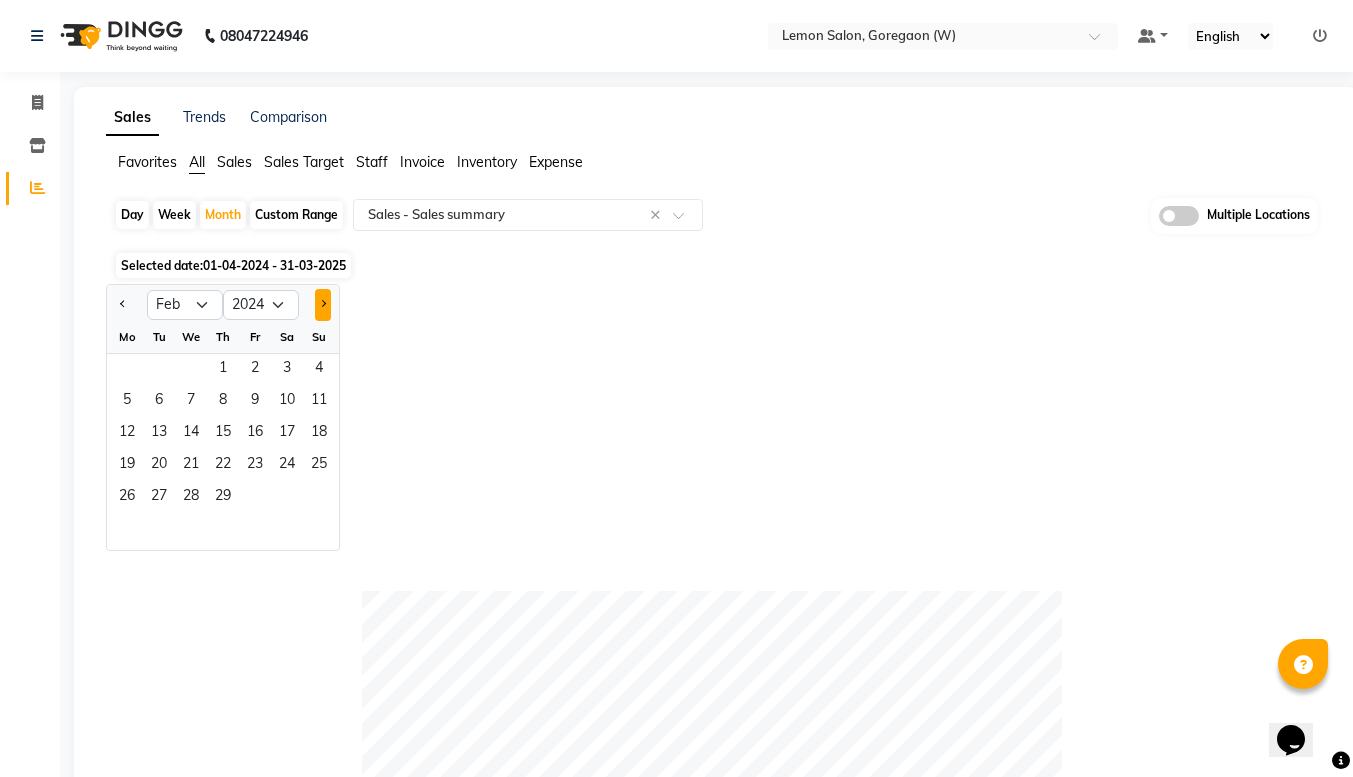 click 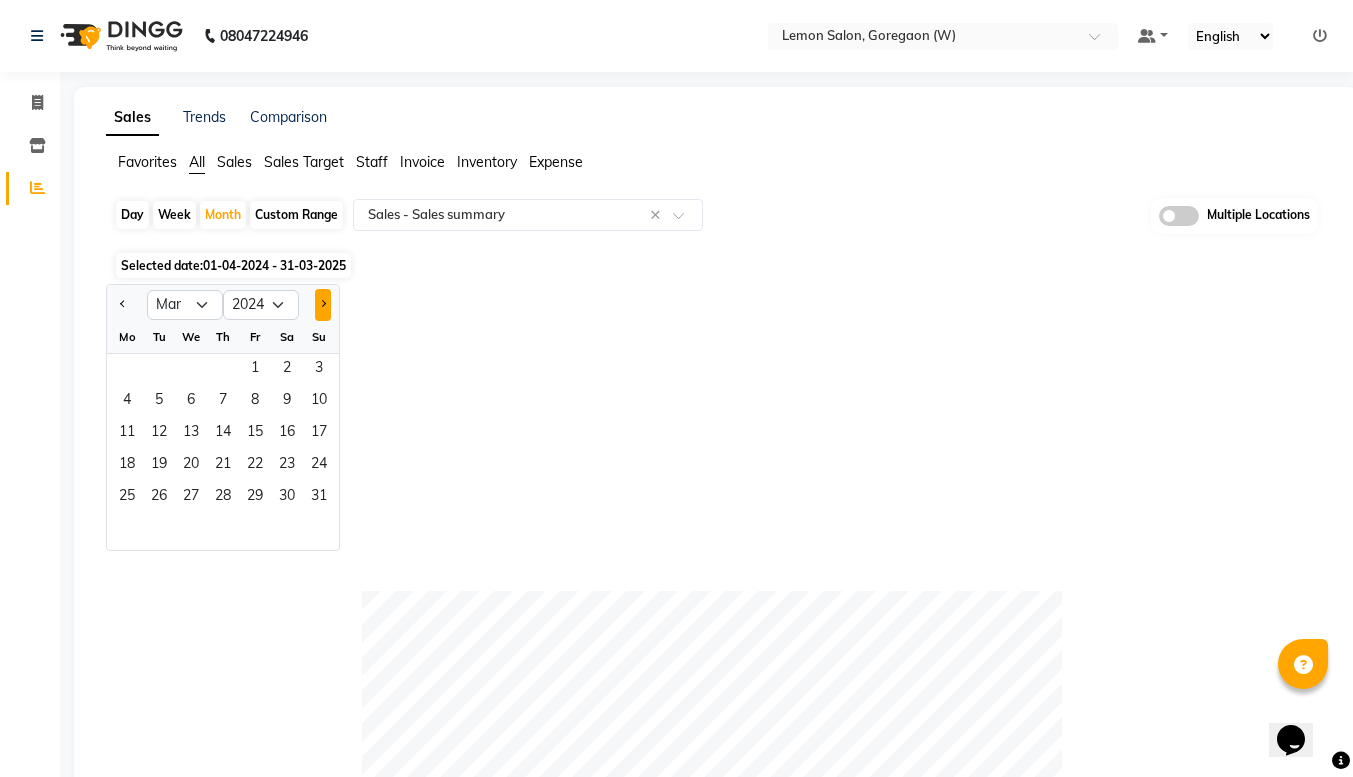 click 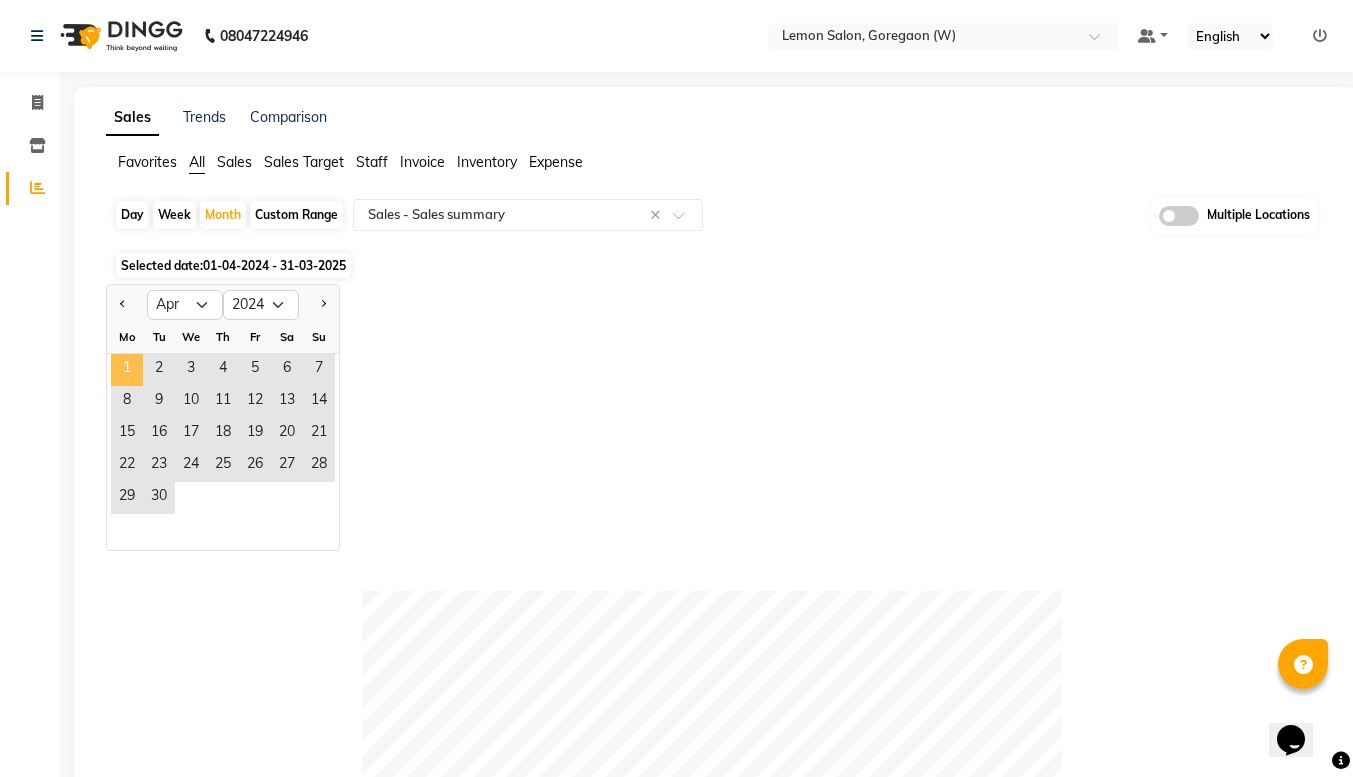 click on "1" 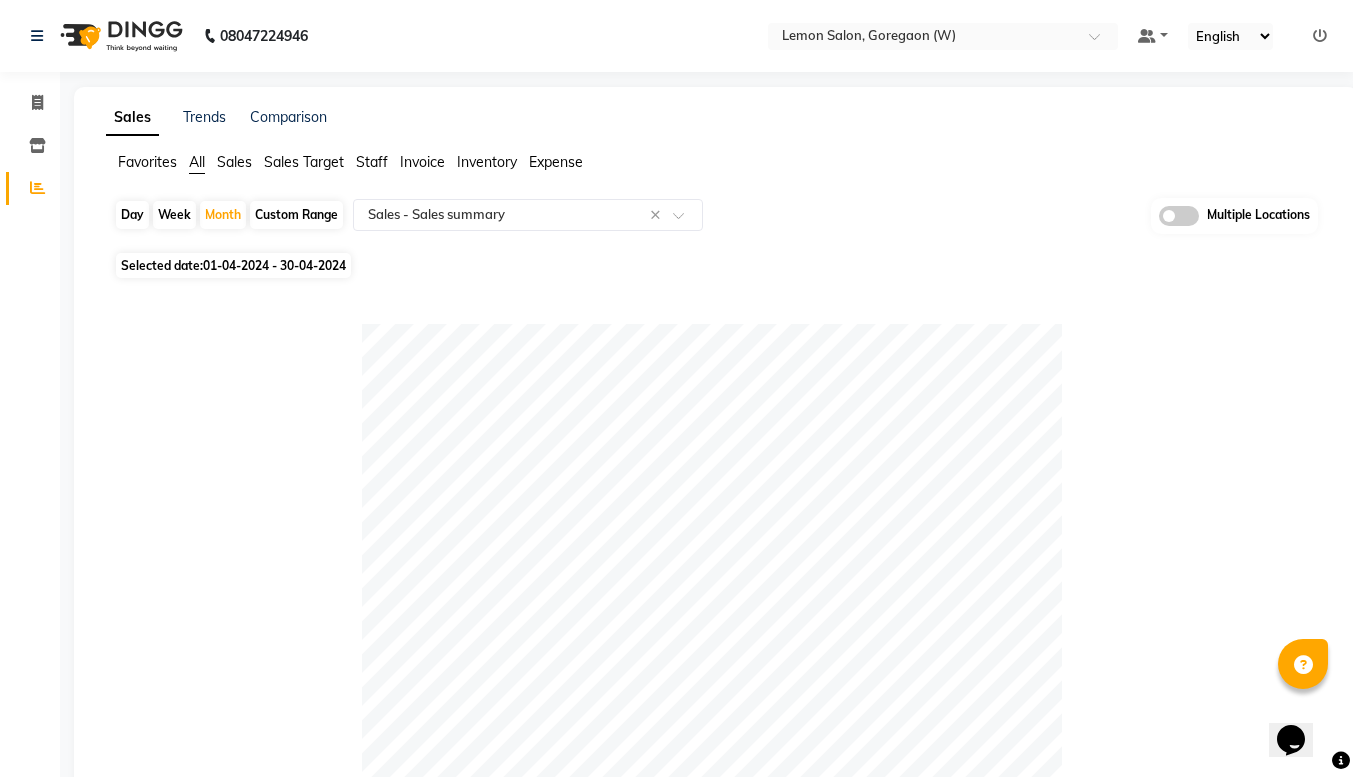 click on "Custom Range" 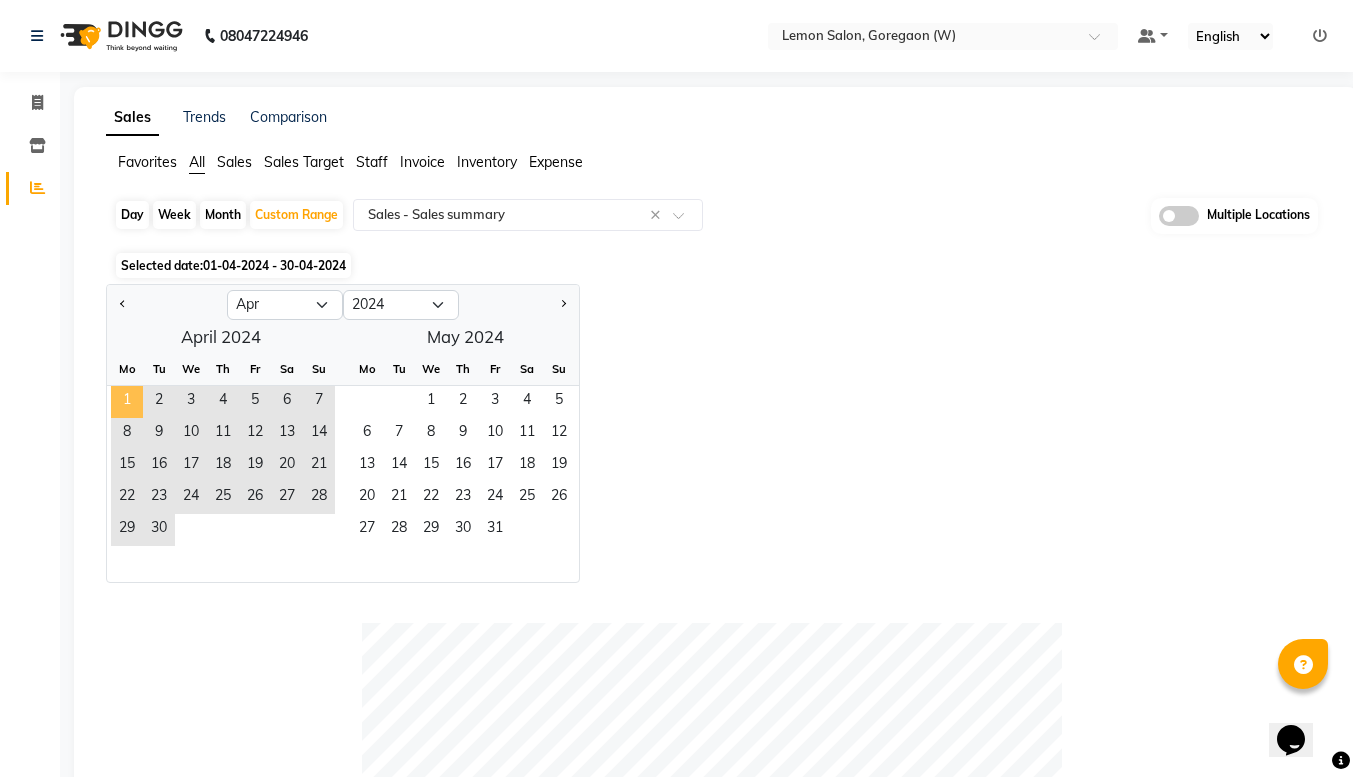 click on "1" 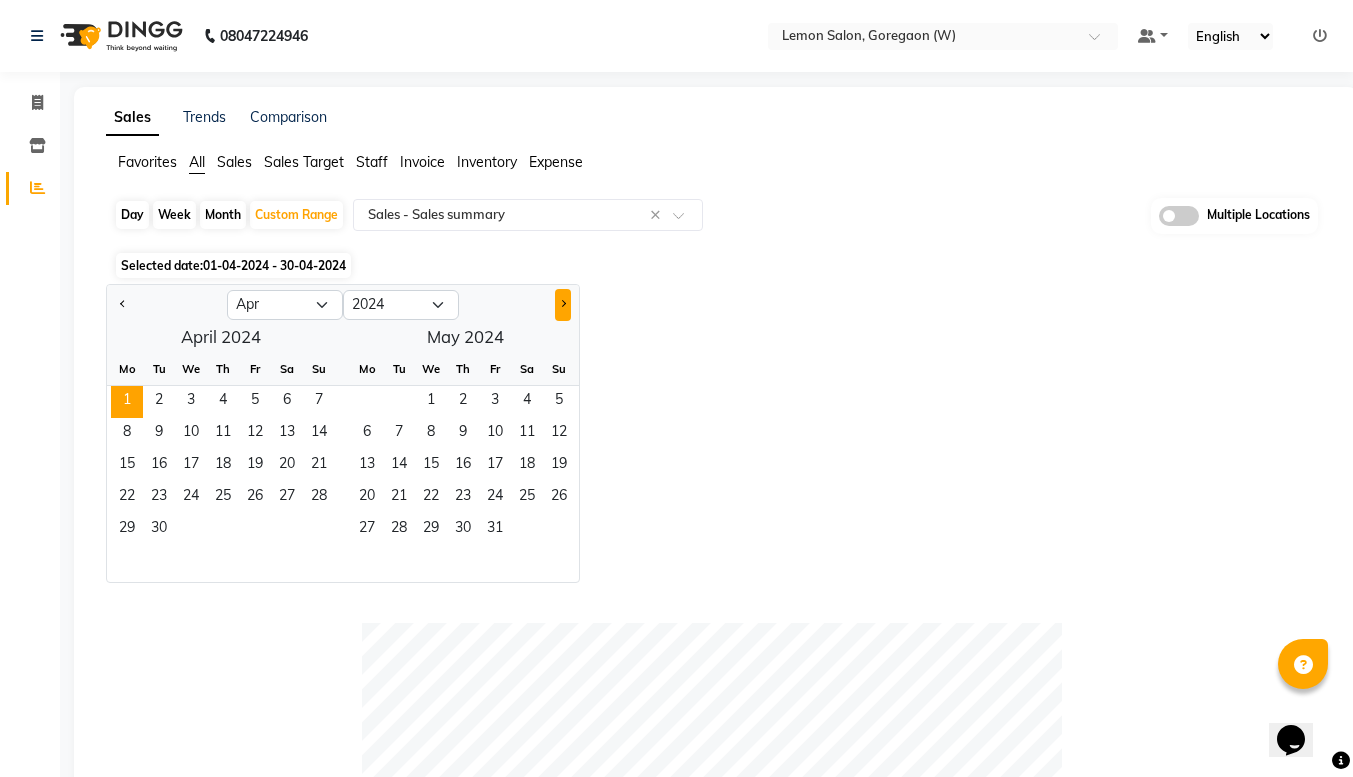 click 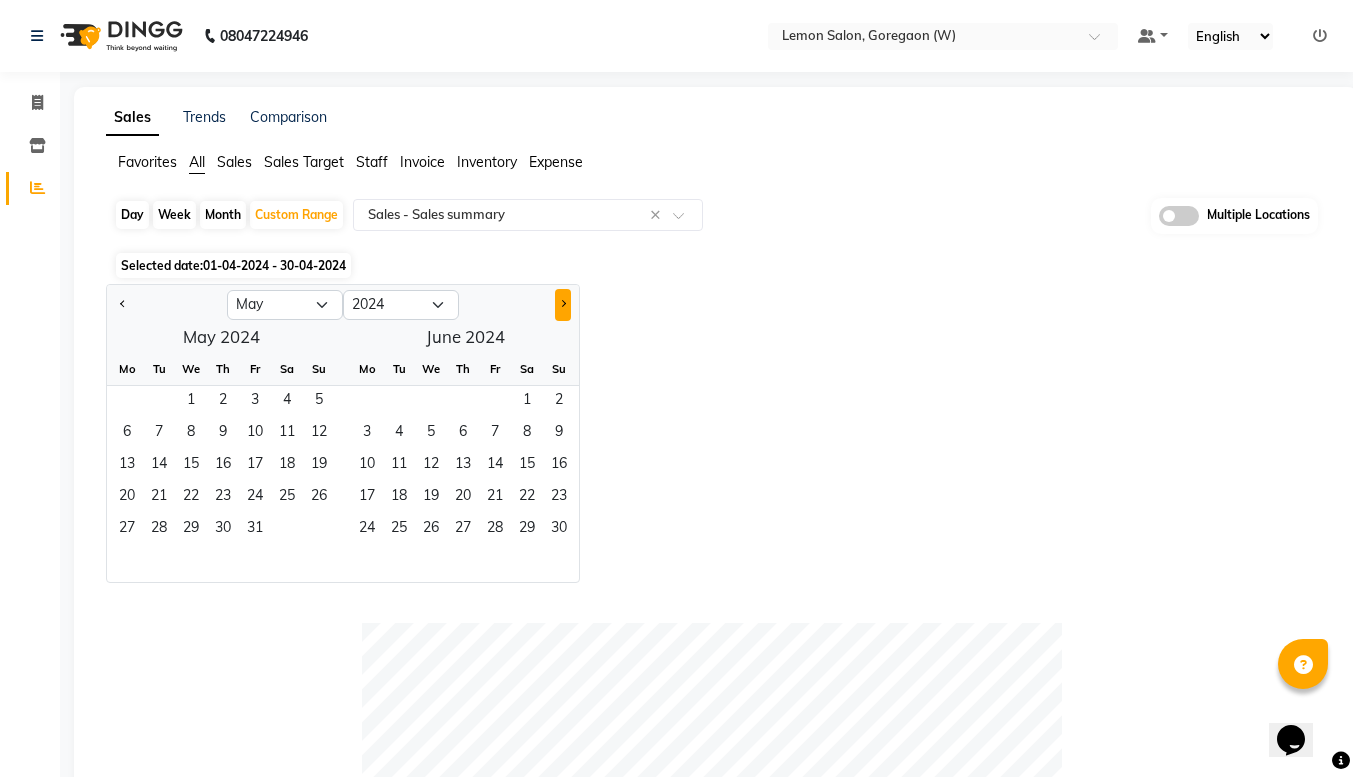 click 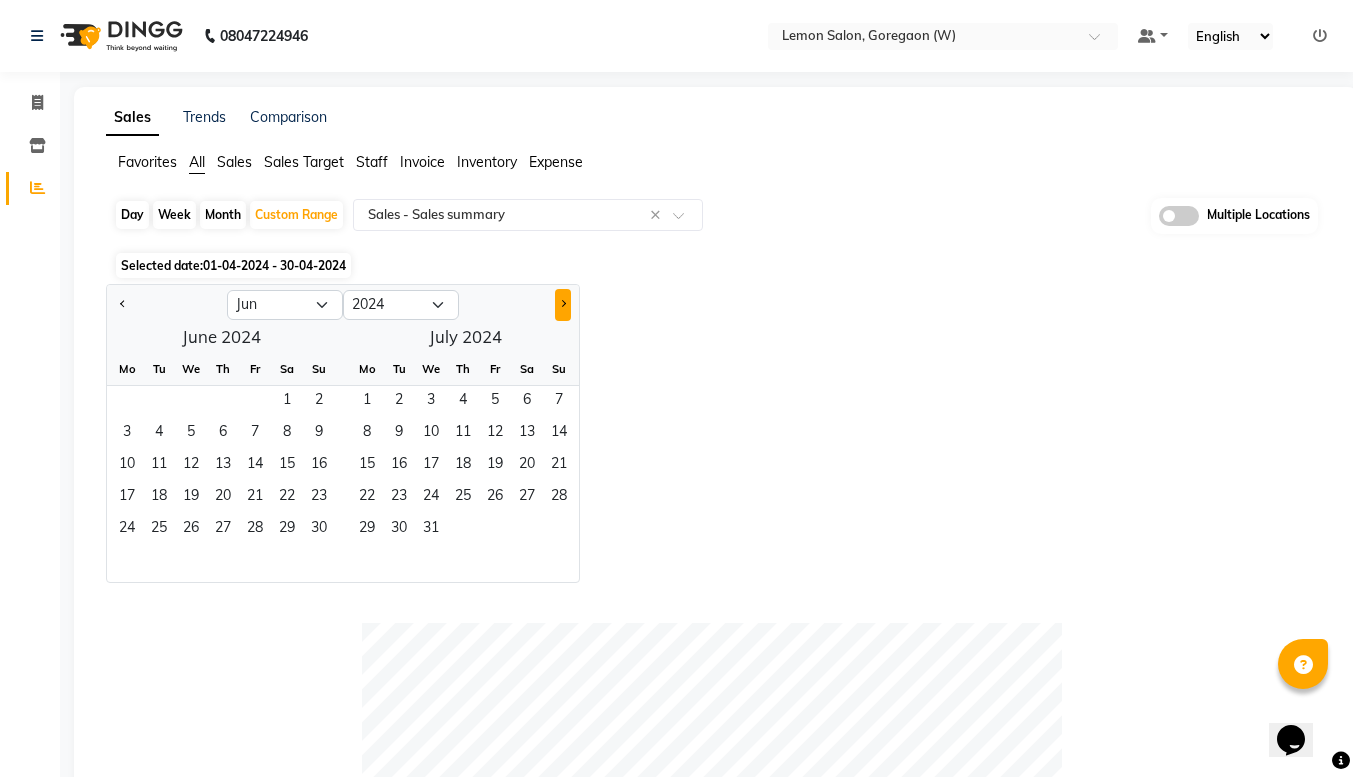 click 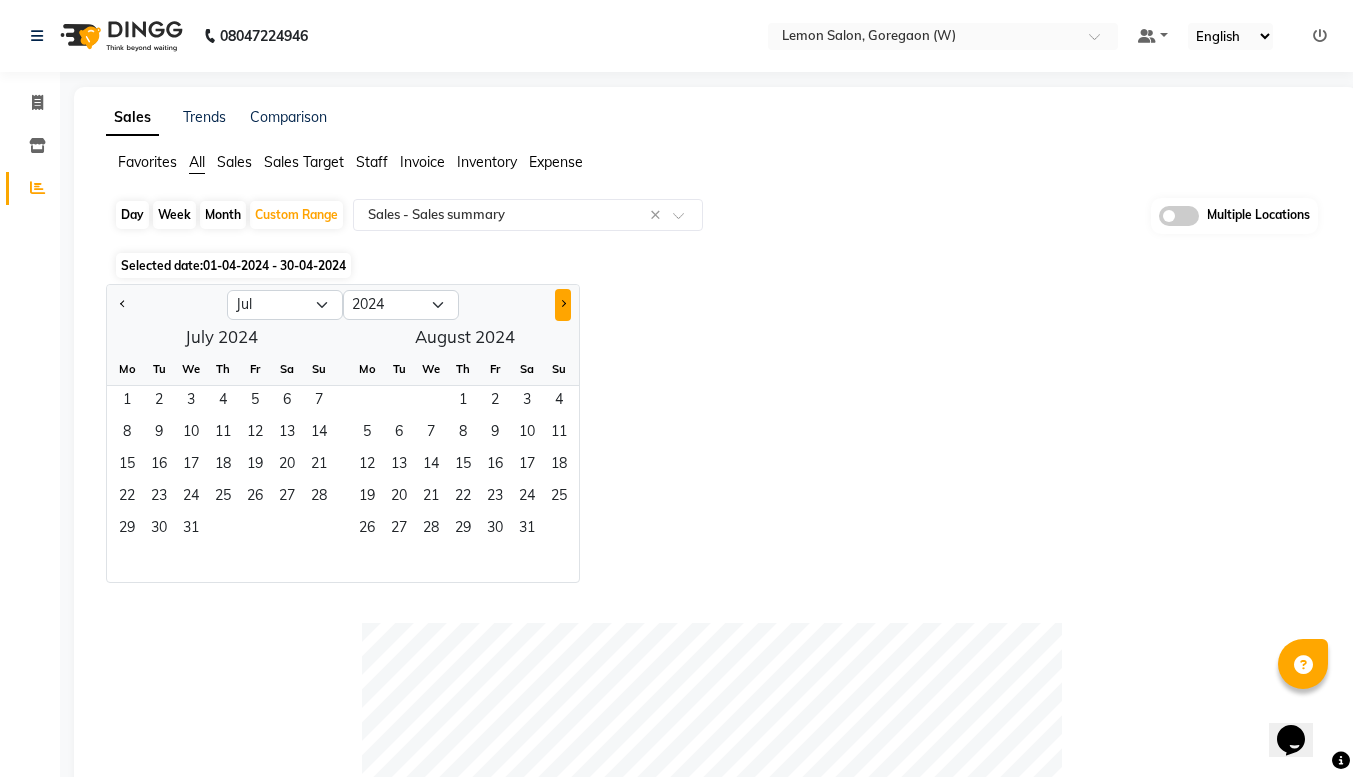 click 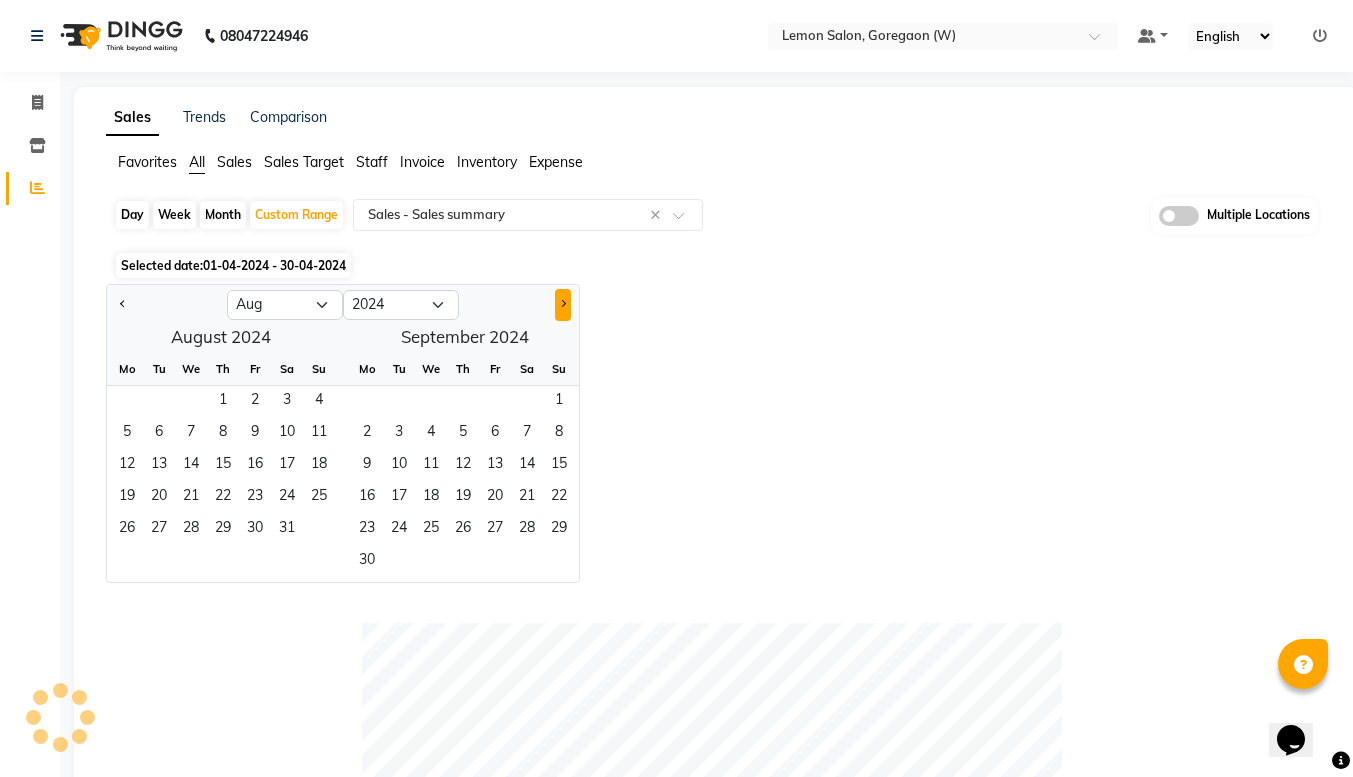 click 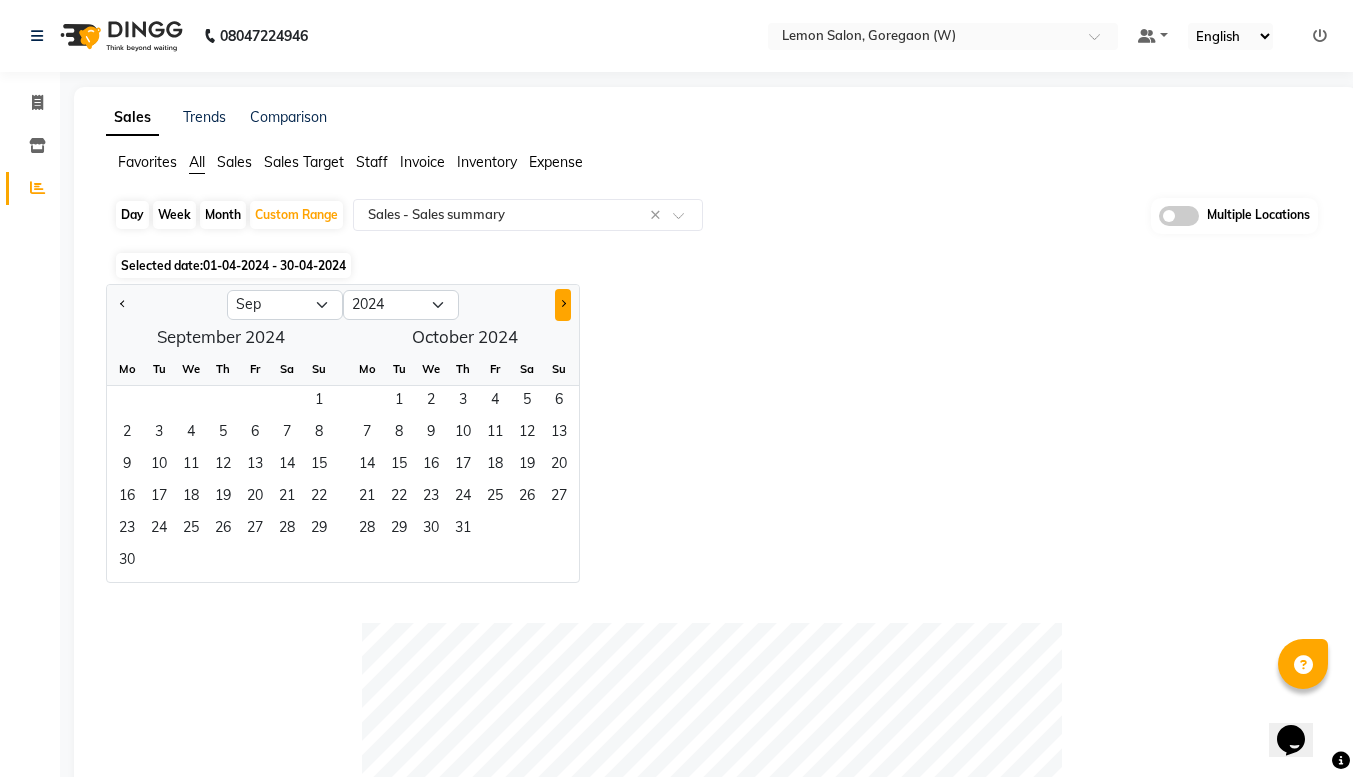 click 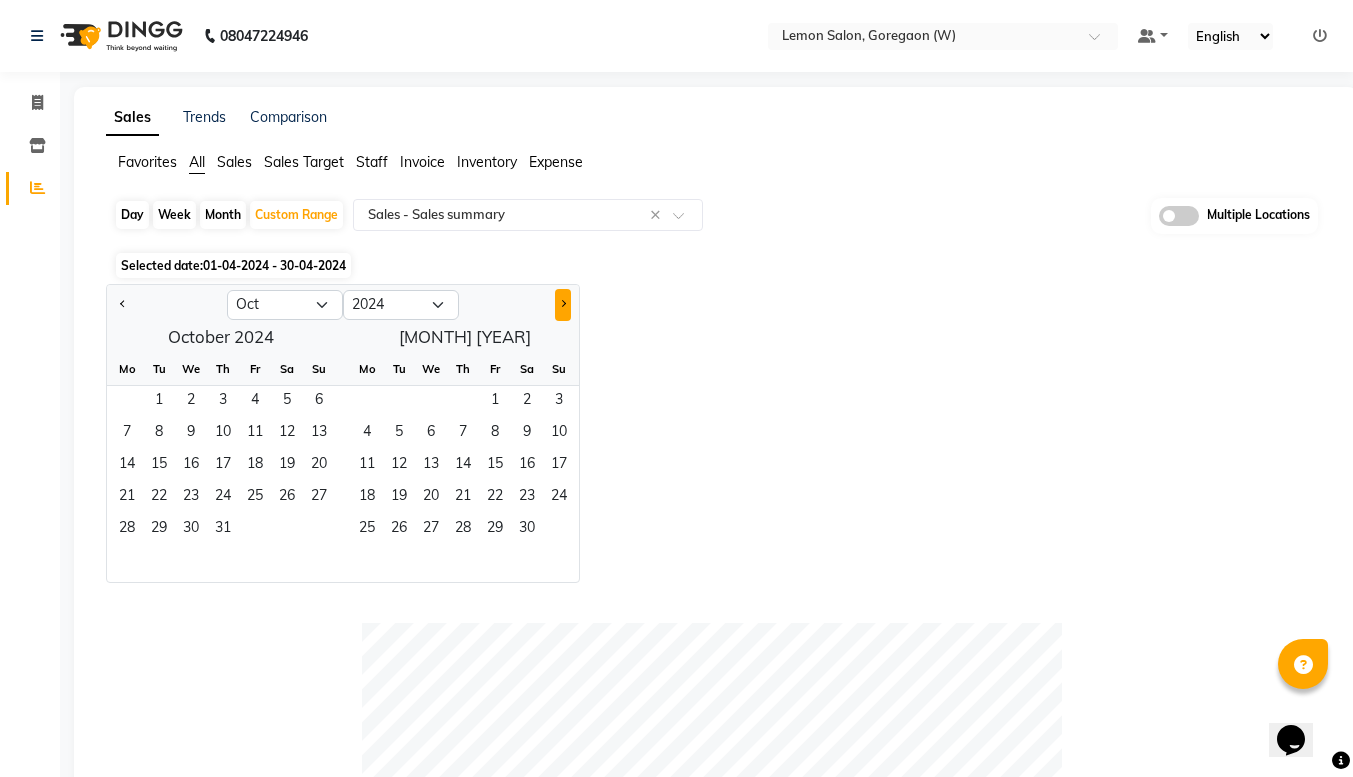 click 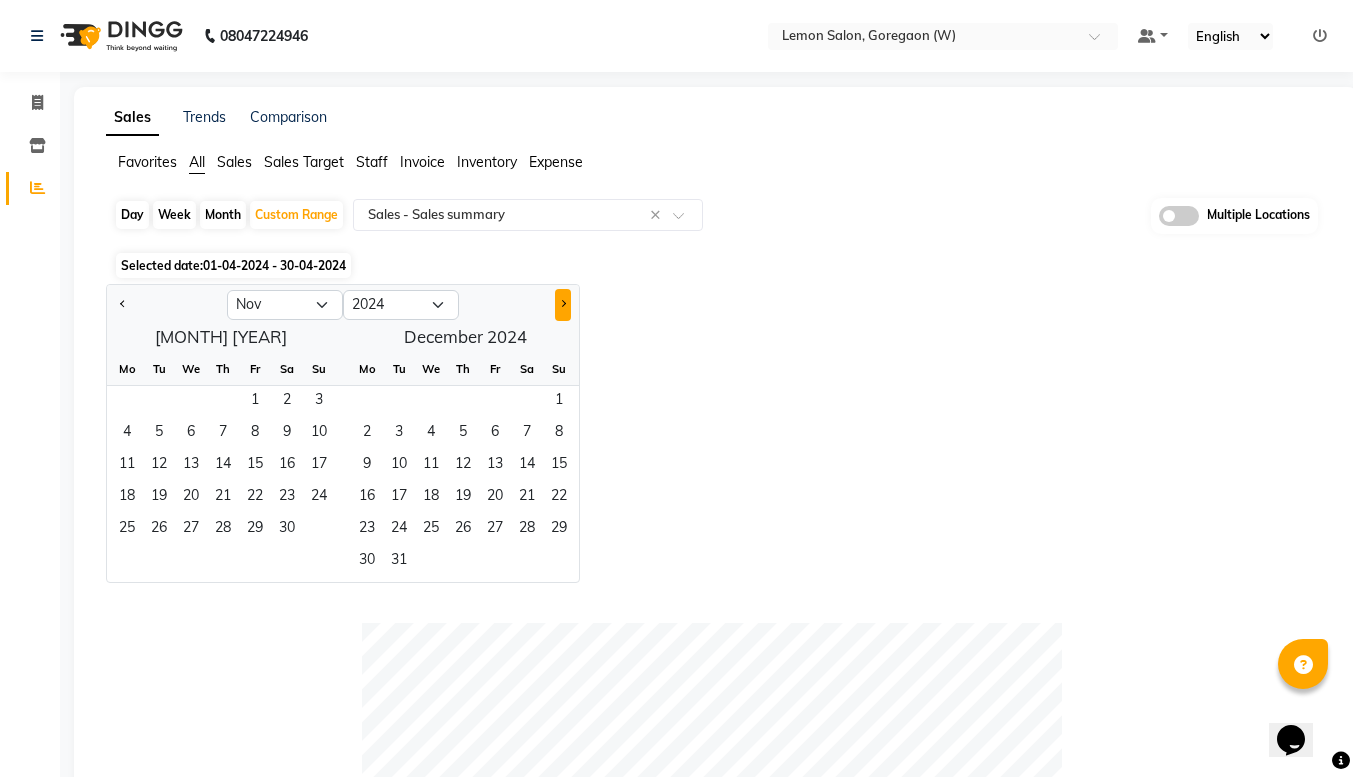 click 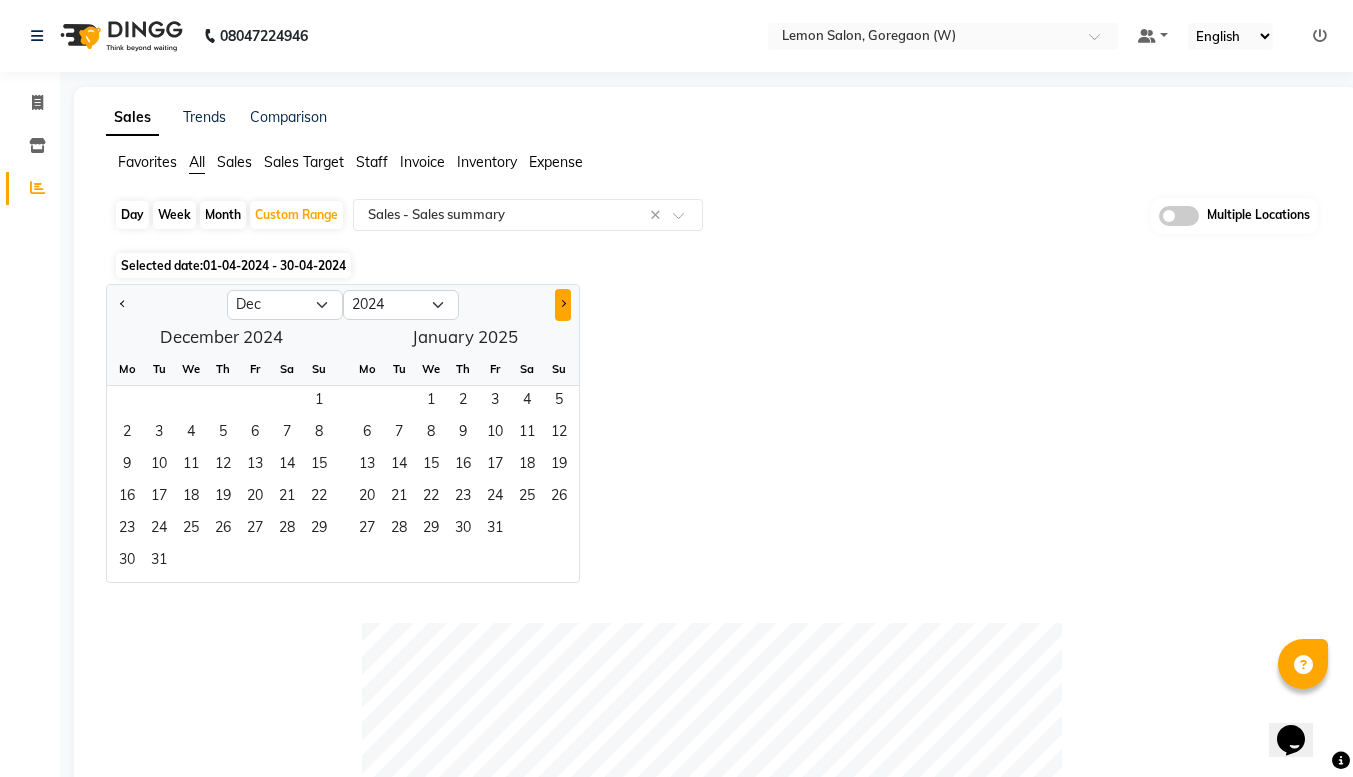 click 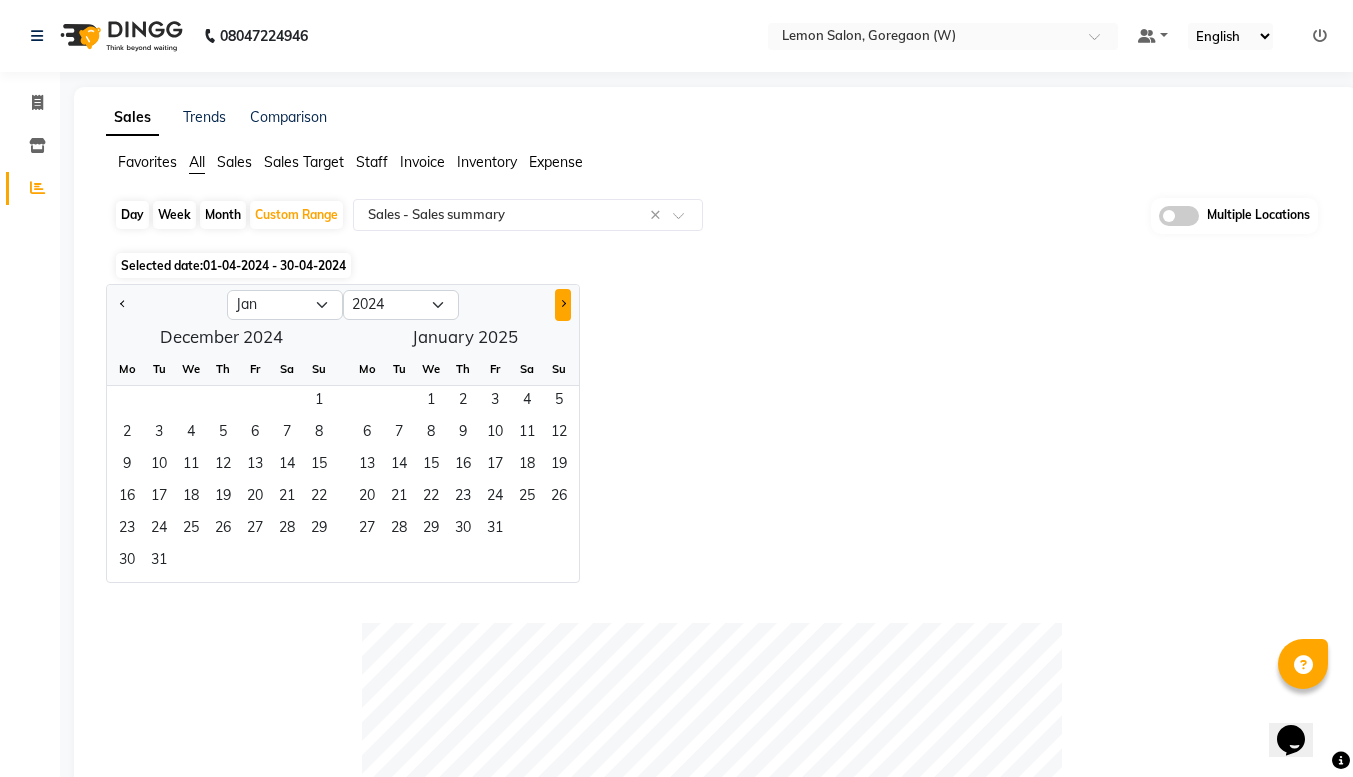 select on "2025" 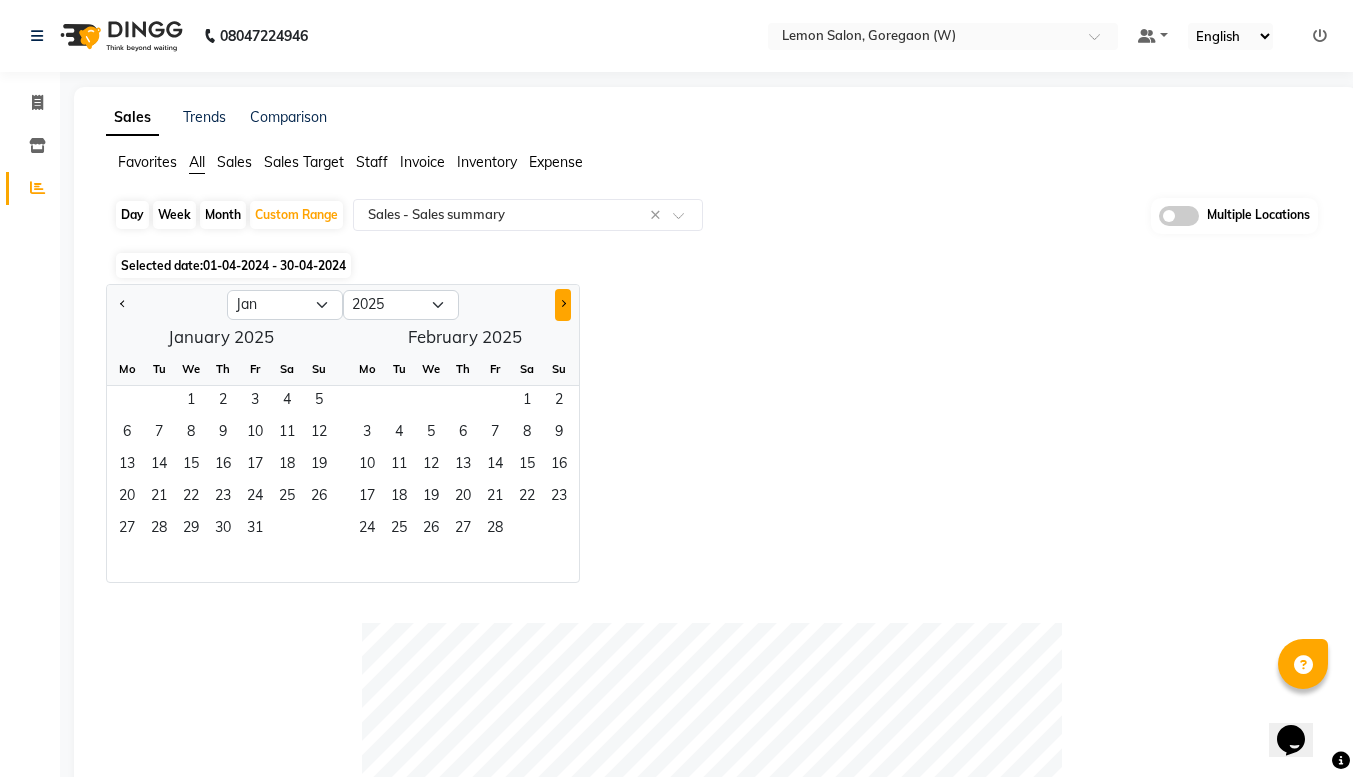 click 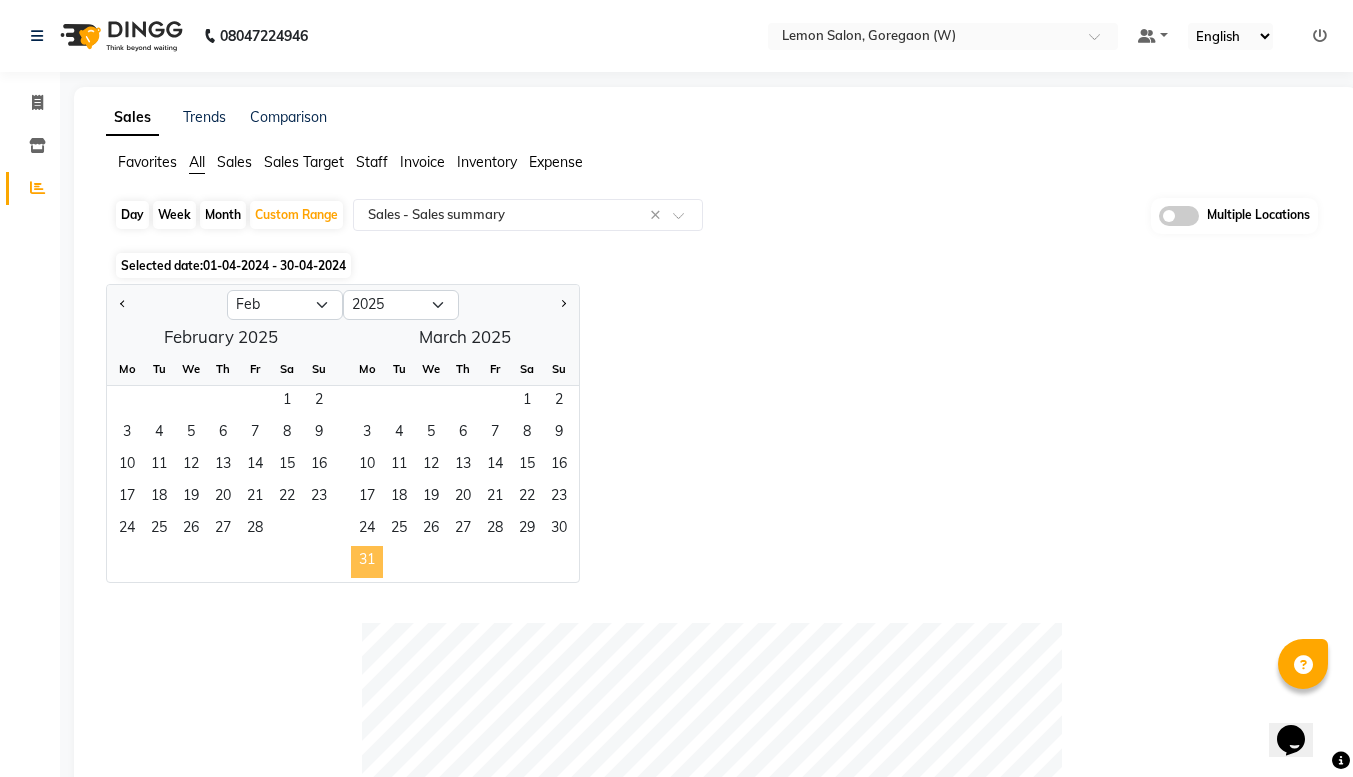 click on "31" 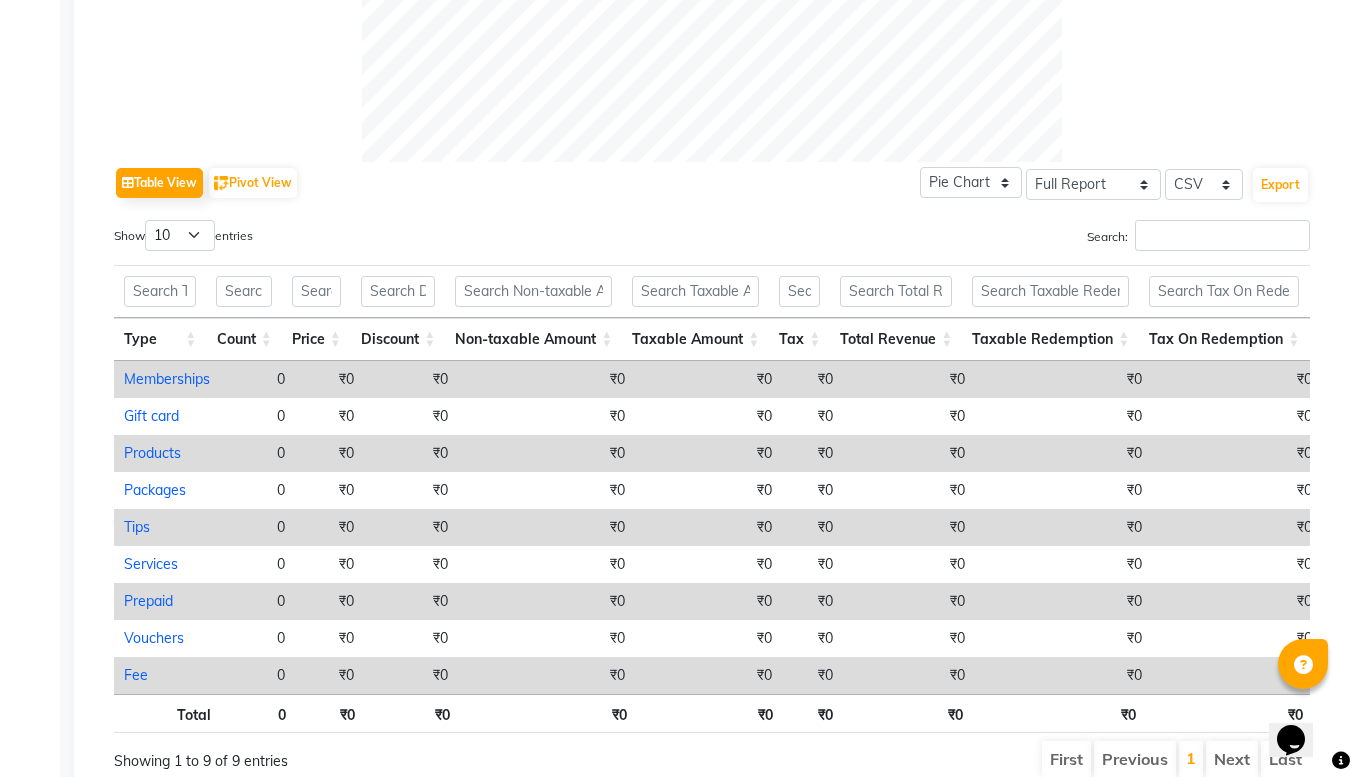 scroll, scrollTop: 960, scrollLeft: 0, axis: vertical 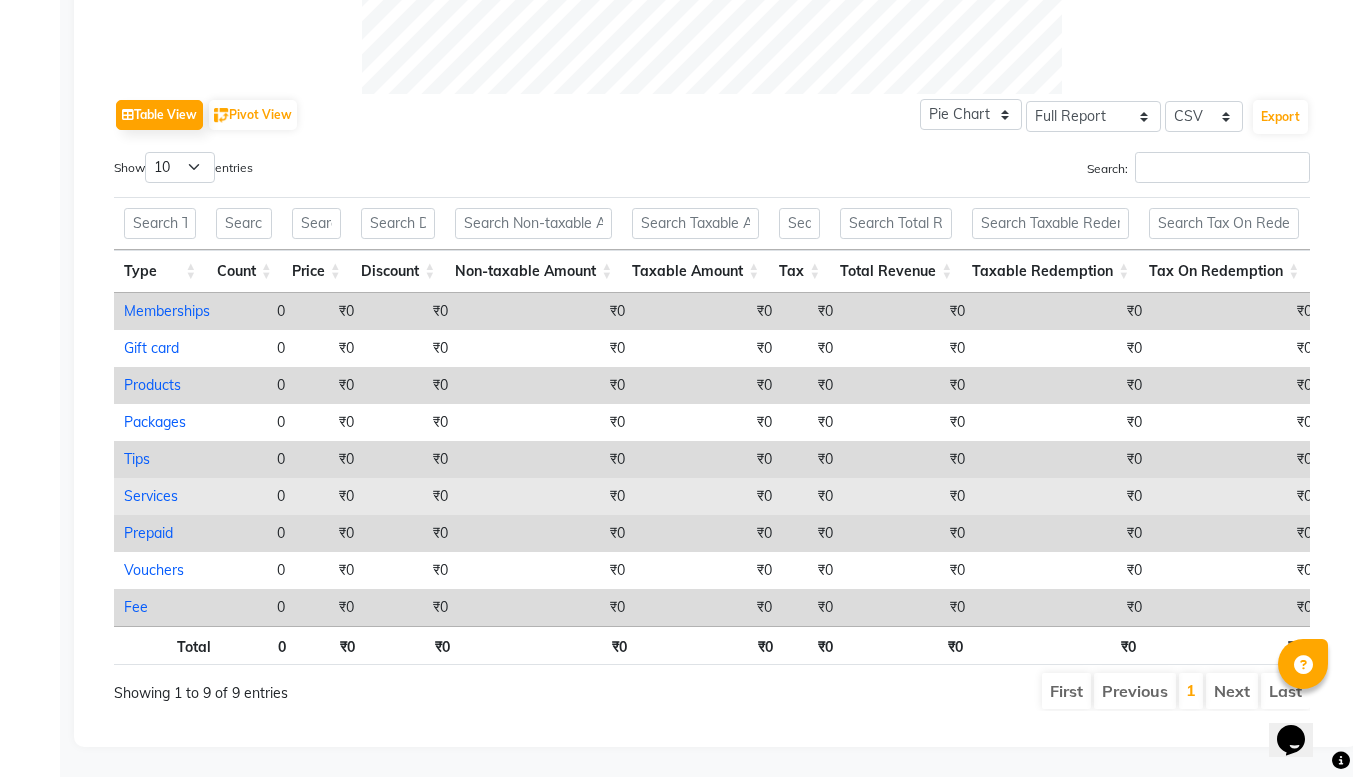 click on "Services" at bounding box center [151, 496] 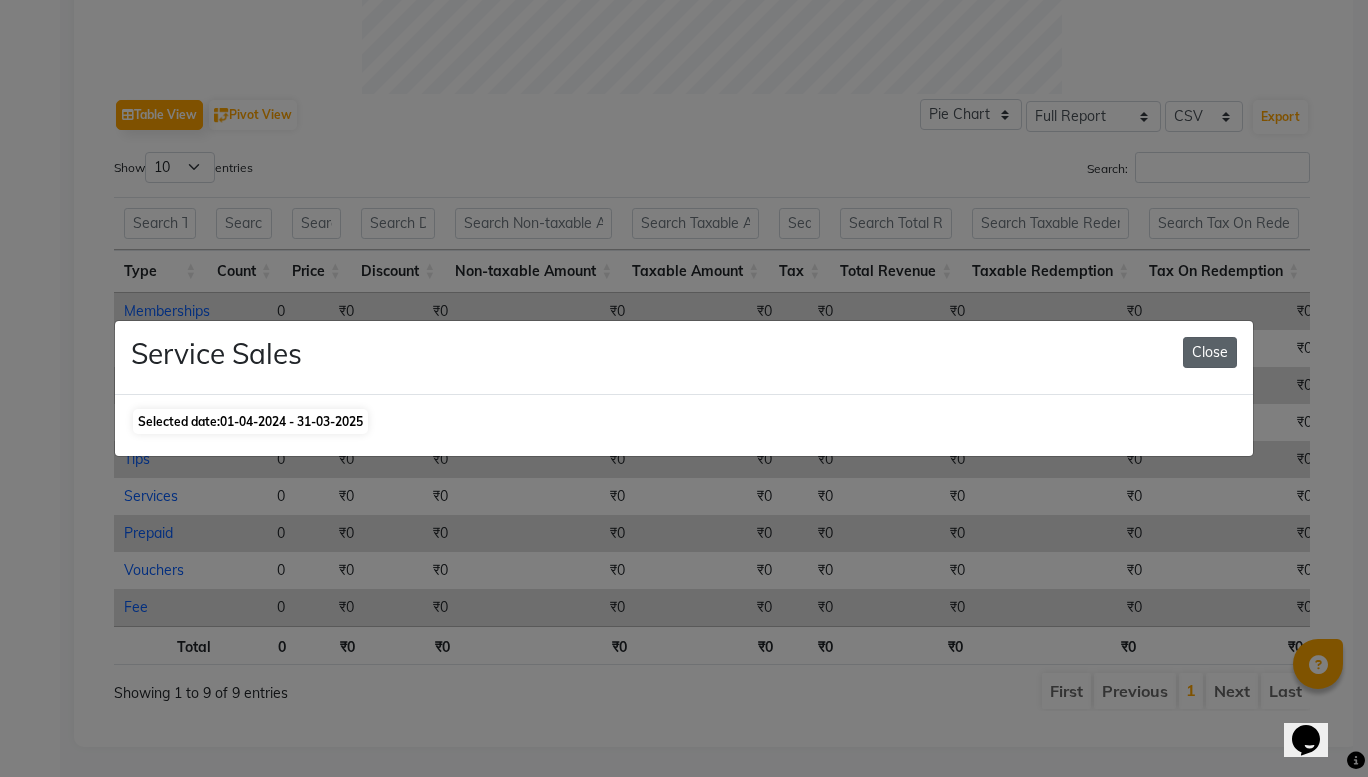 click on "Close" 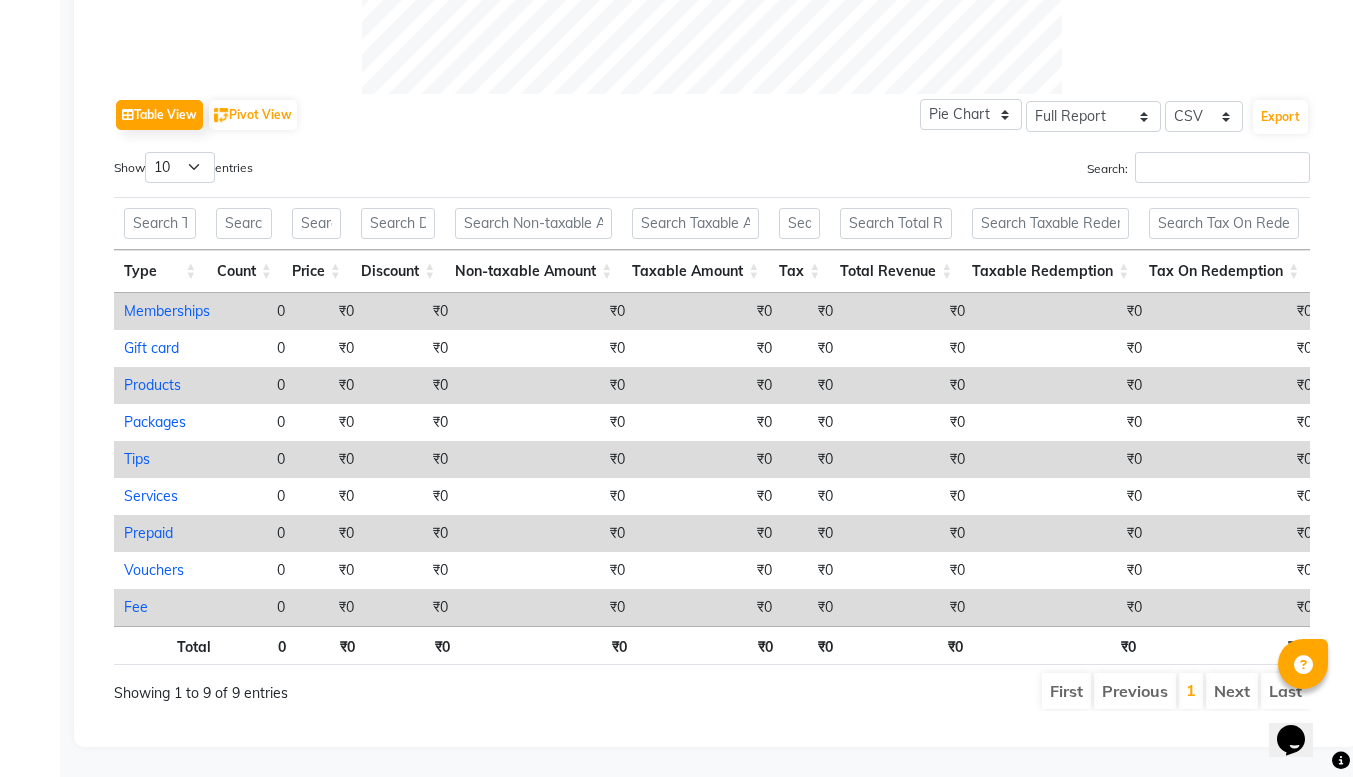 click on "Products" at bounding box center (152, 385) 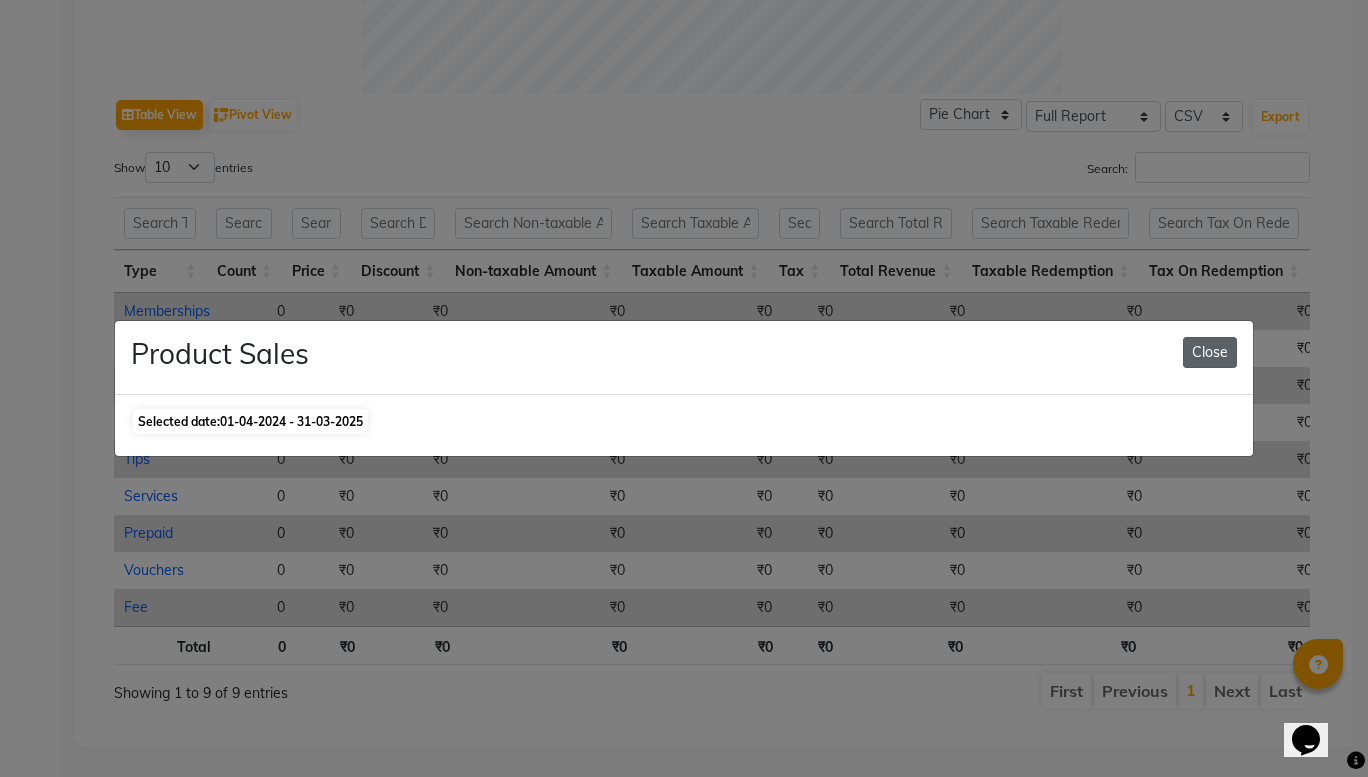 click on "Close" 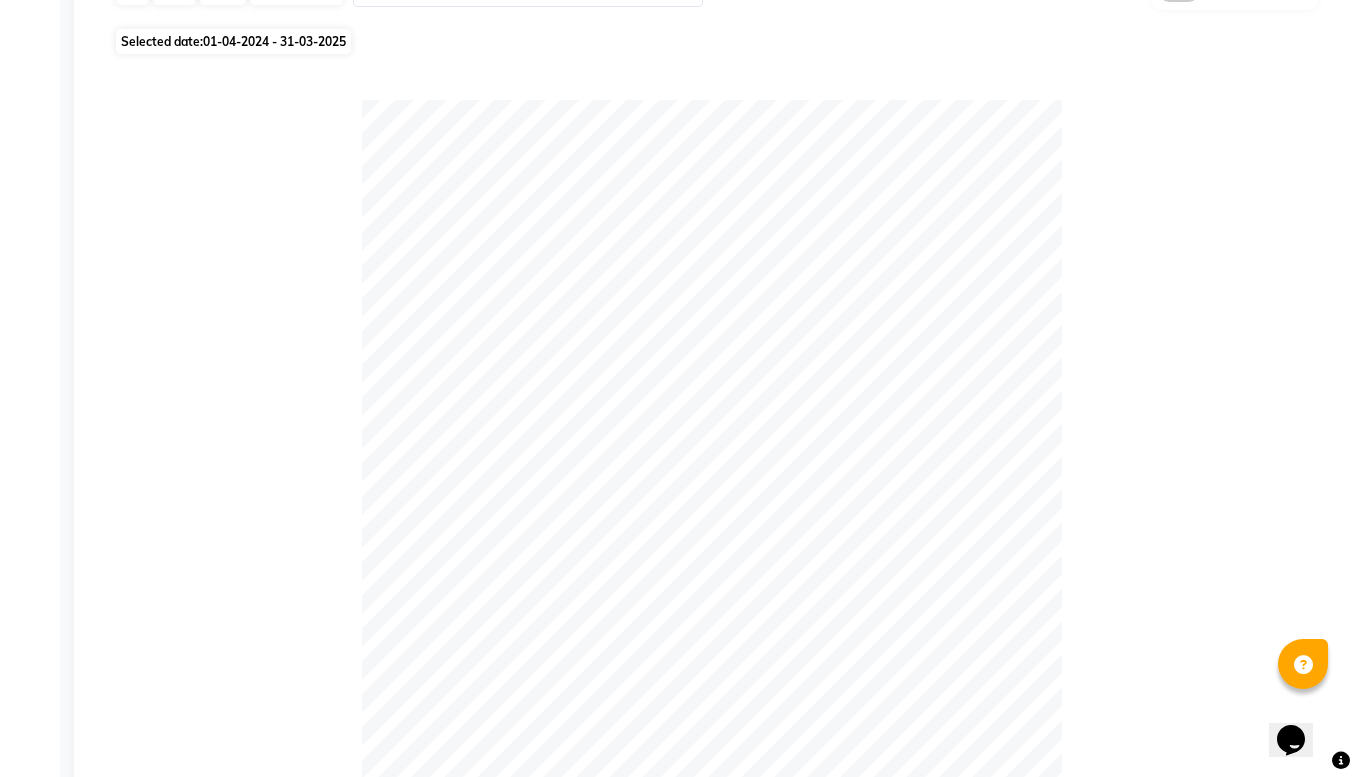 scroll, scrollTop: 0, scrollLeft: 0, axis: both 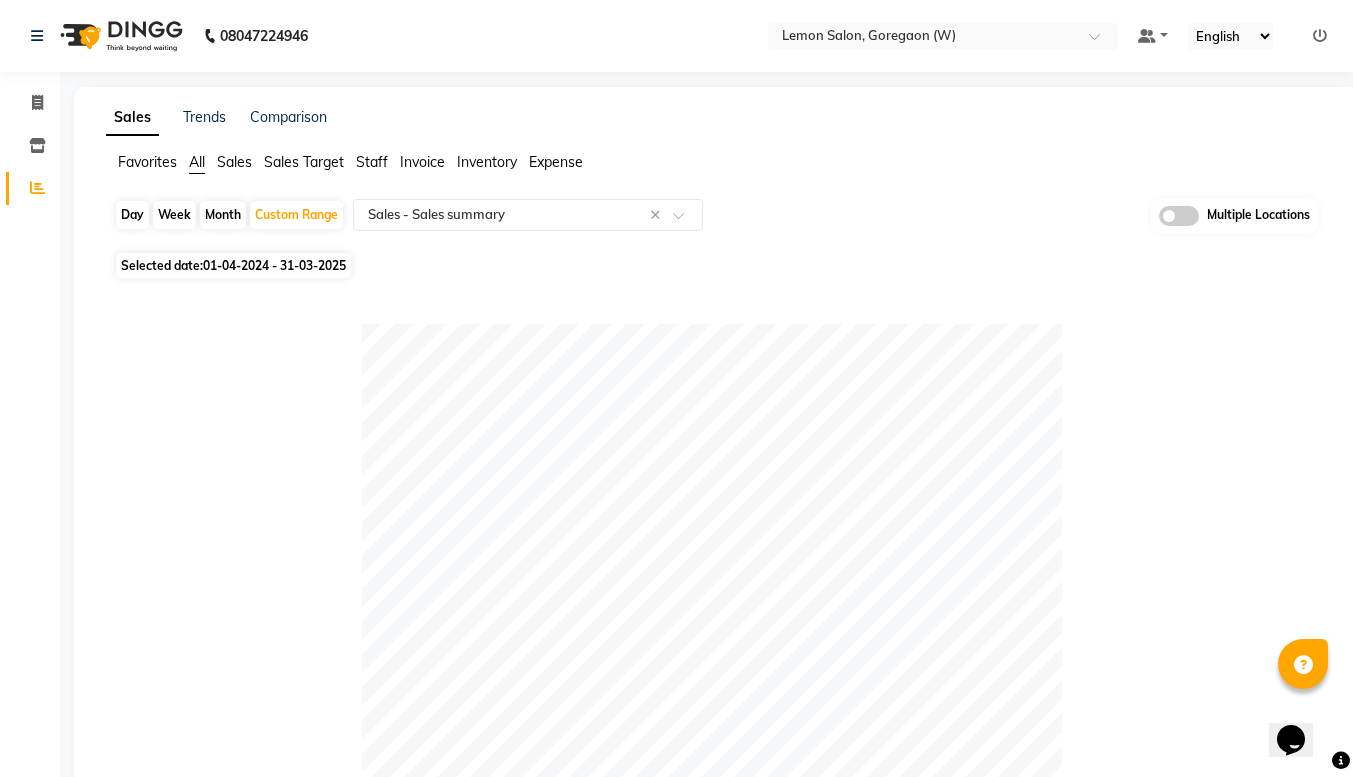 click 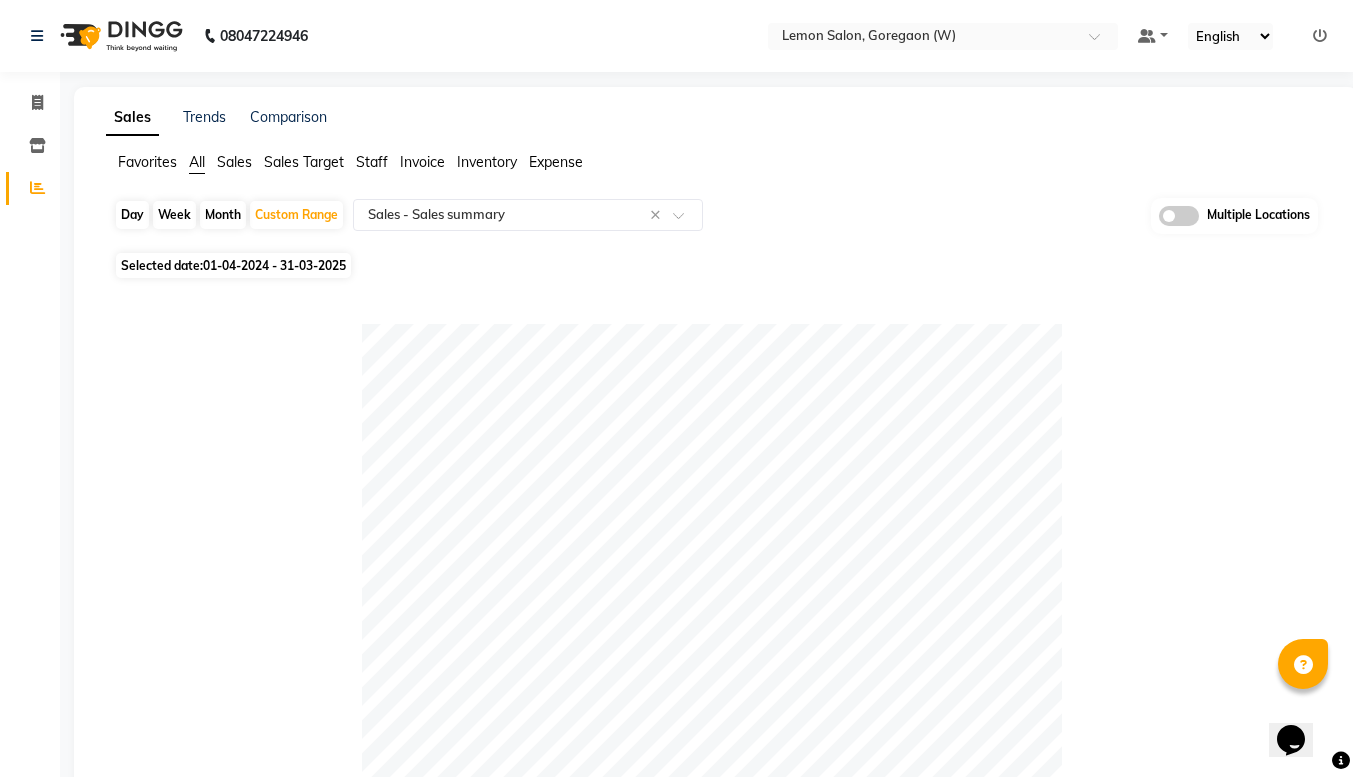 click 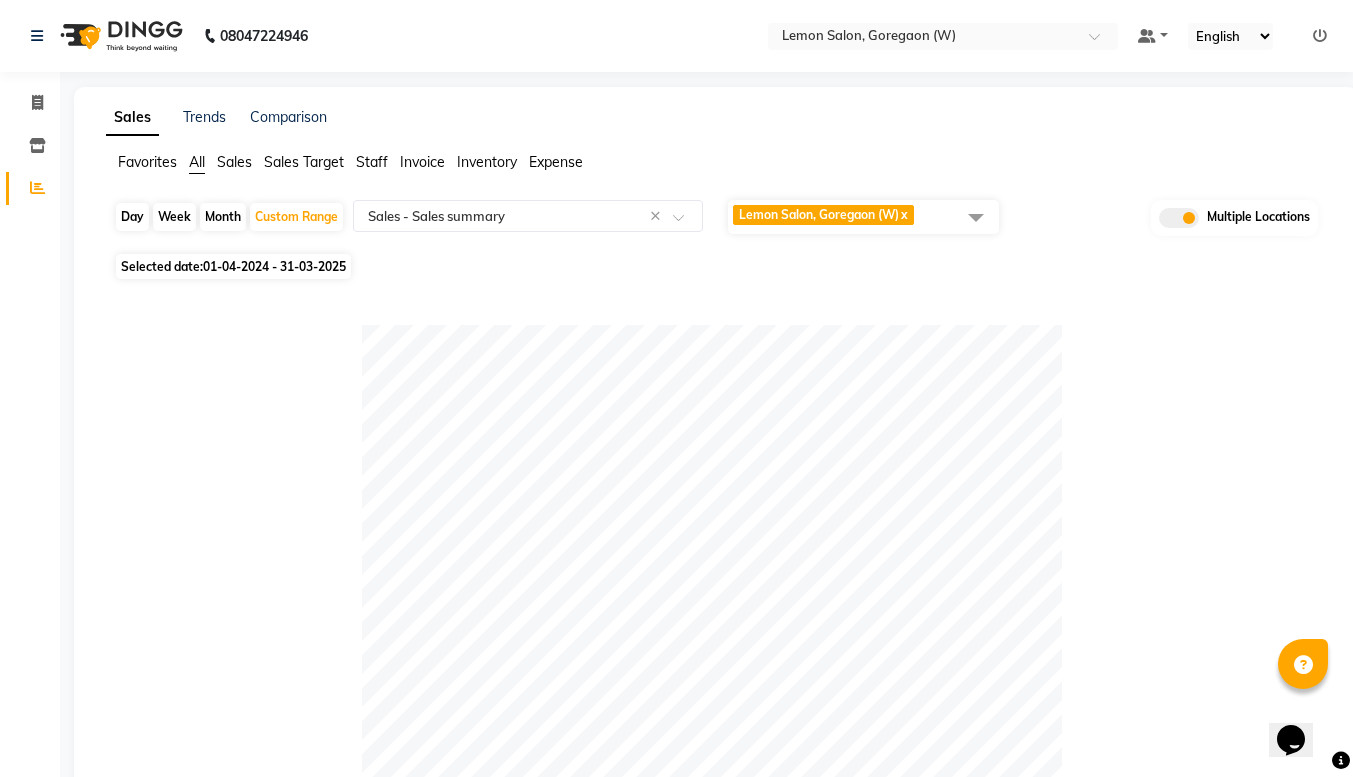 click 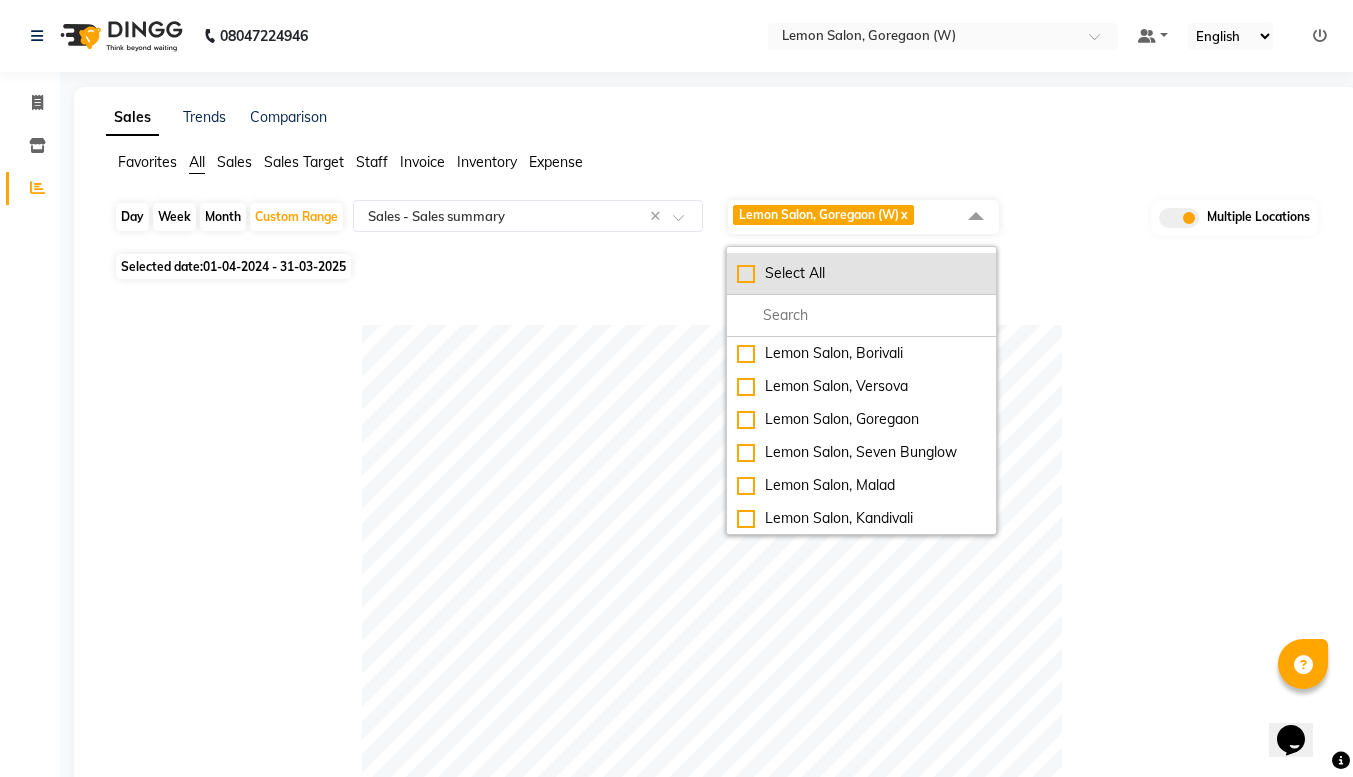 click on "Select All" 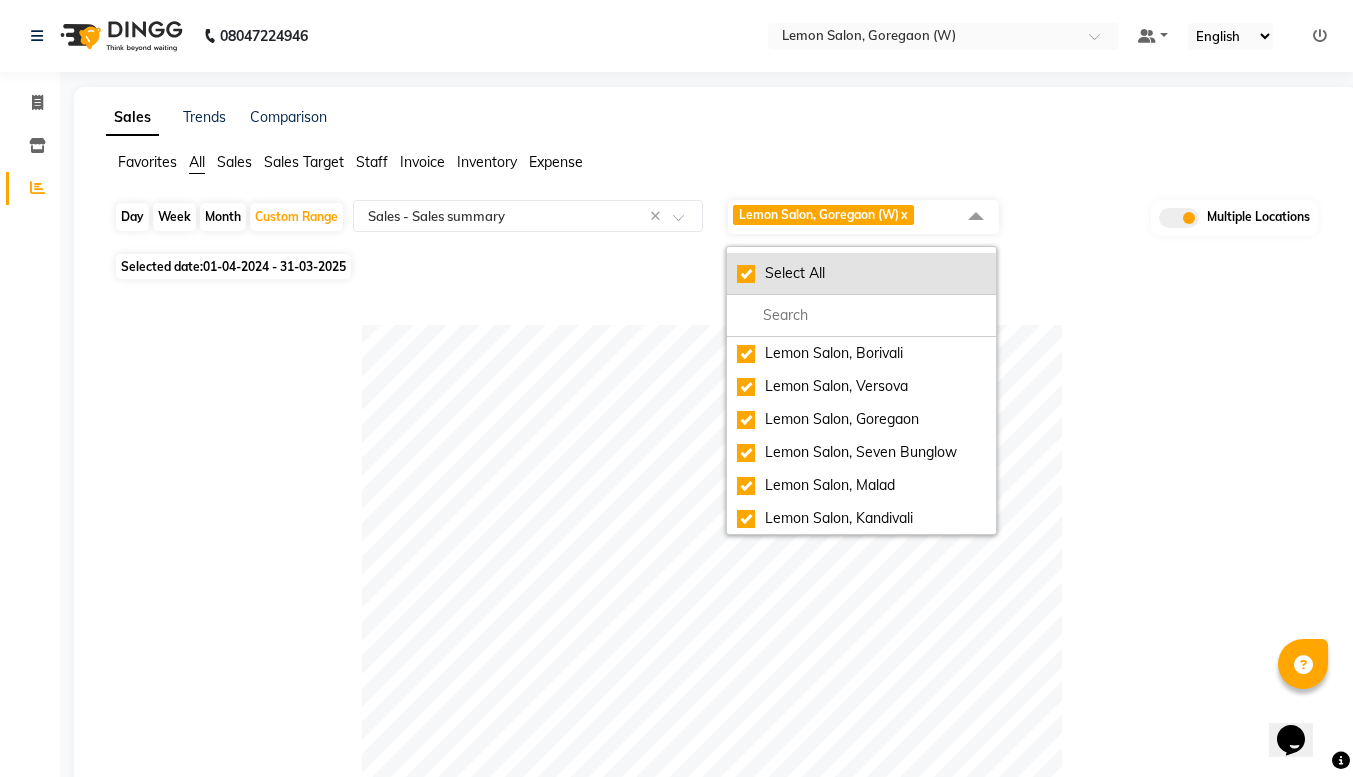 checkbox on "true" 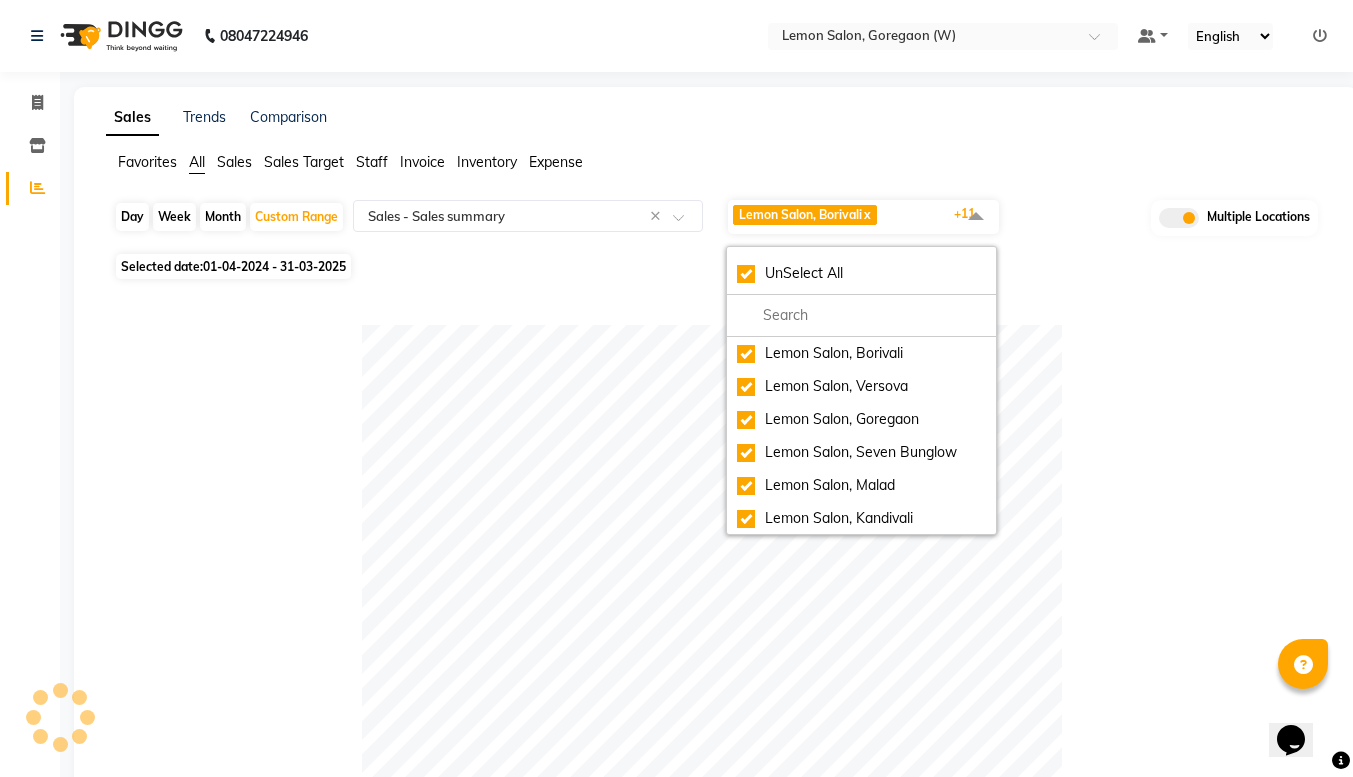 click 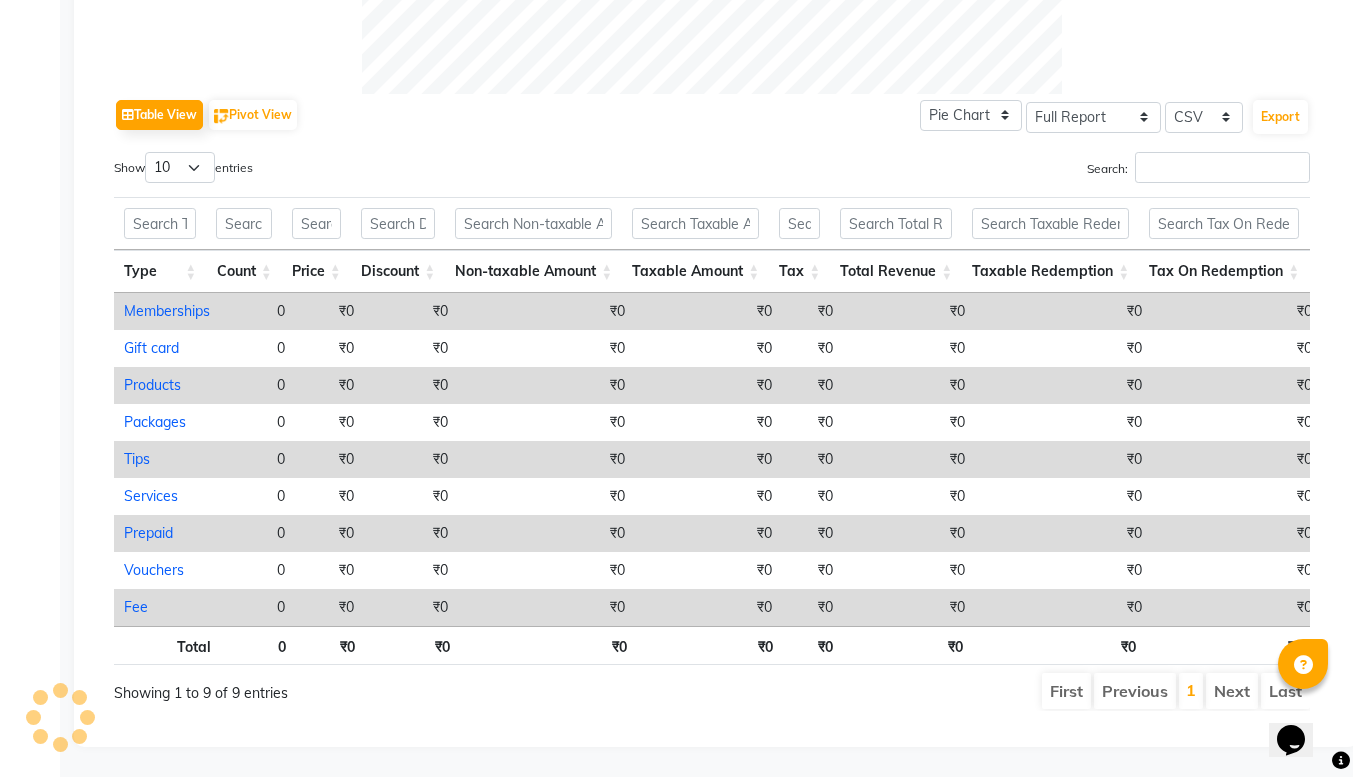 scroll, scrollTop: 961, scrollLeft: 0, axis: vertical 